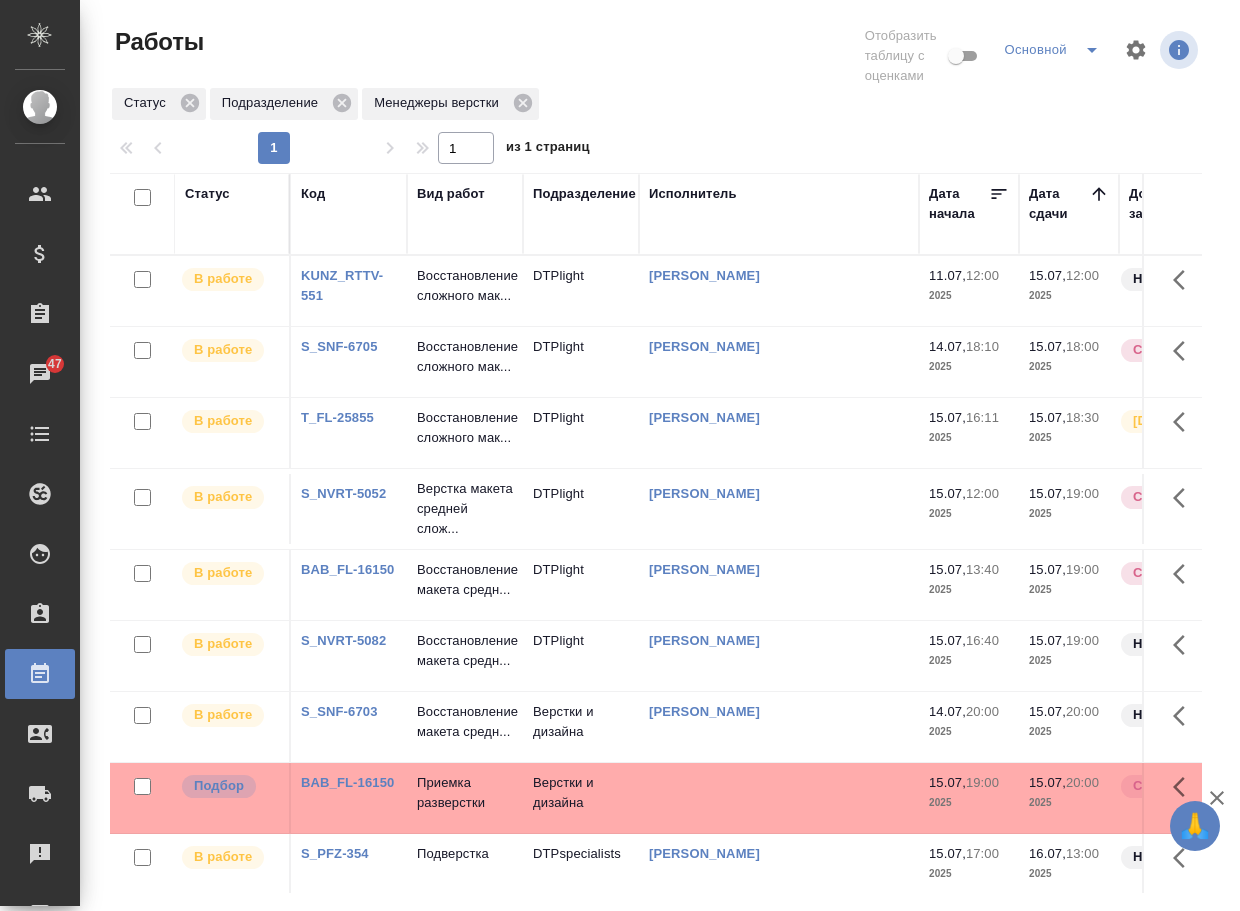 scroll, scrollTop: 0, scrollLeft: 0, axis: both 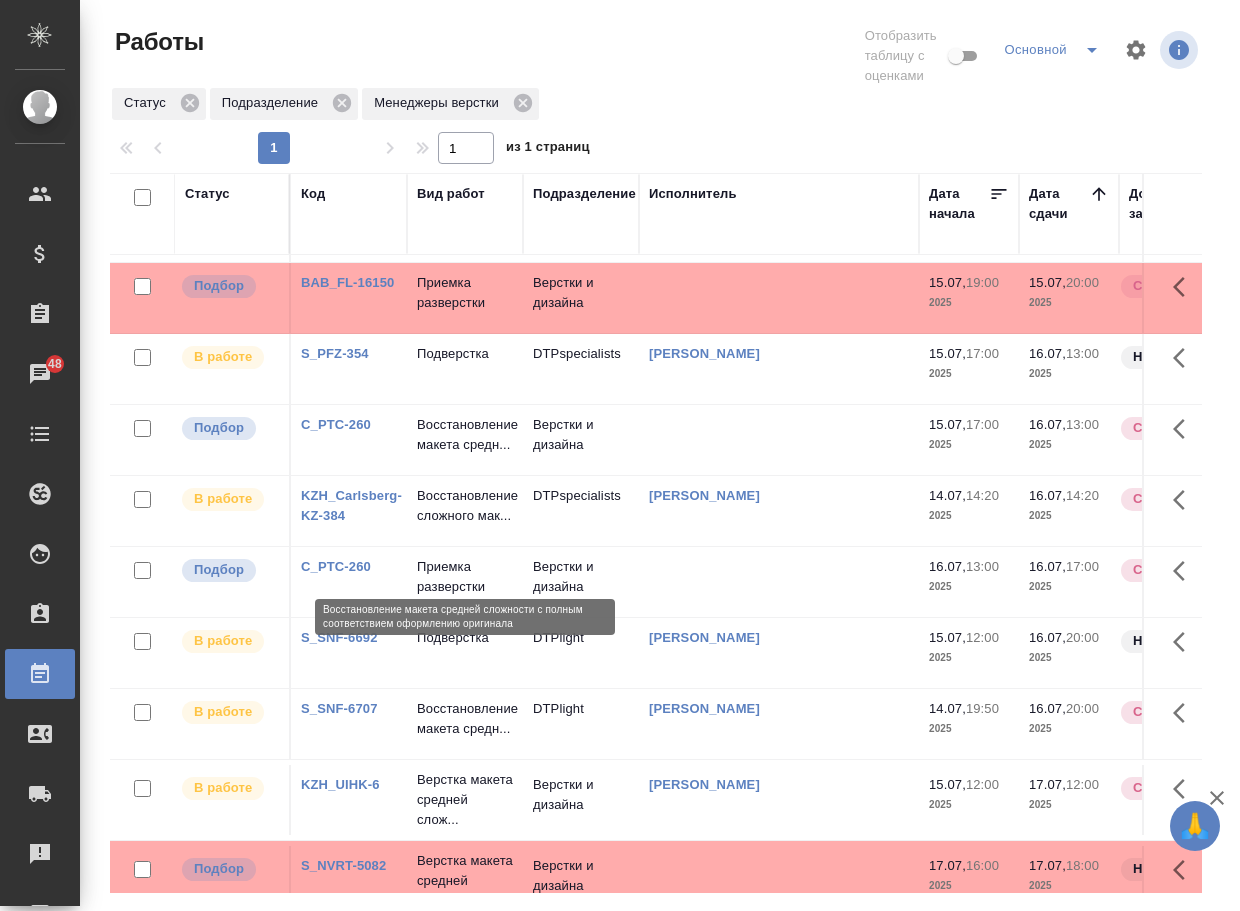 click on "Восстановление макета средн..." at bounding box center [465, 435] 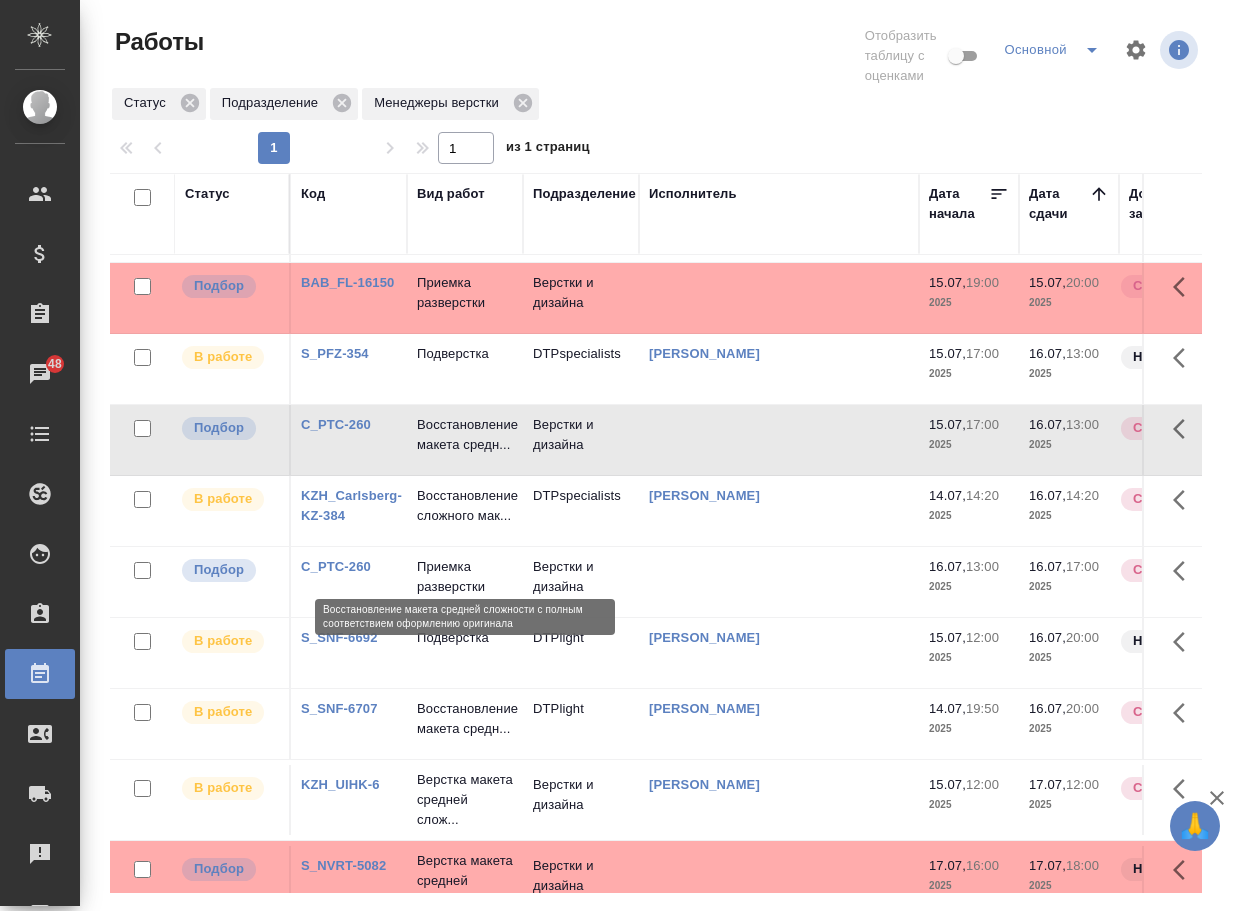click on "Восстановление макета средн..." at bounding box center [465, 435] 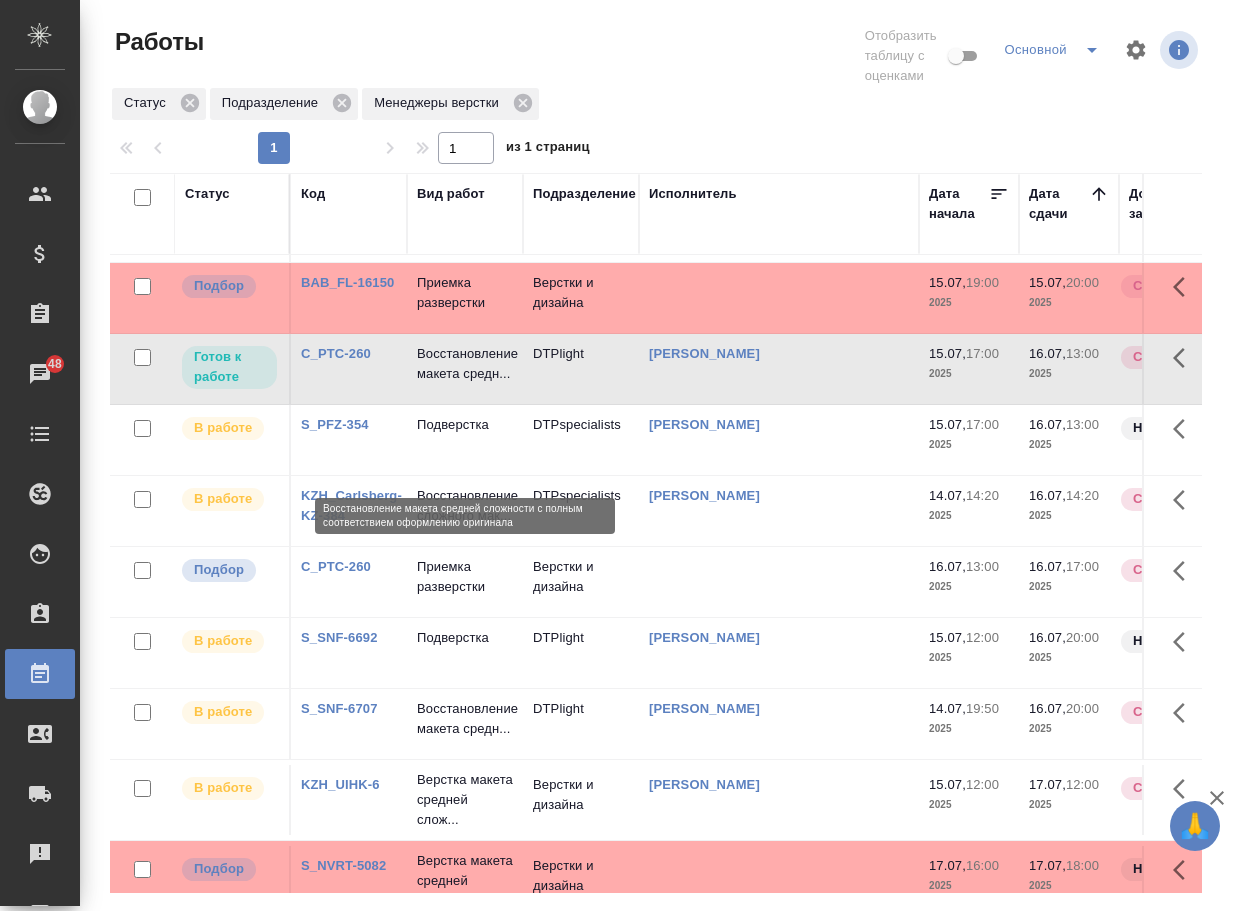 click on "Восстановление макета средн..." at bounding box center [465, 364] 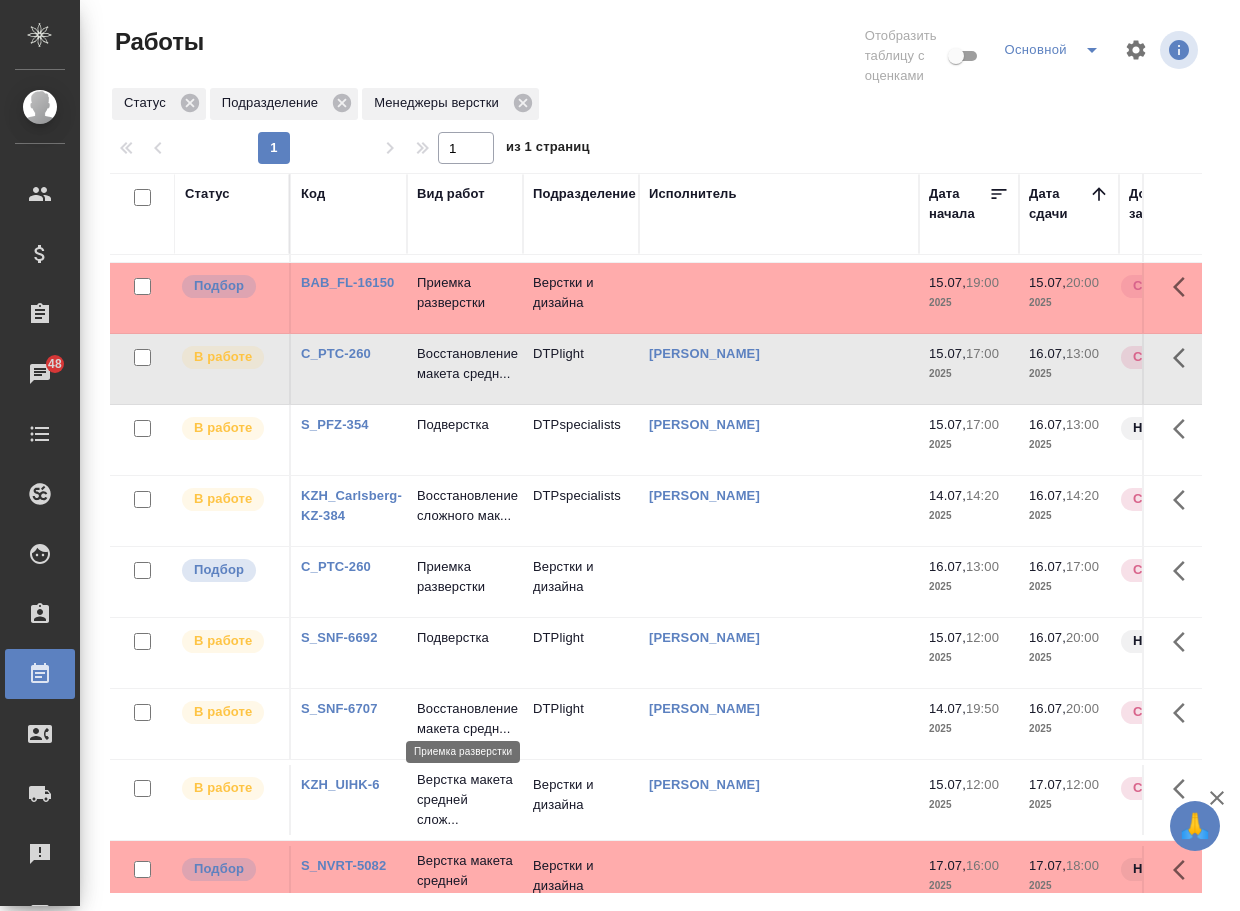 click on "Приемка разверстки" at bounding box center [465, 577] 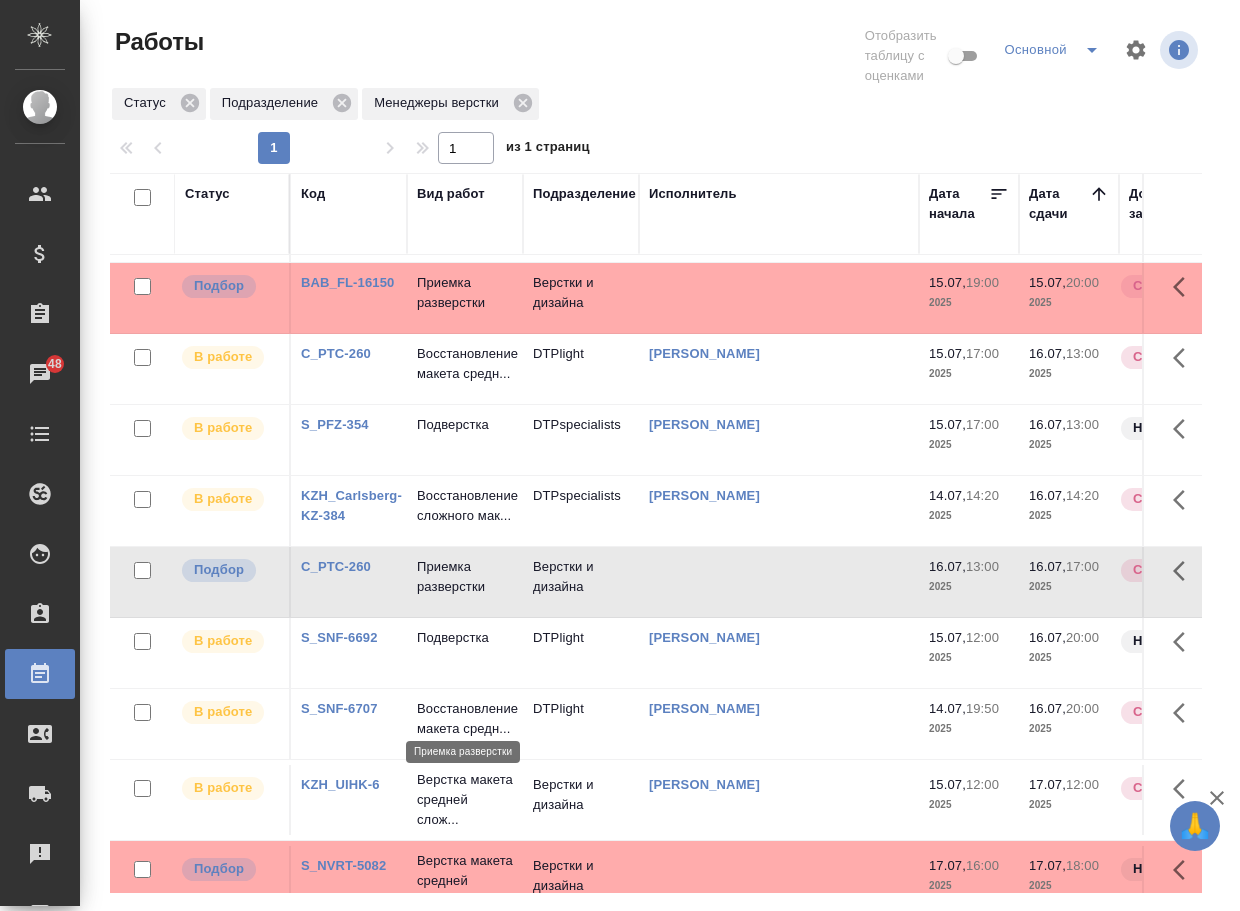 click on "Приемка разверстки" at bounding box center [465, 577] 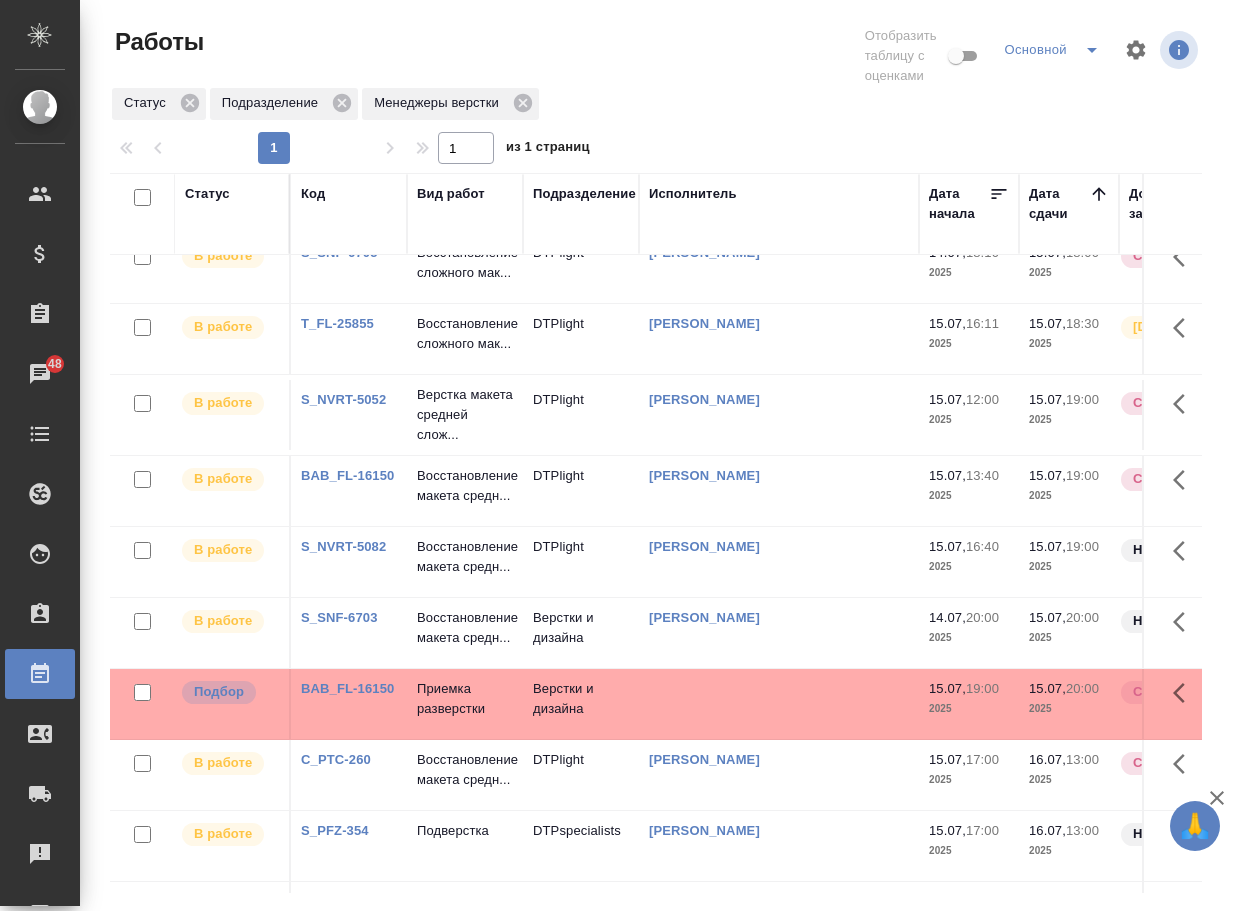 scroll, scrollTop: 0, scrollLeft: 0, axis: both 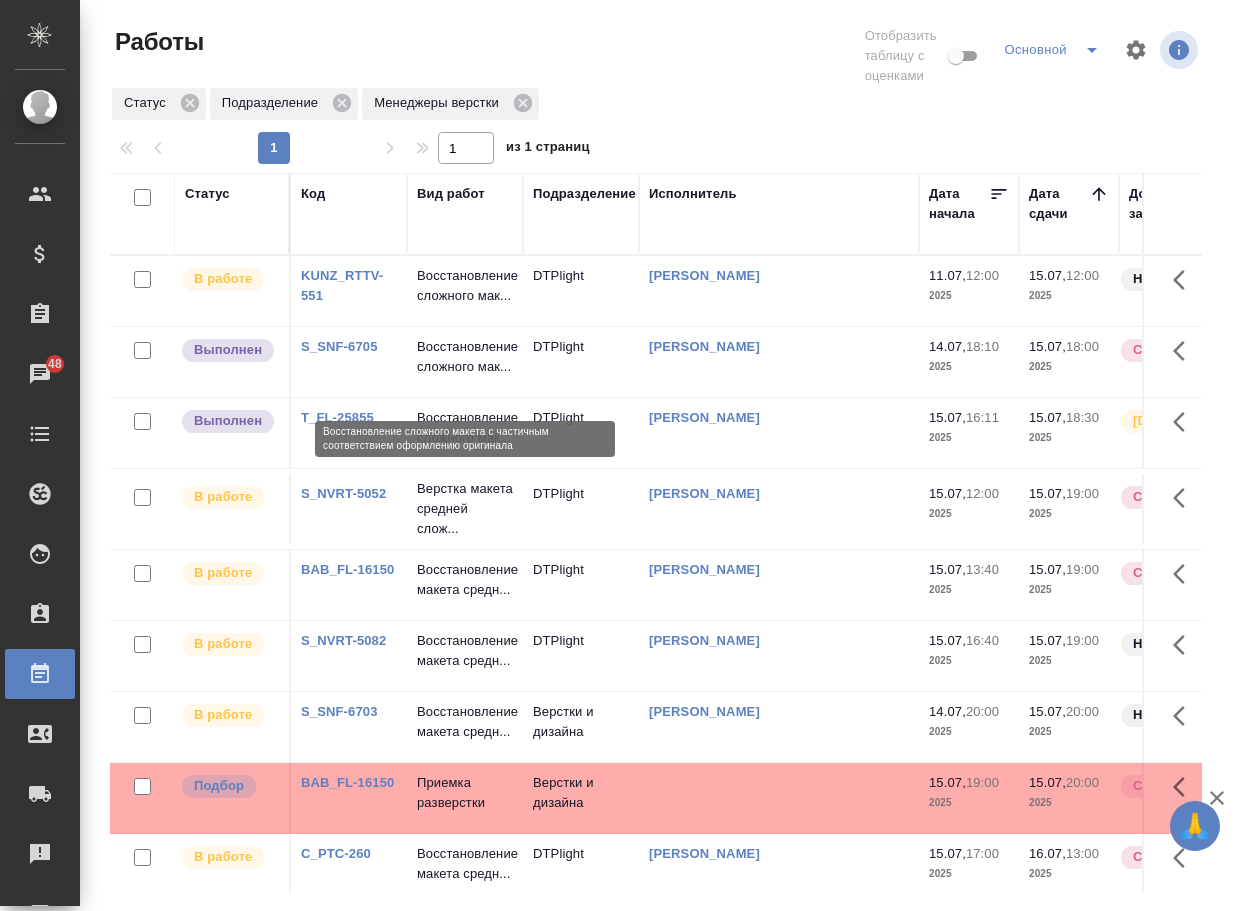 click on "Восстановление сложного мак..." at bounding box center (465, 357) 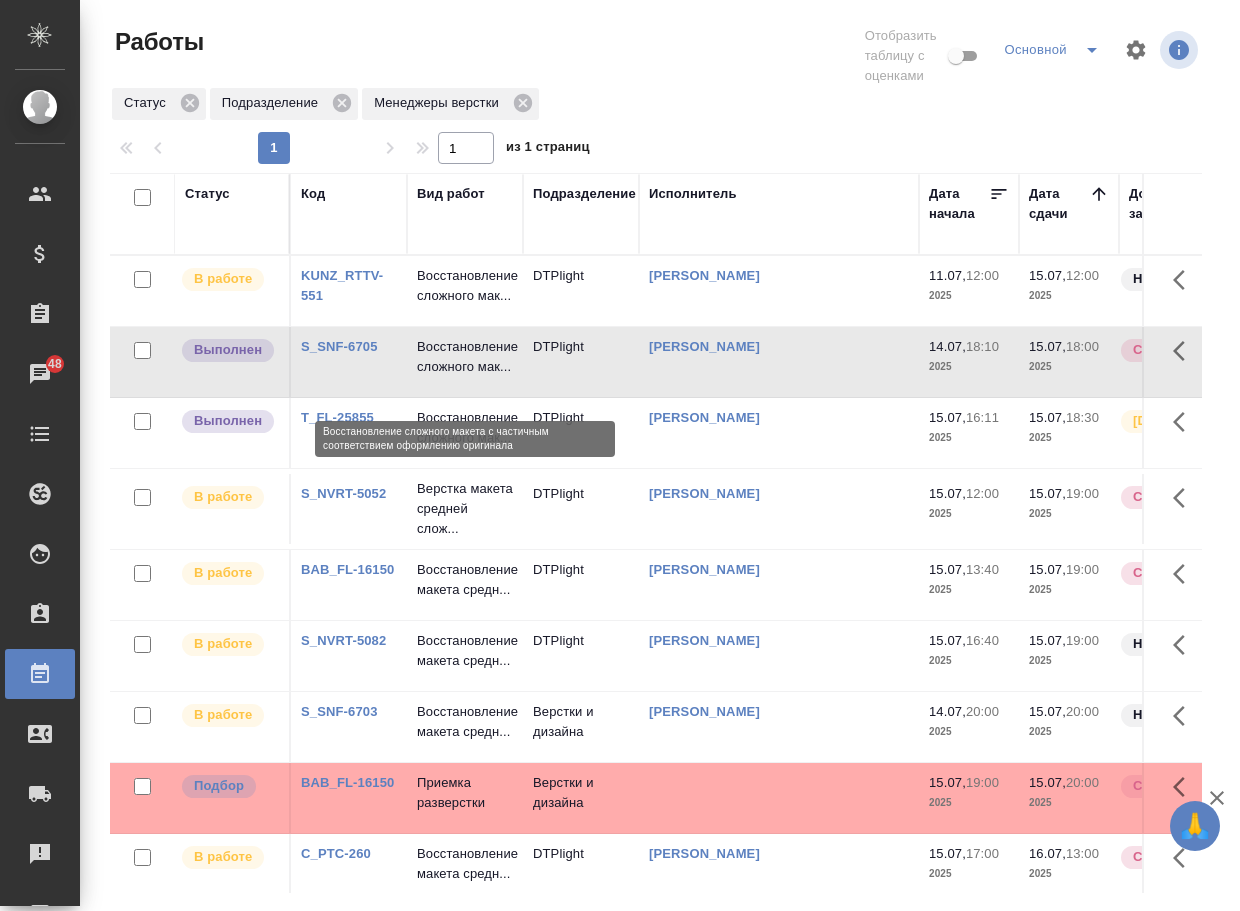 click on "Восстановление сложного мак..." at bounding box center [465, 357] 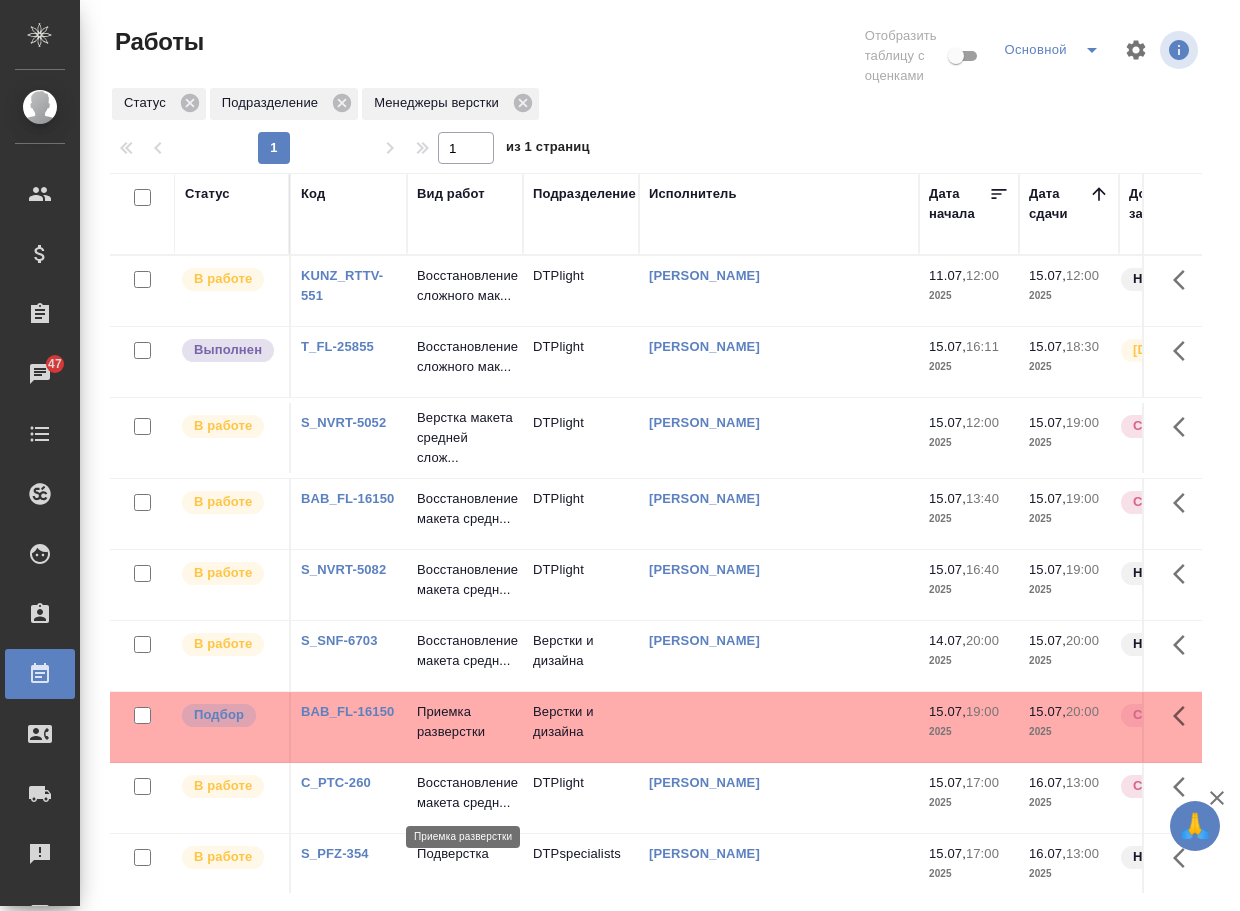 click on "Приемка разверстки" at bounding box center (465, 722) 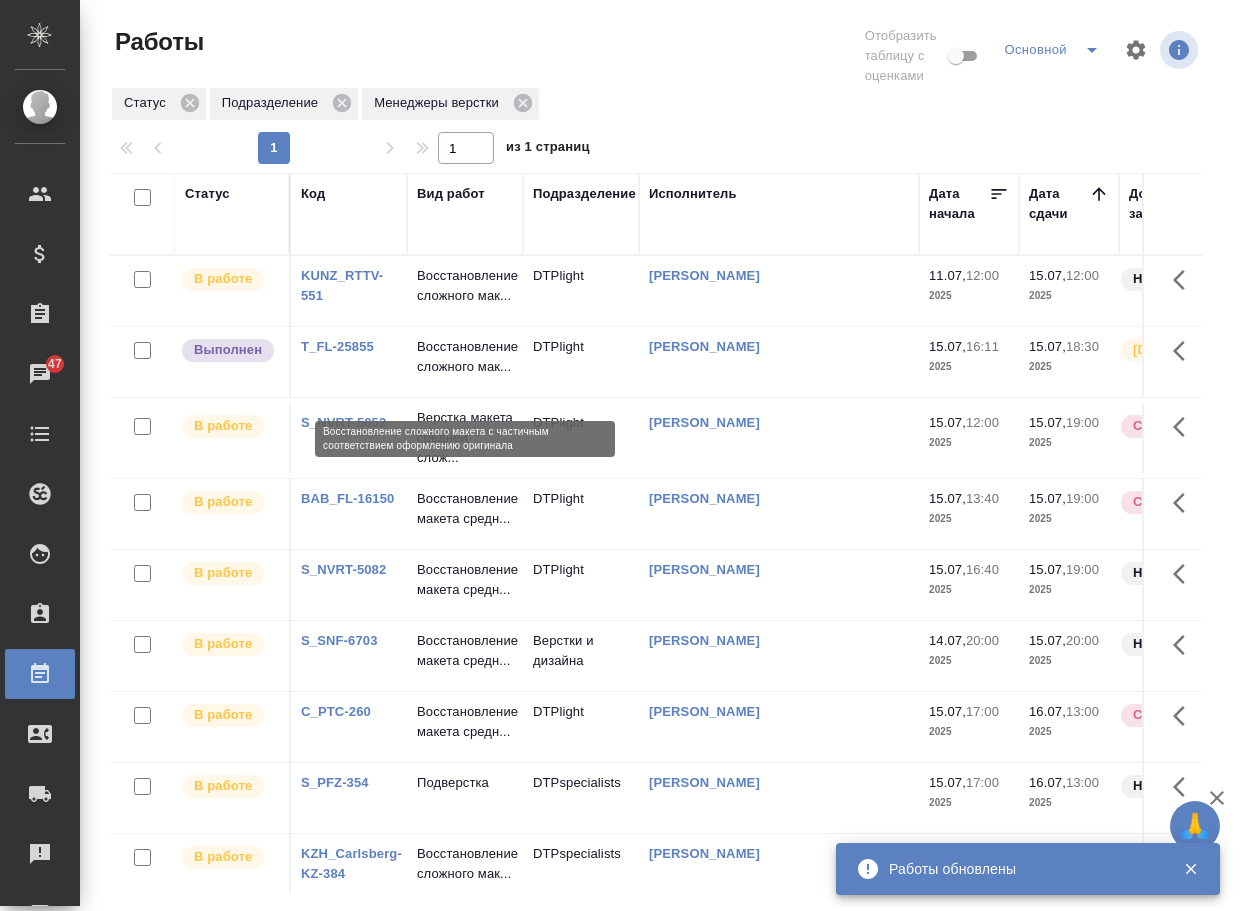 click on "Восстановление сложного мак..." at bounding box center (465, 357) 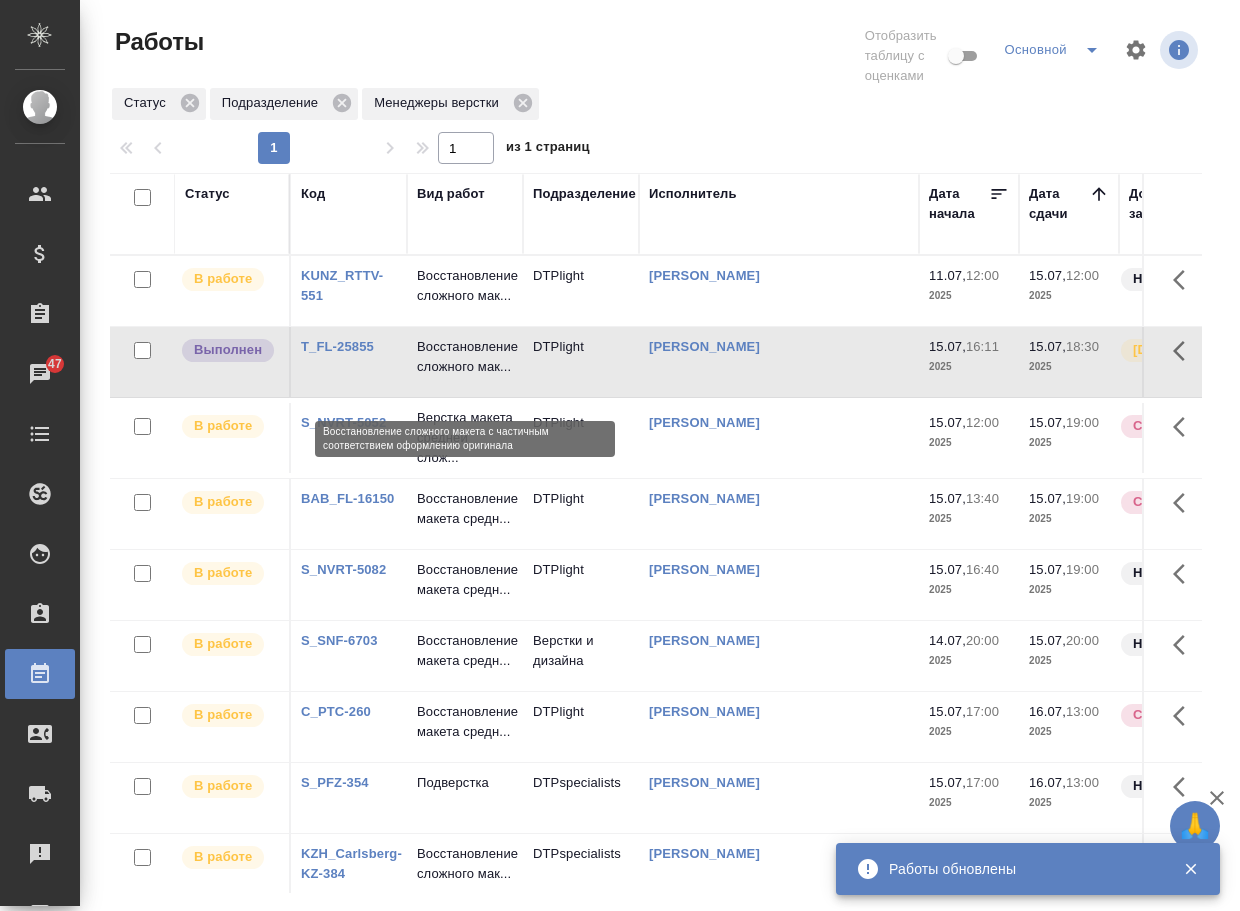 click on "Восстановление сложного мак..." at bounding box center [465, 357] 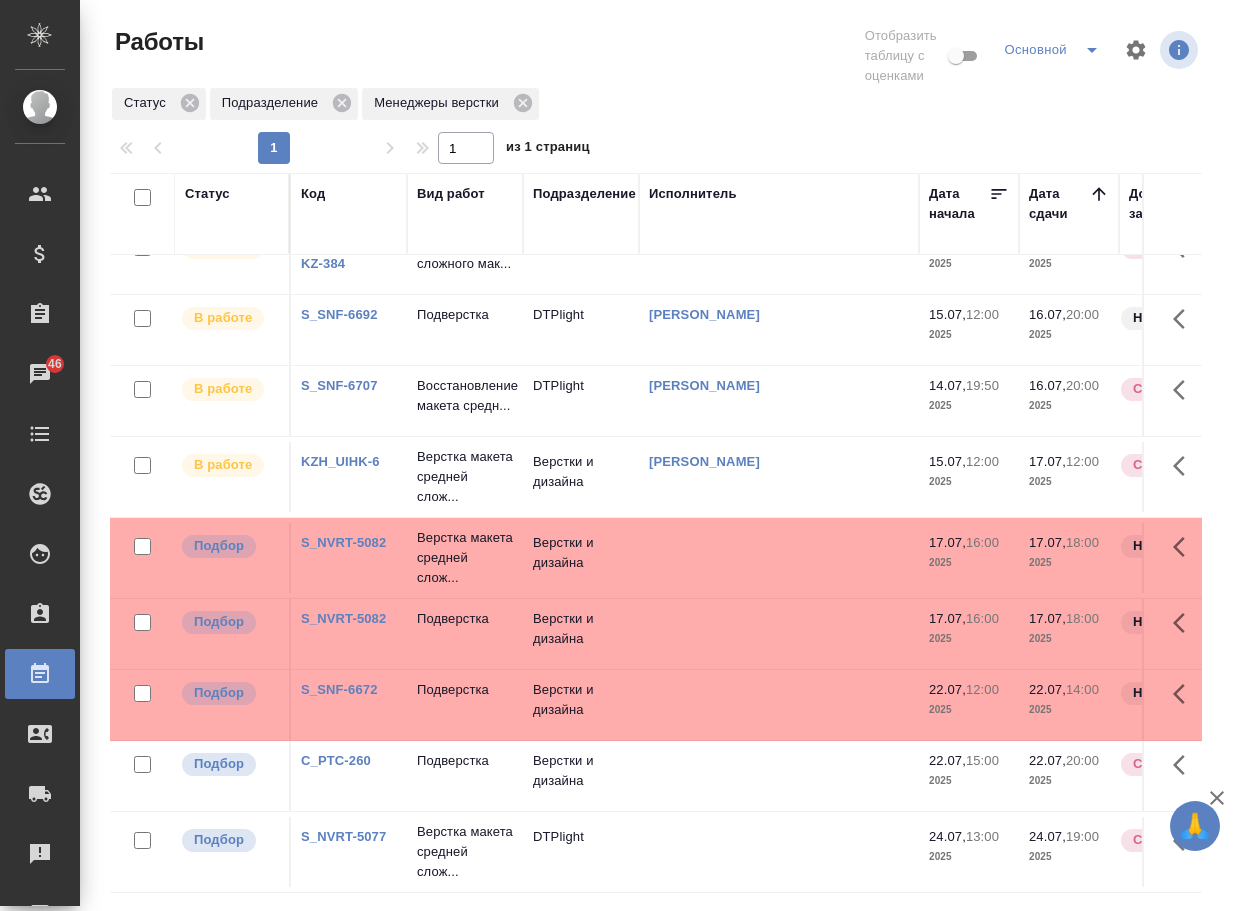 scroll, scrollTop: 744, scrollLeft: 0, axis: vertical 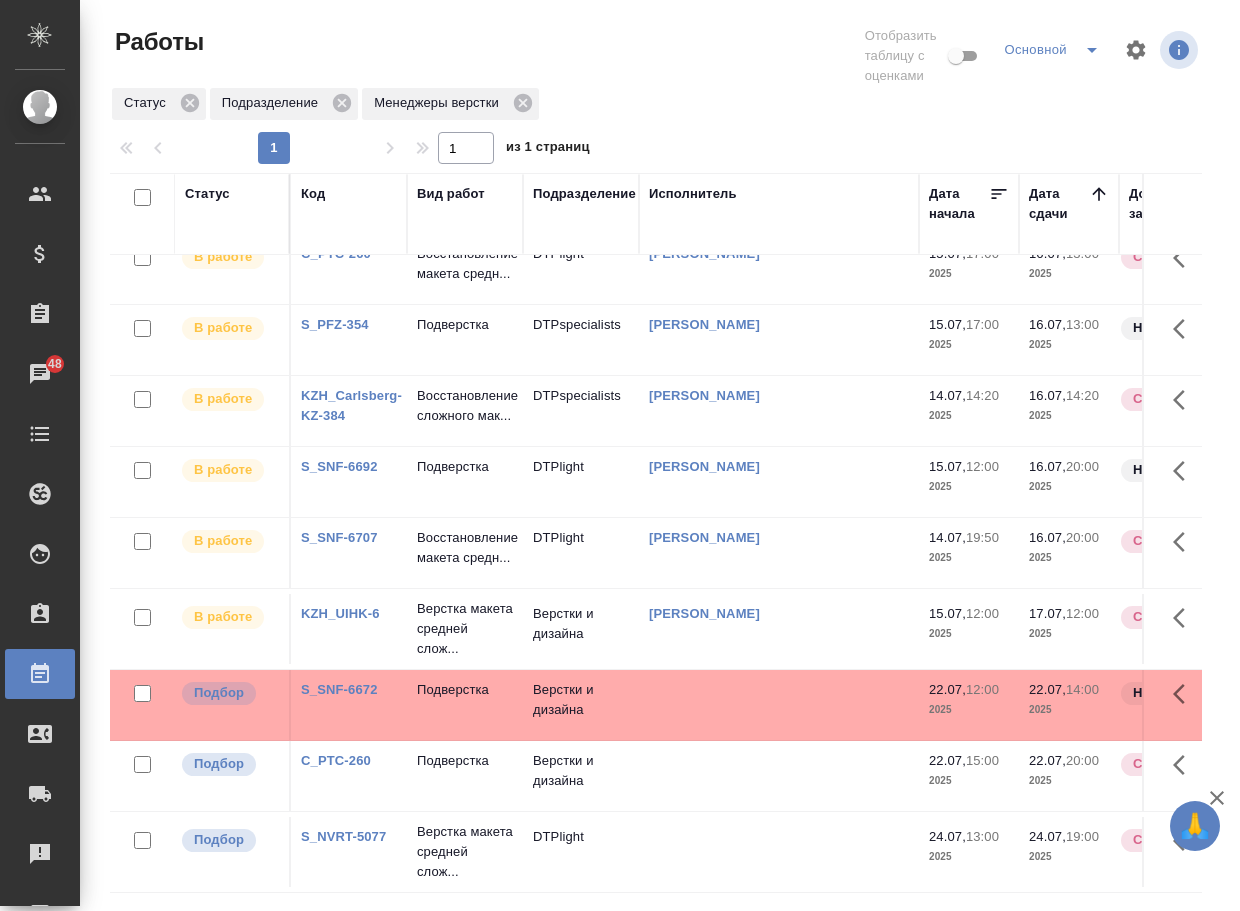 click on "Подверстка" at bounding box center (465, -96) 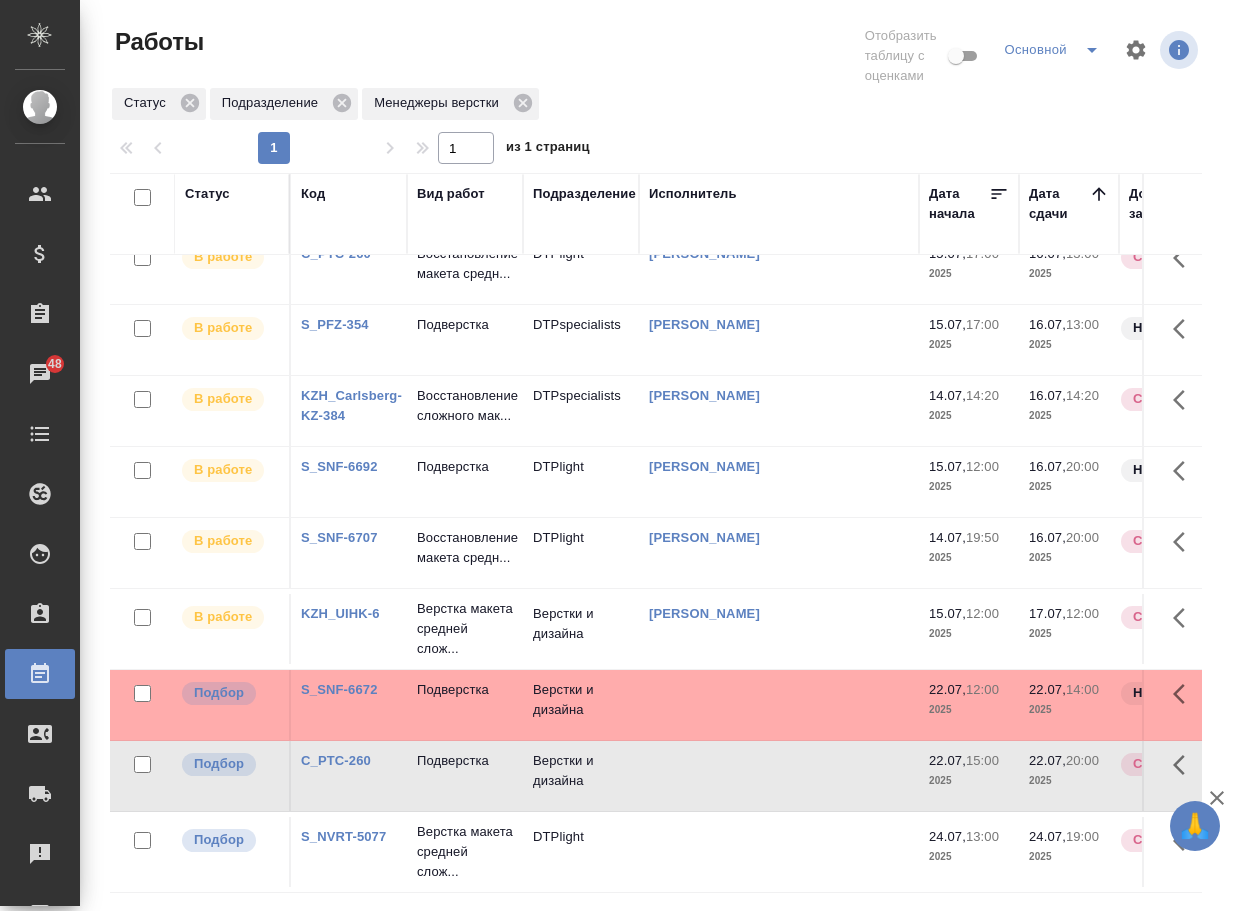 click on "Подверстка" at bounding box center [465, -96] 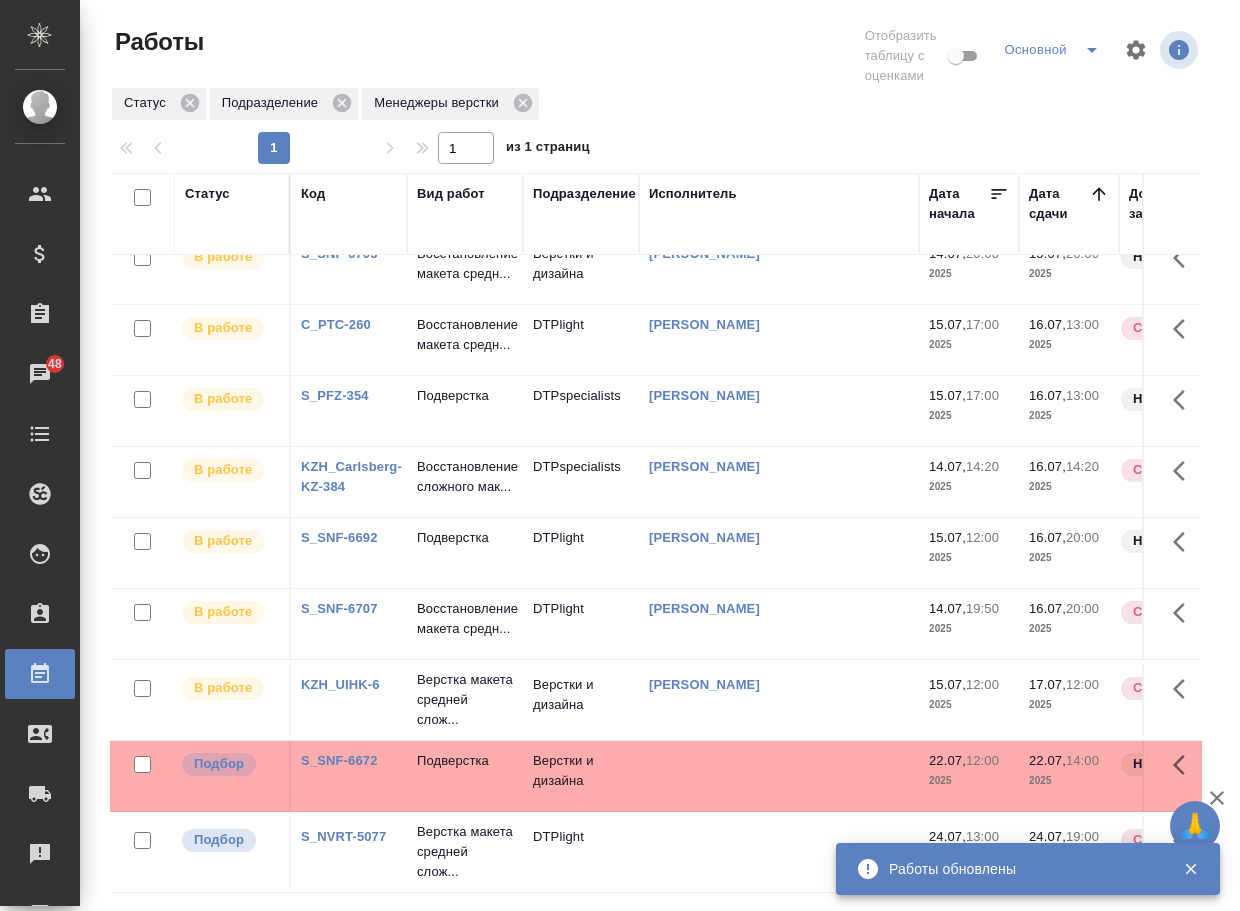 scroll, scrollTop: 491, scrollLeft: 0, axis: vertical 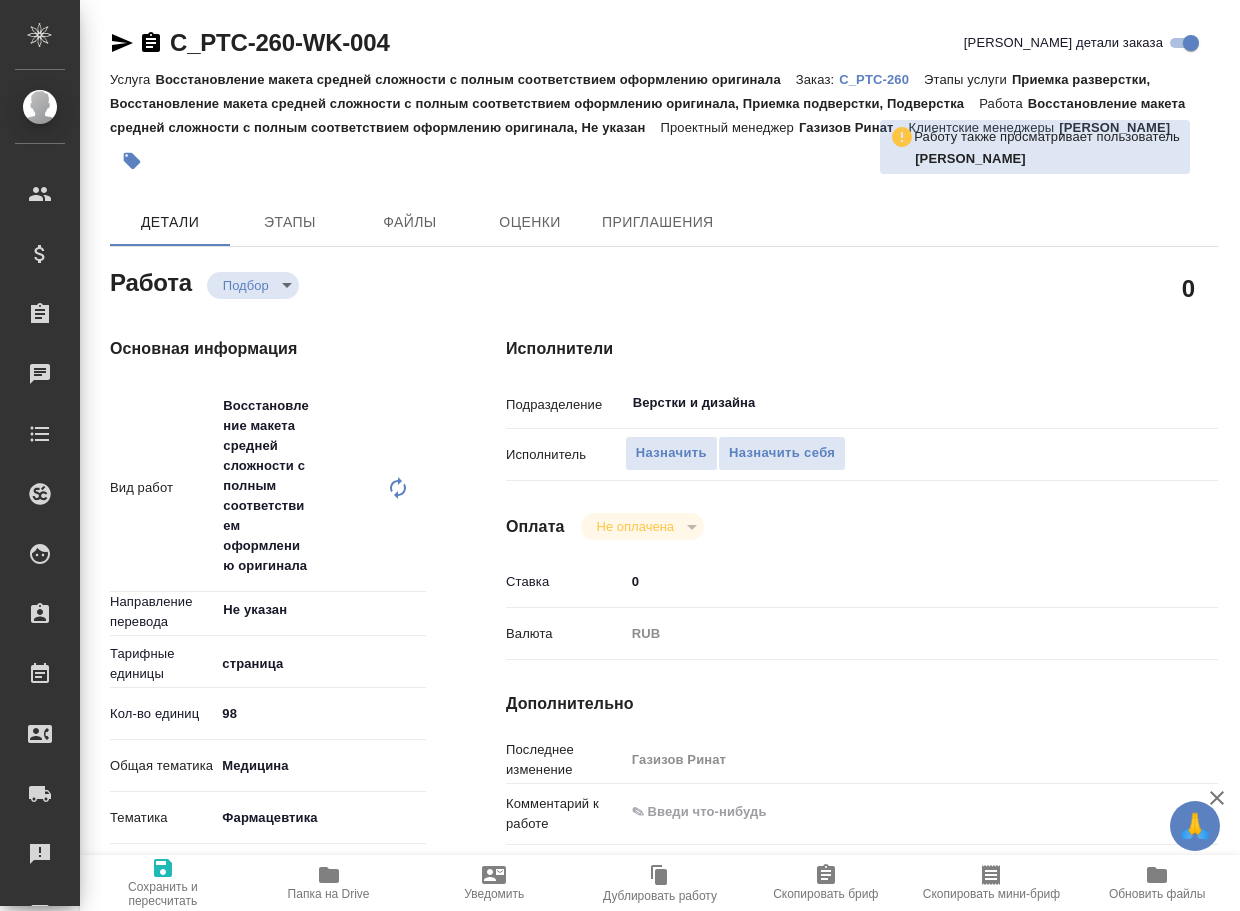 type on "x" 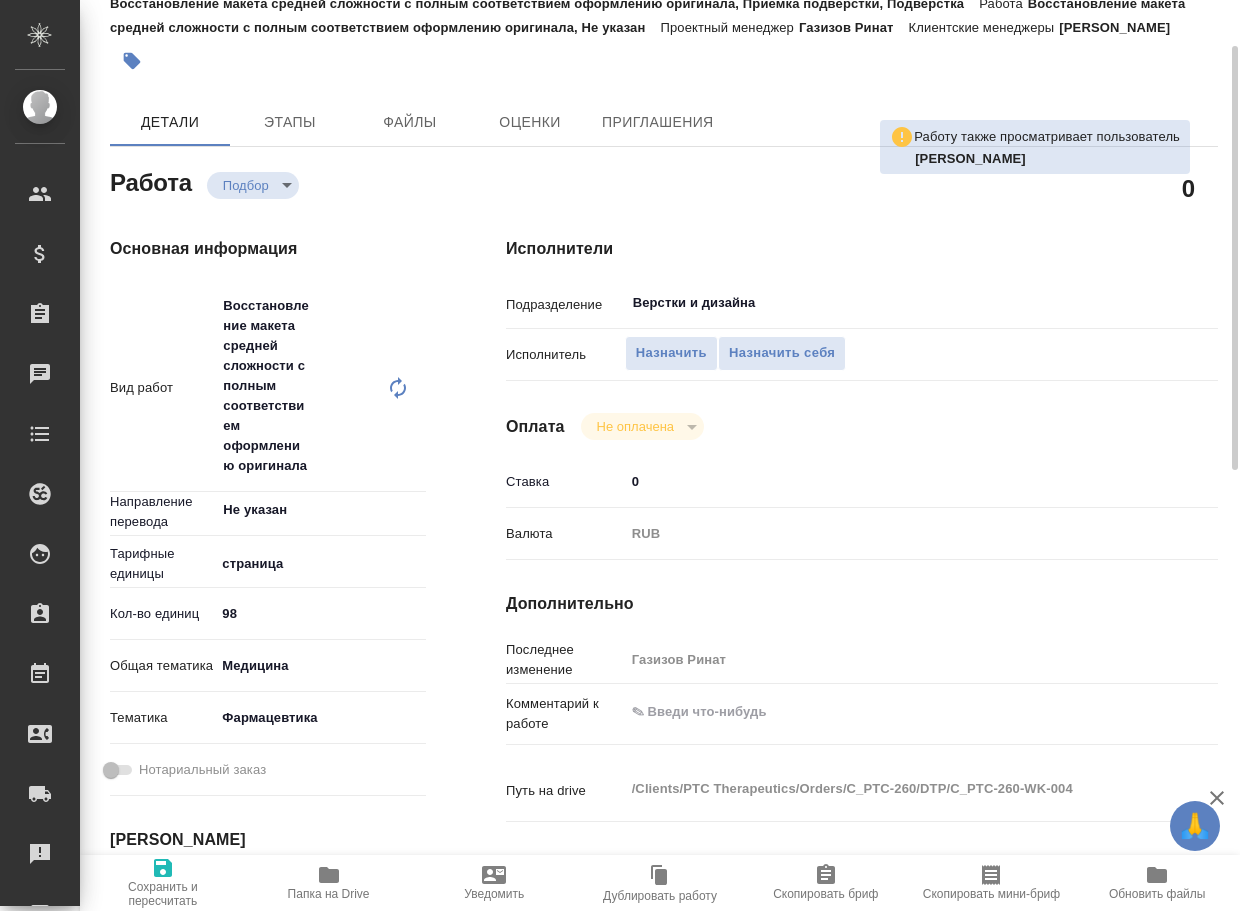 type on "x" 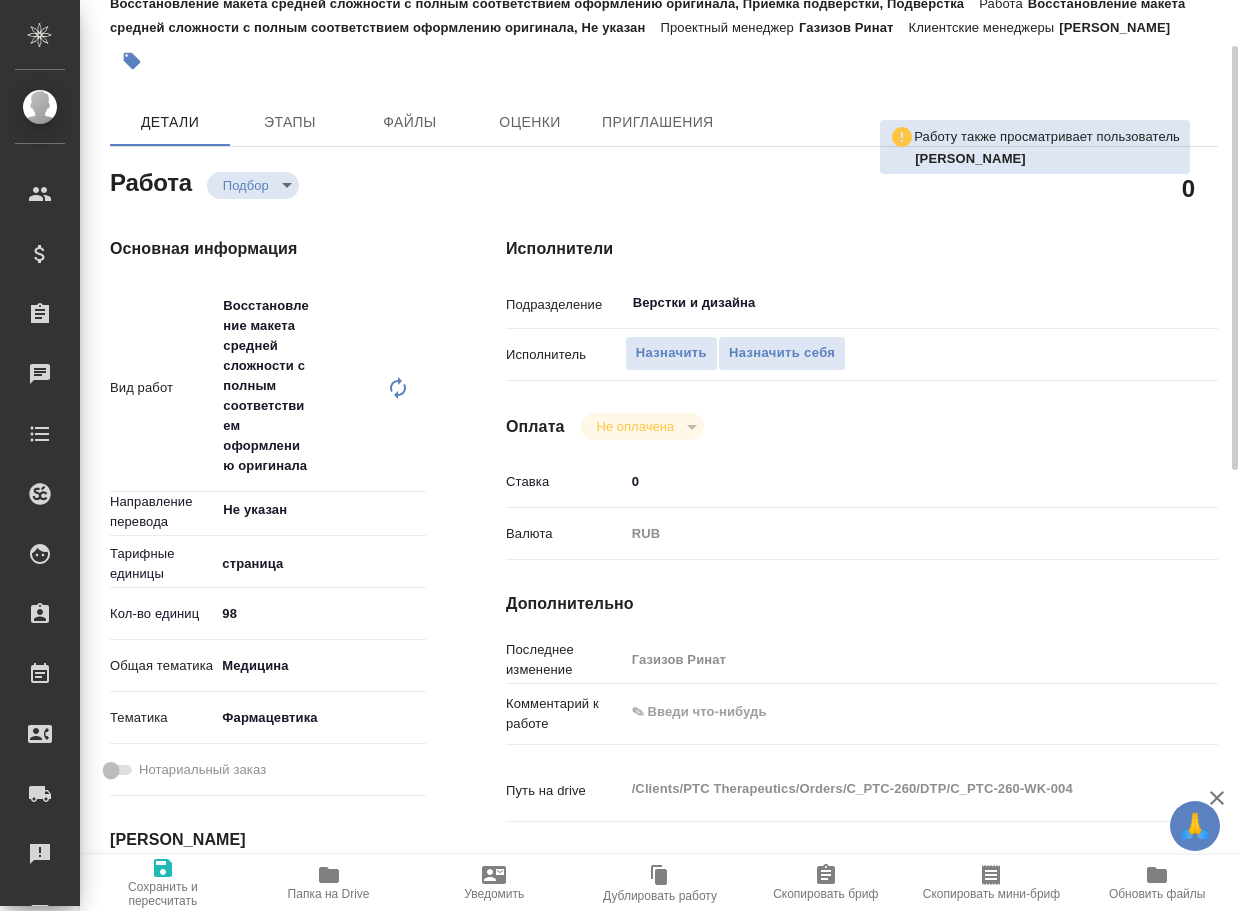 type on "x" 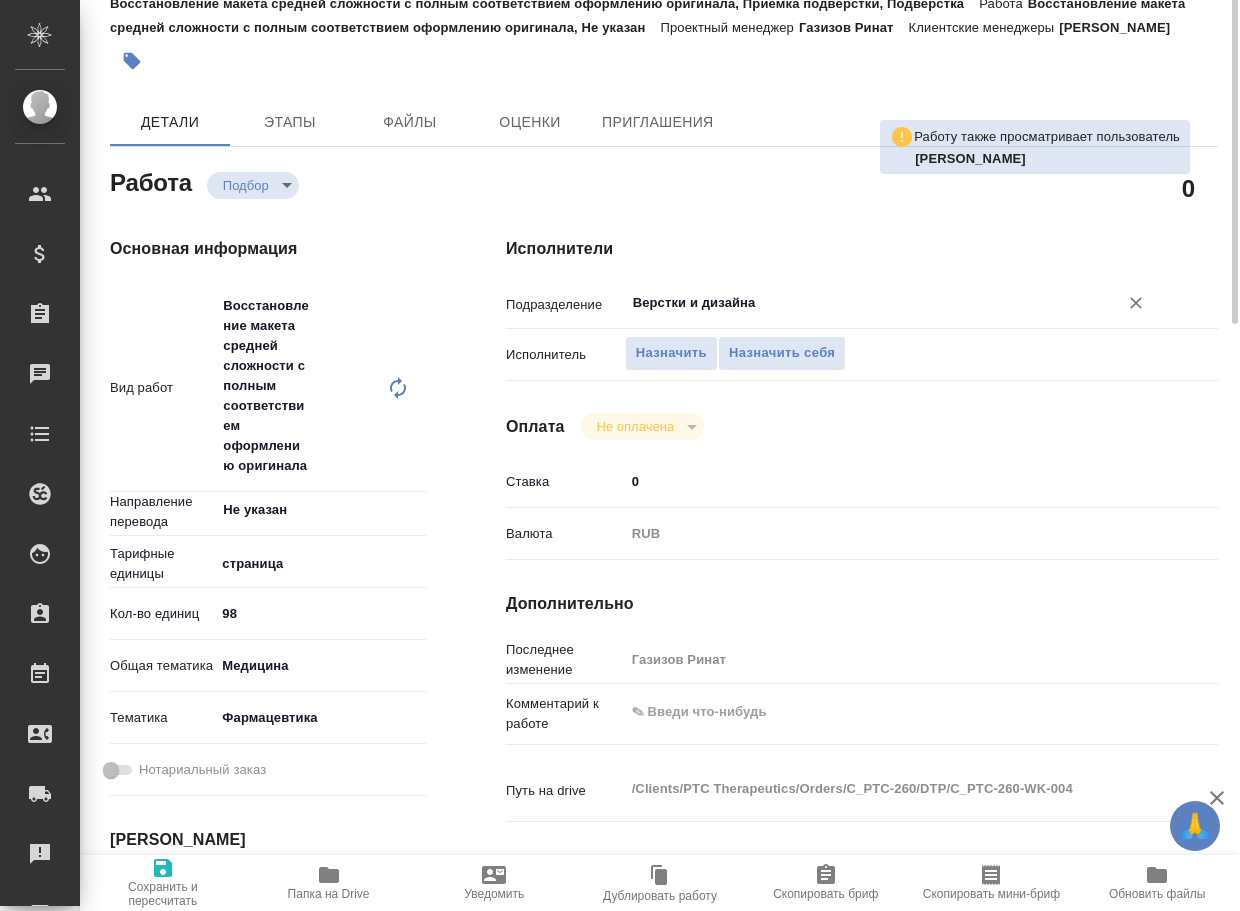 scroll, scrollTop: 0, scrollLeft: 0, axis: both 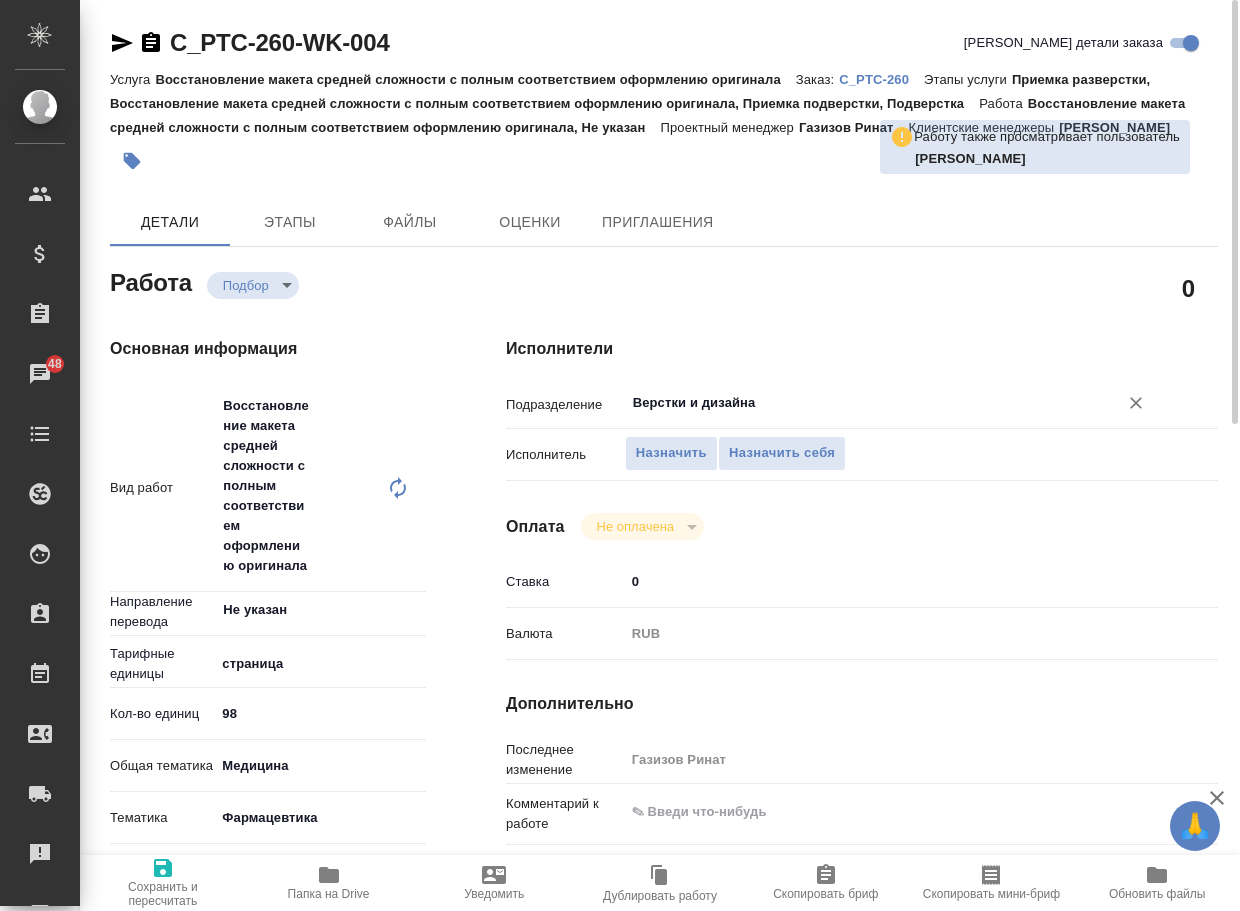 click on "Верстки и дизайна" at bounding box center [858, 403] 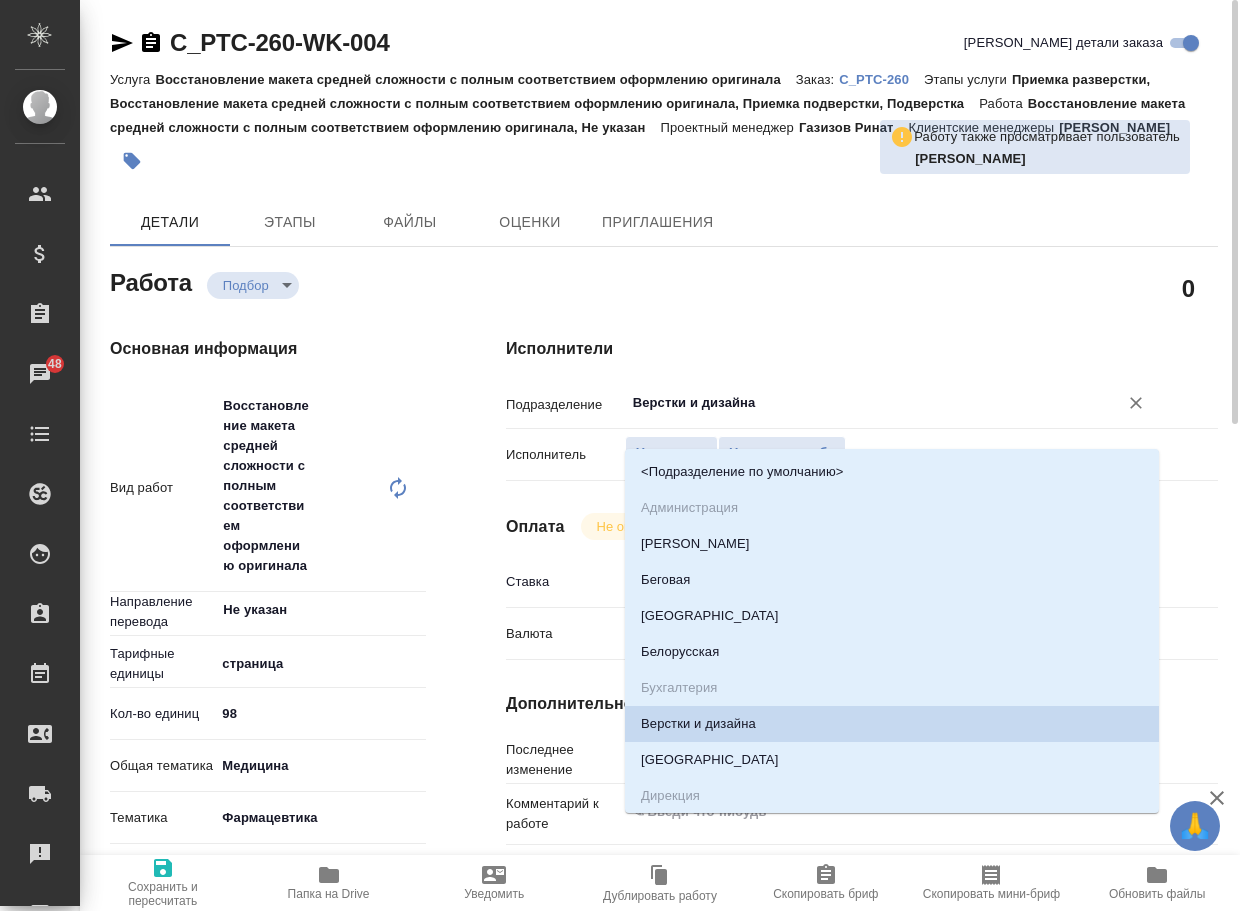 type on "x" 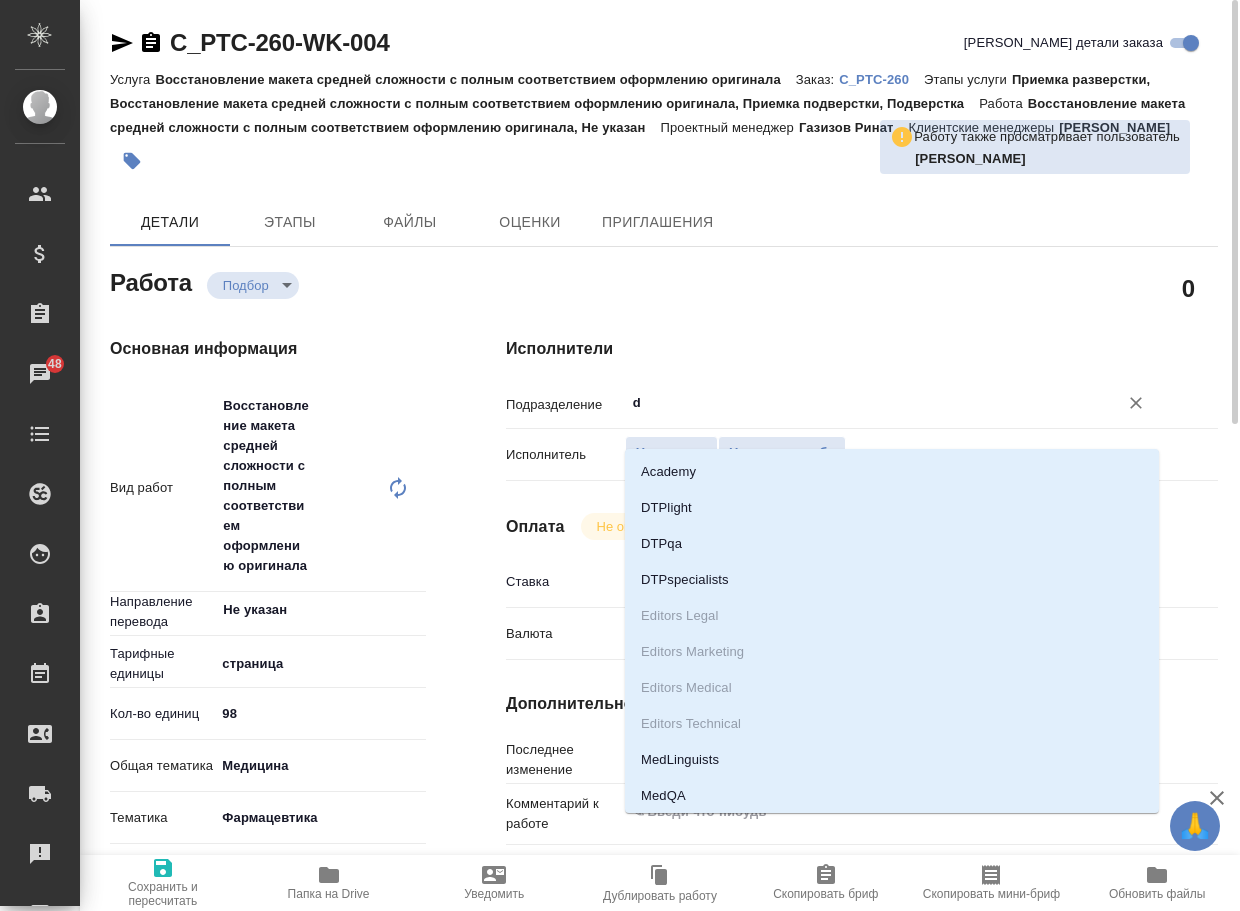 type on "dt" 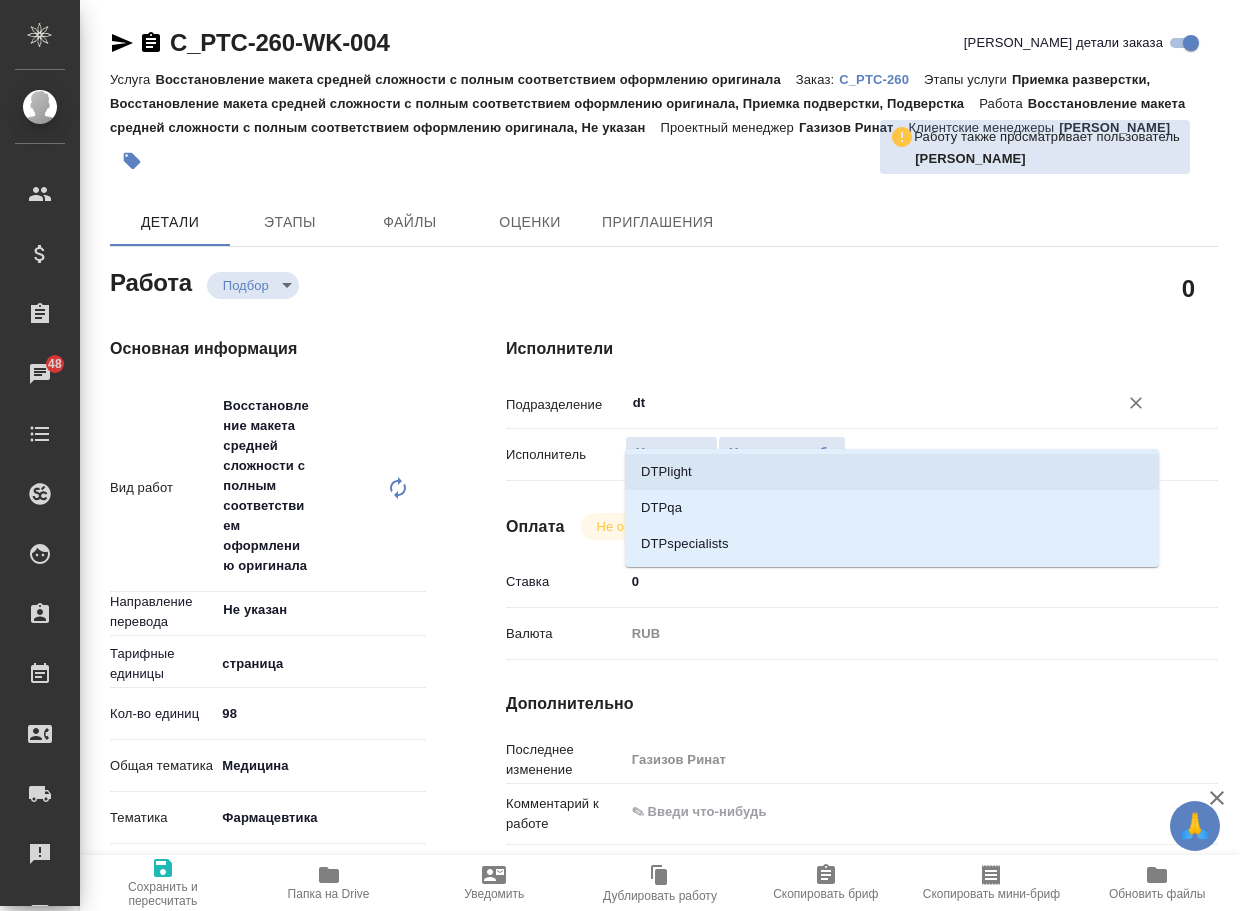 click on "DTPlight" at bounding box center [892, 472] 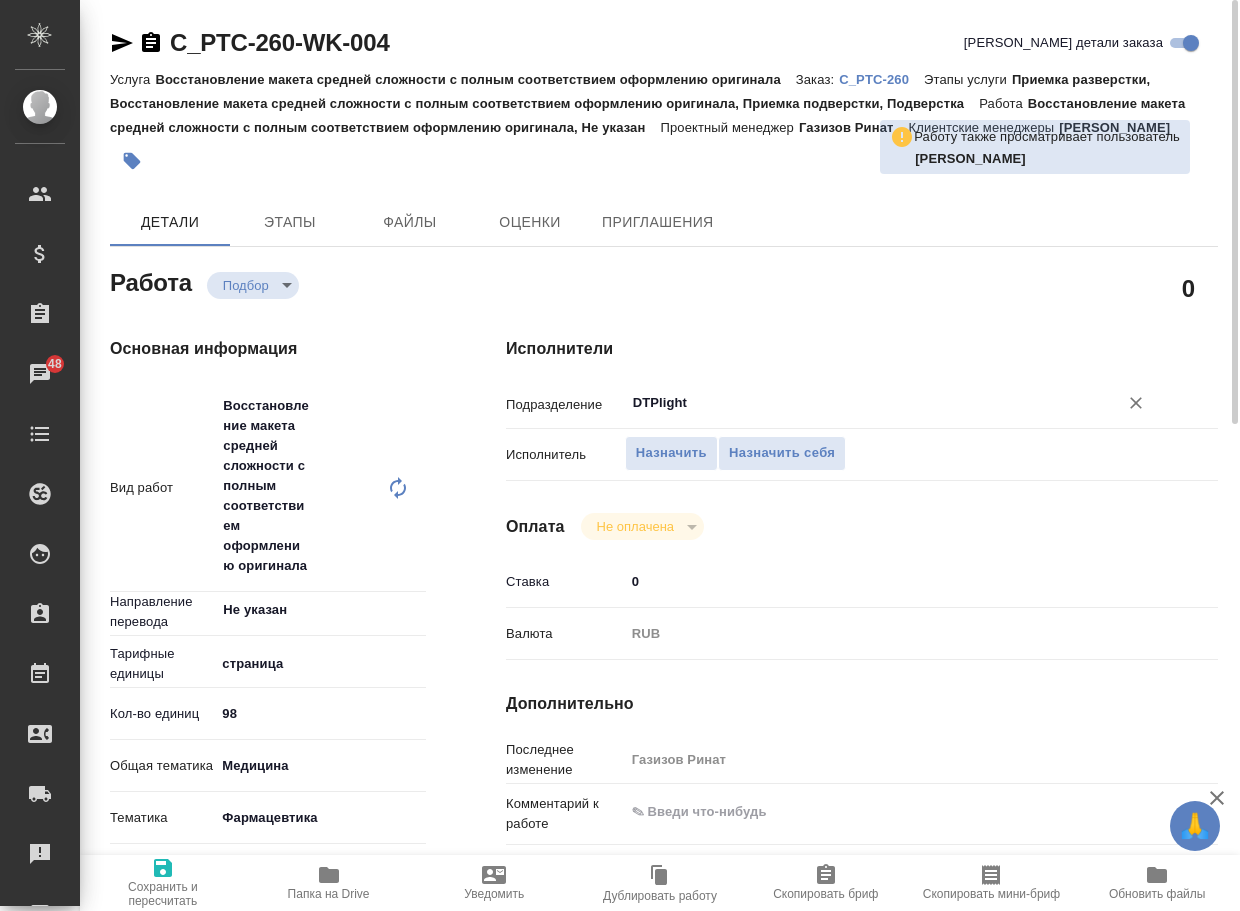 type on "DTPlight" 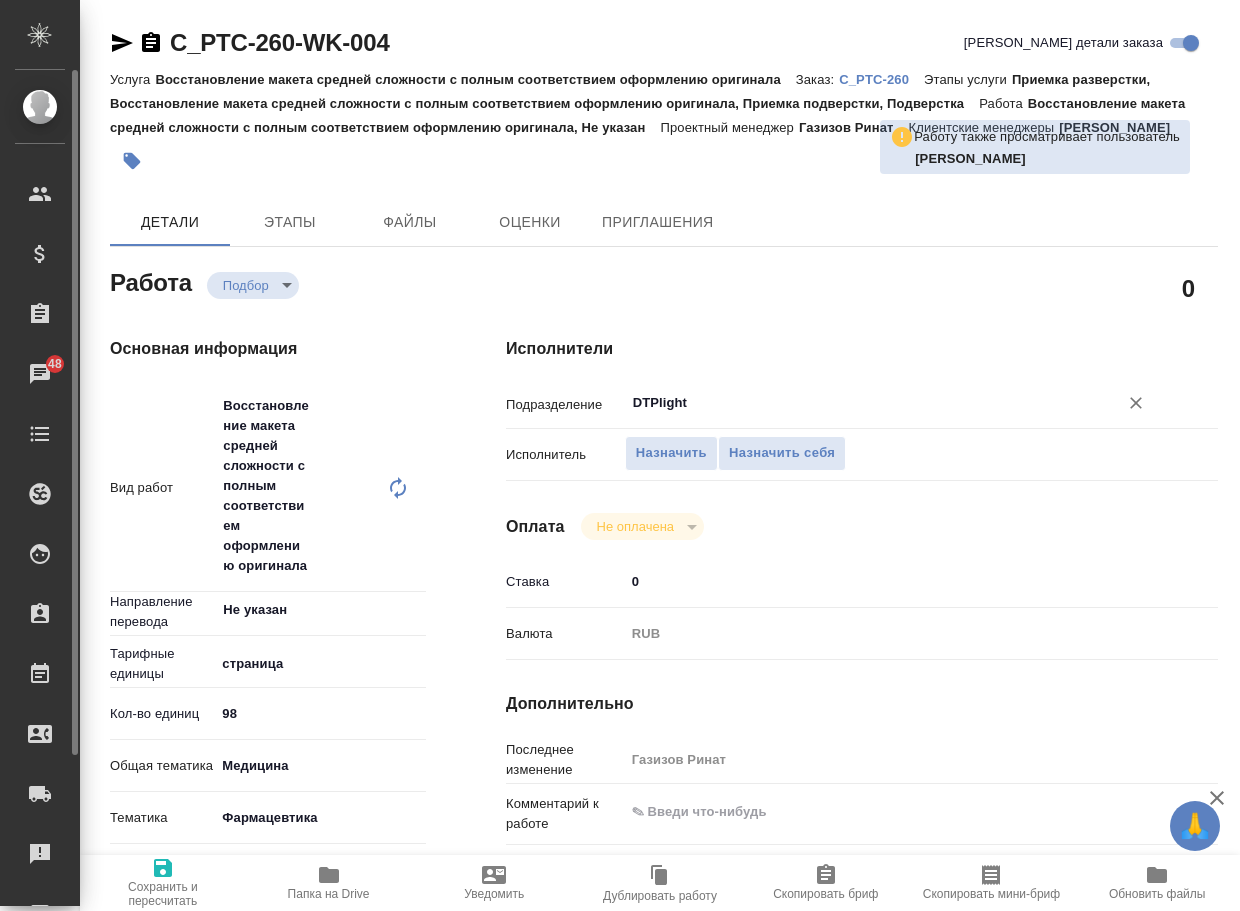 type on "x" 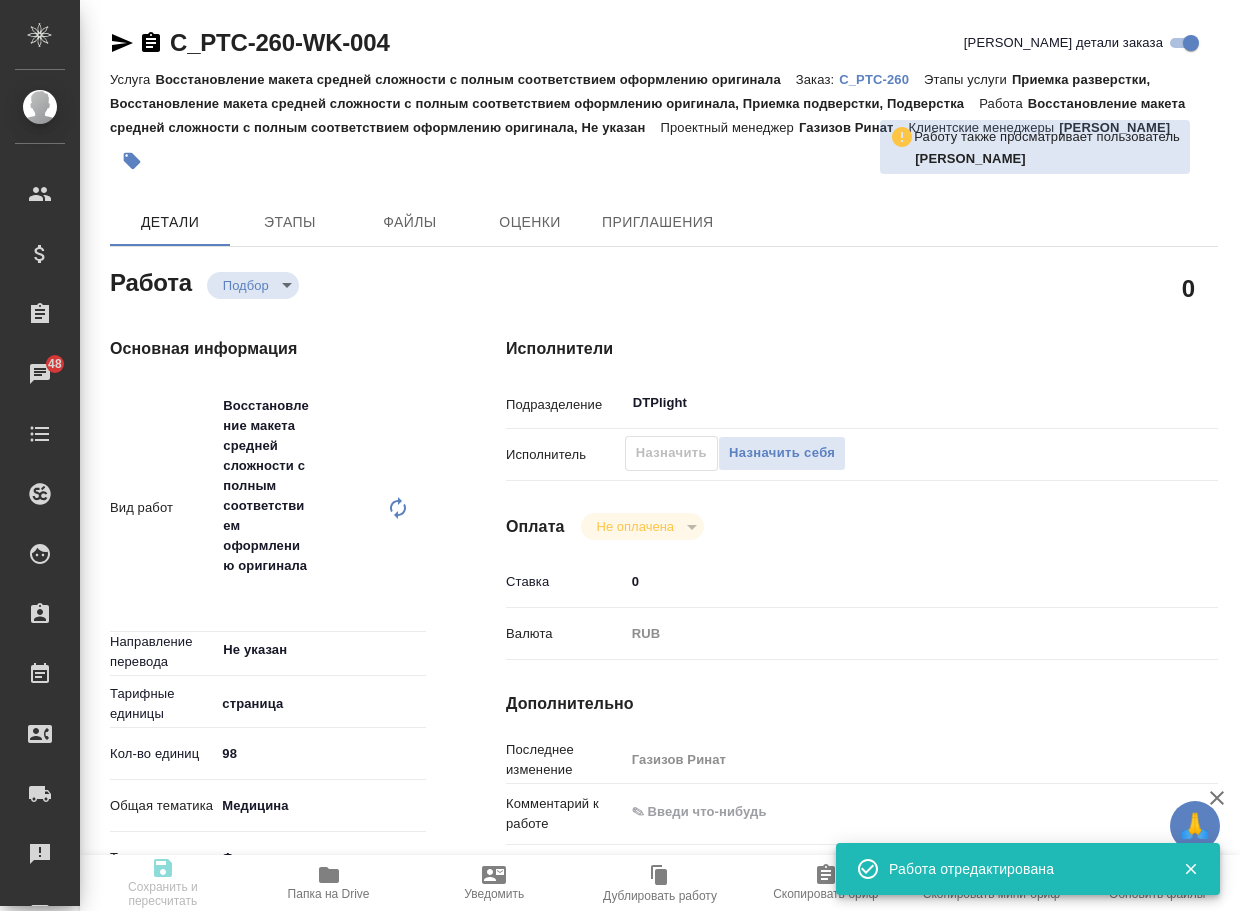 type on "x" 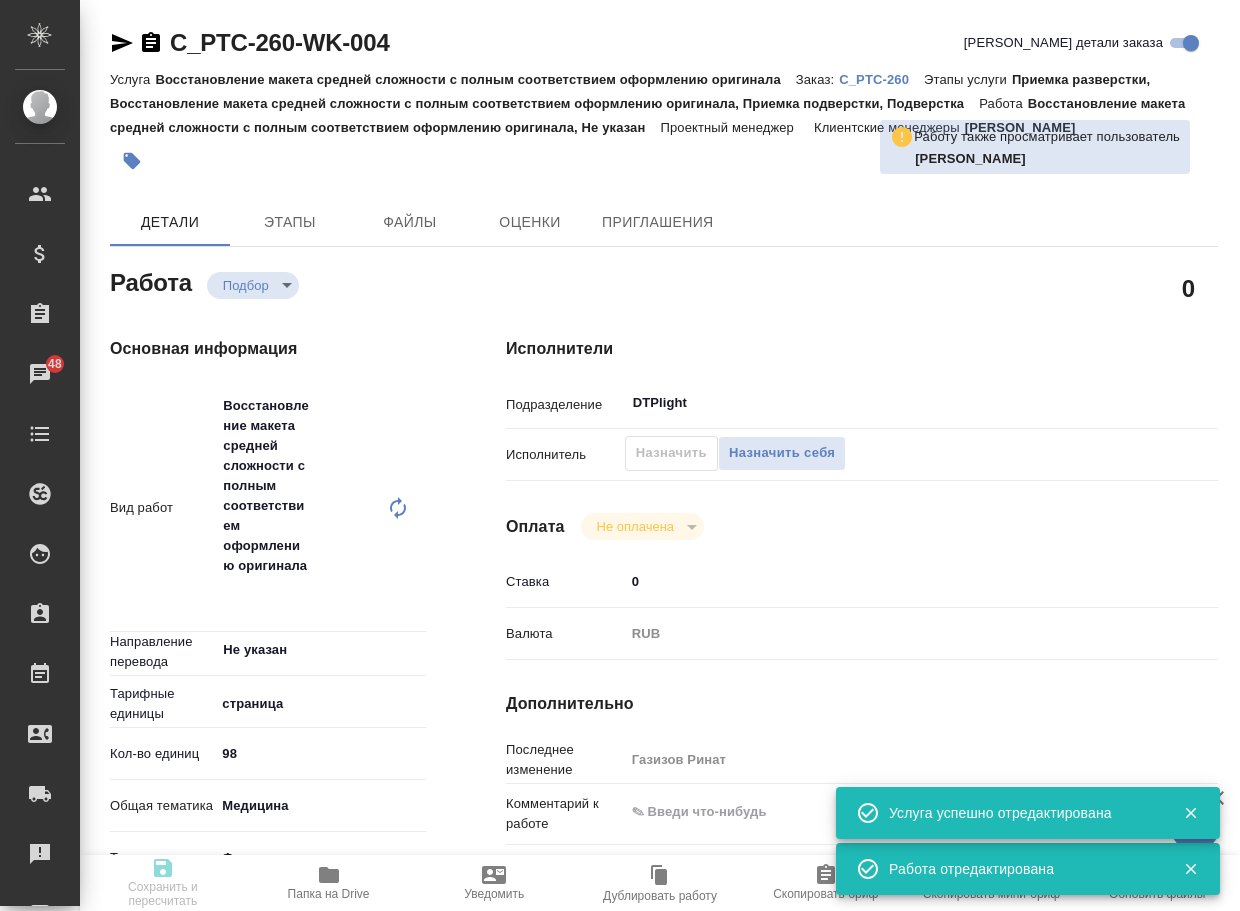 type on "x" 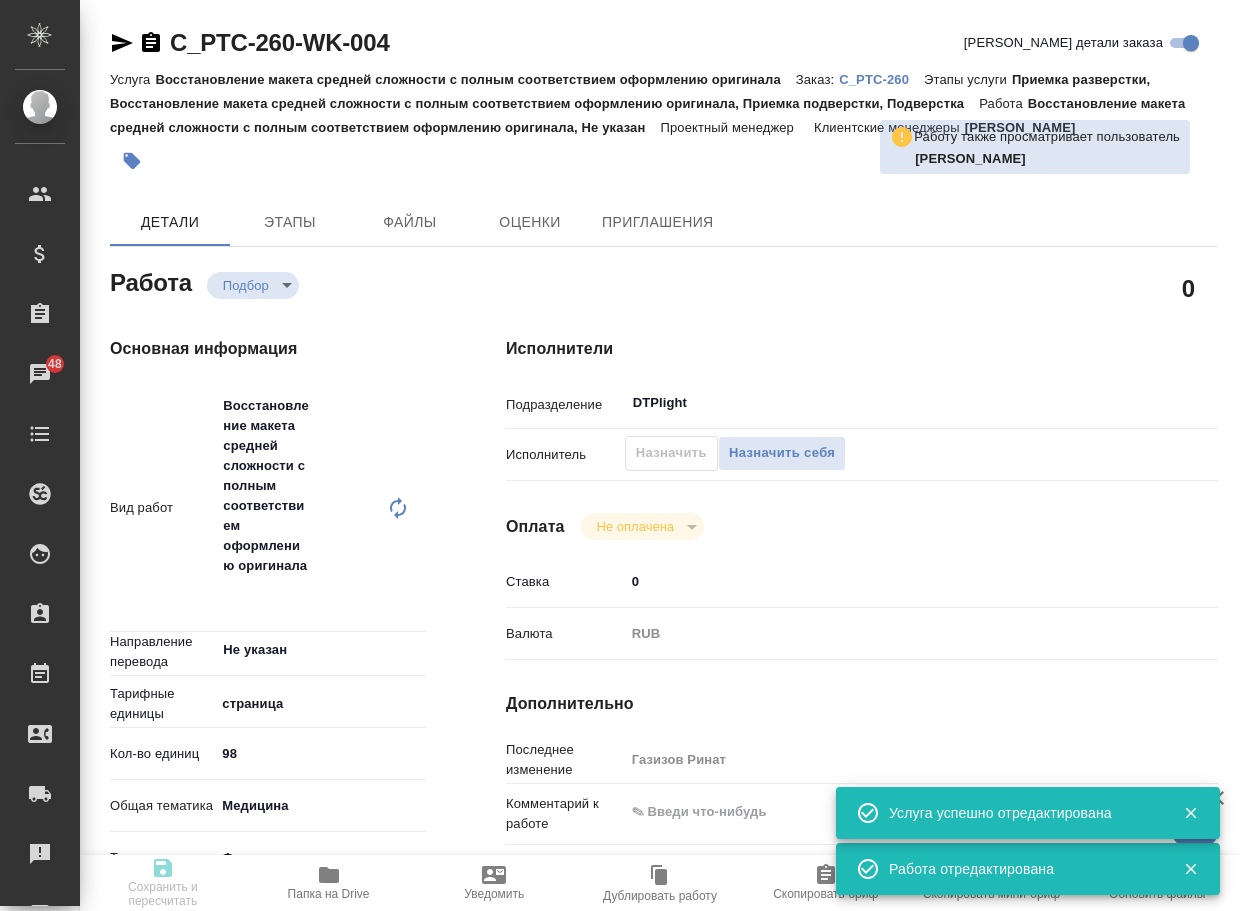 type on "x" 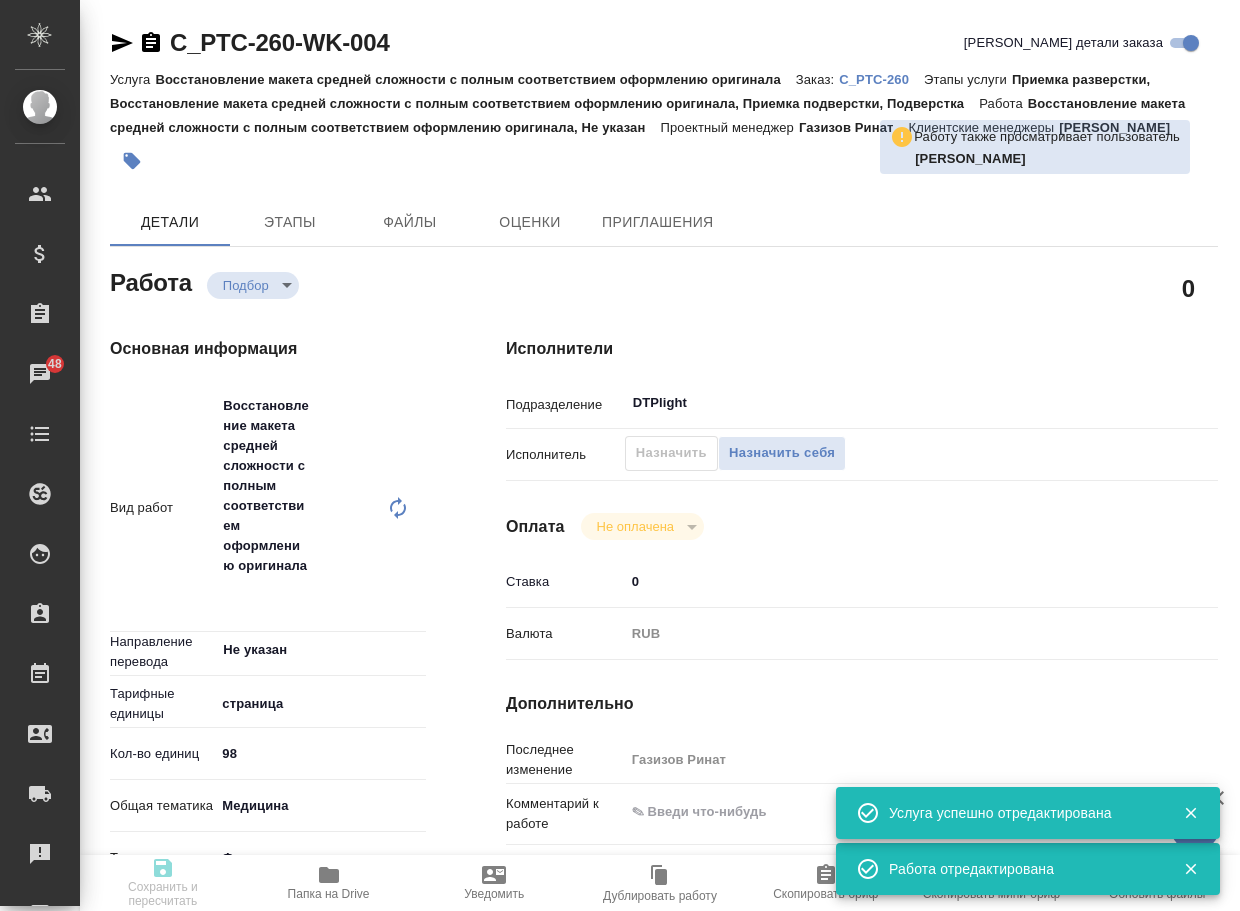 type on "x" 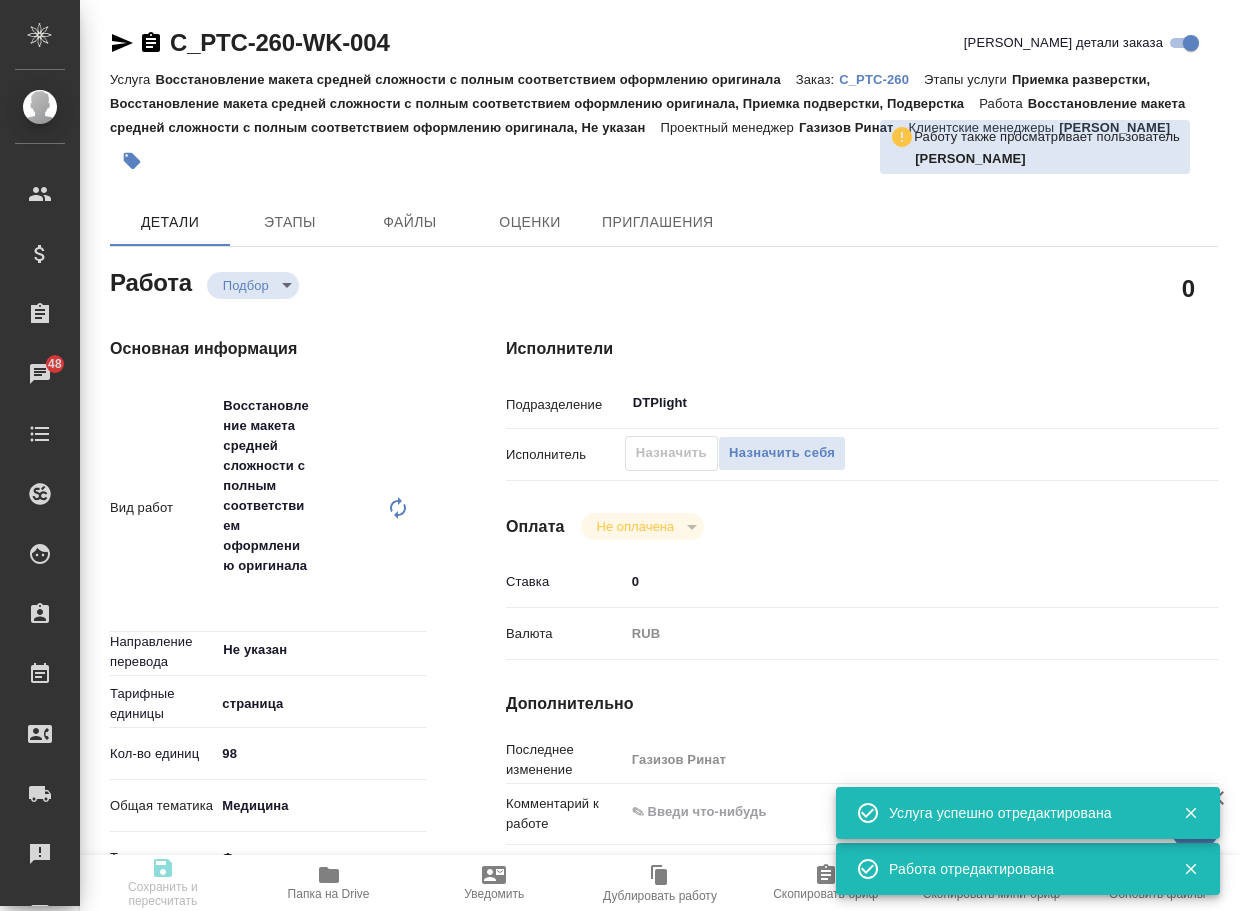 type on "x" 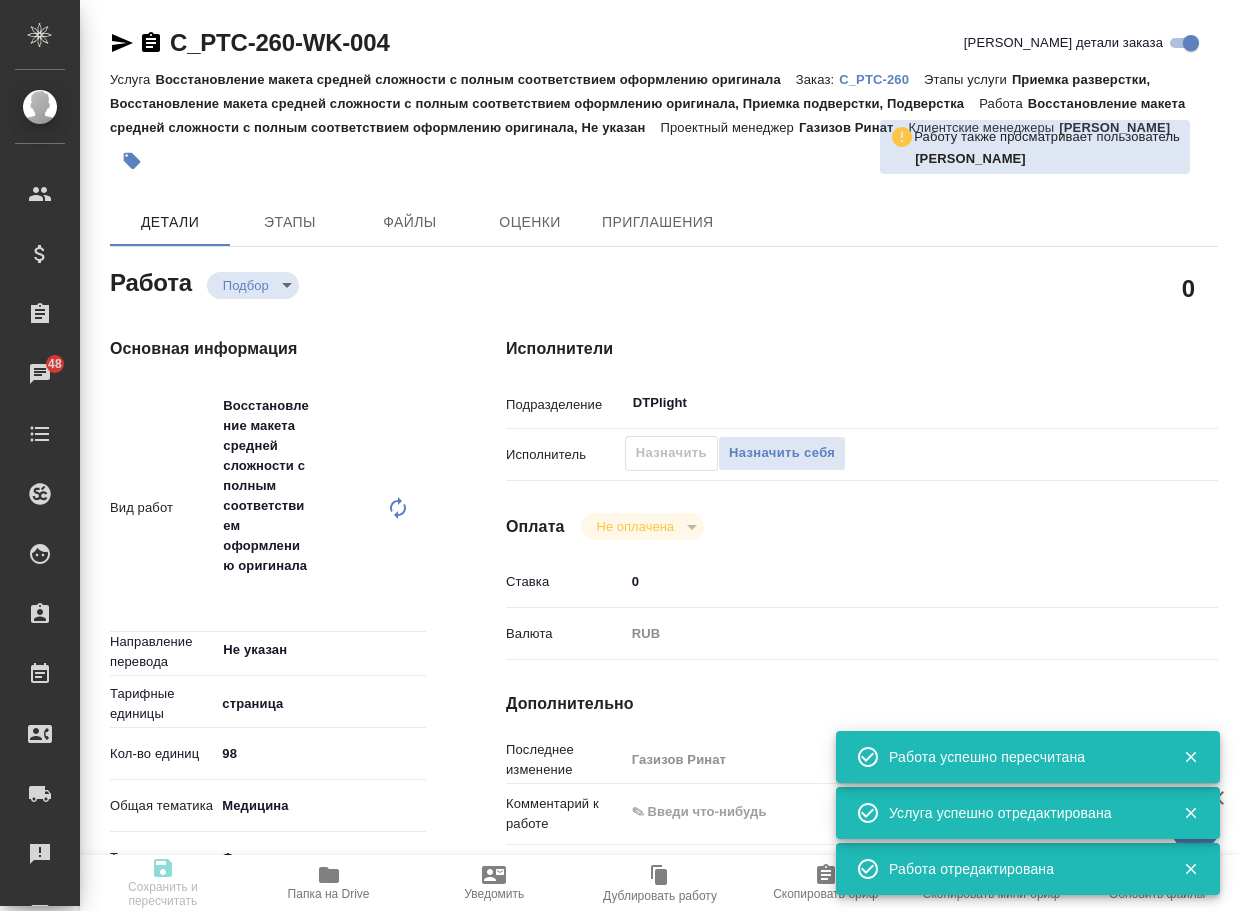 type on "x" 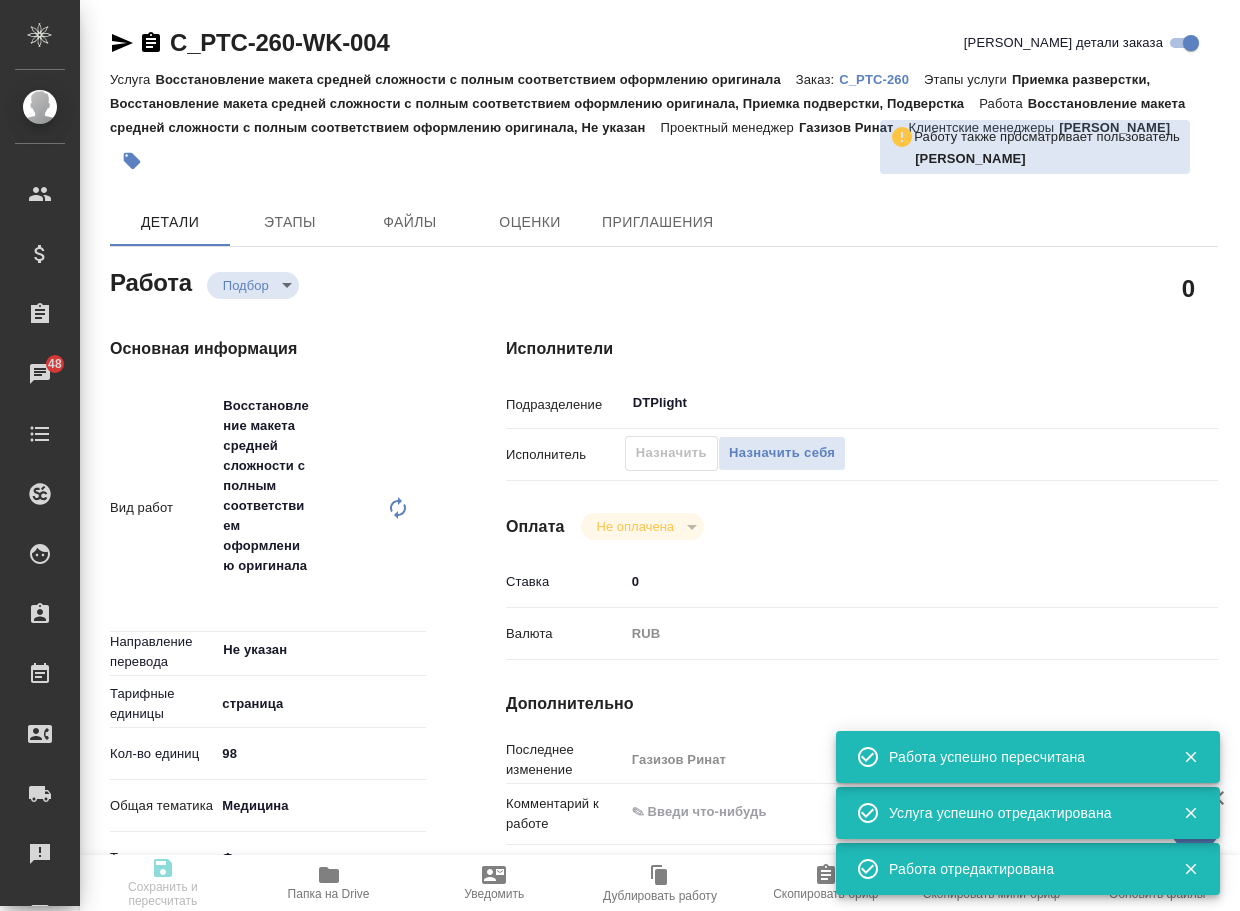 type on "x" 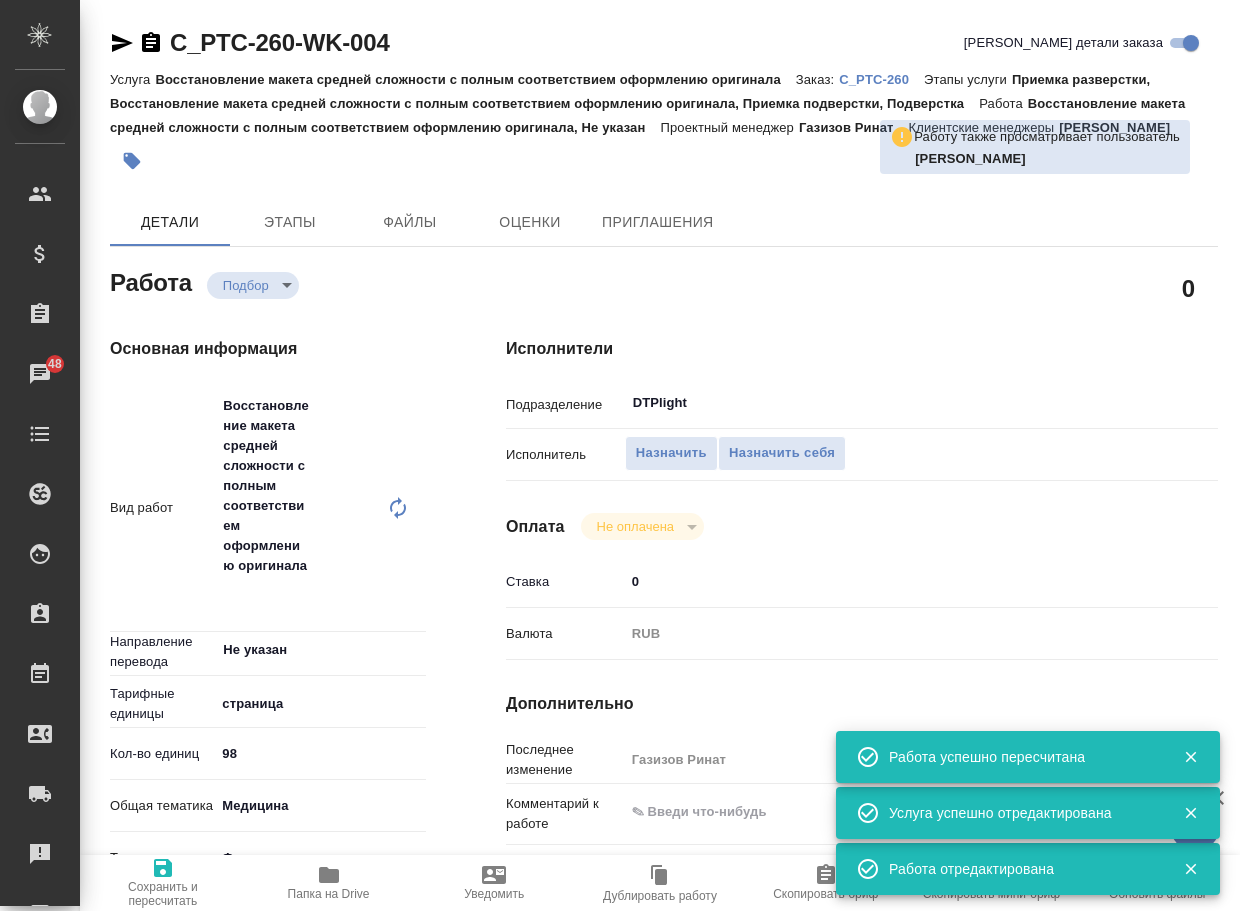 type on "x" 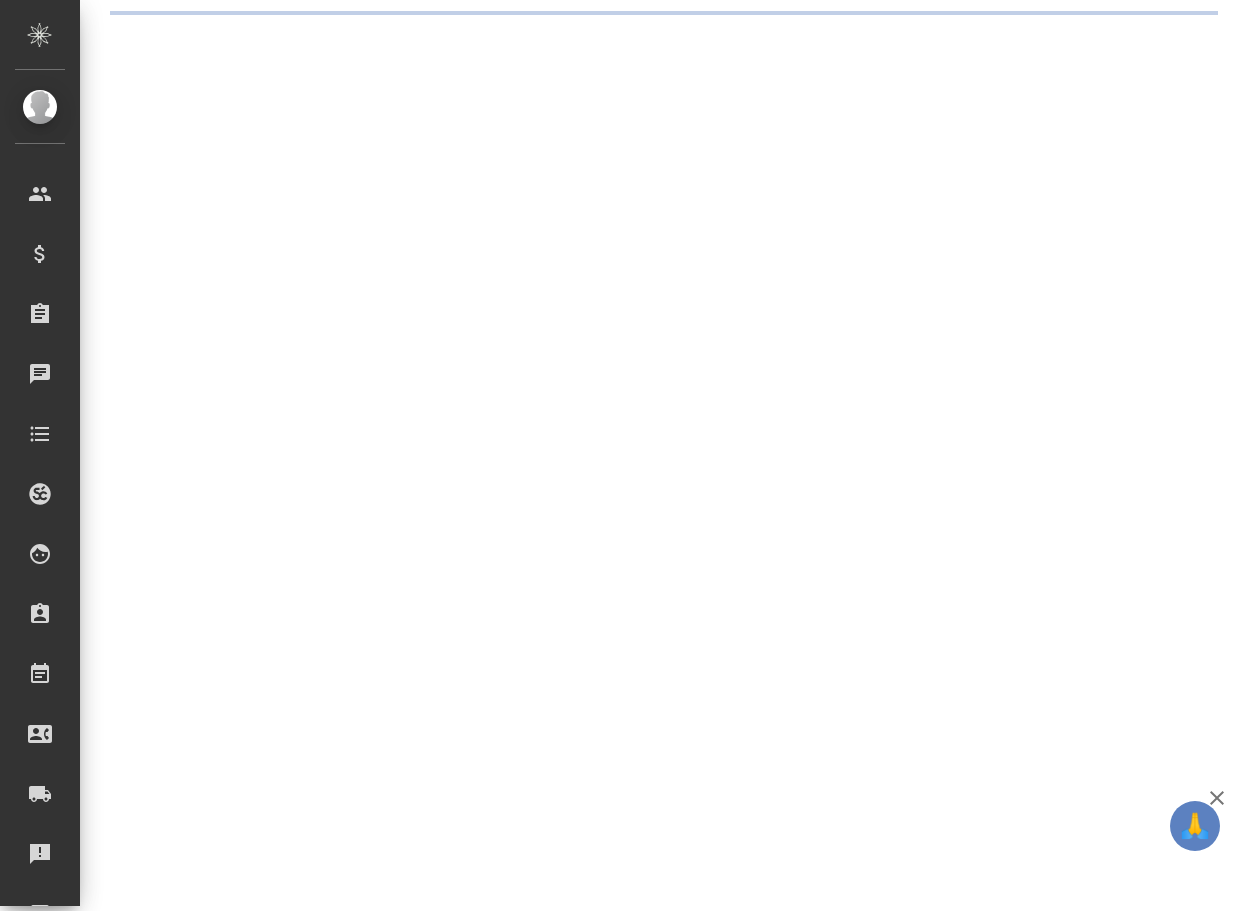 scroll, scrollTop: 0, scrollLeft: 0, axis: both 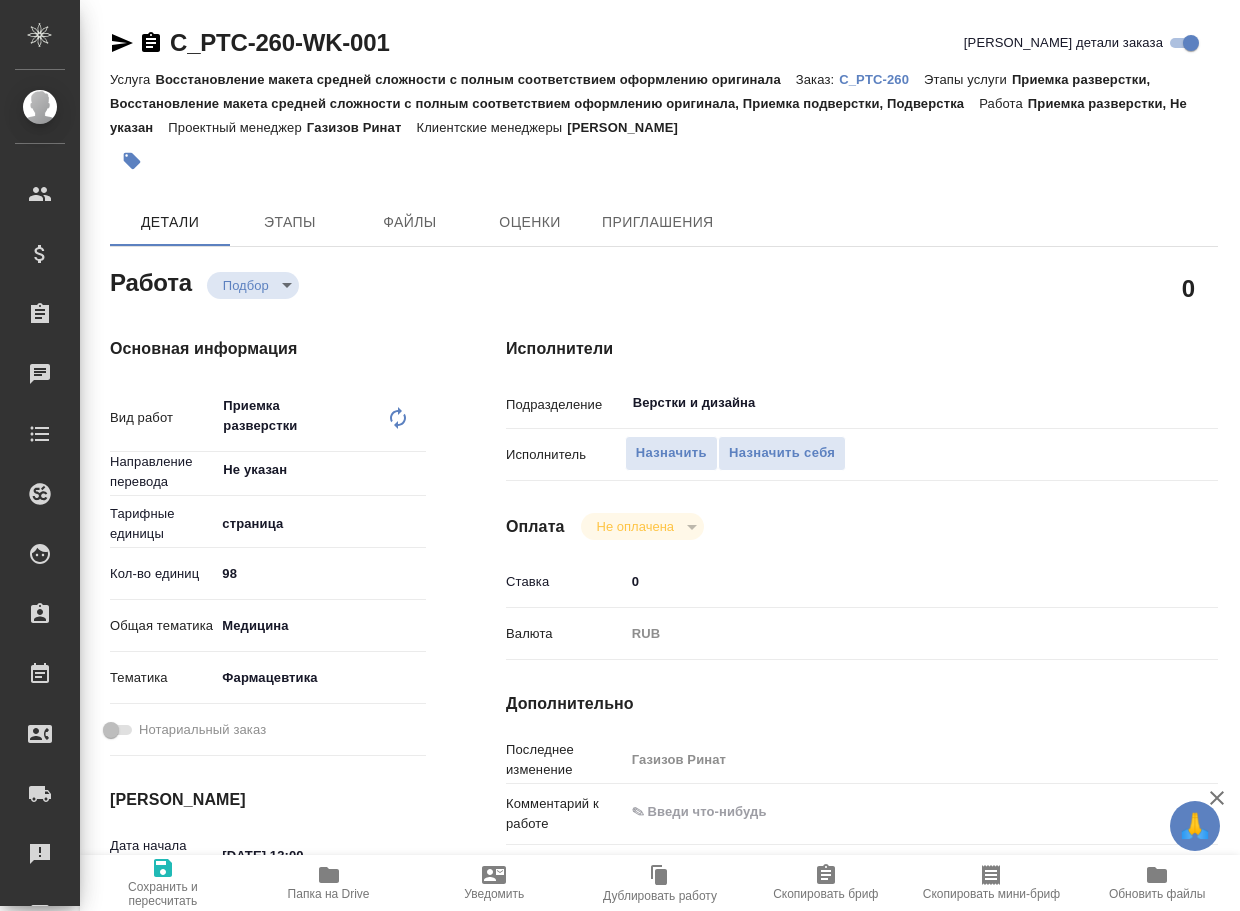 type on "x" 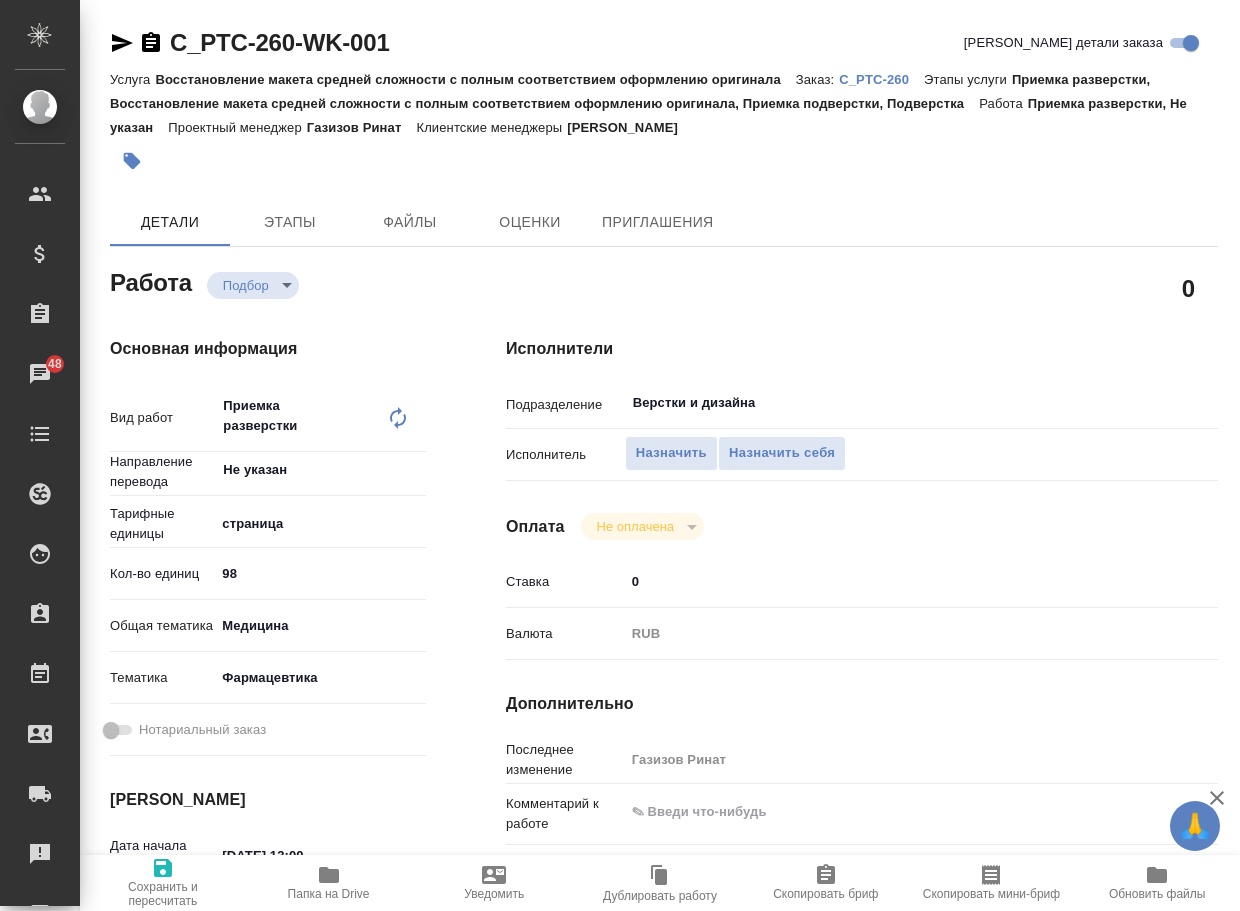 type on "x" 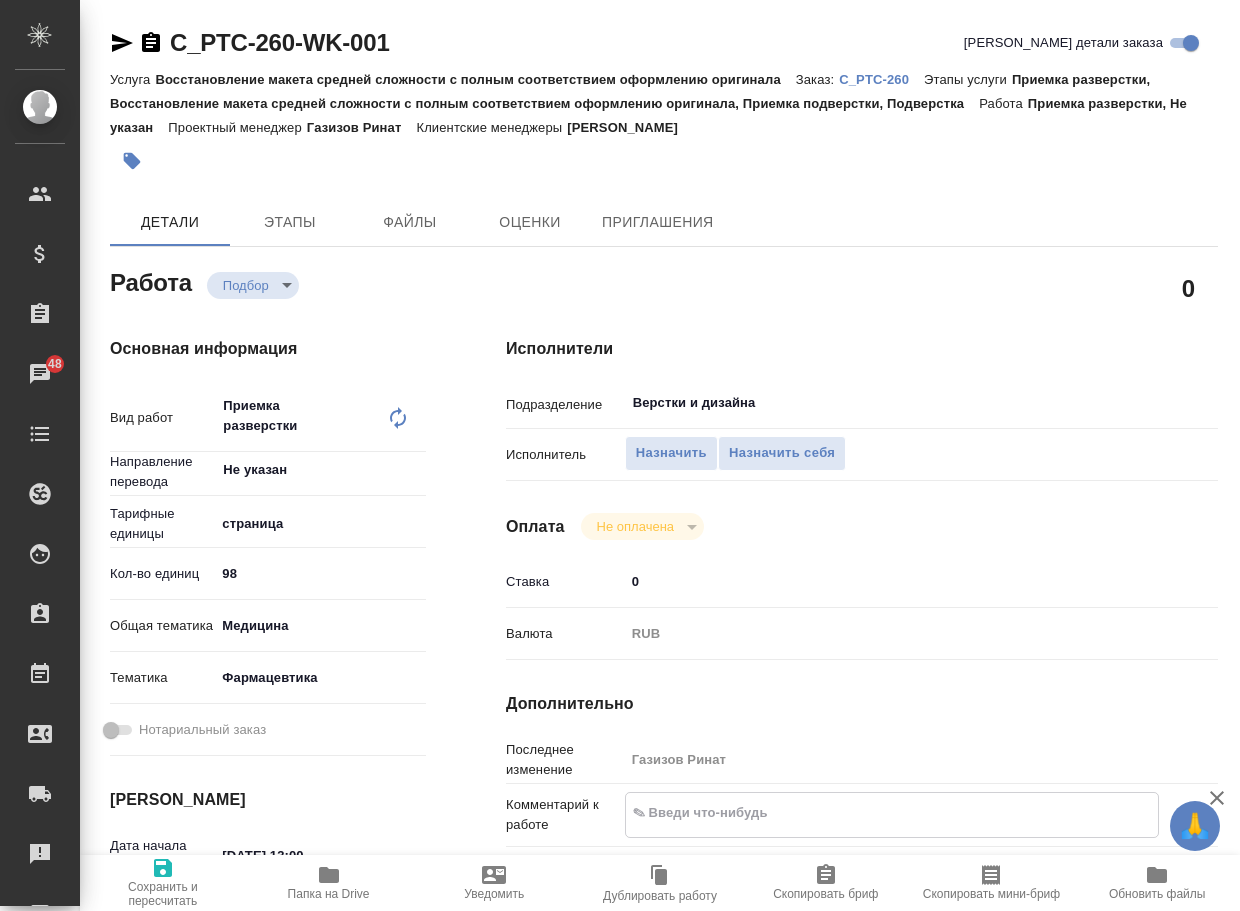 paste on "https://tera.awatera.com/Work/6874b46d8978974f39da2f95/" 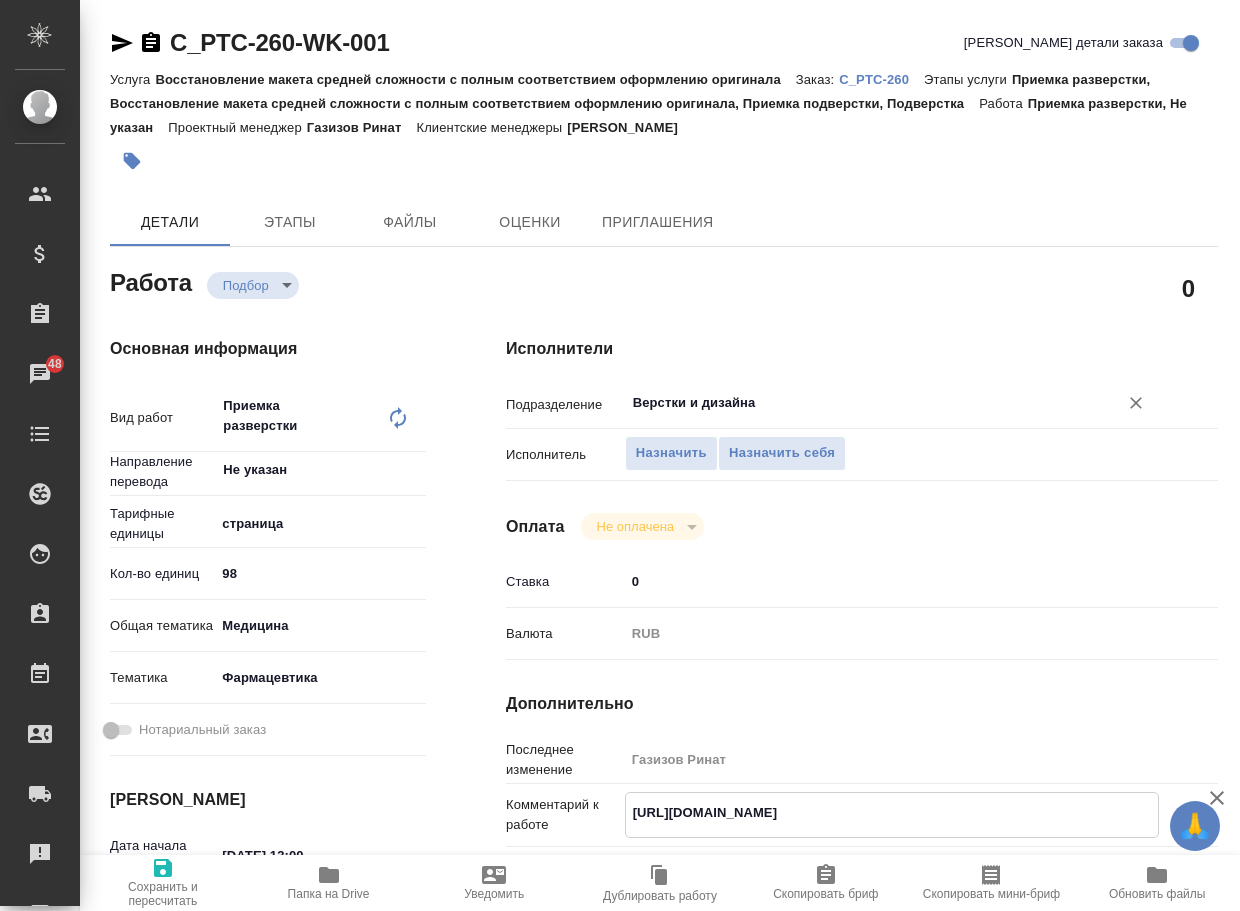 type on "https://tera.awatera.com/Work/6874b46d8978974f39da2f95/" 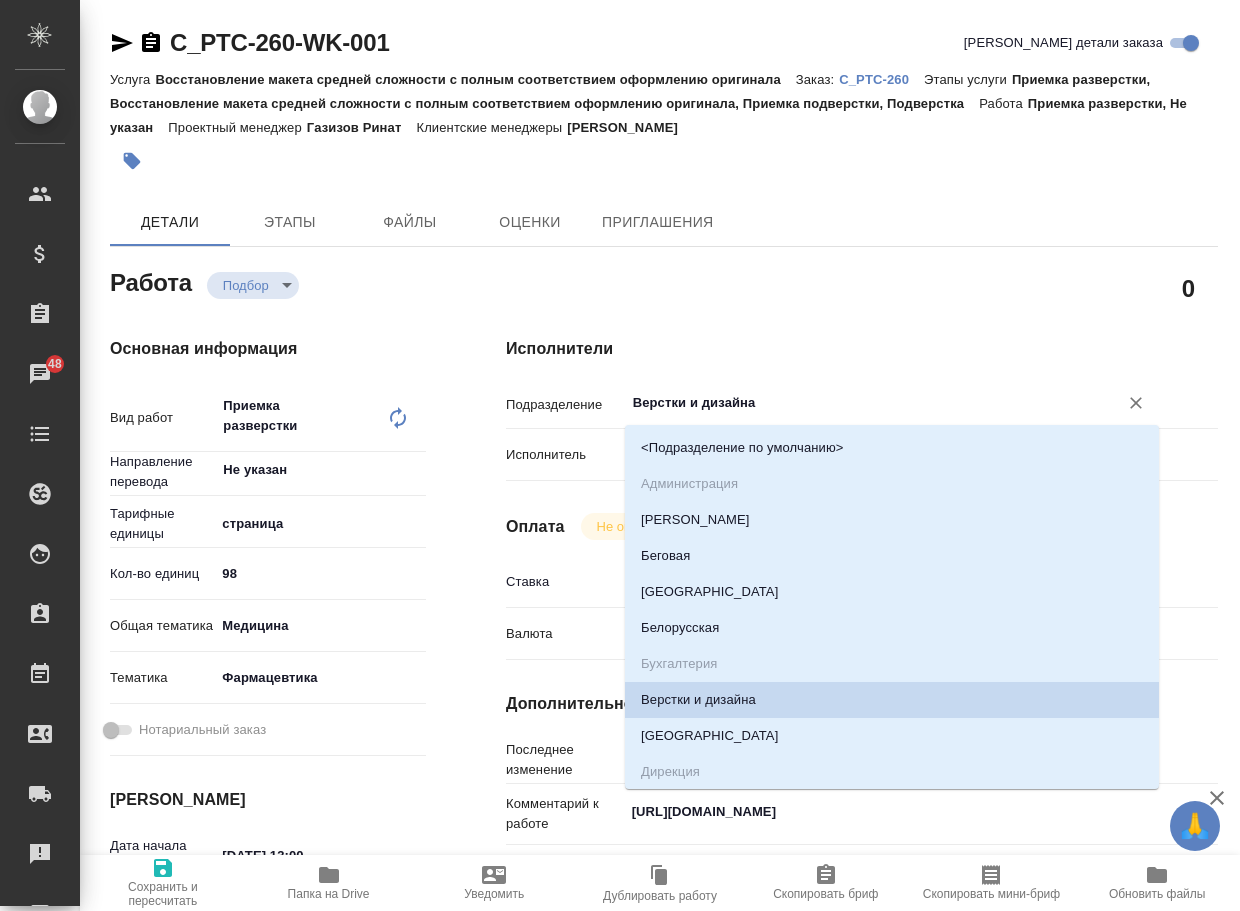 click on "Верстки и дизайна" at bounding box center [858, 403] 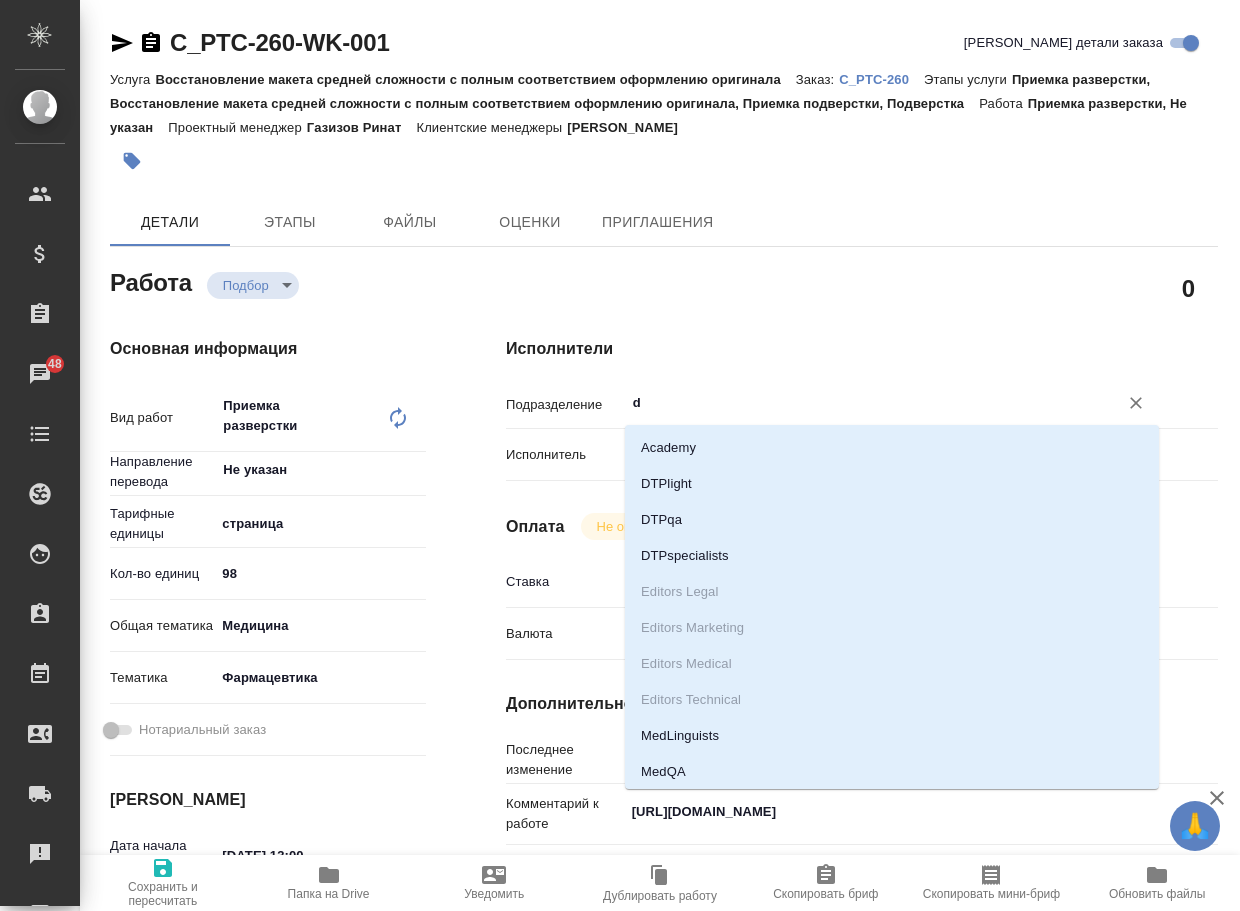 type on "dt" 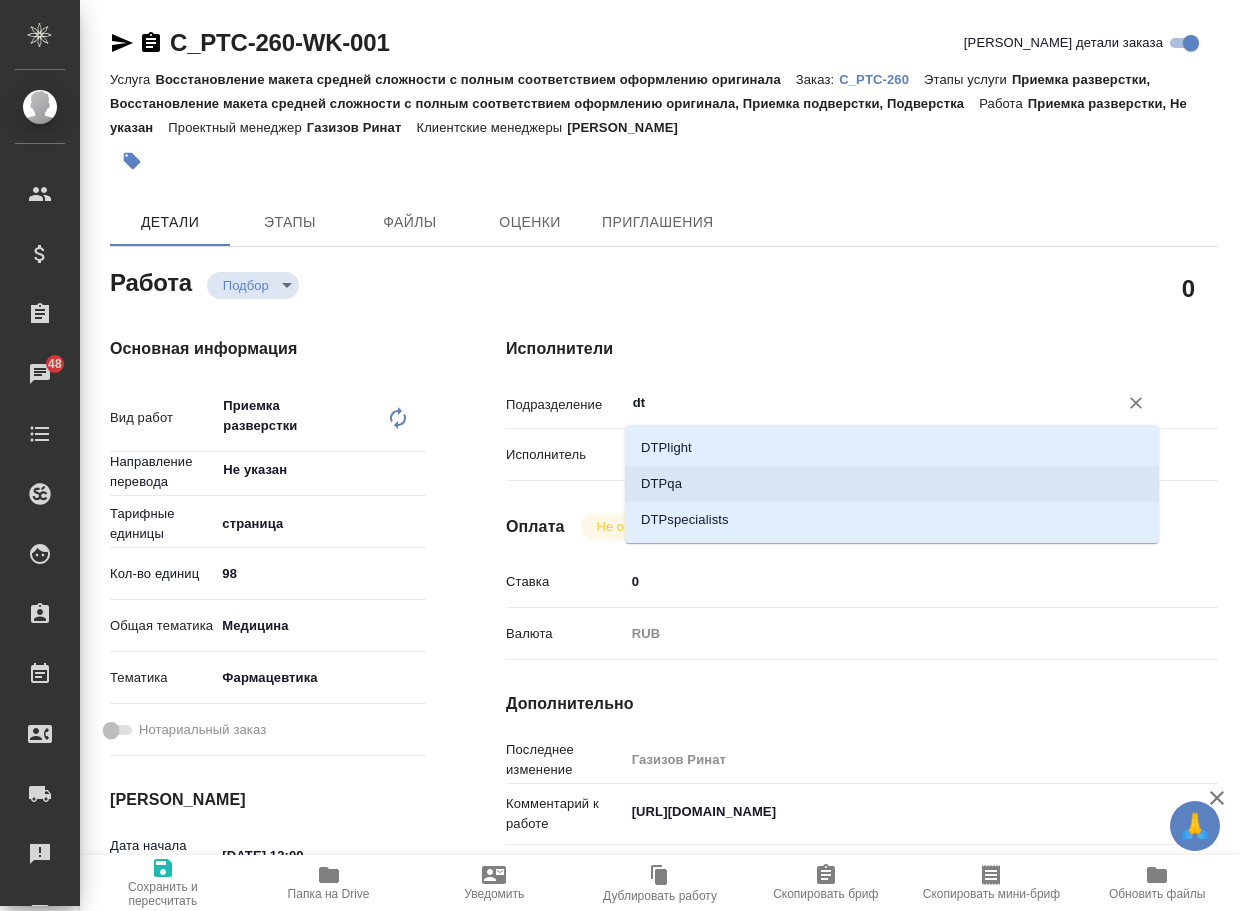 click on "DTPqa" at bounding box center (892, 484) 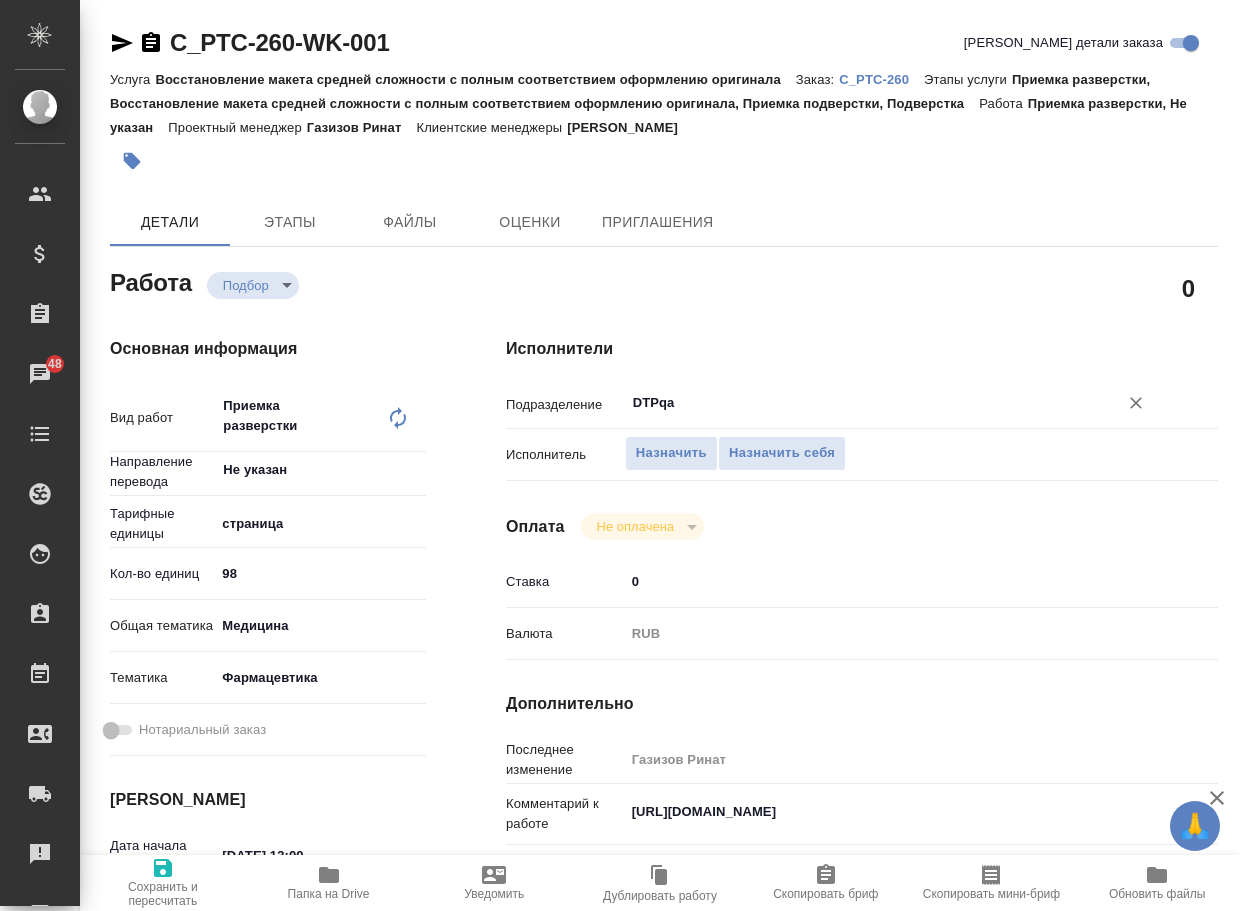 type on "DTPqa" 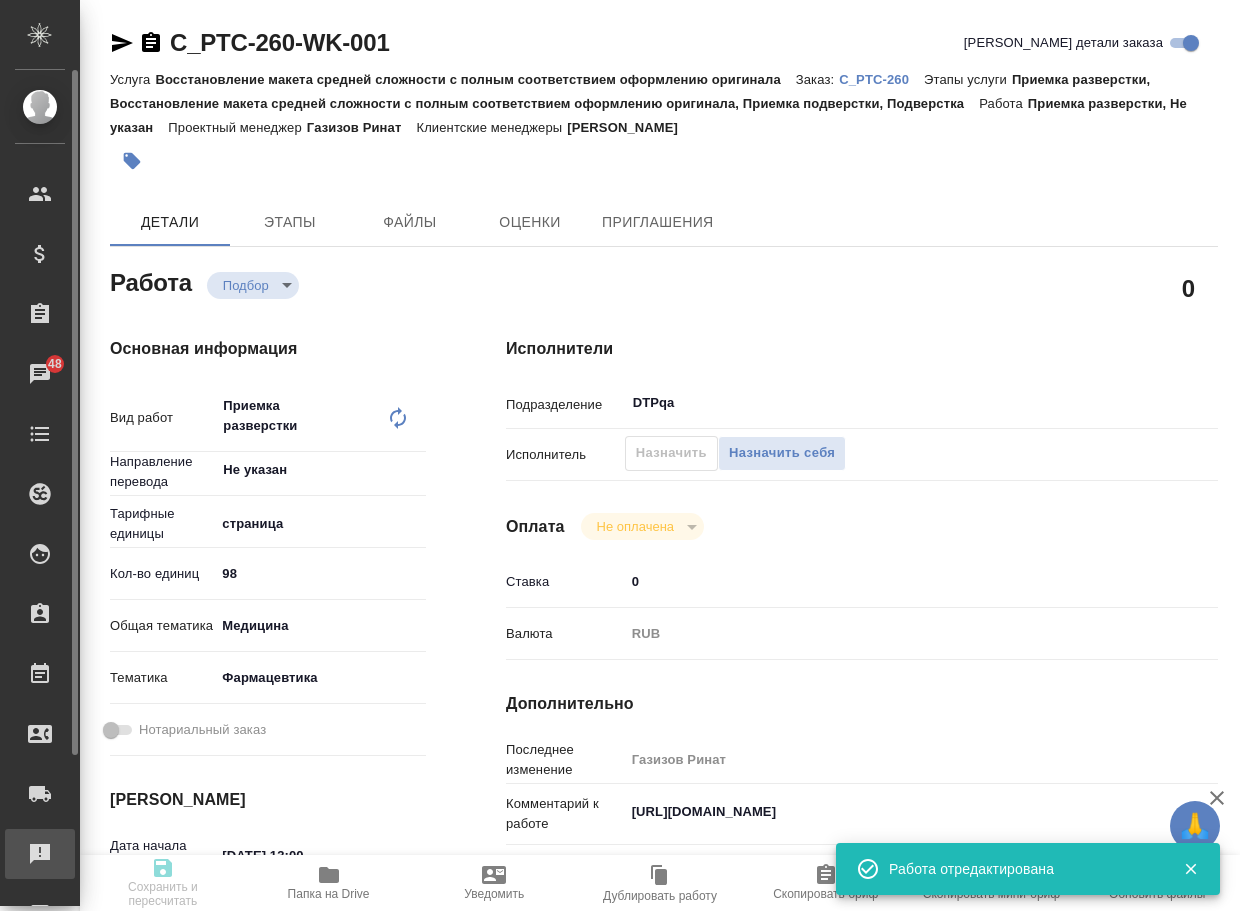 type on "x" 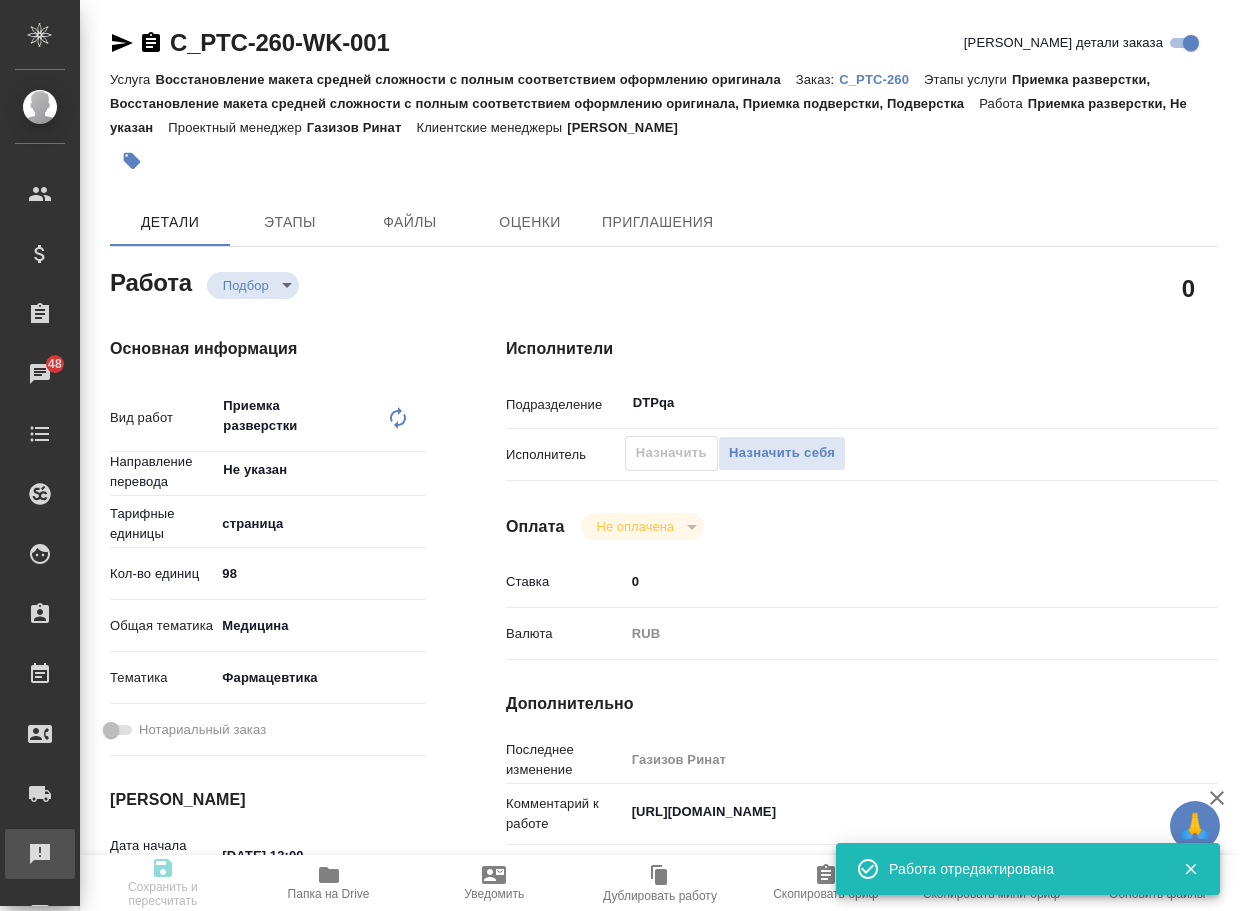 type on "x" 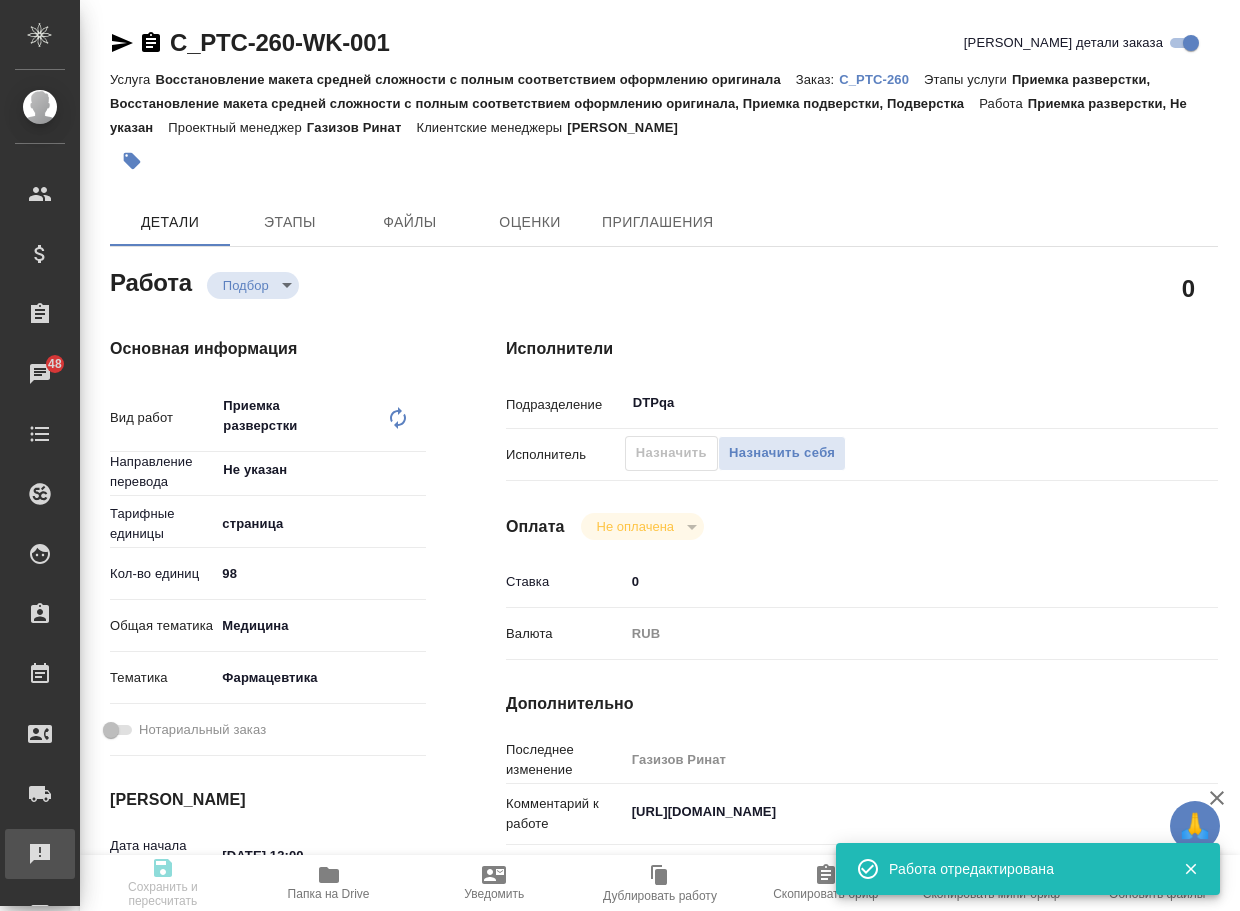 type on "x" 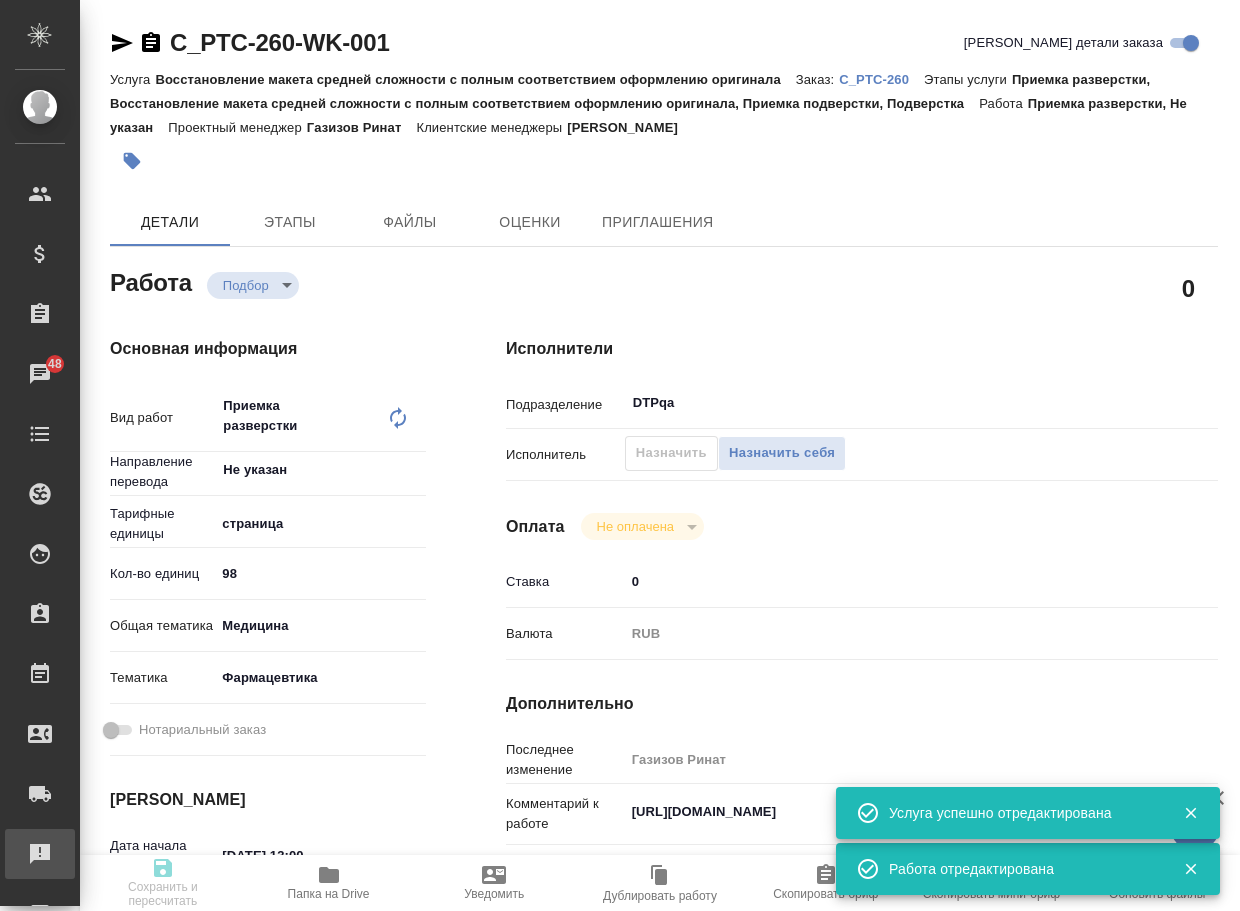 type on "x" 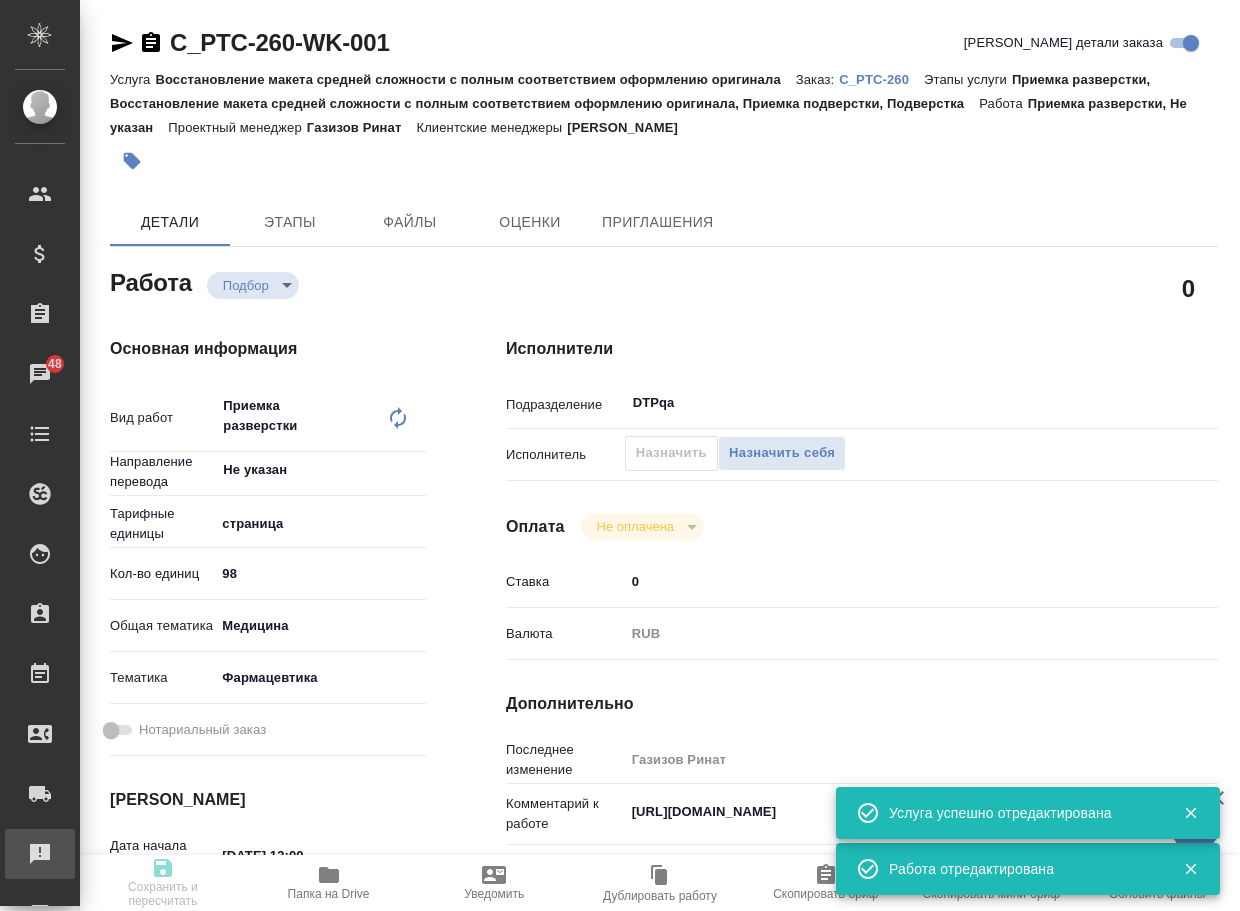 type on "x" 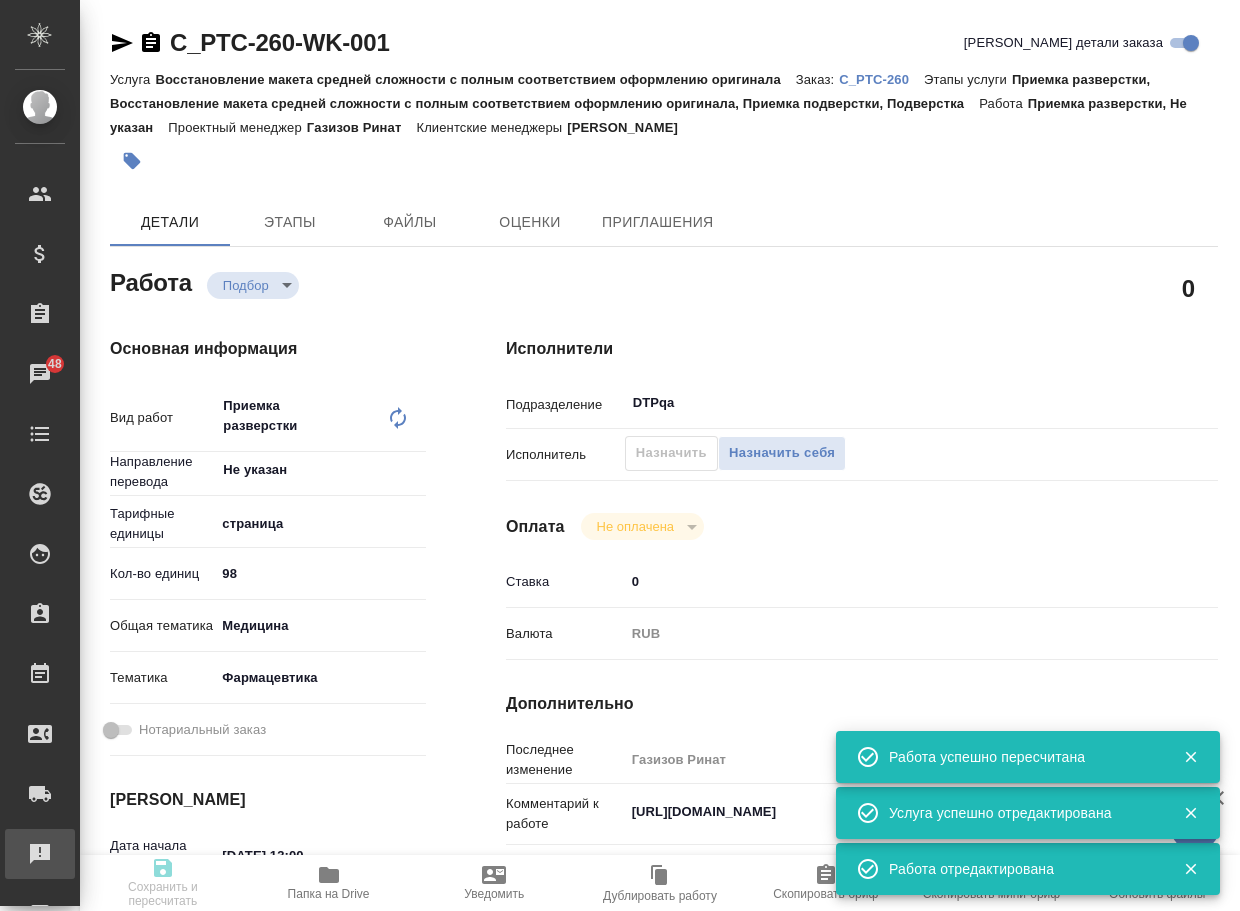 type on "recruiting" 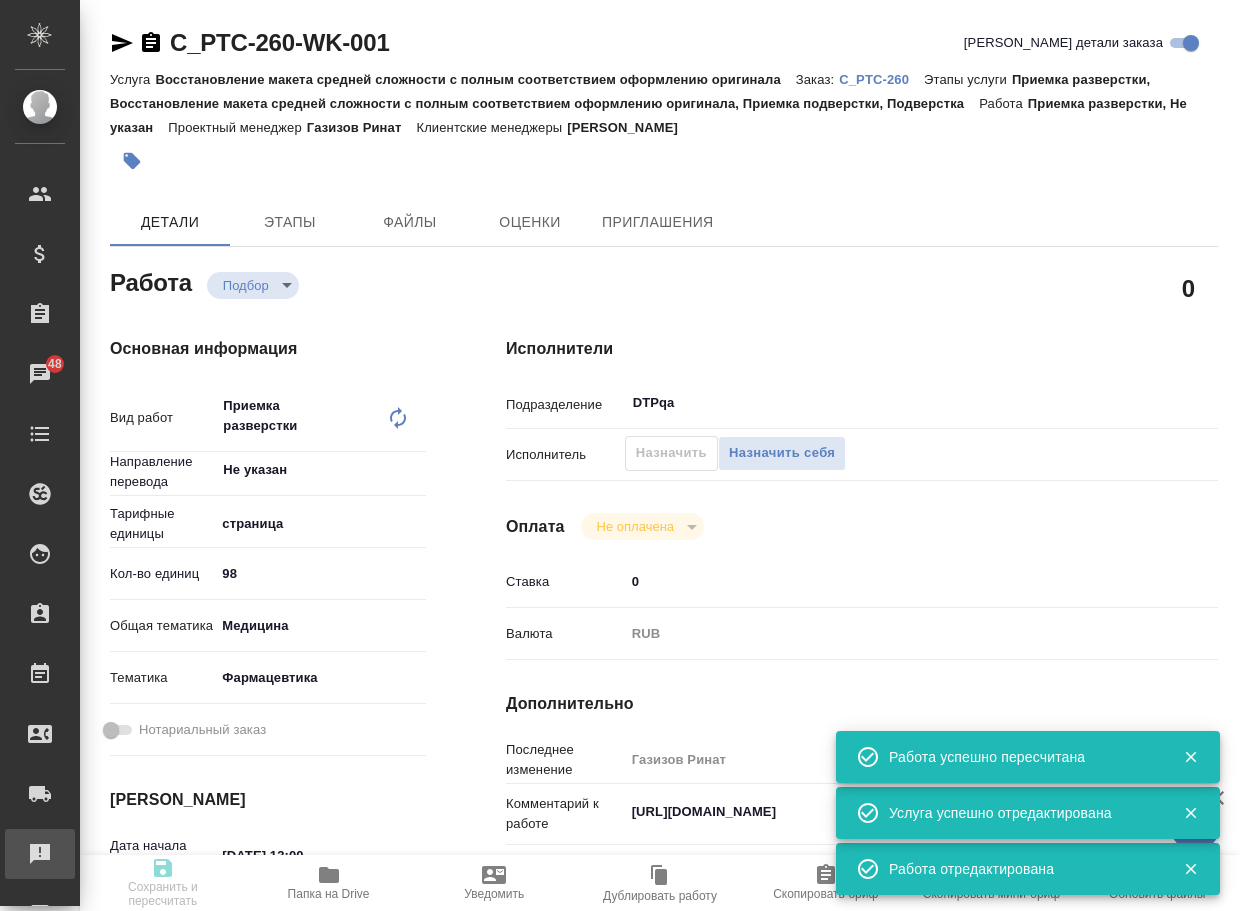 type on "Приемка разверстки" 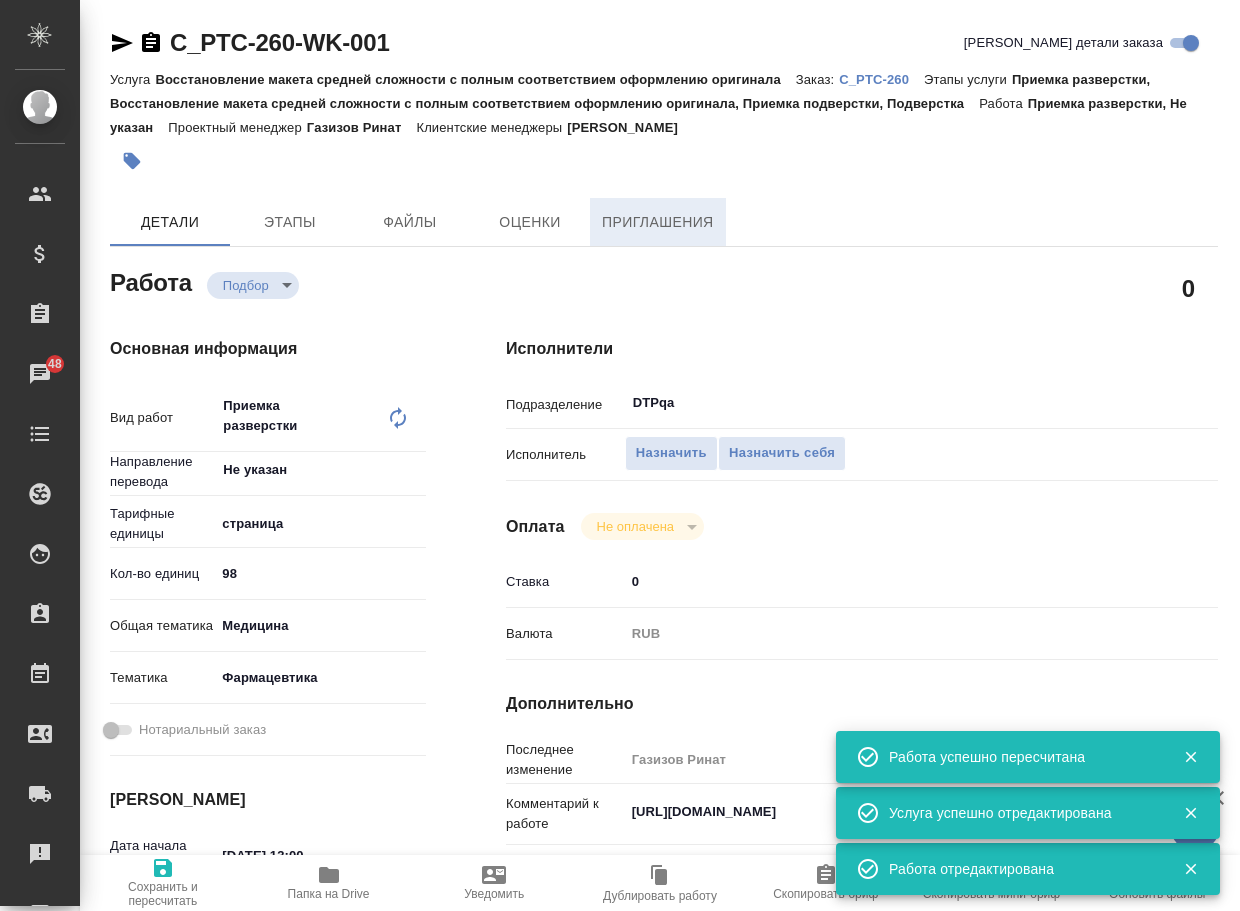 type on "x" 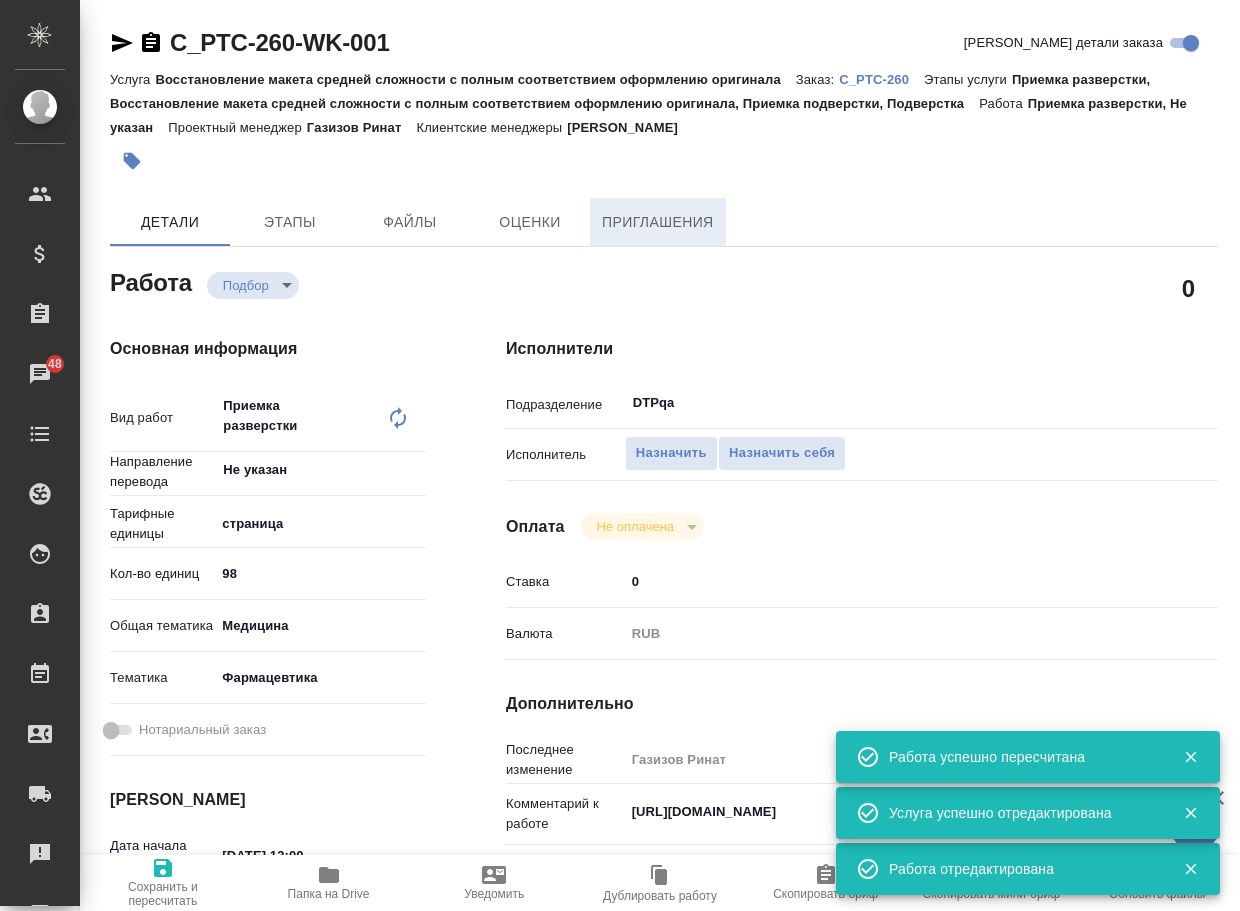 type on "x" 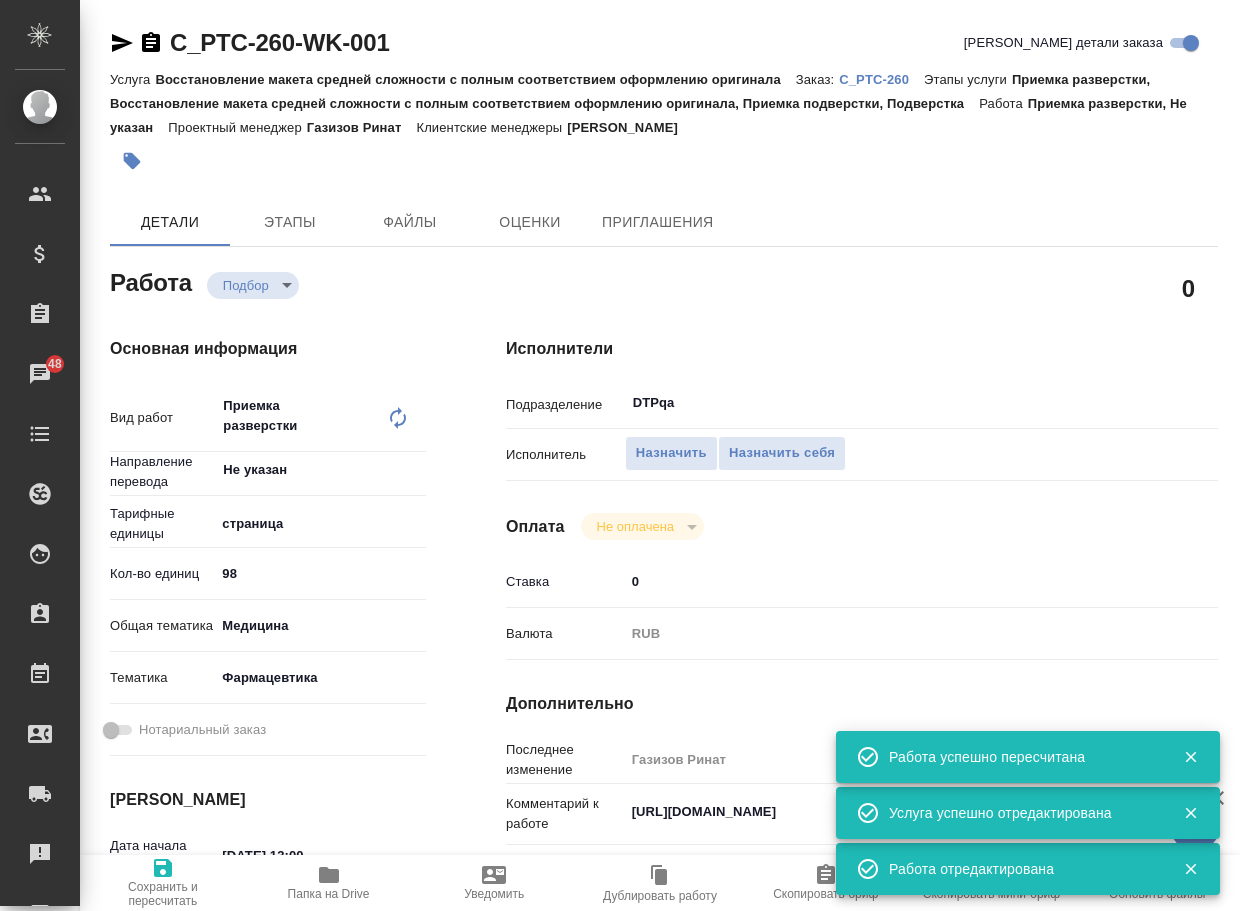 type on "x" 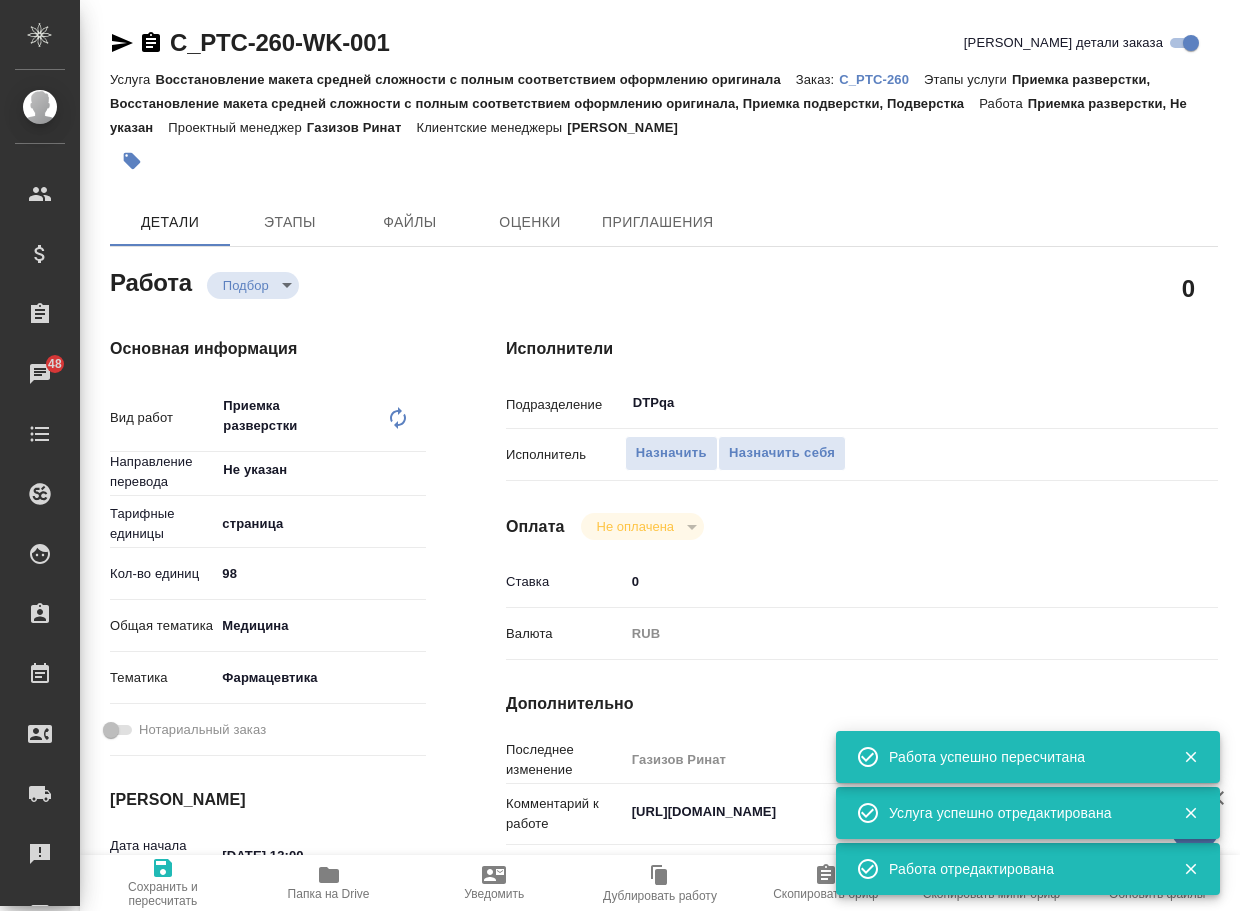 type on "x" 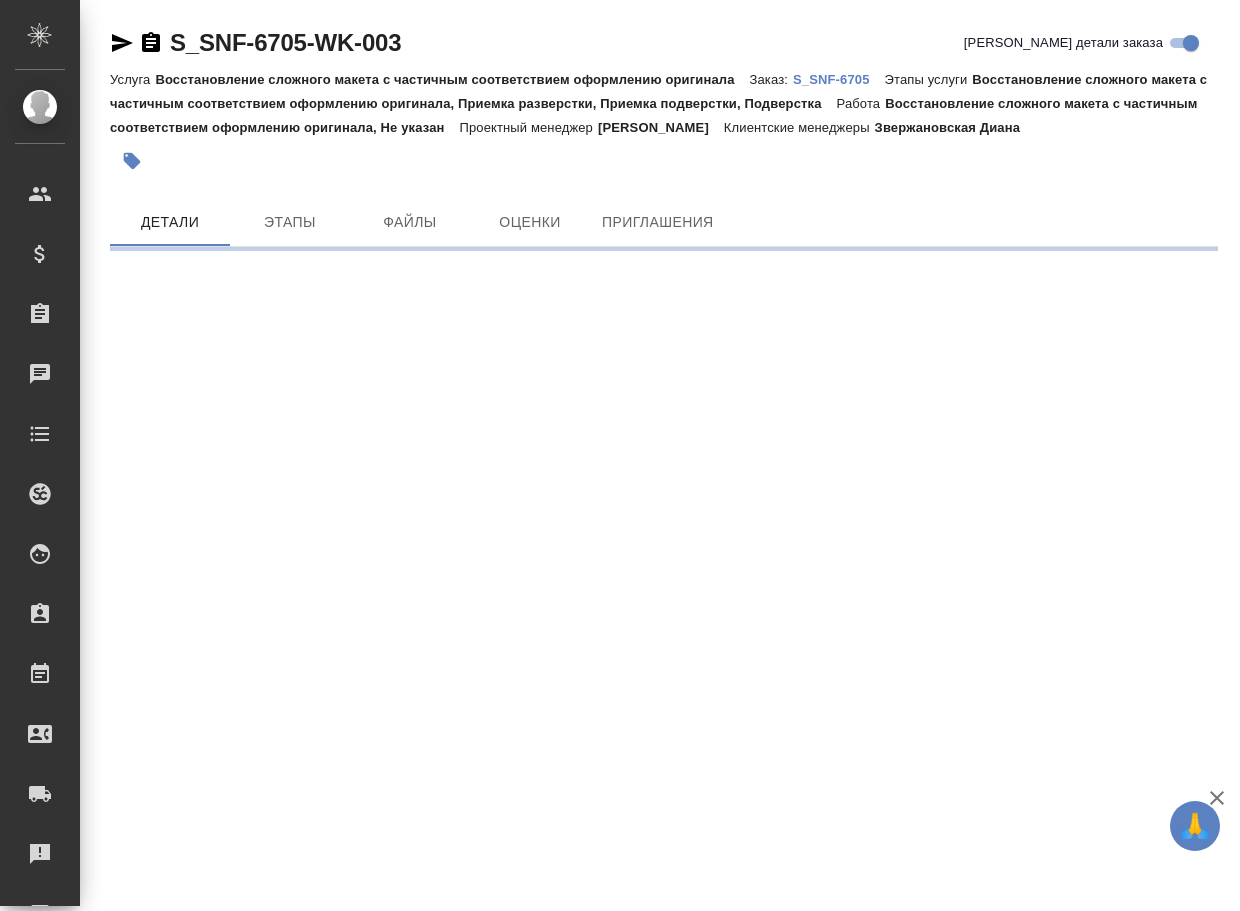 scroll, scrollTop: 0, scrollLeft: 0, axis: both 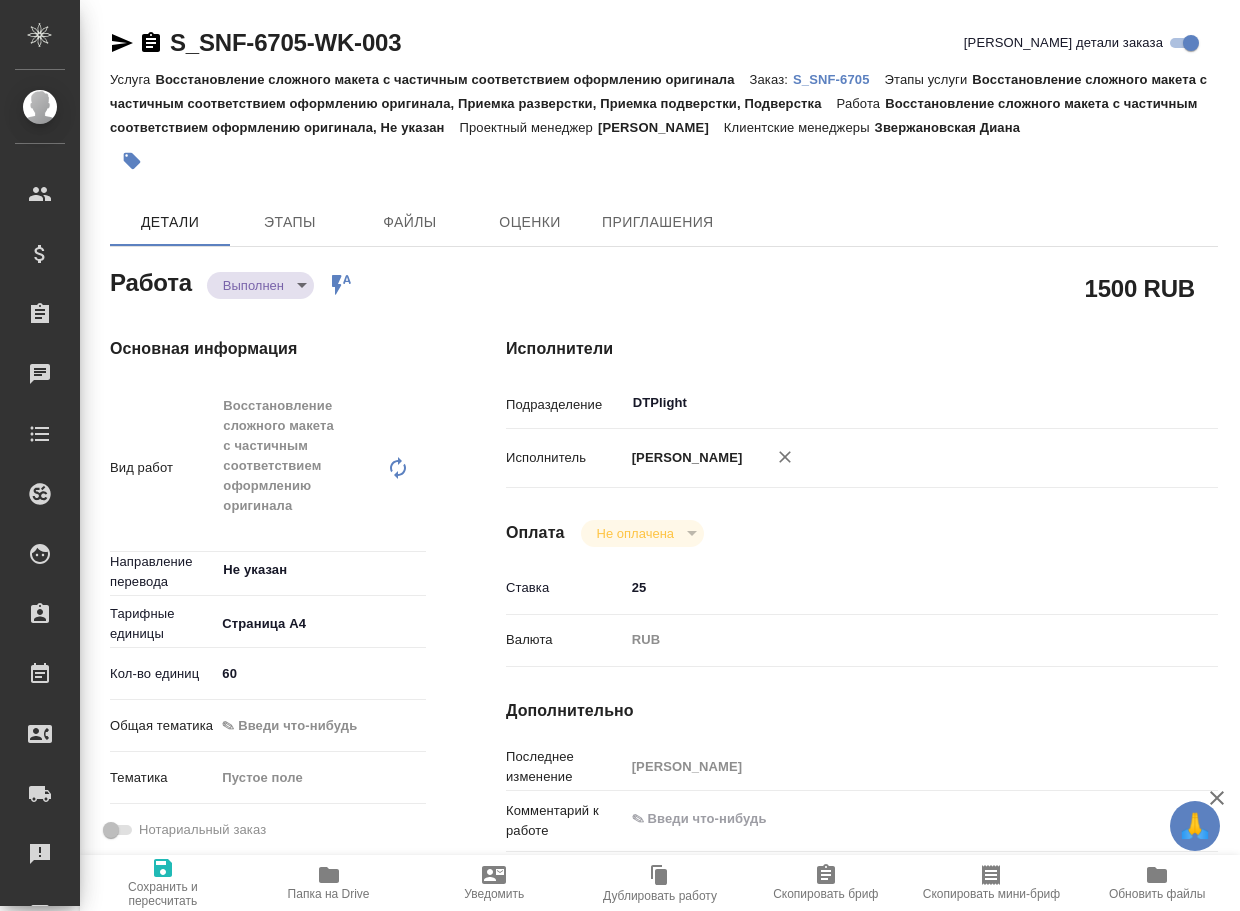 type on "x" 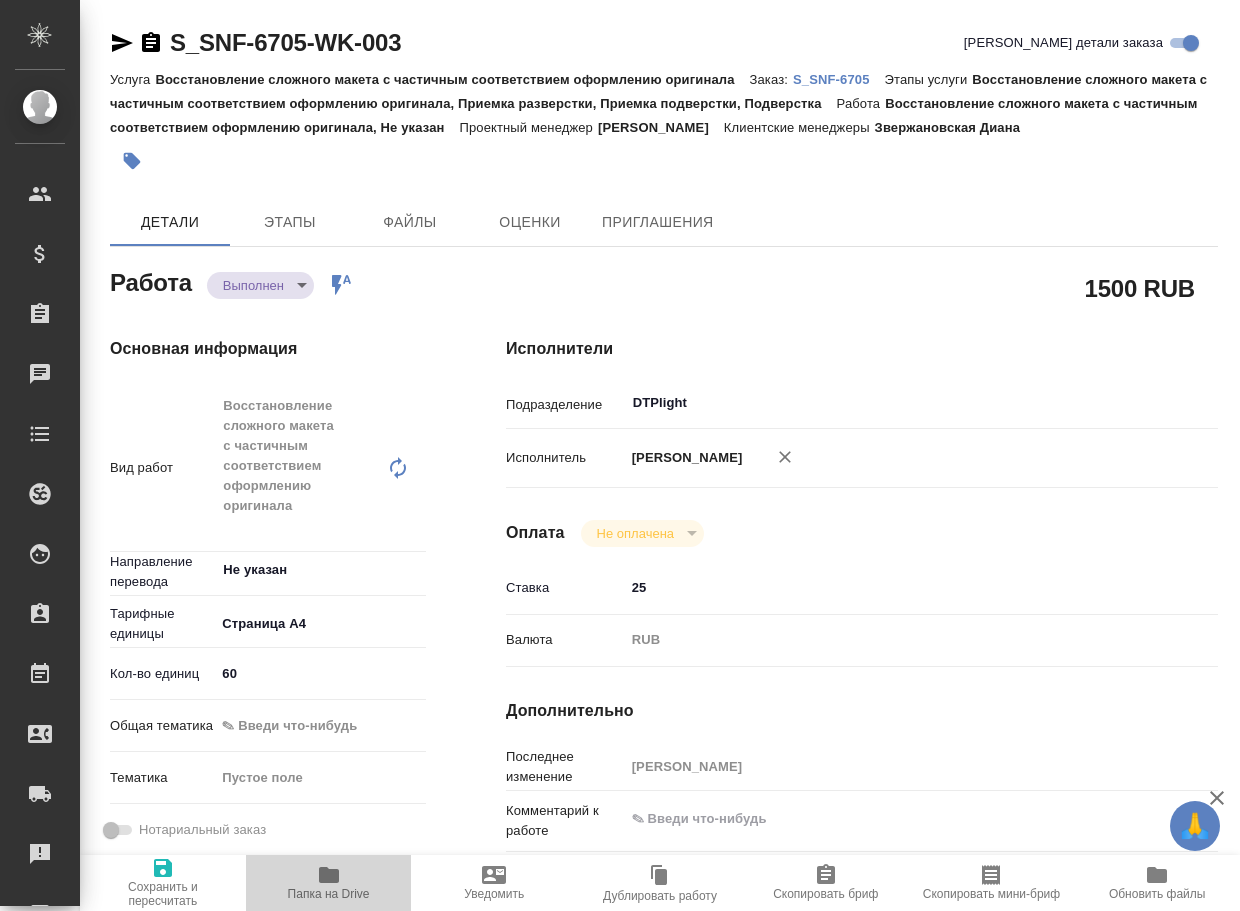 click 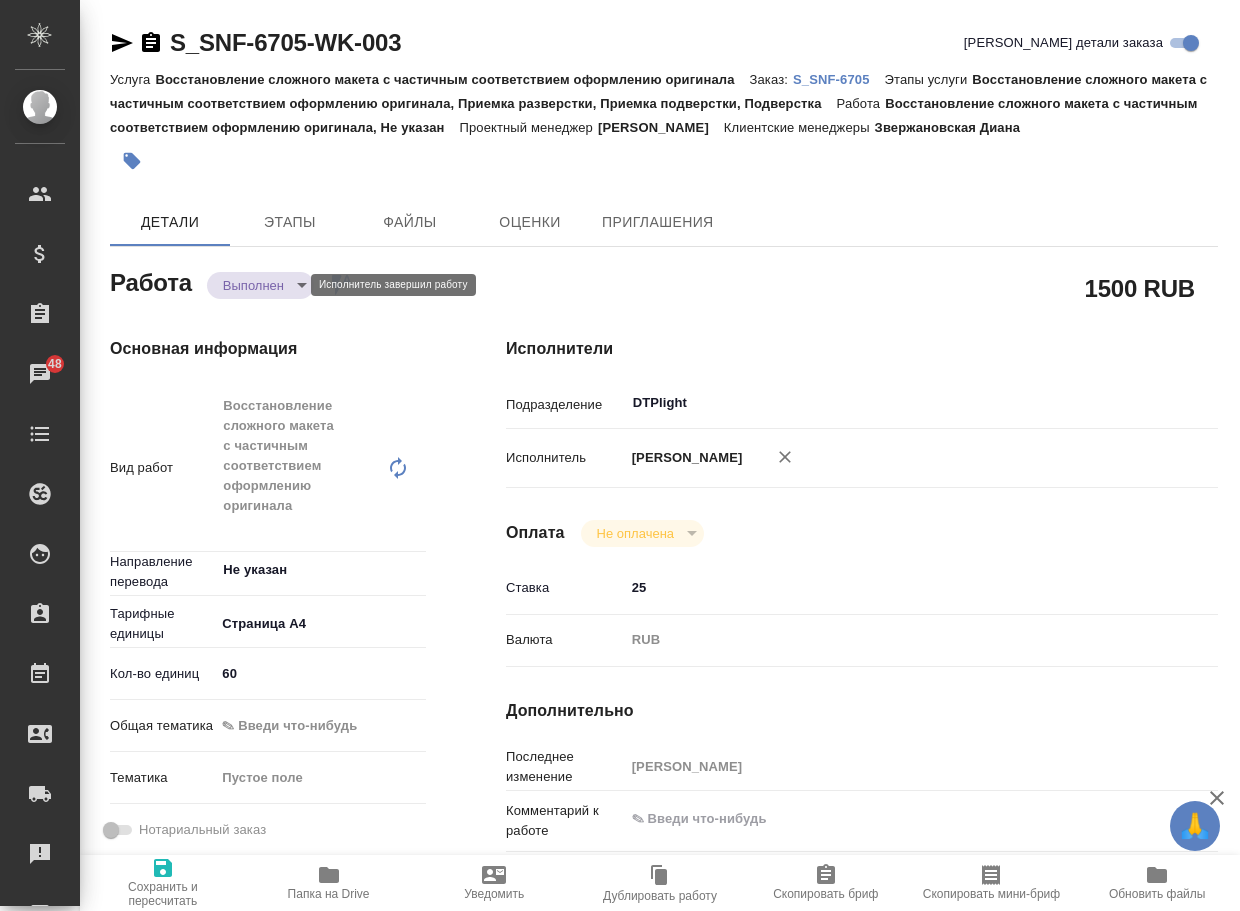 click on "🙏 .cls-1
fill:#fff;
AWATERA Arsenyeva Vera Клиенты Спецификации Заказы 48 Чаты Todo Проекты SC Исполнители Кандидаты Работы Входящие заявки Заявки на доставку Рекламации Проекты процессинга Конференции Выйти S_SNF-6705-WK-003 Кратко детали заказа Услуга Восстановление сложного макета с частичным соответствием оформлению оригинала Заказ: S_SNF-6705 Этапы услуги Восстановление сложного макета с частичным соответствием оформлению оригинала, Приемка разверстки, Приемка подверстки, Подверстка Работа Проектный менеджер Горшкова Валентина Клиентские менеджеры Детали x" at bounding box center (620, 455) 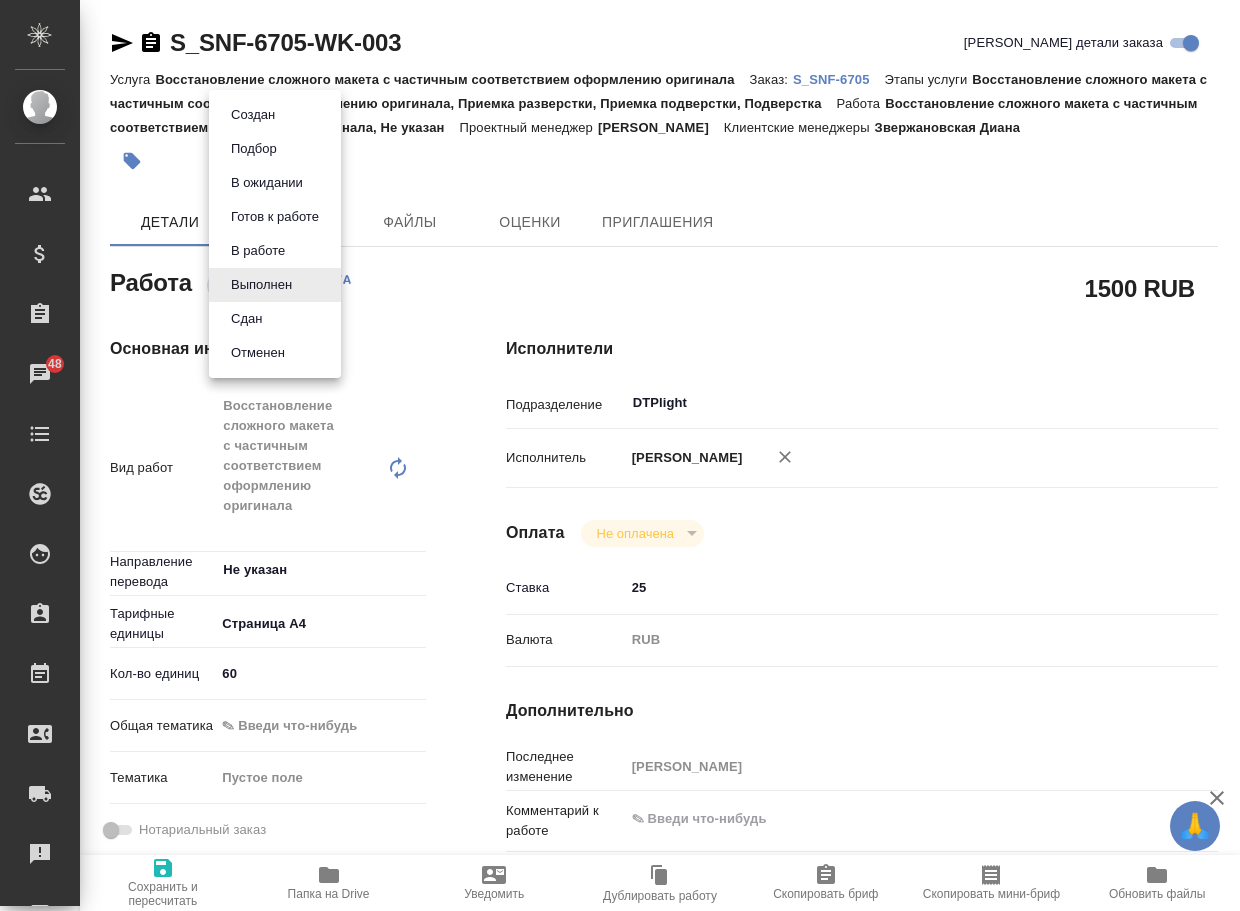 click on "Сдан" at bounding box center [253, 115] 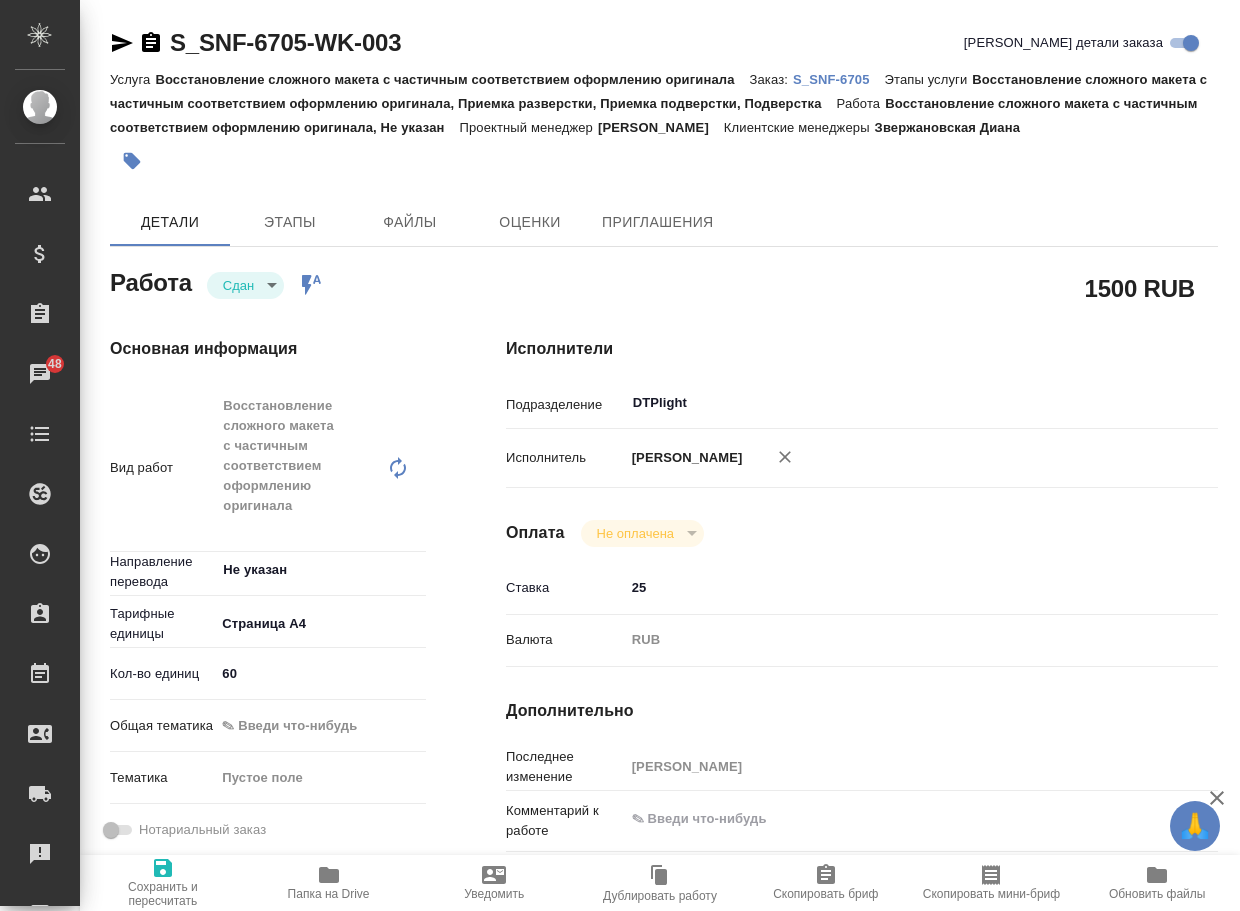 type on "x" 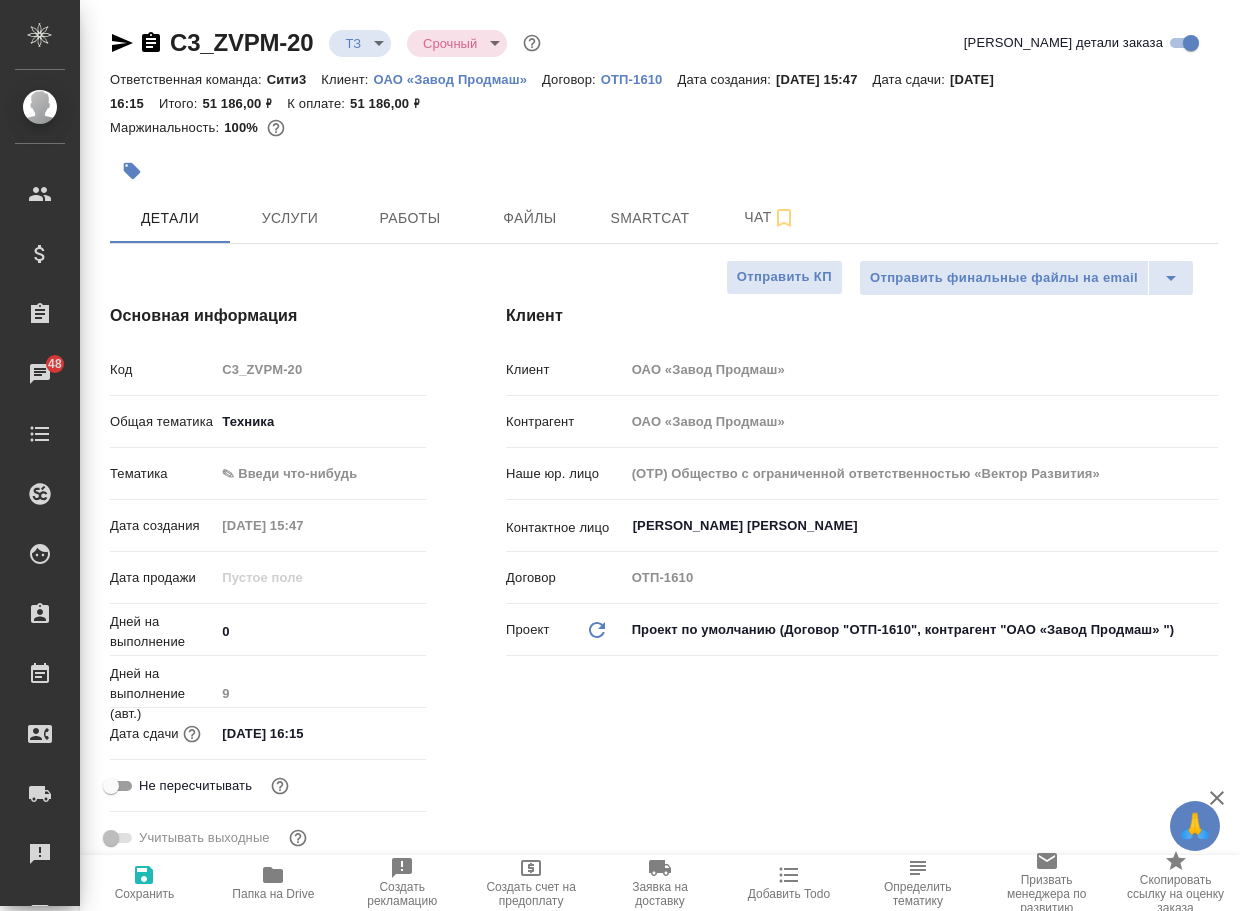 select on "RU" 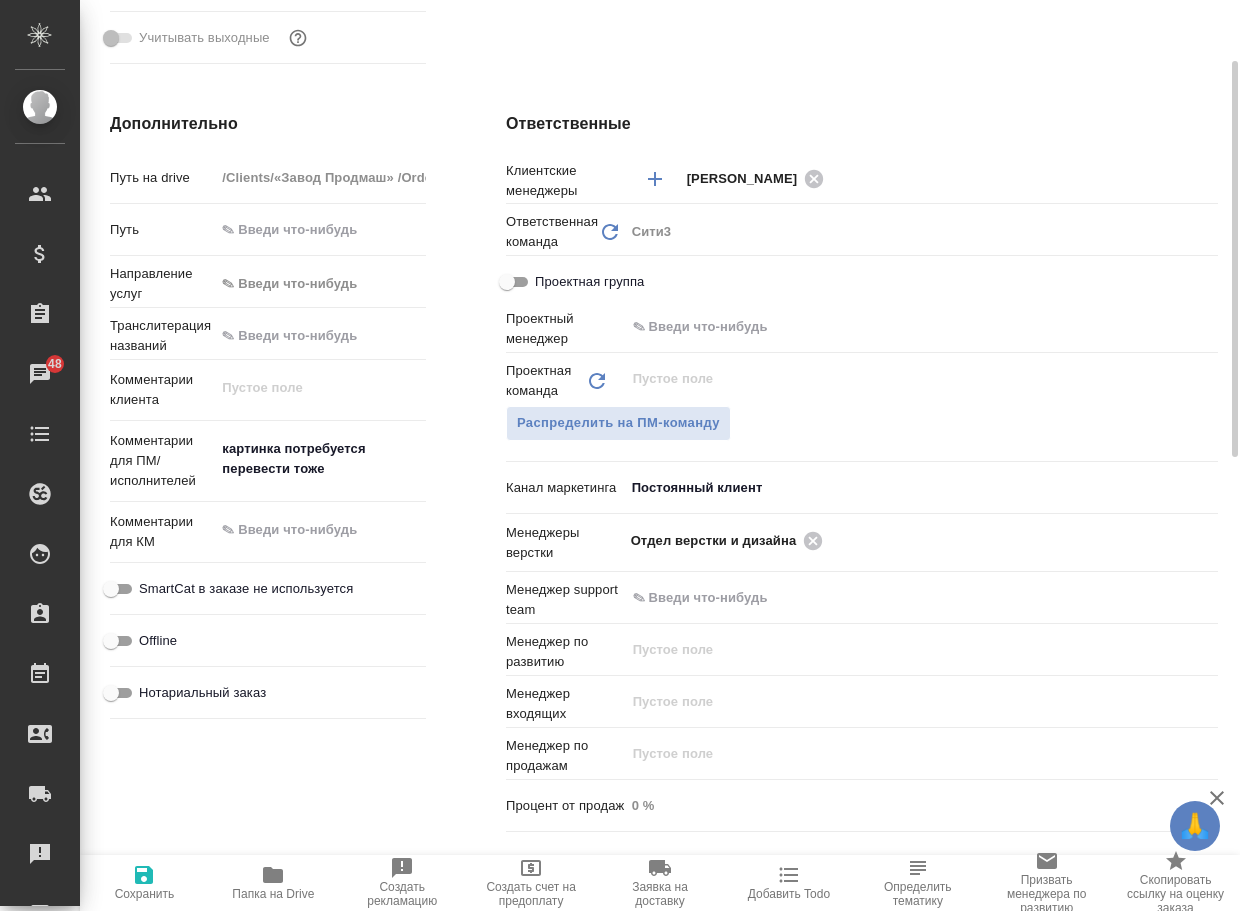 scroll, scrollTop: 500, scrollLeft: 0, axis: vertical 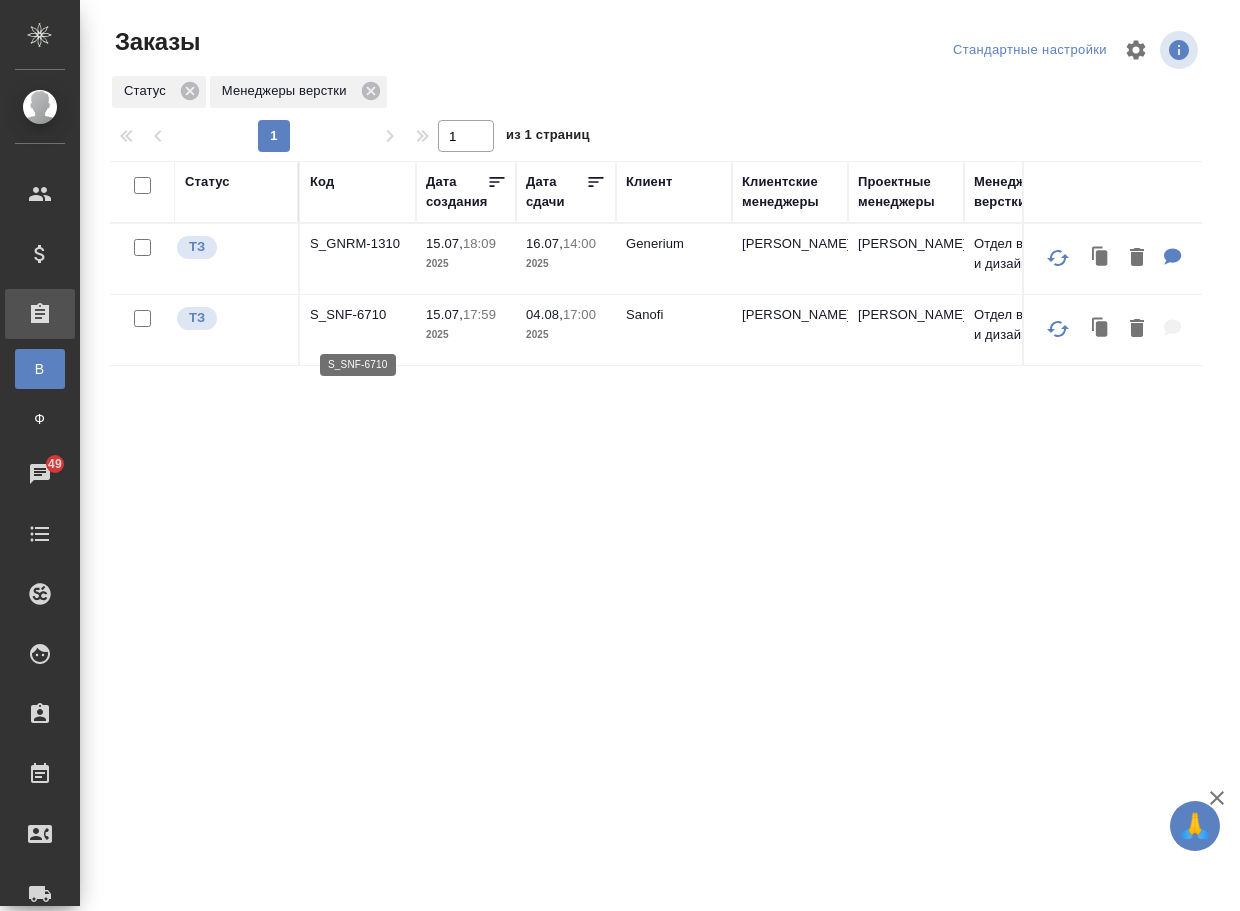 click on "S_SNF-6710" at bounding box center [358, 315] 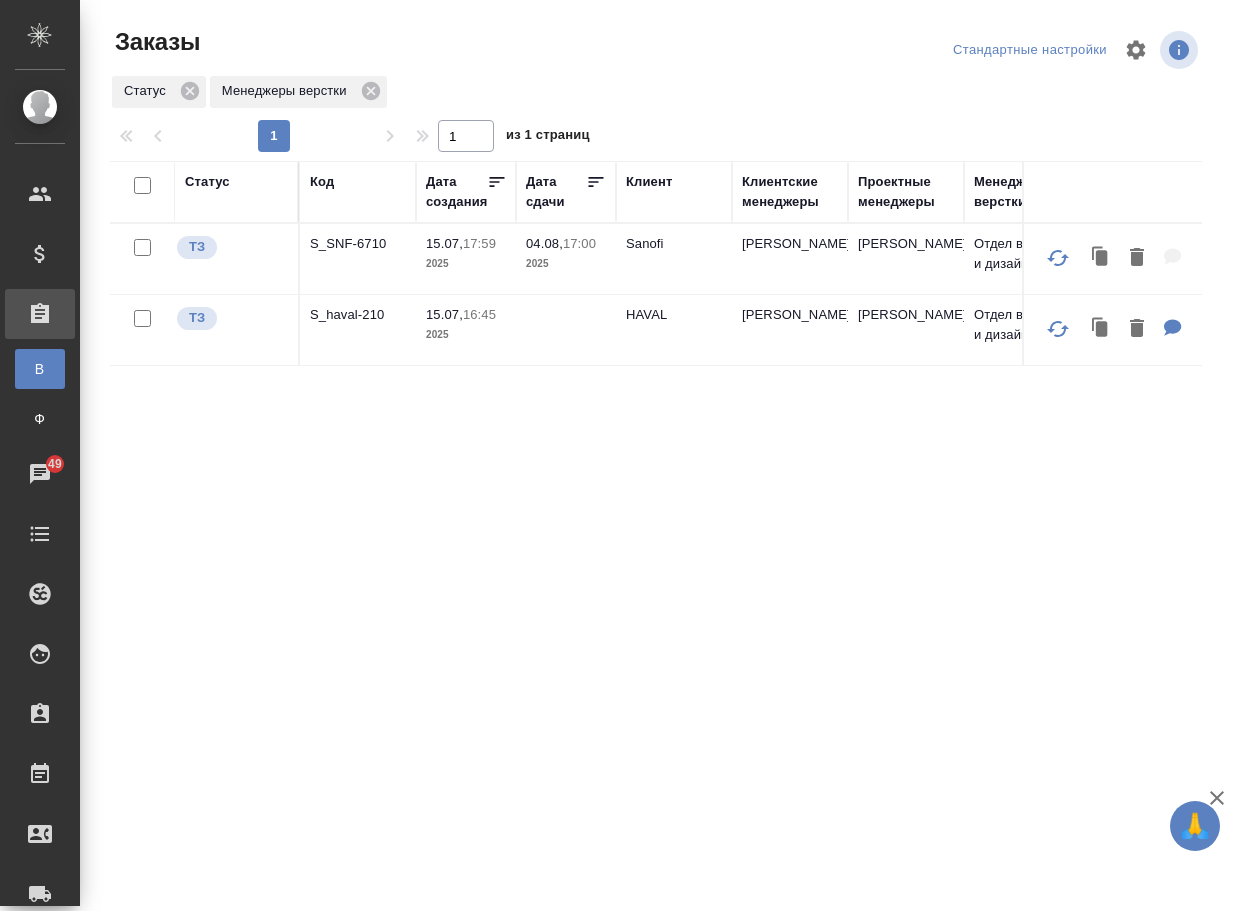 click on "Статус Код Дата создания Дата сдачи Клиент Клиентские менеджеры Проектные менеджеры Менеджеры верстки Внутренний клиент Файлы Комментарии для КМ   ТЗ S_SNF-6710 15.07,  17:59 2025 04.08,  17:00 2025 Sanofi Сайдашева Диляра Горшкова Валентина Отдел верстки и дизайна Нет 1 файл ТЗ S_haval-210 15.07,  16:45 2025 HAVAL Никифорова Валерия Белякова Юлия Отдел верстки и дизайна Нет" at bounding box center (656, 521) 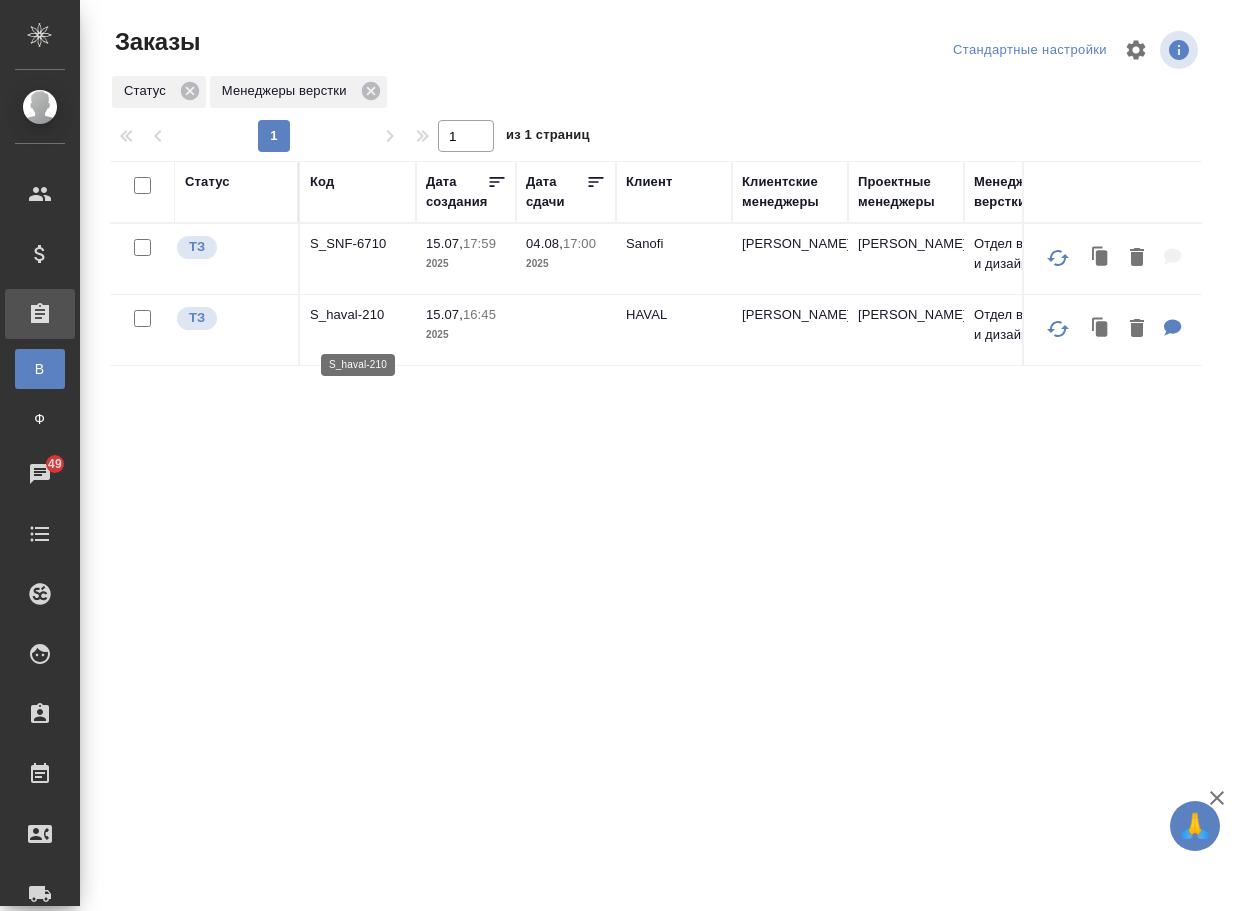 click on "S_haval-210" at bounding box center [358, 315] 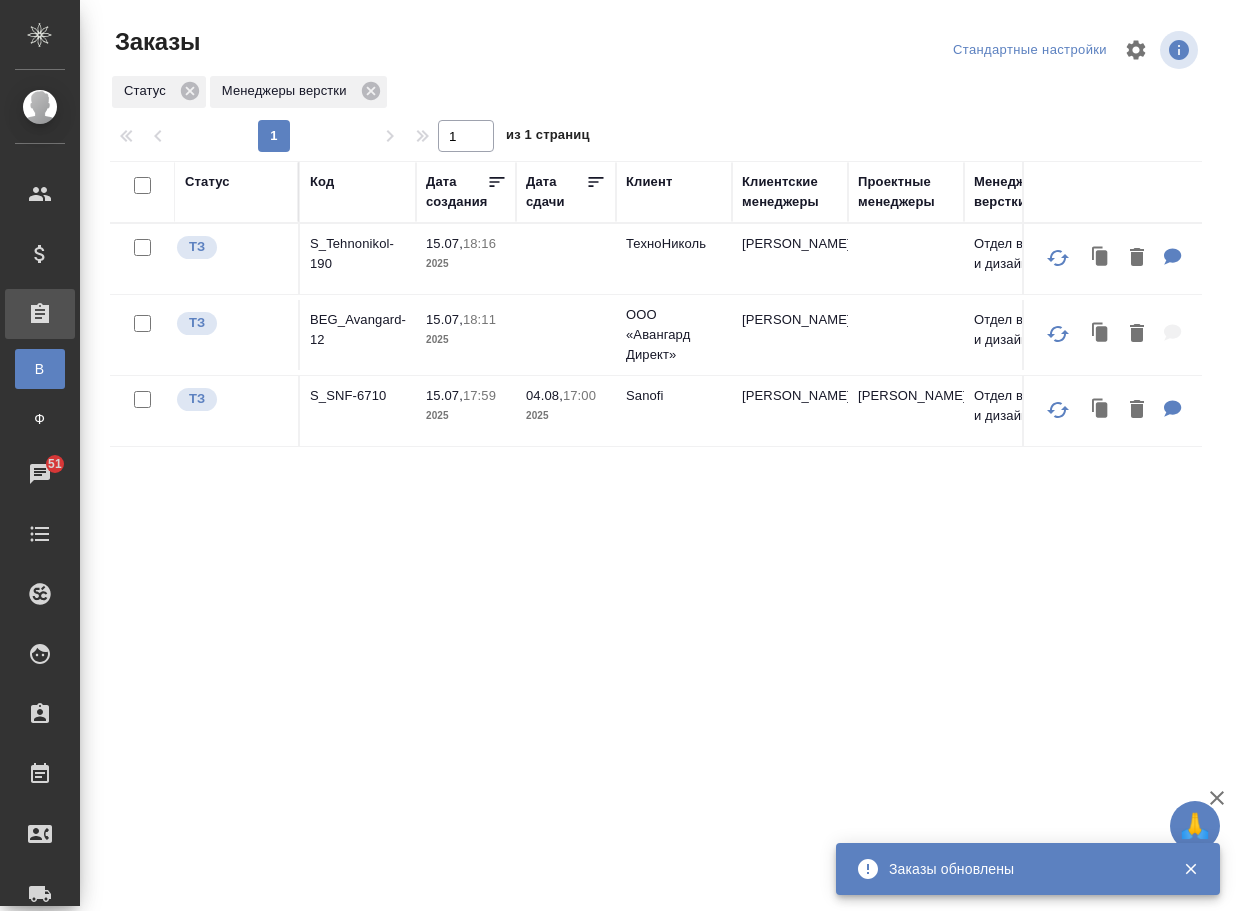 click on "BEG_Avangard-12" at bounding box center [358, 330] 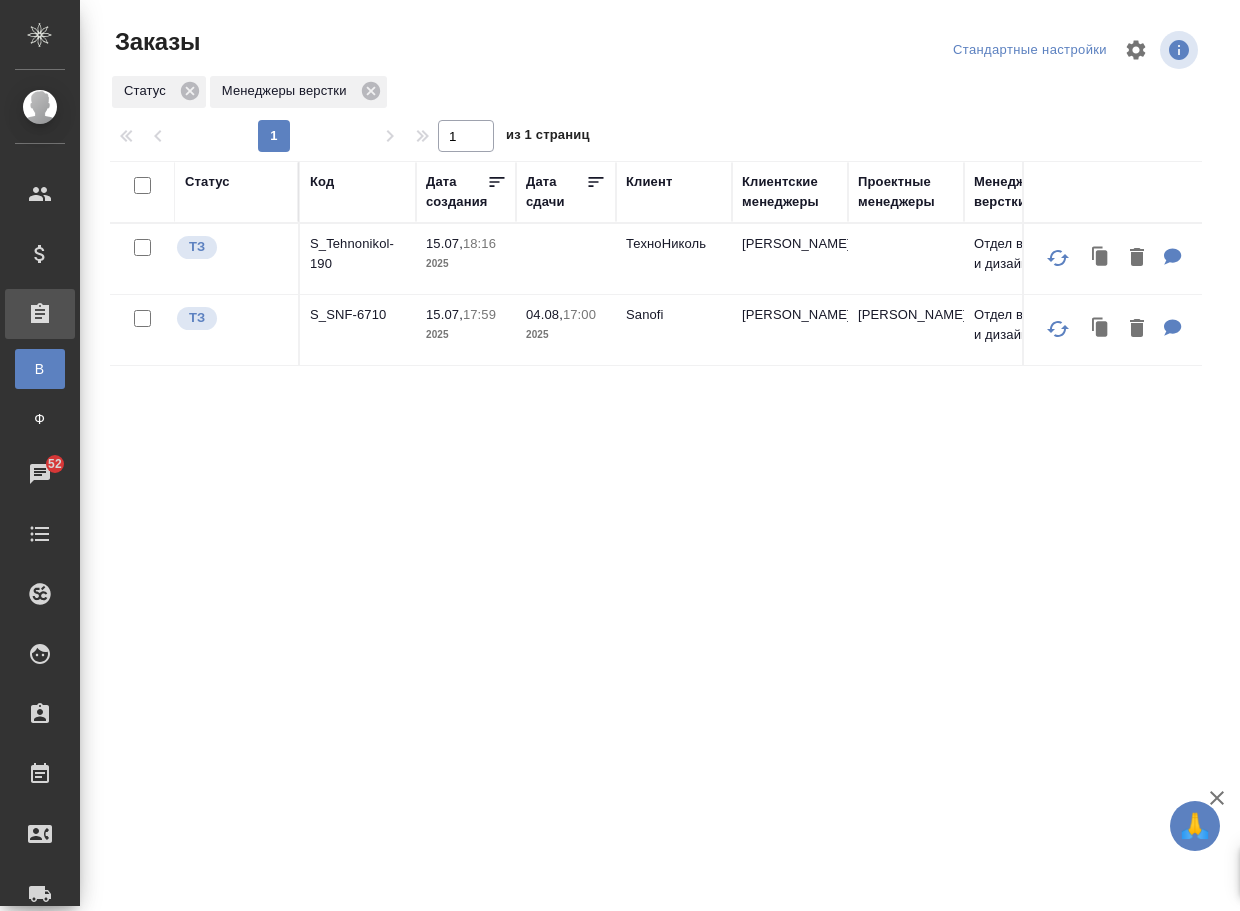 click on "S_Tehnonikol-190" at bounding box center (358, 259) 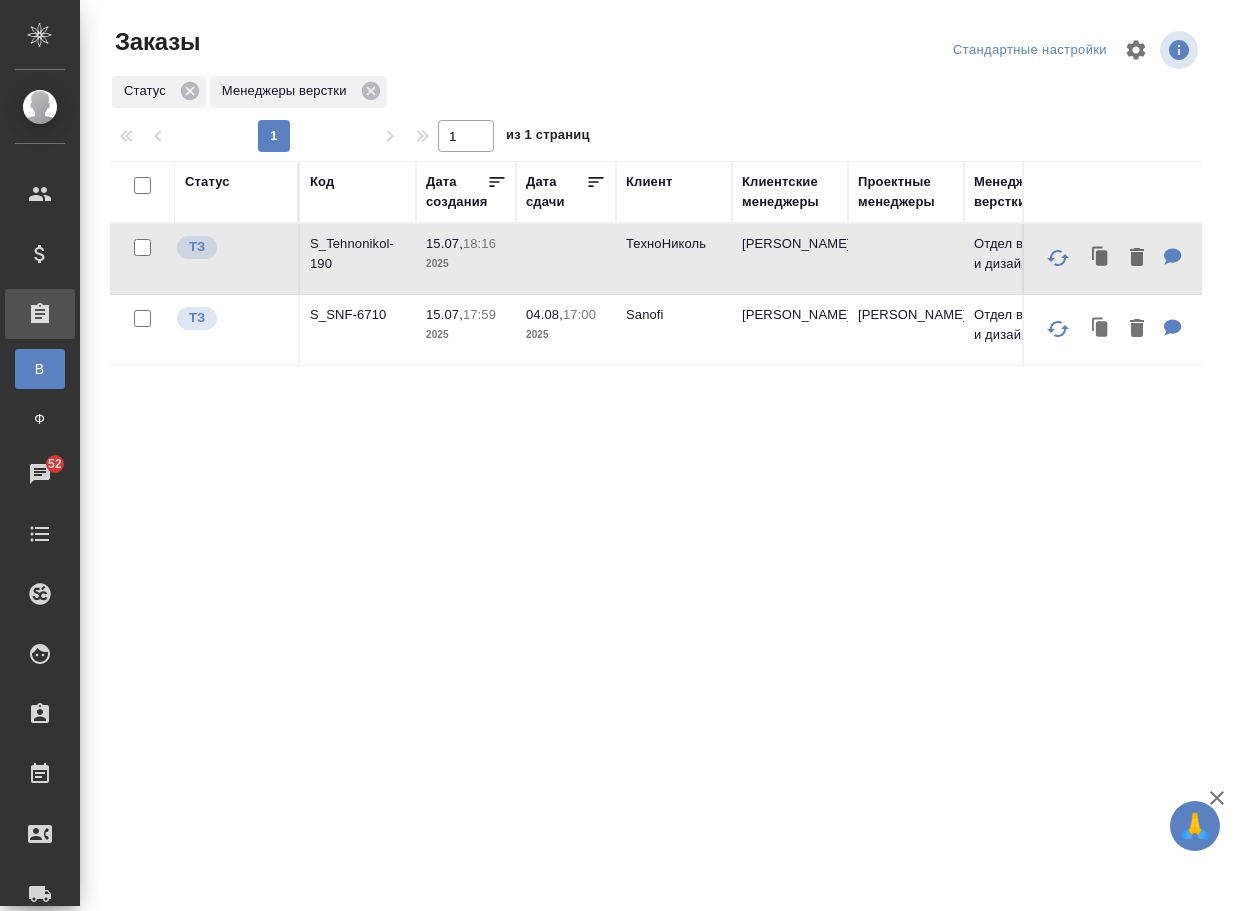click on "S_Tehnonikol-190" at bounding box center (358, 254) 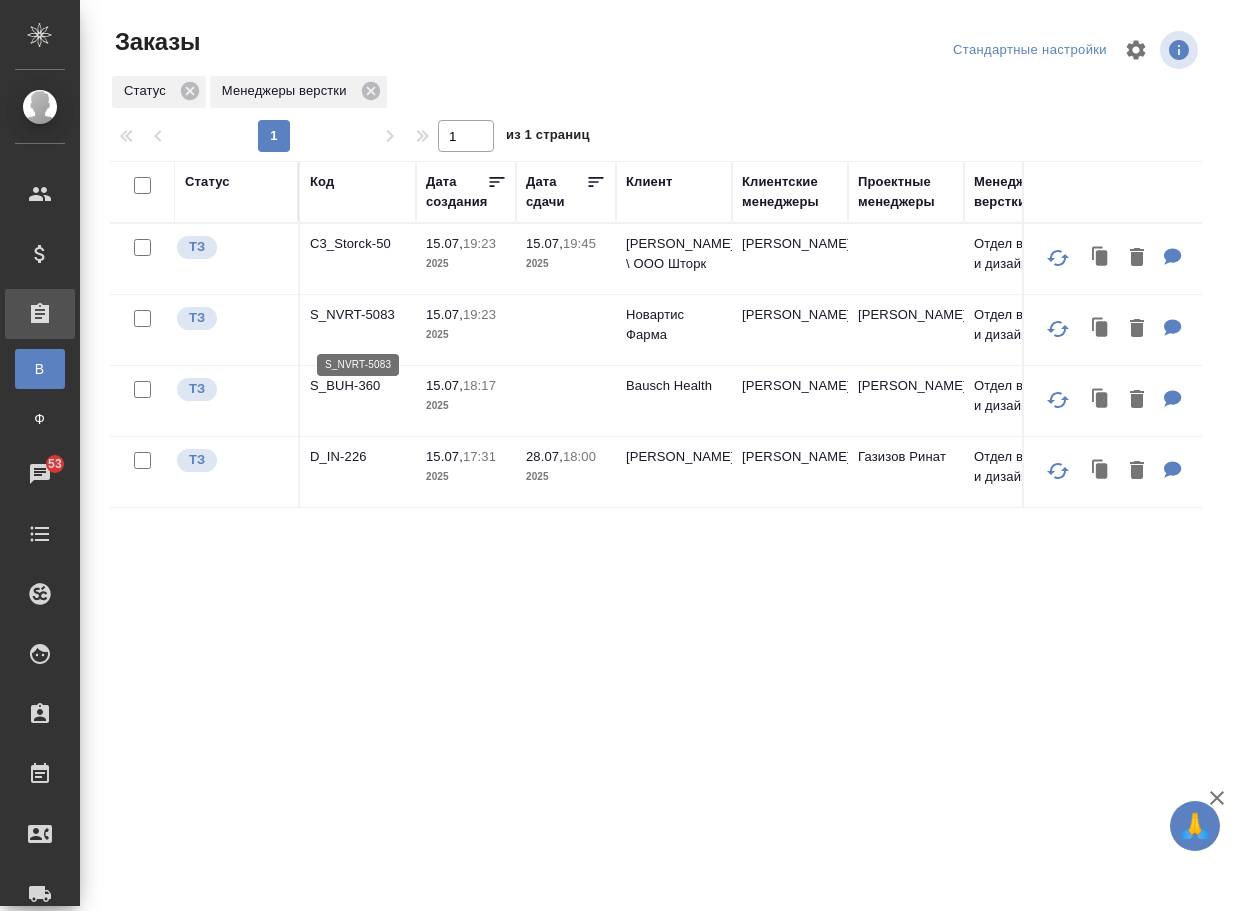 click on "S_NVRT-5083" at bounding box center [358, 315] 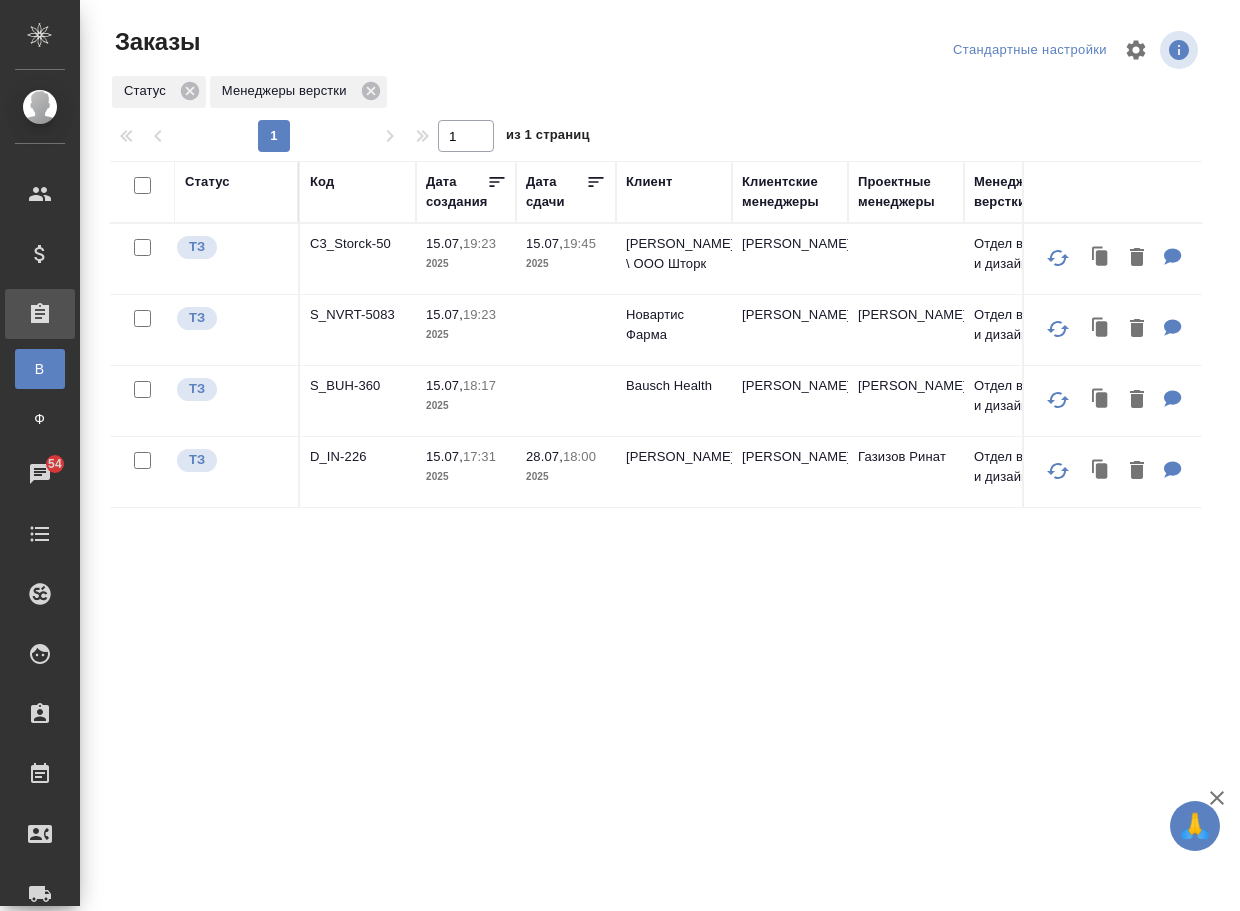 click on "Статус Код Дата создания Дата сдачи Клиент Клиентские менеджеры Проектные менеджеры Менеджеры верстки Внутренний клиент Файлы Комментарии для КМ   ТЗ C3_Storck-50 15.07,  19:23 2025 15.07,  19:45 2025 Storck \ ООО Шторк Ильина Екатерина Отдел верстки и дизайна Нет 1 файл Переводы этих страниц необходимо буде... ТЗ S_NVRT-5083 15.07,  19:23 2025 Новартис Фарма Кабаргина Анна Грабко Мария Отдел верстки и дизайна Нет ТЗ S_BUH-360 15.07,  18:17 2025 Bausch Health Никифорова Валерия Сергеева Анастасия Отдел верстки и дизайна Нет перевод_Vit.Instruments (Epp) ТЗ D_IN-226 15.07,  17:31 2025 28.07,  18:00 2025 Иншаков Николай Булахова Елена Нет" at bounding box center [656, 521] 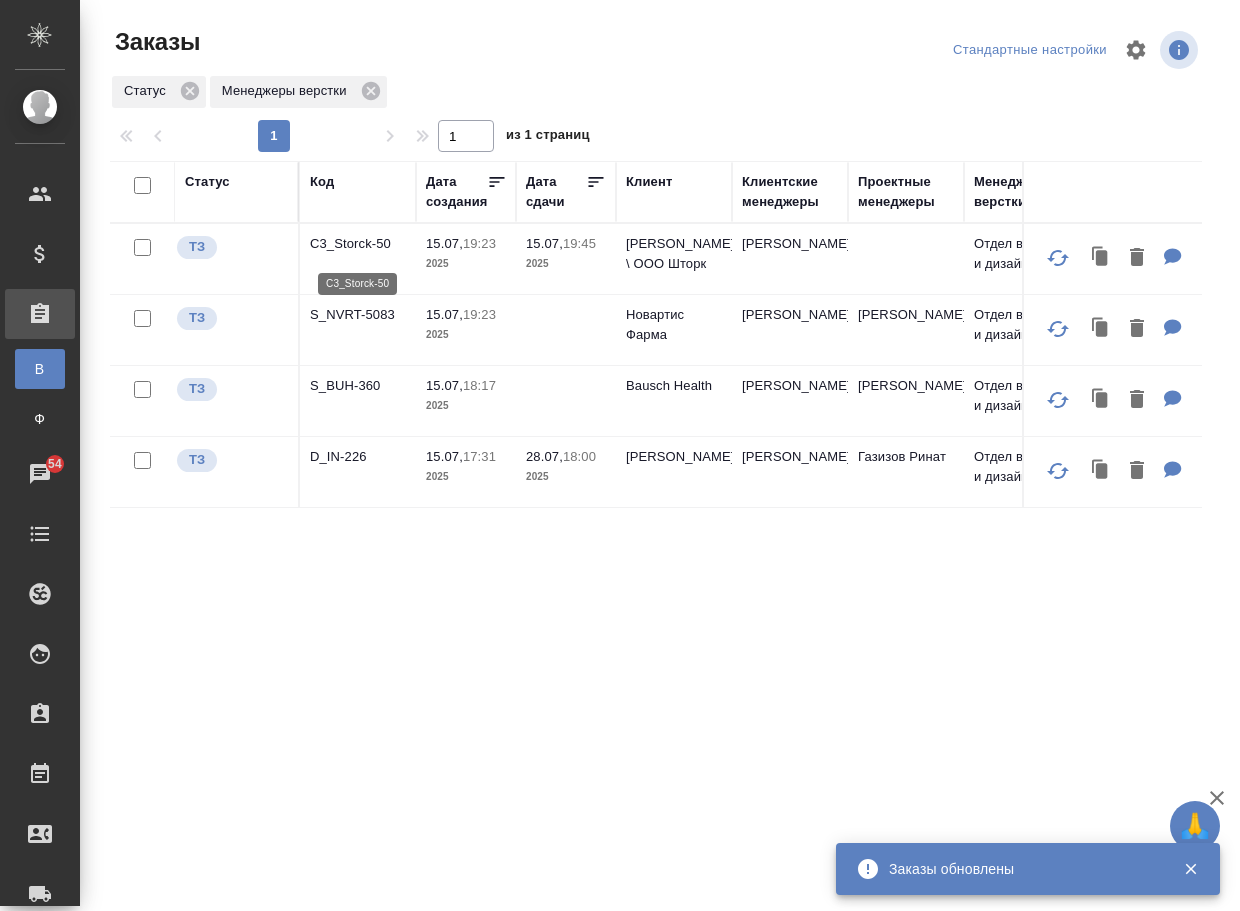 click on "C3_Storck-50" at bounding box center [358, 244] 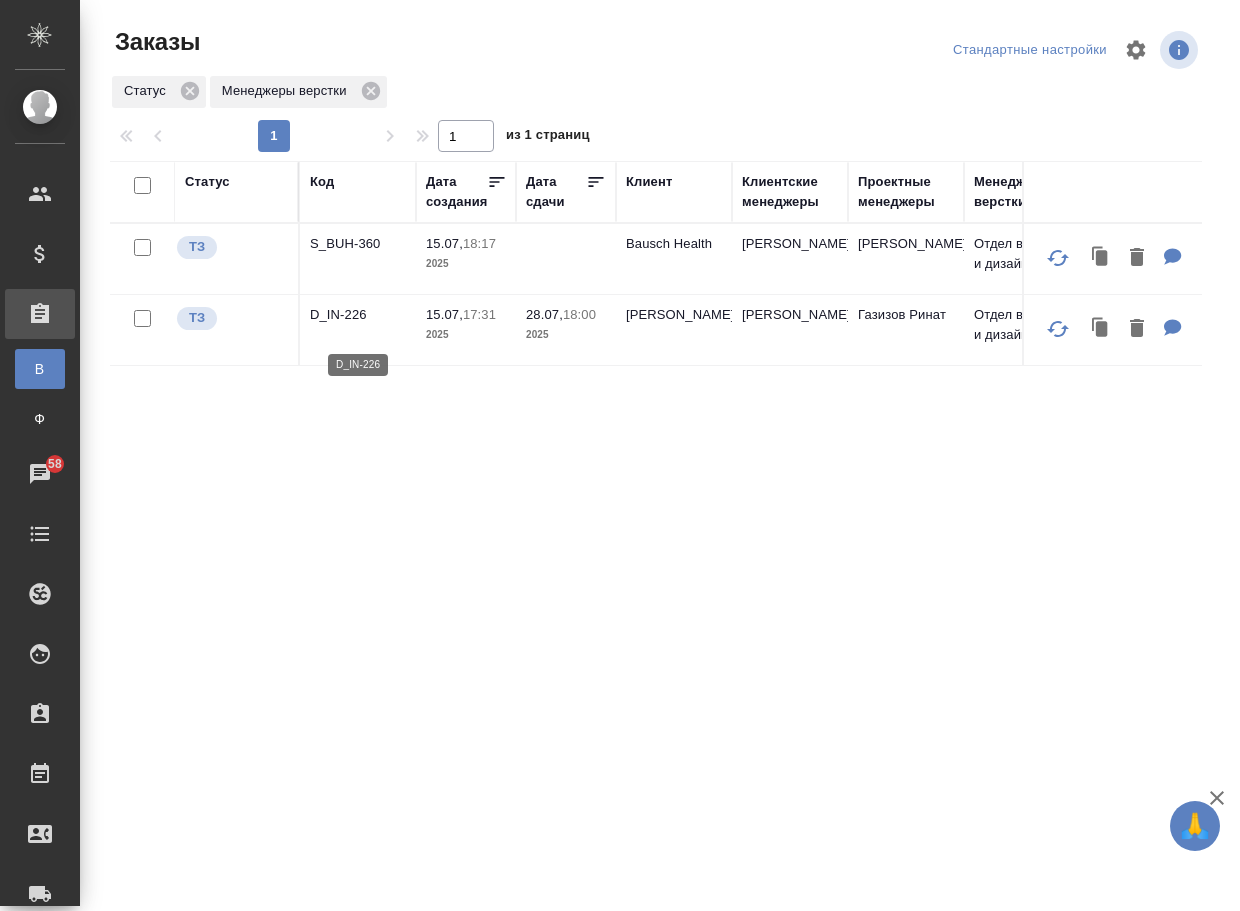 click on "D_IN-226" at bounding box center [358, 315] 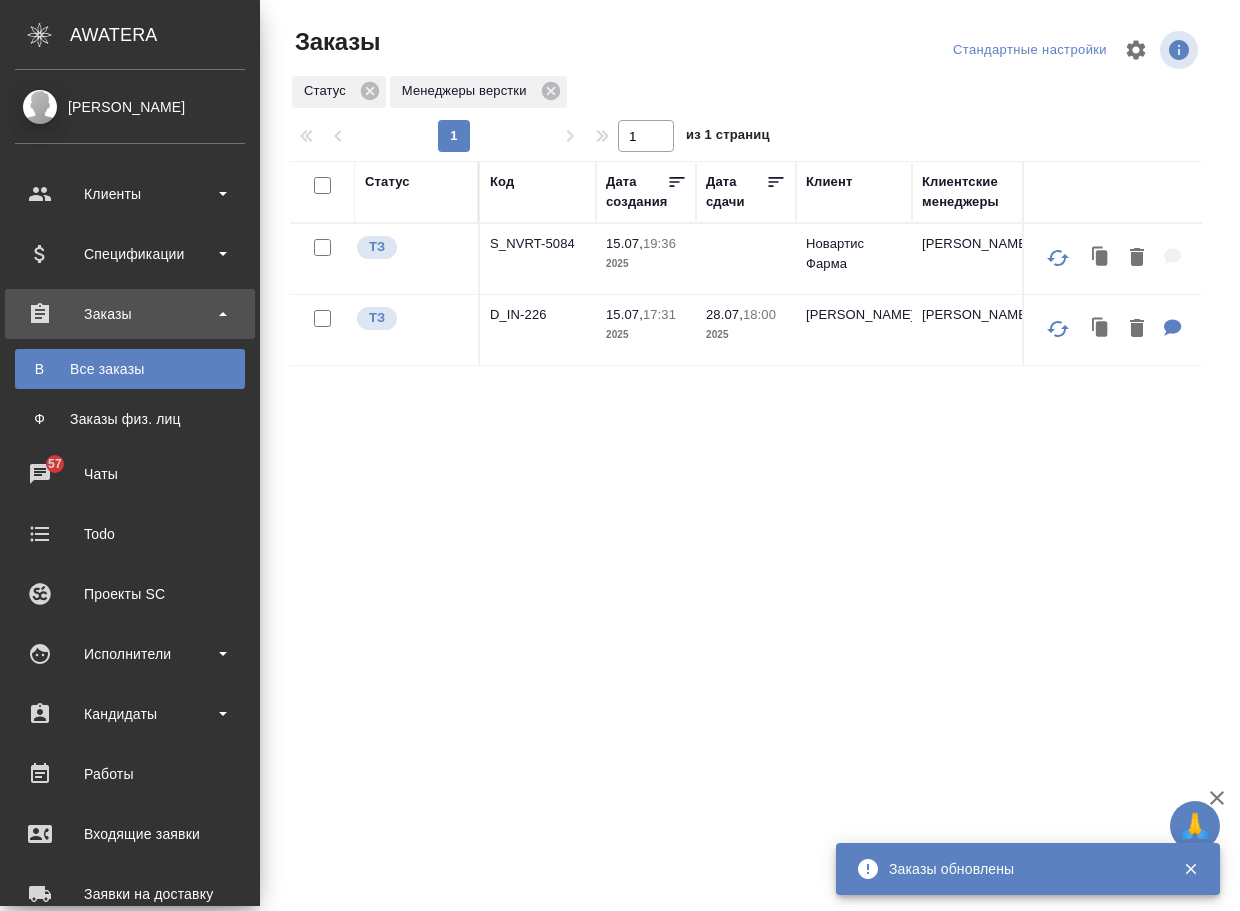 click on "S_NVRT-5084" at bounding box center (538, 244) 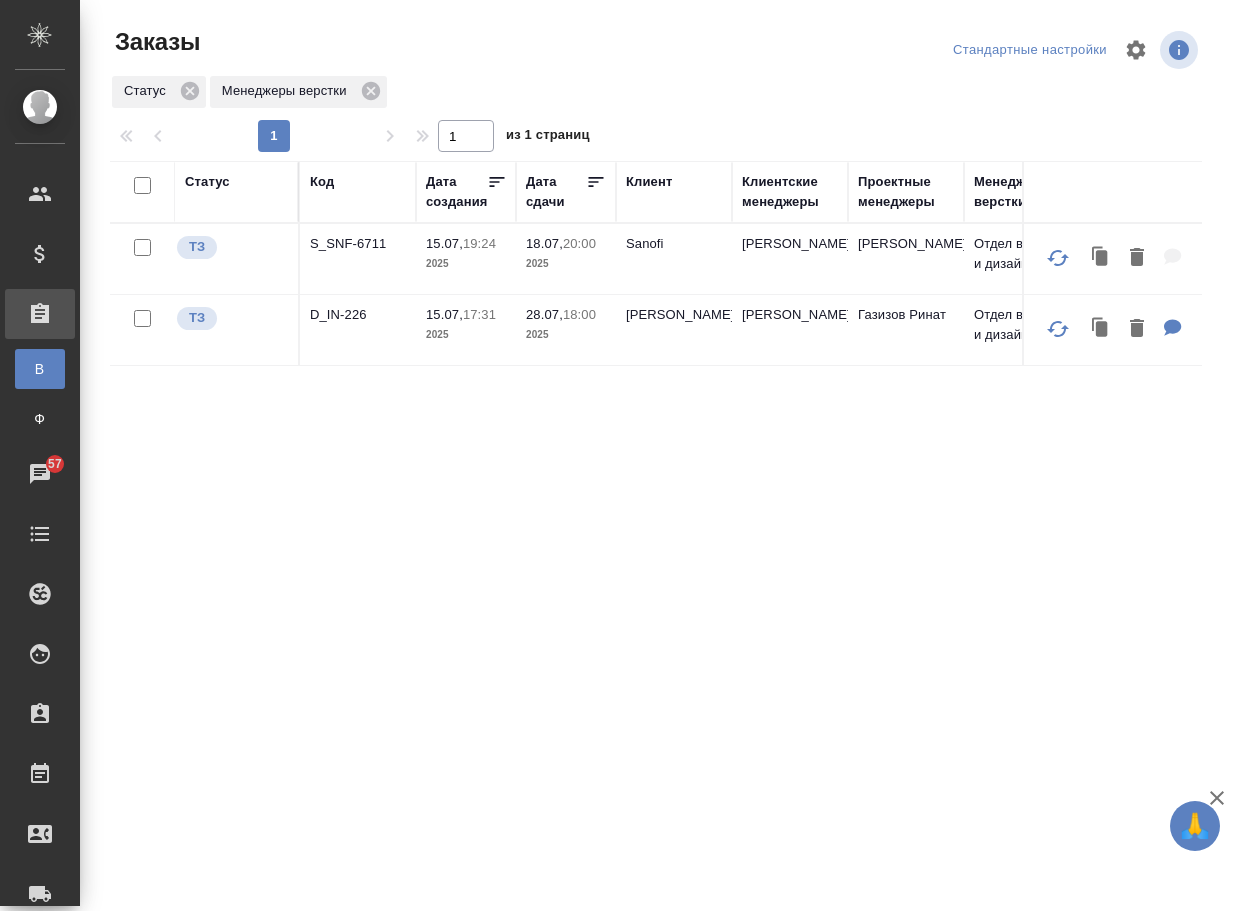 click on "S_SNF-6711" at bounding box center (358, 259) 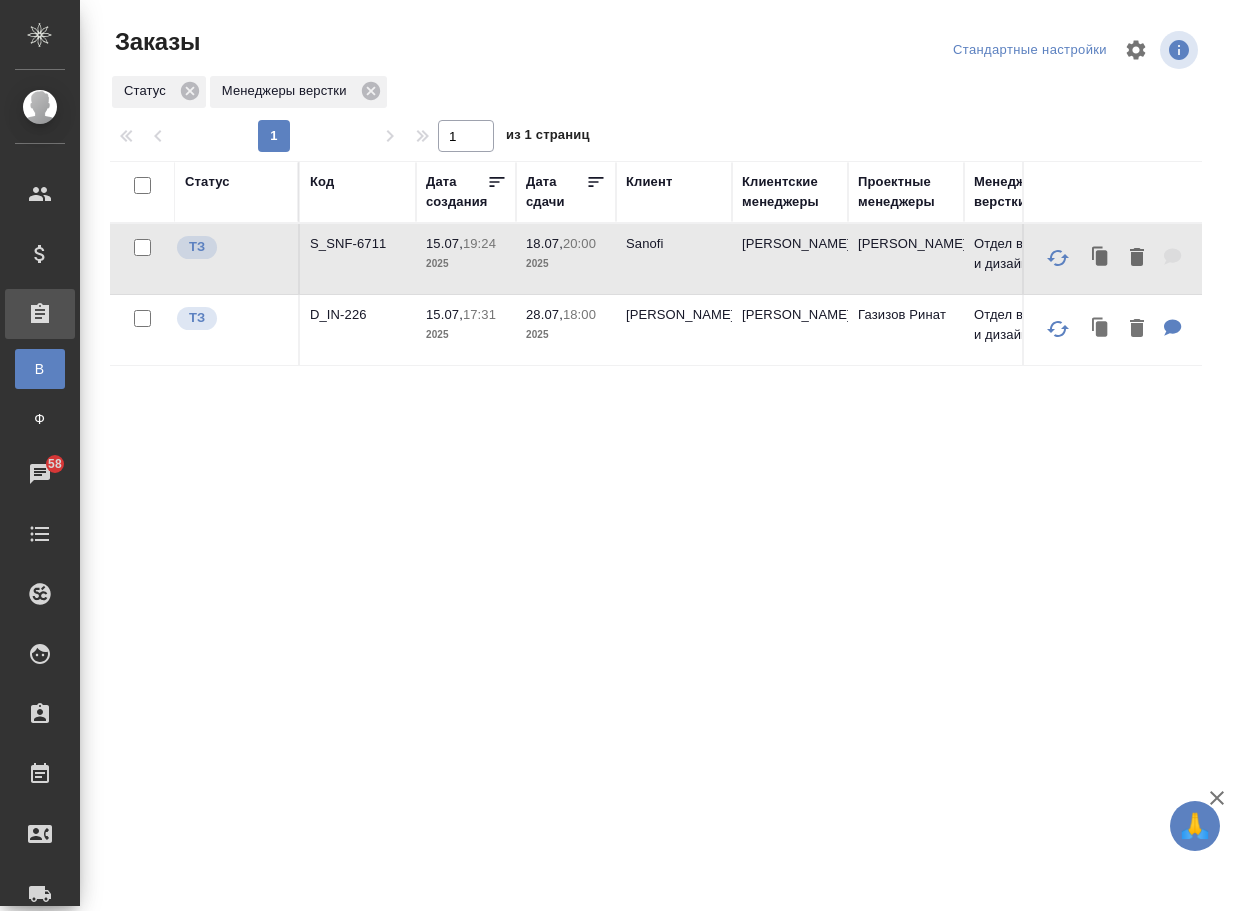 click on "S_SNF-6711" at bounding box center [358, 244] 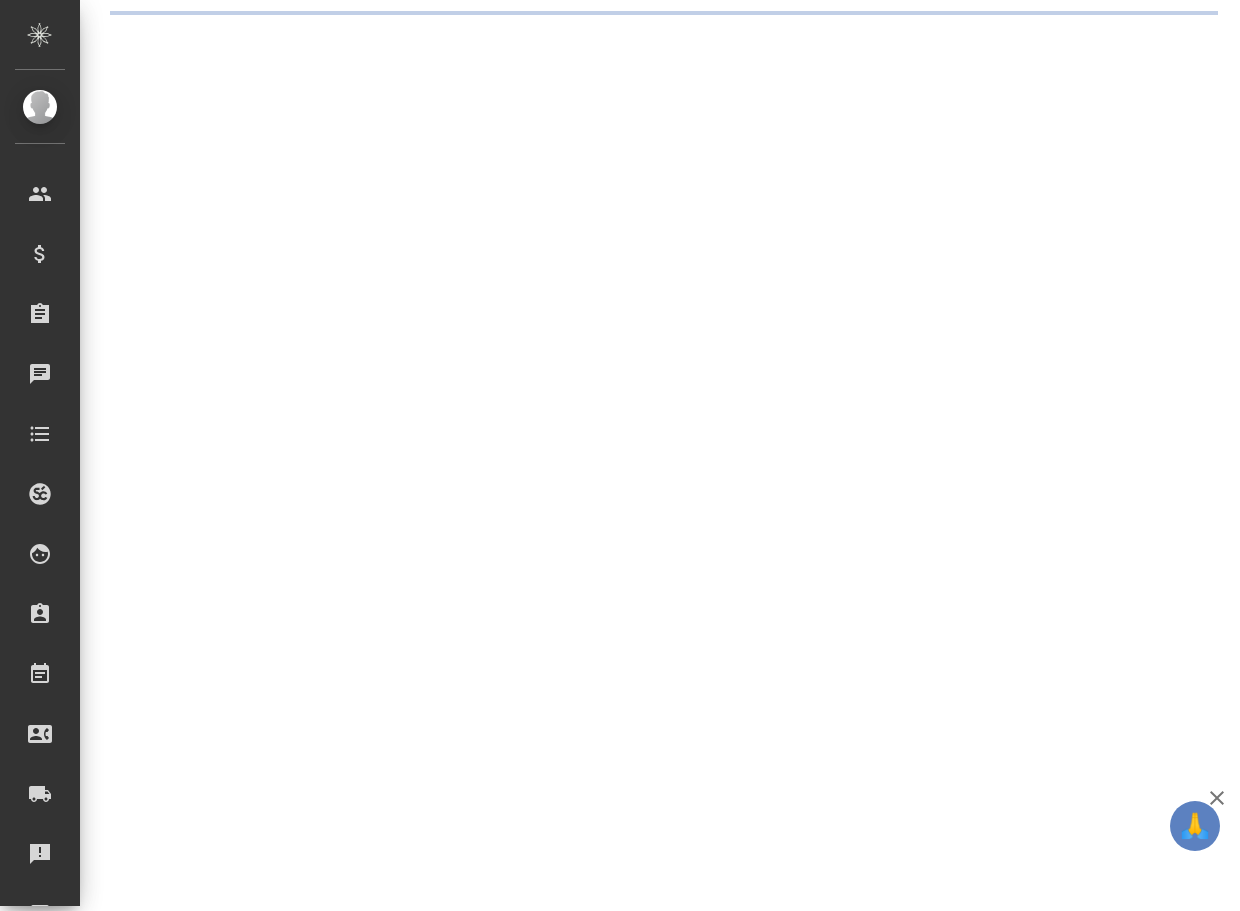 scroll, scrollTop: 0, scrollLeft: 0, axis: both 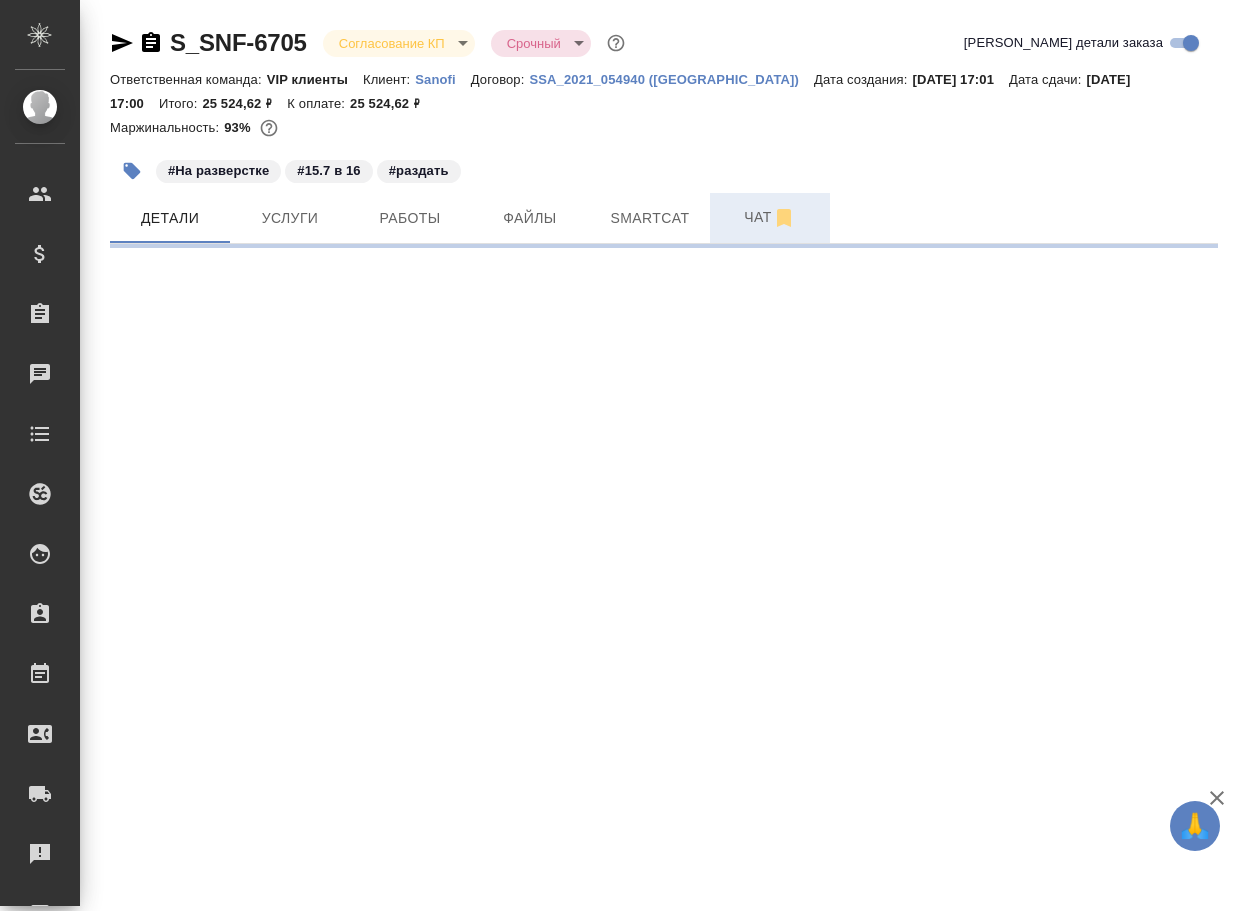 click on "Чат" at bounding box center (770, 217) 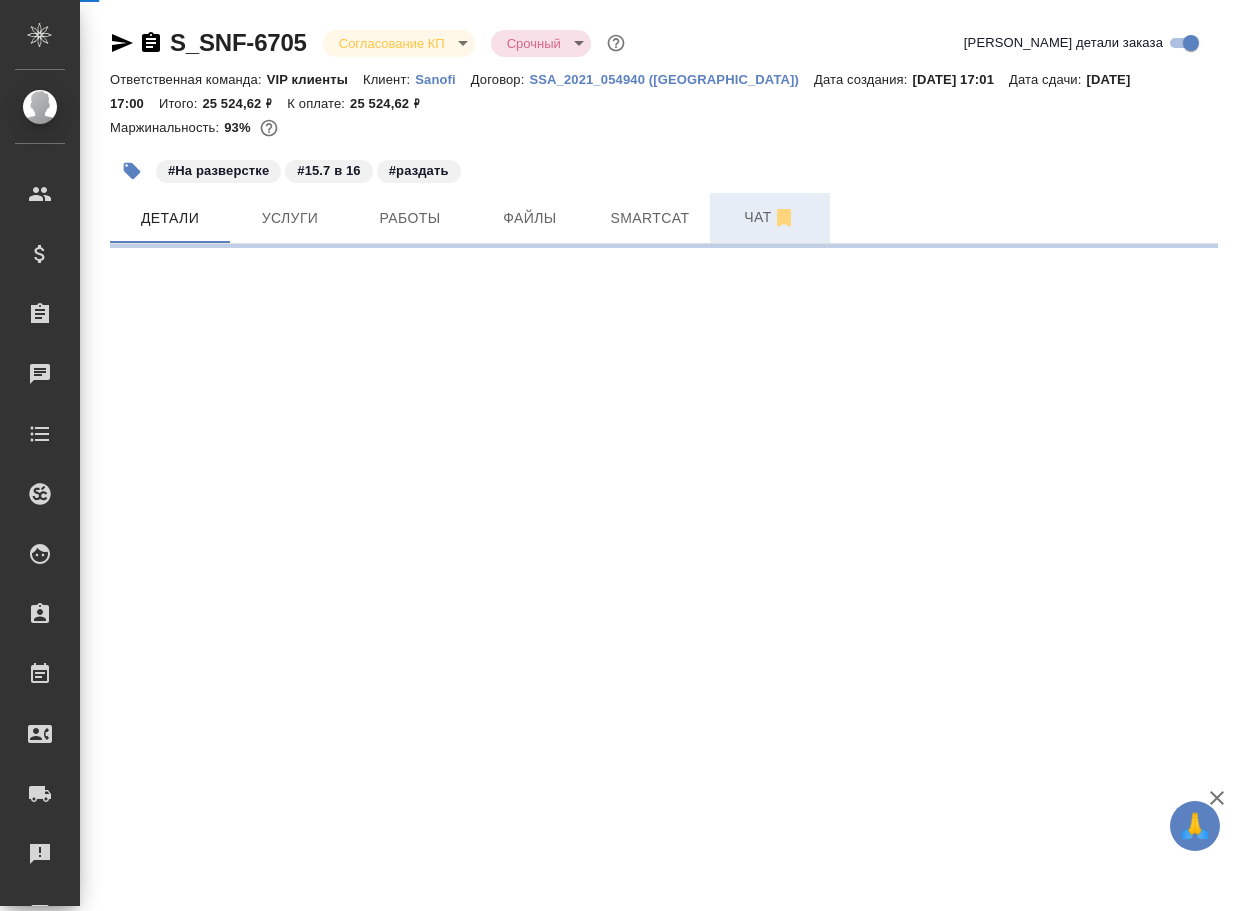 select on "RU" 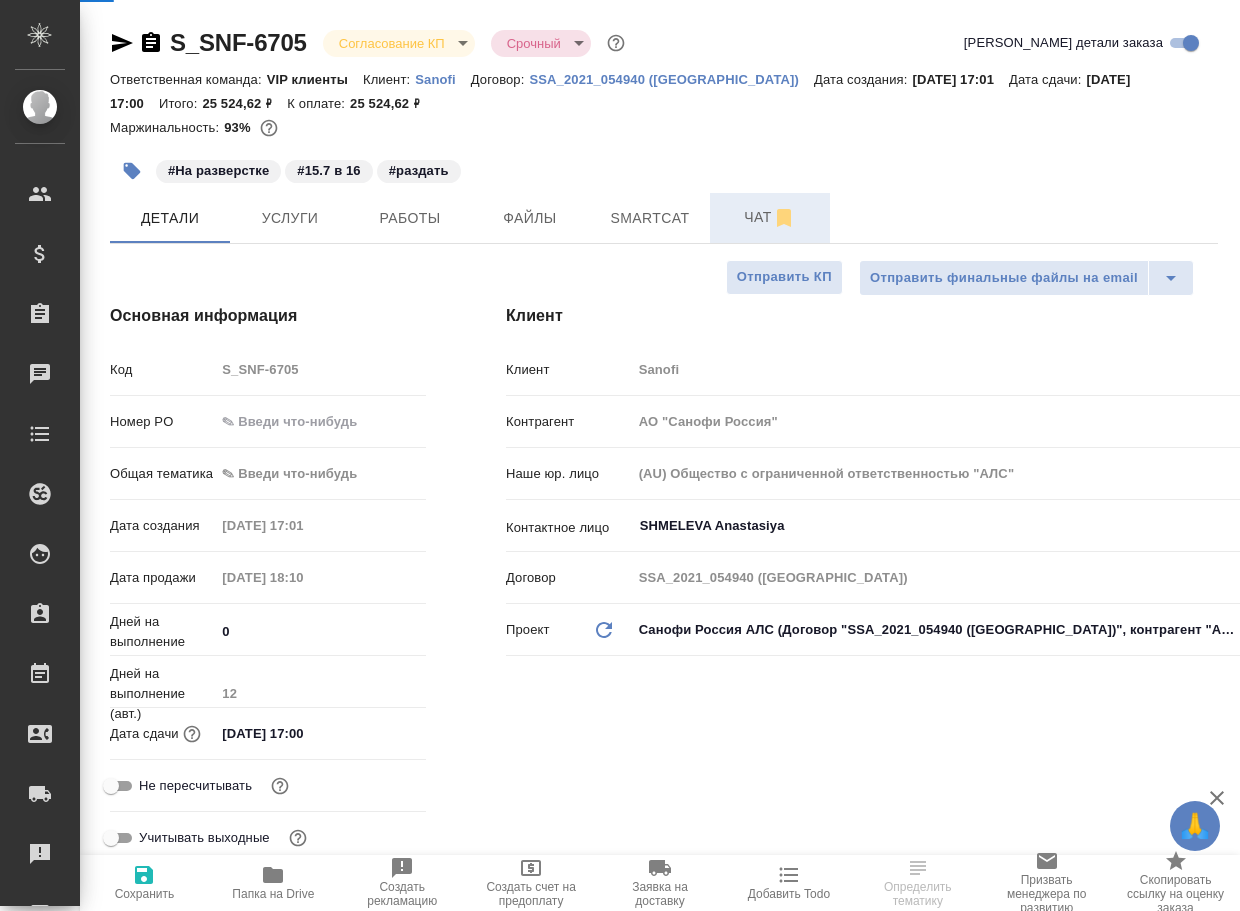 type on "[PERSON_NAME]" 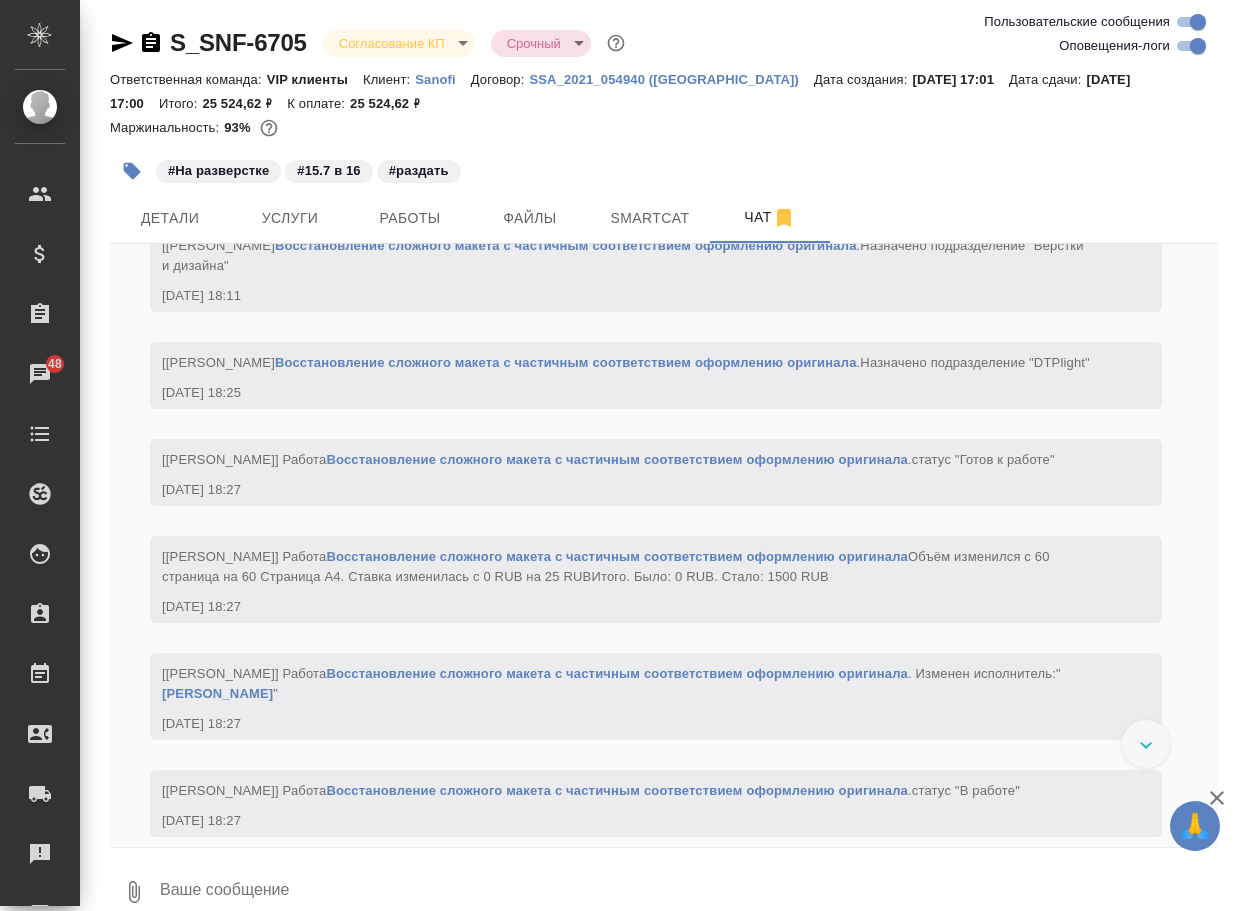 click at bounding box center [688, 892] 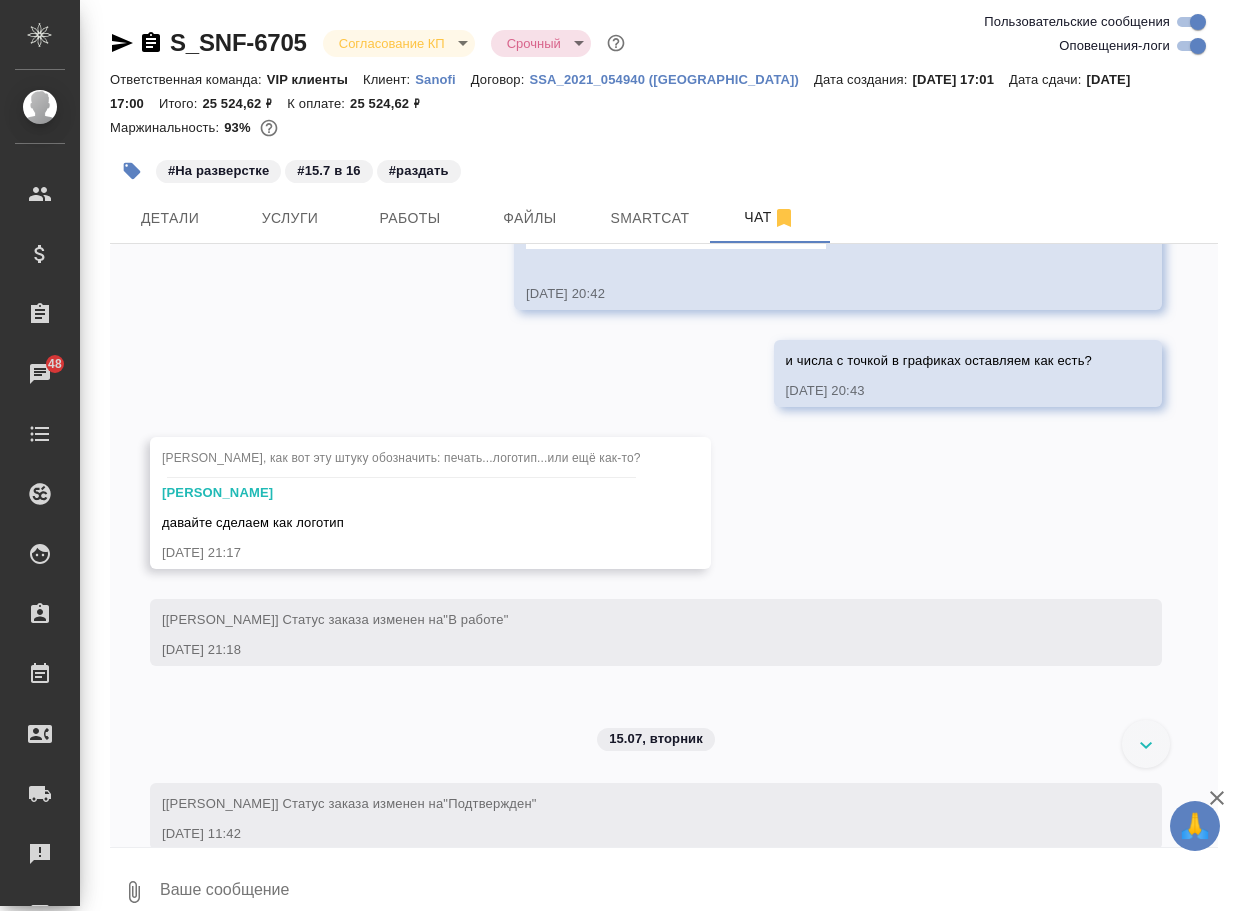 paste on "[URL][DOMAIN_NAME]" 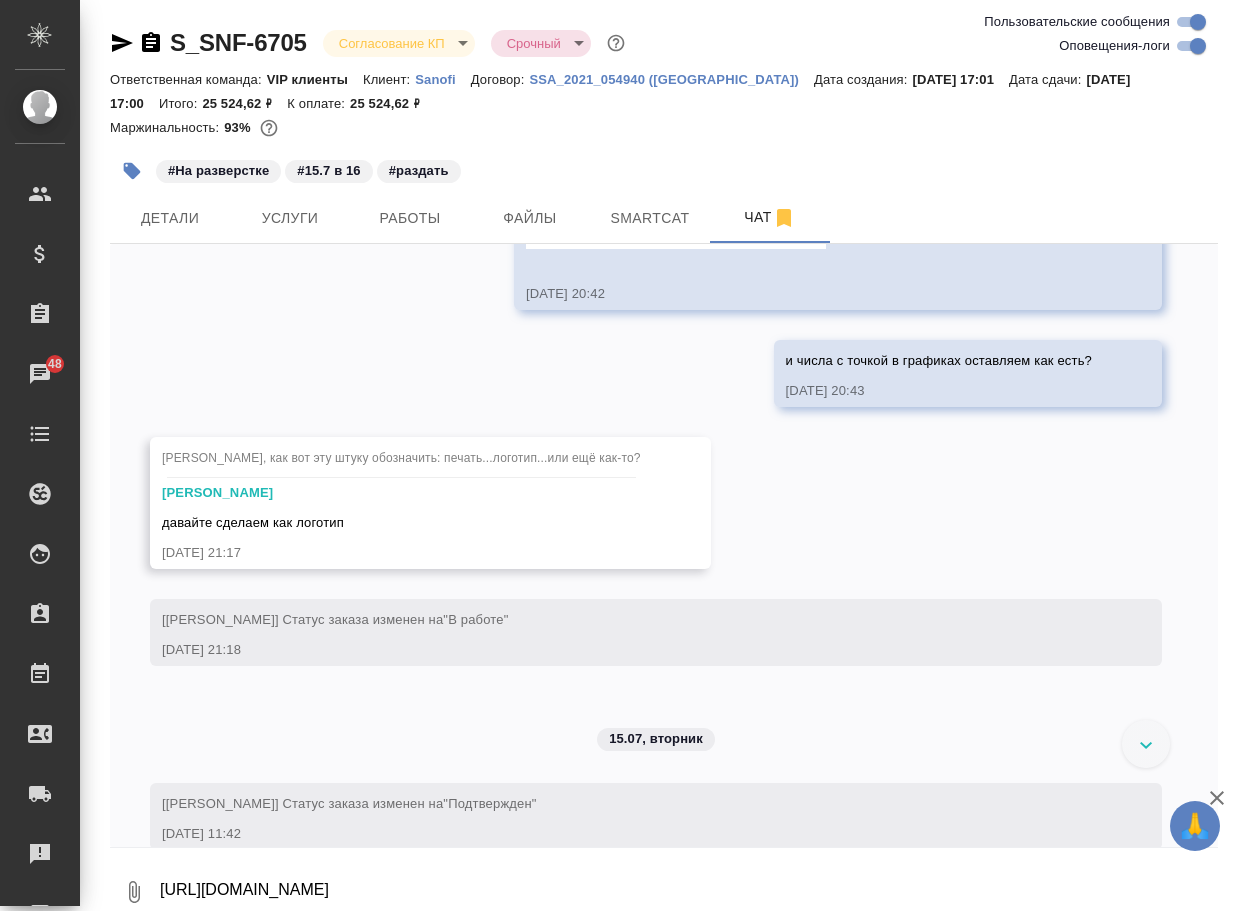 scroll, scrollTop: 4845, scrollLeft: 0, axis: vertical 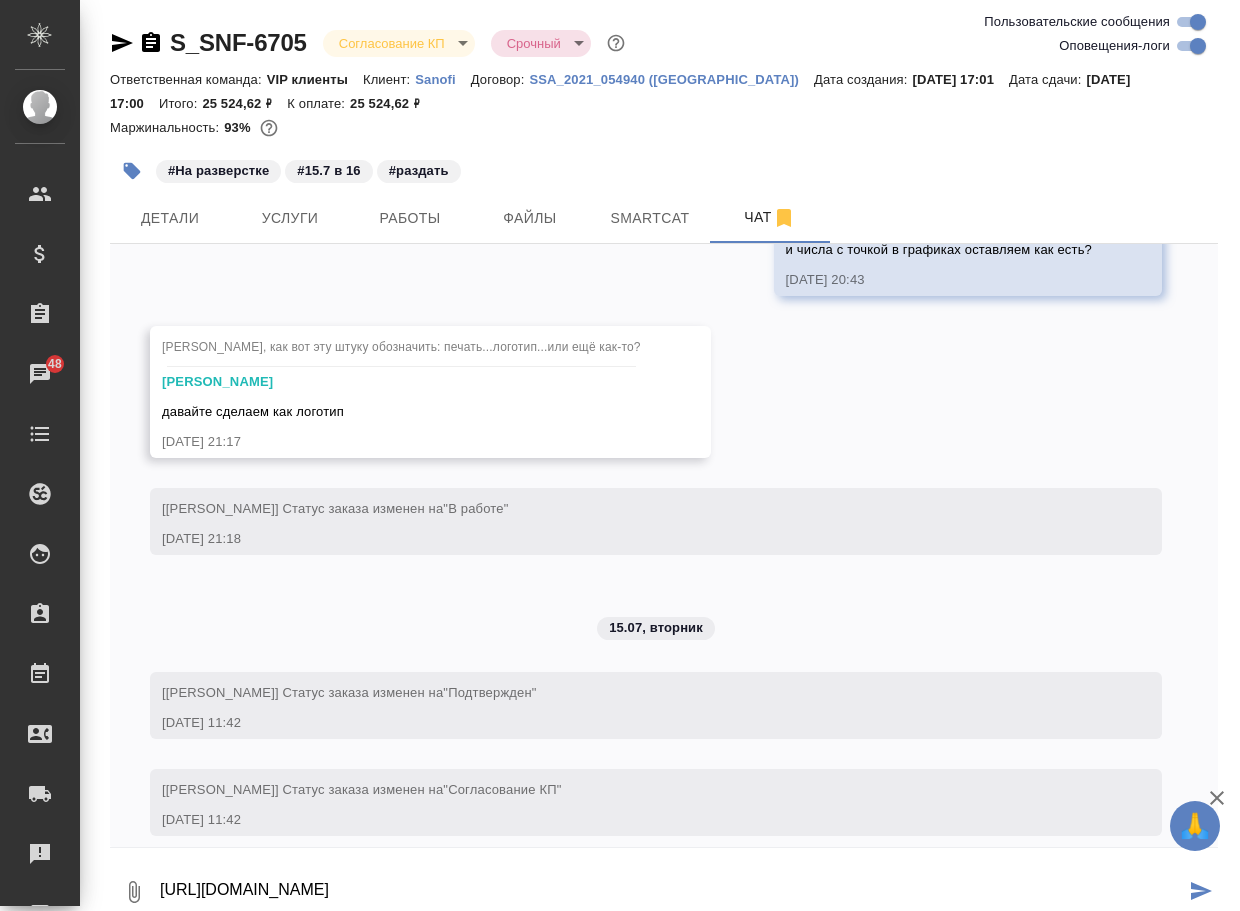 type on "[URL][DOMAIN_NAME]" 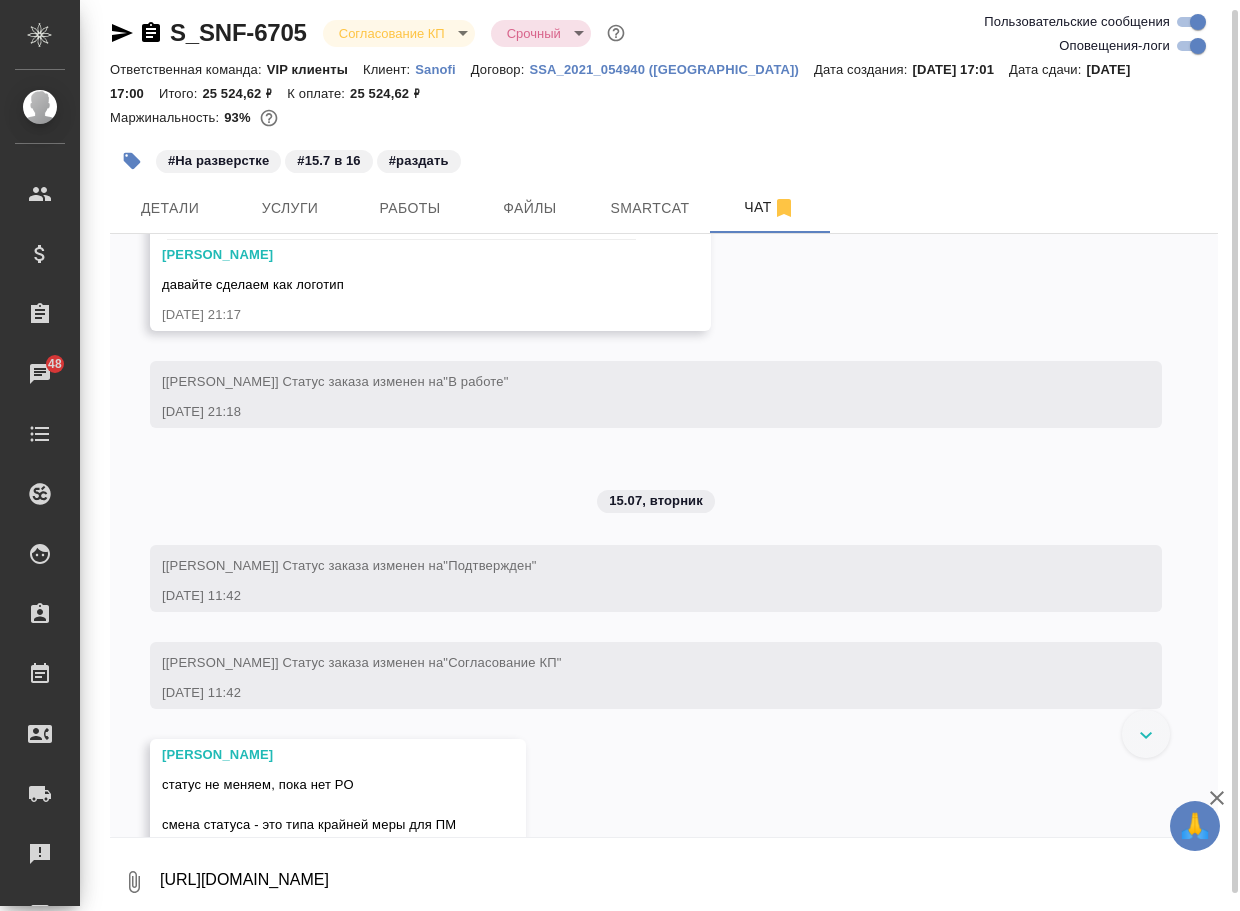scroll, scrollTop: 5500, scrollLeft: 0, axis: vertical 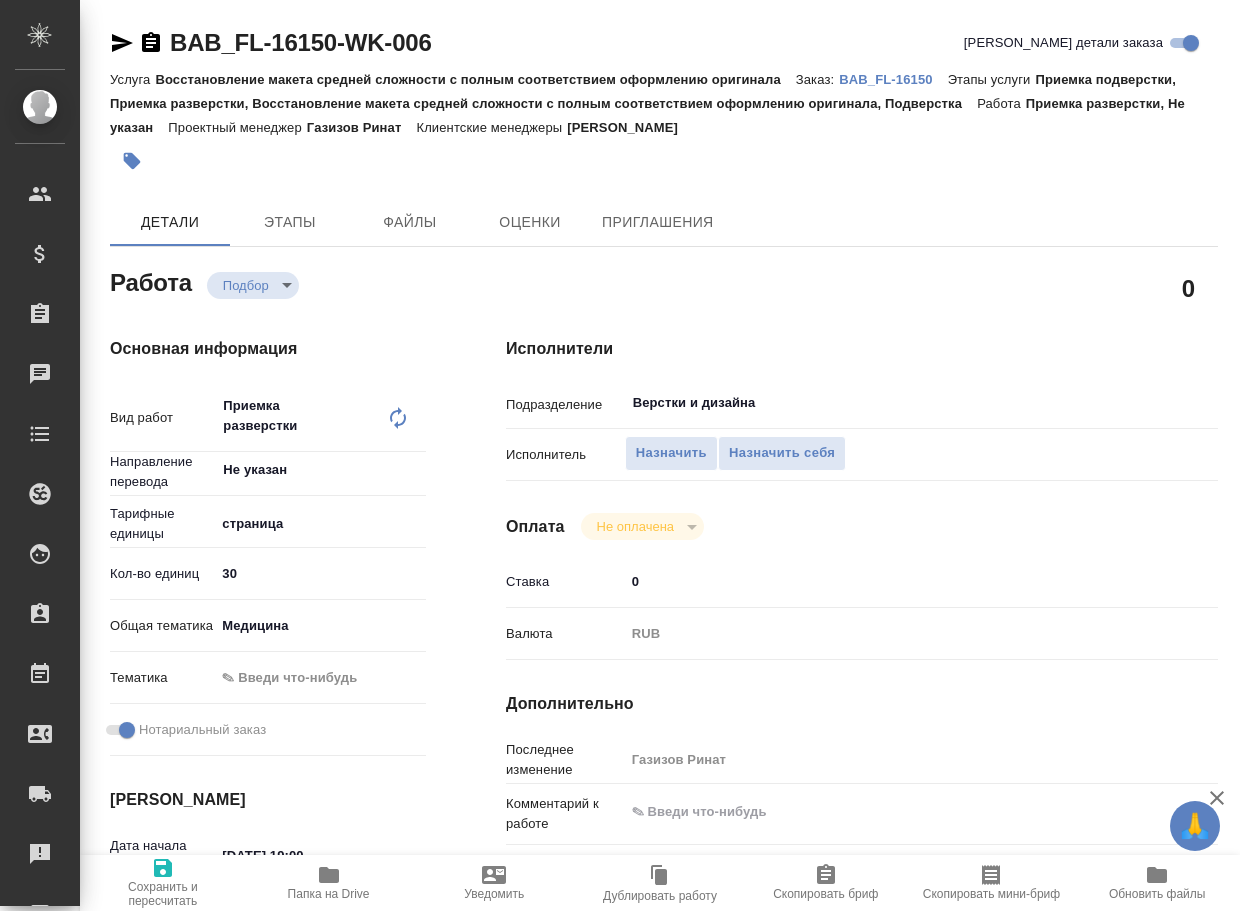 type on "x" 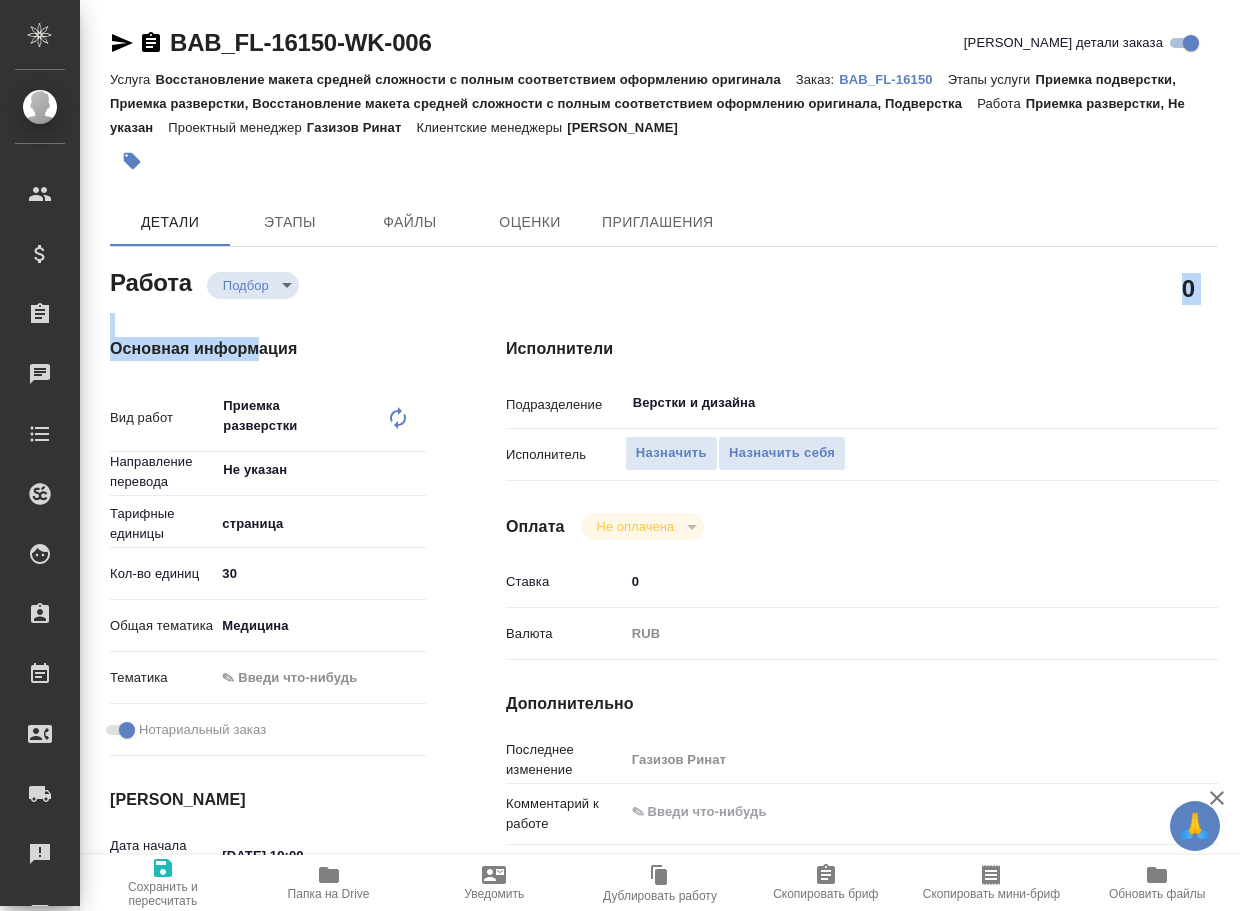 type on "x" 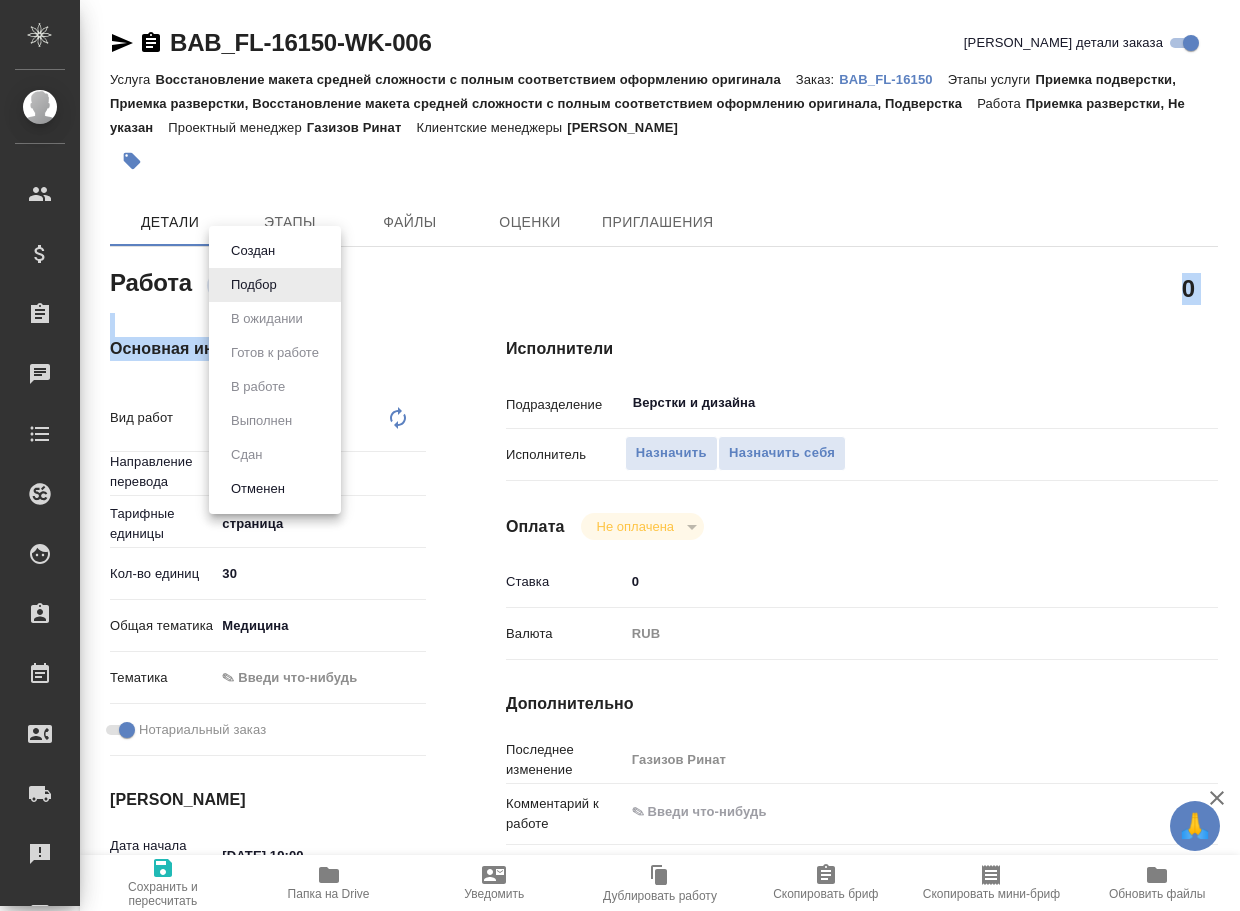 click on "🙏 .cls-1
fill:#fff;
AWATERA [PERSON_NAME] Спецификации Заказы Чаты Todo Проекты SC Исполнители Кандидаты Работы Входящие заявки Заявки на доставку Рекламации Проекты процессинга Конференции Выйти BAB_FL-16150-WK-006 Кратко детали заказа Услуга Восстановление макета средней сложности с полным соответствием оформлению оригинала Заказ: BAB_FL-16150 Этапы услуги Приемка подверстки, Приемка разверстки, Восстановление макета средней сложности с полным соответствием оформлению оригинала, Подверстка Работа Приемка разверстки, Не указан Проектный менеджер Детали" at bounding box center (620, 455) 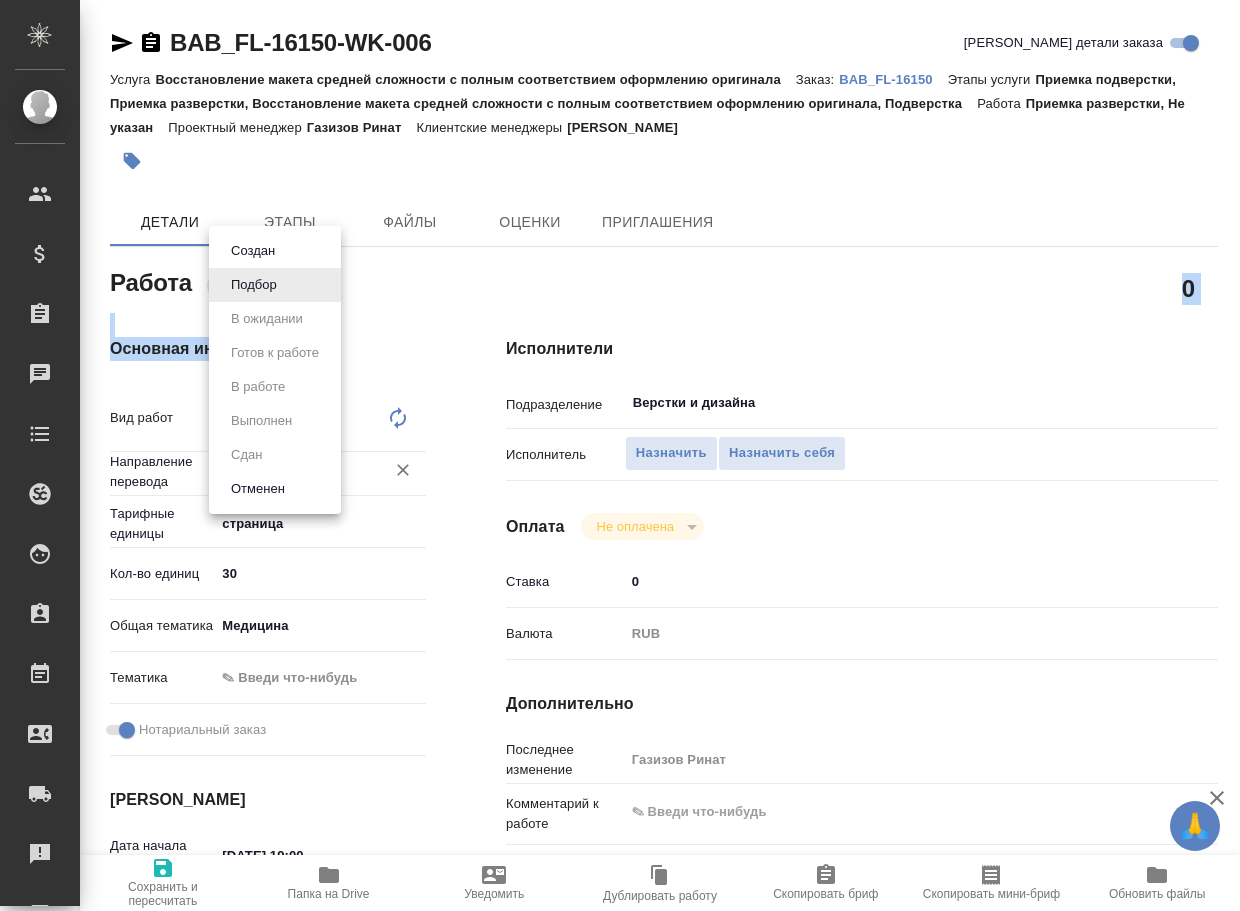 click on "Отменен" at bounding box center [253, 251] 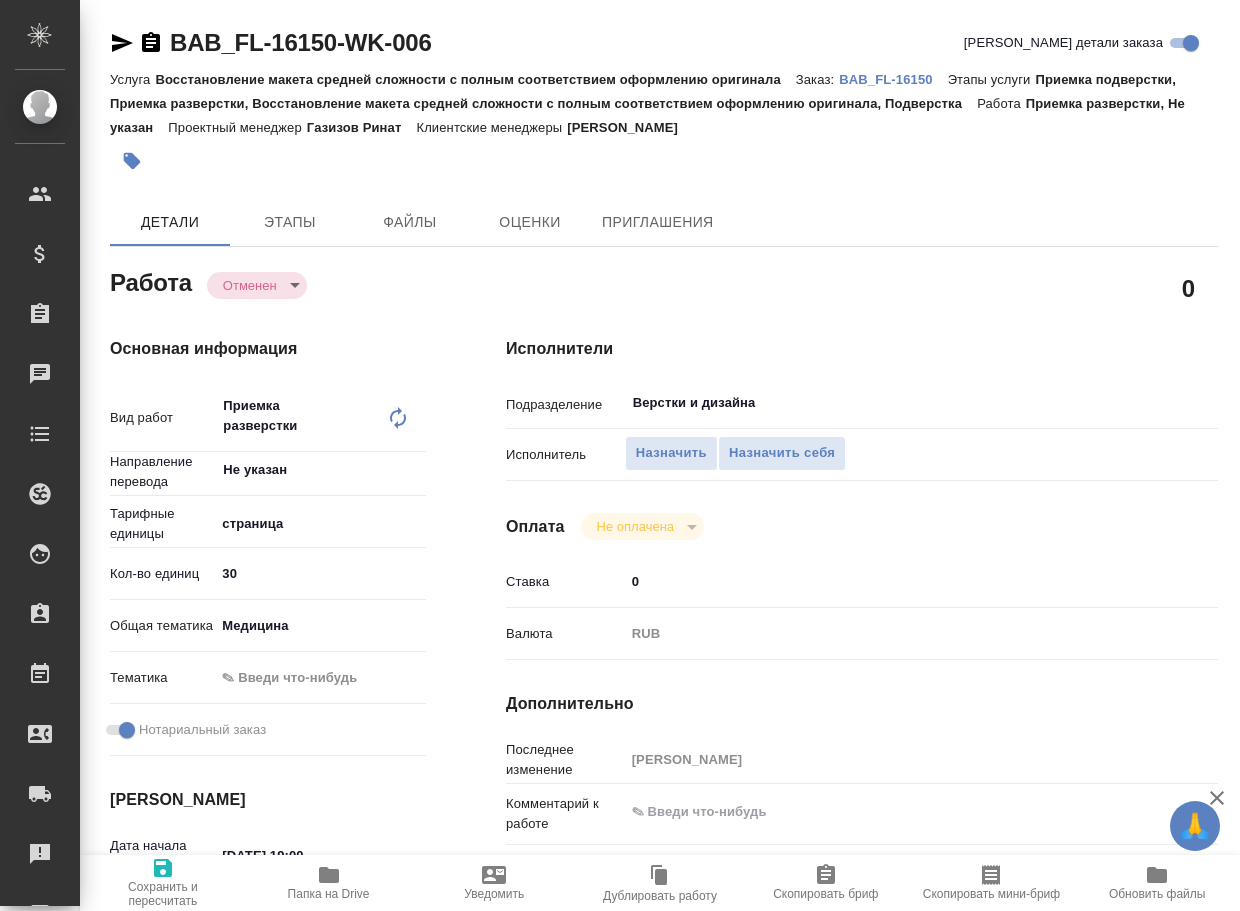 type on "x" 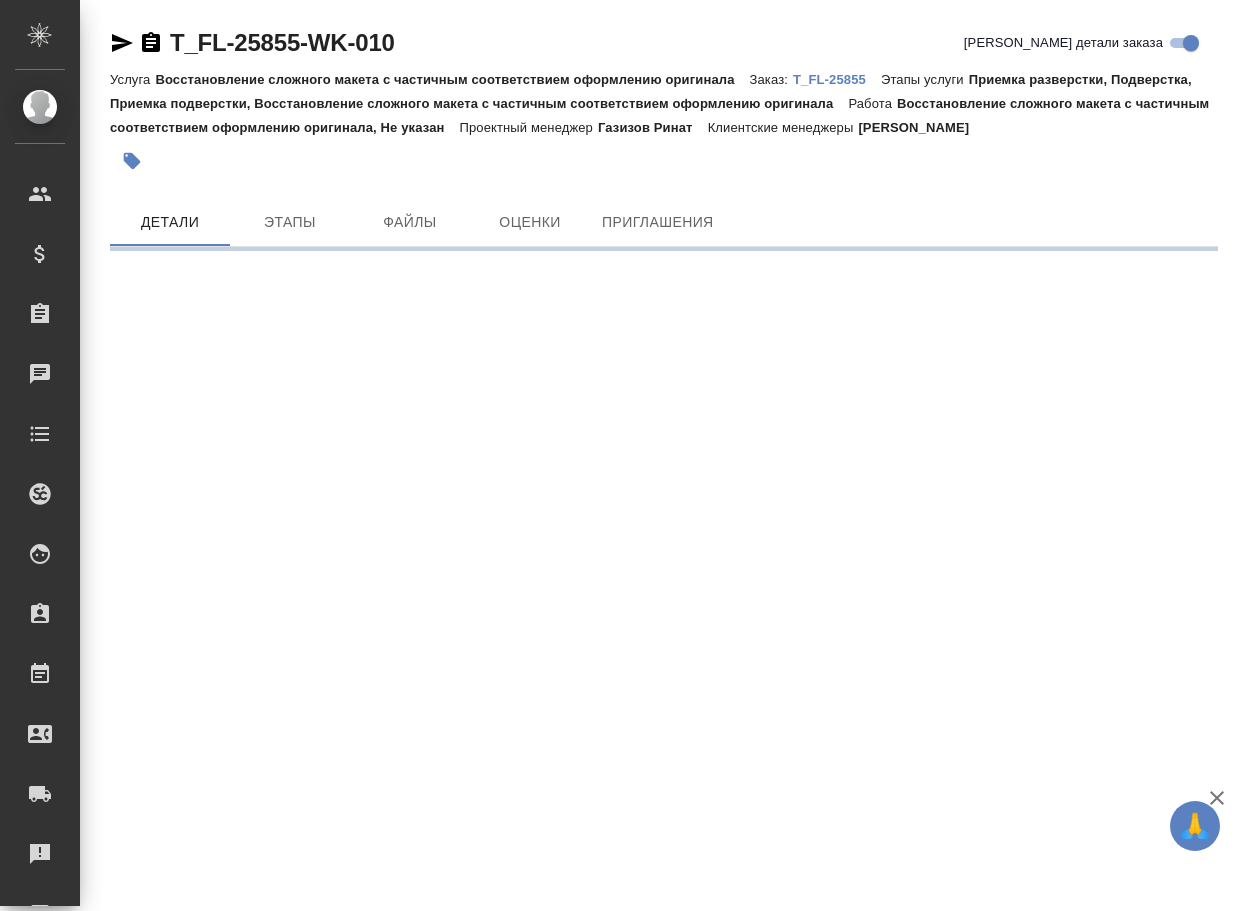 scroll, scrollTop: 0, scrollLeft: 0, axis: both 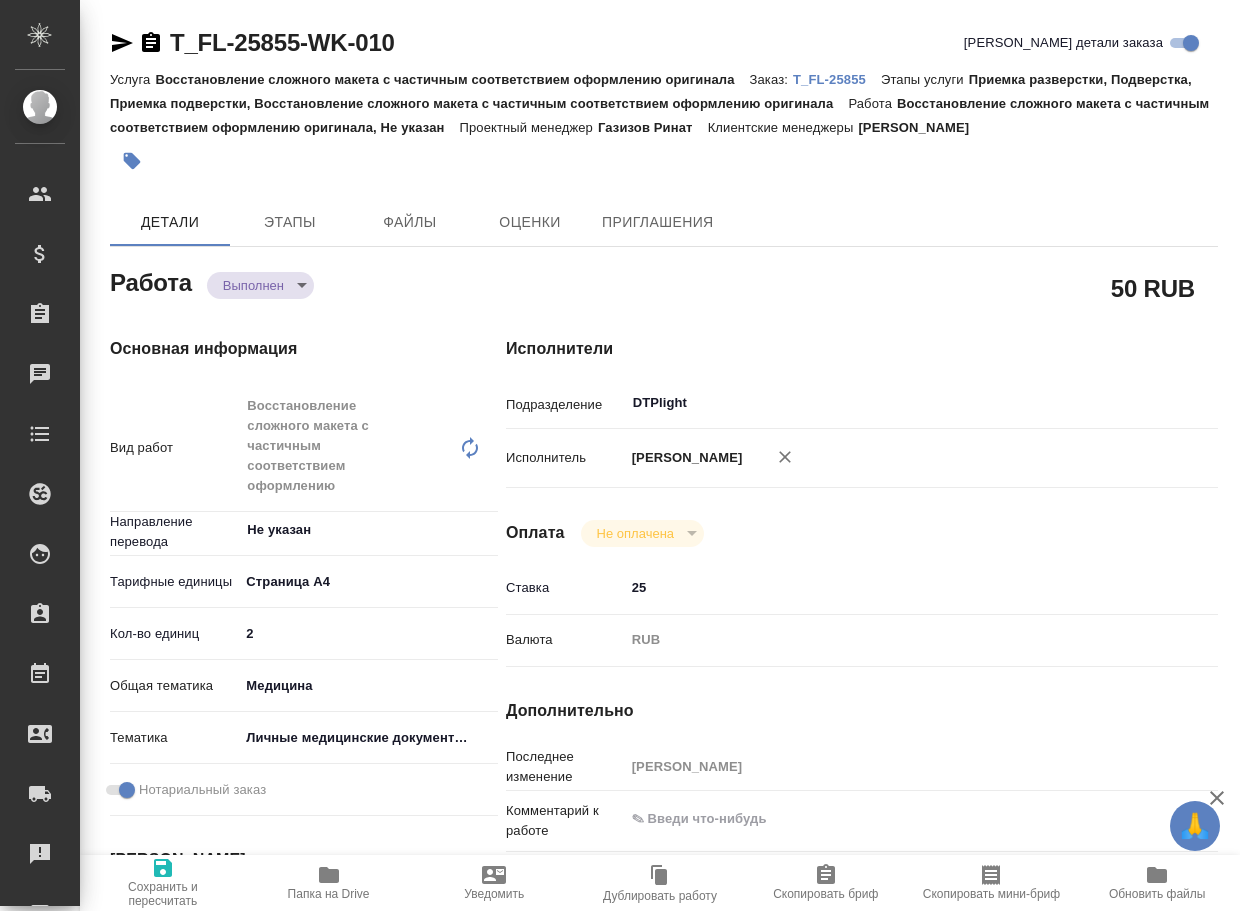 type on "x" 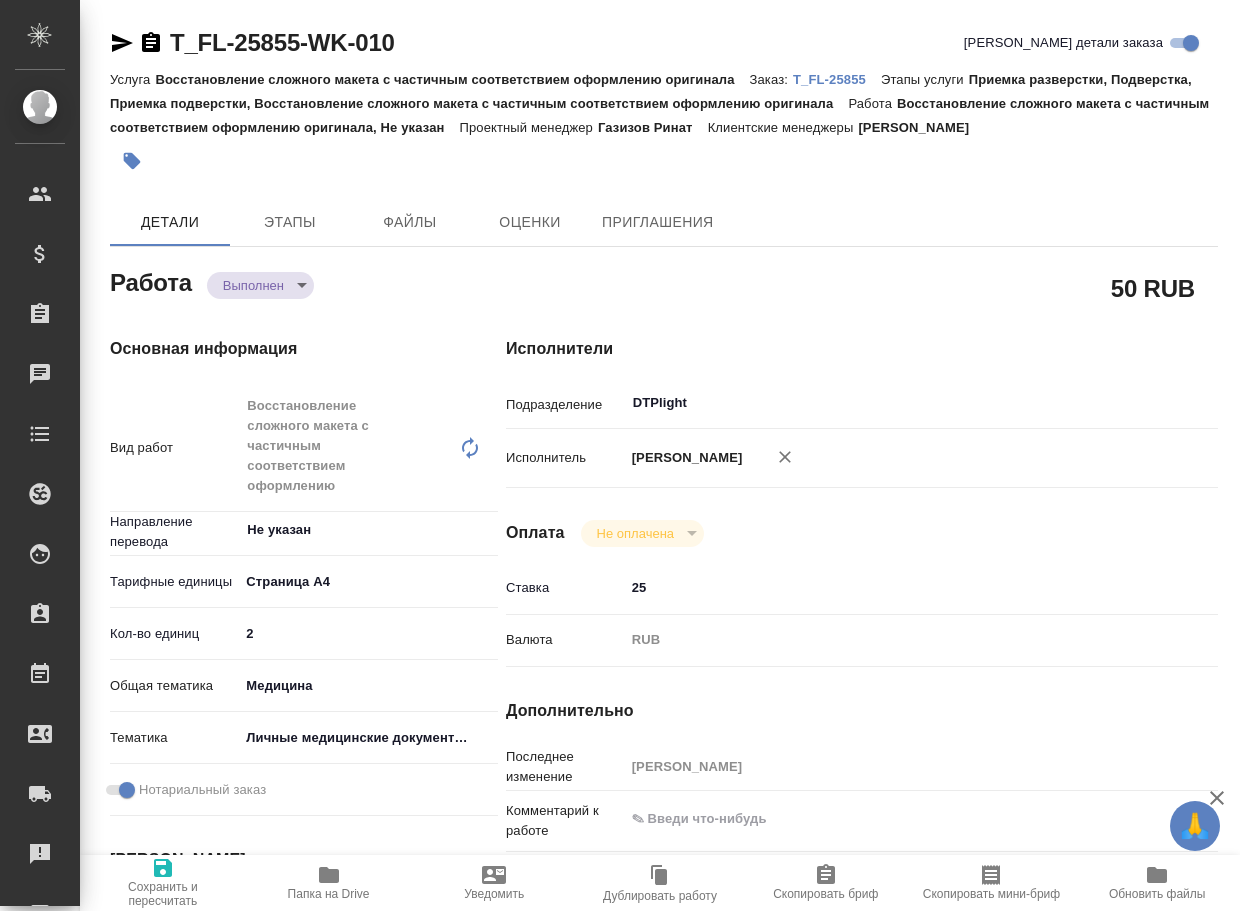 type on "x" 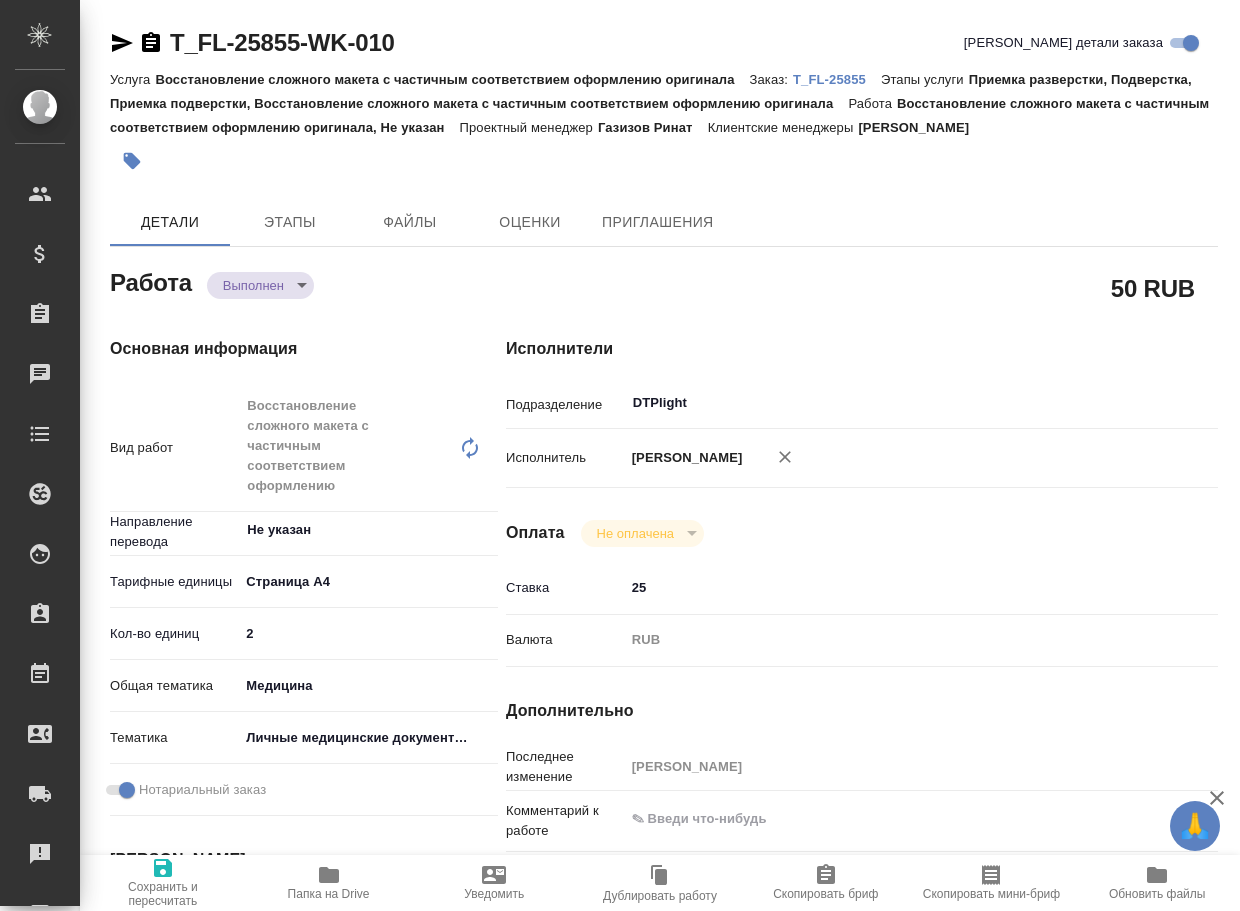 type on "x" 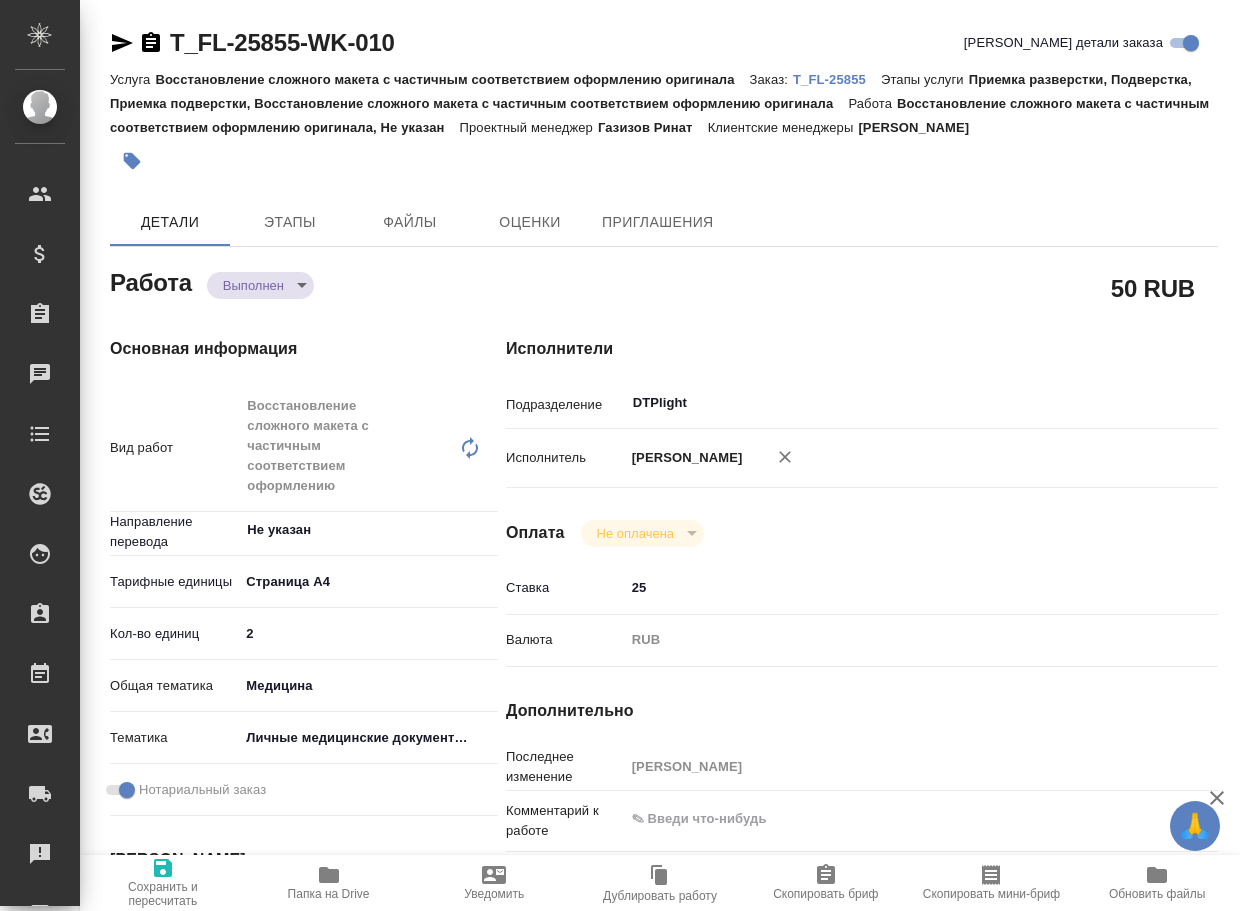 type on "x" 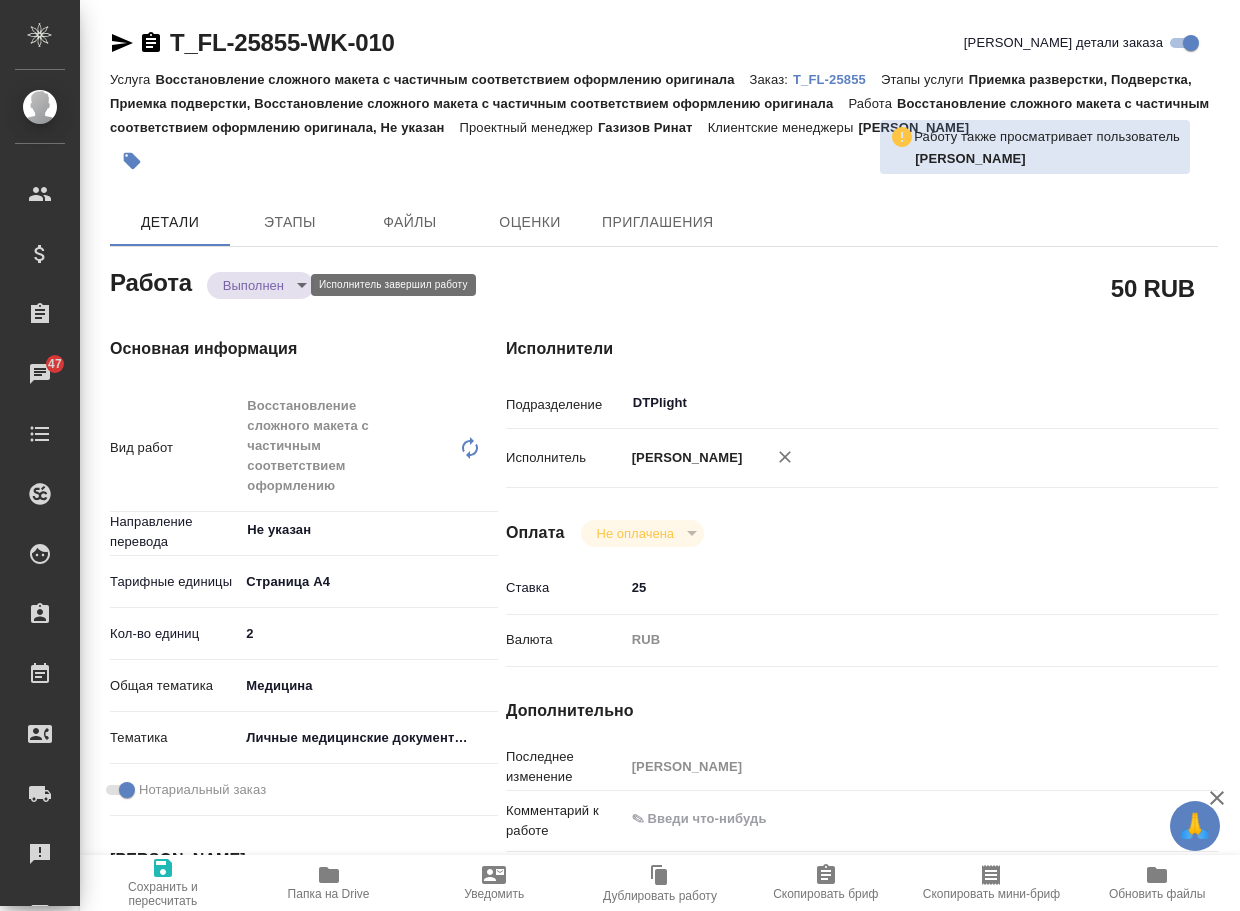 click on "🙏 .cls-1
fill:#fff;
AWATERA Arsenyeva [PERSON_NAME] Спецификации Заказы 47 Чаты Todo Проекты SC Исполнители Кандидаты Работы Входящие заявки Заявки на доставку Рекламации Проекты процессинга Конференции Выйти T_FL-25855-WK-010 Кратко детали заказа Услуга Восстановление сложного макета с частичным соответствием оформлению оригинала Заказ: T_FL-25855 Этапы услуги Приемка разверстки, Подверстка, Приемка подверстки, Восстановление сложного макета с частичным соответствием оформлению оригинала Работа Проектный менеджер [PERSON_NAME] менеджеры [PERSON_NAME] x 2" at bounding box center [620, 455] 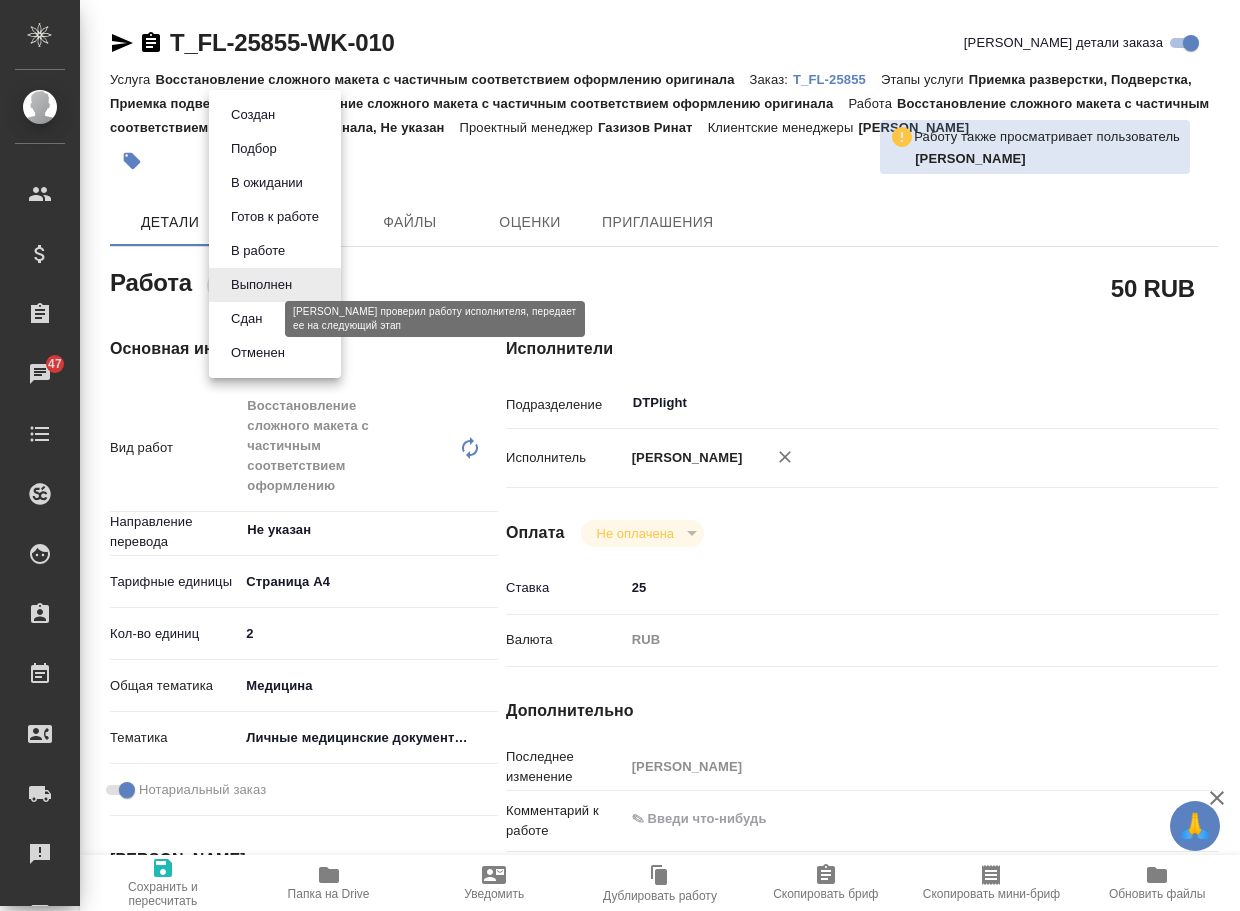 drag, startPoint x: 249, startPoint y: 320, endPoint x: 501, endPoint y: 244, distance: 263.21094 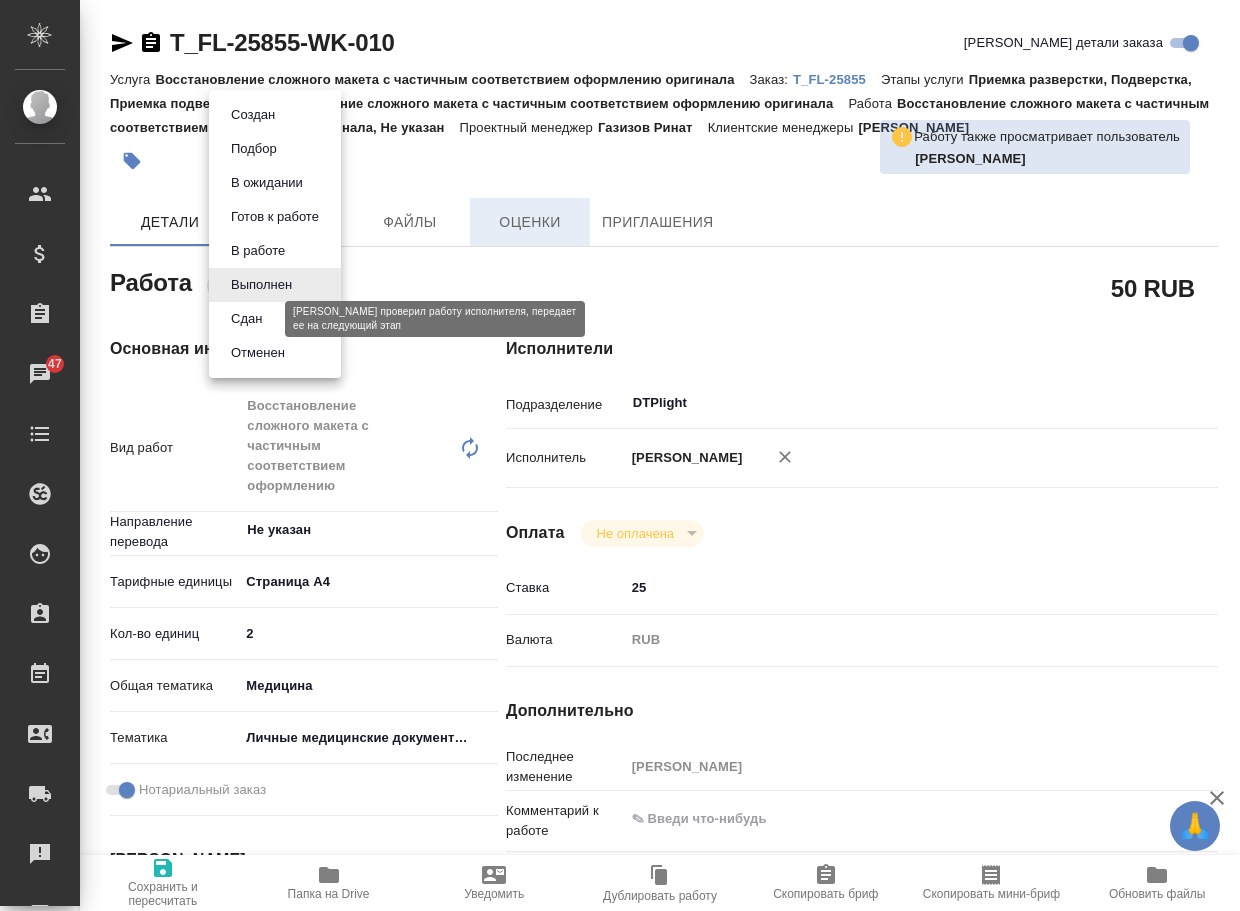 click on "Сдан" at bounding box center [246, 319] 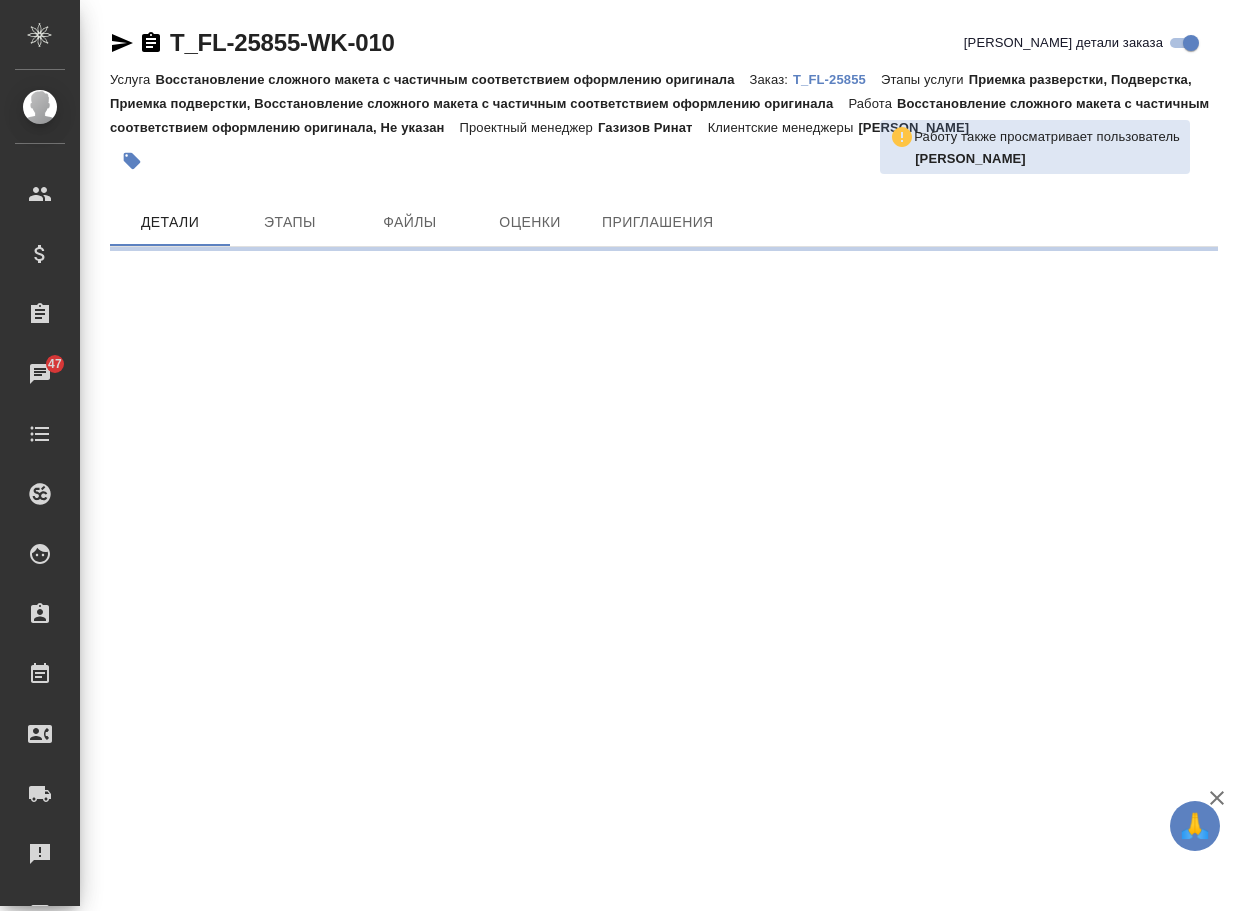 click on "T_FL-25855" at bounding box center (837, 79) 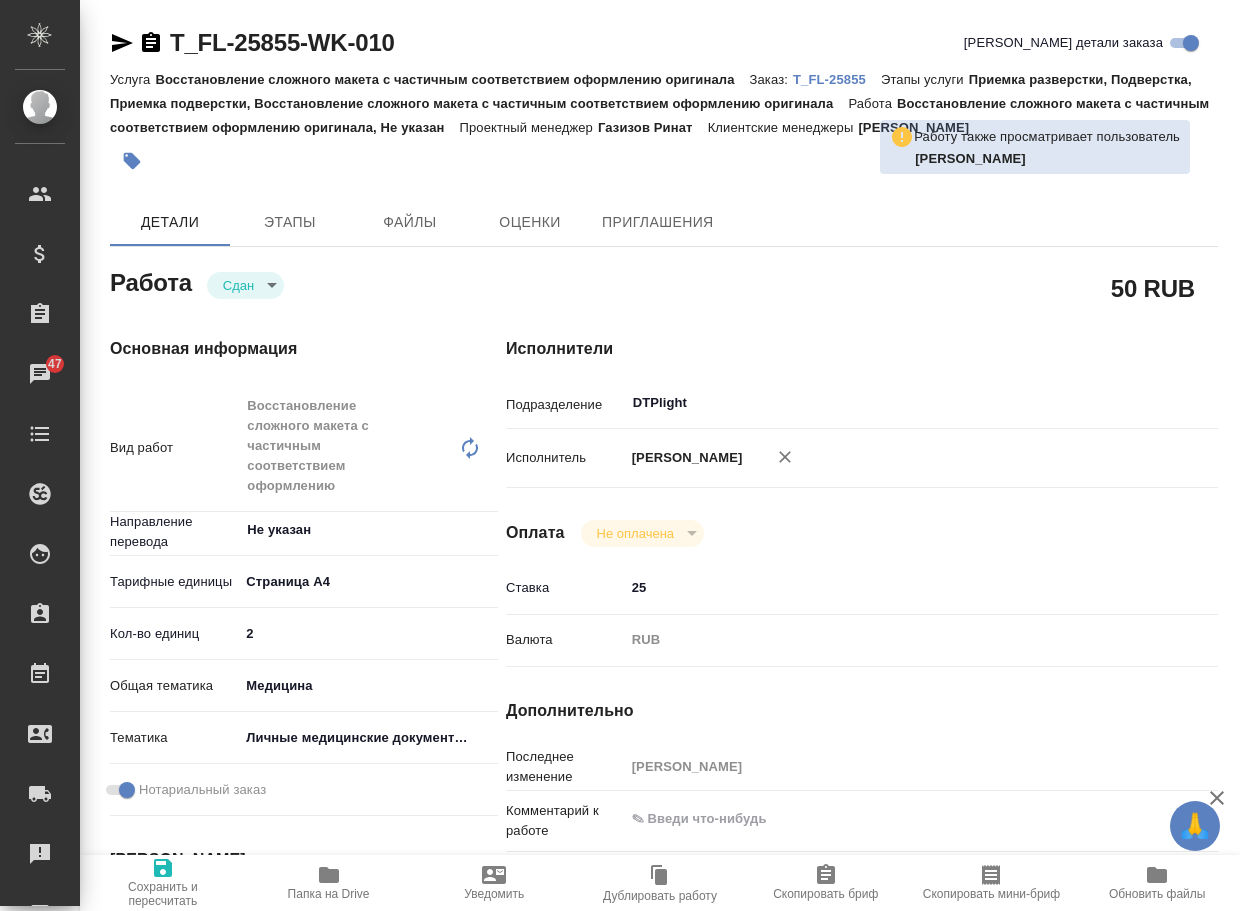 type on "x" 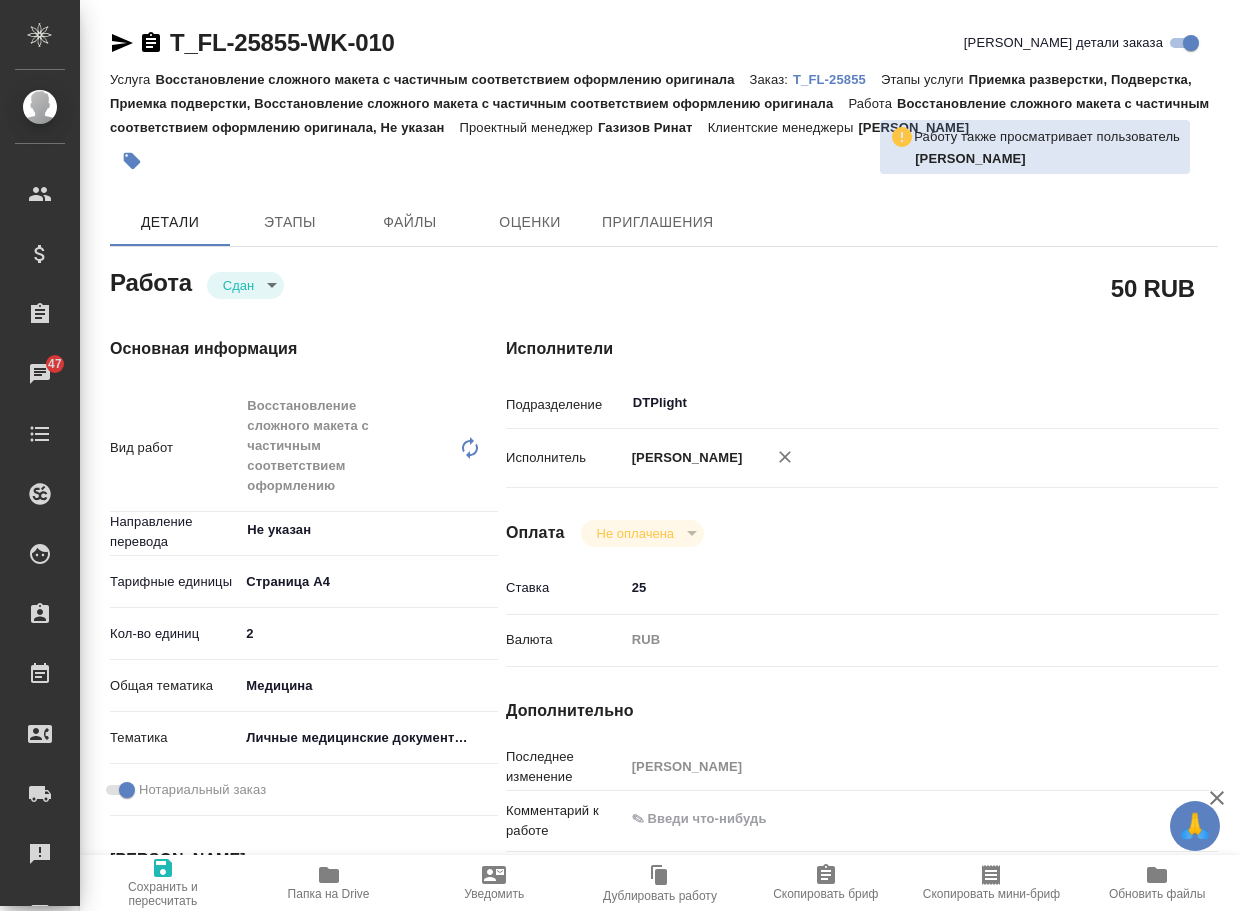 type on "x" 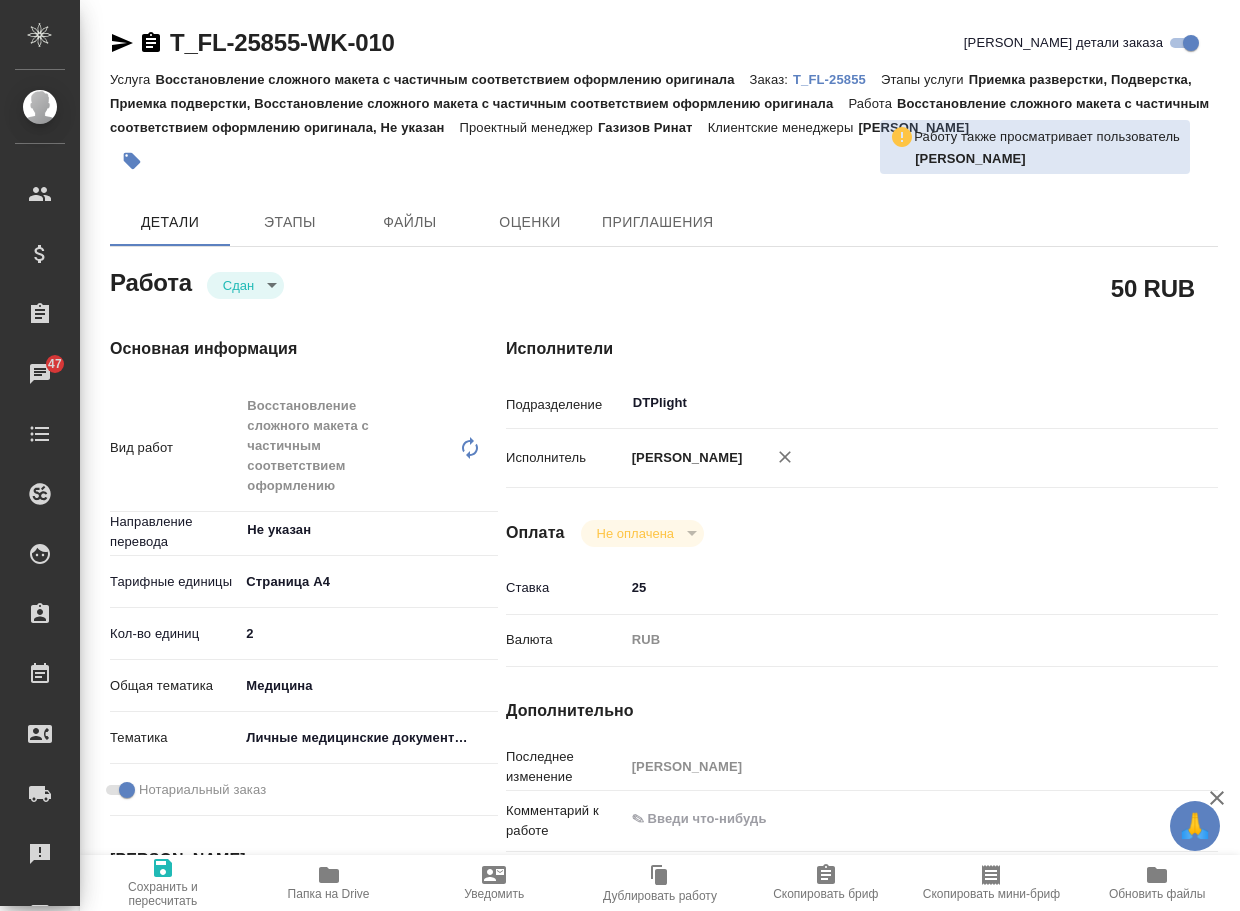 type on "x" 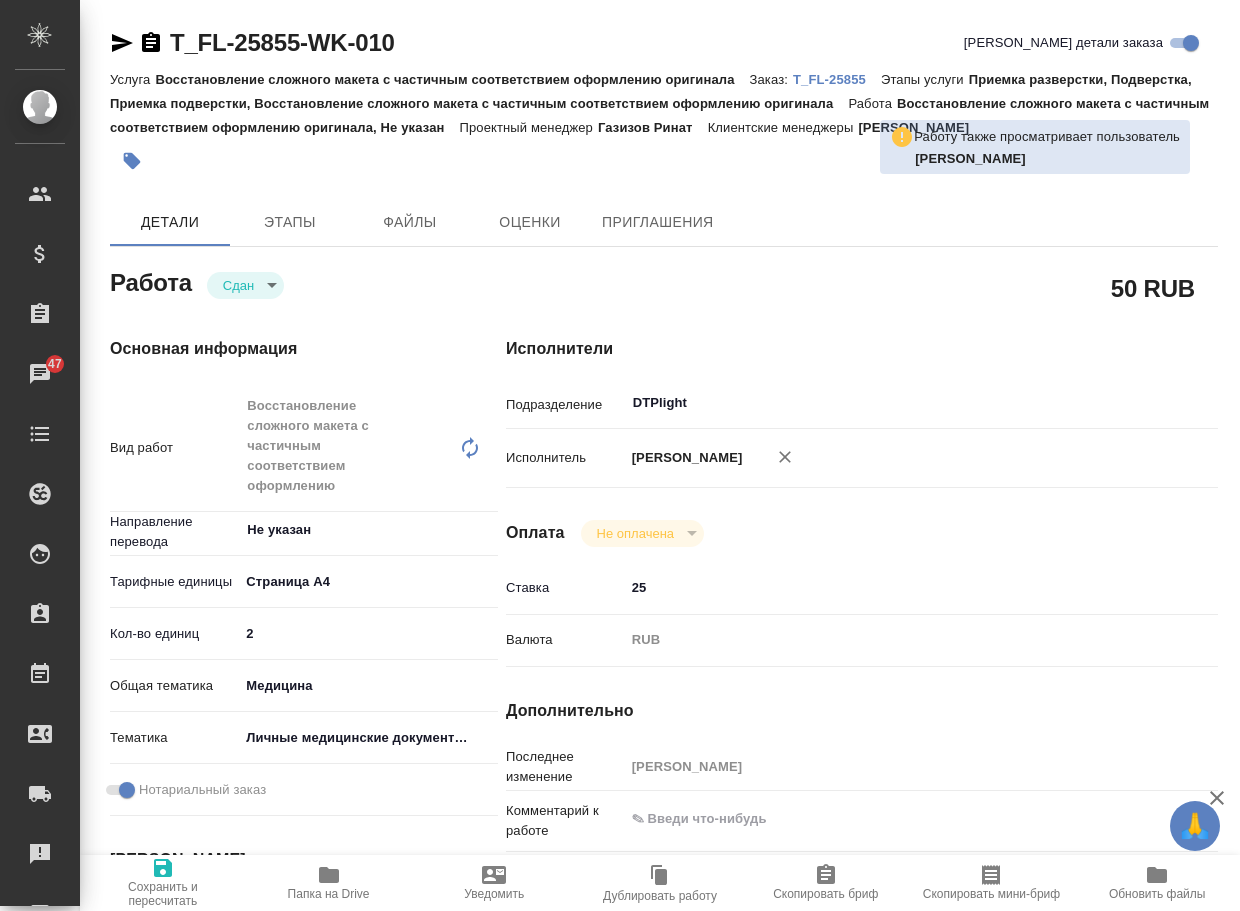 type on "x" 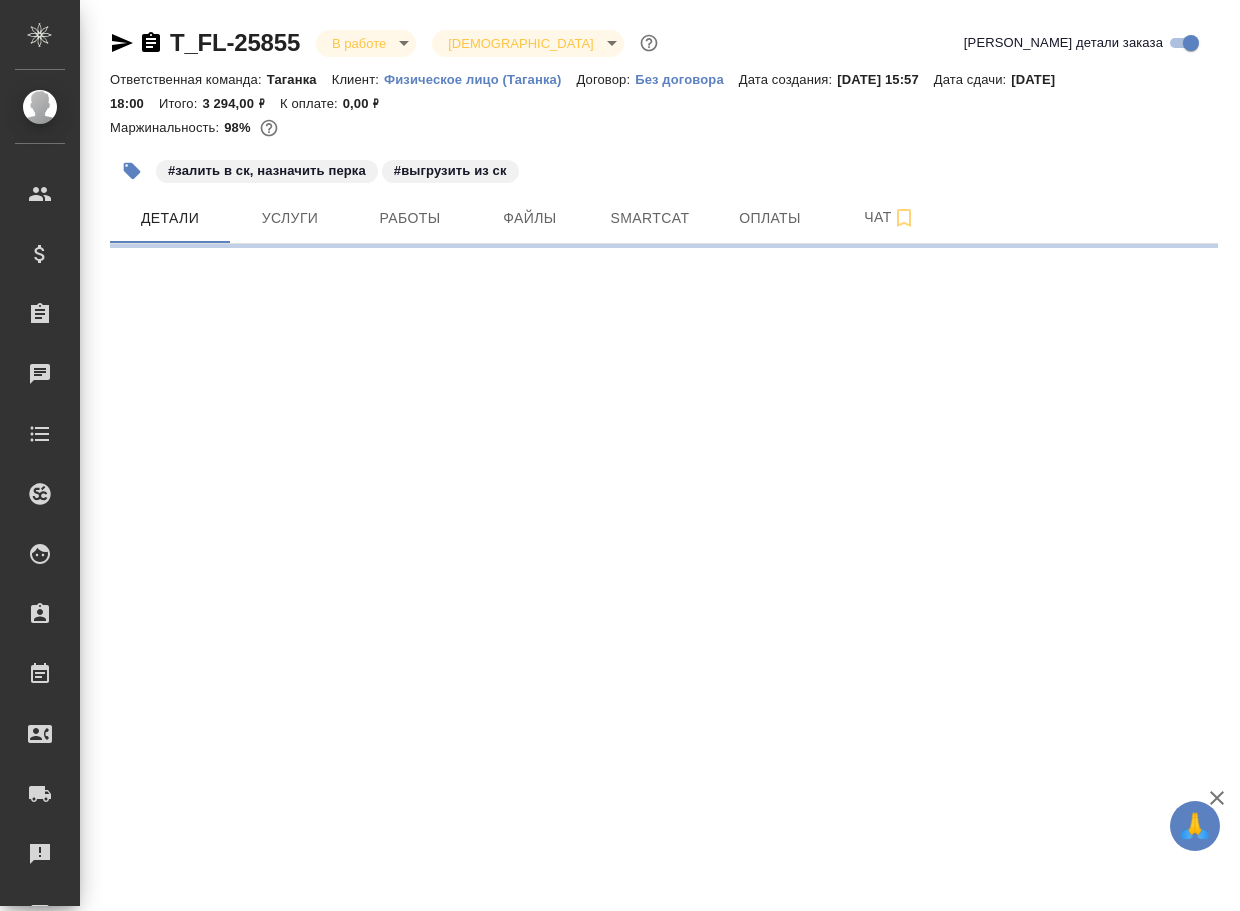 scroll, scrollTop: 0, scrollLeft: 0, axis: both 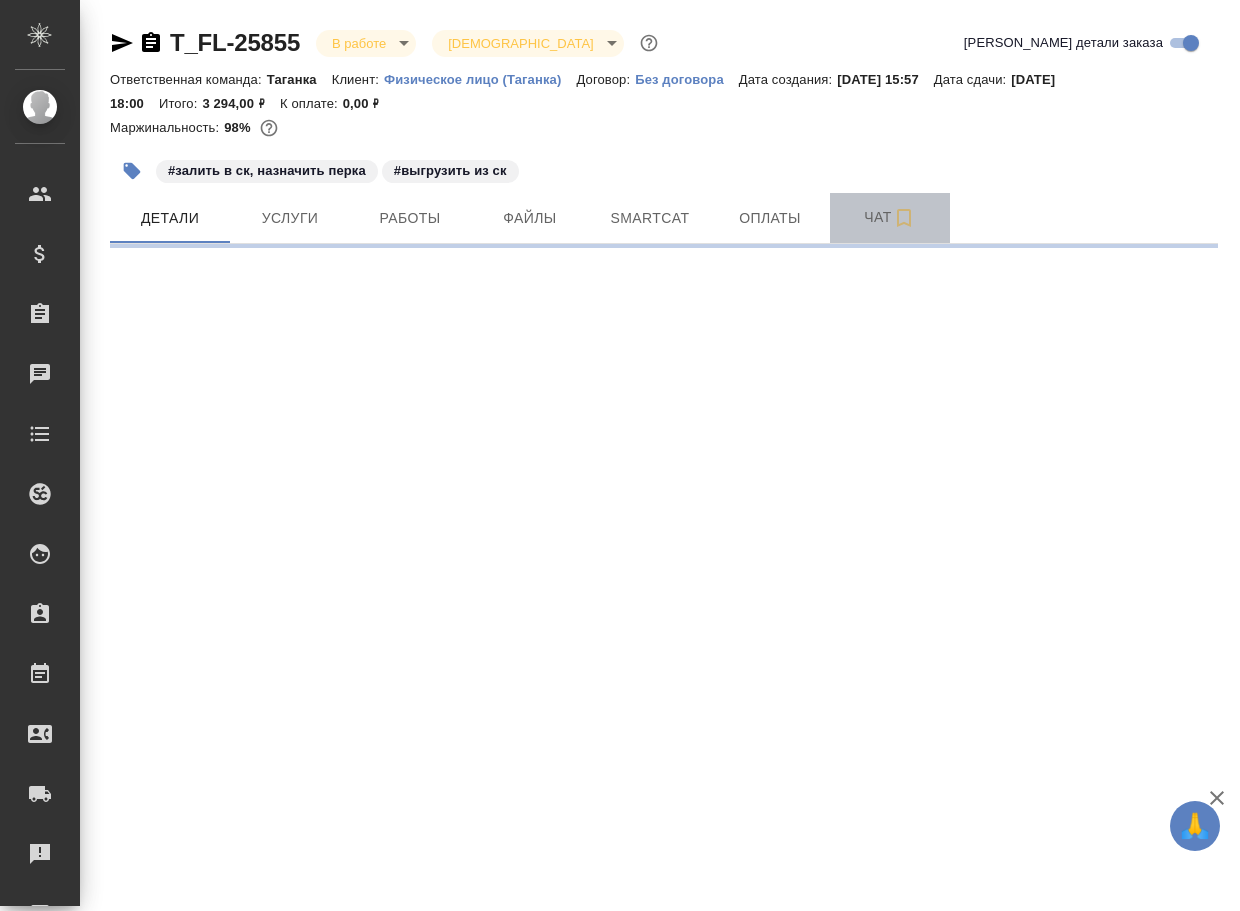 click on "Чат" at bounding box center [890, 217] 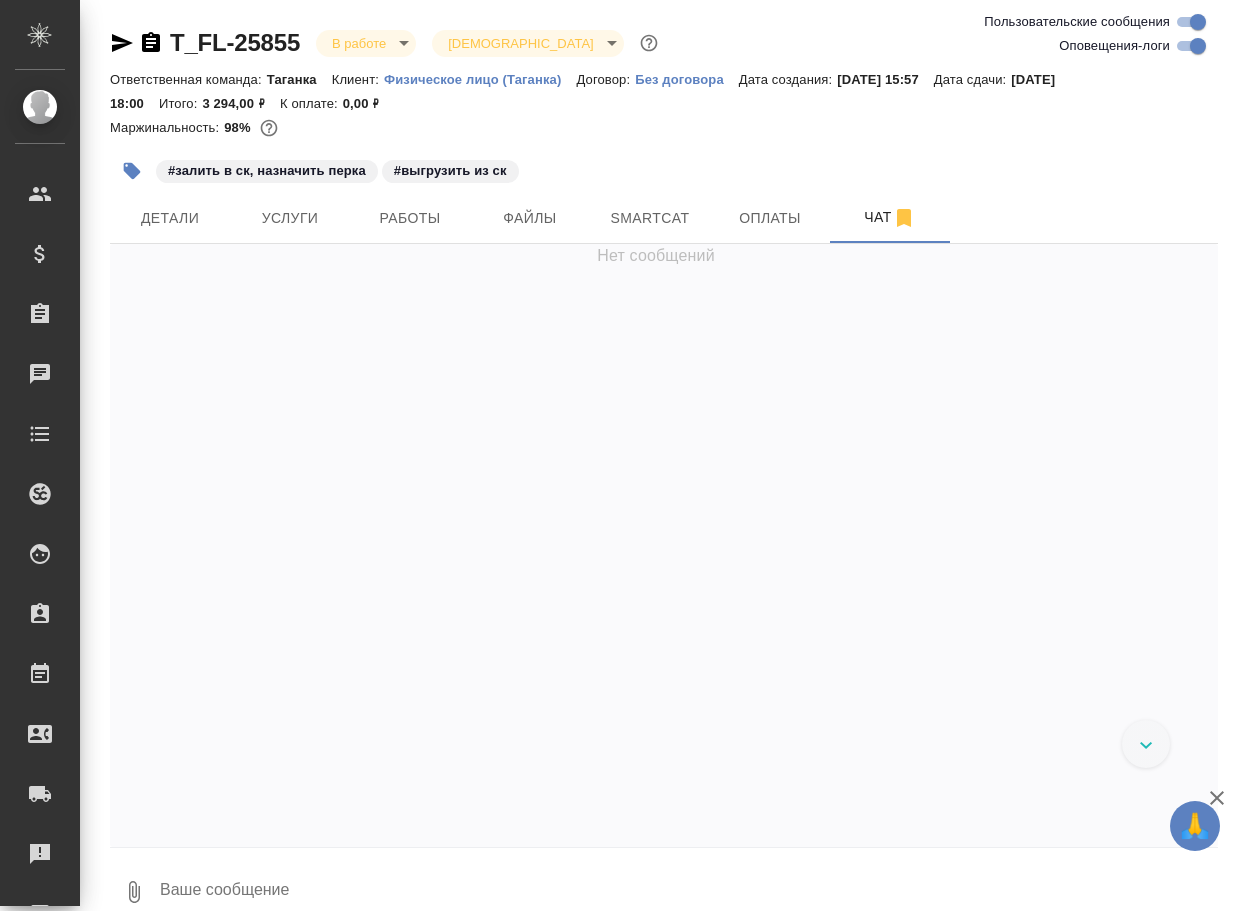 click at bounding box center (688, 892) 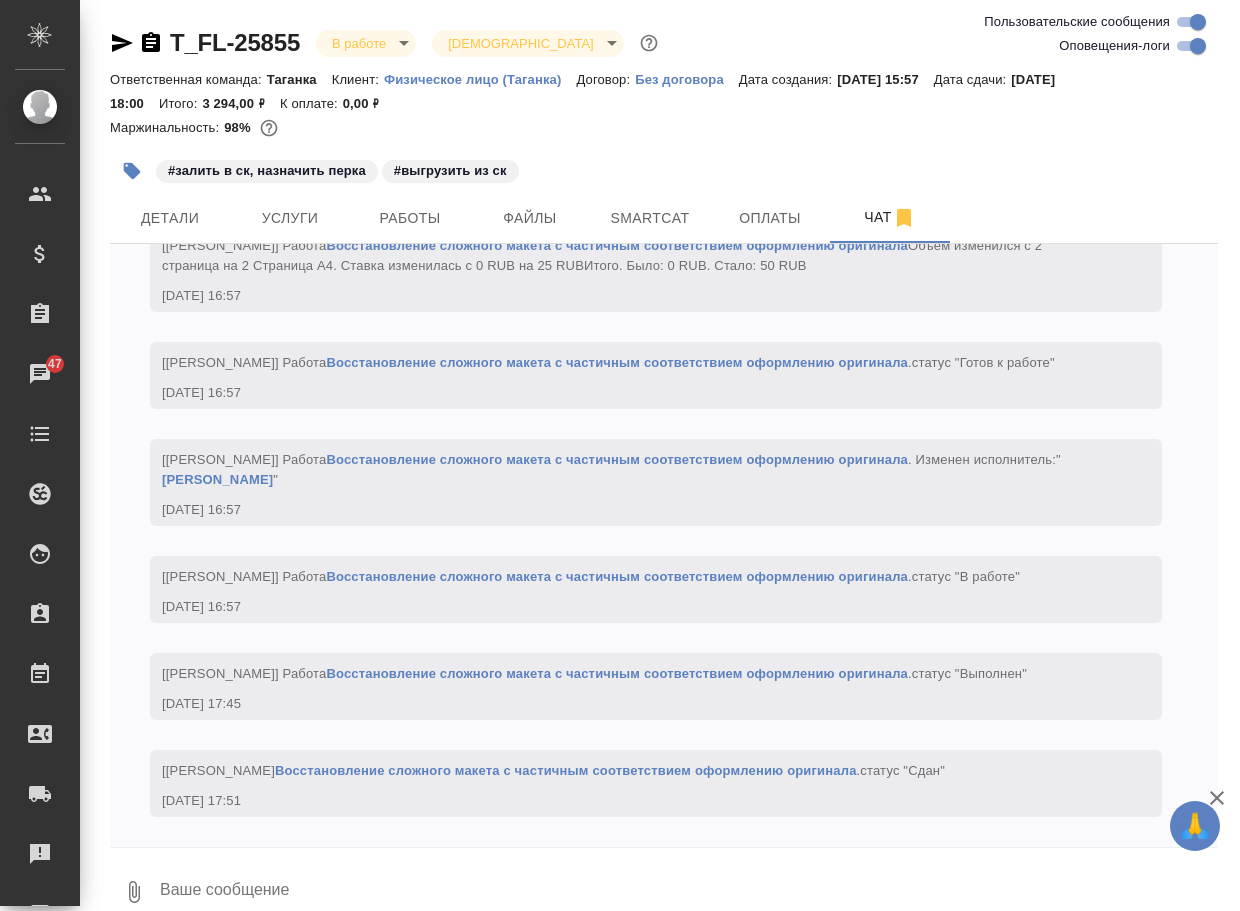 scroll, scrollTop: 4598, scrollLeft: 0, axis: vertical 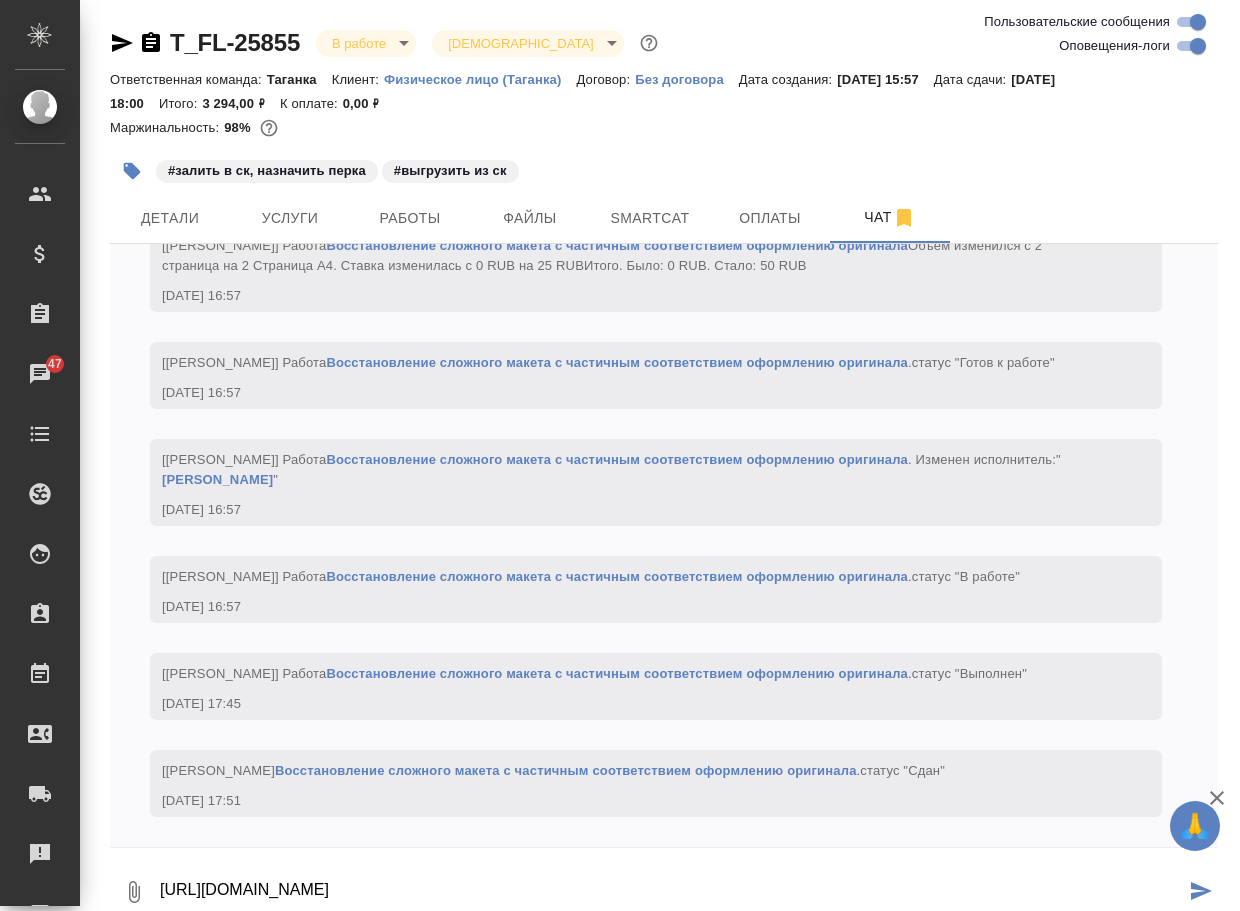 type on "[URL][DOMAIN_NAME]" 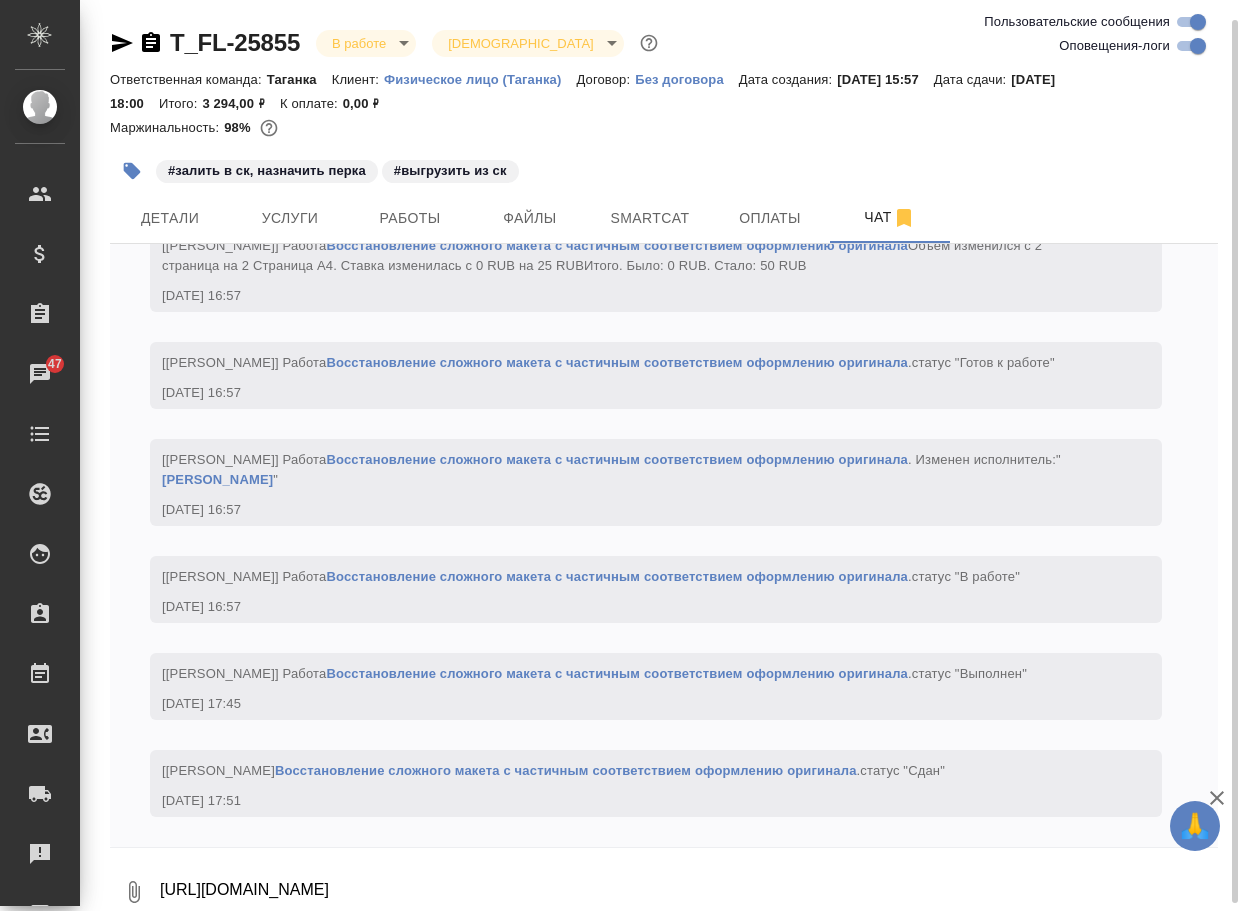 scroll, scrollTop: 10, scrollLeft: 0, axis: vertical 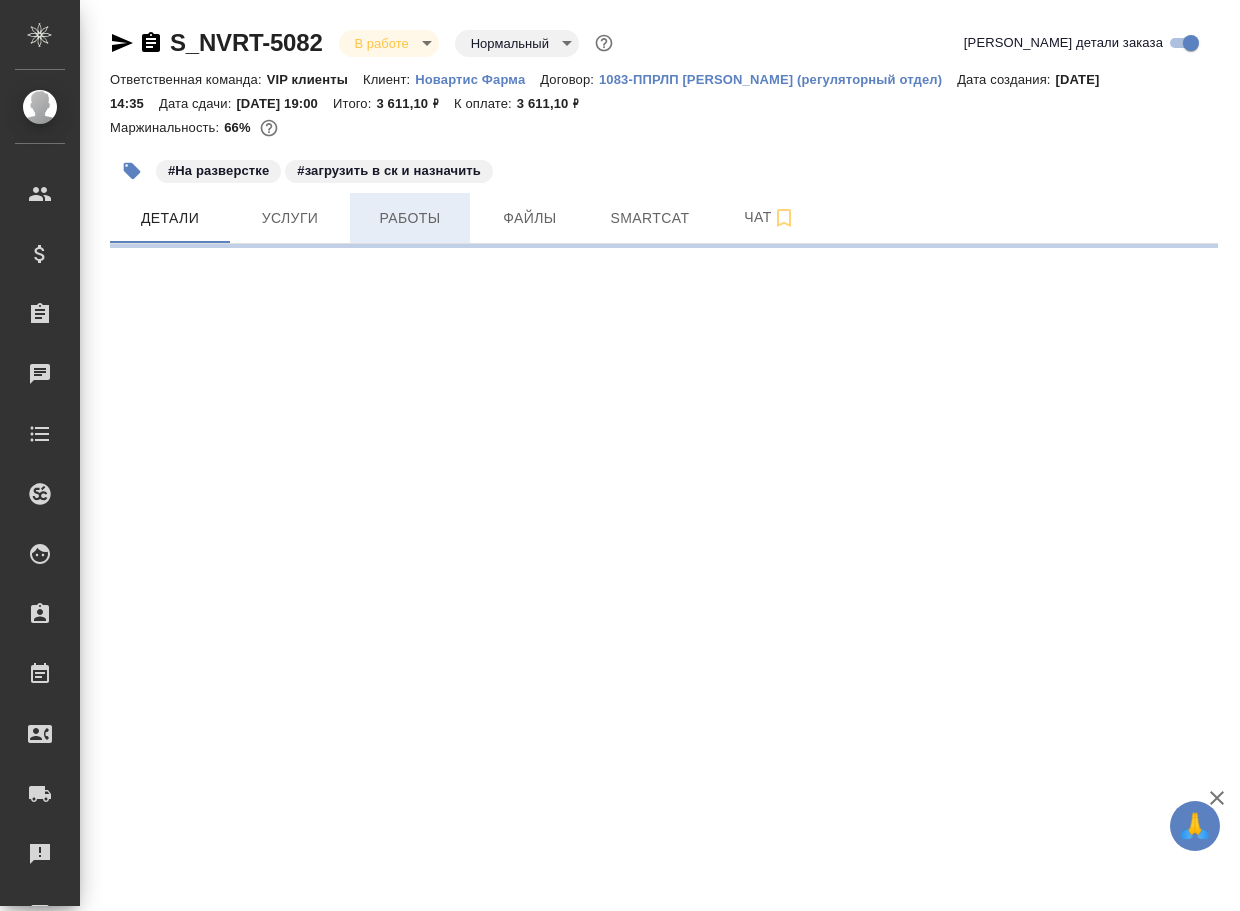 click on "Работы" at bounding box center [410, 218] 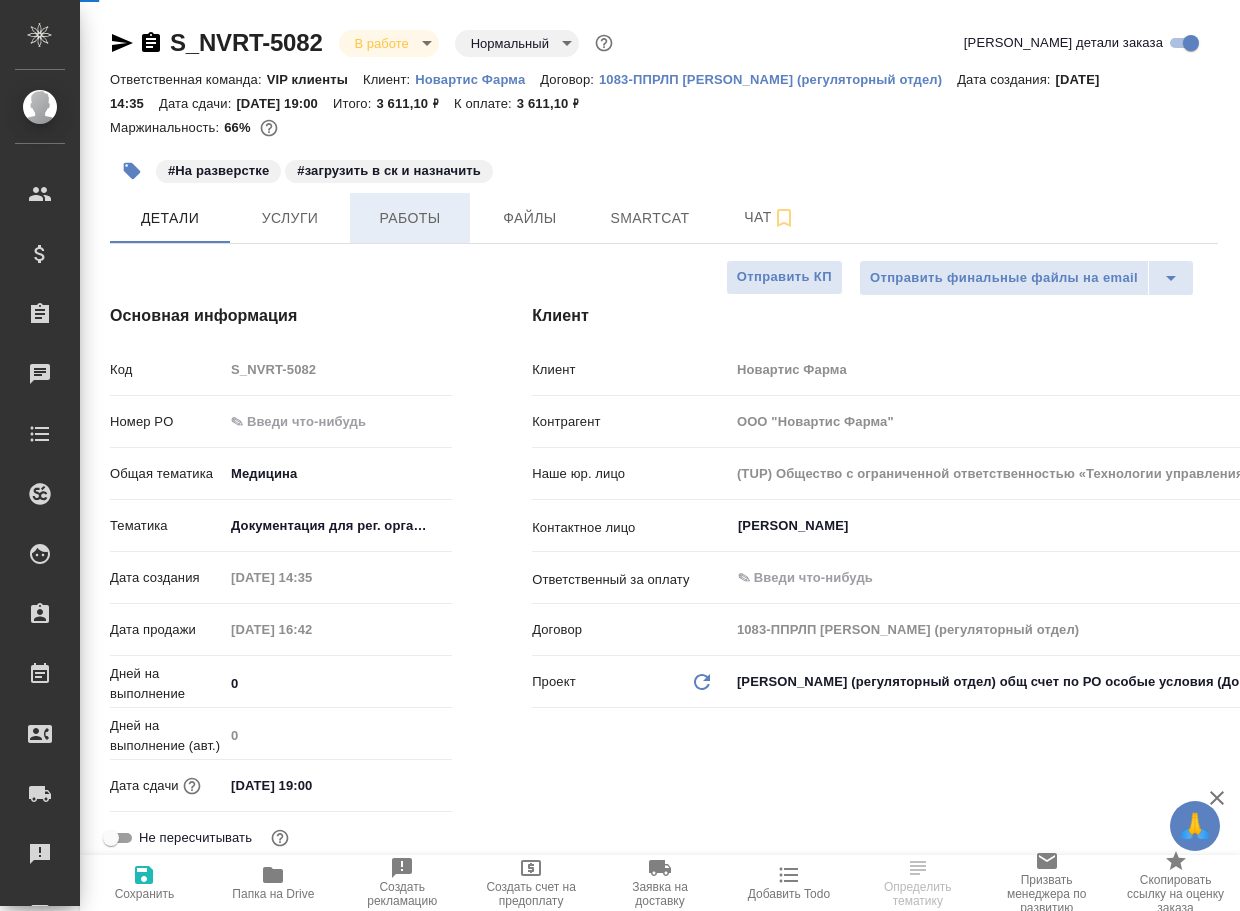 type on "x" 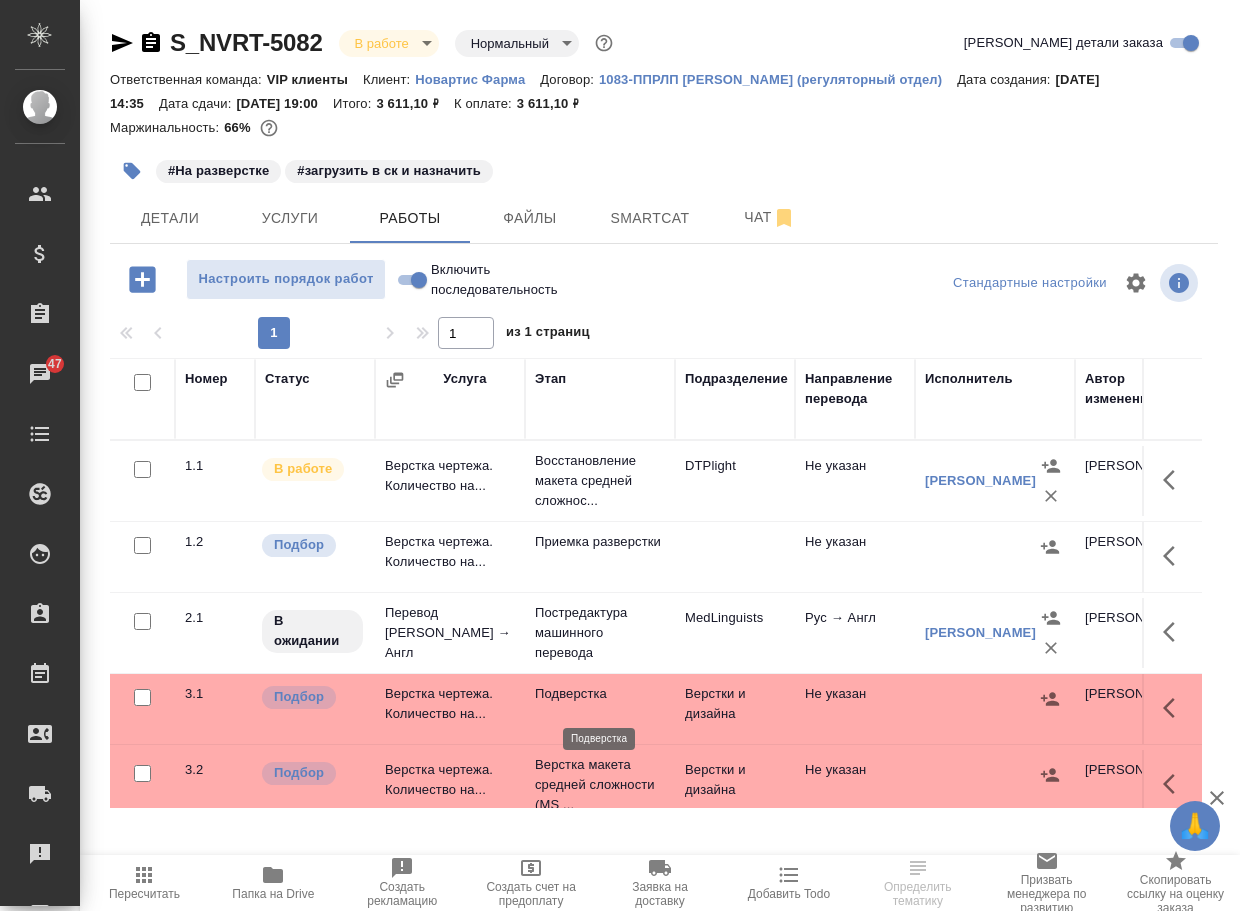 click on "Подверстка" at bounding box center [600, 694] 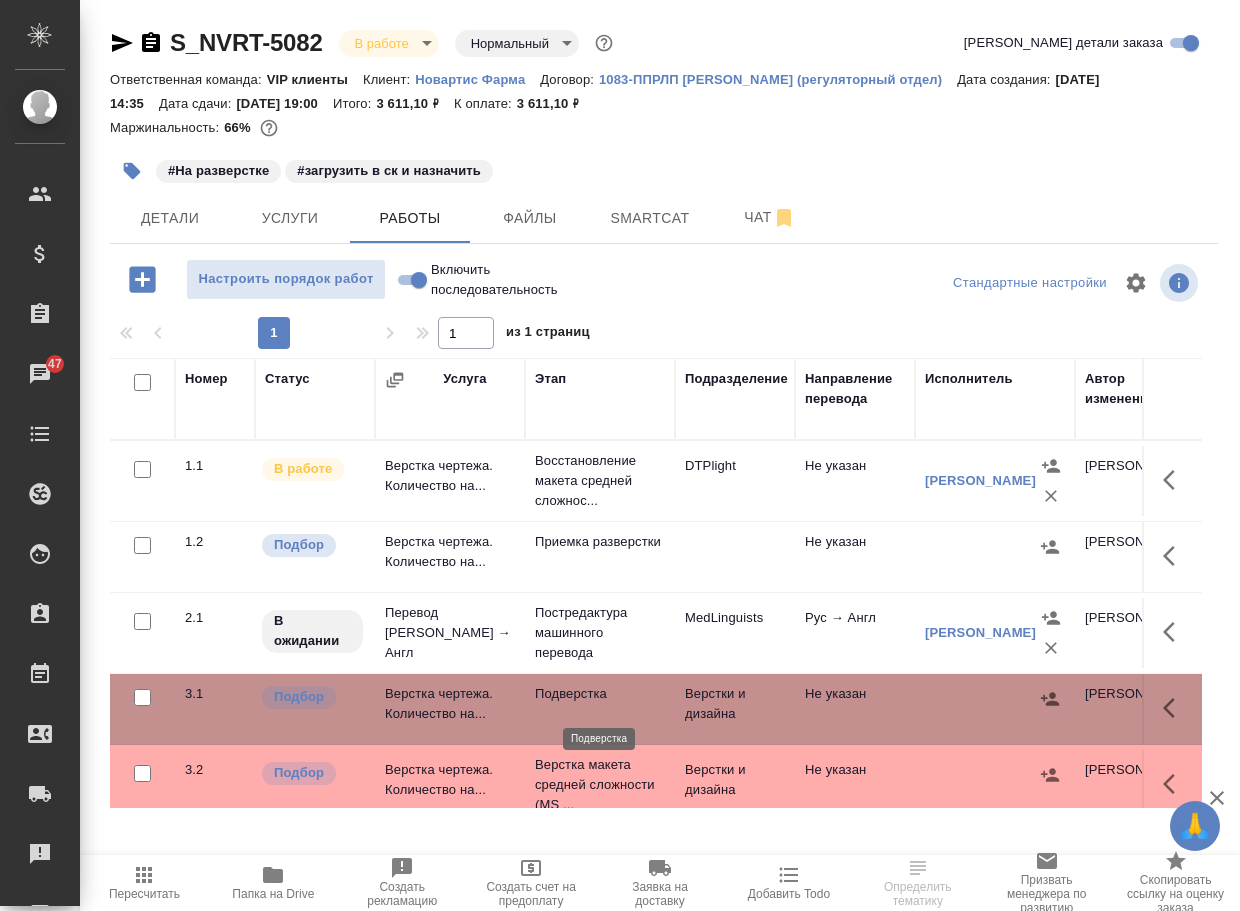click on "Подверстка" at bounding box center (600, 694) 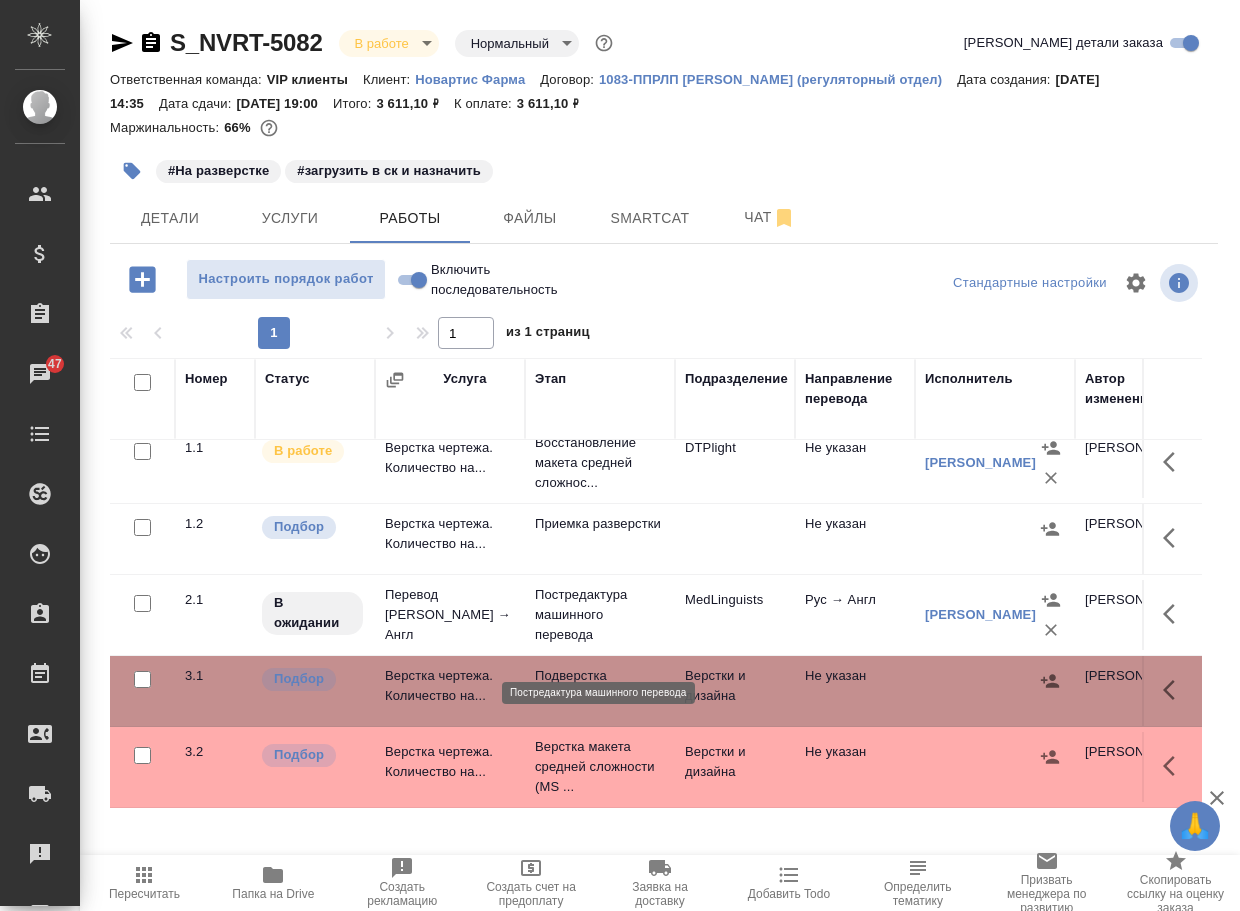 scroll, scrollTop: 33, scrollLeft: 0, axis: vertical 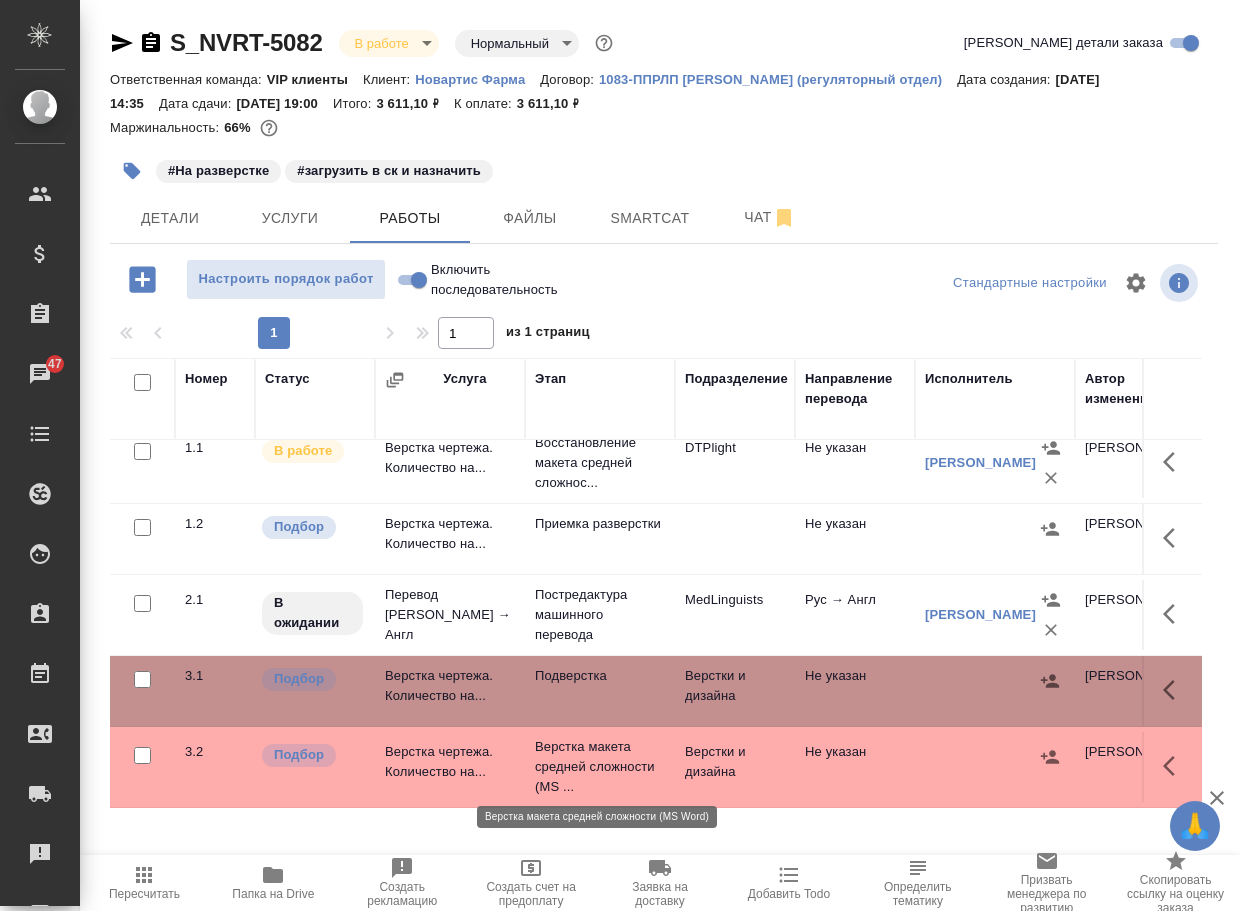 click on "Верстка макета средней сложности (MS ..." at bounding box center (600, 767) 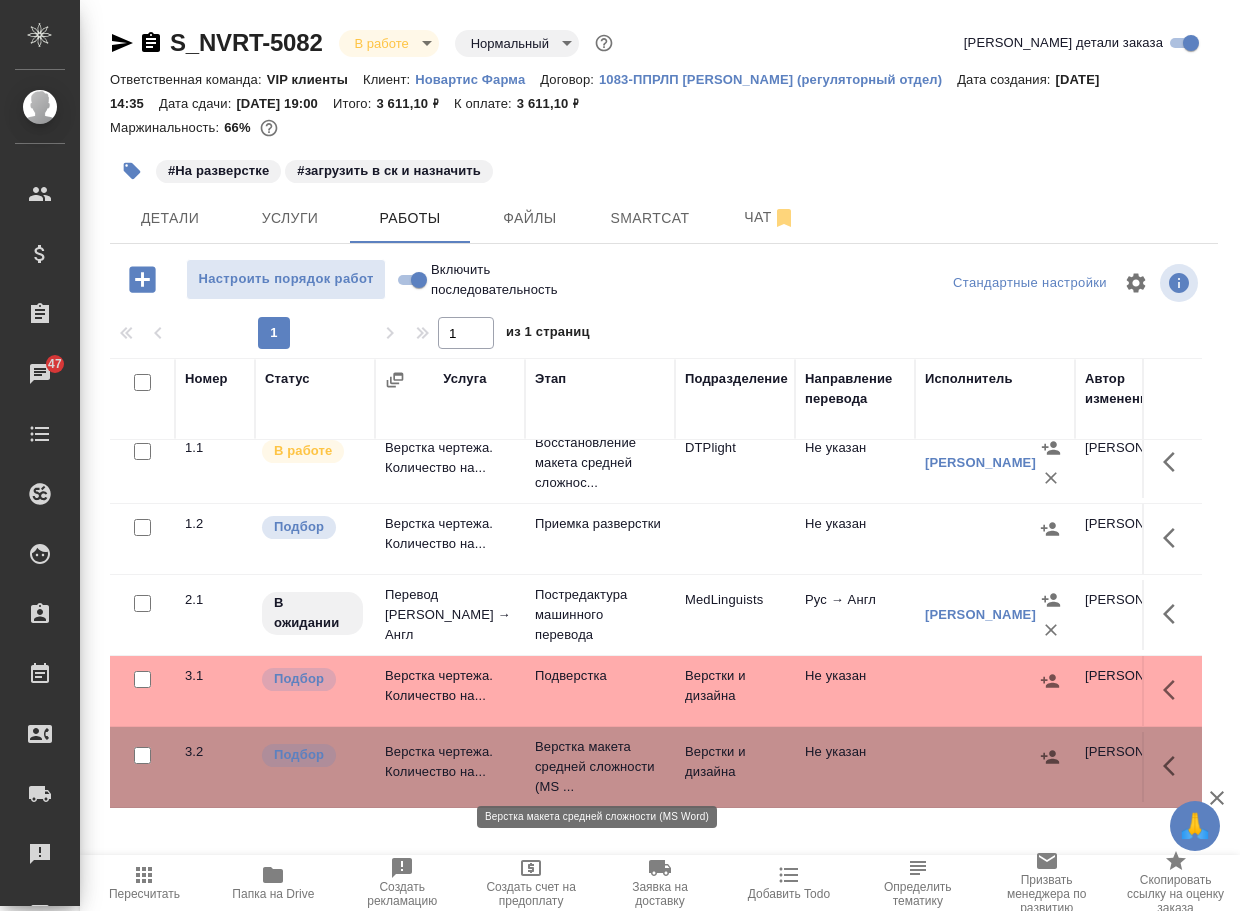 click on "Верстка макета средней сложности (MS ..." at bounding box center (600, 767) 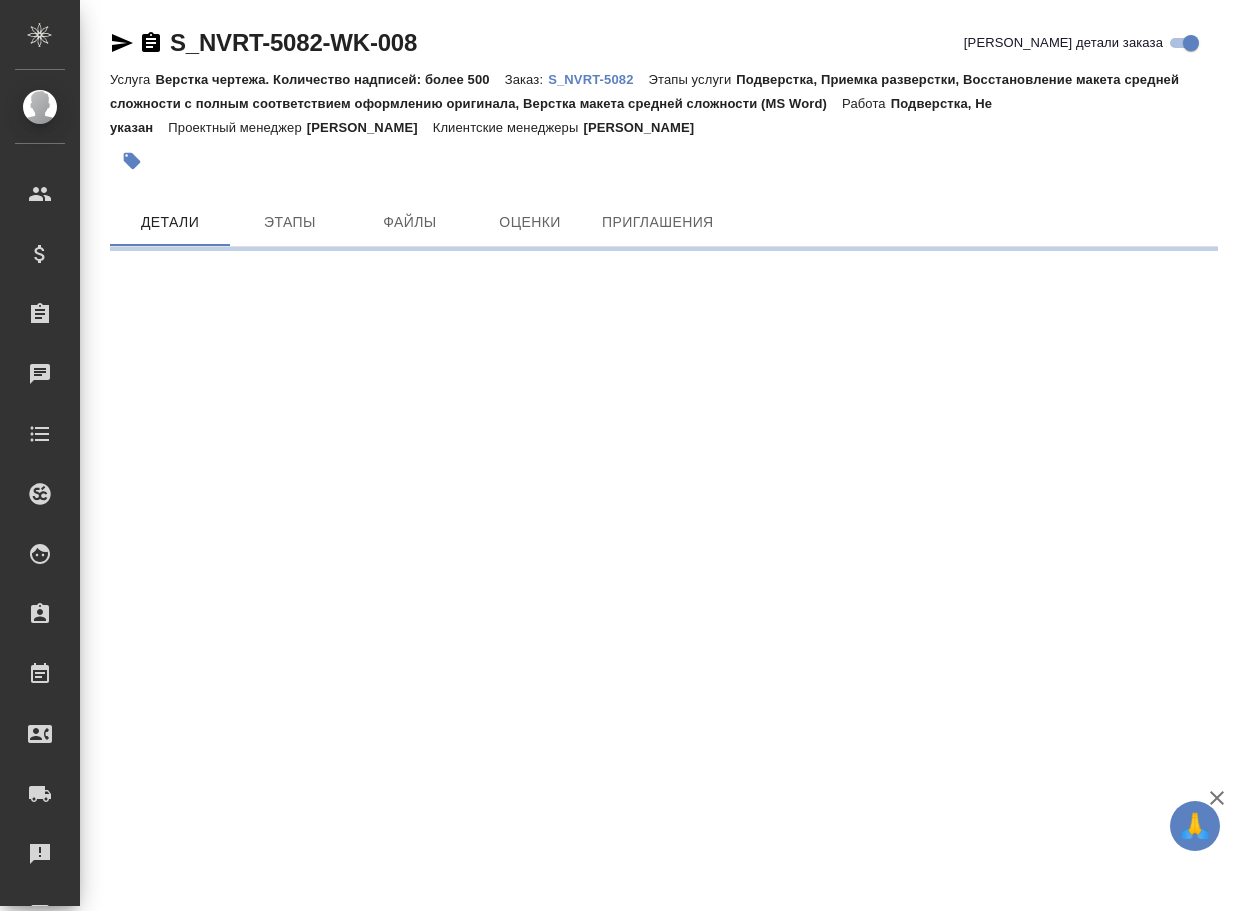 scroll, scrollTop: 0, scrollLeft: 0, axis: both 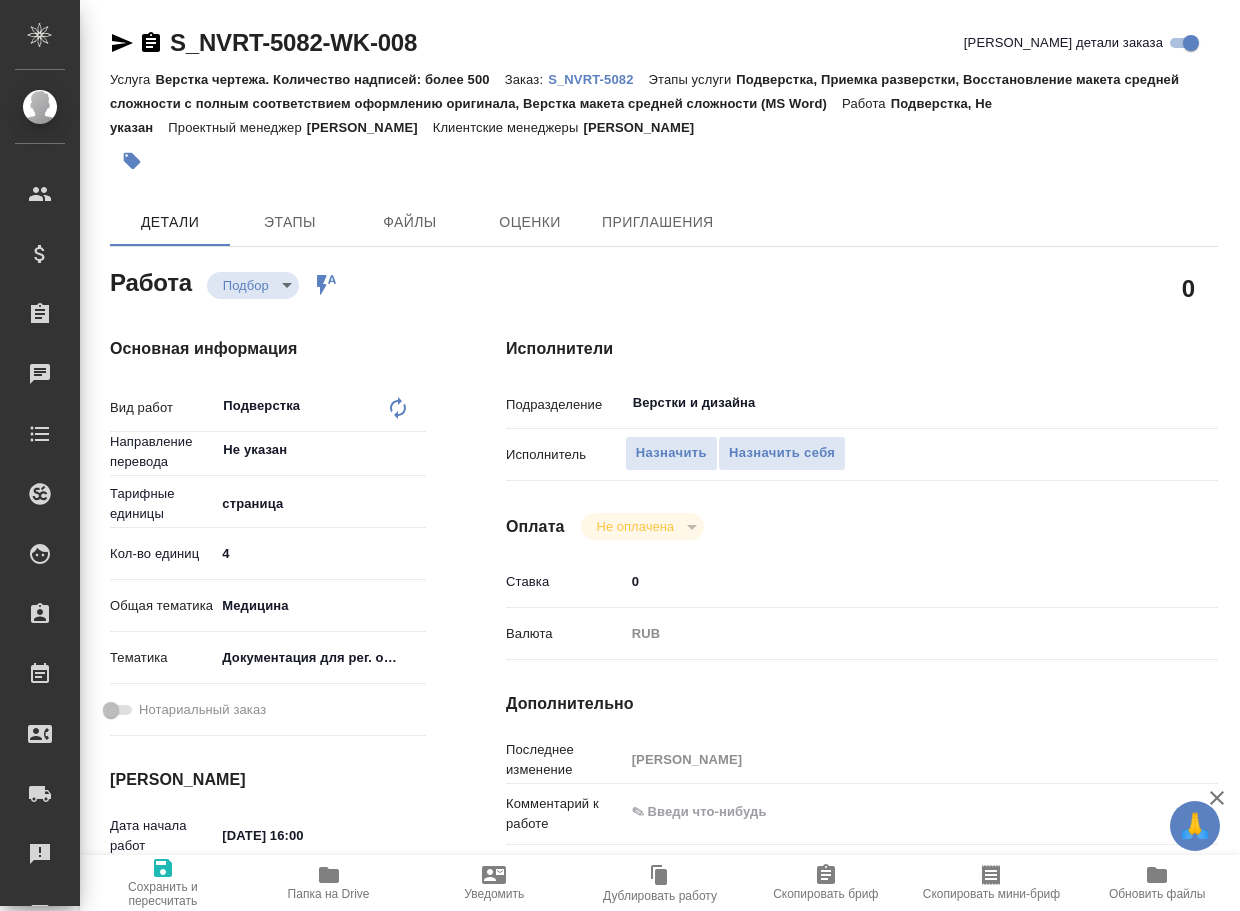 type on "x" 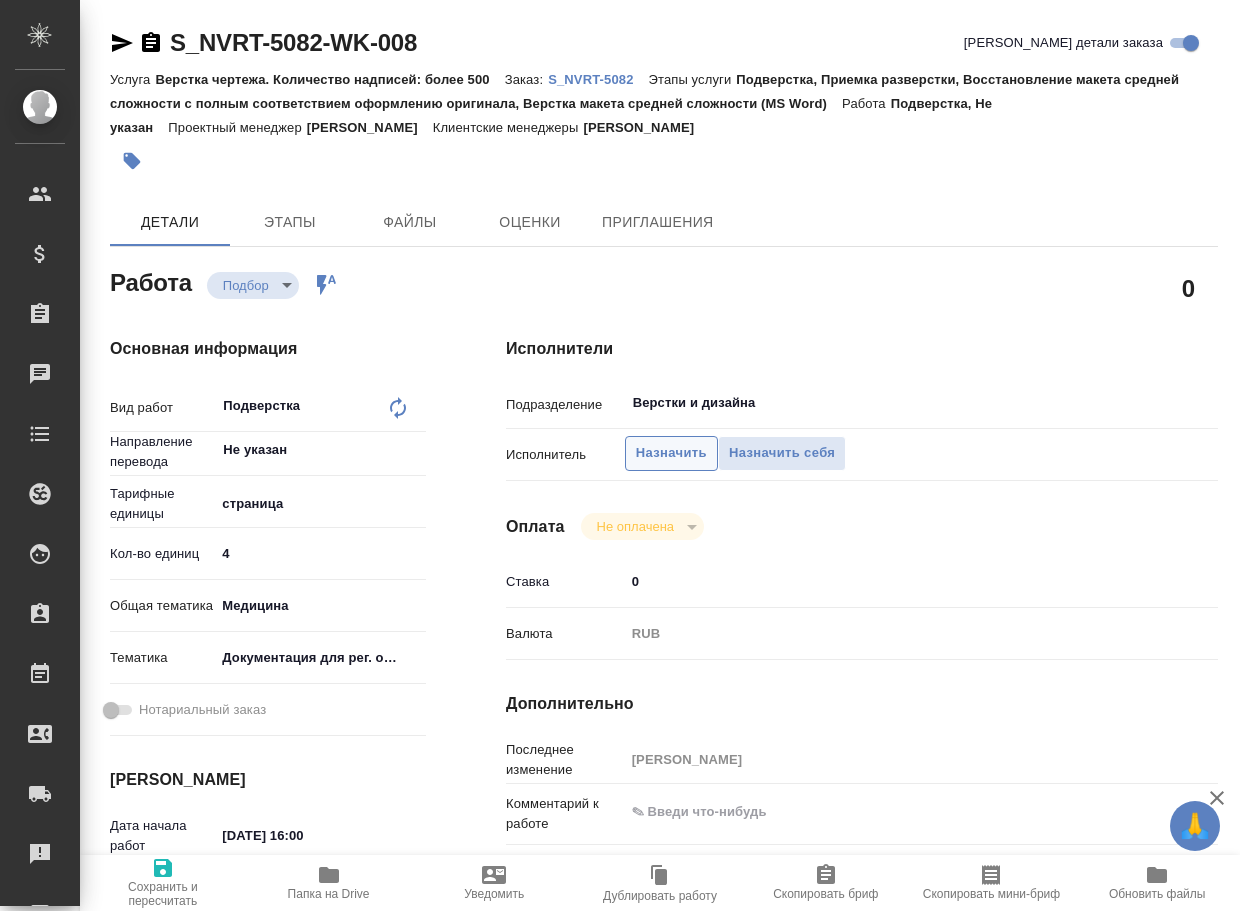 click on "Назначить" at bounding box center (671, 453) 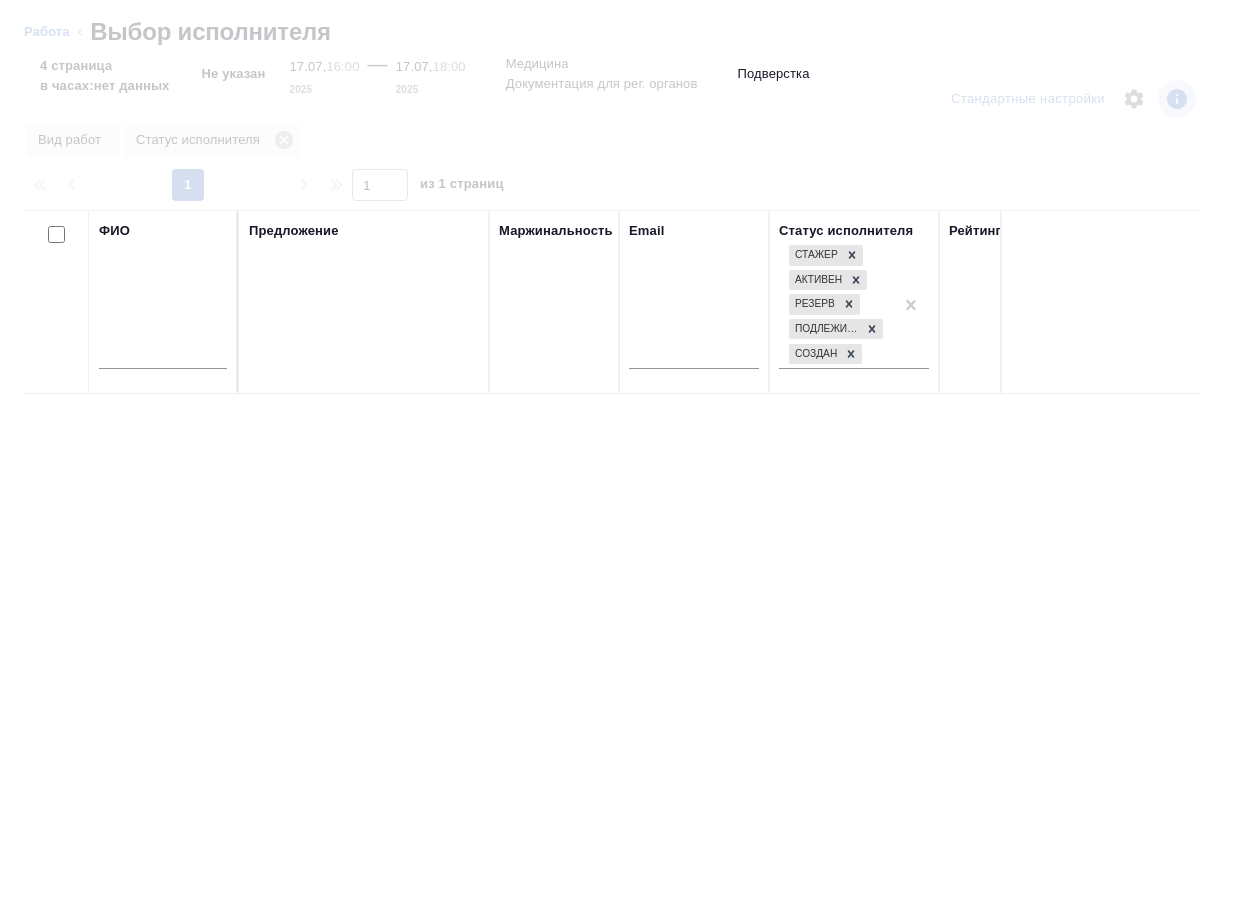 type on "x" 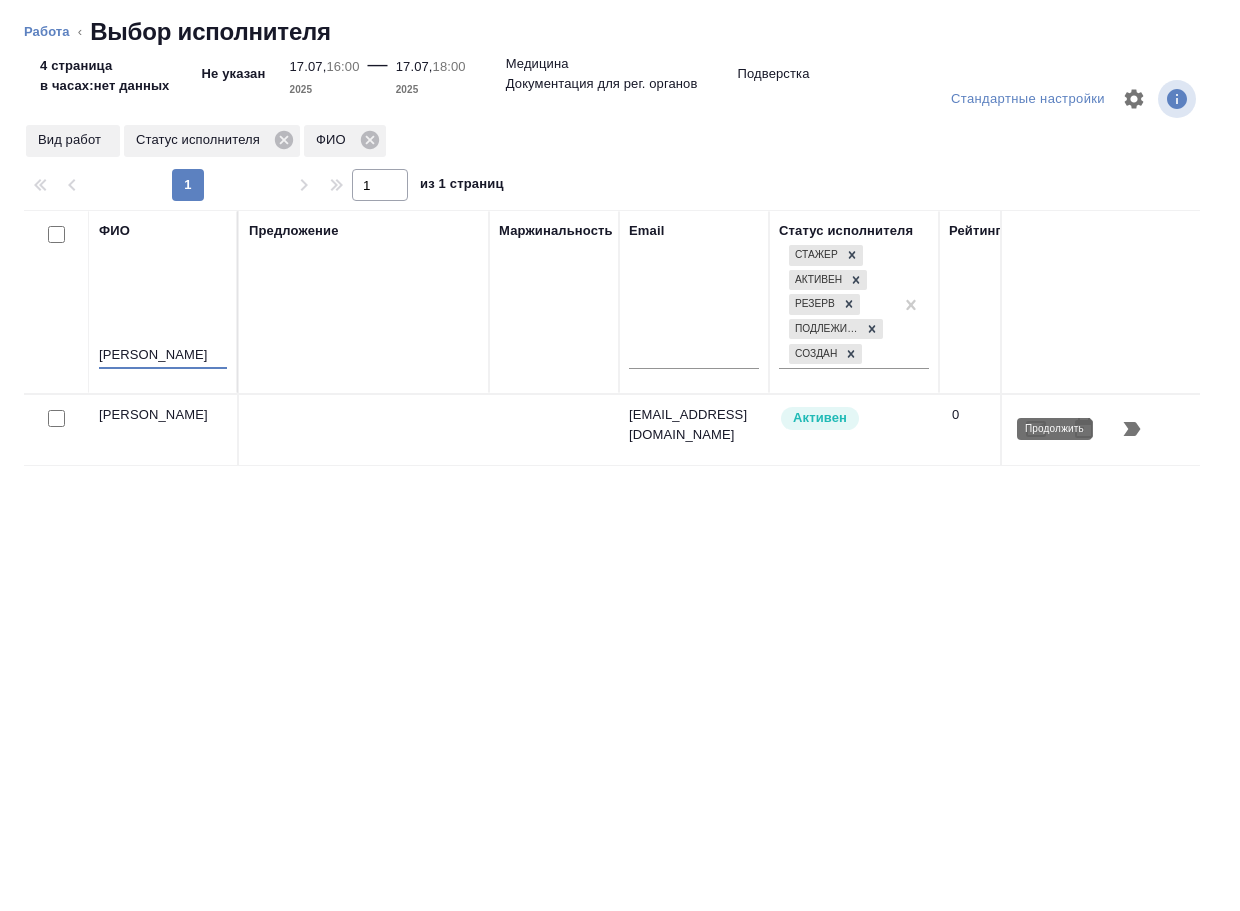 type on "носкова" 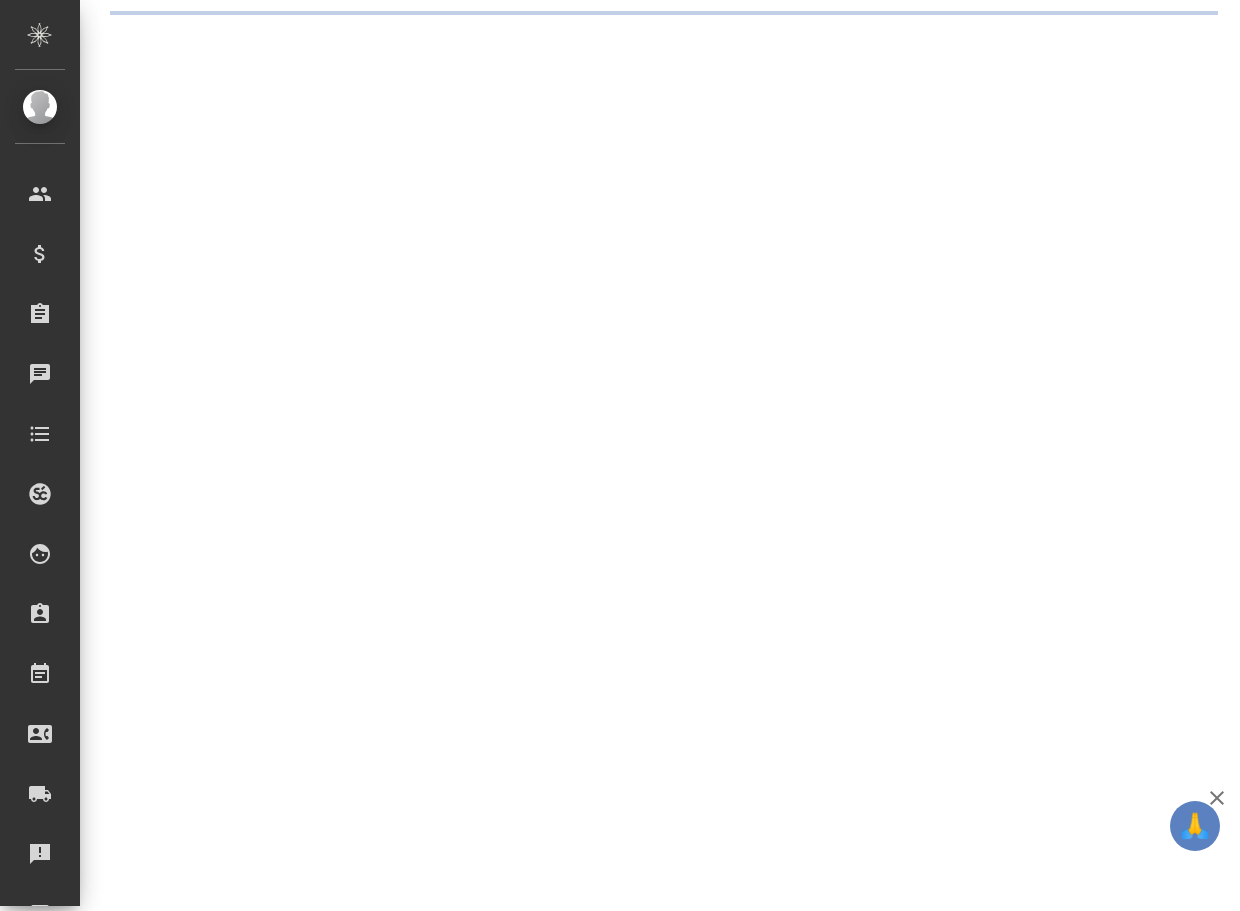 scroll, scrollTop: 0, scrollLeft: 0, axis: both 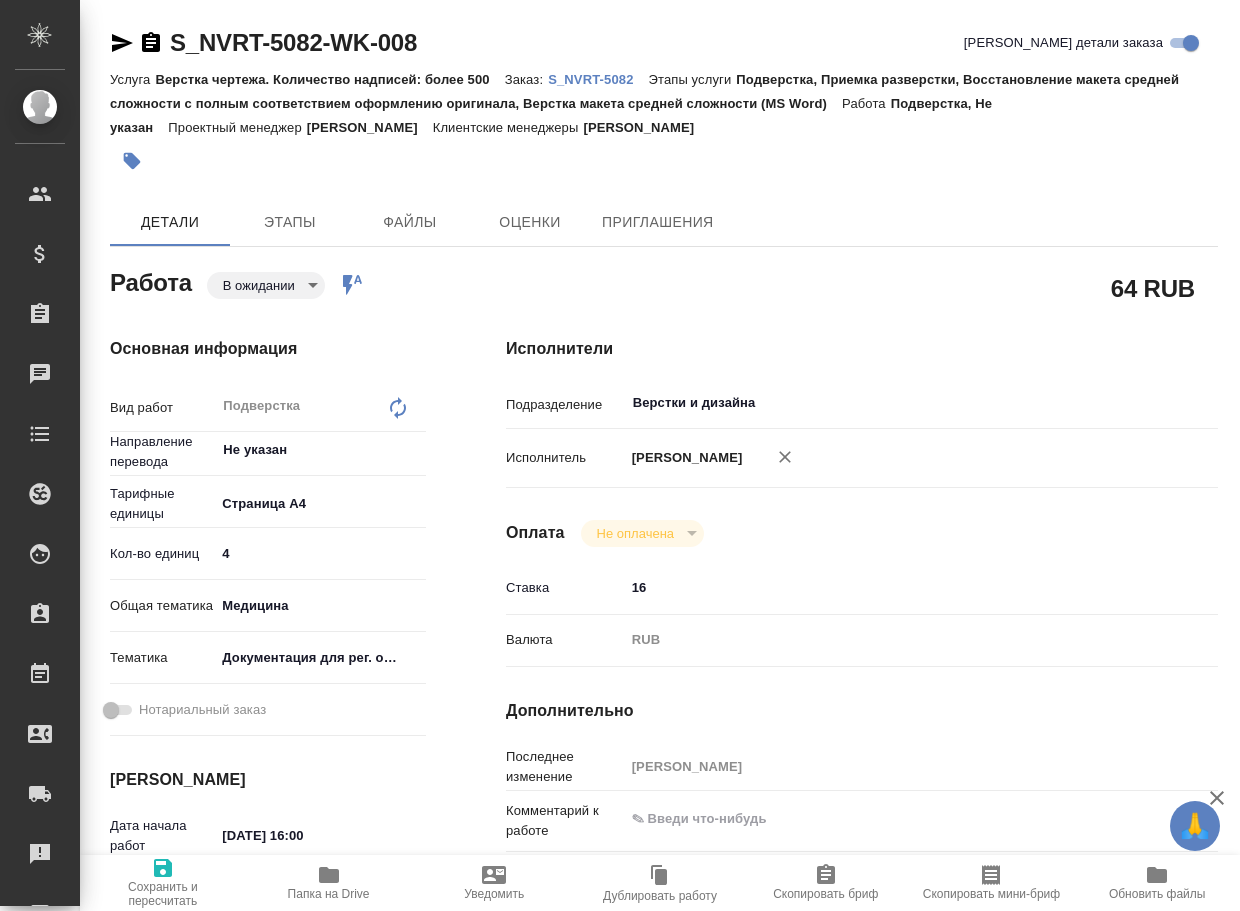 type on "x" 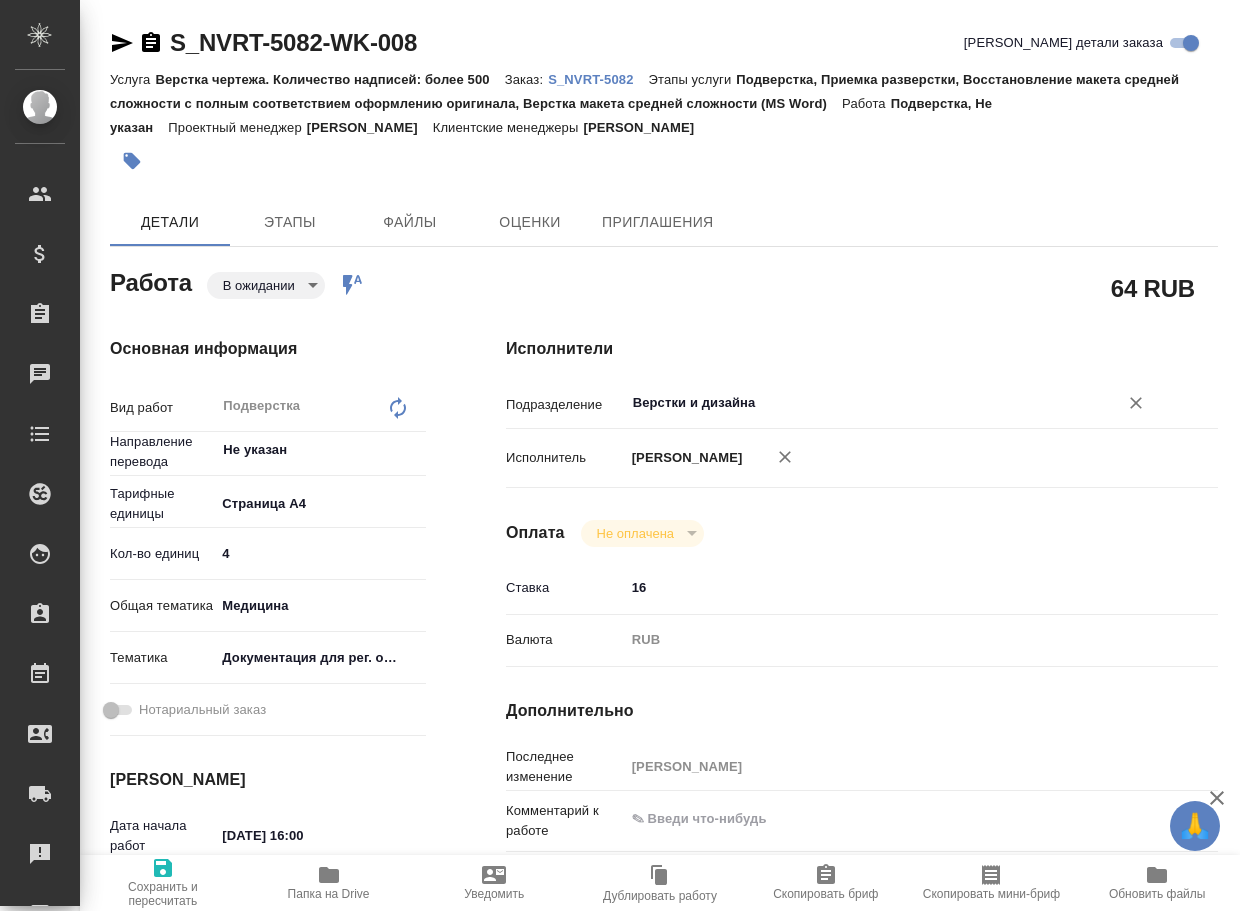 click on "Верстки и дизайна" at bounding box center (858, 403) 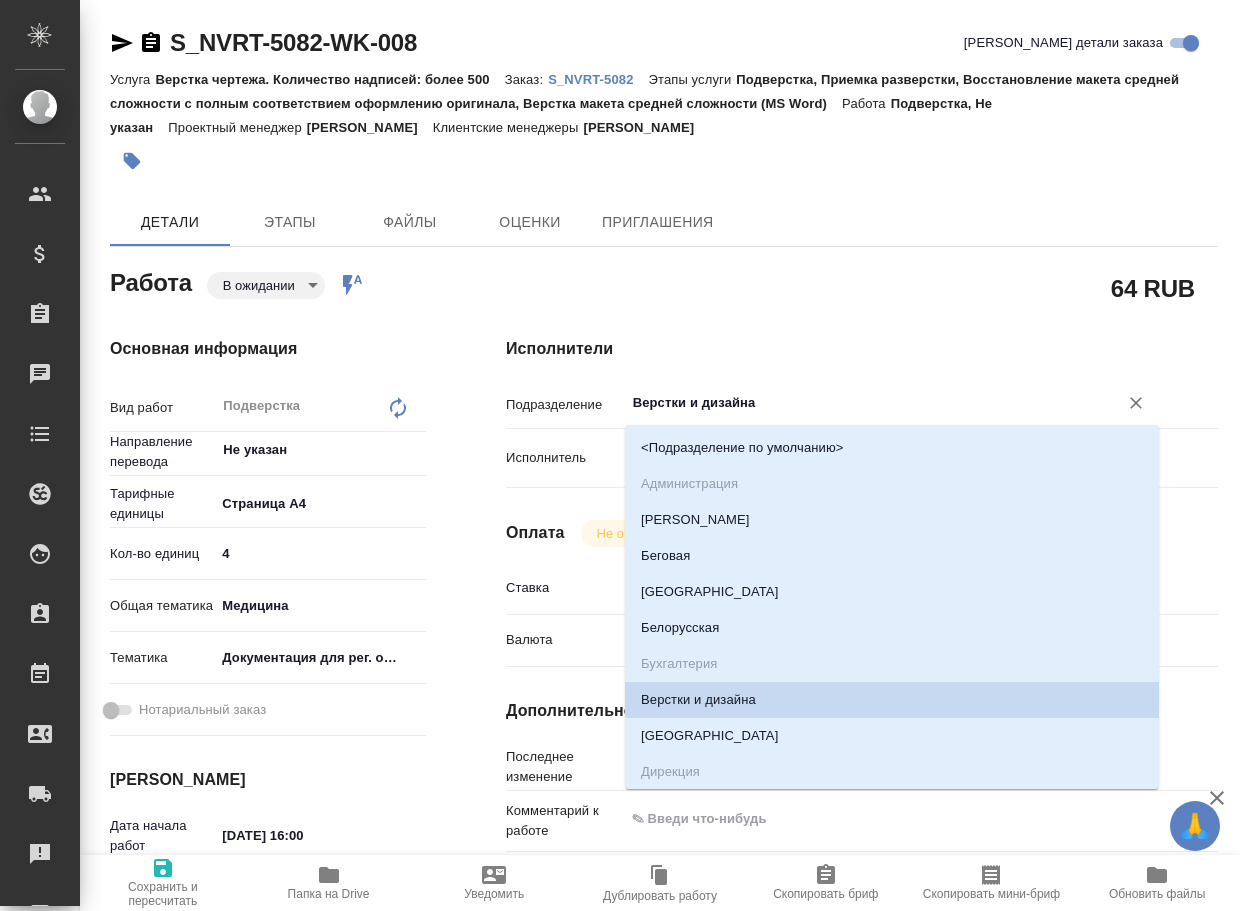 type on "x" 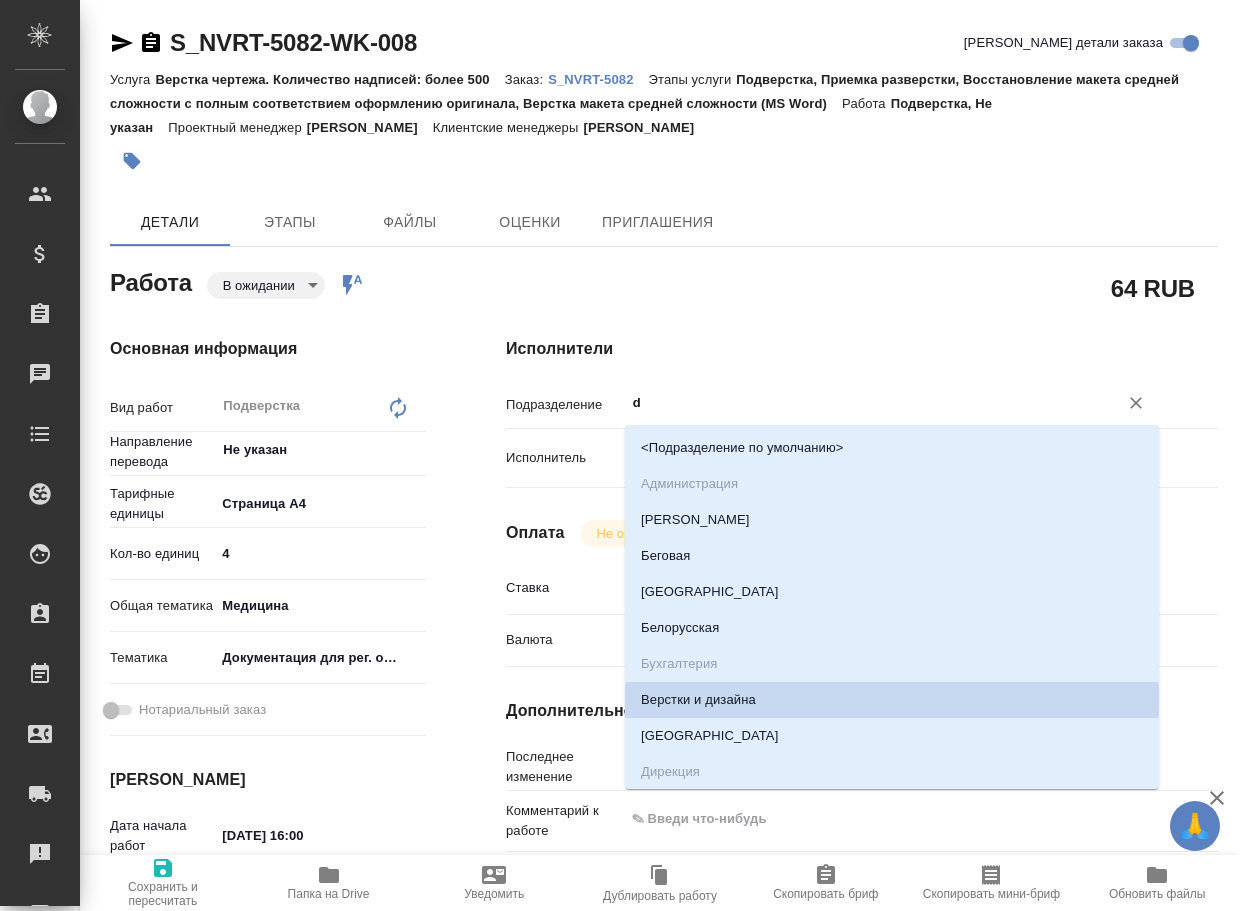 type on "x" 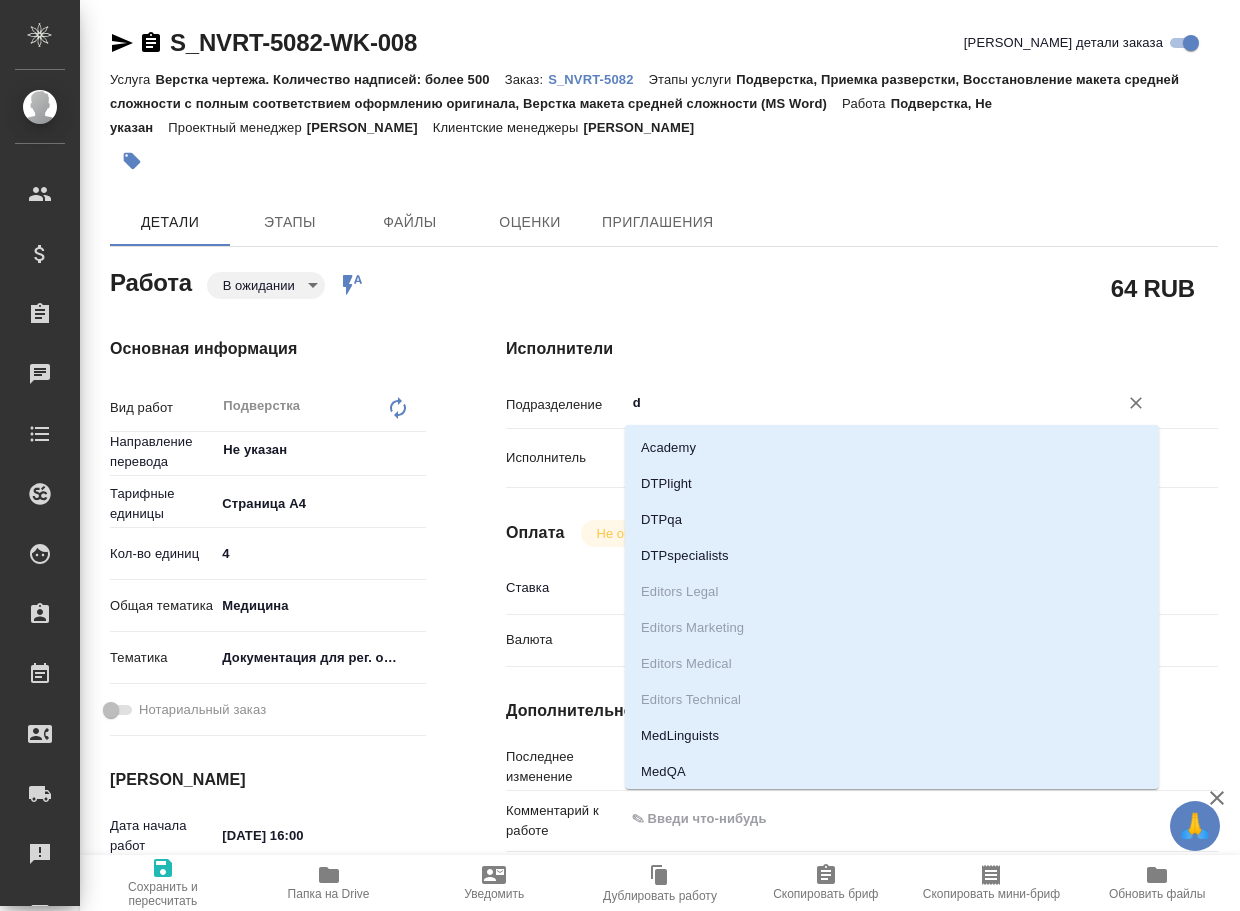 type on "dt" 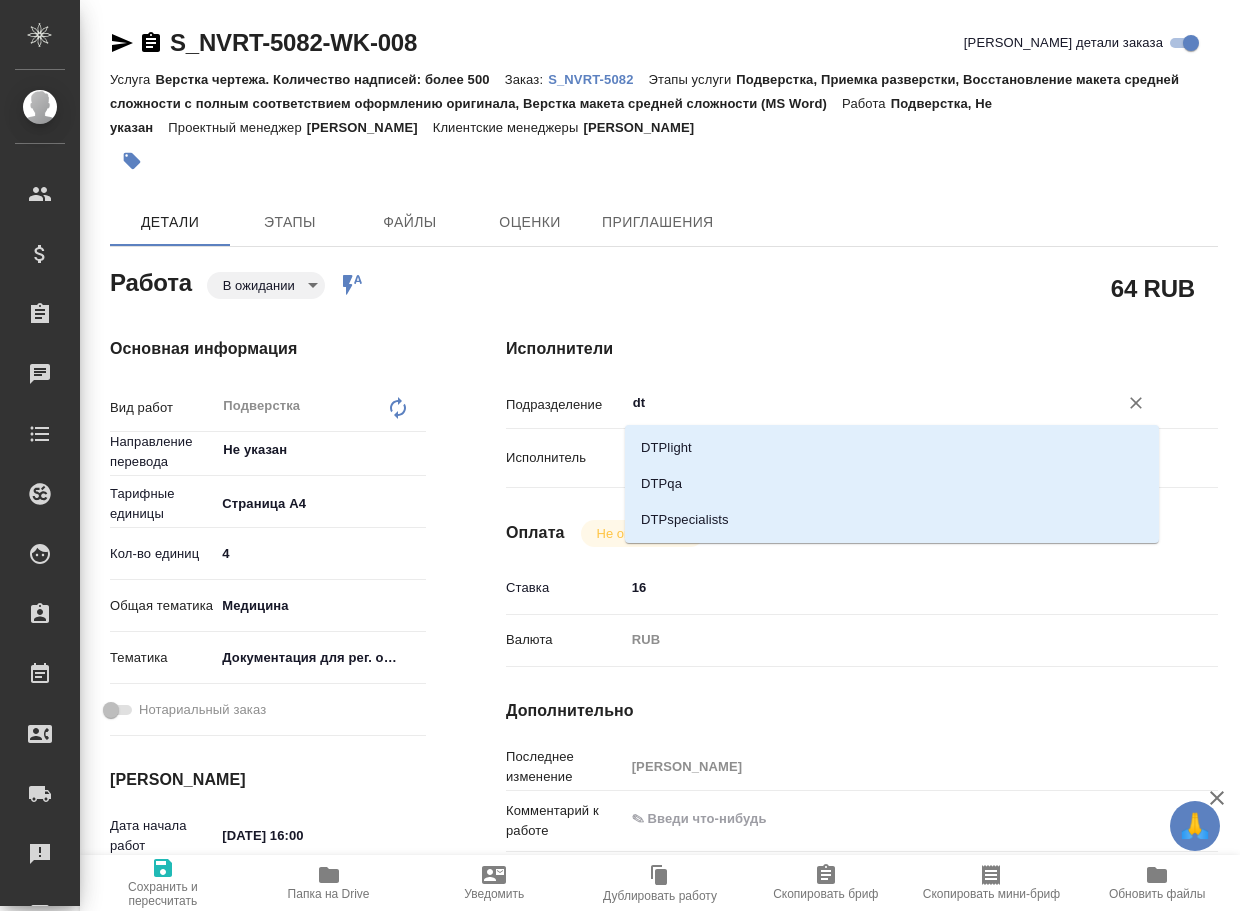 type on "x" 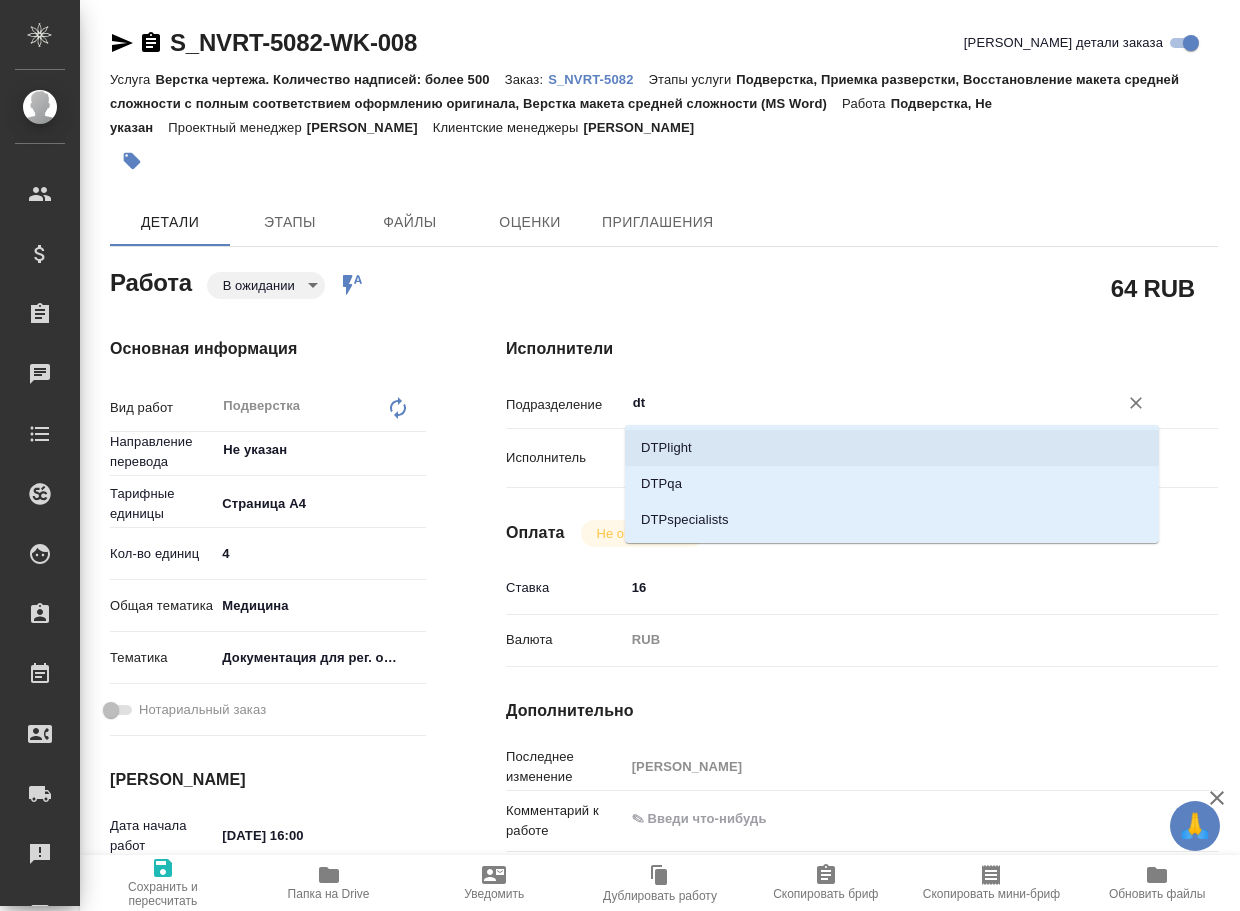 click on "DTPlight" at bounding box center [892, 448] 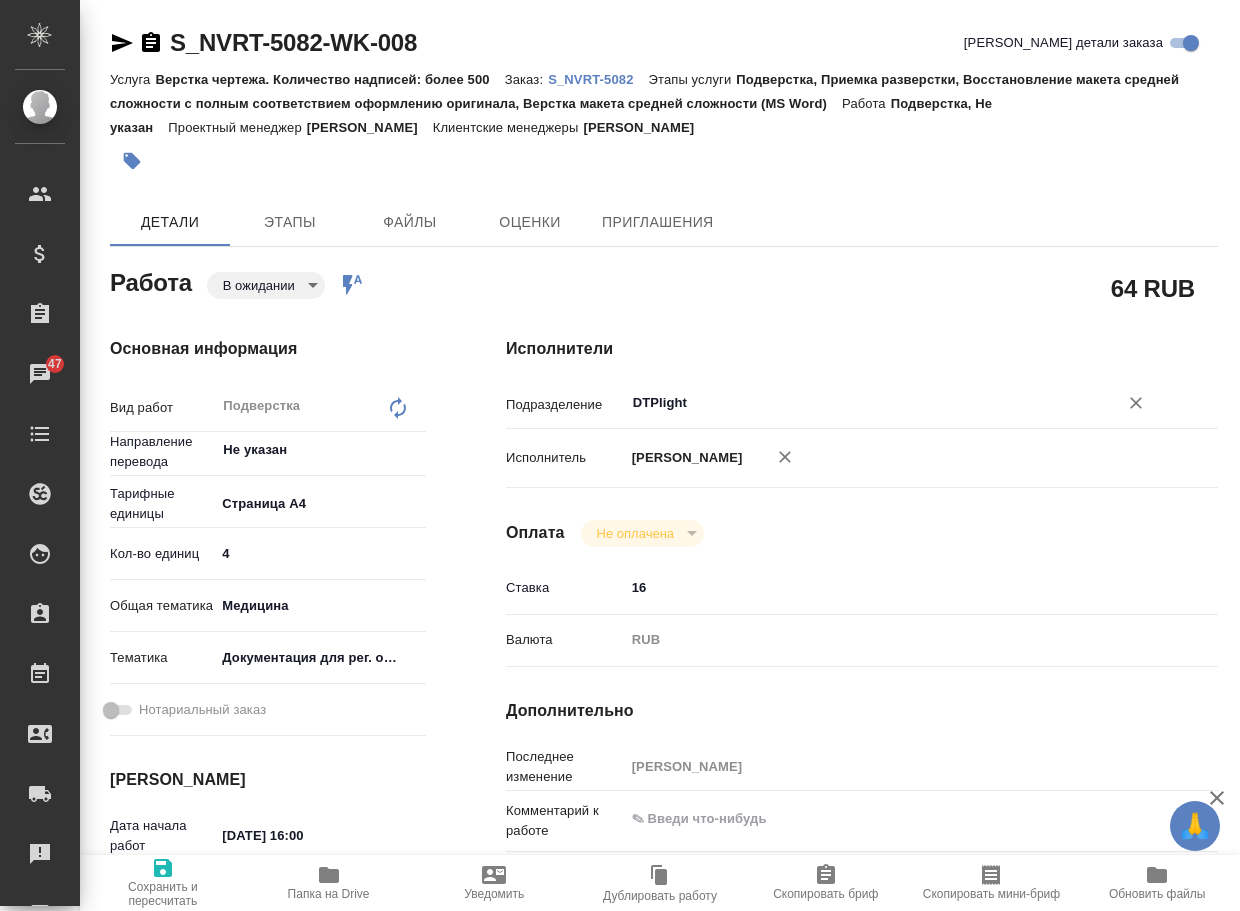 type on "DTPlight" 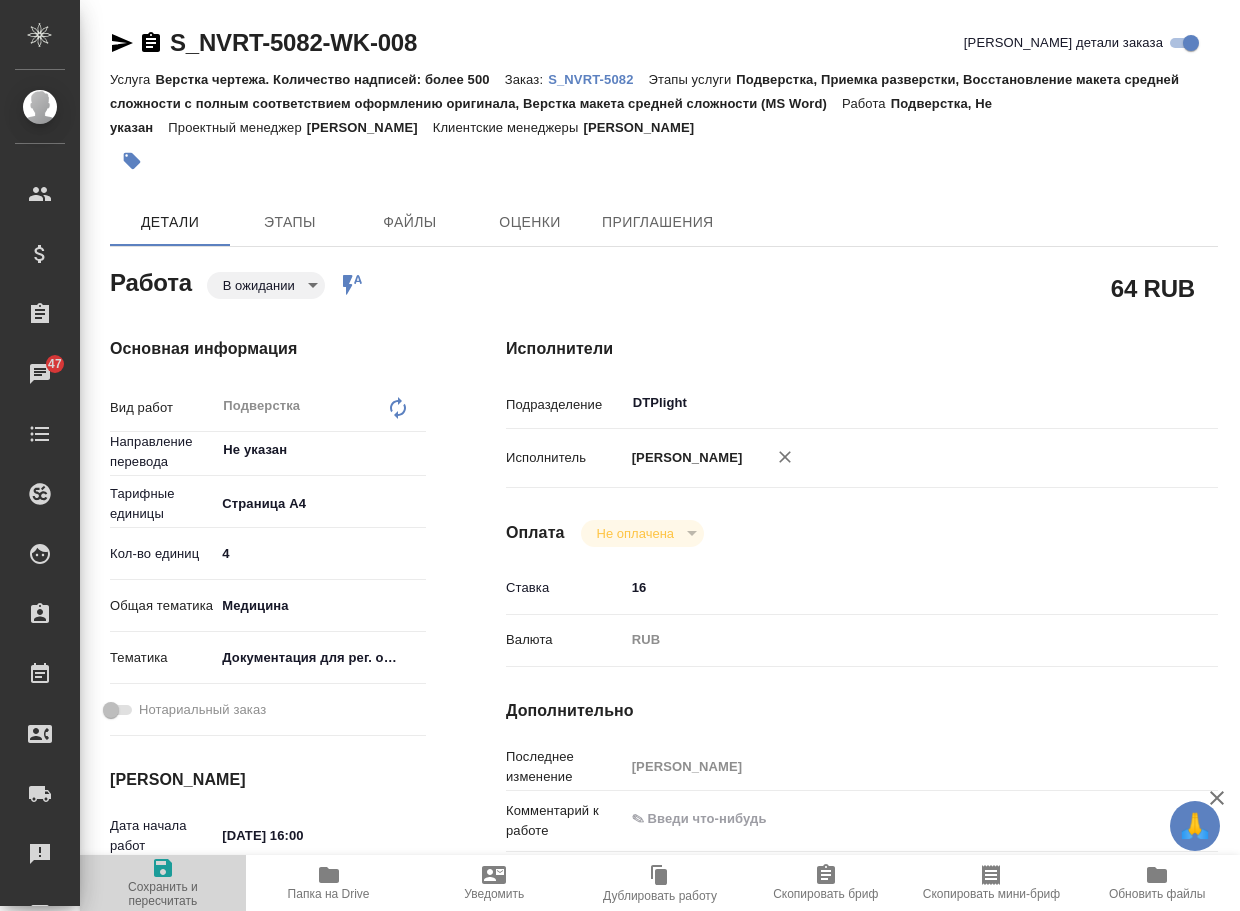 click 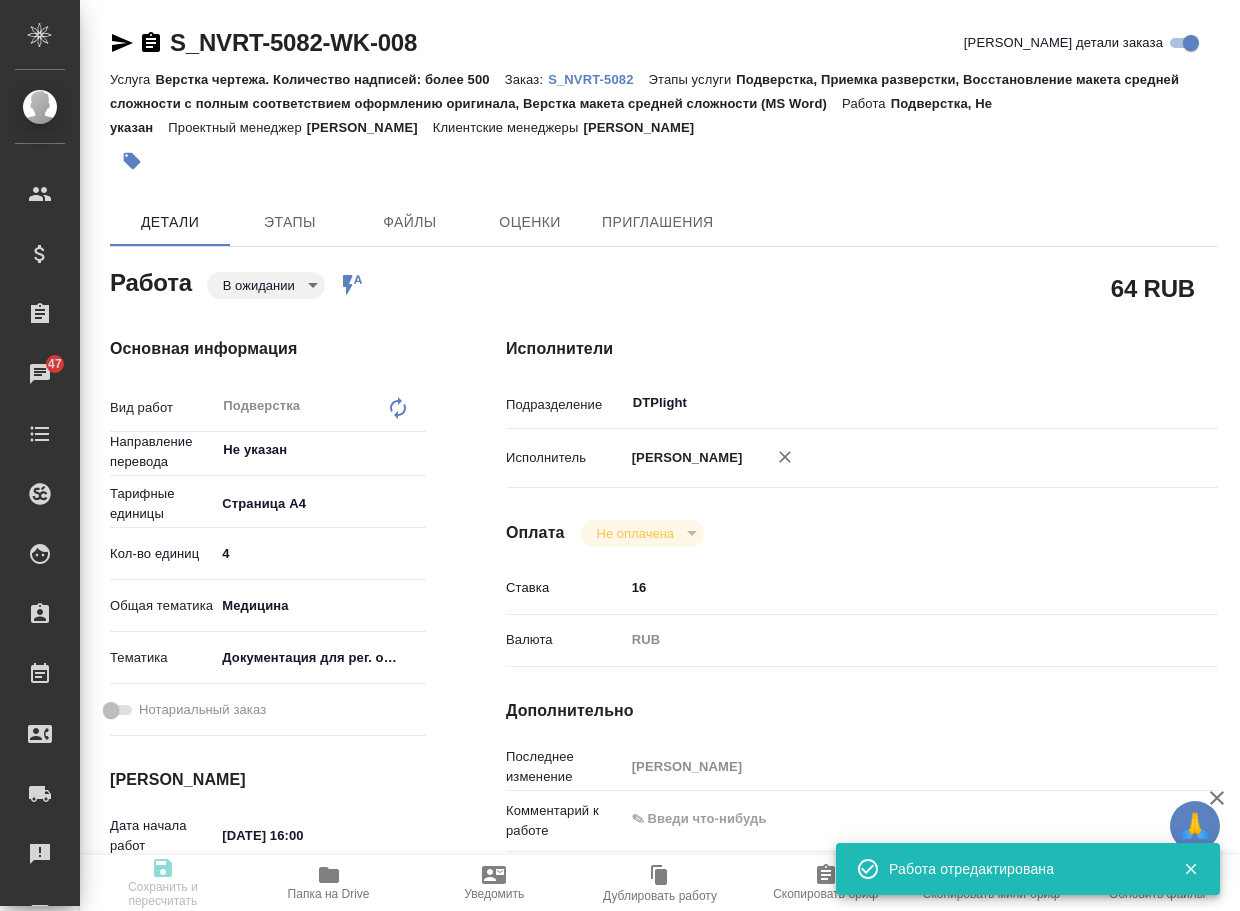 type on "x" 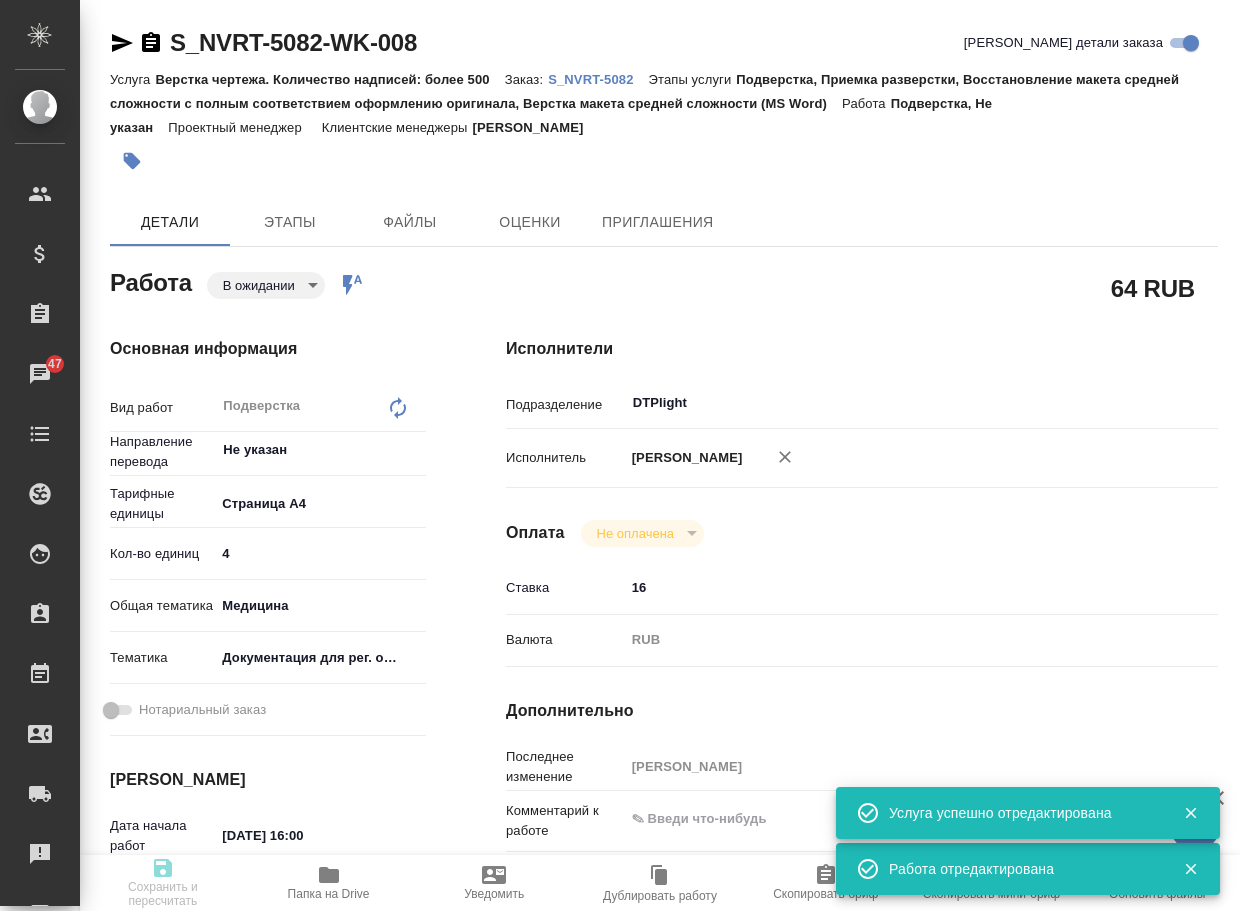 type on "pending" 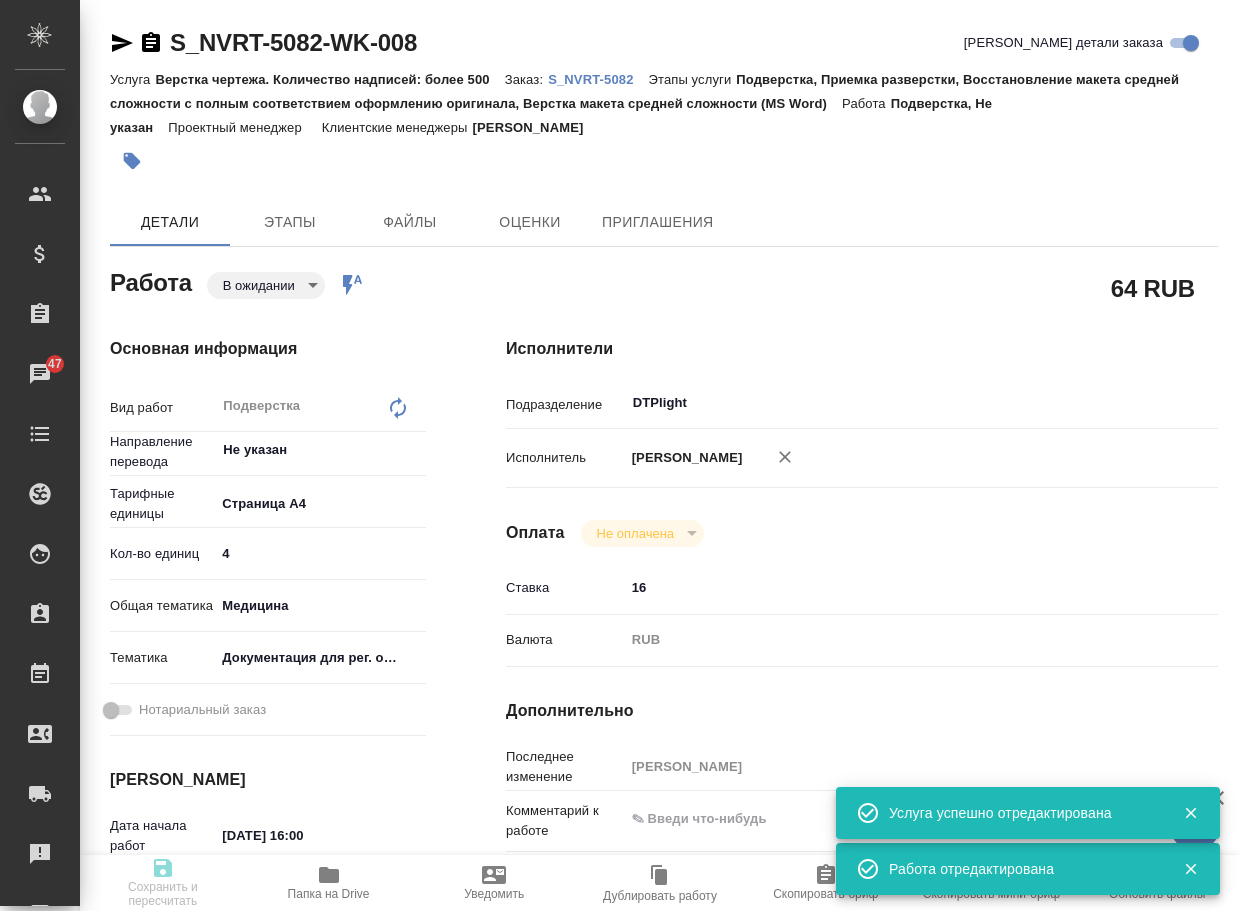 type on "Подверстка" 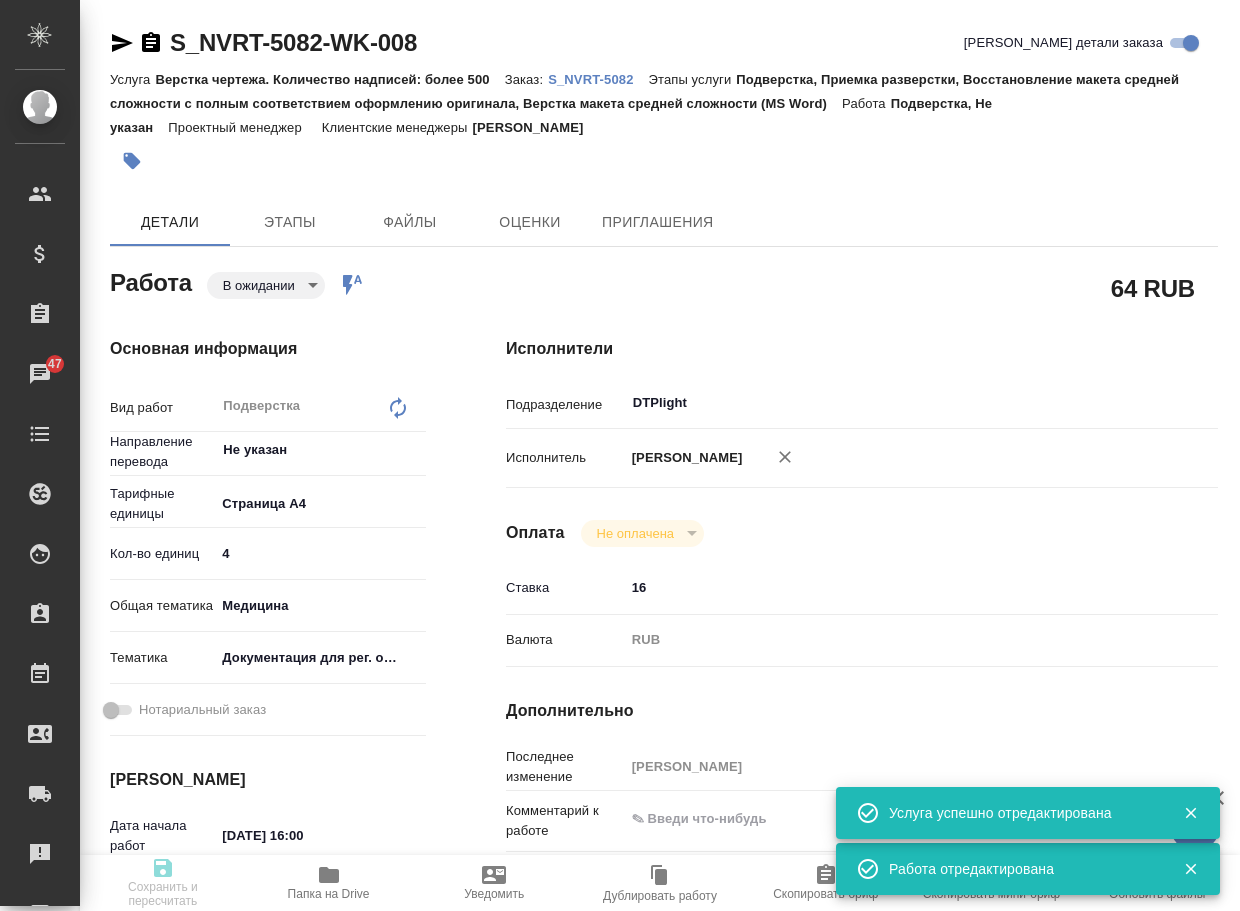 type on "5f036ec4e16dec2d6b59c8ff" 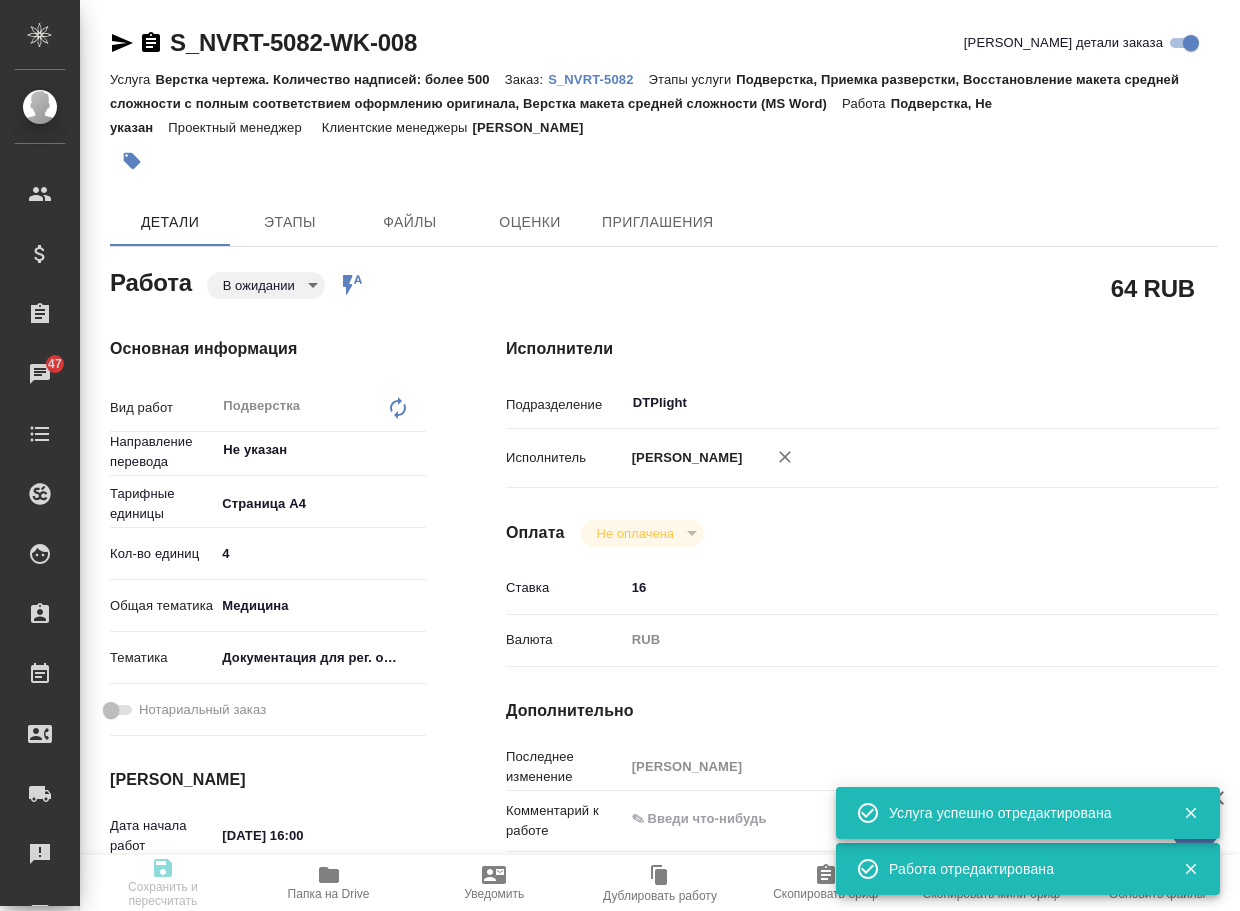 type on "4" 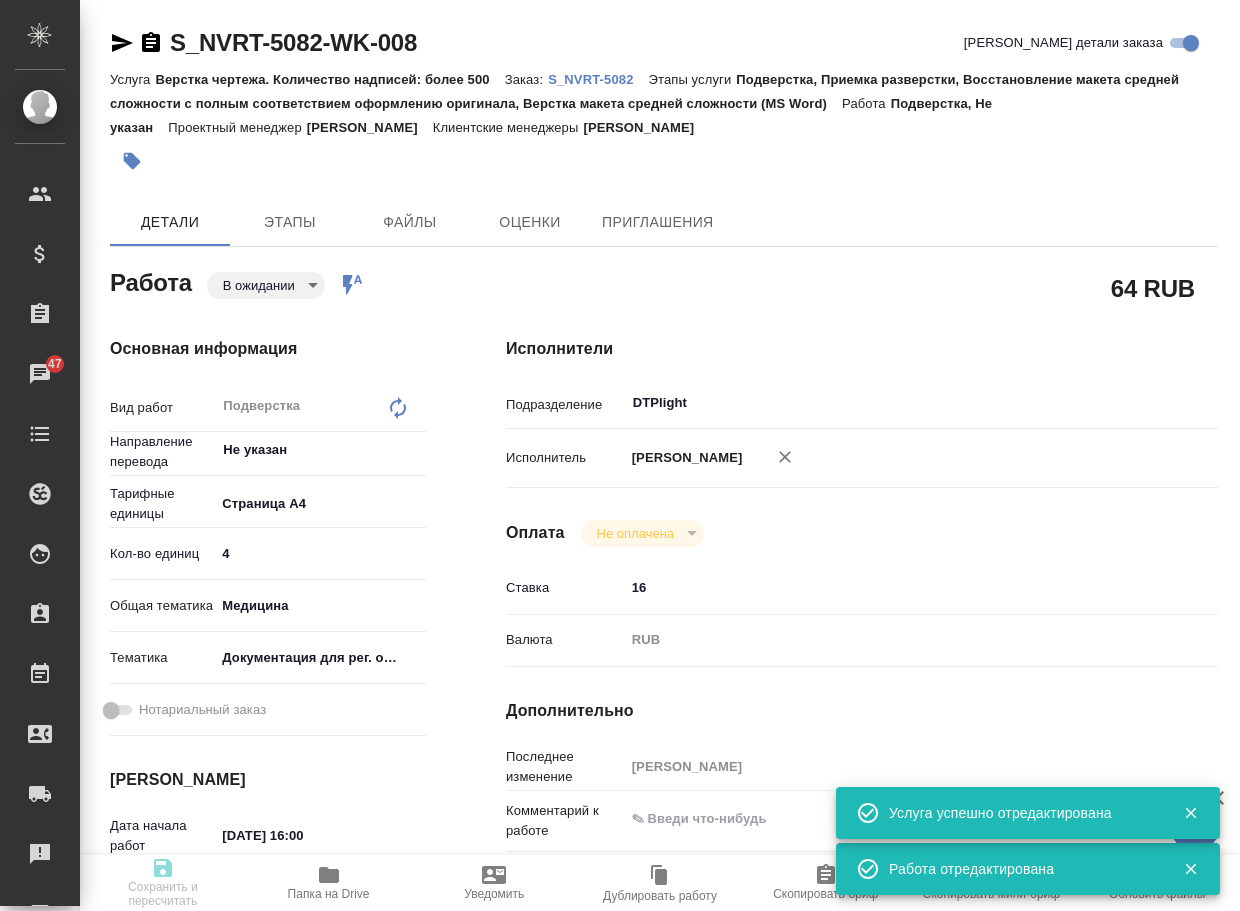 type on "x" 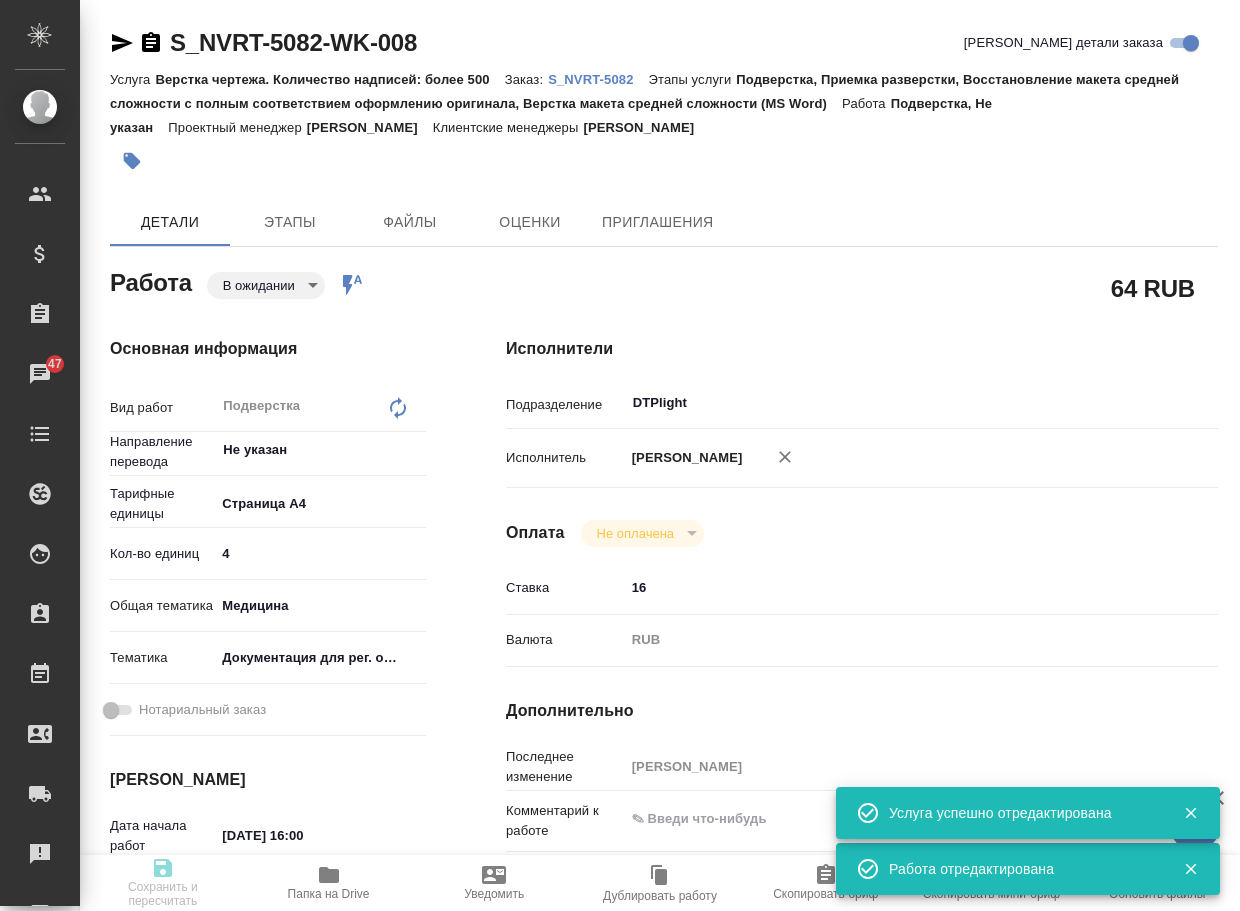 type on "x" 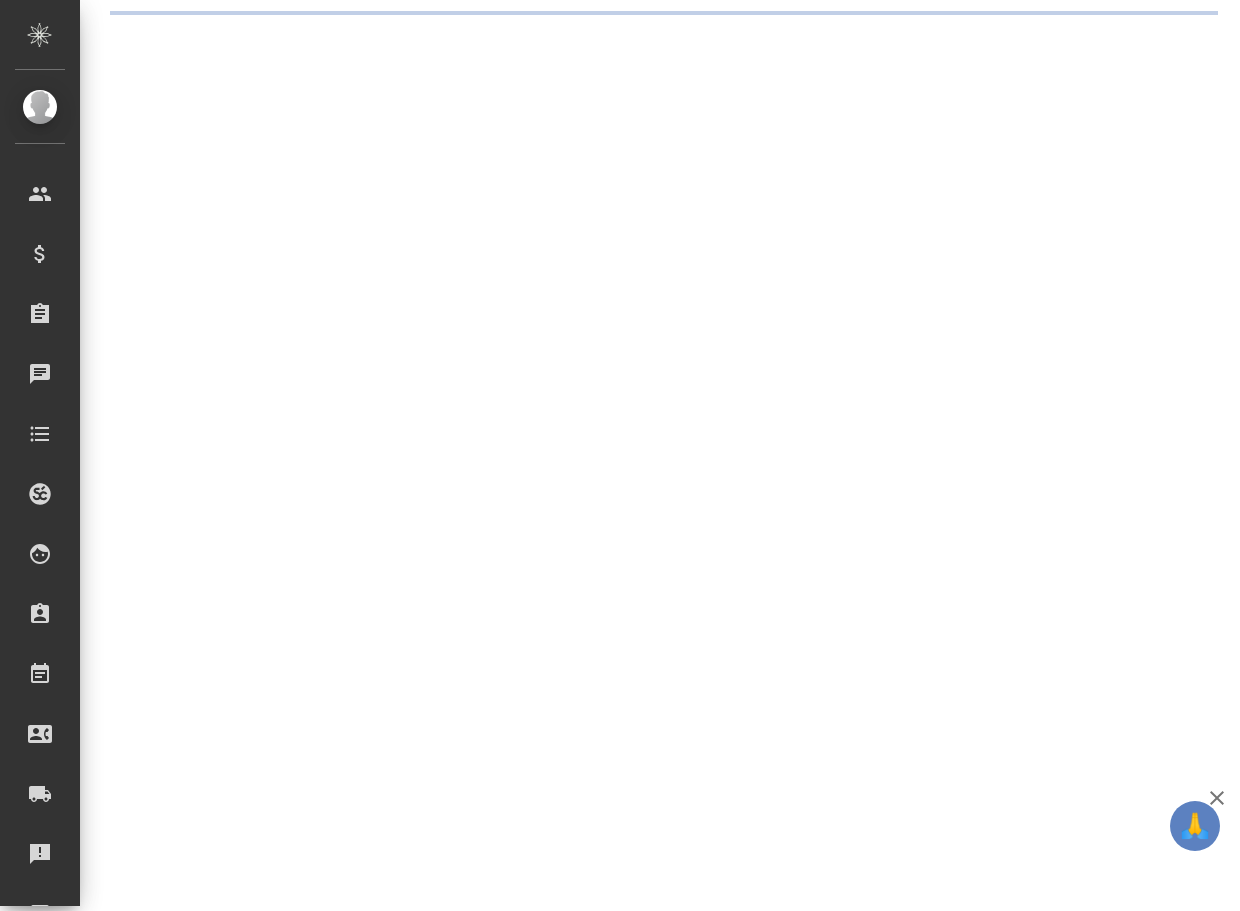 scroll, scrollTop: 0, scrollLeft: 0, axis: both 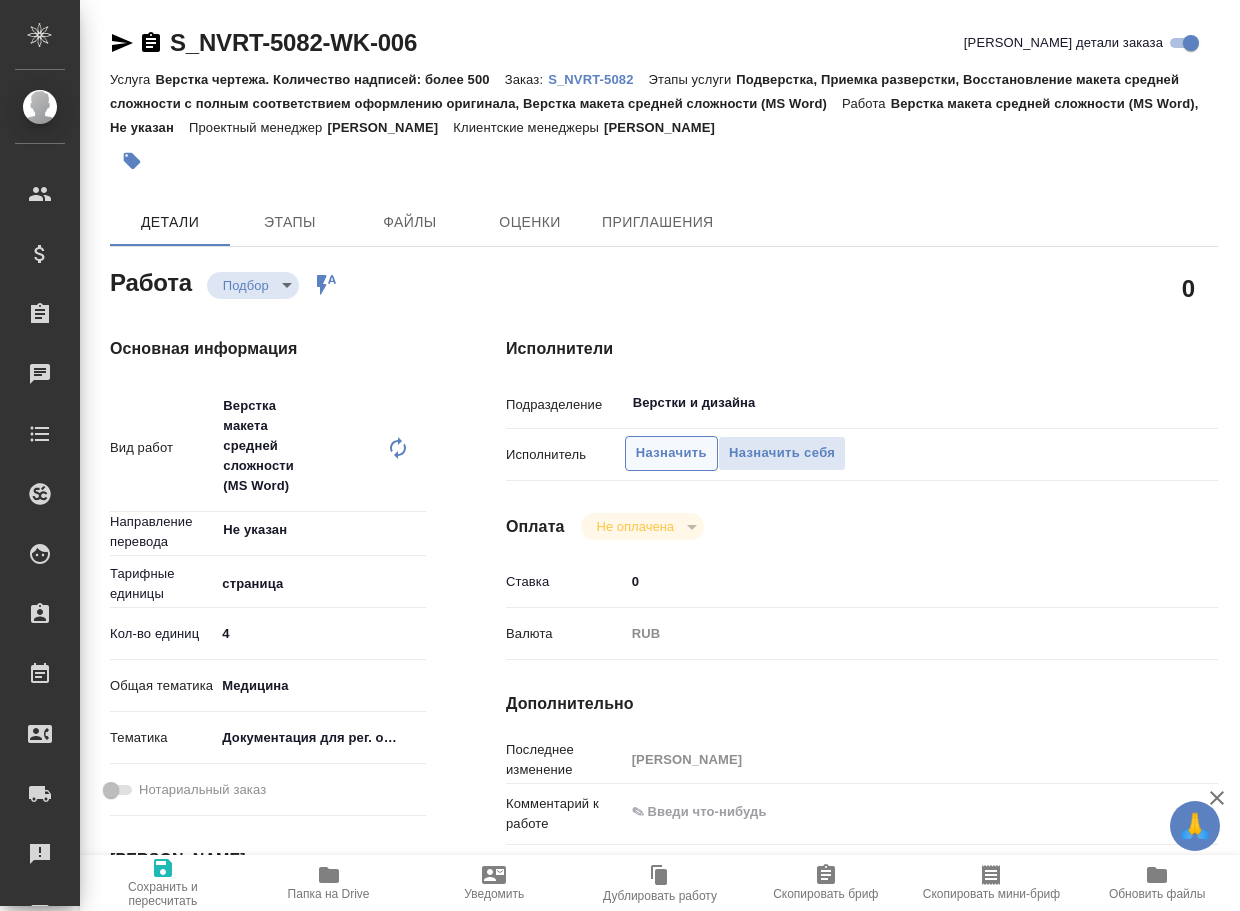 type on "x" 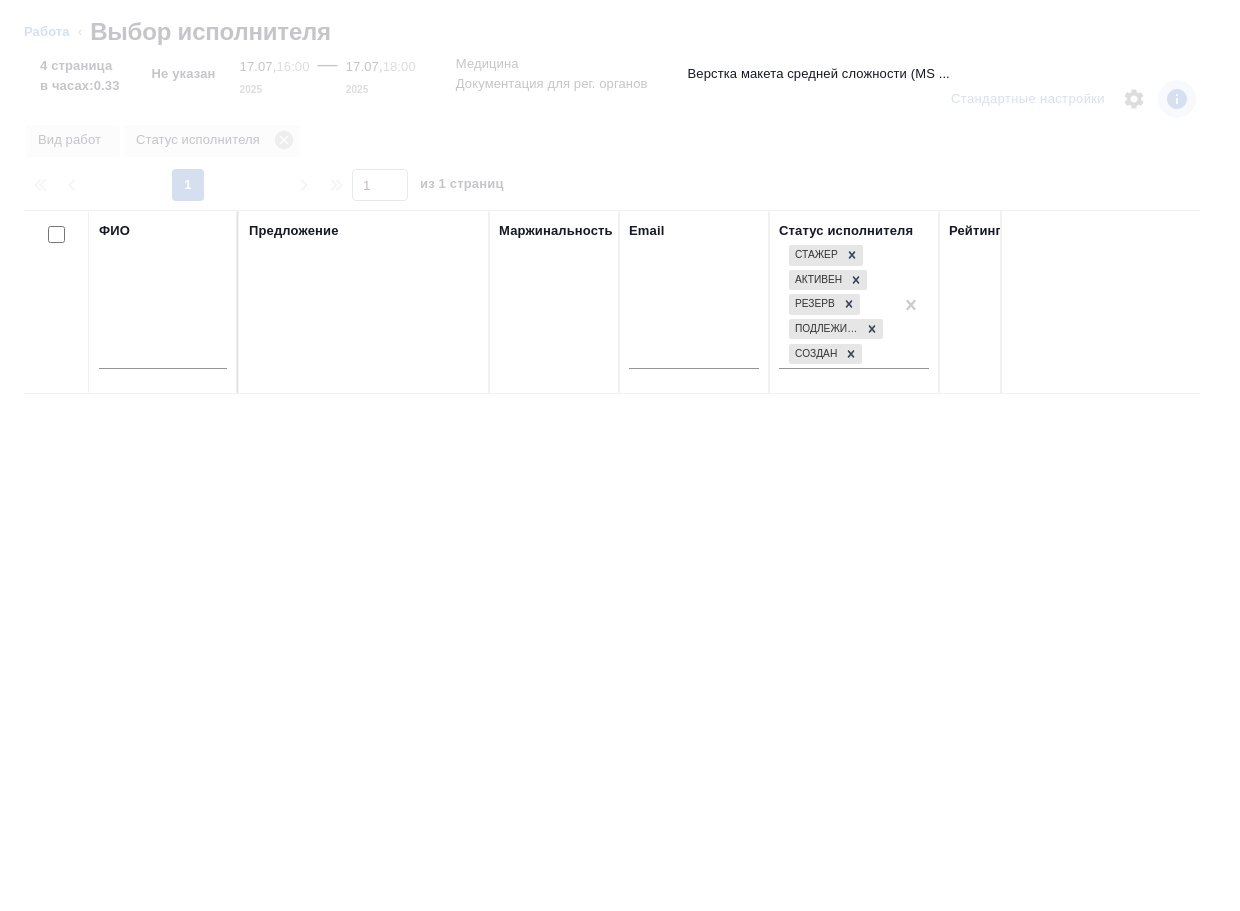 click on "ФИО" at bounding box center [164, 302] 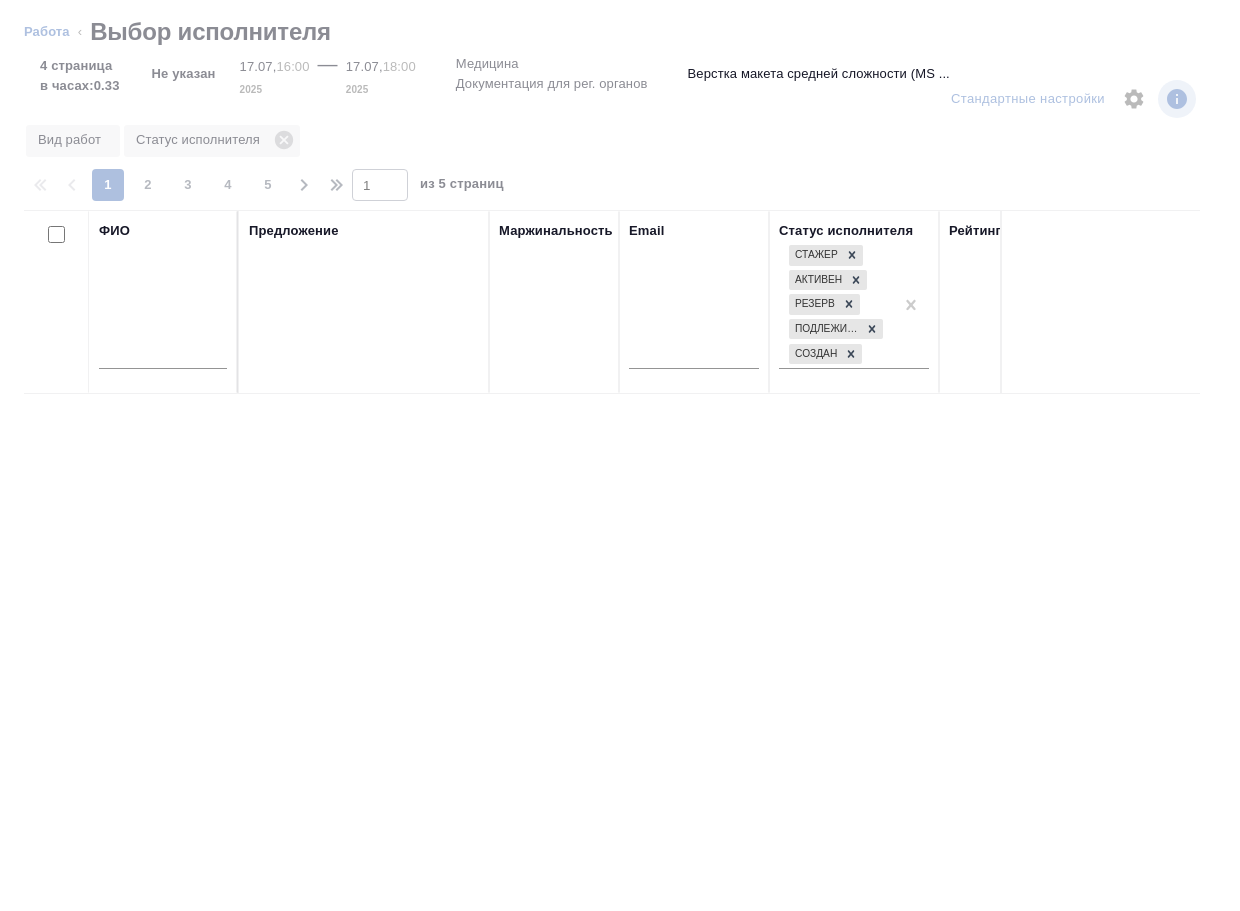 type on "x" 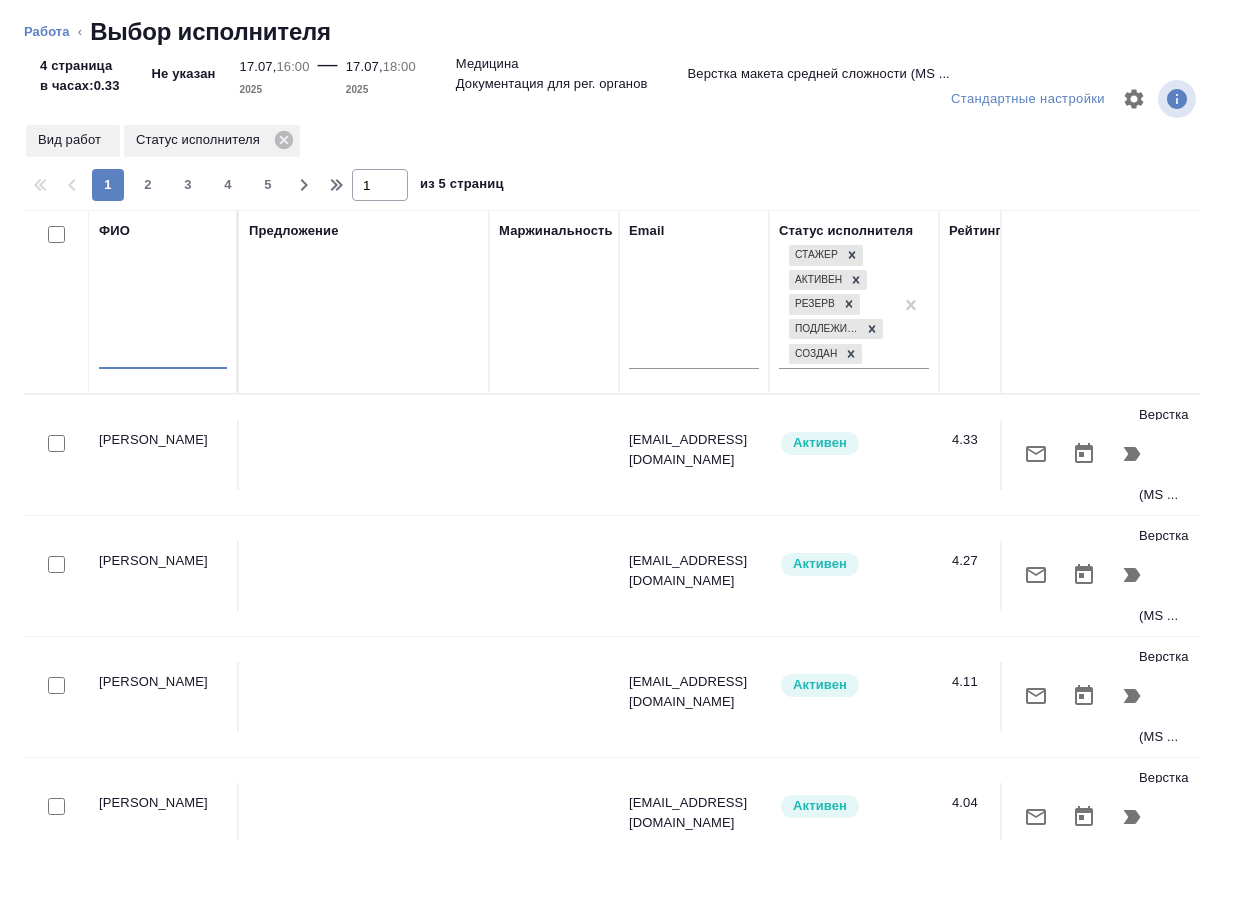 type on "x" 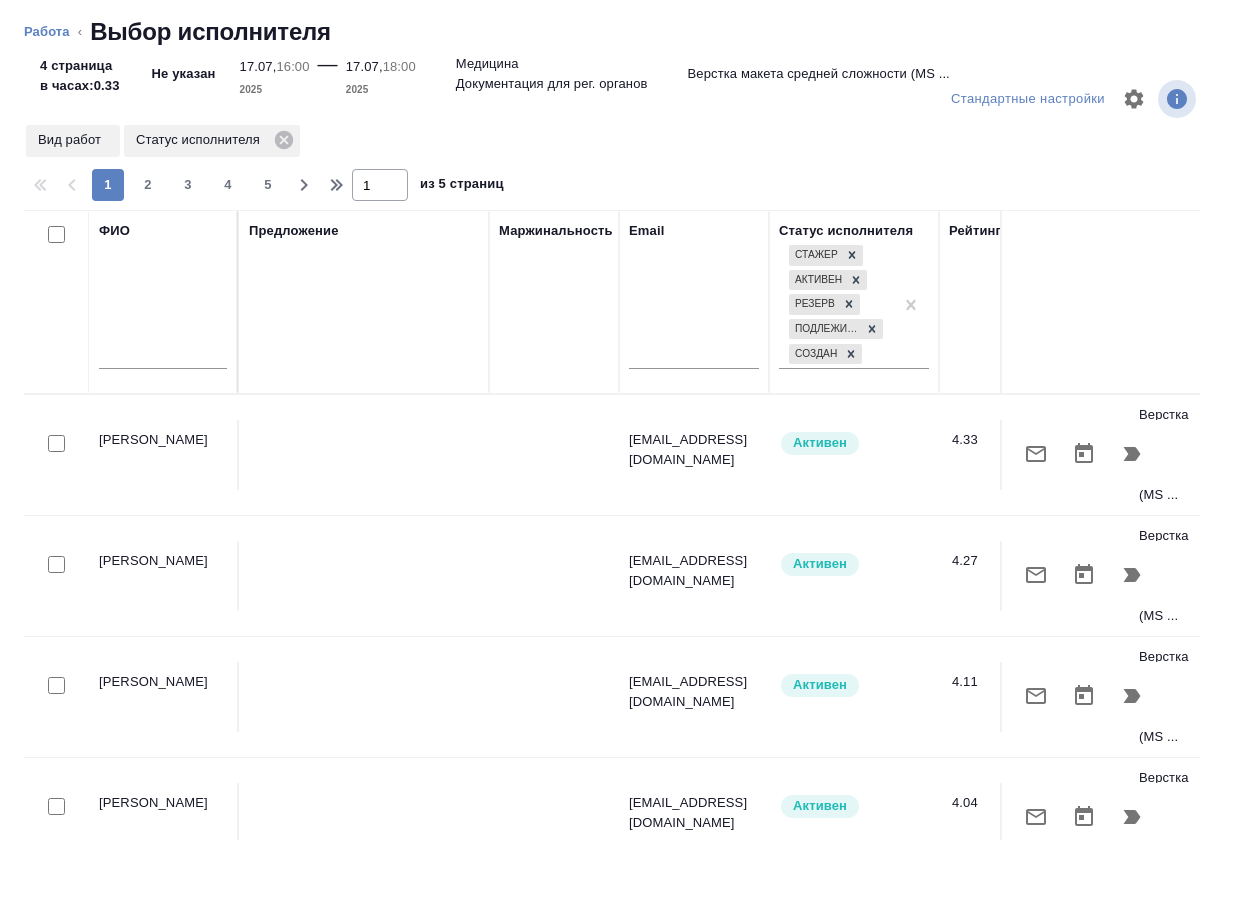 click at bounding box center [163, 356] 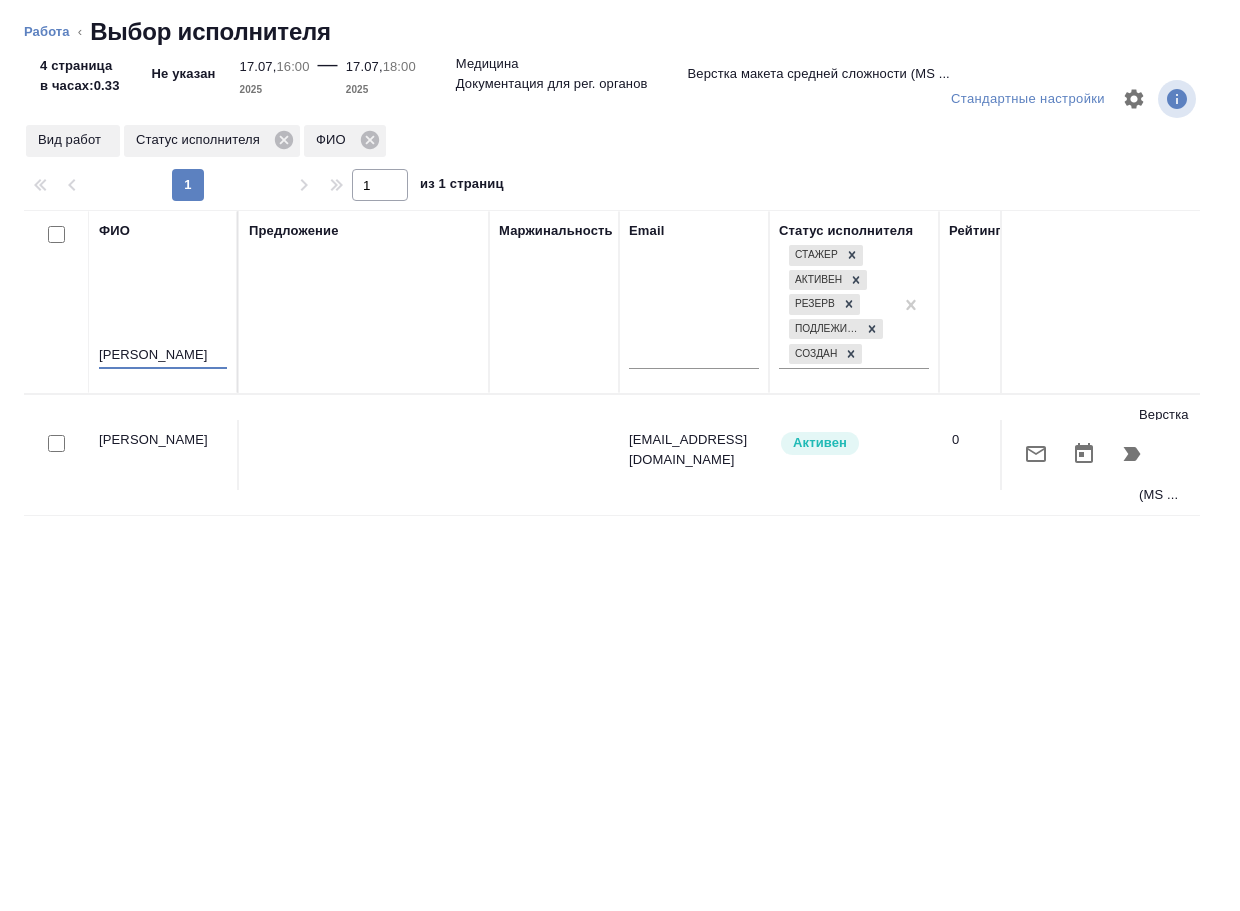 type on "носкова" 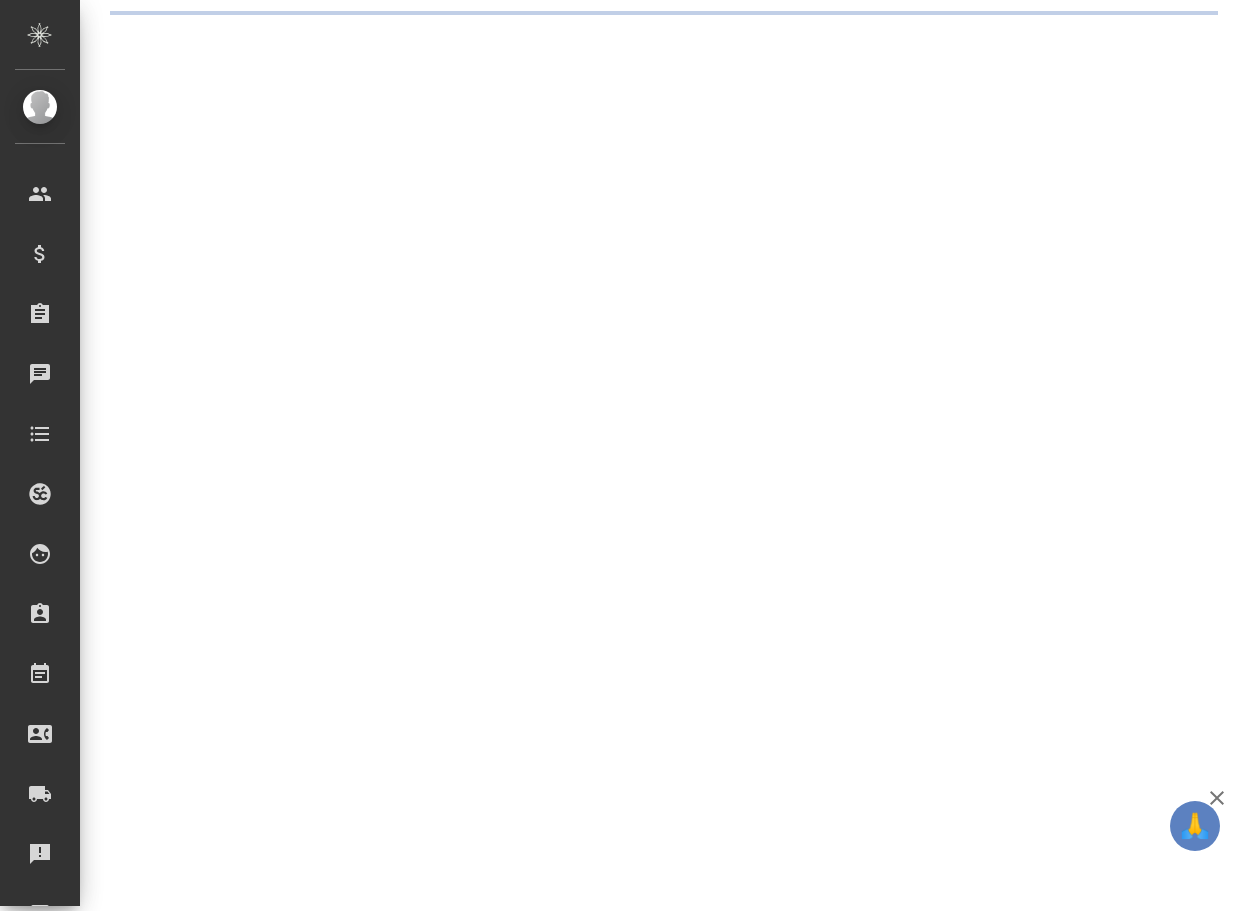 scroll, scrollTop: 0, scrollLeft: 0, axis: both 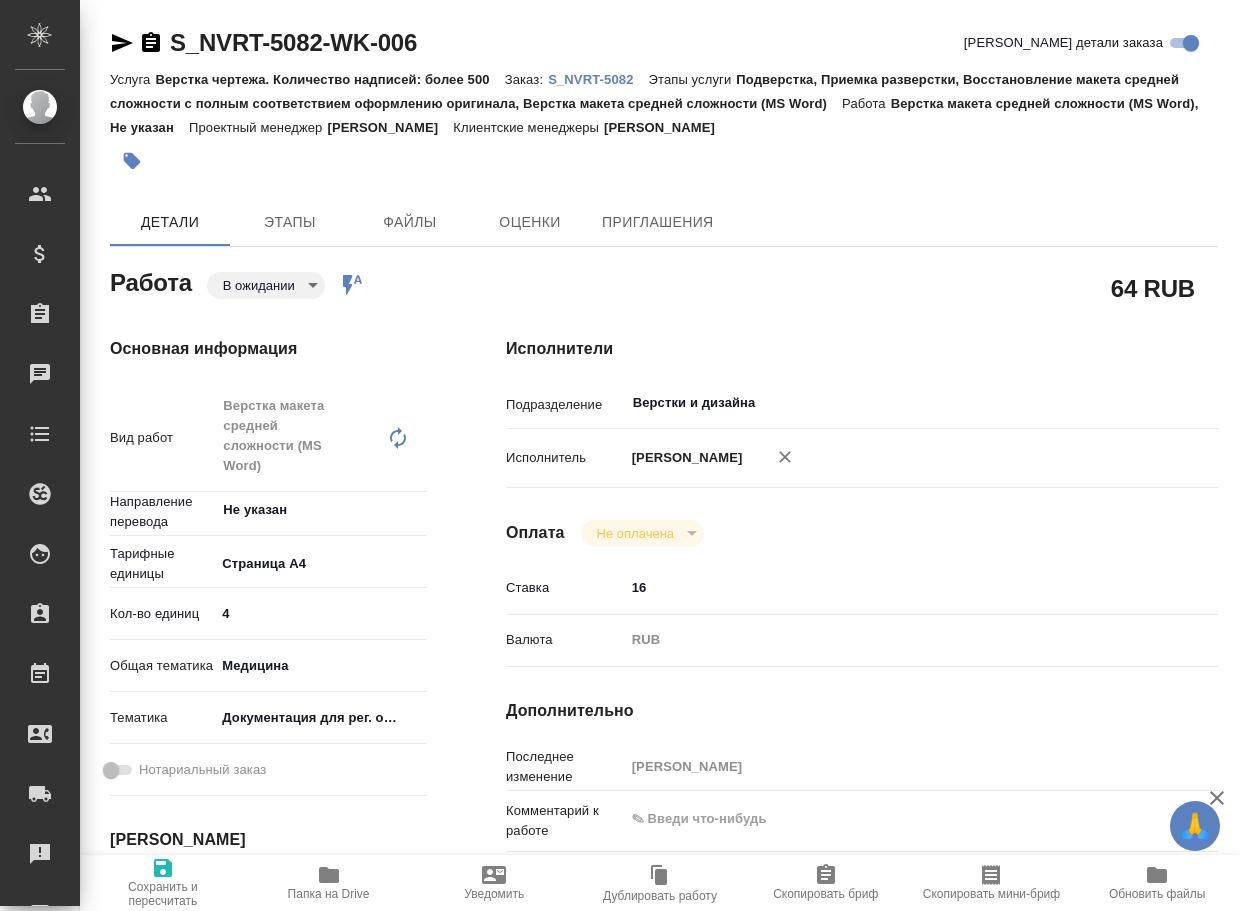 type on "x" 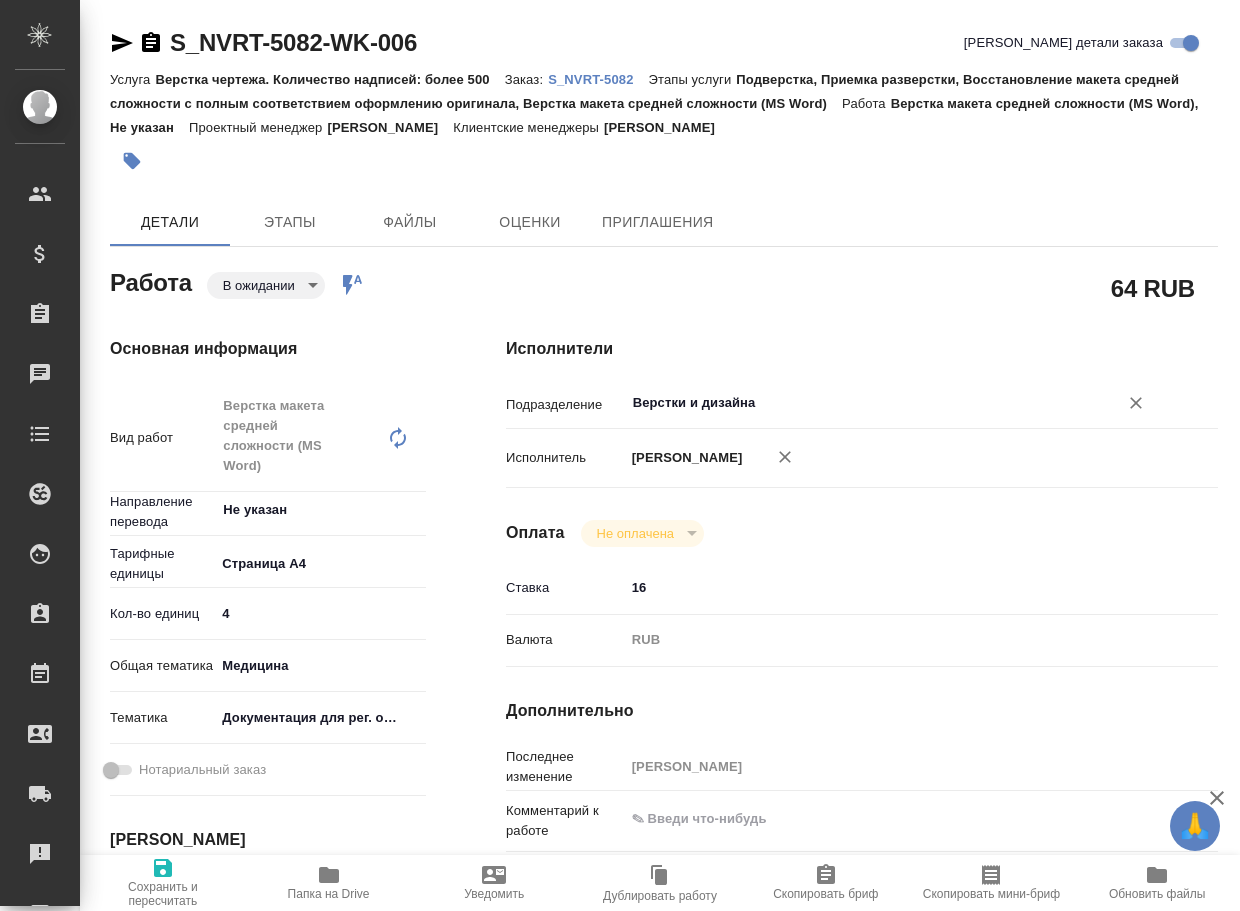 type on "x" 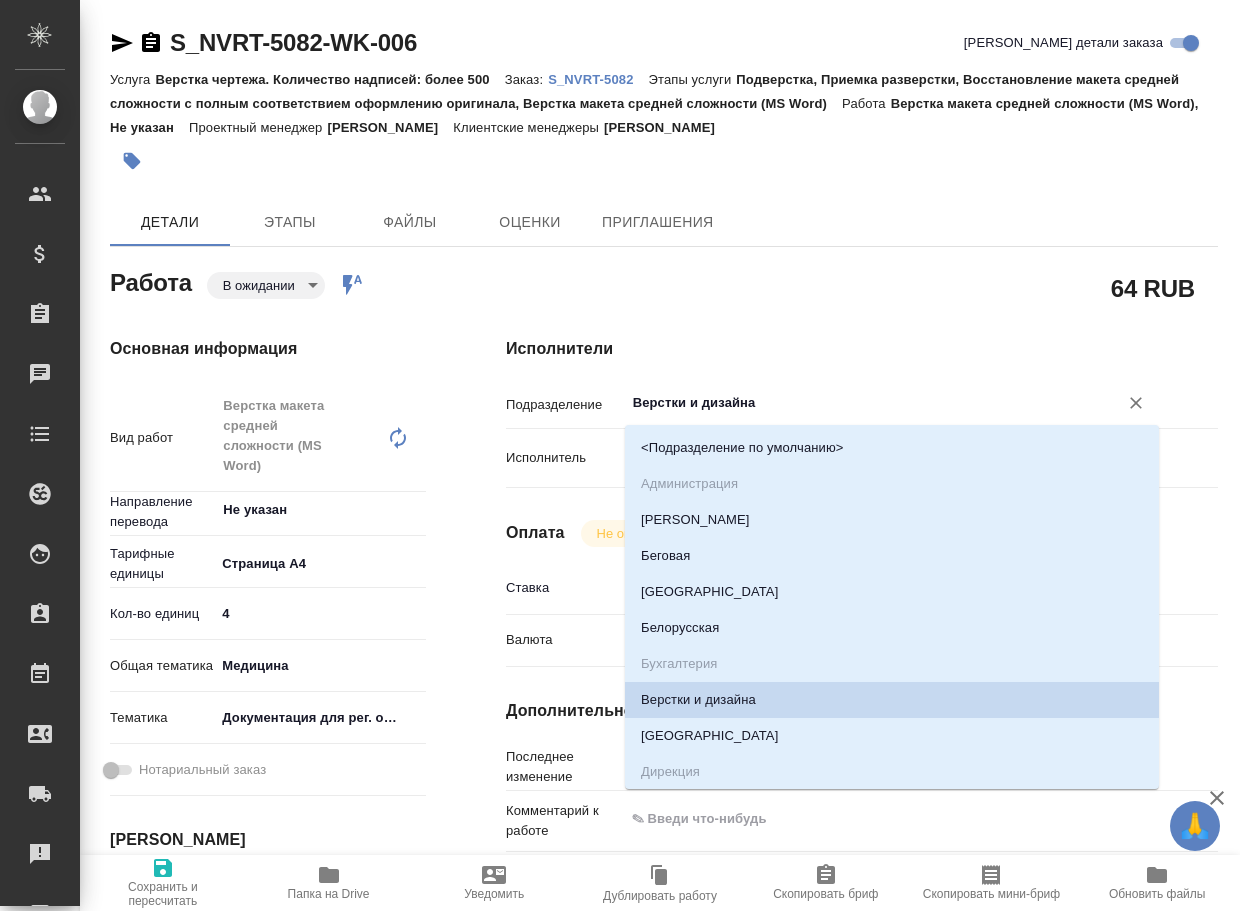 type on "d" 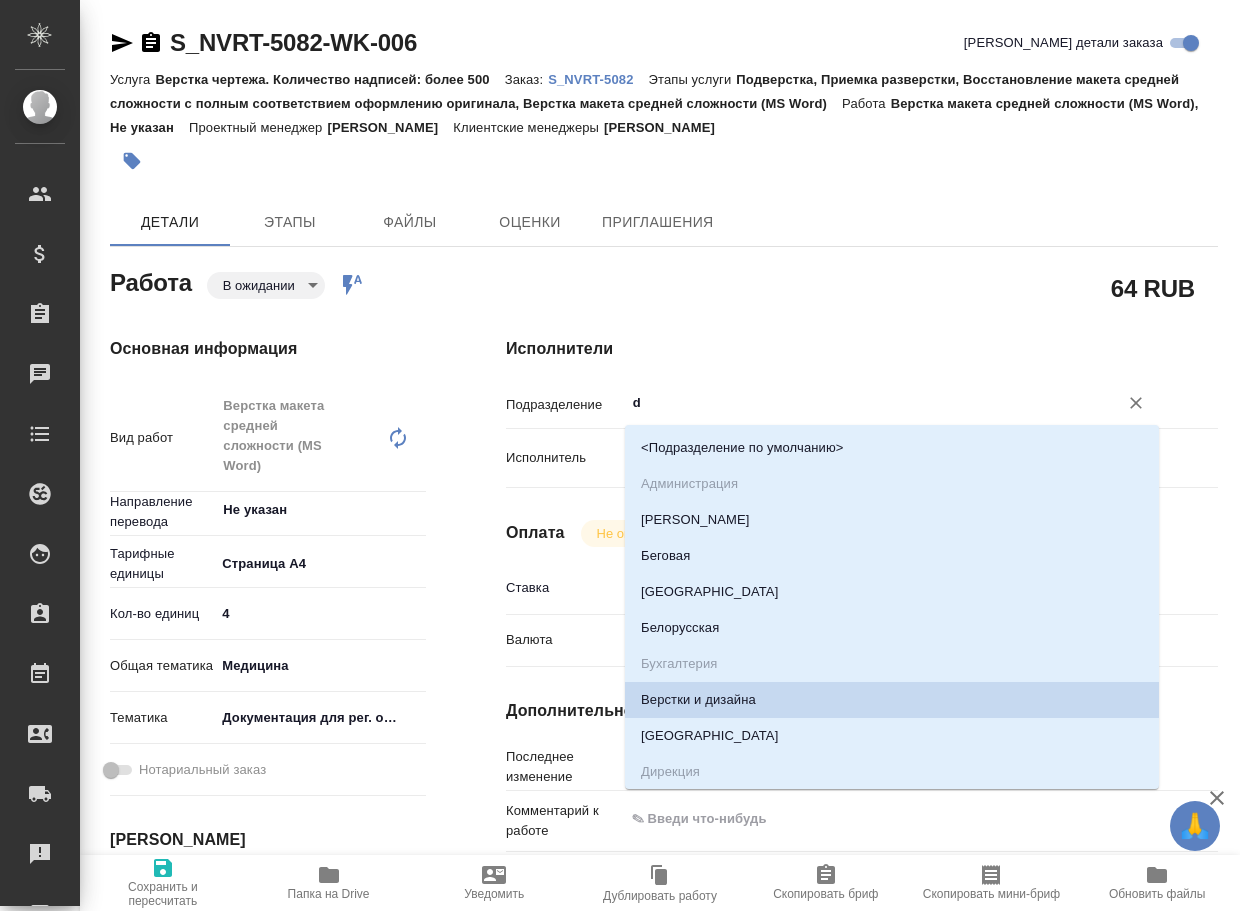 type on "x" 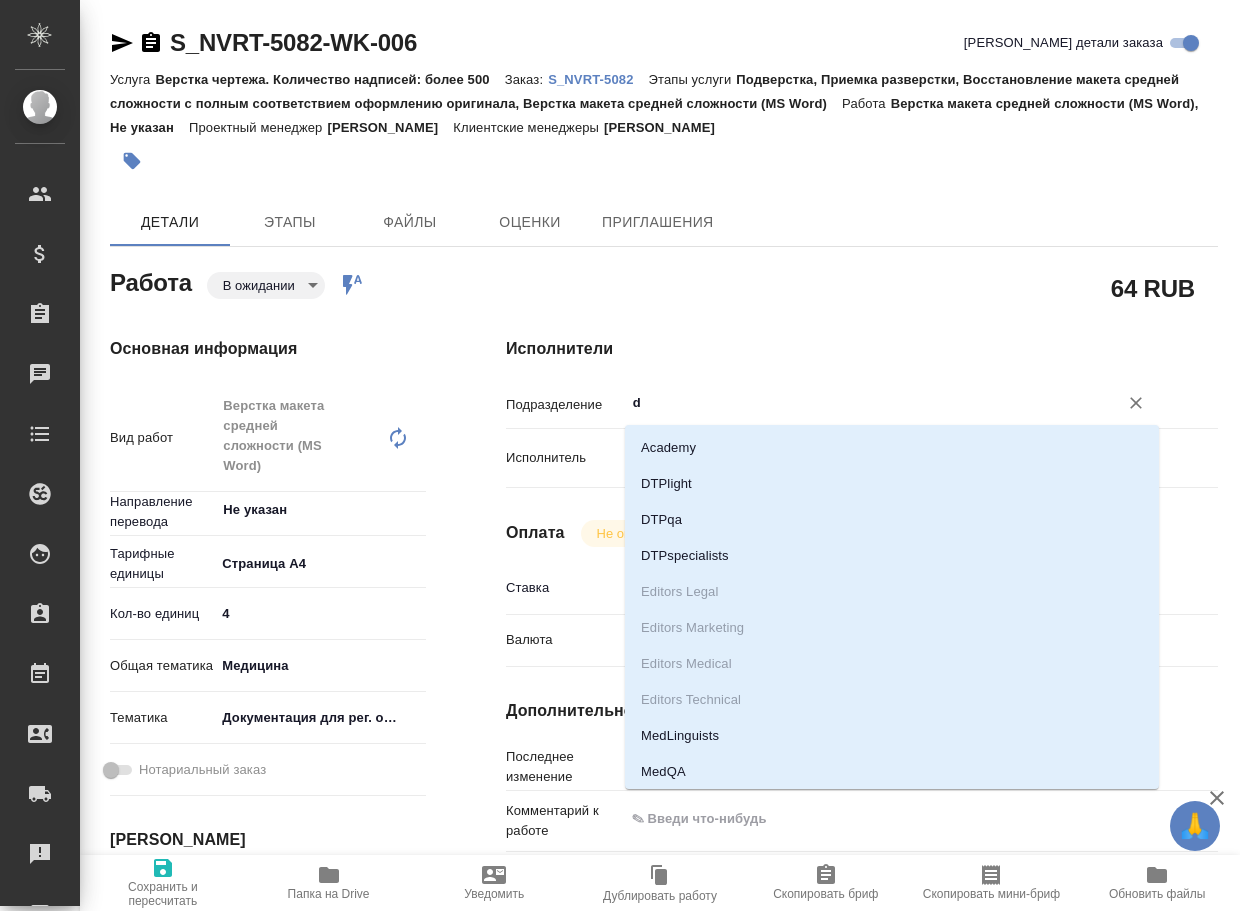 type on "dt" 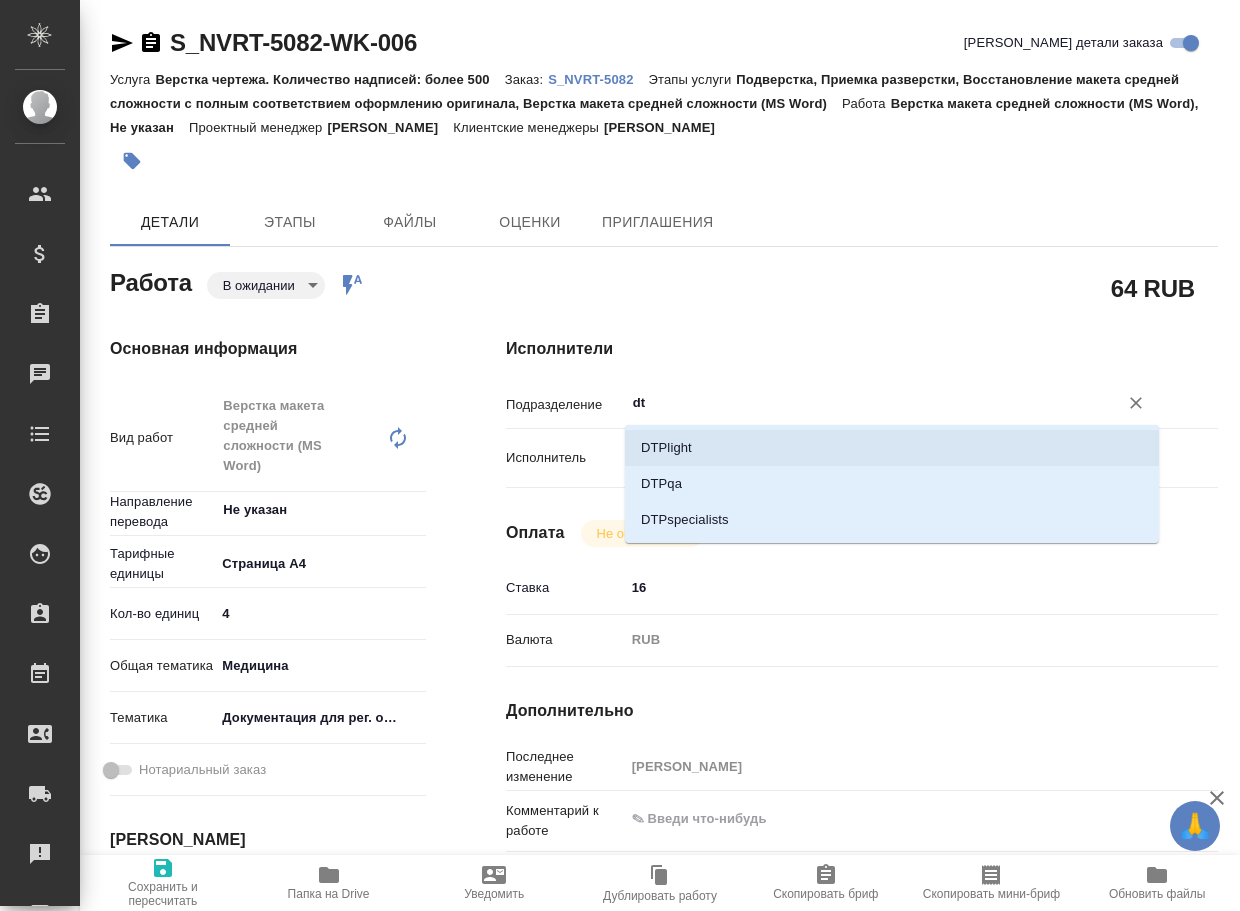 click on "DTPlight" at bounding box center (892, 448) 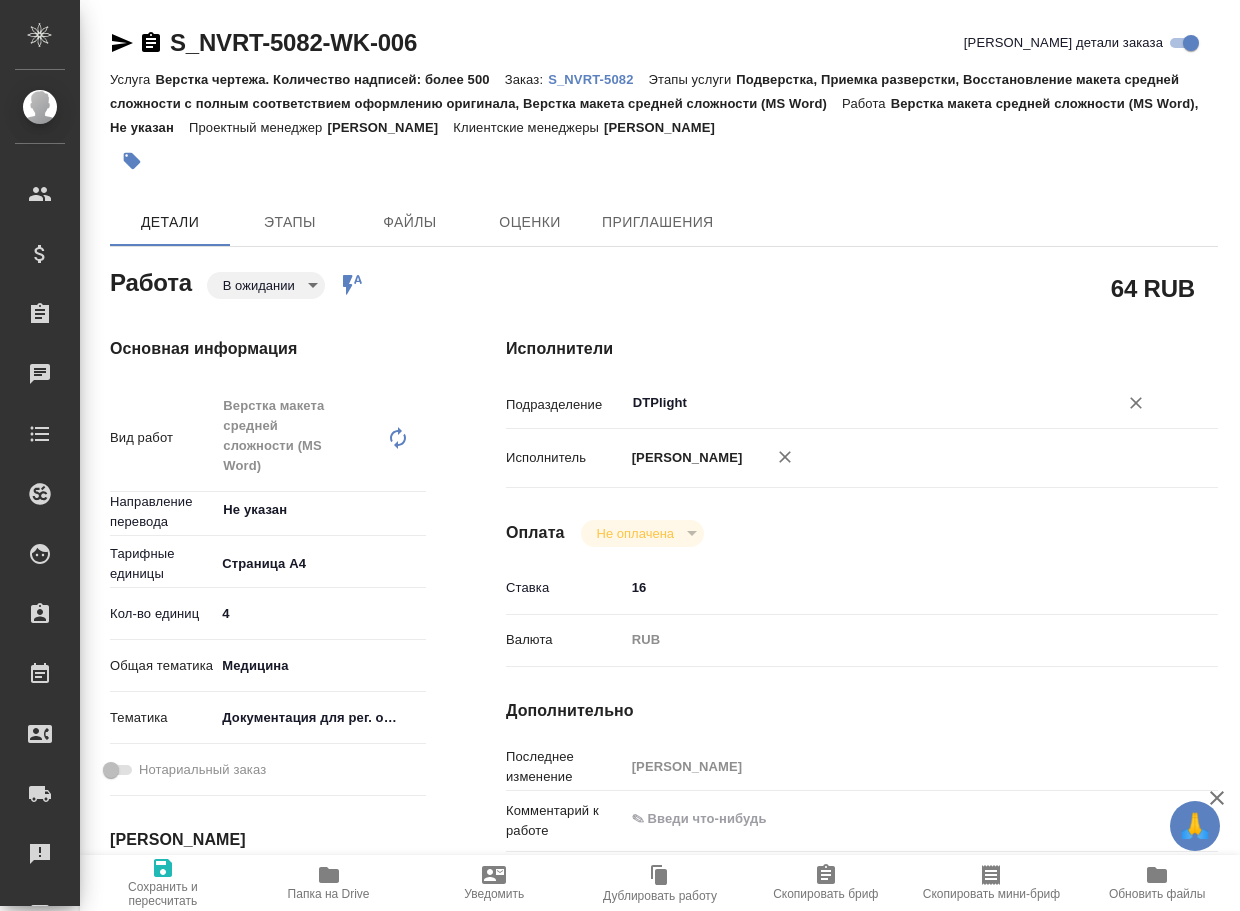 type on "DTPlight" 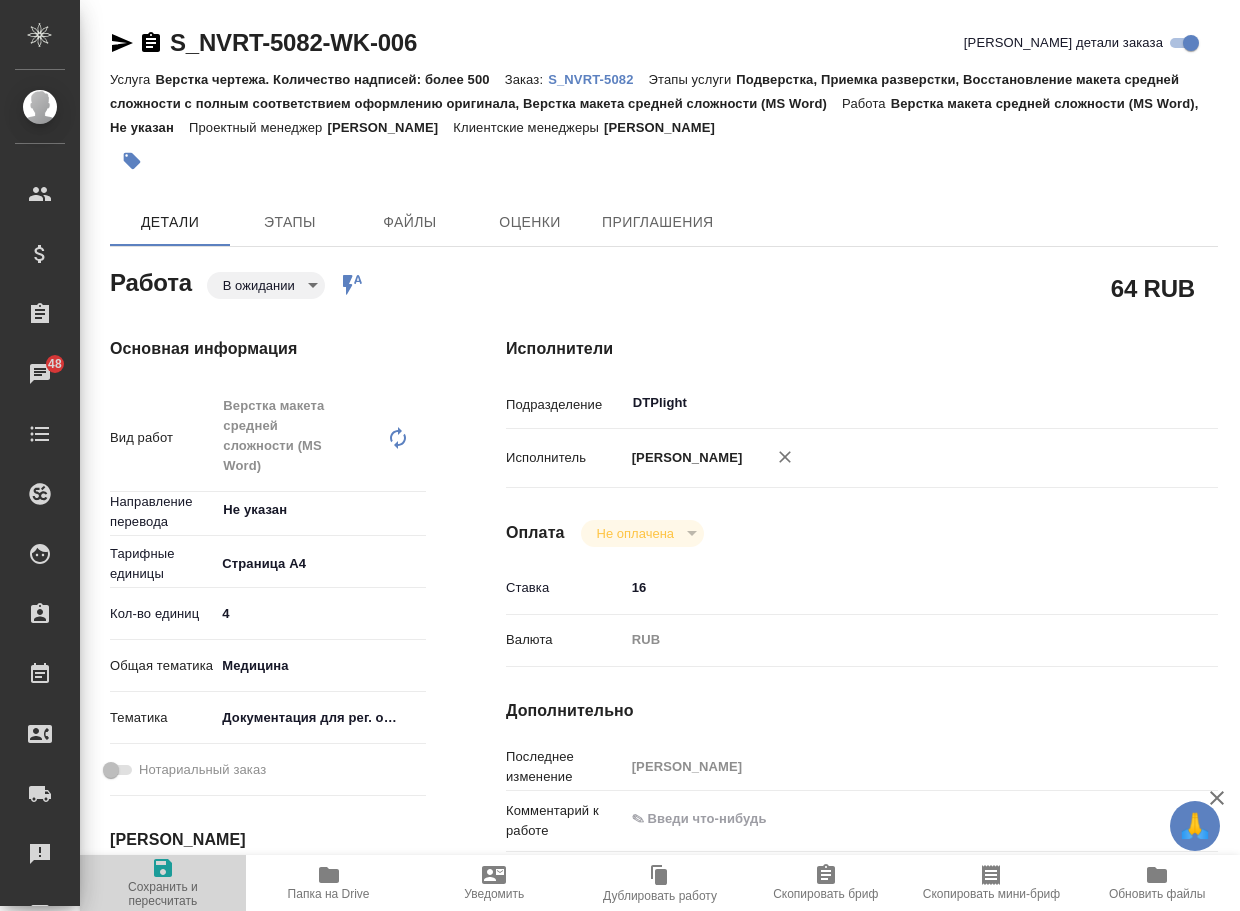 click on "Сохранить и пересчитать" at bounding box center (163, 894) 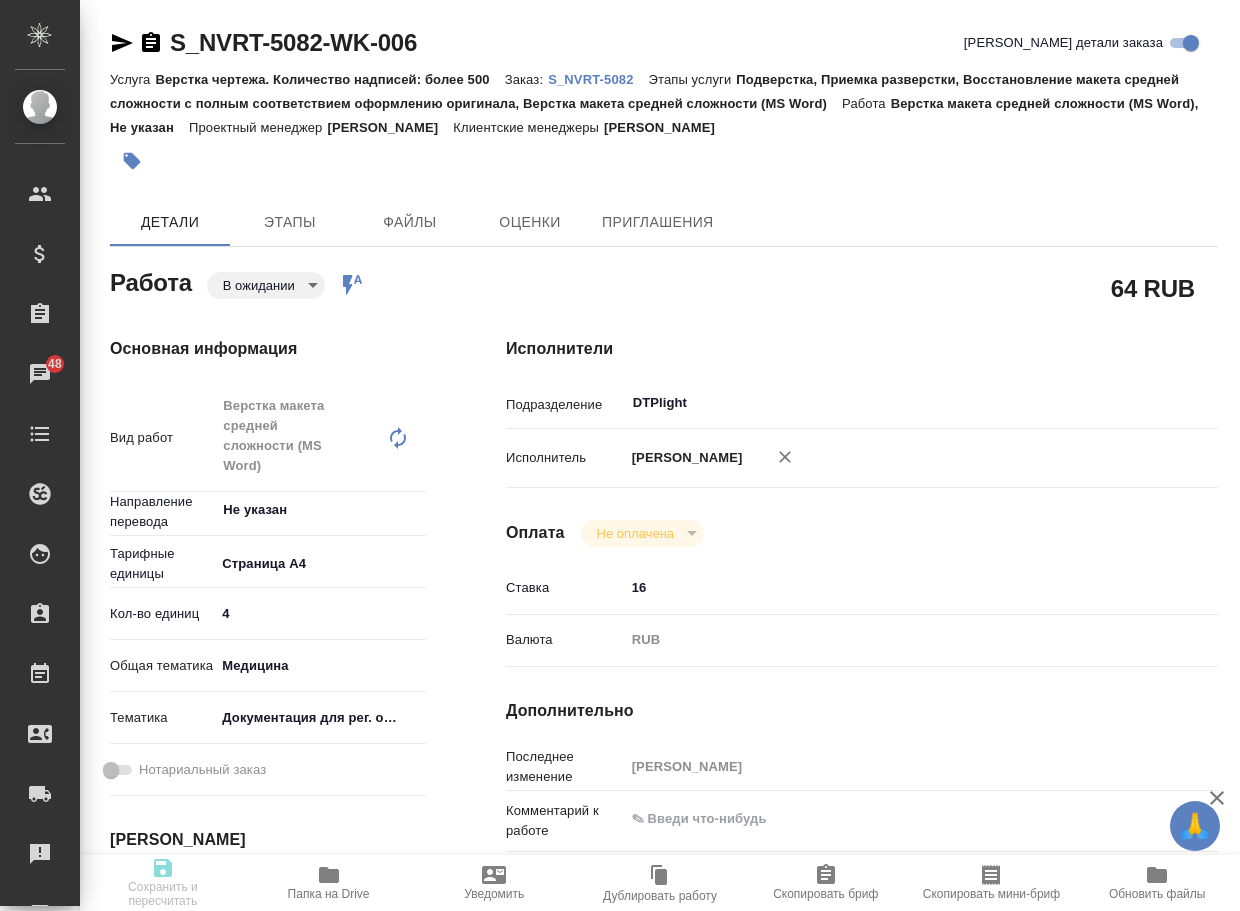 type on "x" 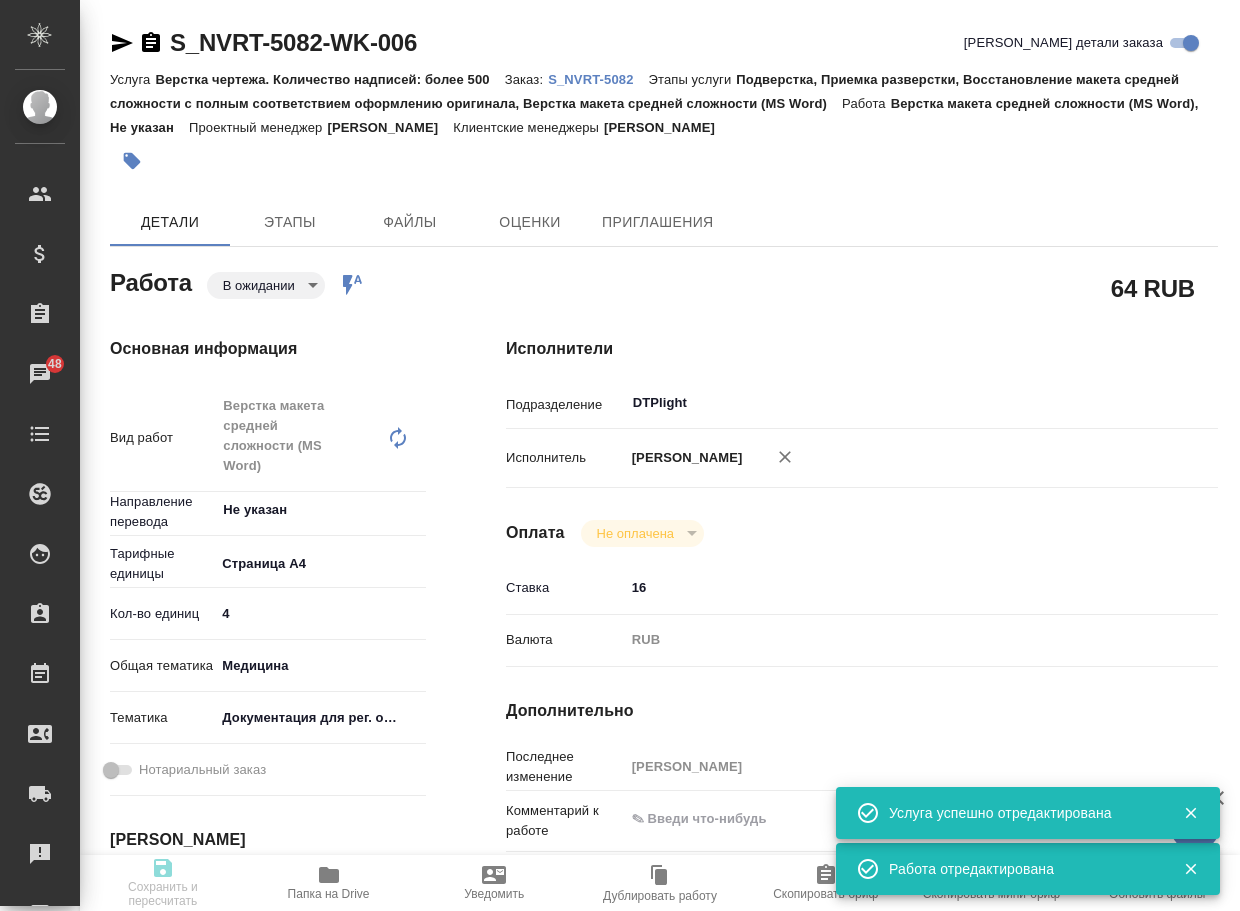 type on "pending" 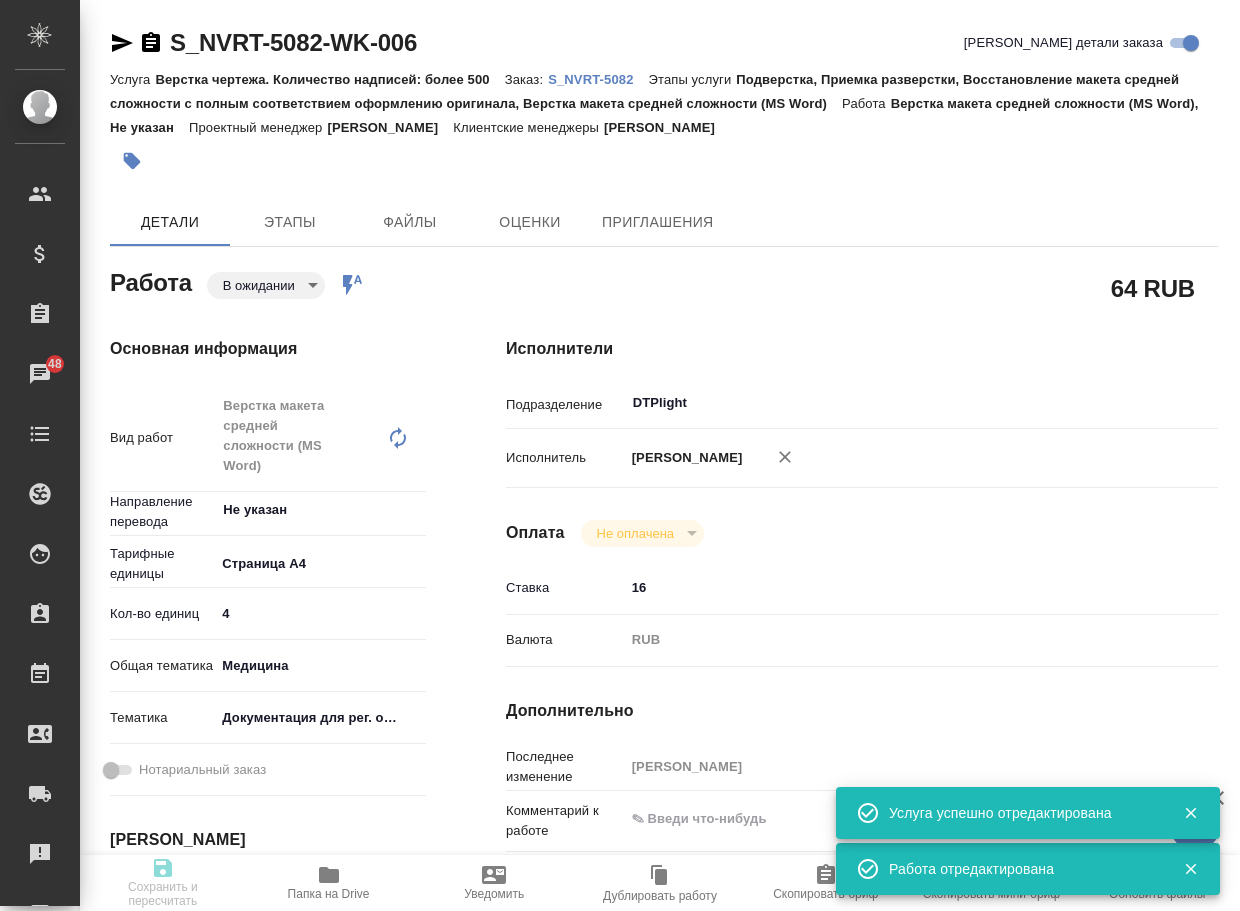 type on "Верстка макета средней сложности (MS Word)" 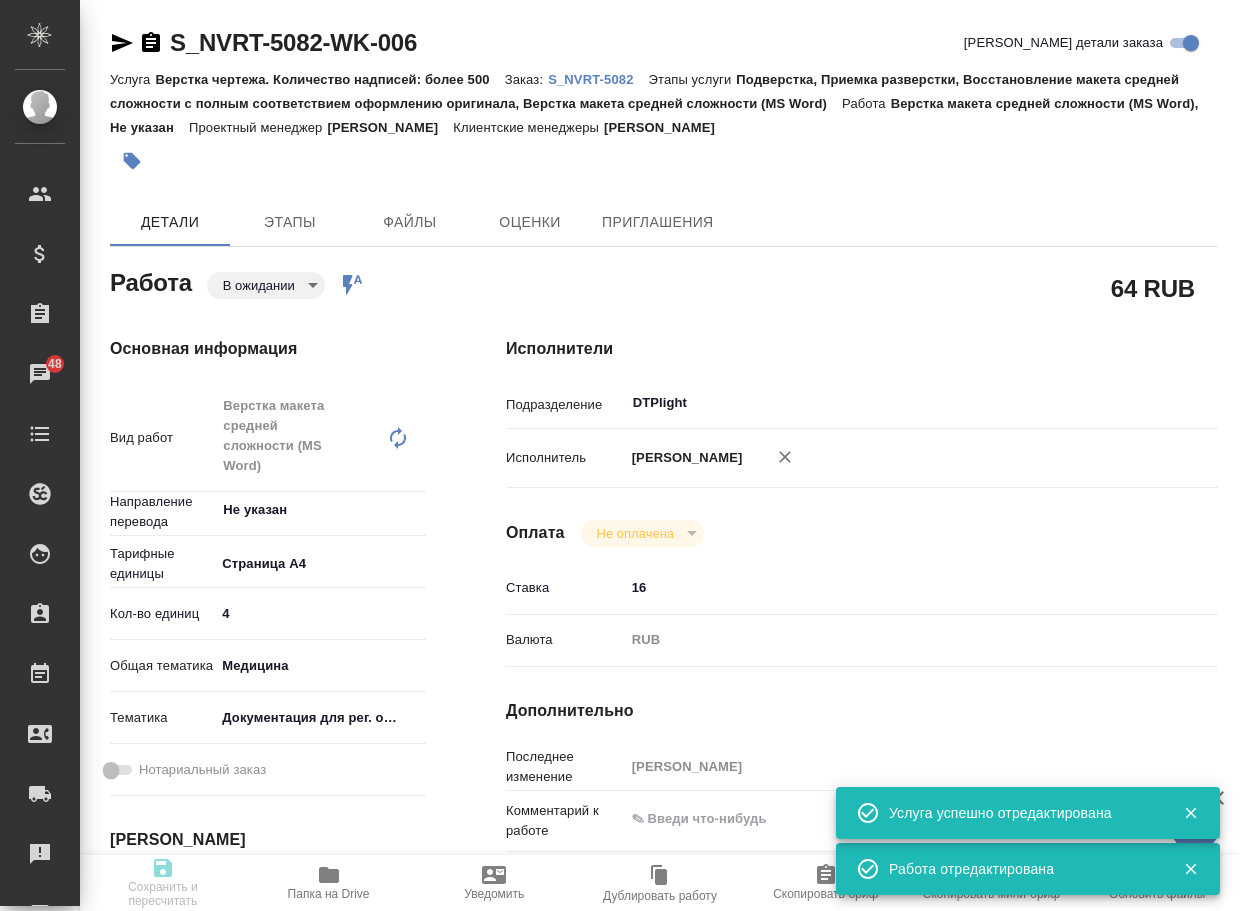 type on "x" 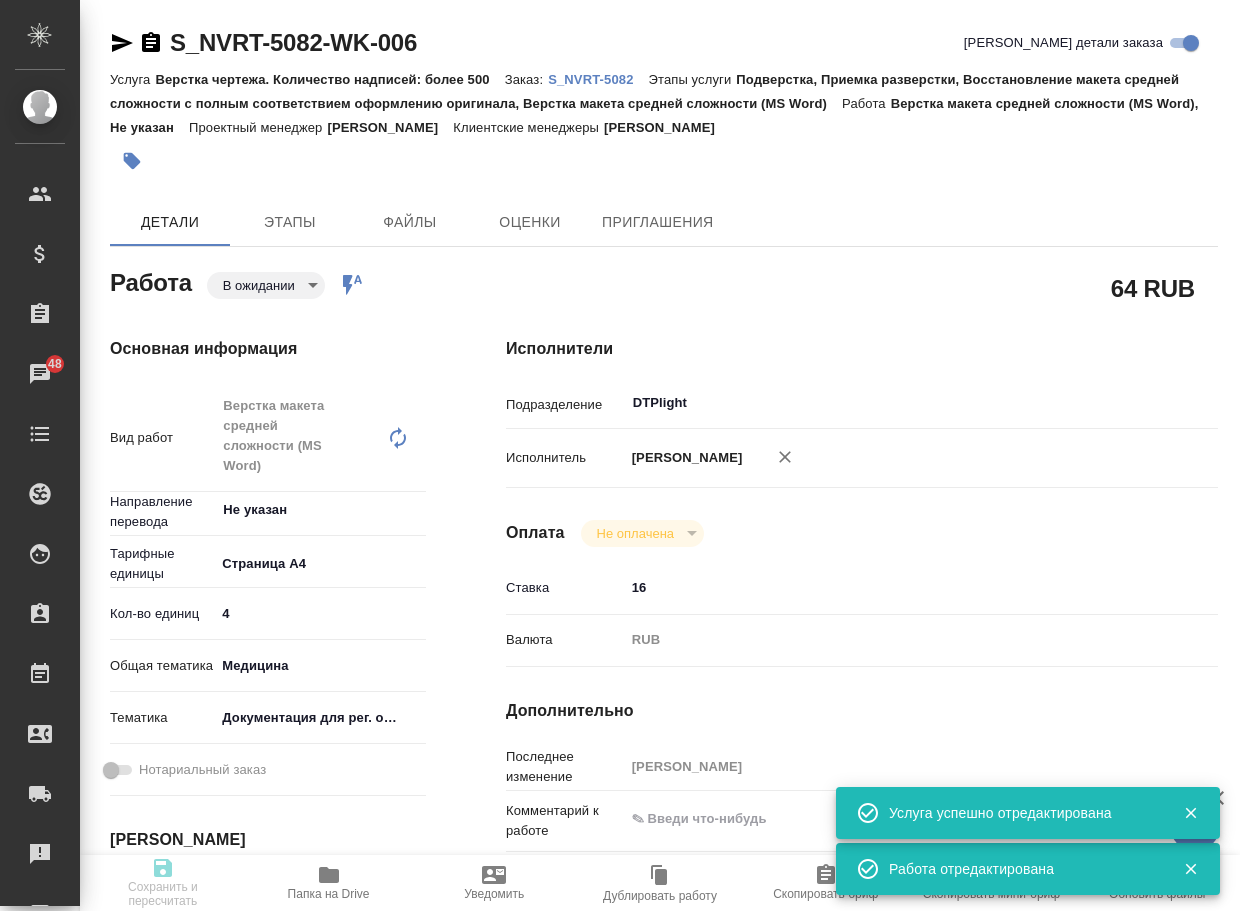 type on "x" 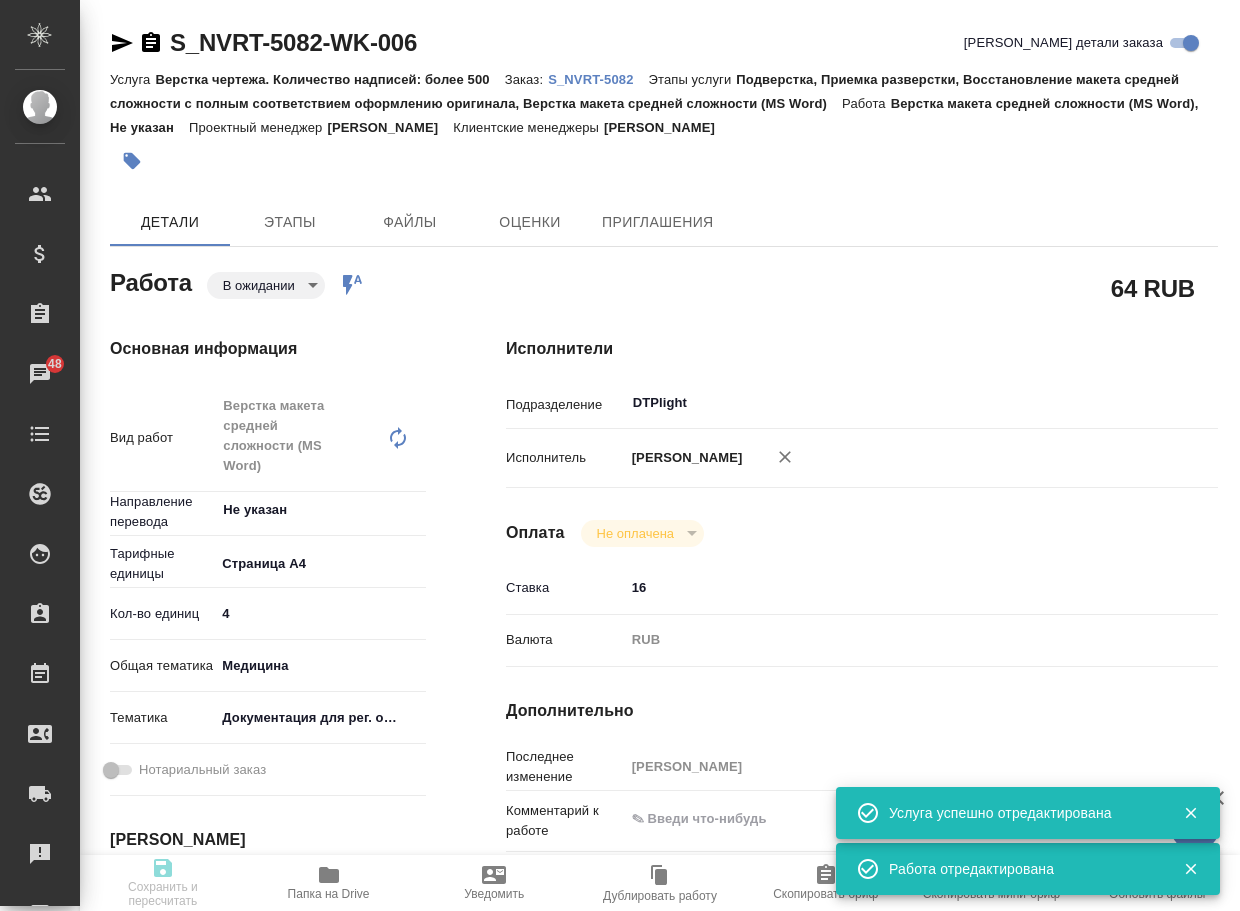 type on "x" 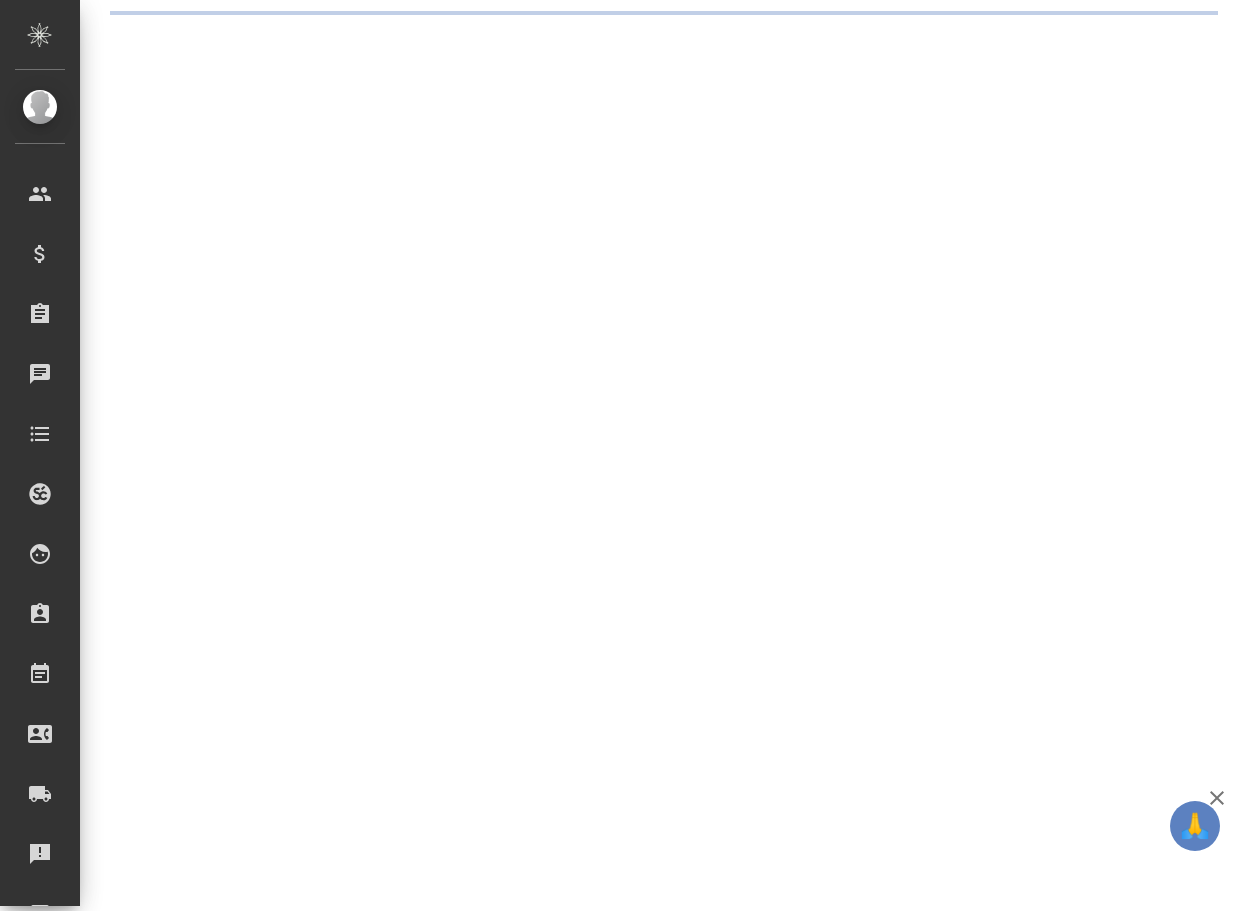 scroll, scrollTop: 0, scrollLeft: 0, axis: both 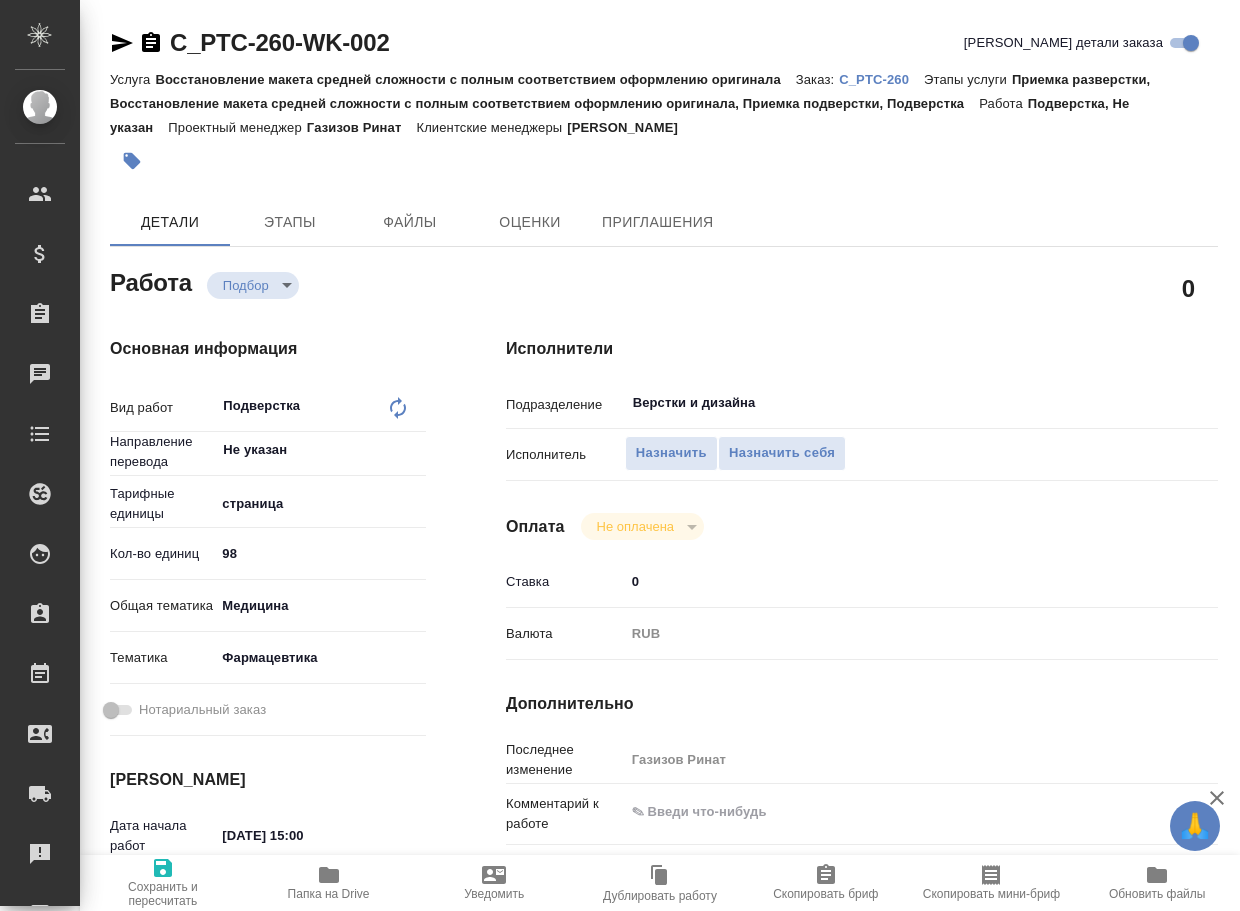 type on "x" 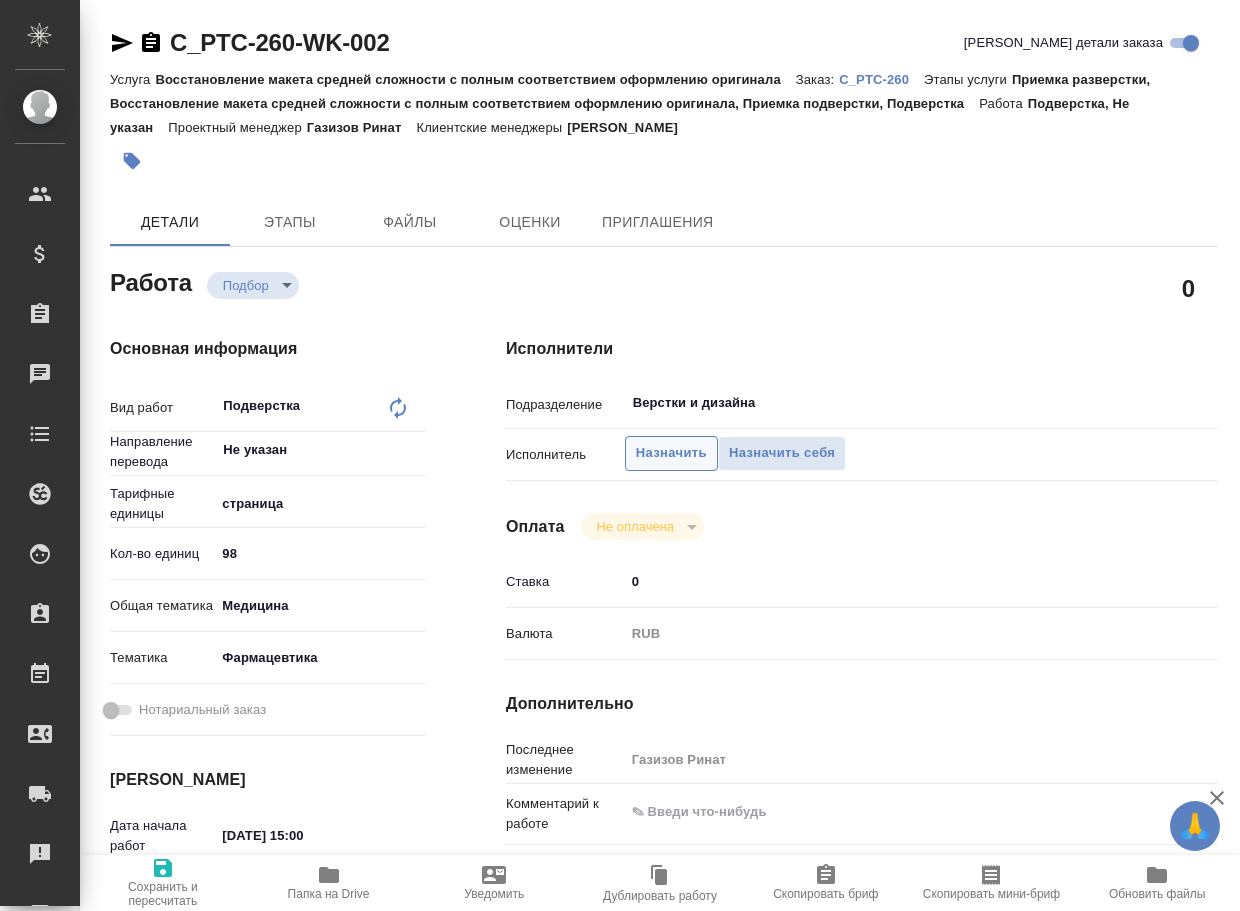 type on "x" 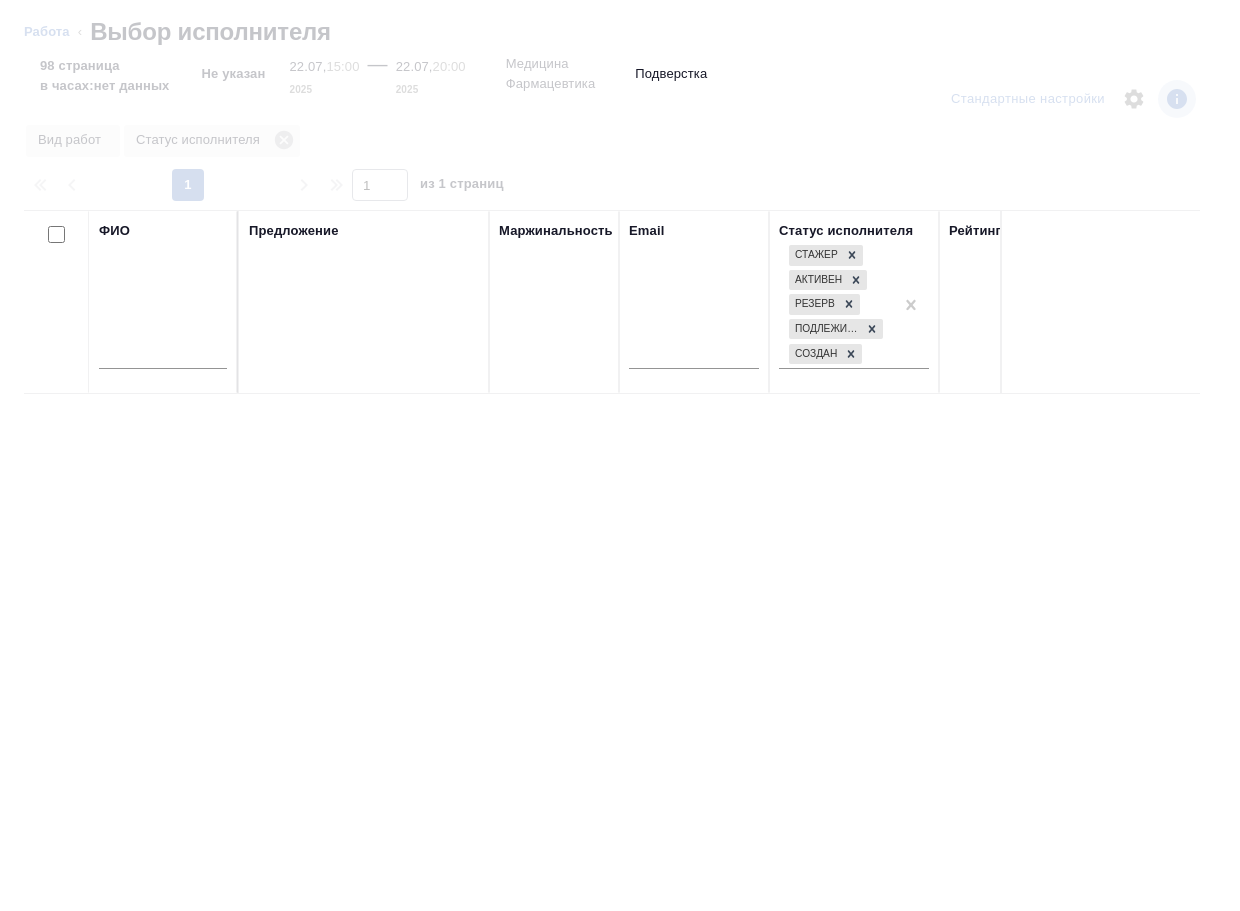 type on "x" 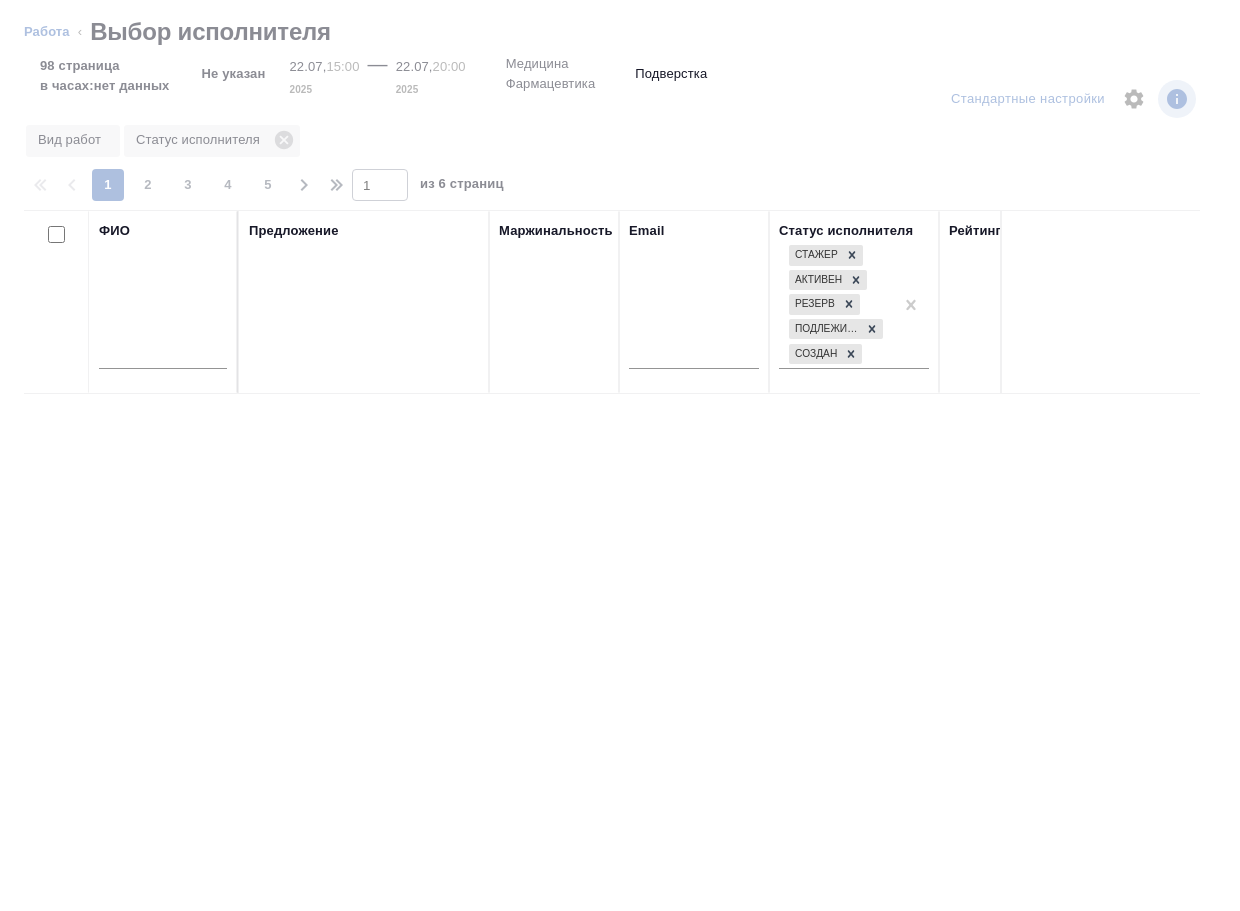 click at bounding box center (163, 356) 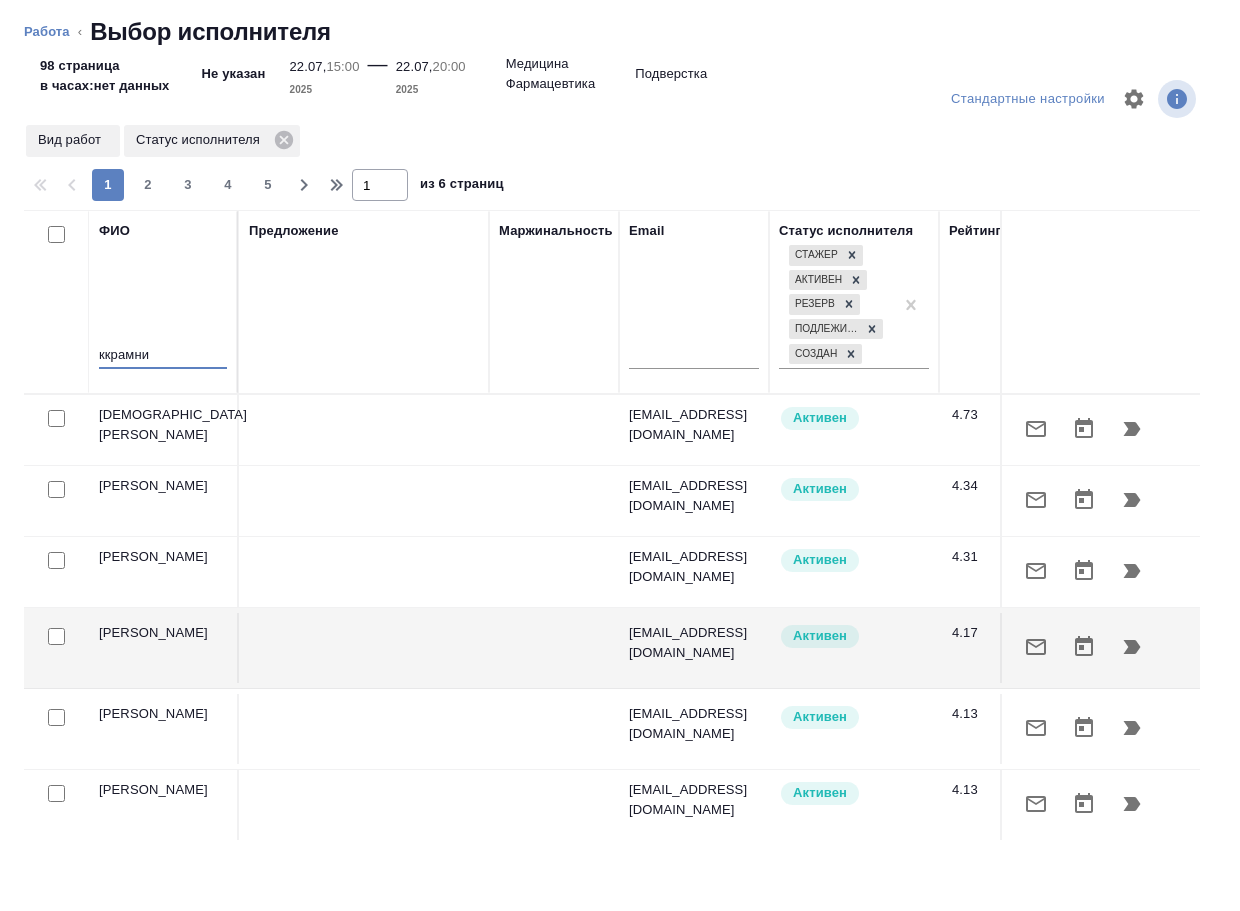 type on "ккрамник" 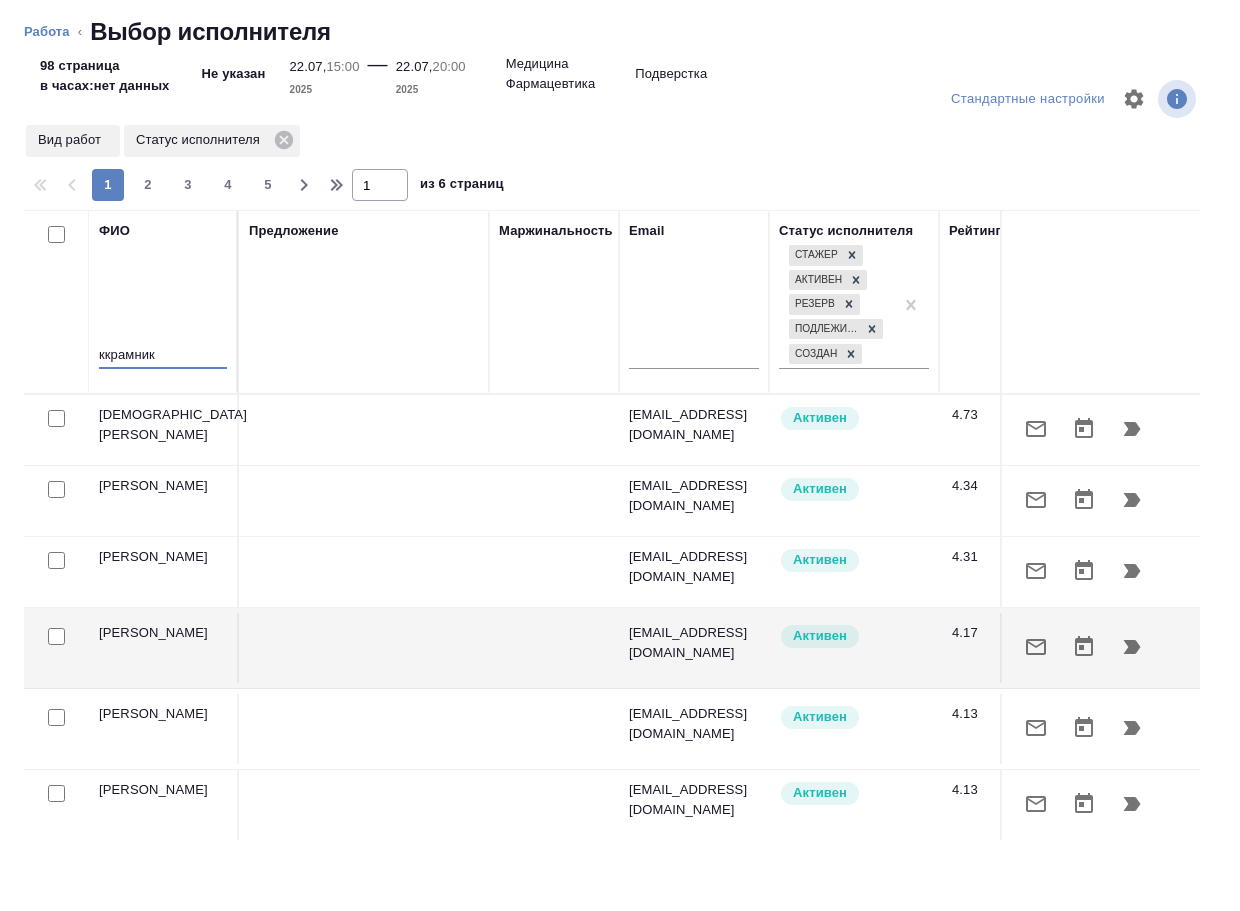 type on "x" 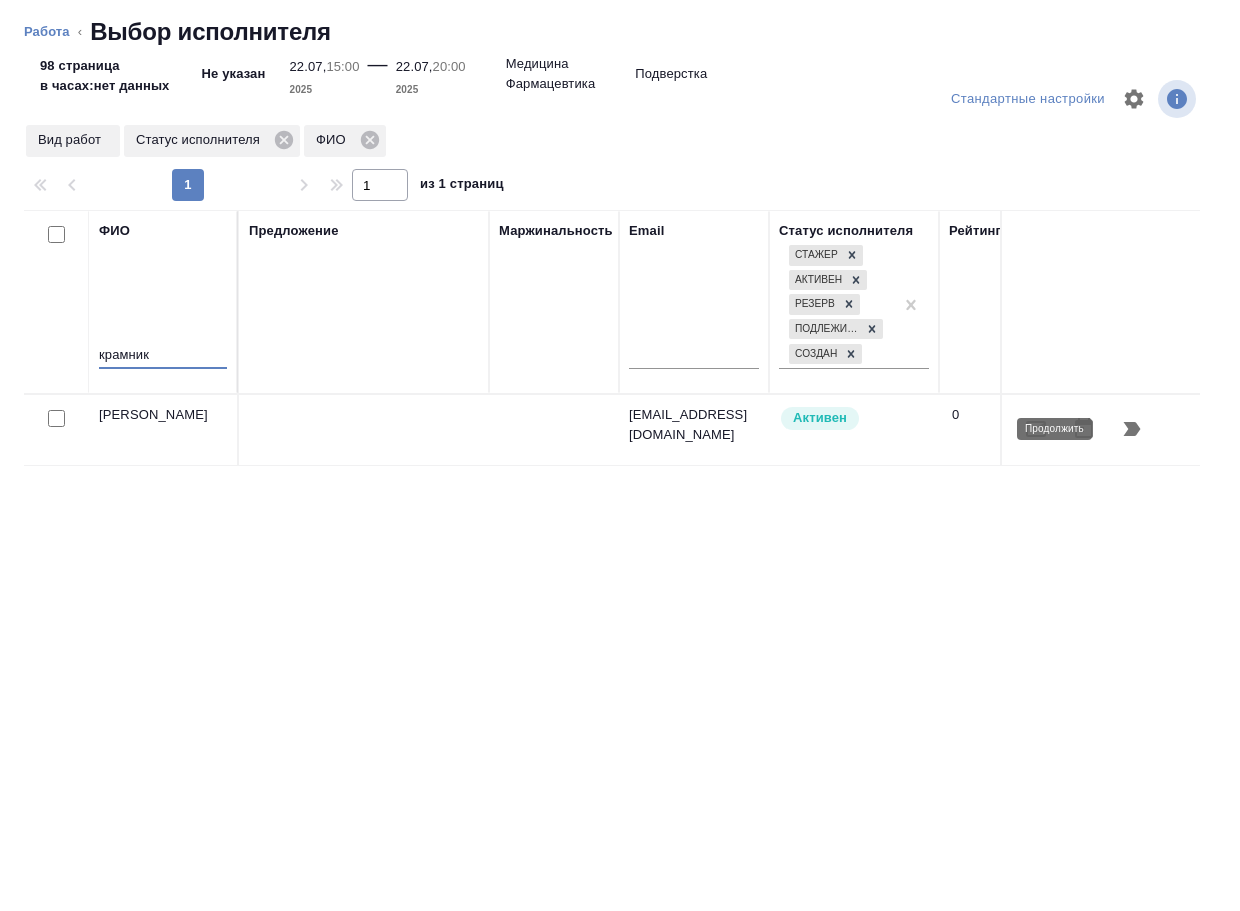 type on "крамник" 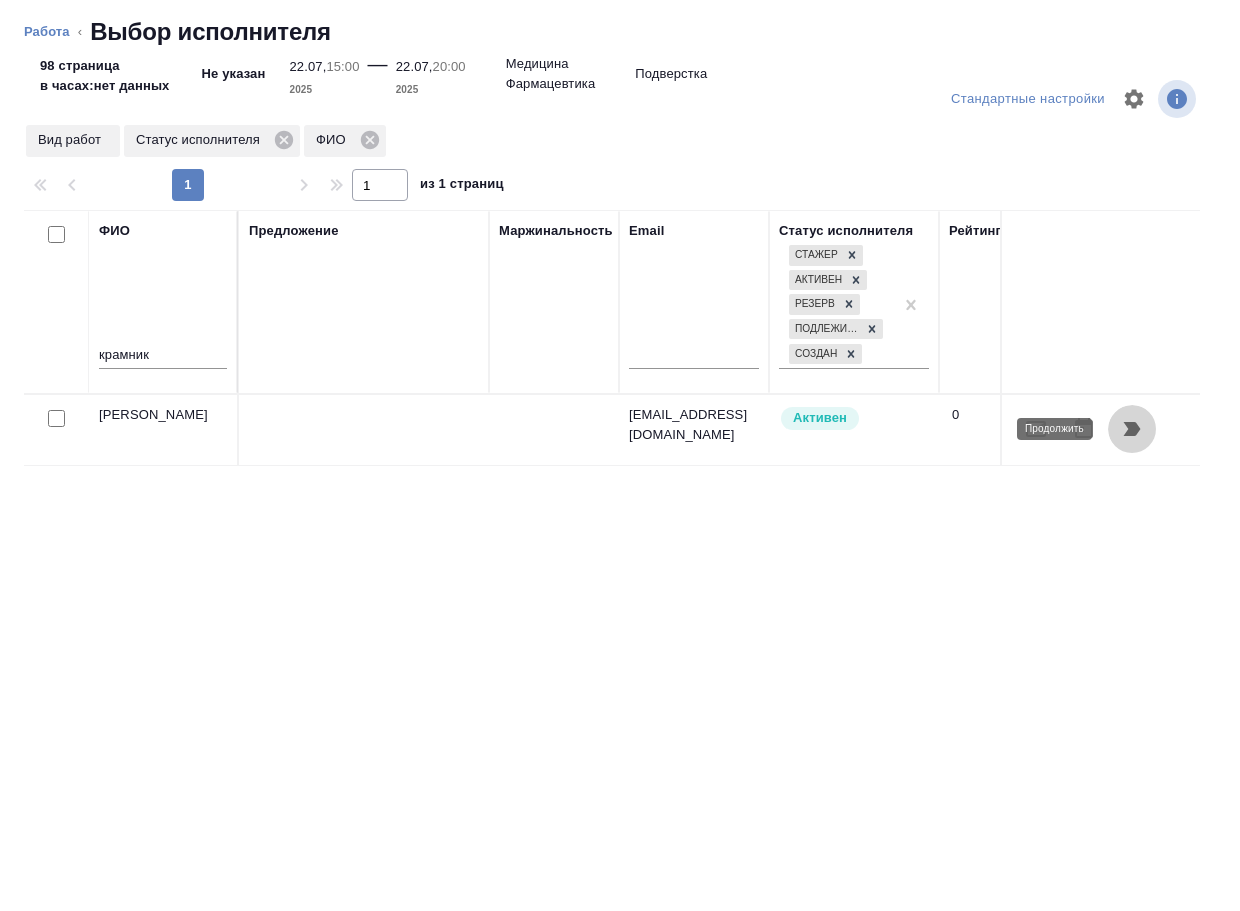 click 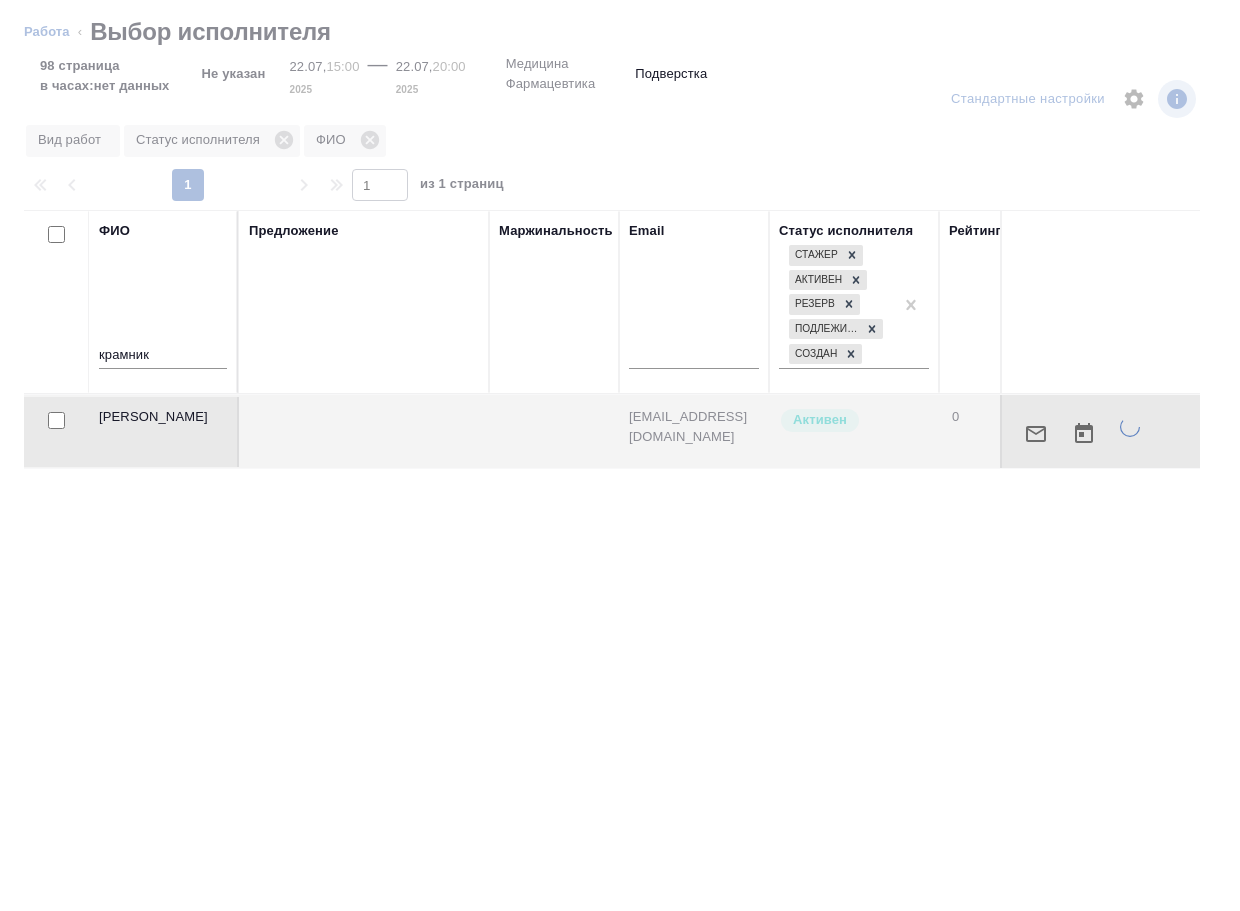 type on "x" 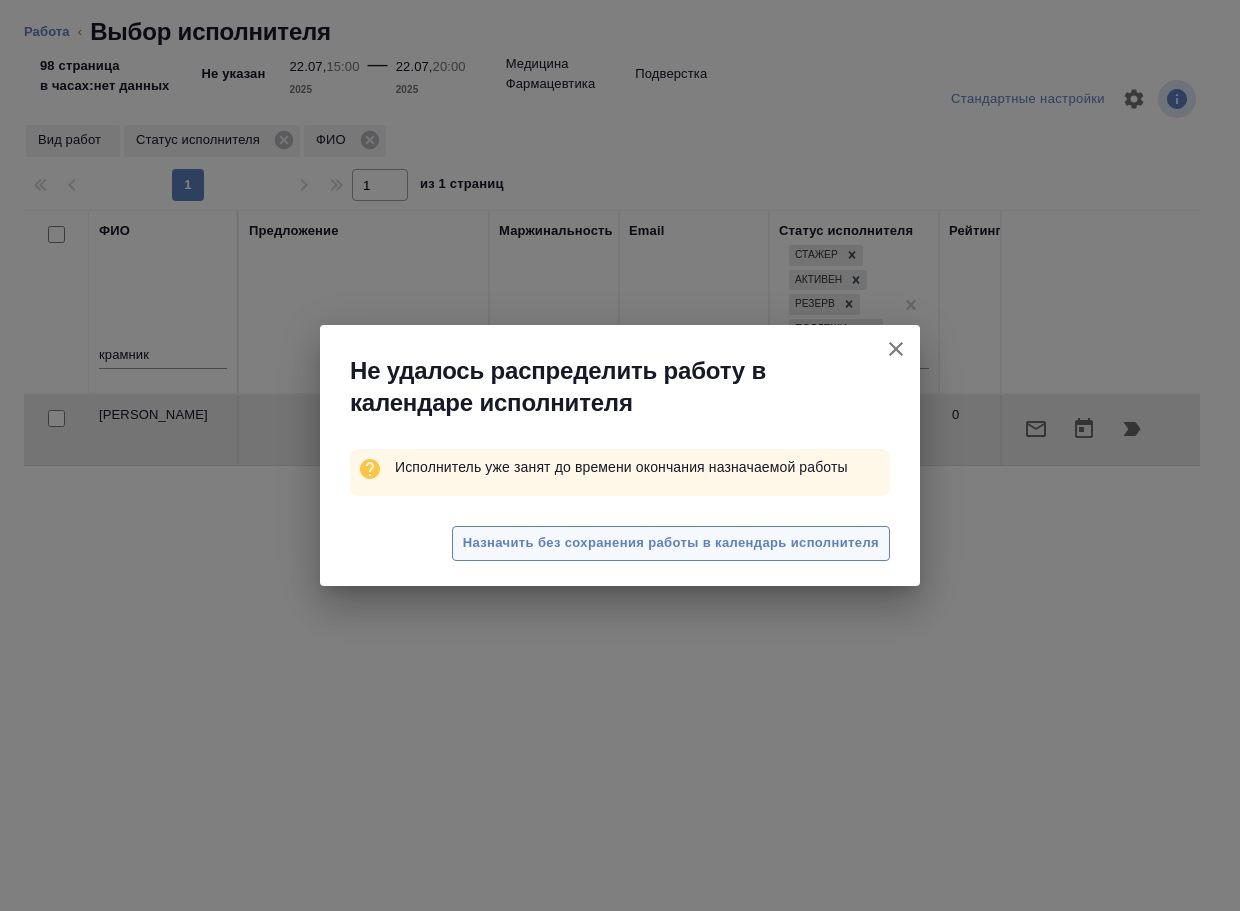 click on "Назначить без сохранения работы в календарь исполнителя" at bounding box center (671, 543) 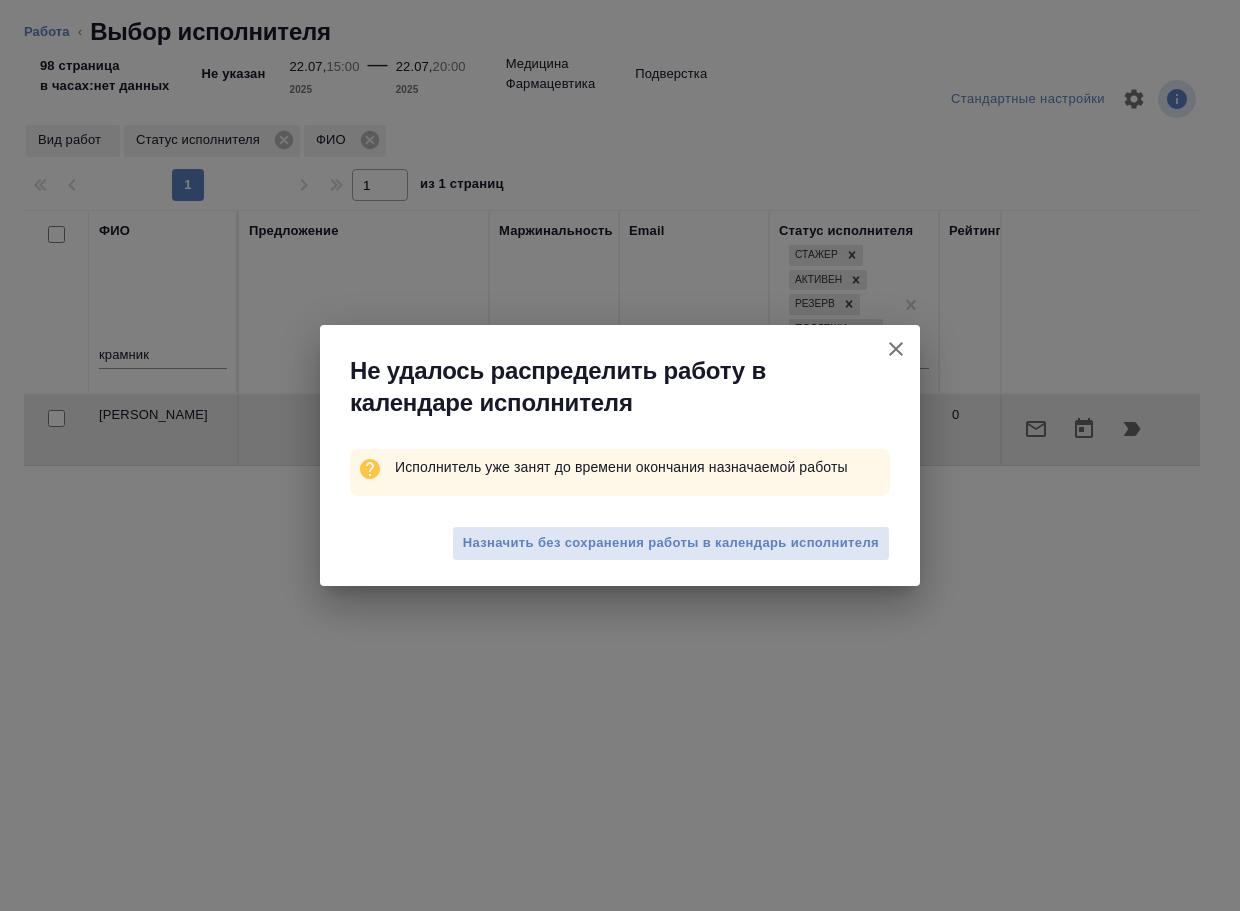 type on "x" 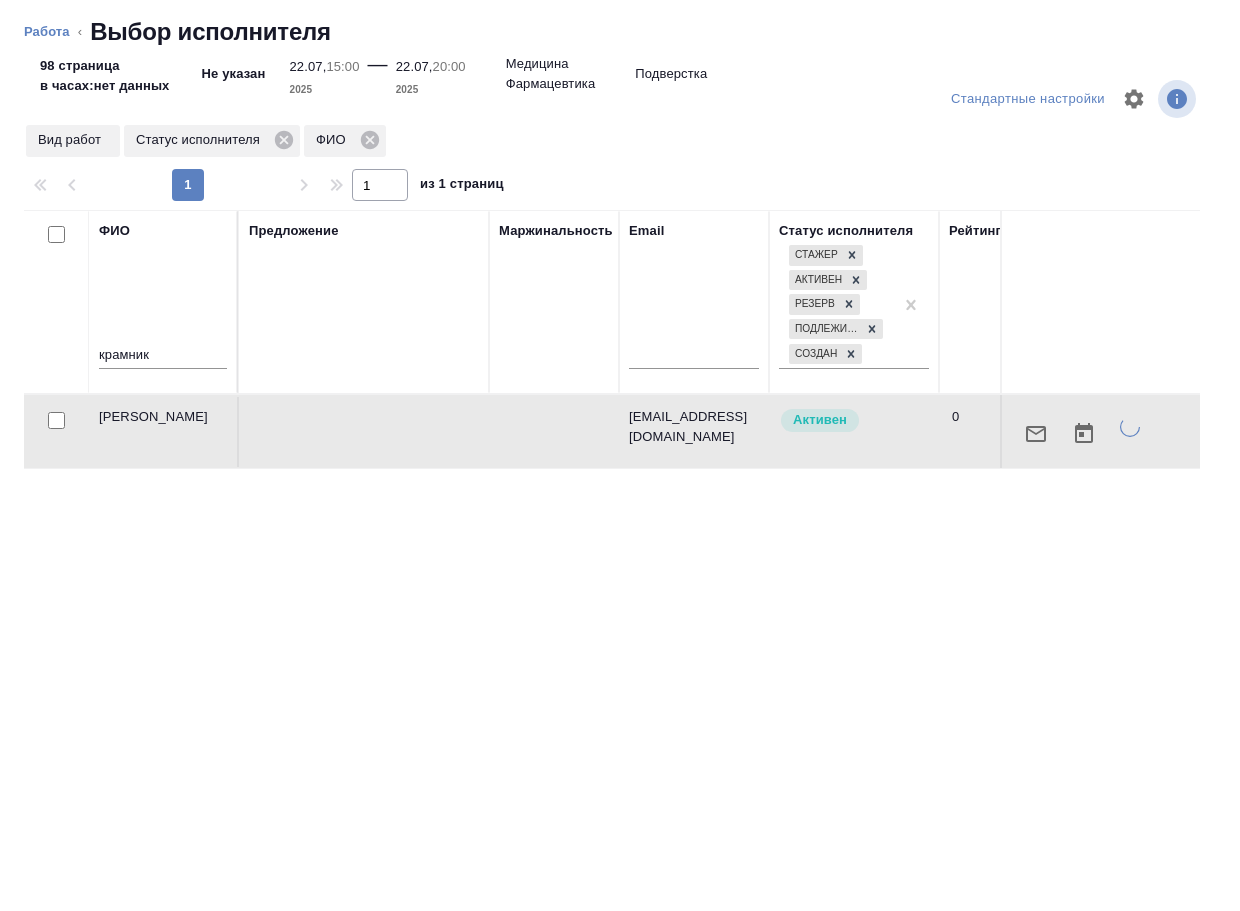 type on "x" 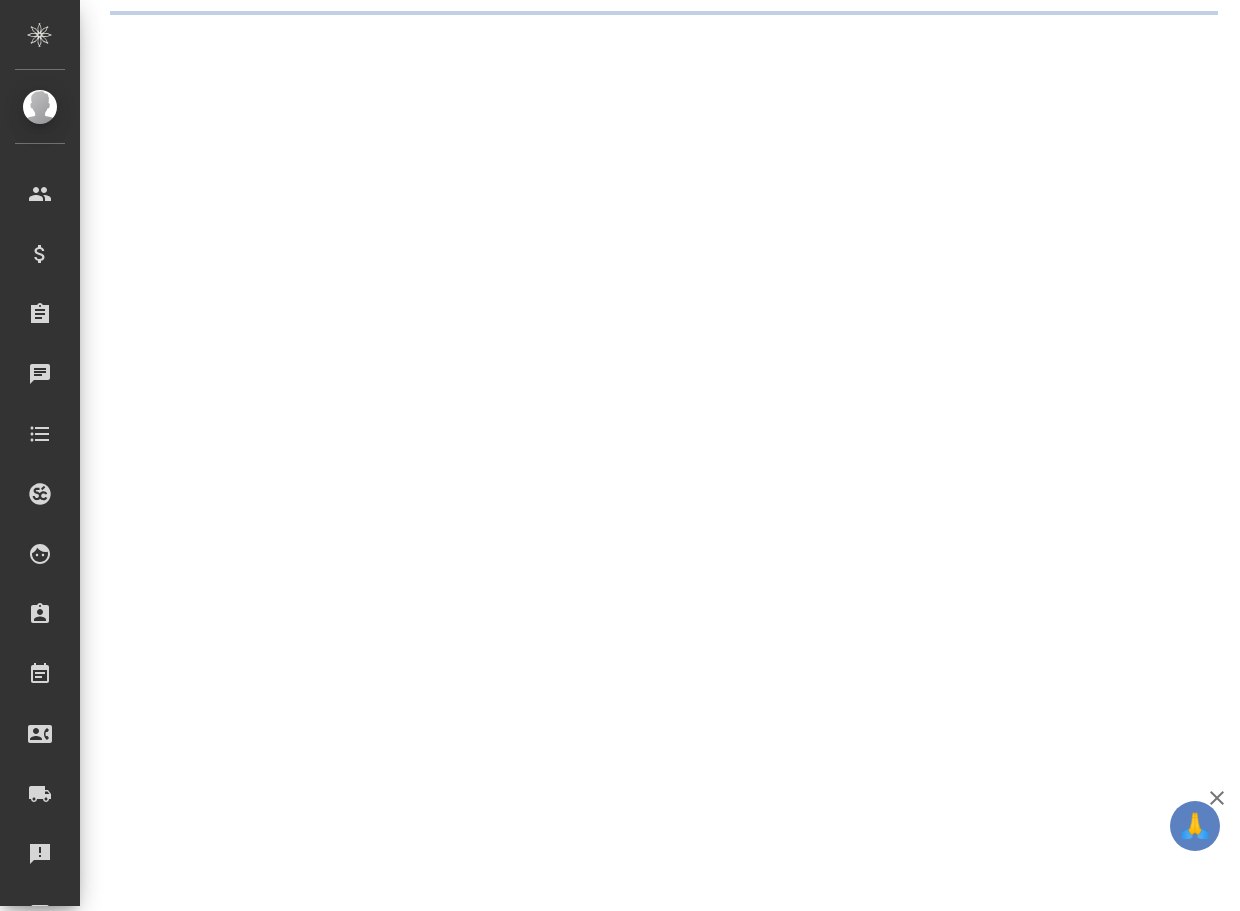 scroll, scrollTop: 0, scrollLeft: 0, axis: both 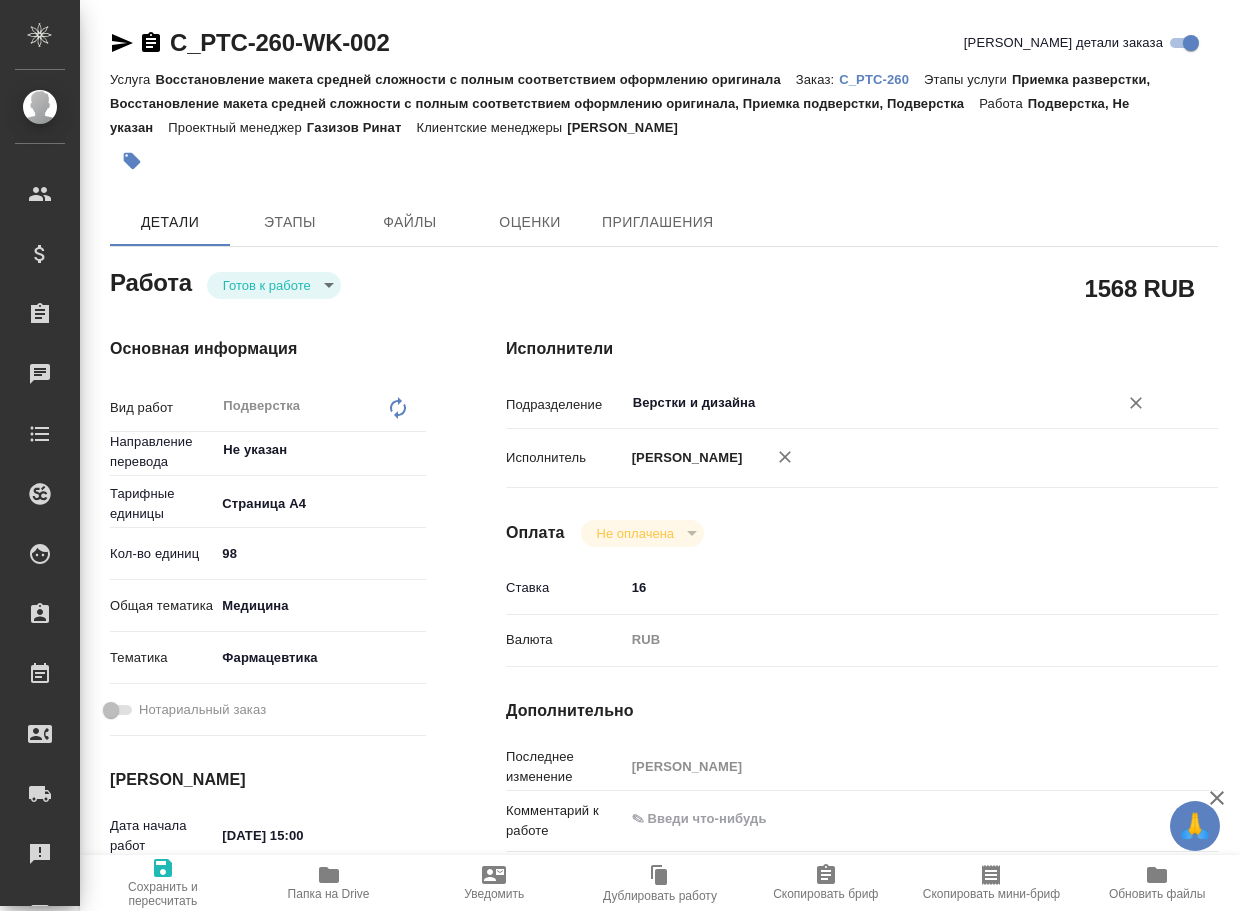 type on "x" 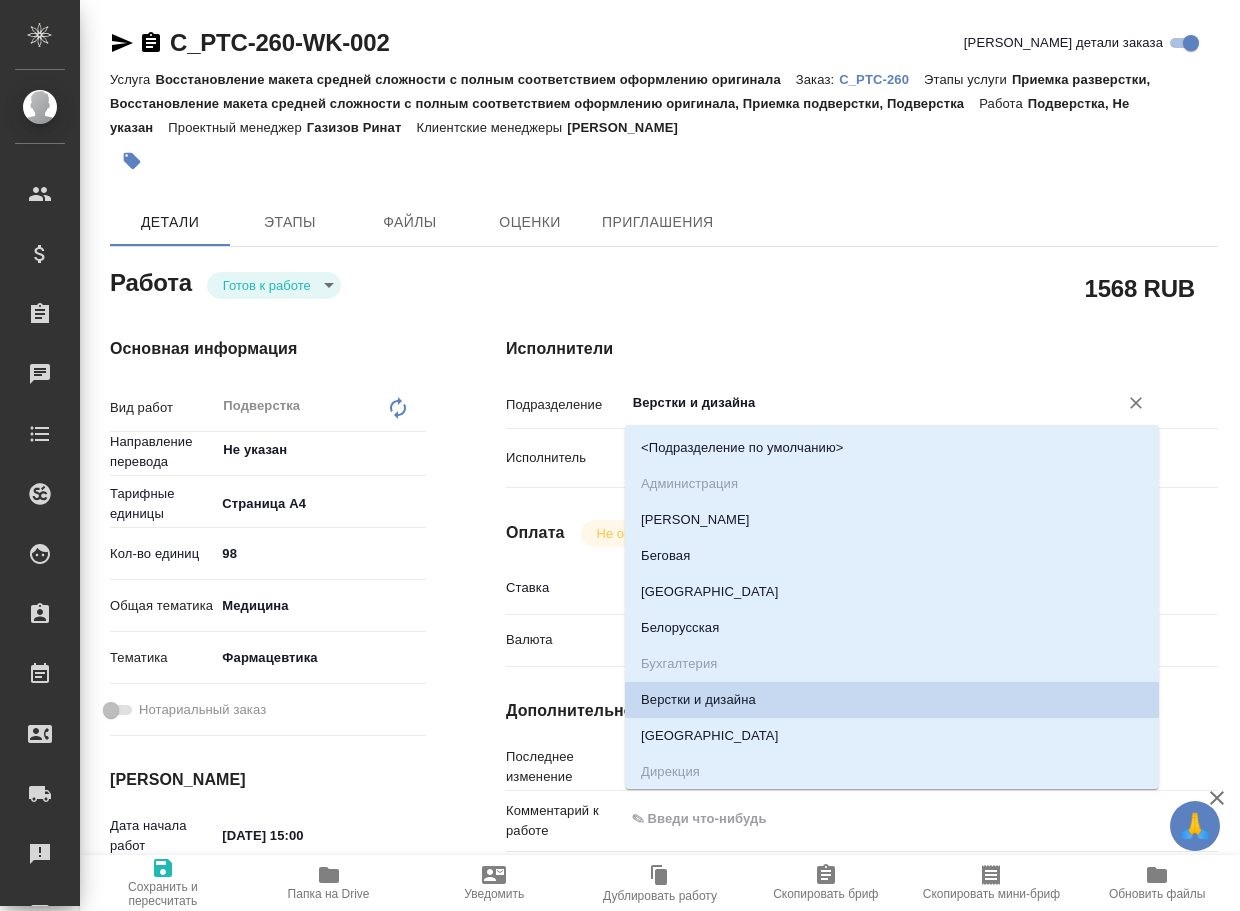 type on "d" 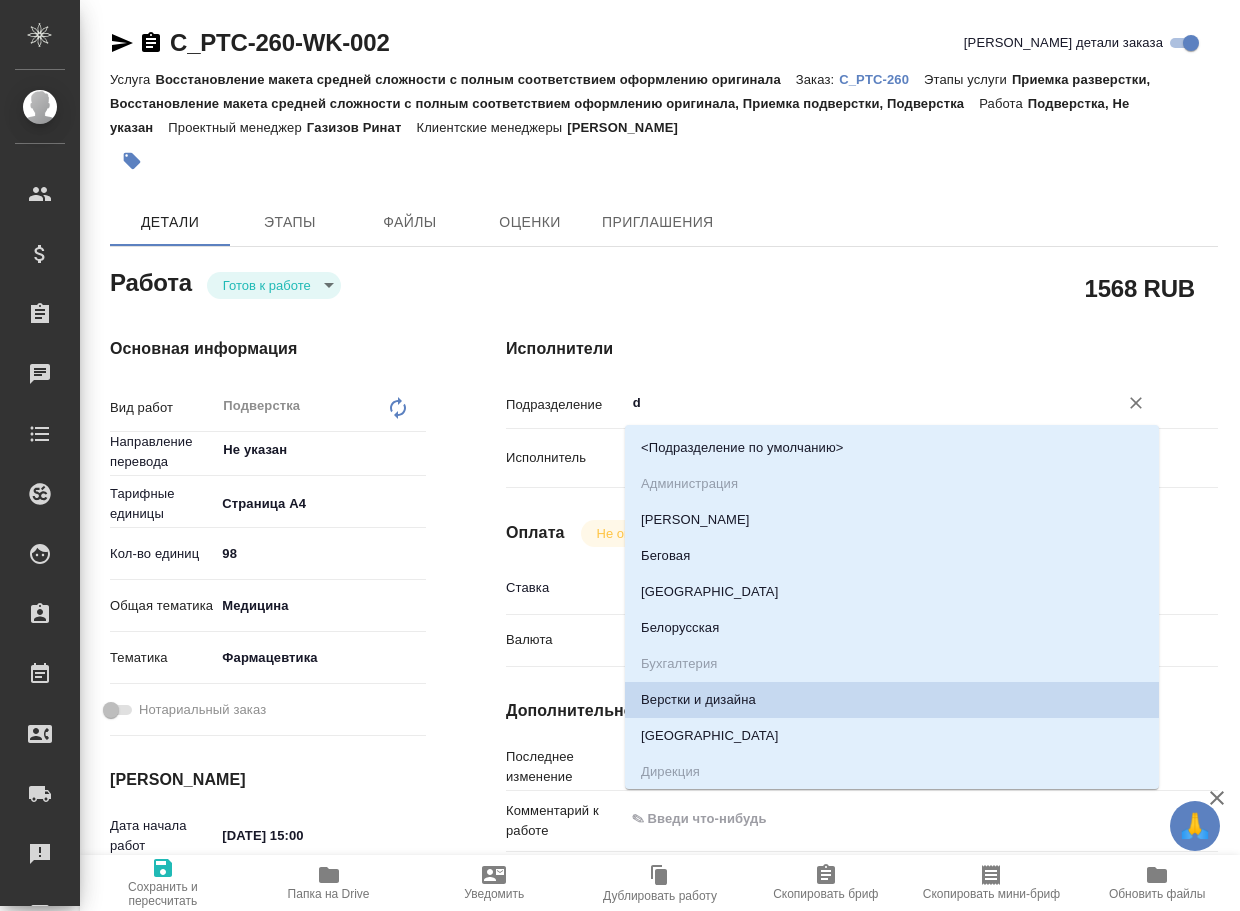 type on "x" 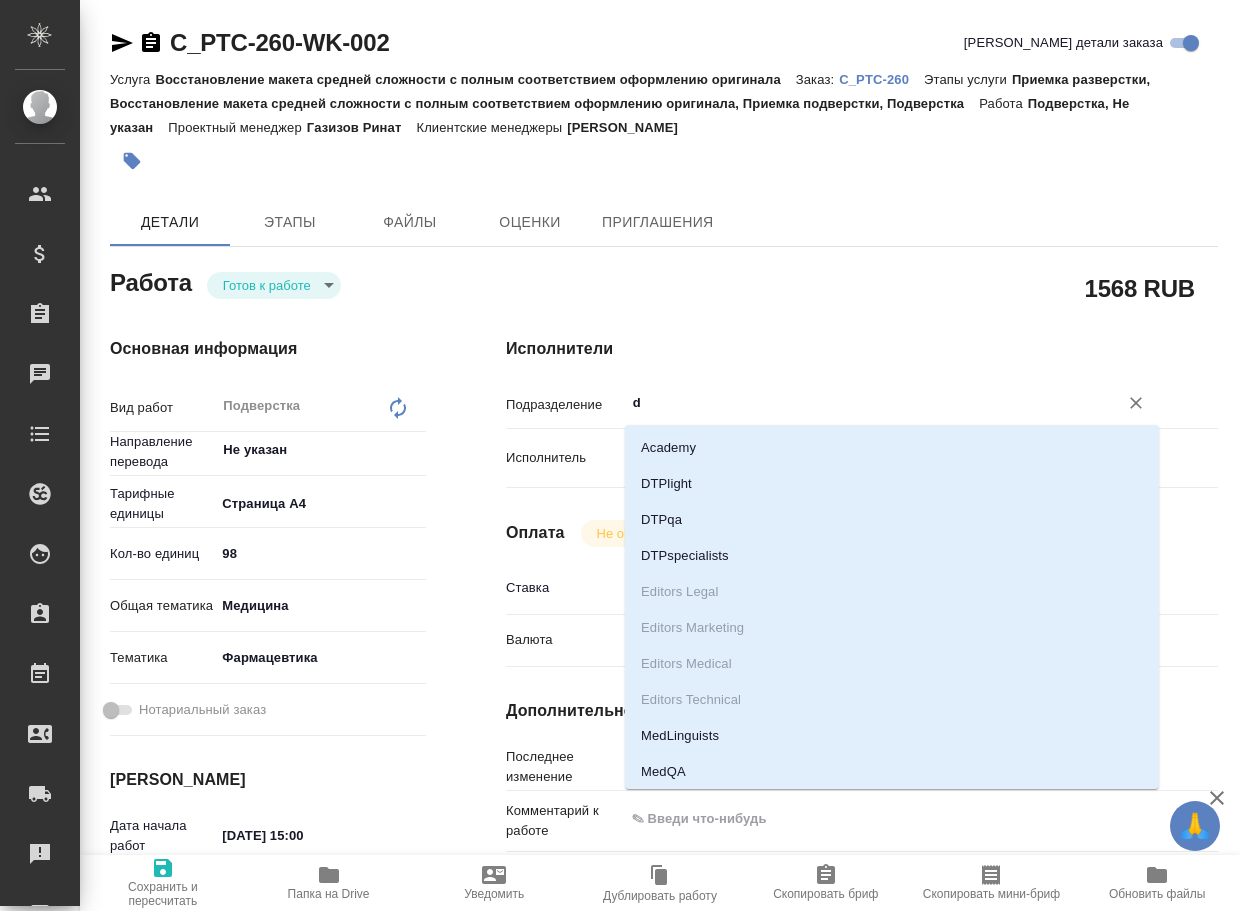 type on "dt" 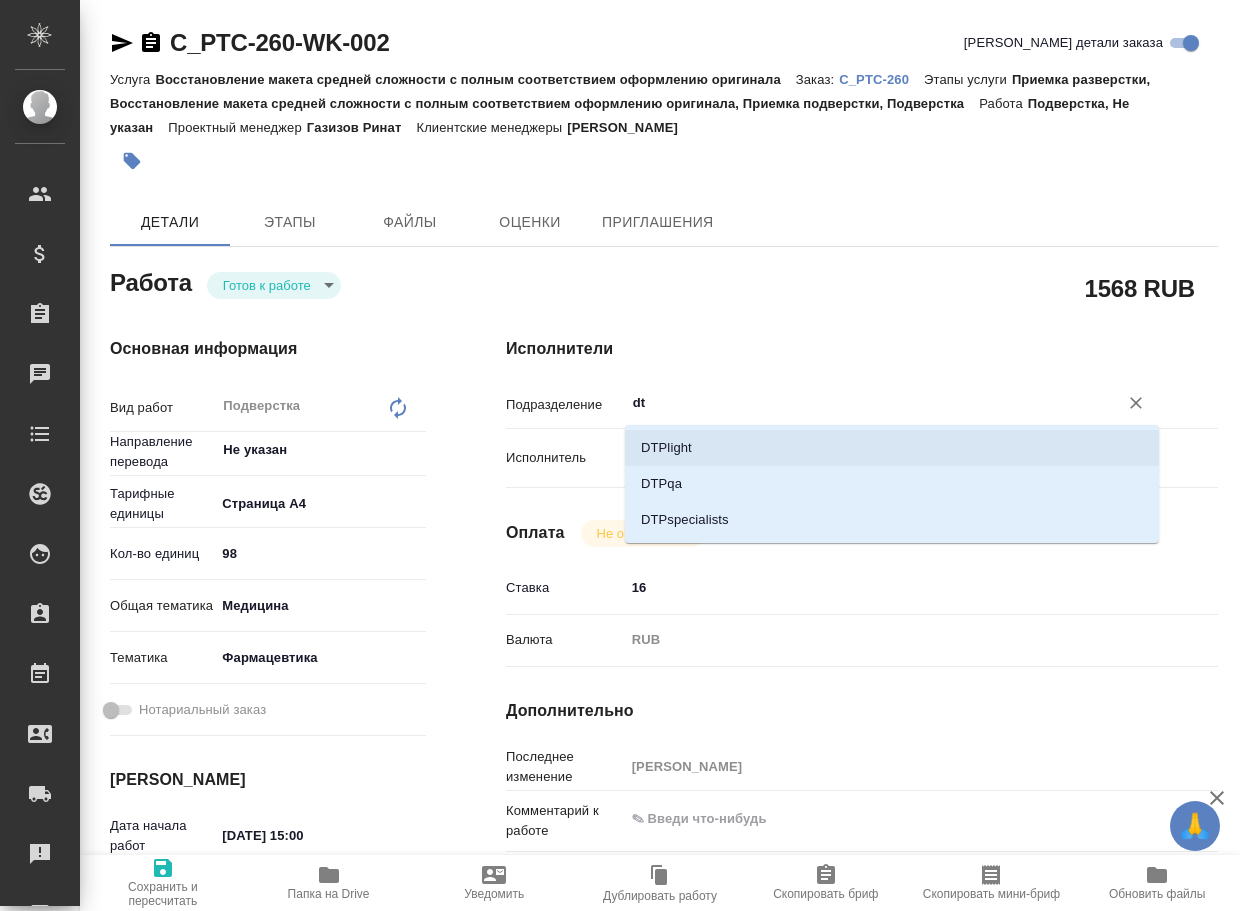 click on "DTPlight" at bounding box center [892, 448] 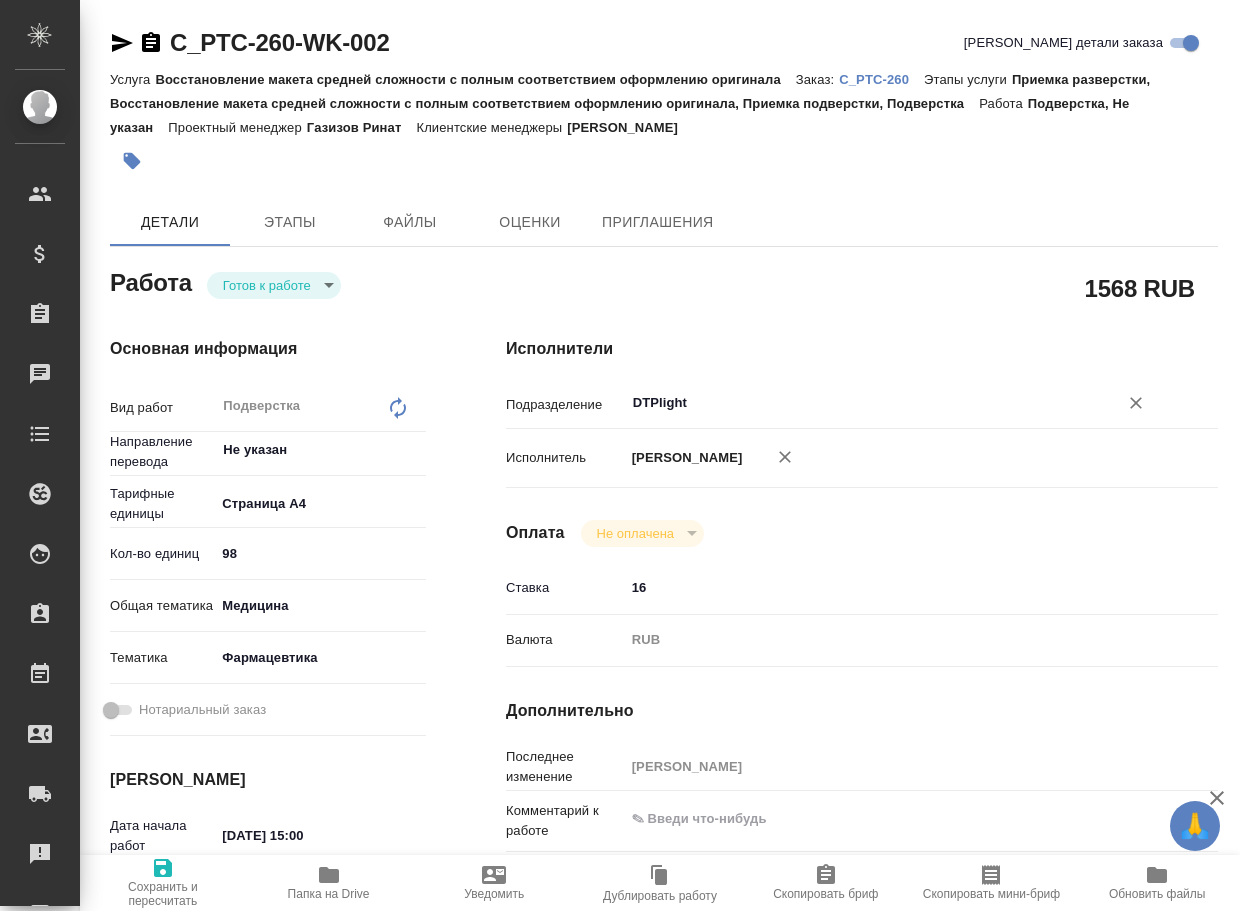 type on "x" 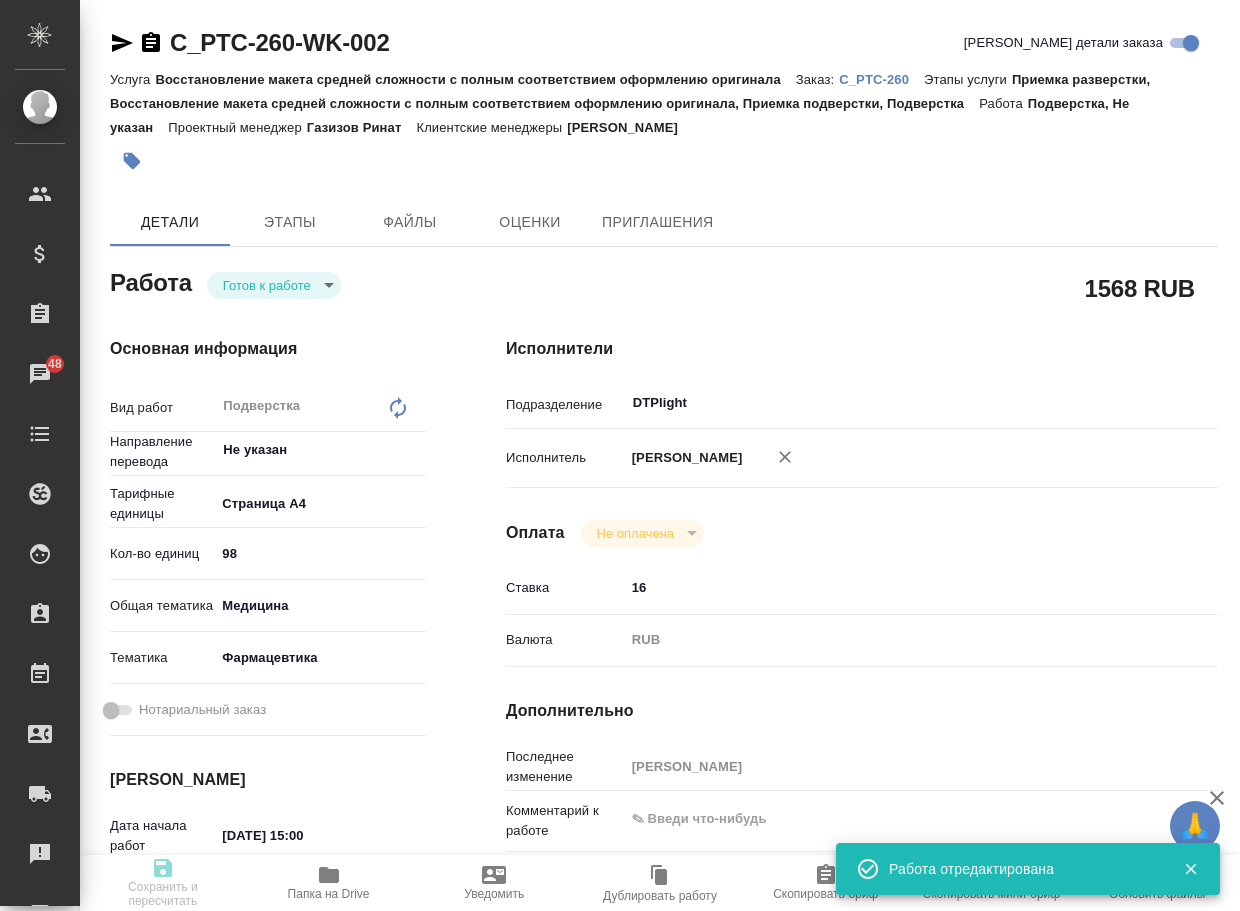 type on "x" 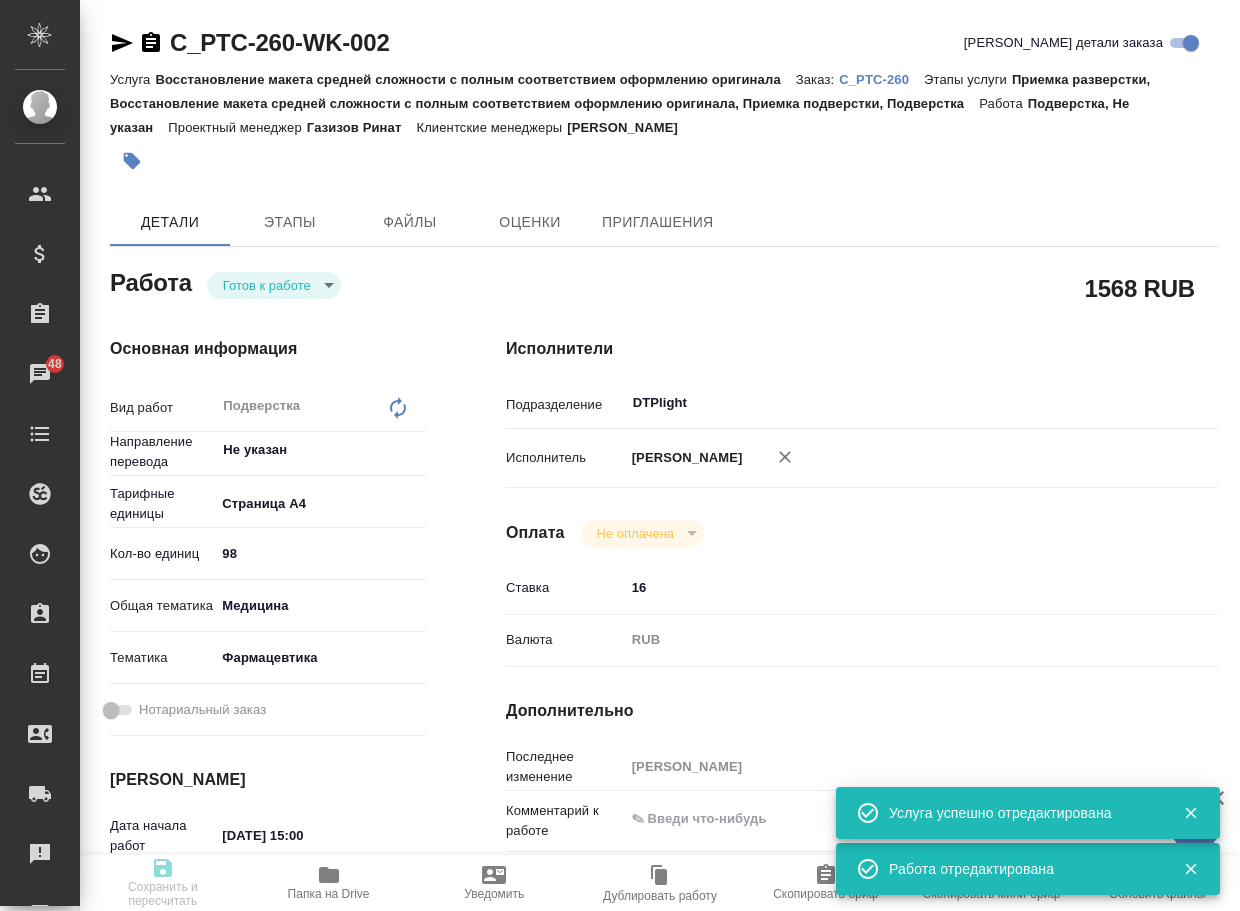 type on "x" 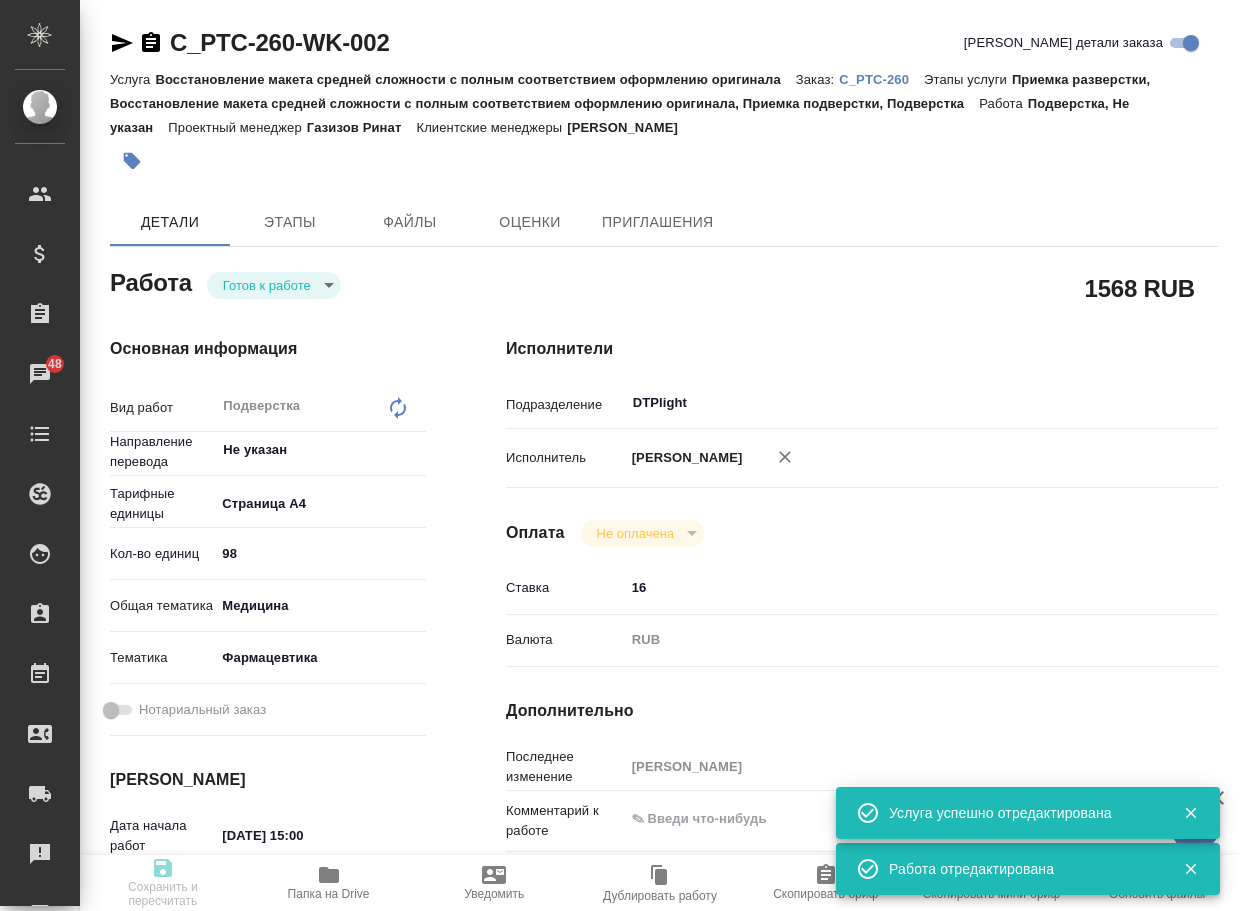type on "x" 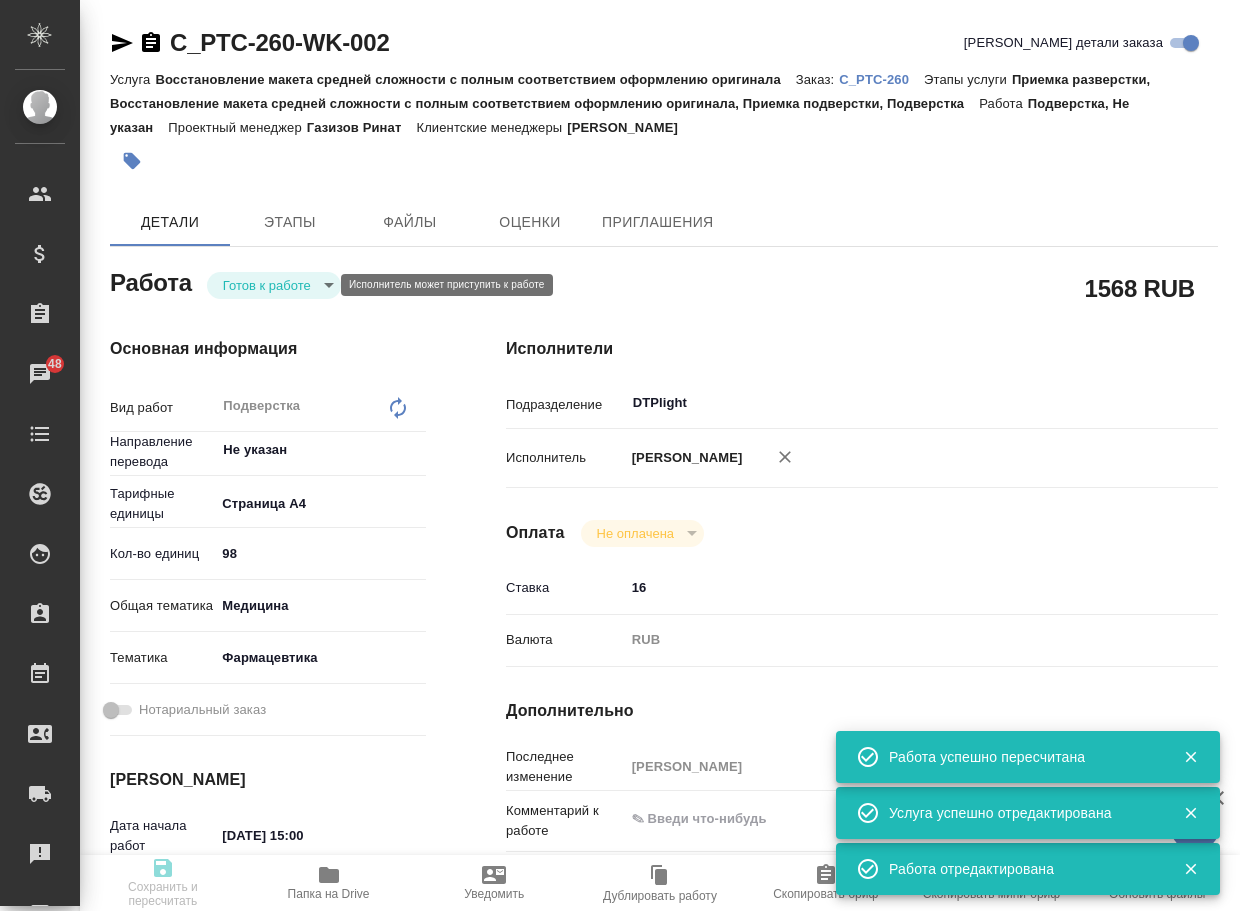 click on "🙏 .cls-1
fill:#fff;
AWATERA Arsenyeva Vera Клиенты Спецификации Заказы 48 Чаты Todo Проекты SC Исполнители Кандидаты Работы Входящие заявки Заявки на доставку Рекламации Проекты процессинга Конференции Выйти C_PTC-260-WK-002 Кратко детали заказа Услуга Восстановление макета средней сложности с полным соответствием оформлению оригинала Заказ: C_PTC-260 Этапы услуги Приемка разверстки, Восстановление макета средней сложности с полным соответствием оформлению оригинала, Приемка подверстки, Подверстка Работа Подверстка, Не указан Проектный менеджер Газизов Ринат x ​" at bounding box center [620, 455] 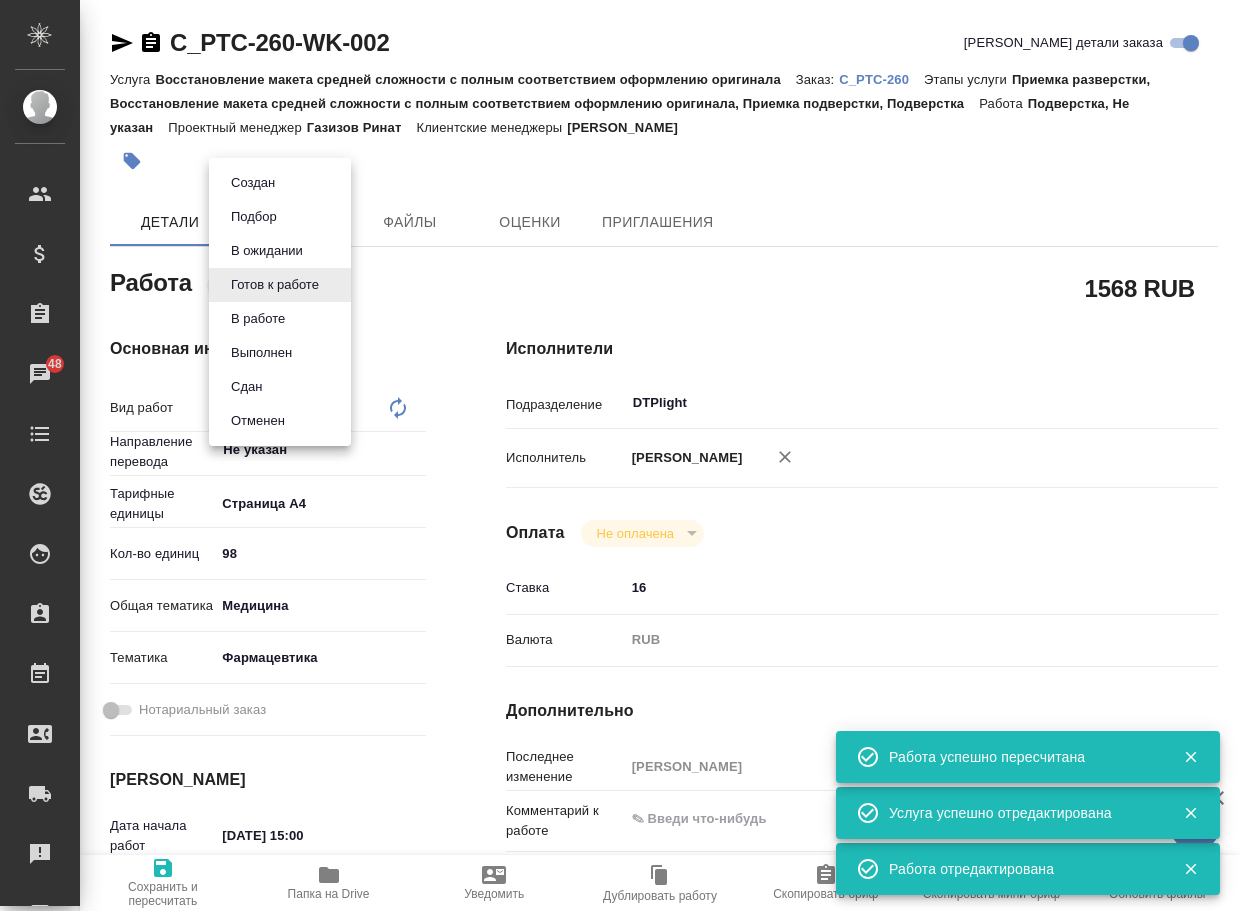 type on "x" 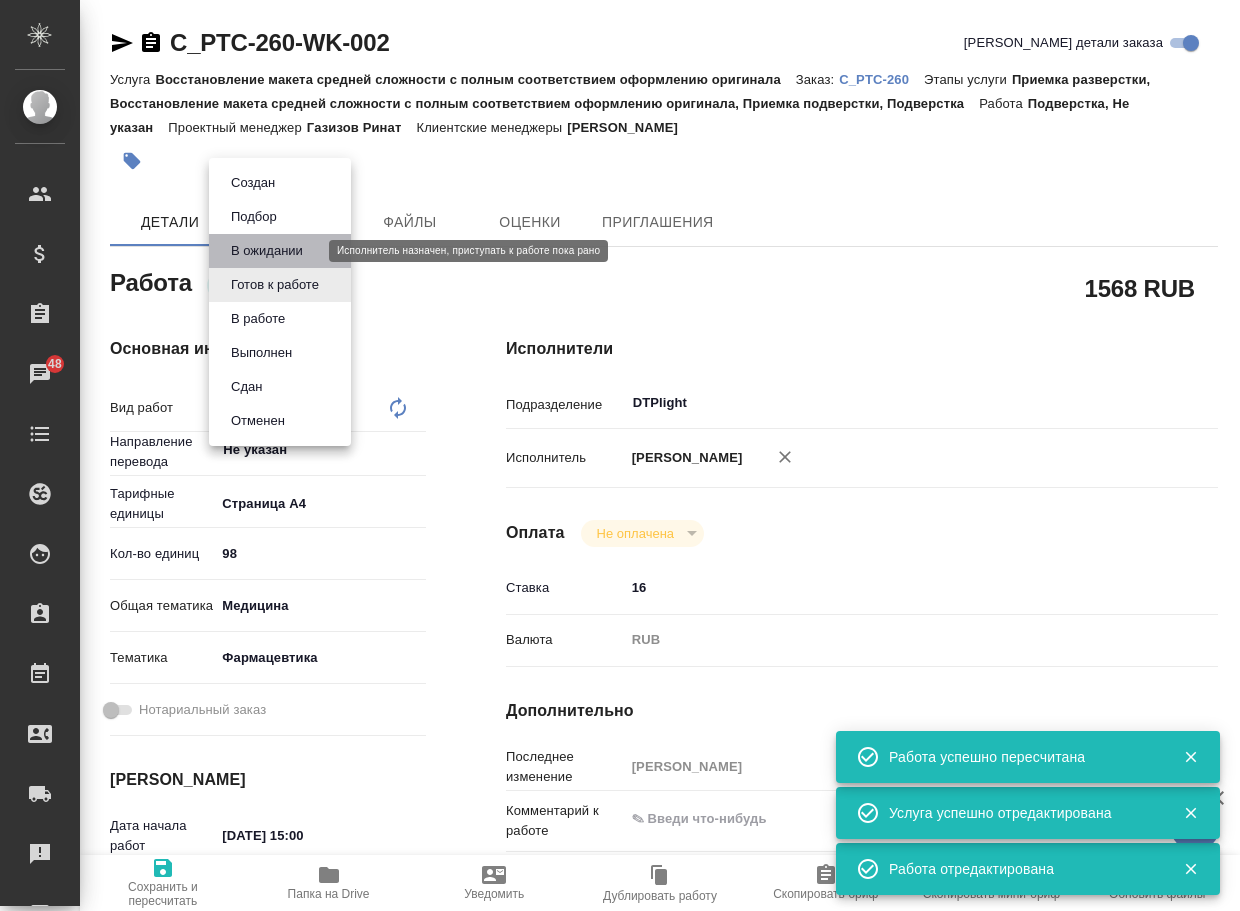 click on "В ожидании" at bounding box center [267, 251] 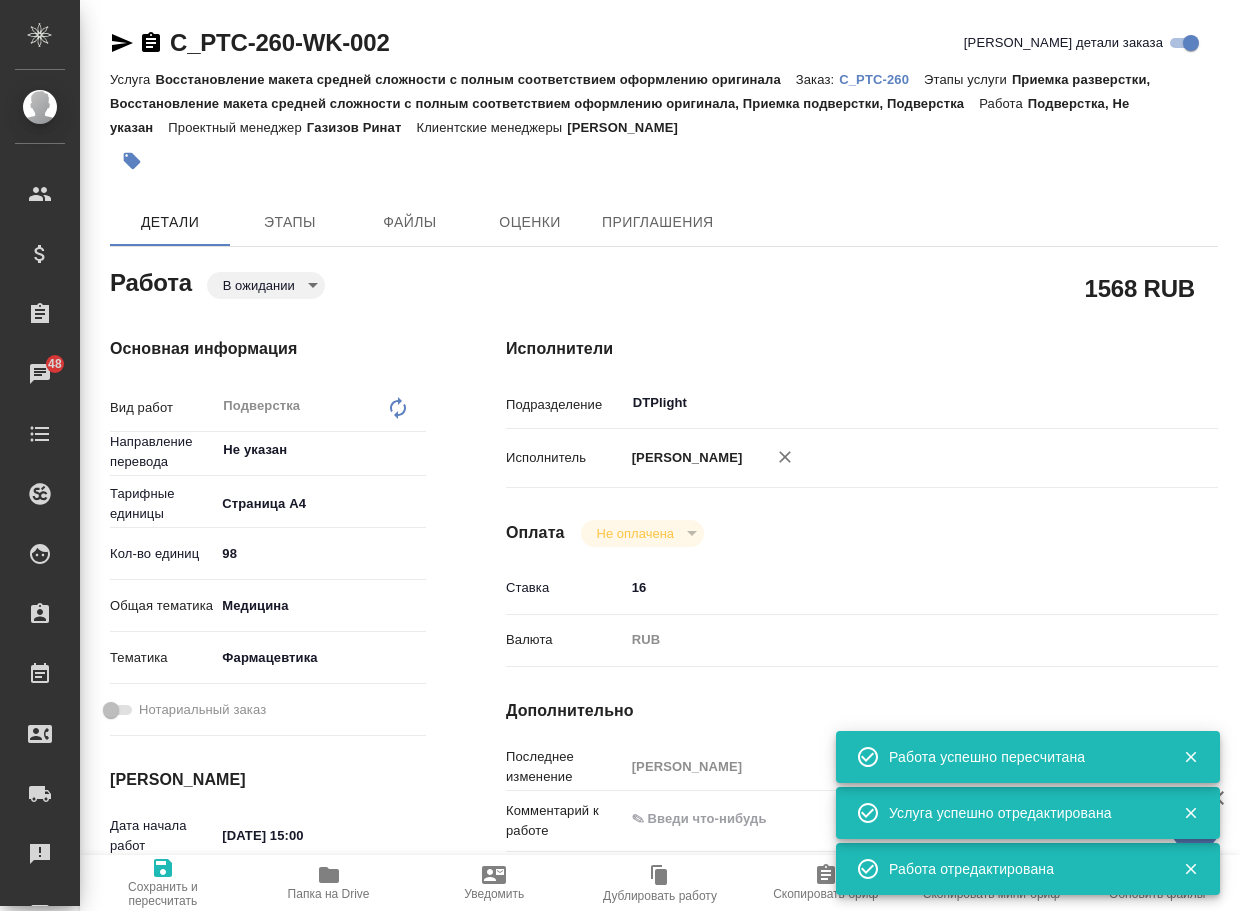 type on "x" 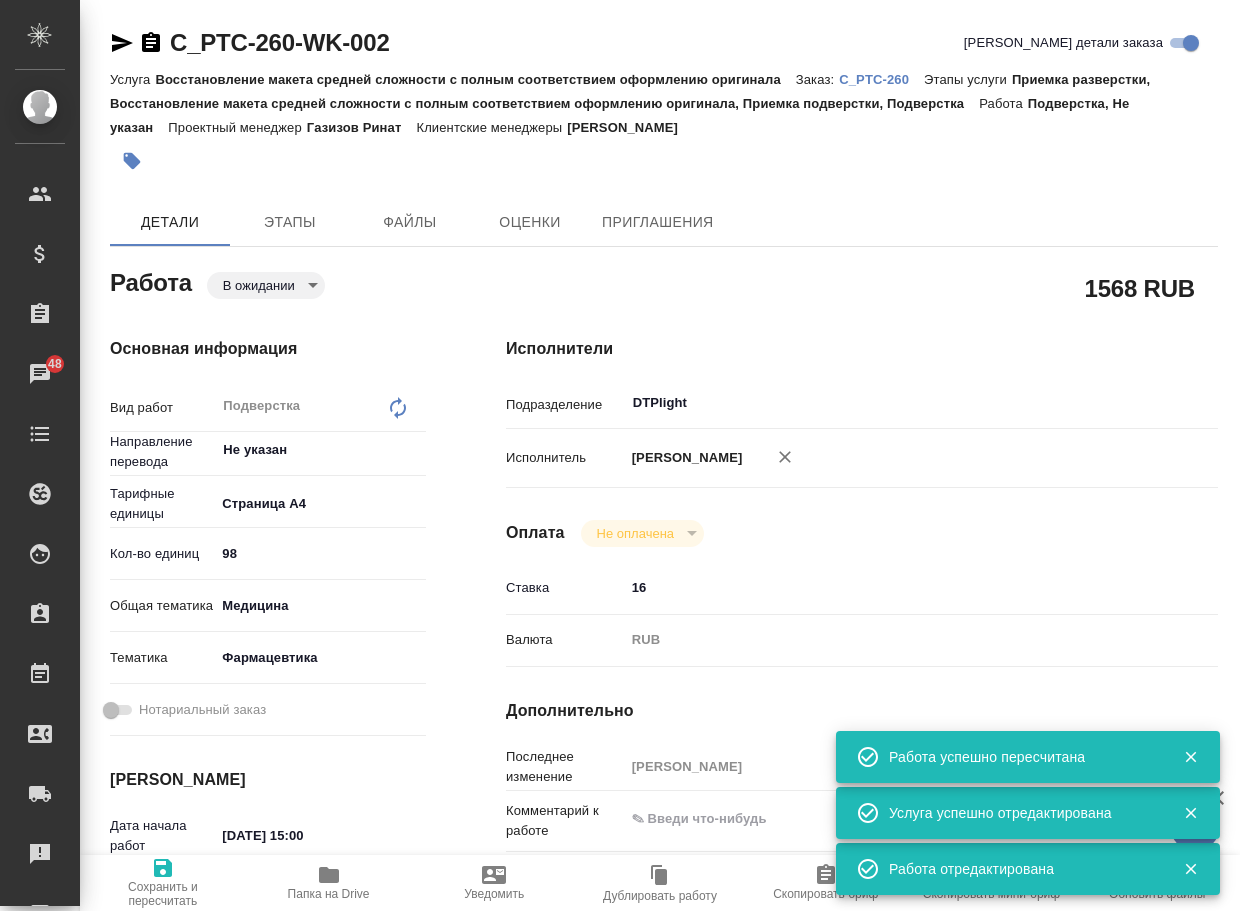 type on "x" 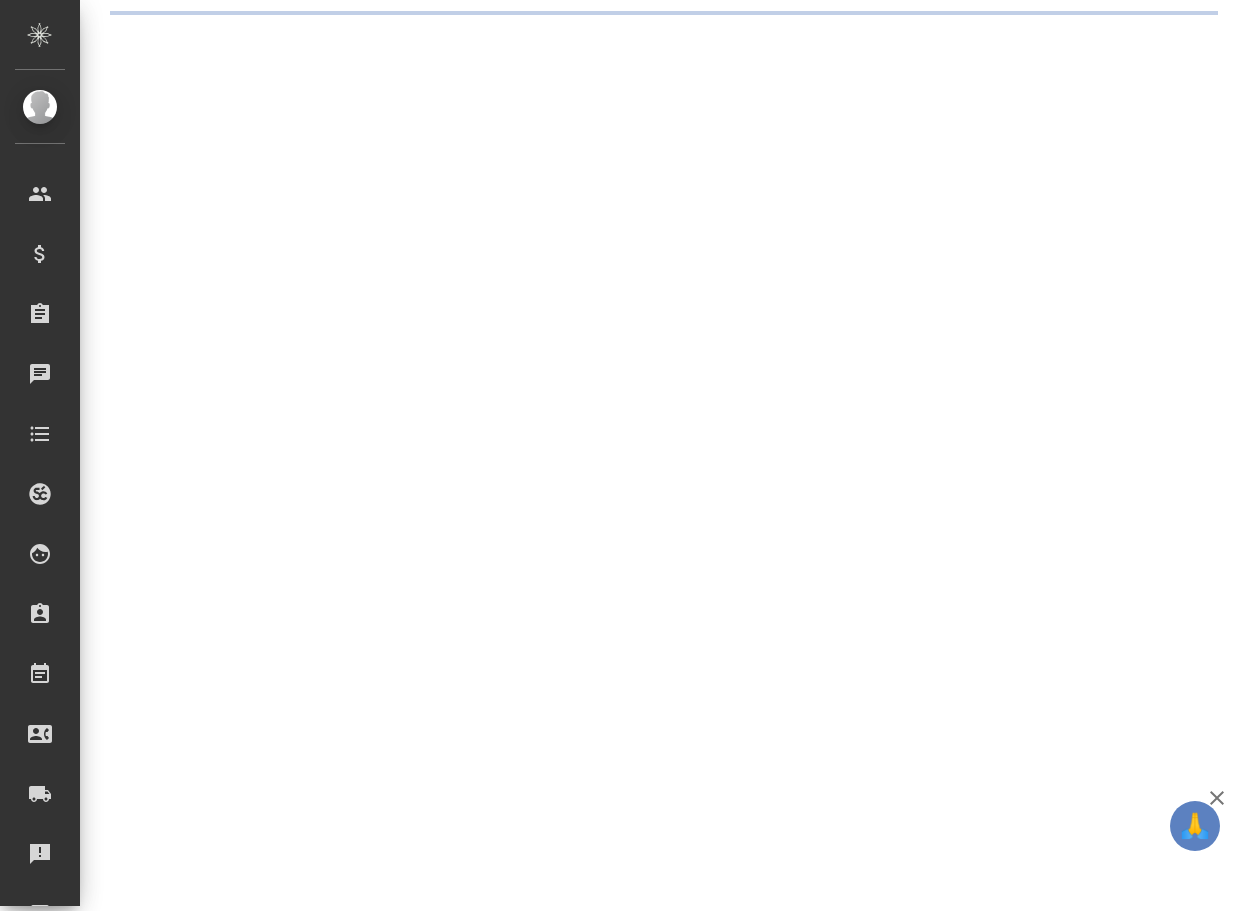 scroll, scrollTop: 0, scrollLeft: 0, axis: both 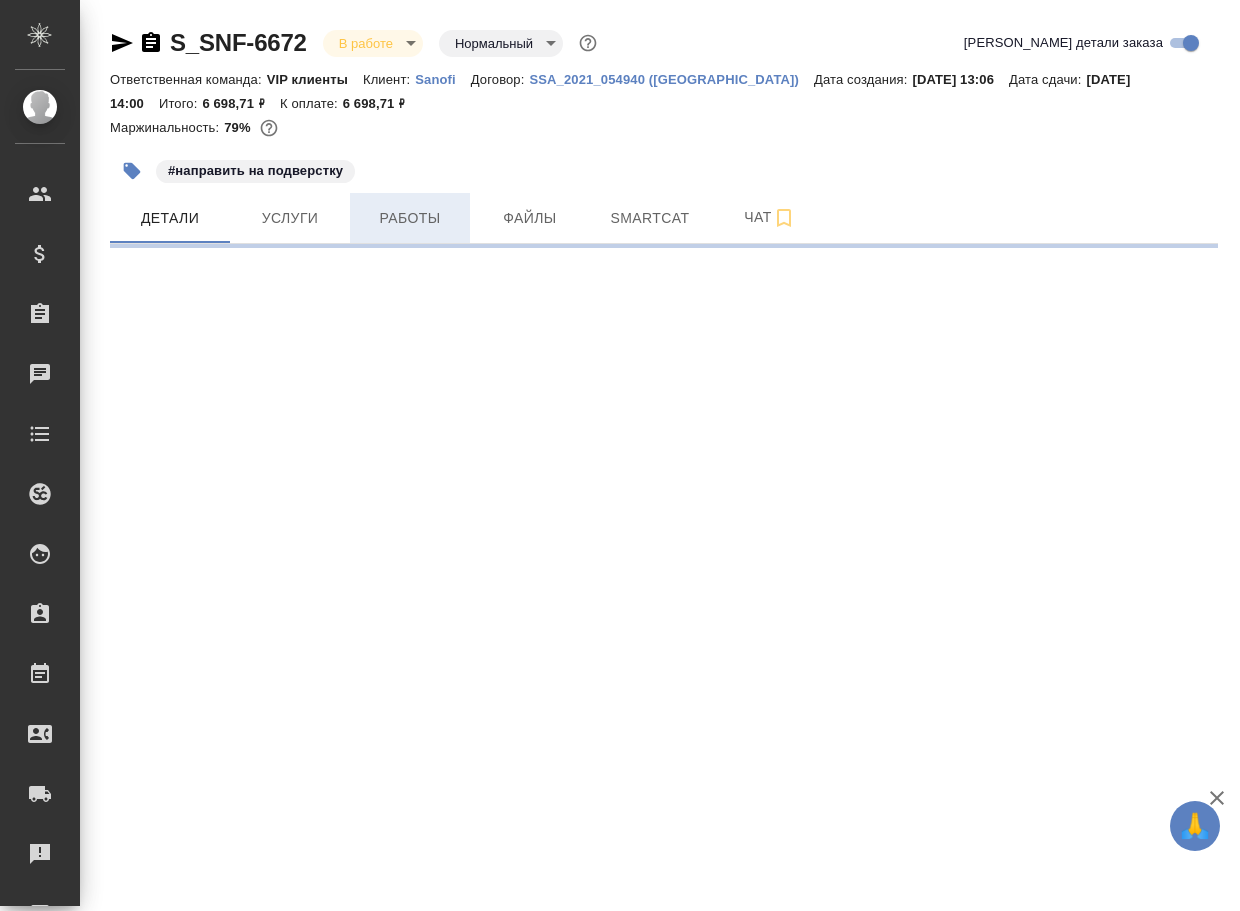 click on "Работы" at bounding box center [410, 218] 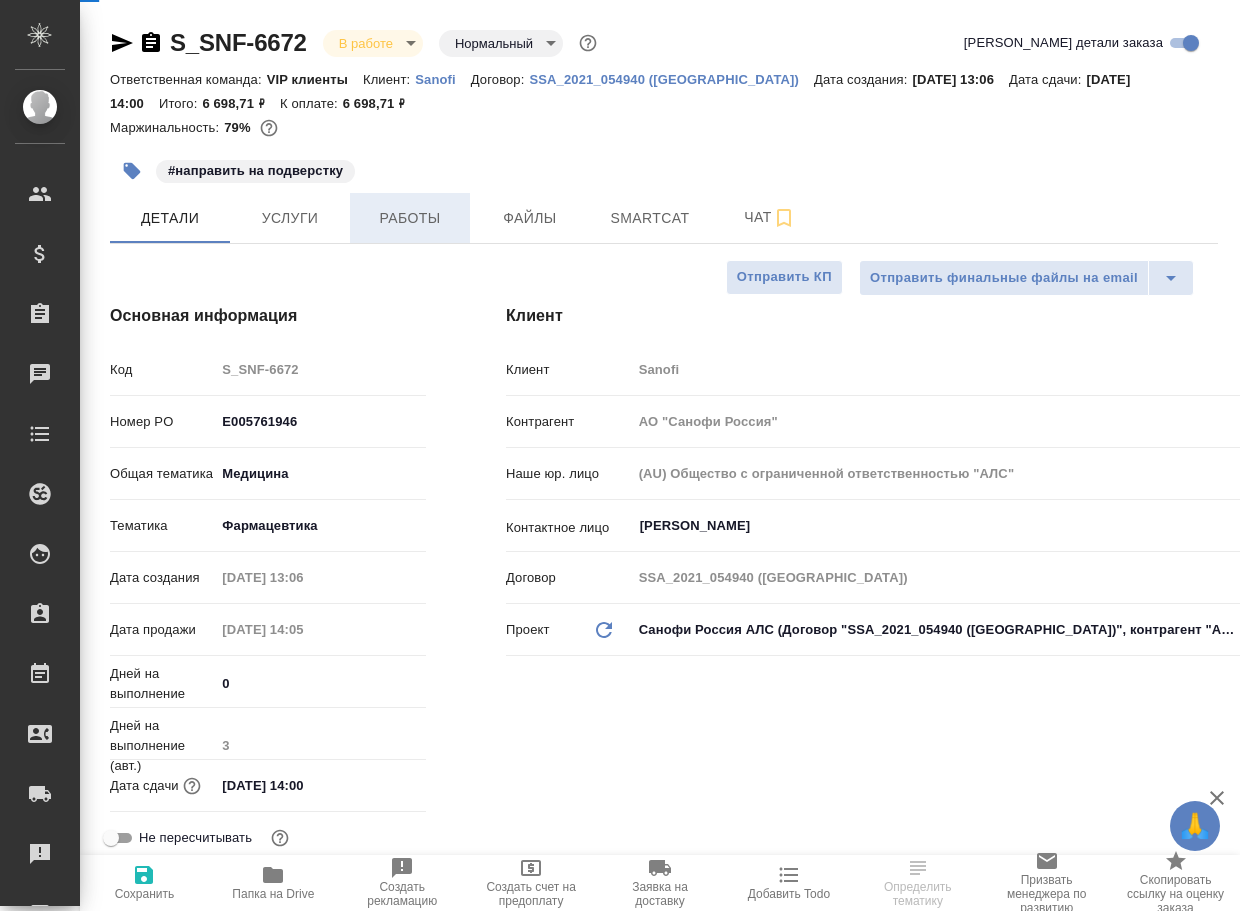 type on "x" 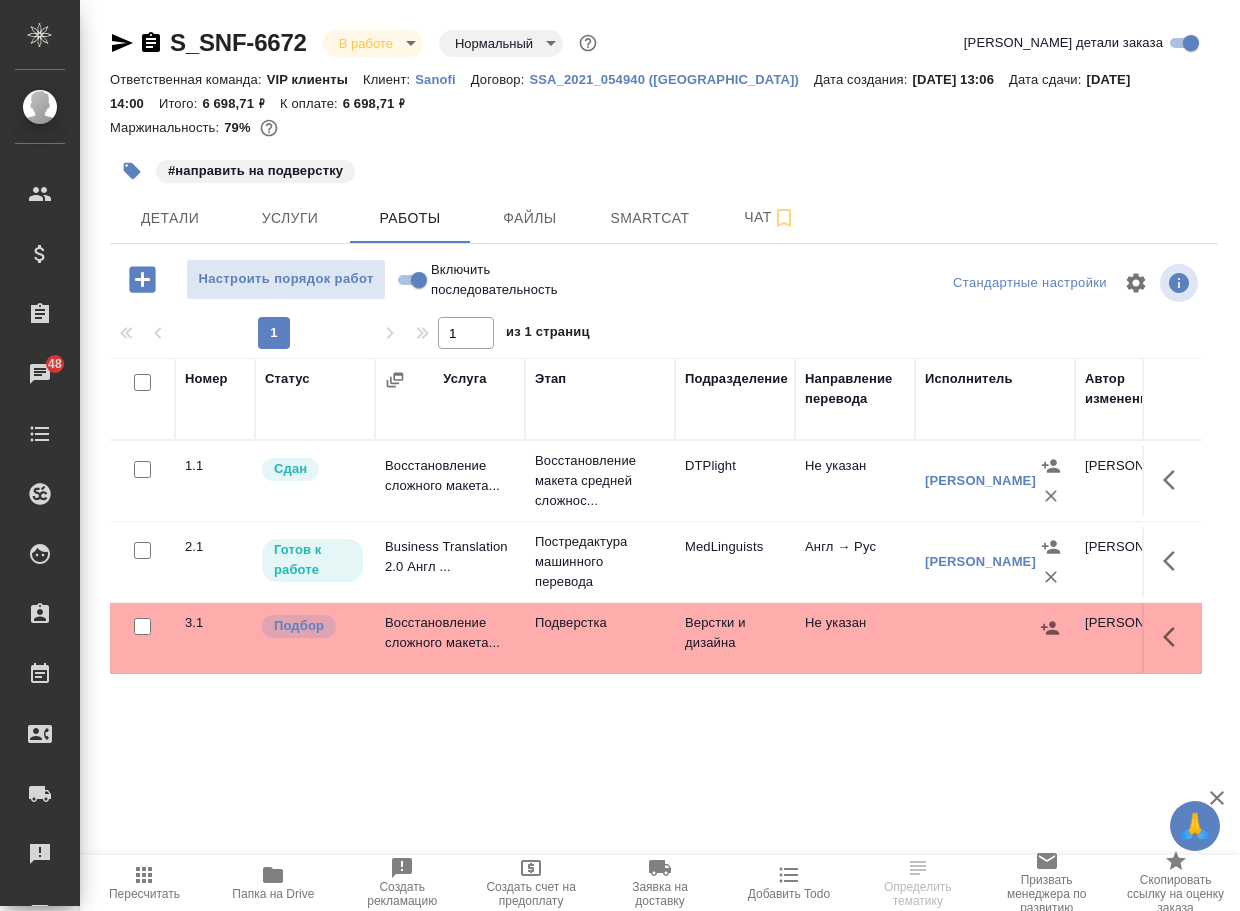 click on "Подверстка" at bounding box center (600, 481) 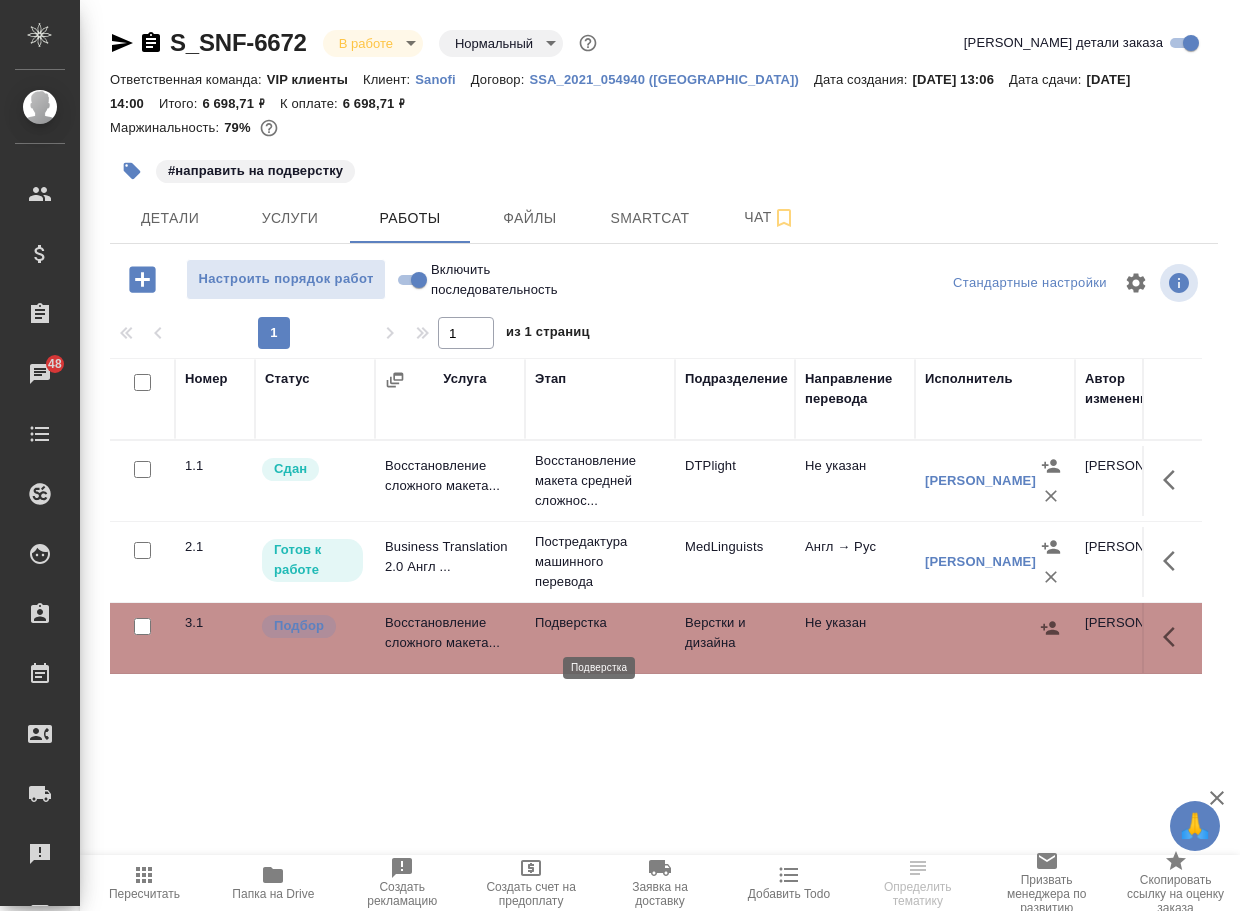click on "Подверстка" at bounding box center (600, 623) 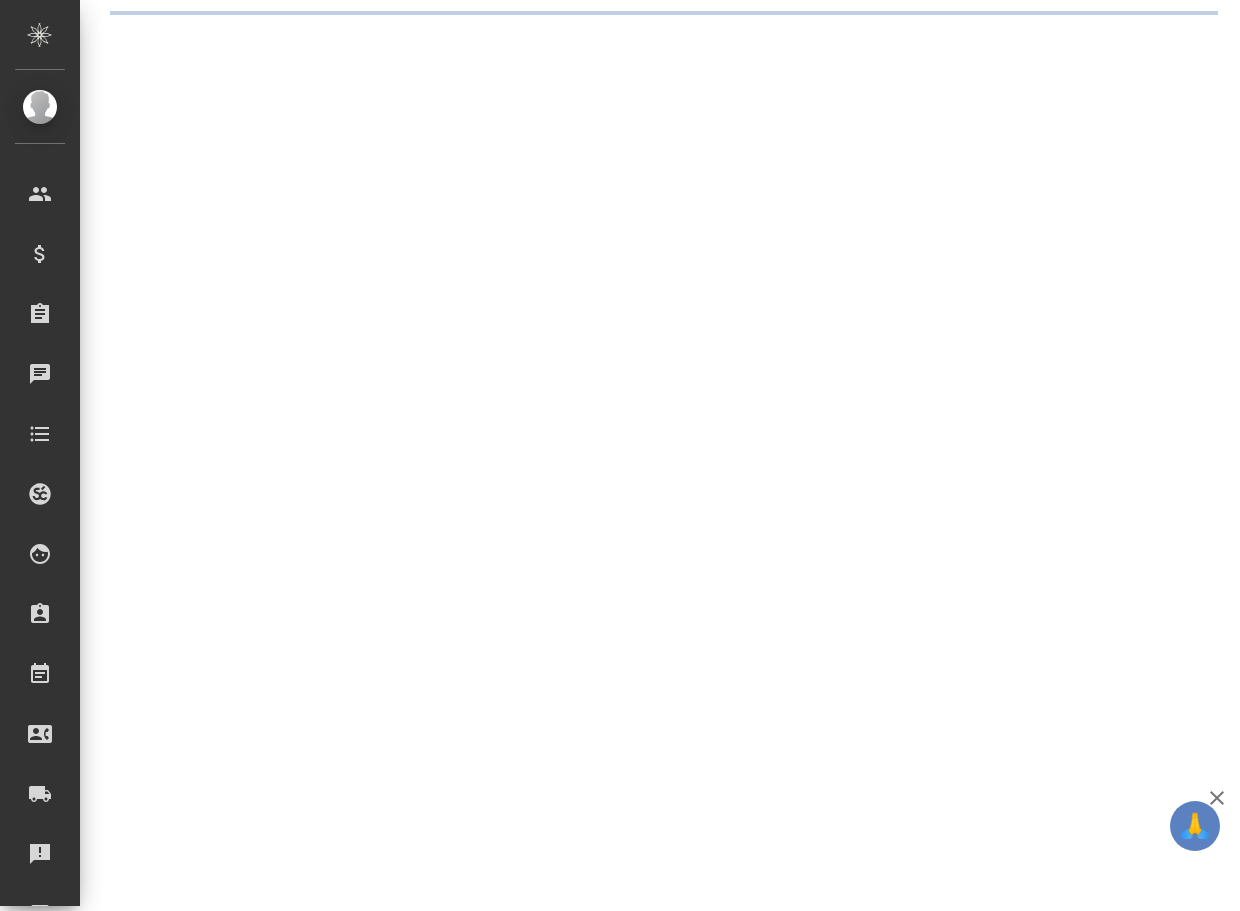 scroll, scrollTop: 0, scrollLeft: 0, axis: both 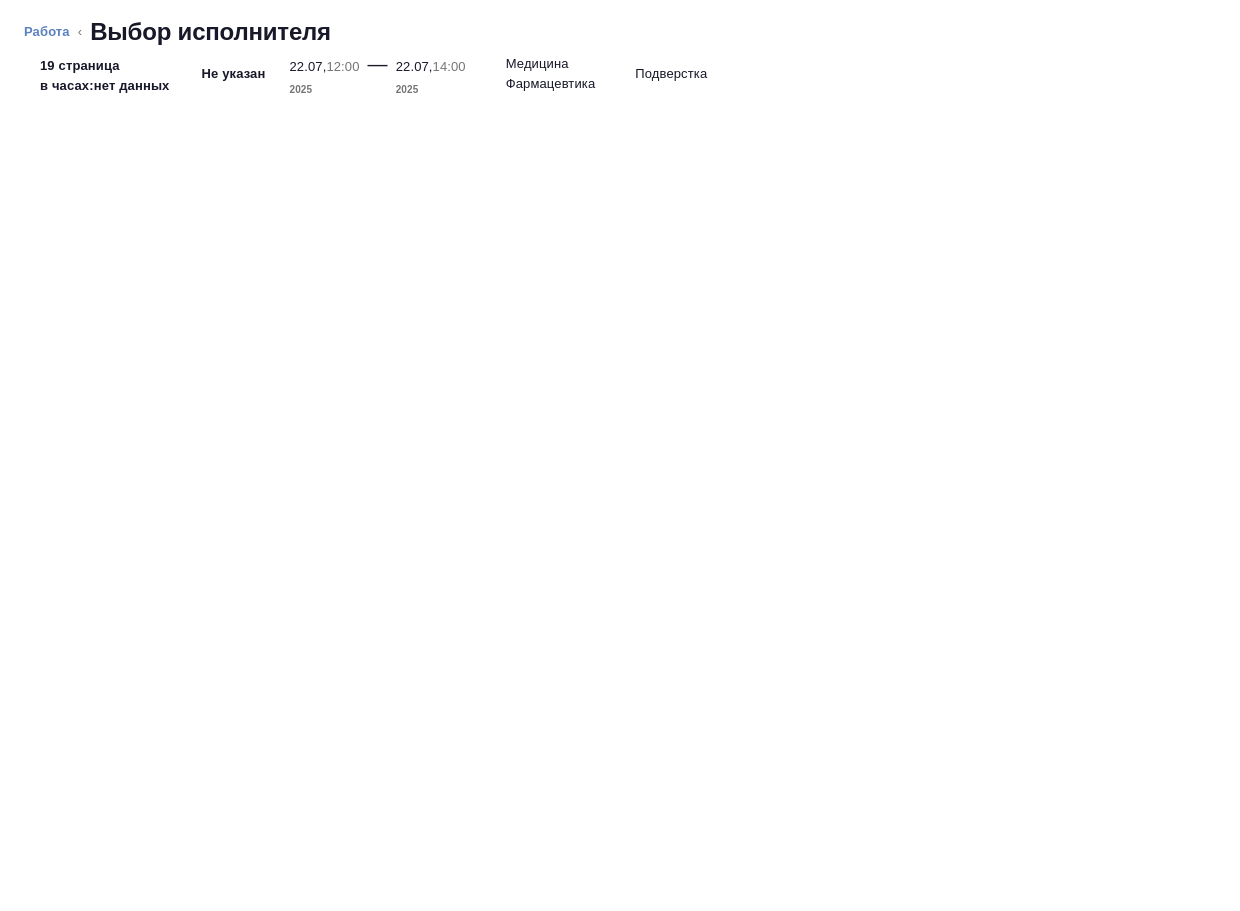 type on "x" 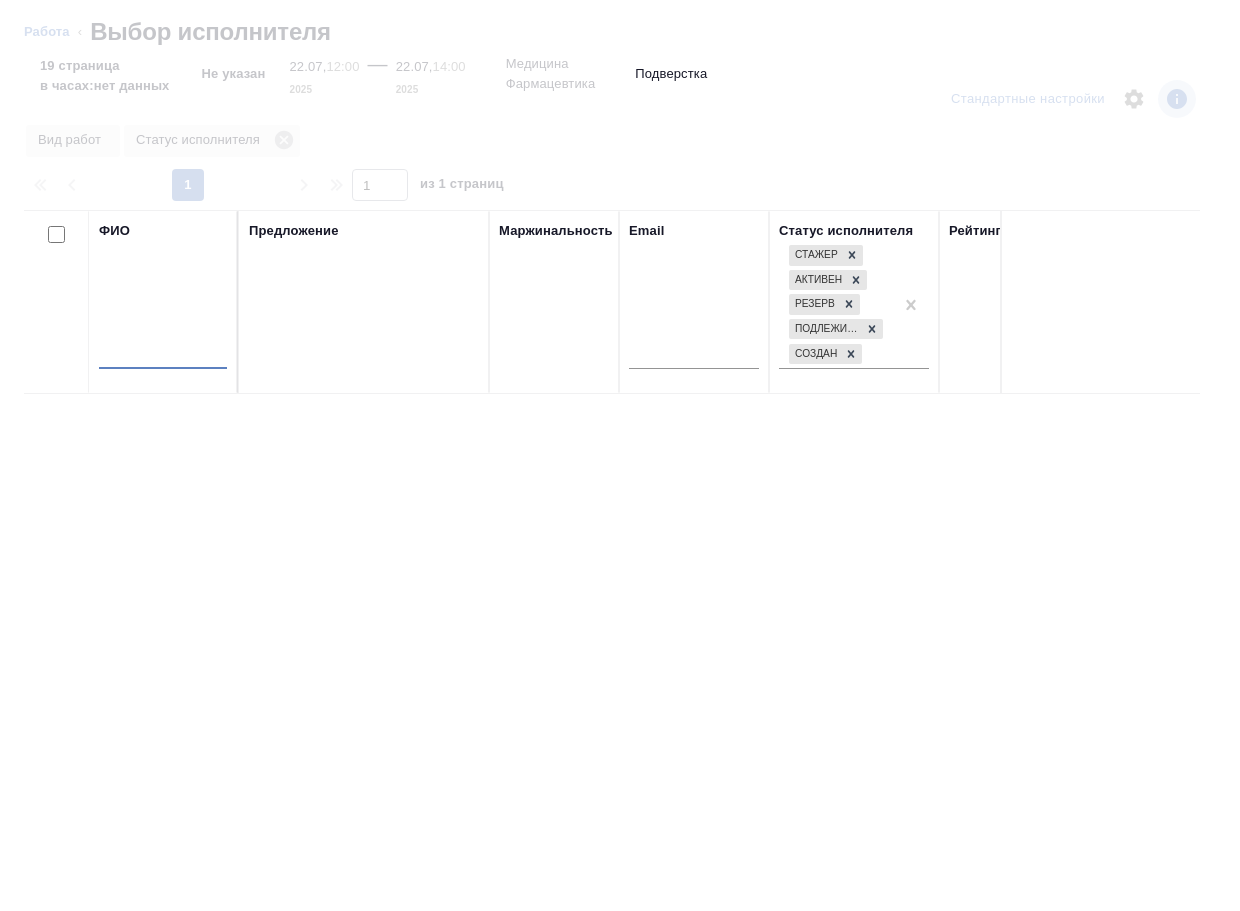 click at bounding box center (163, 356) 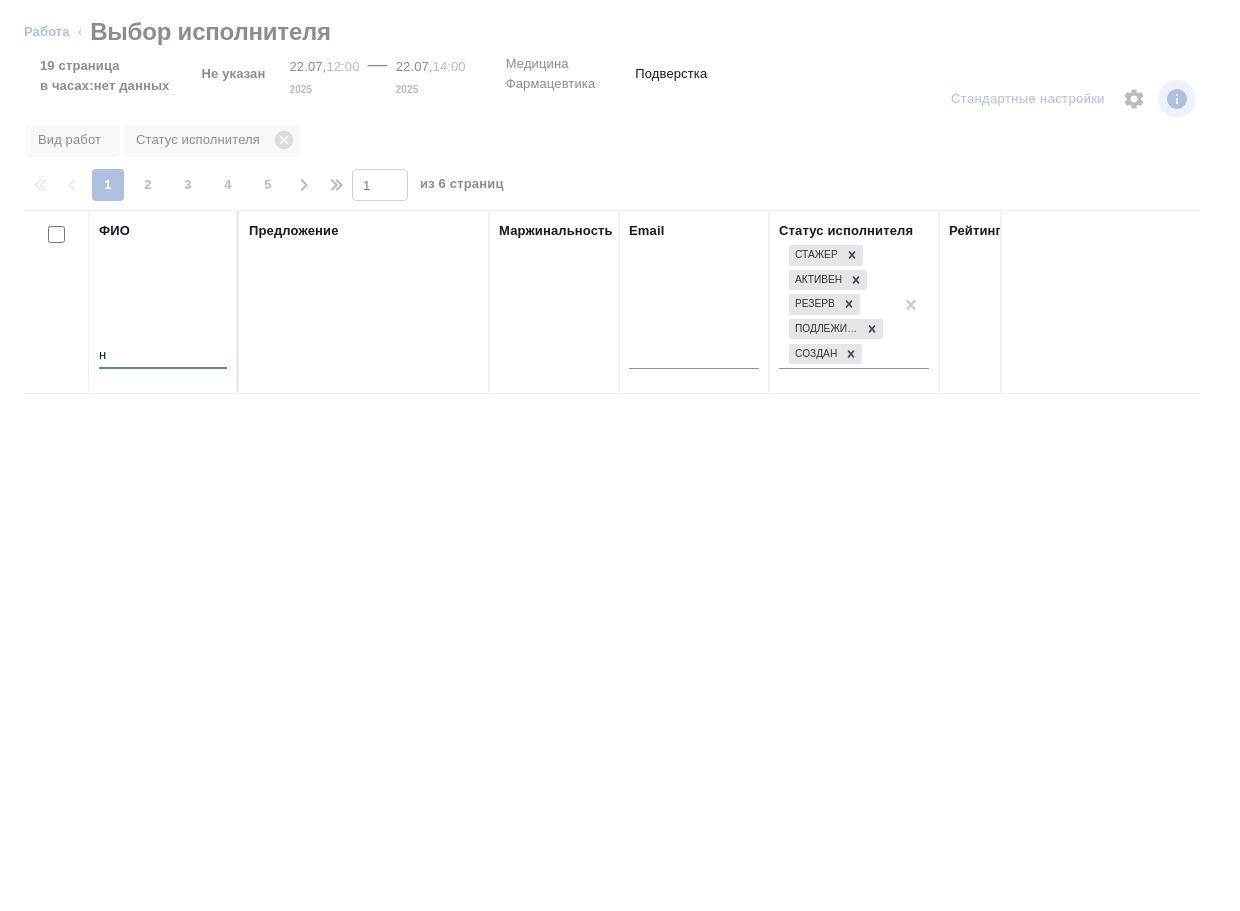 type on "н" 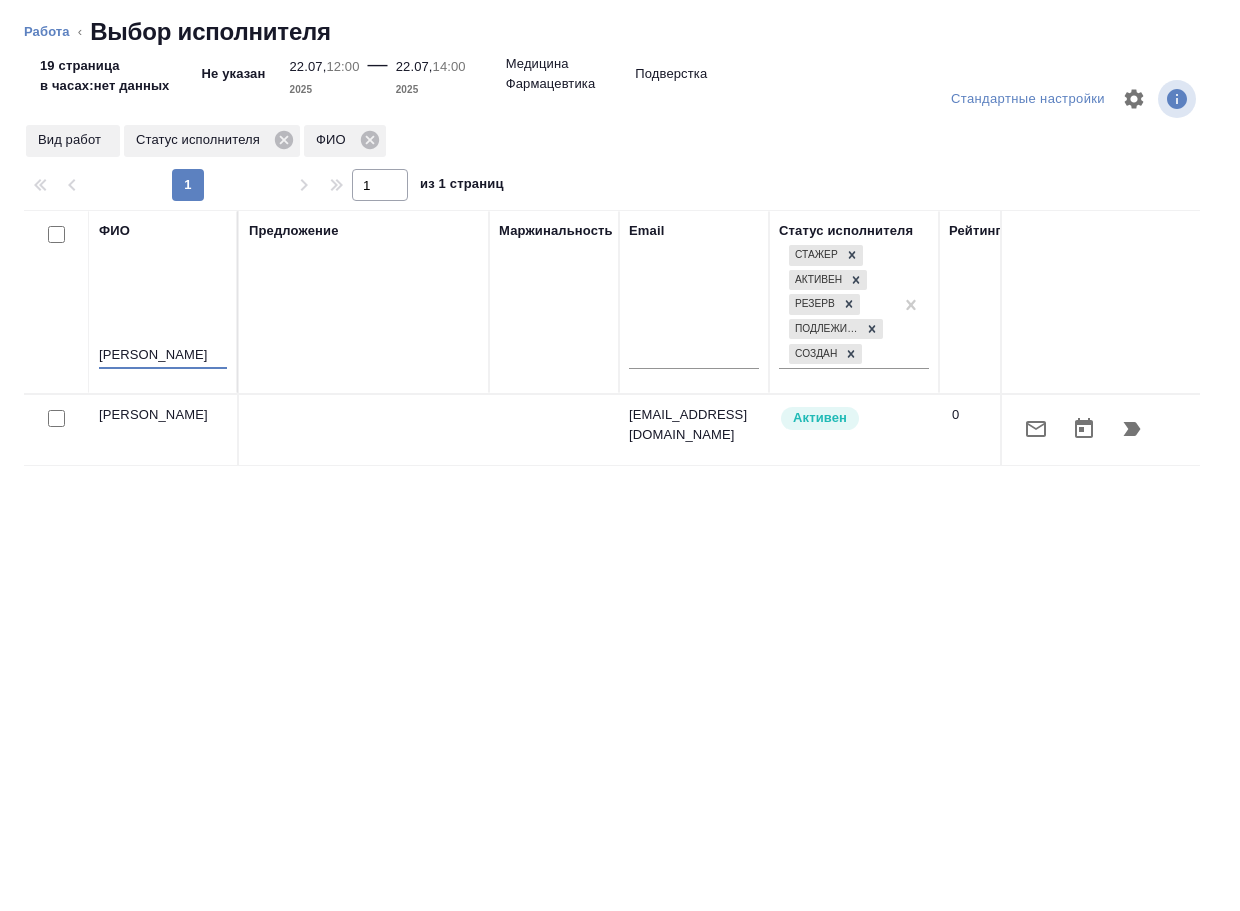 type on "носкова" 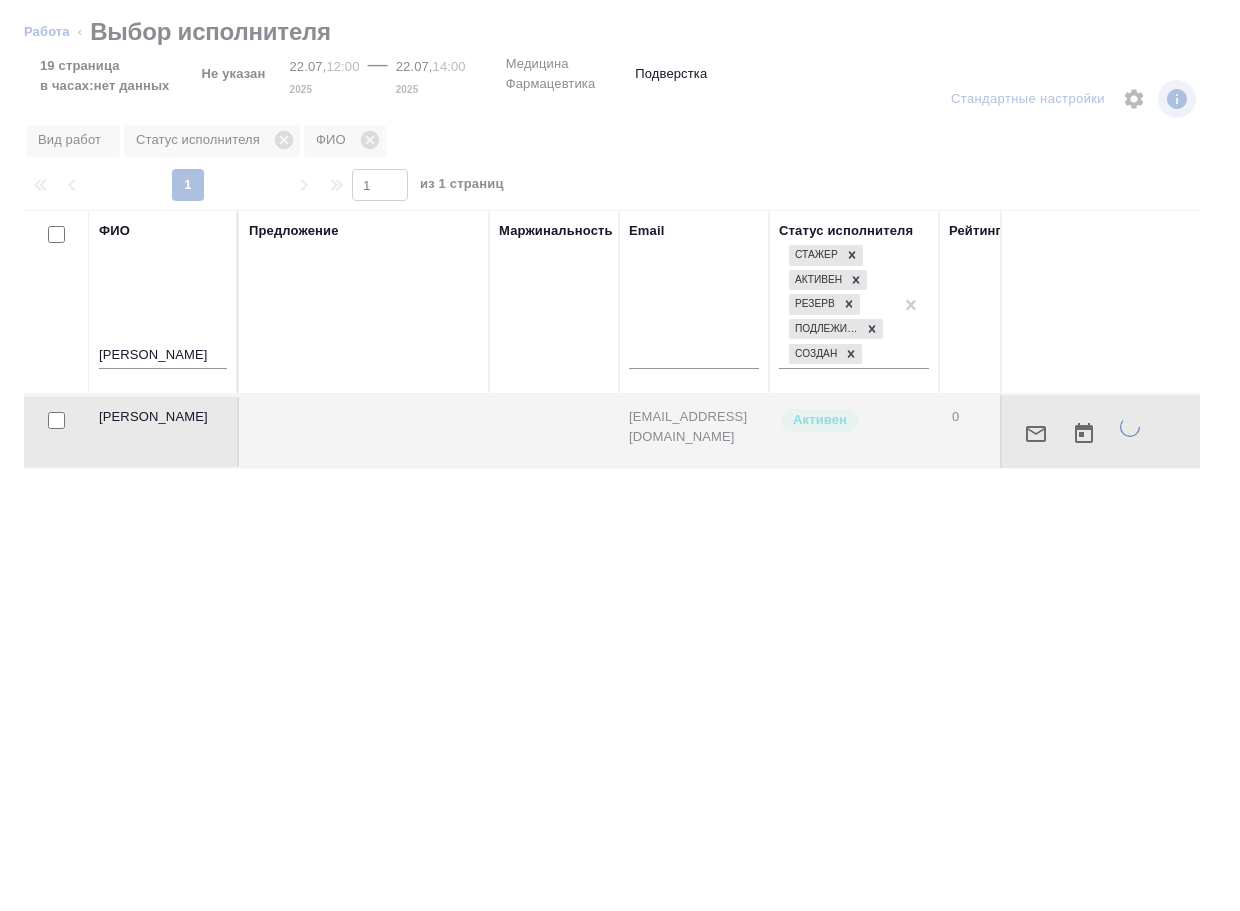 type on "x" 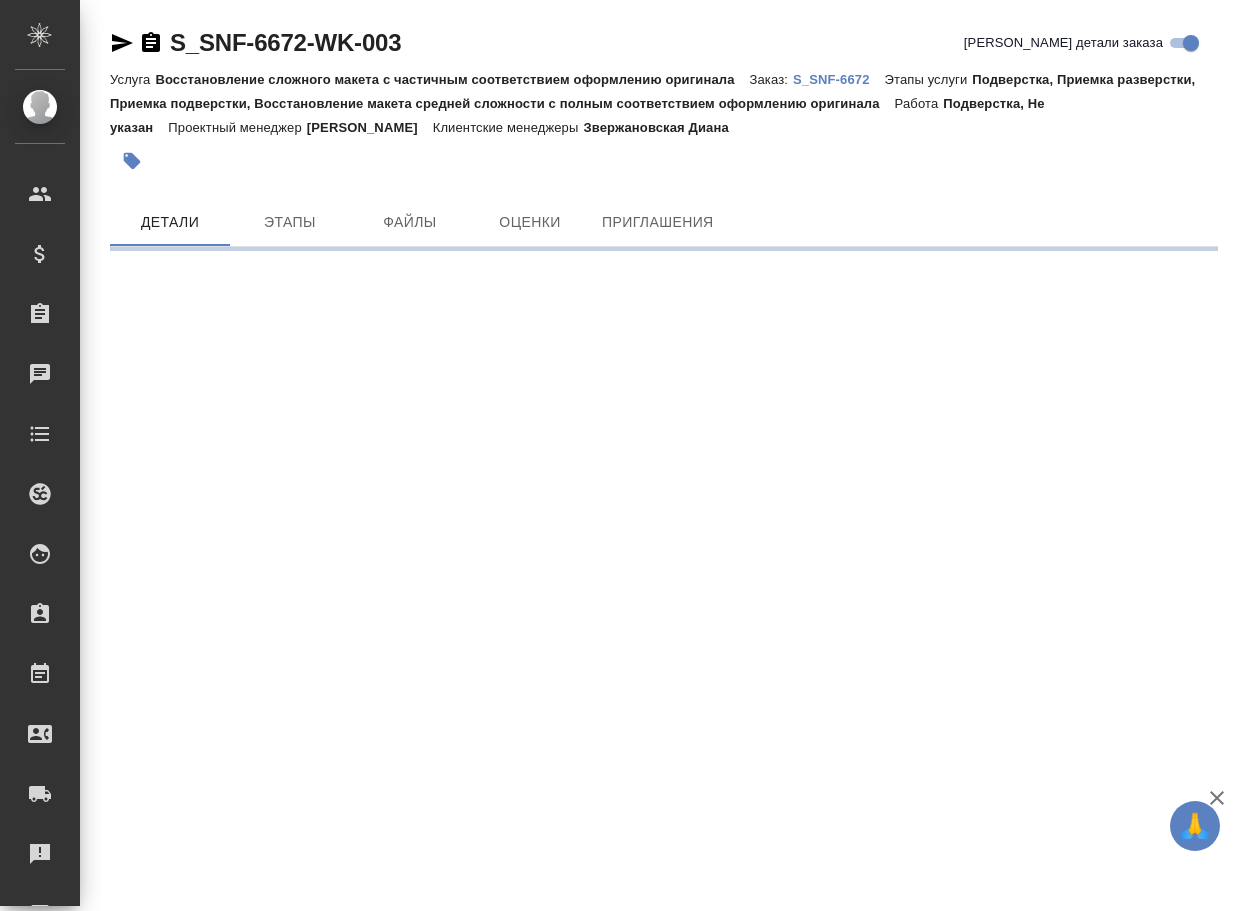 scroll, scrollTop: 0, scrollLeft: 0, axis: both 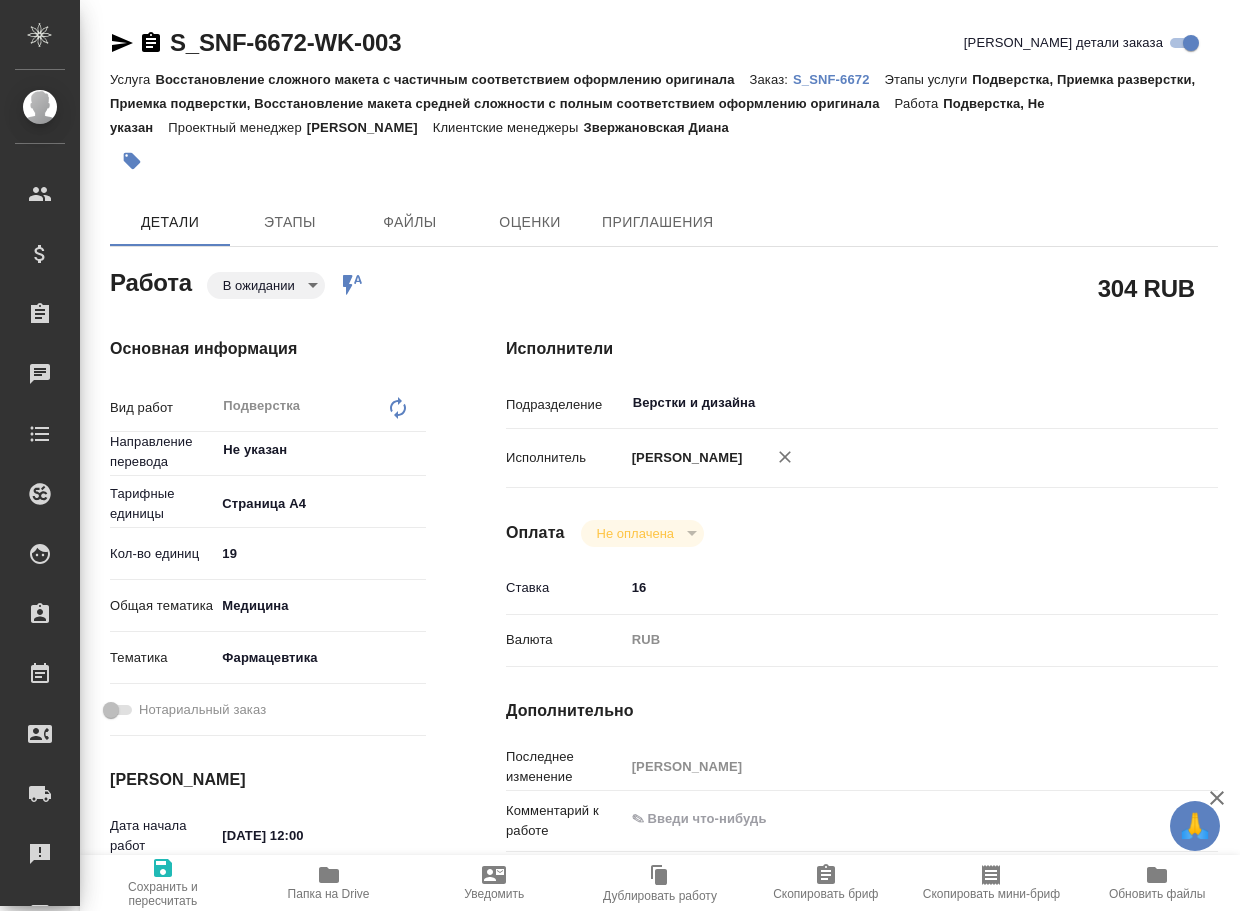 type on "x" 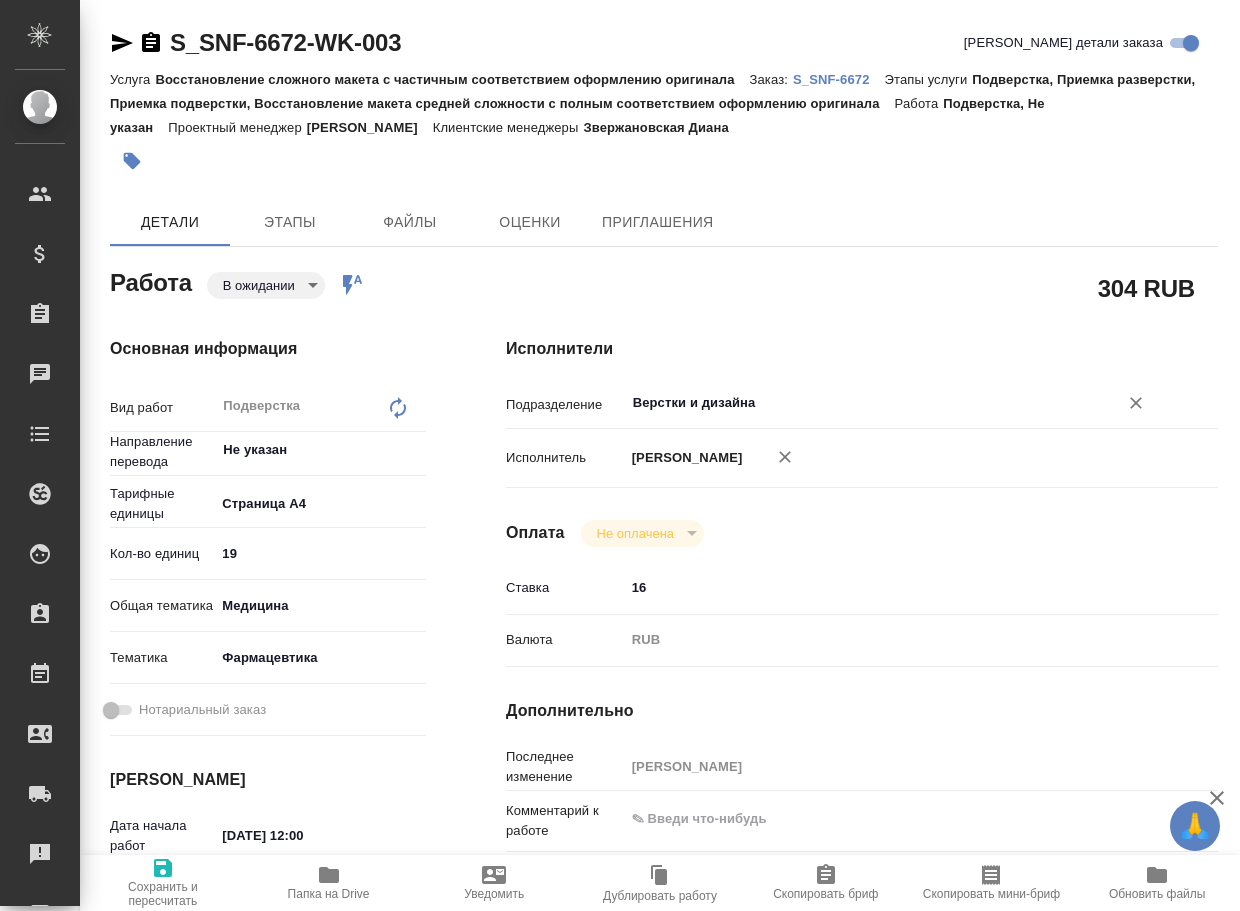 type on "x" 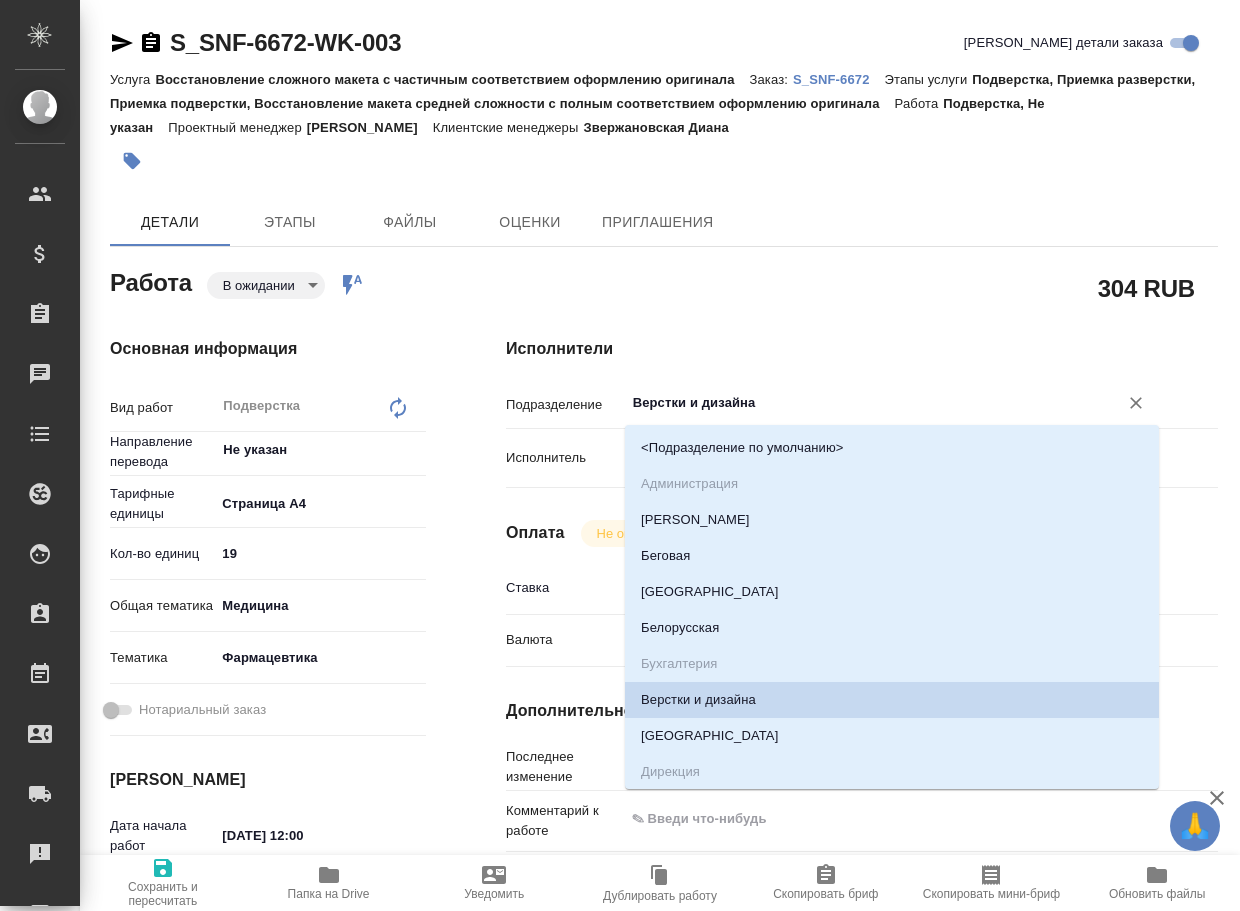 click on "Верстки и дизайна" at bounding box center (858, 403) 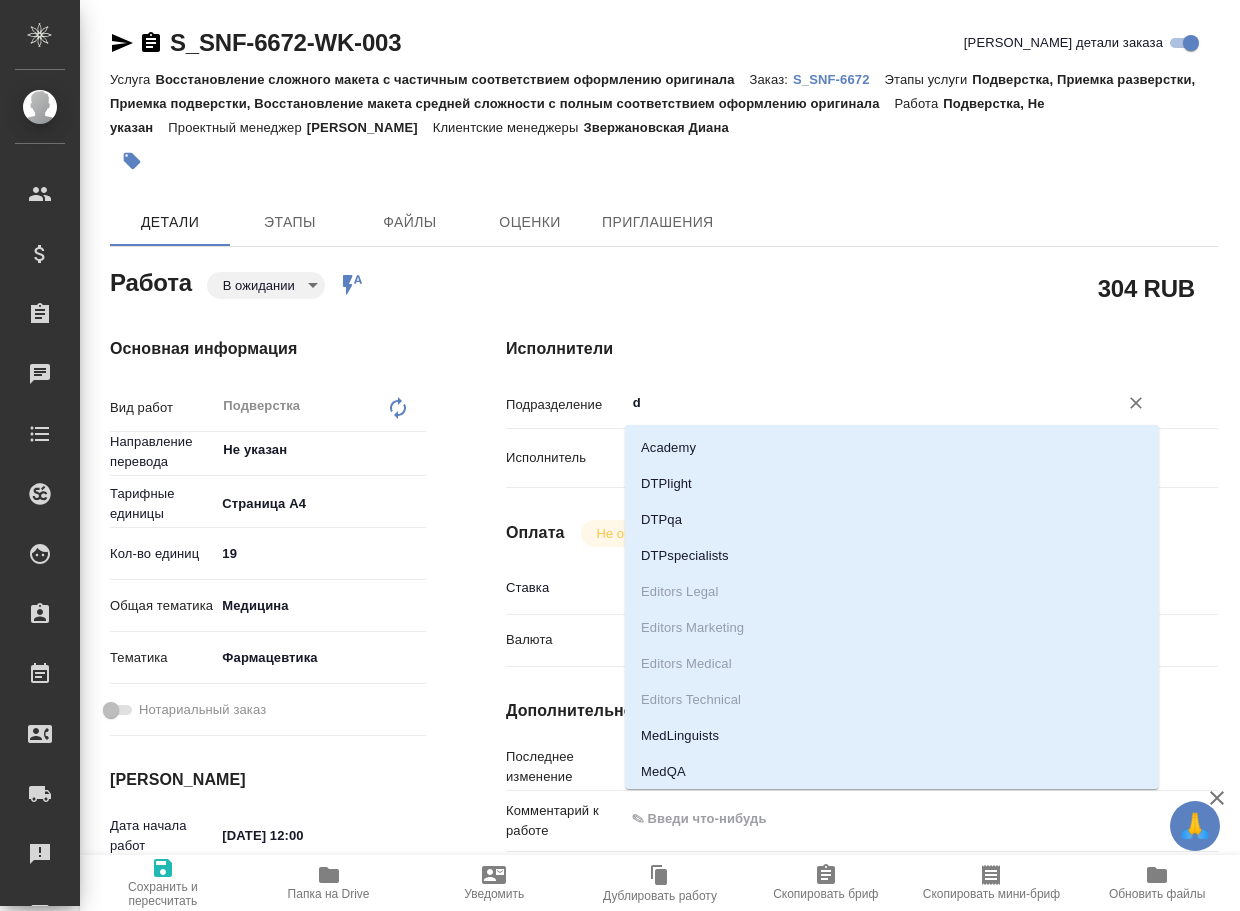 type on "d" 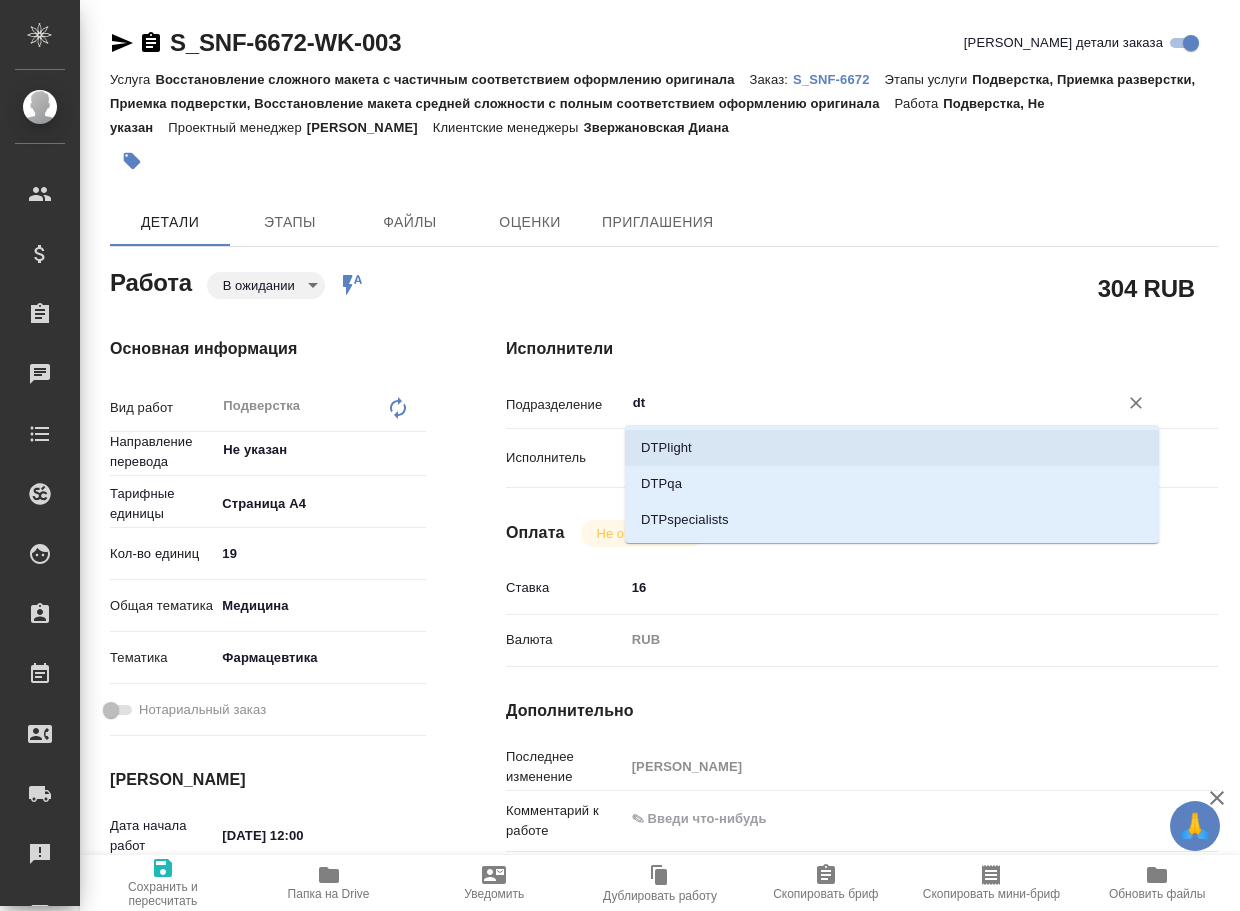 click on "DTPlight" at bounding box center [892, 448] 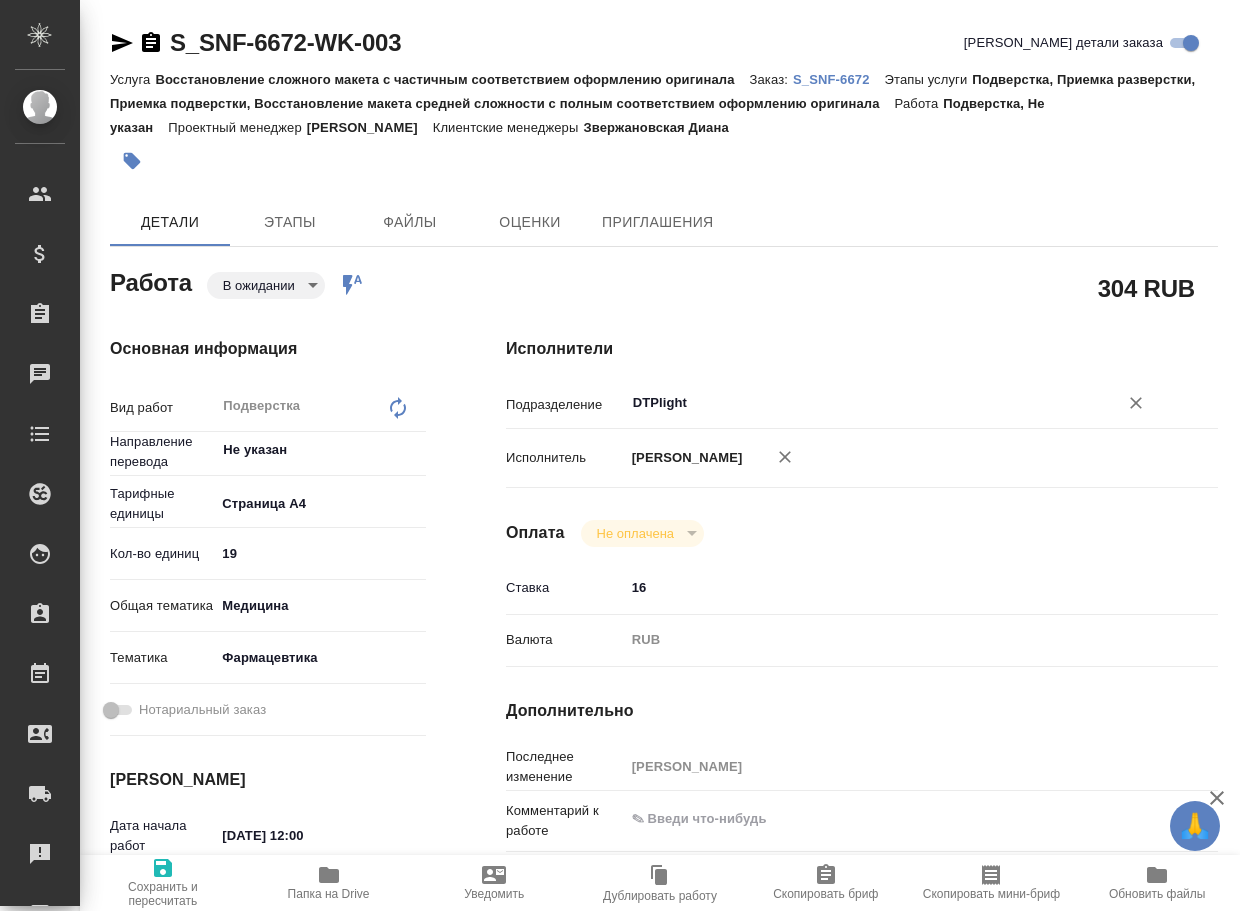 type on "x" 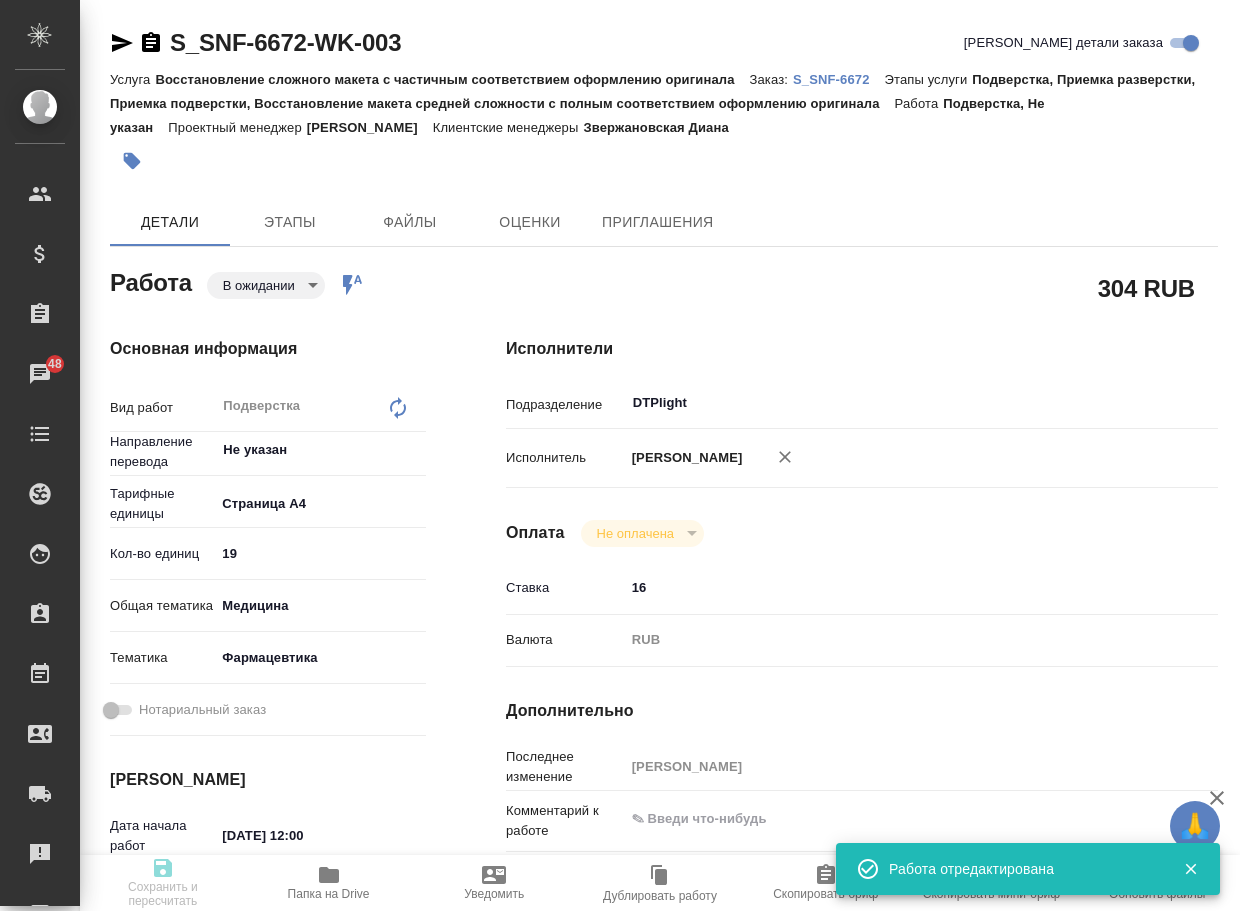 type on "x" 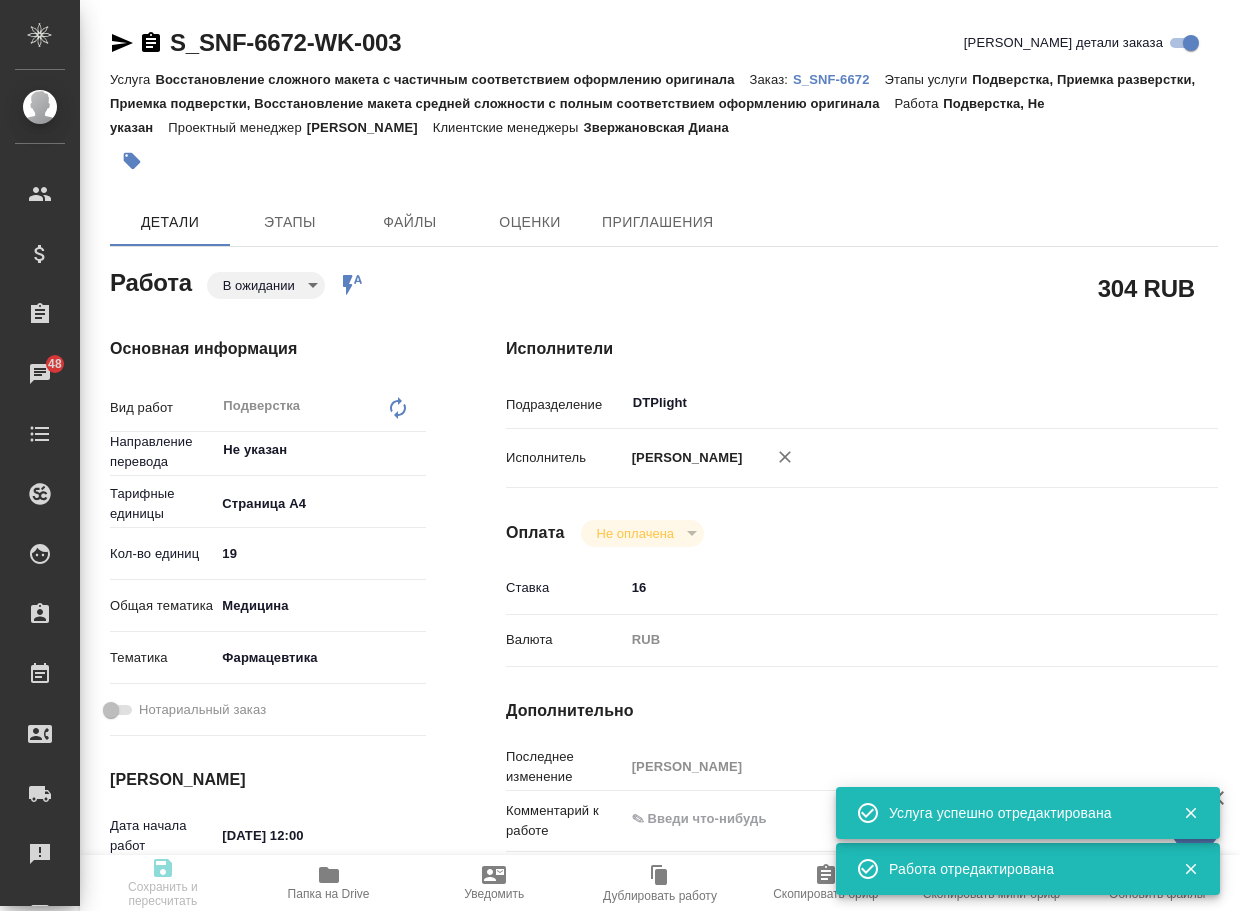 type on "pending" 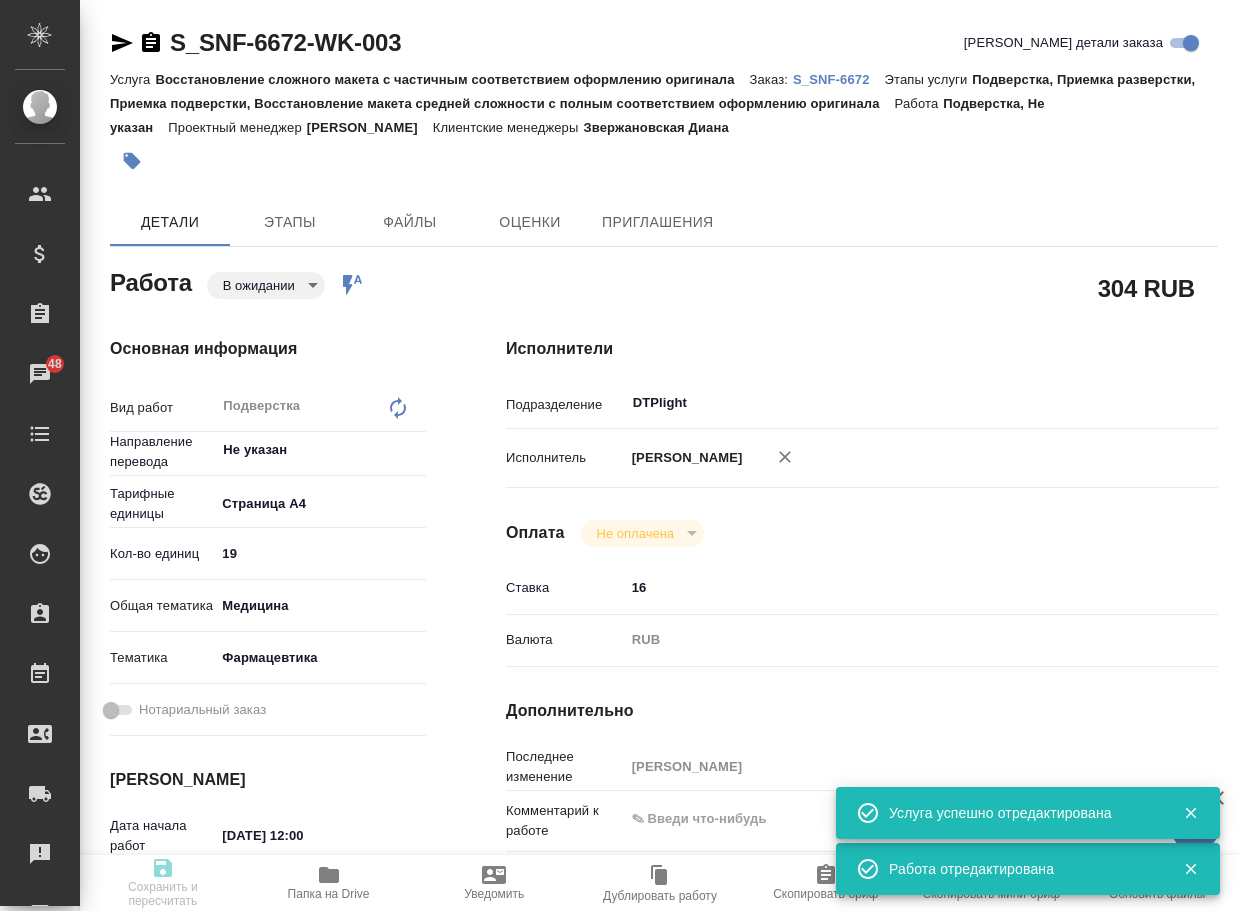 type on "Подверстка" 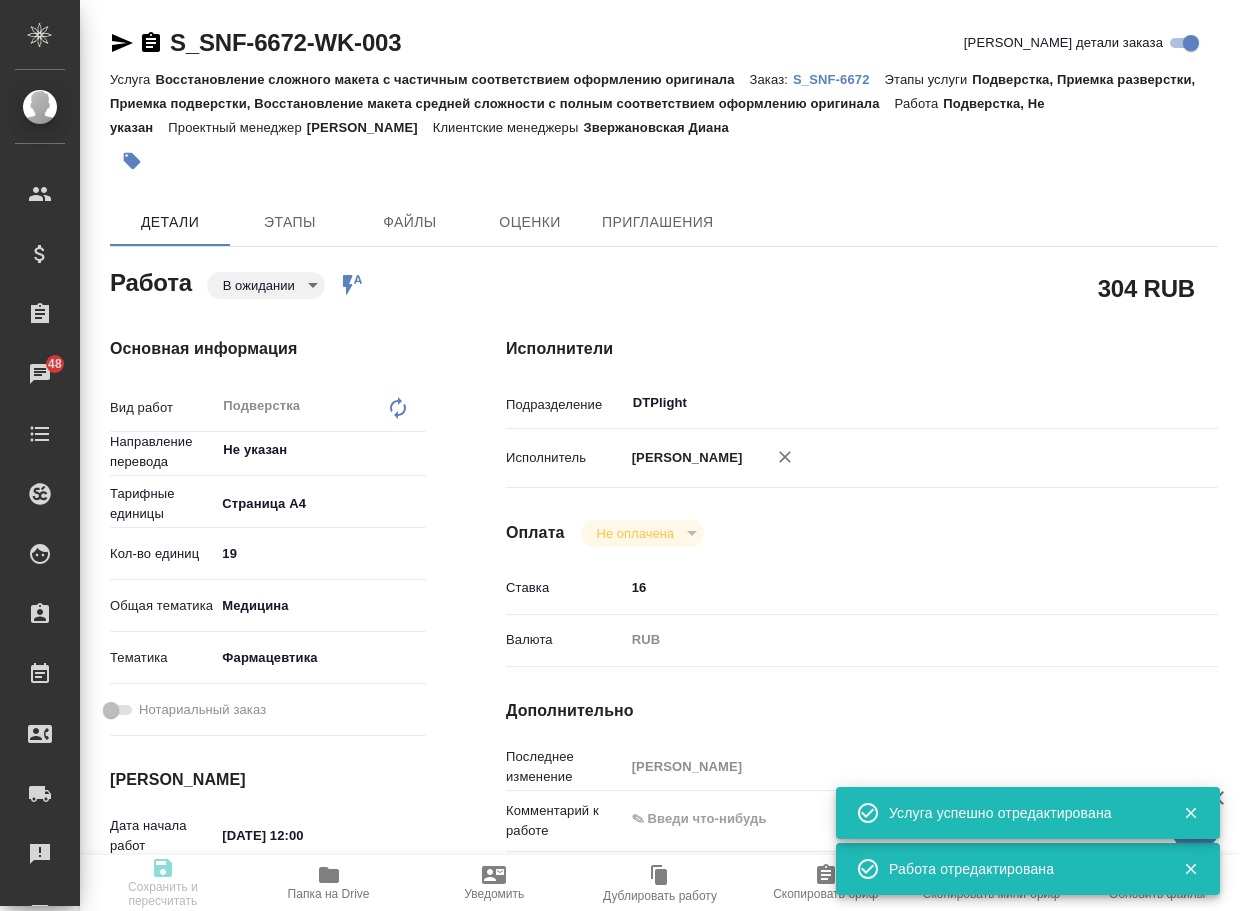type on "x" 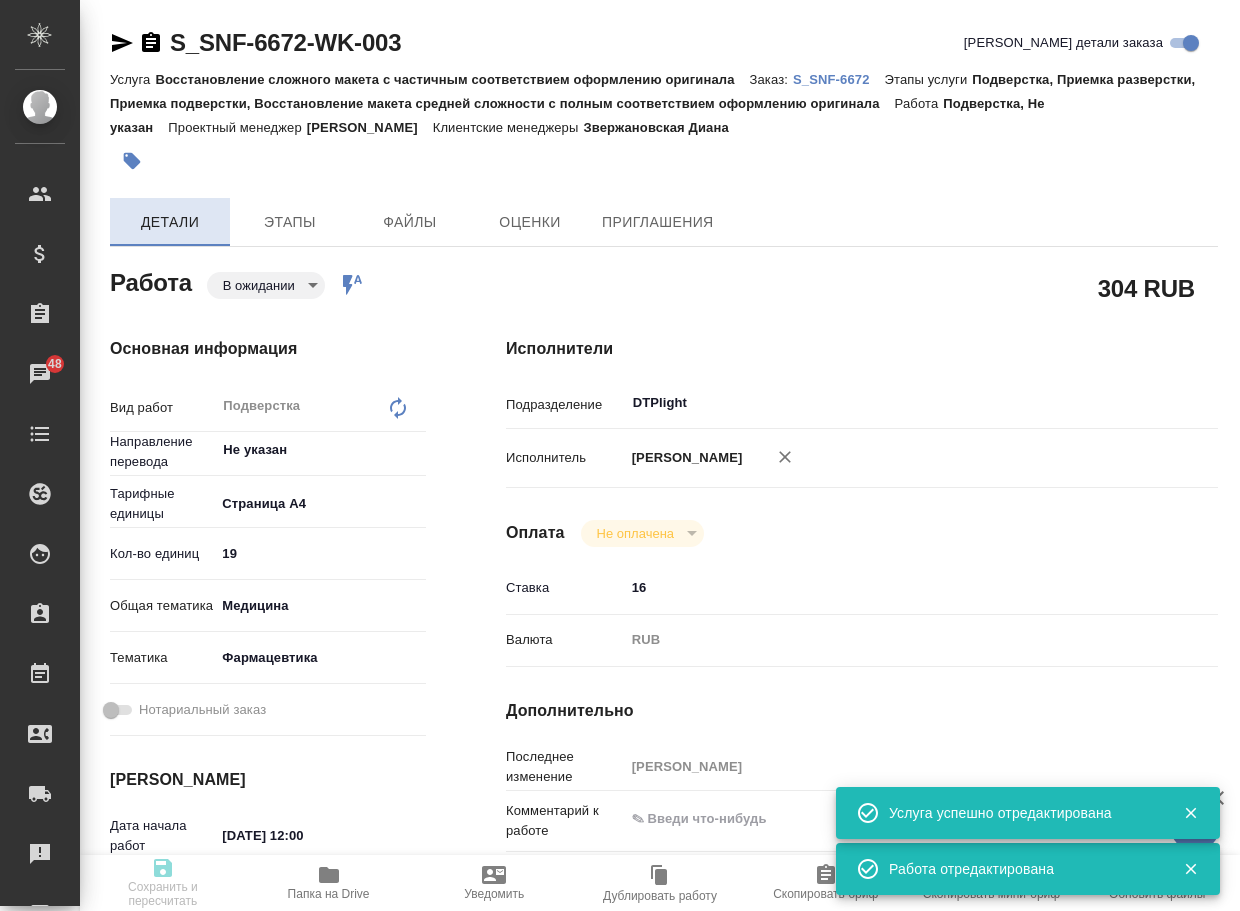 type on "x" 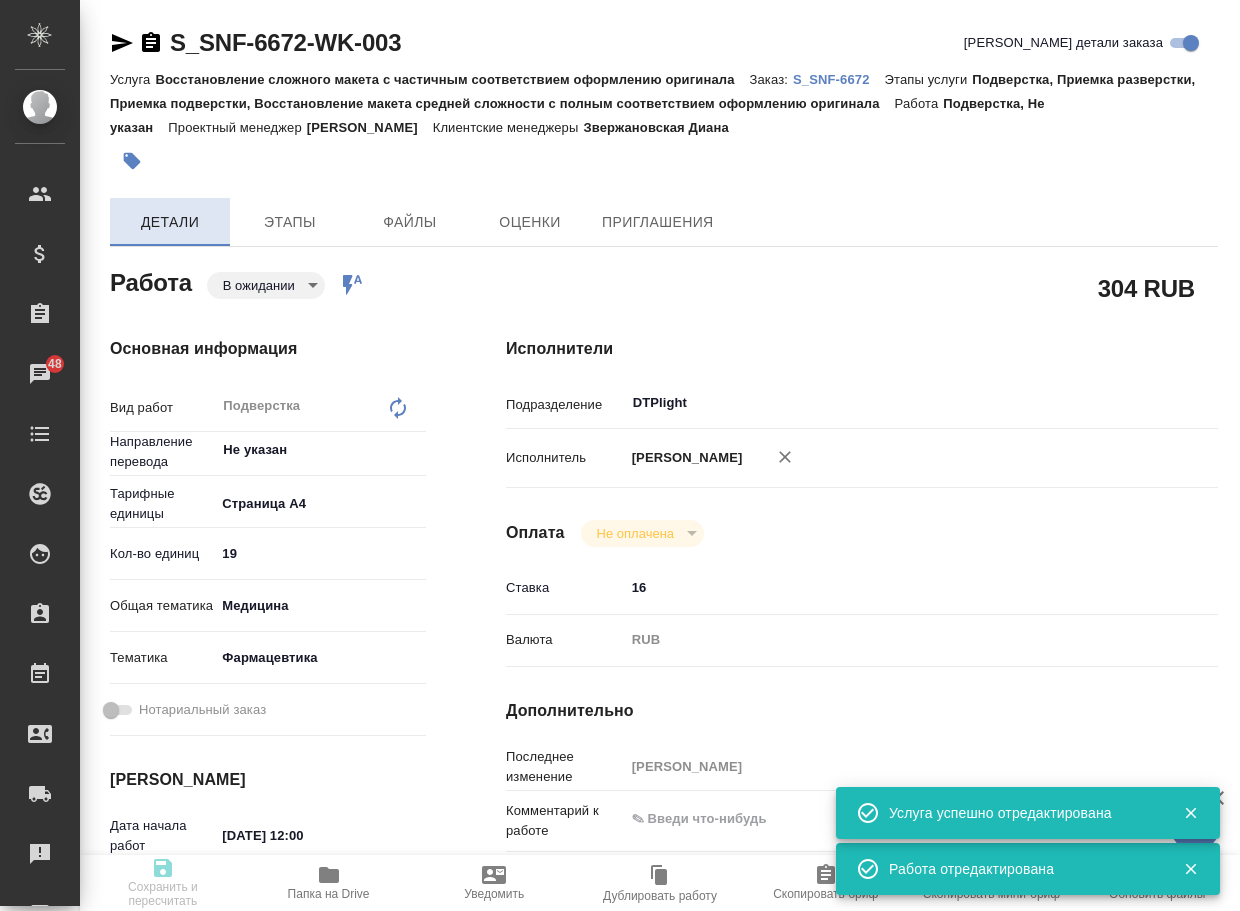 type on "x" 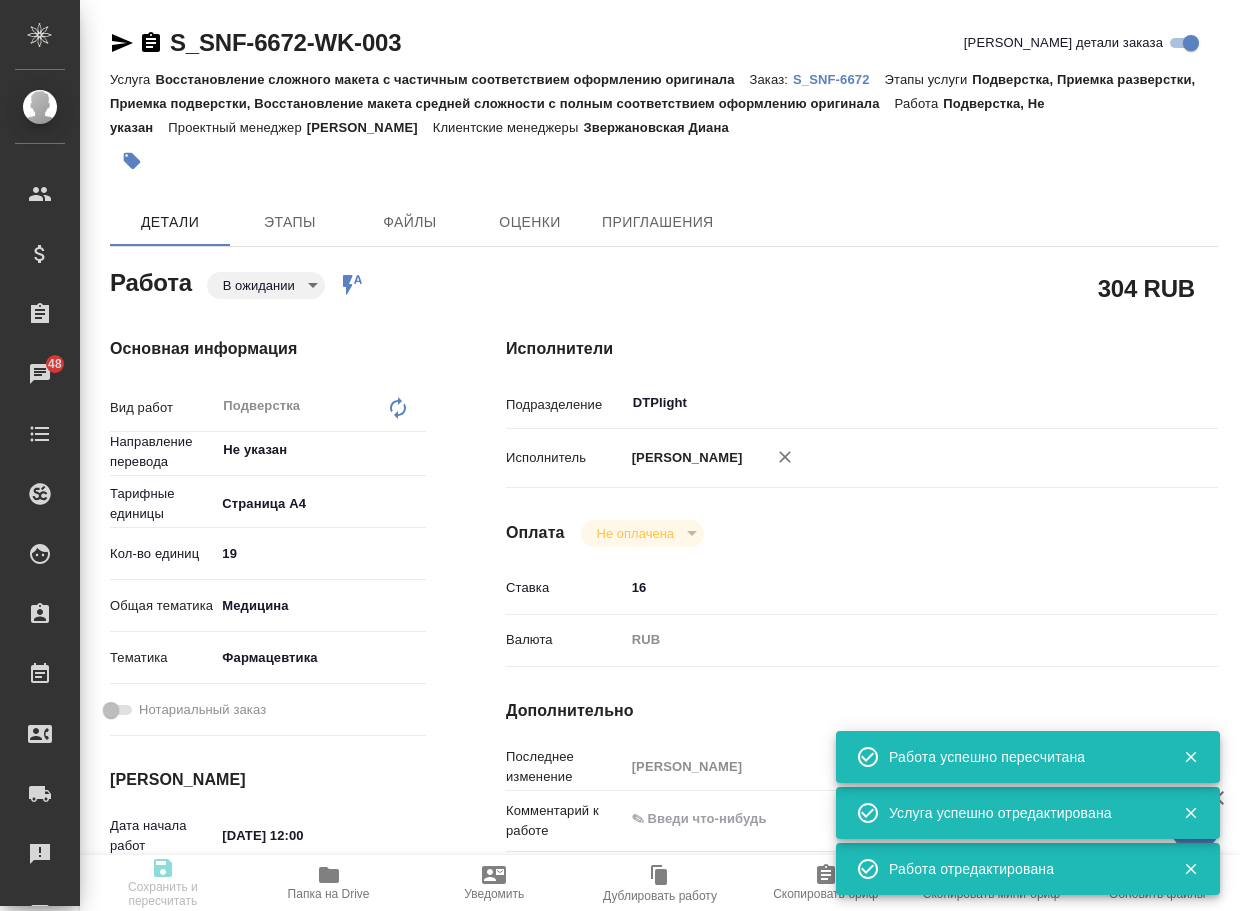 type on "pending" 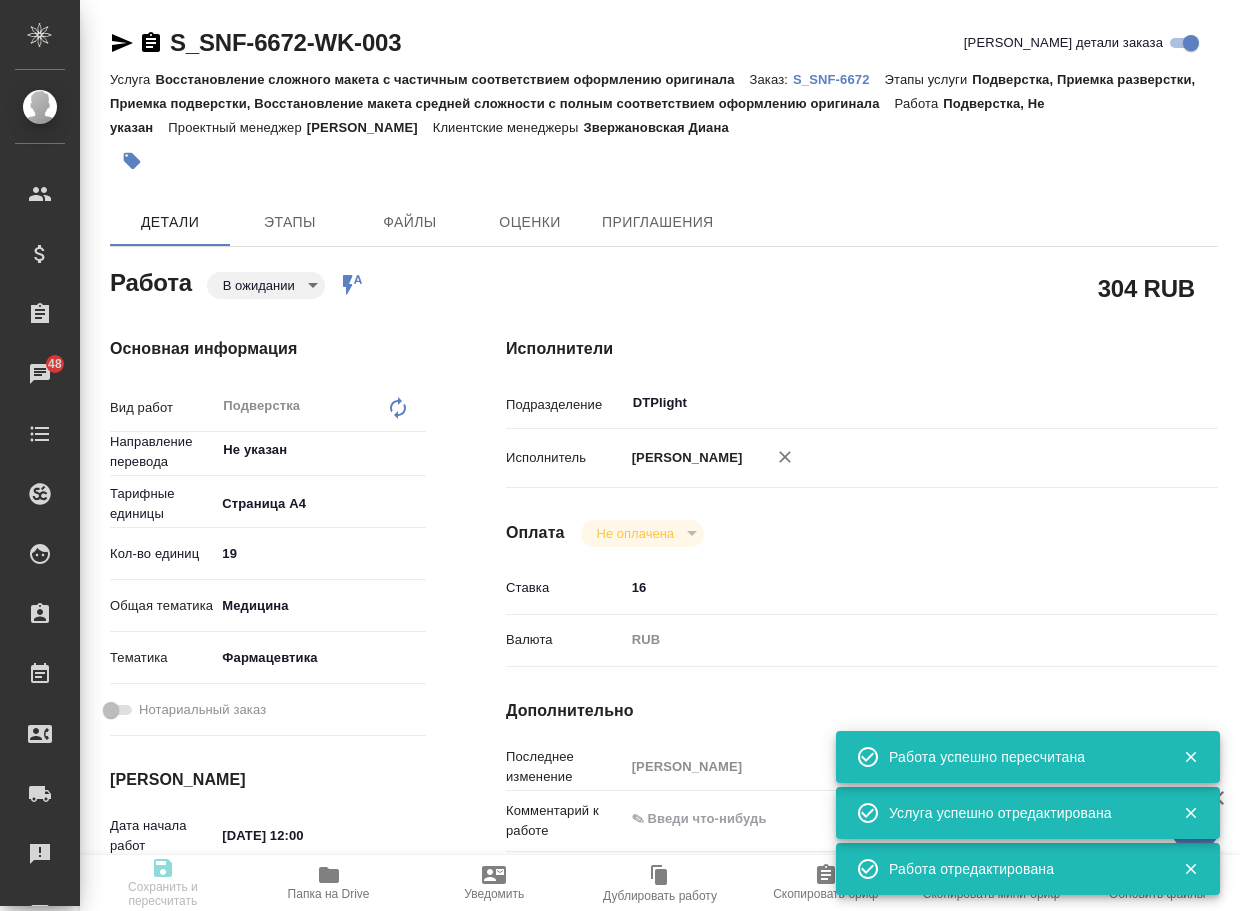 type on "Подверстка" 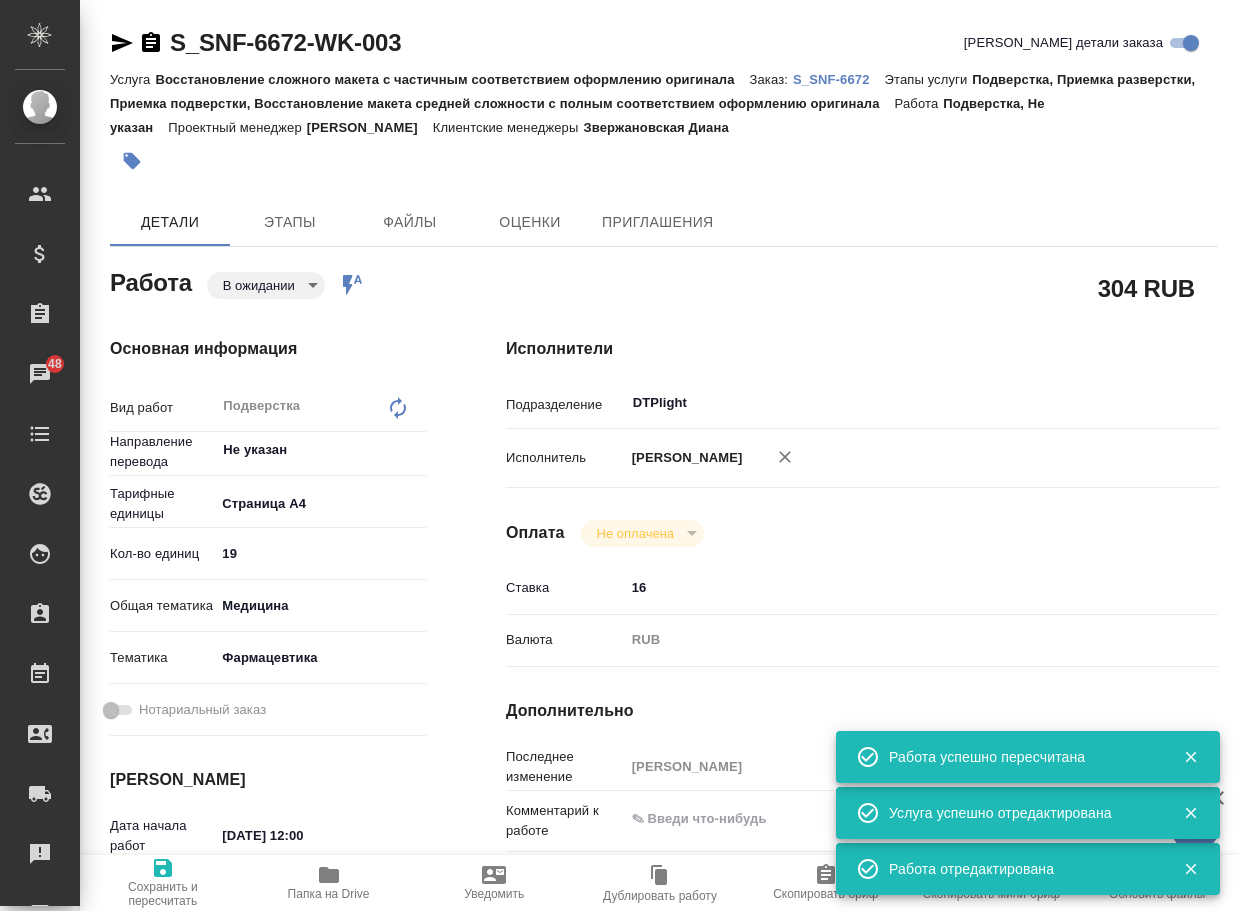 type on "x" 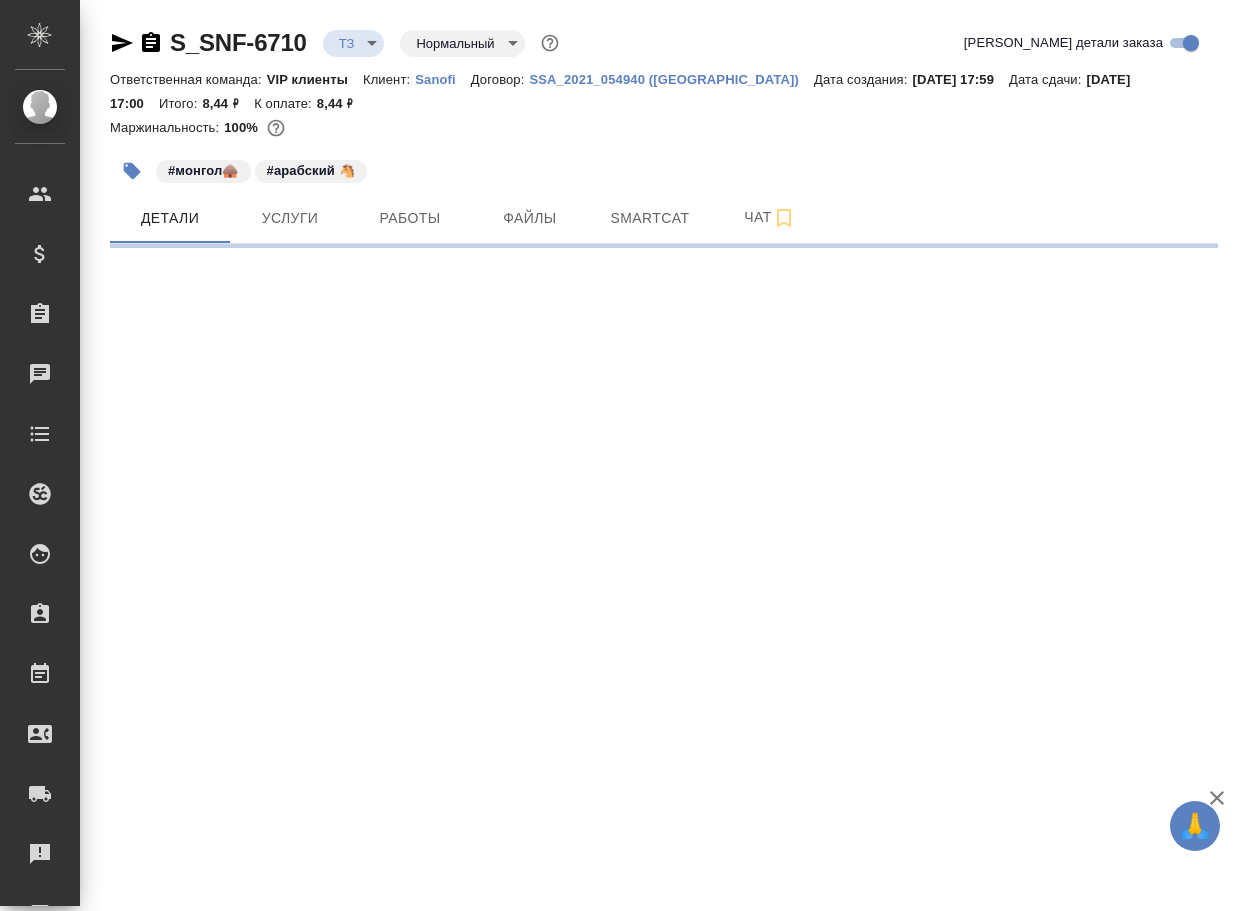 scroll, scrollTop: 0, scrollLeft: 0, axis: both 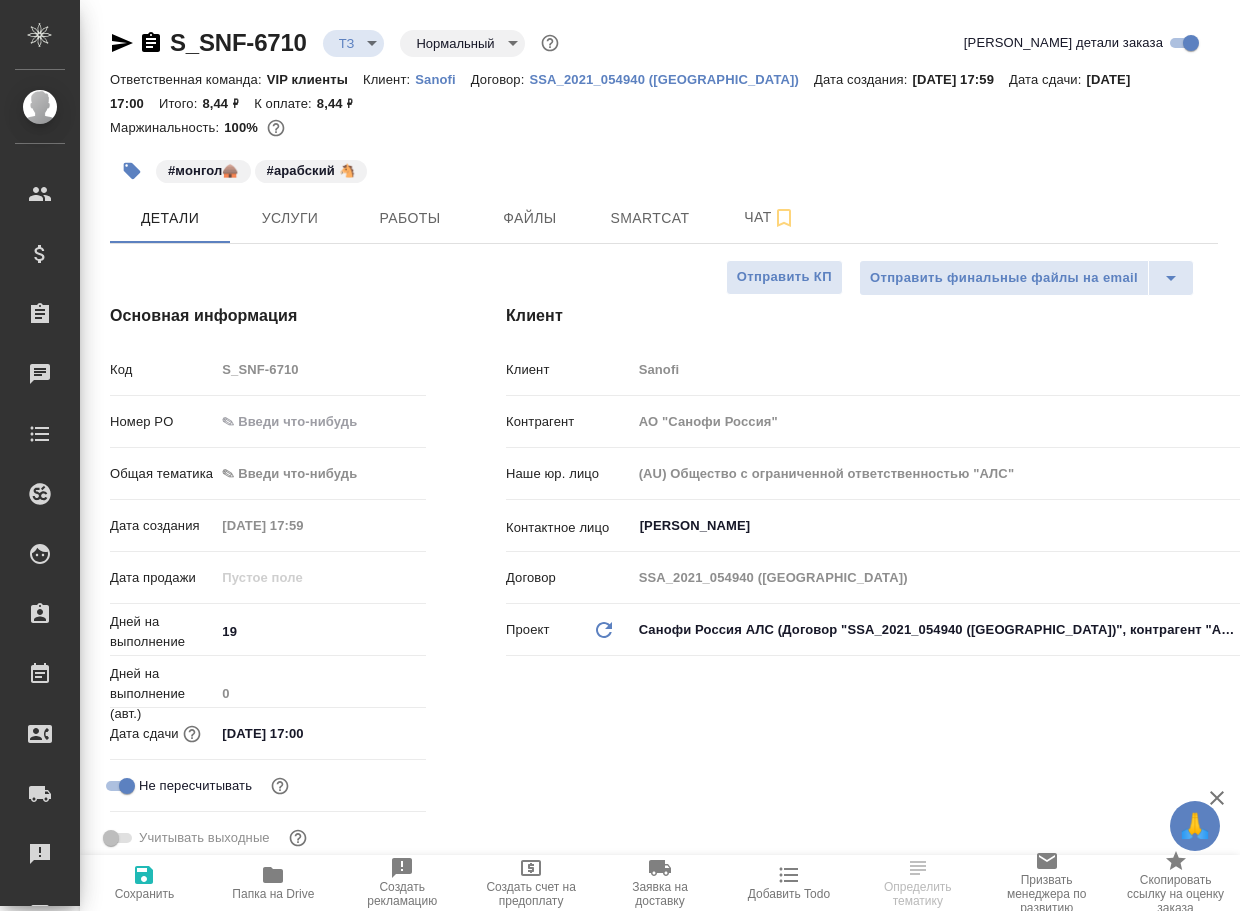 type on "x" 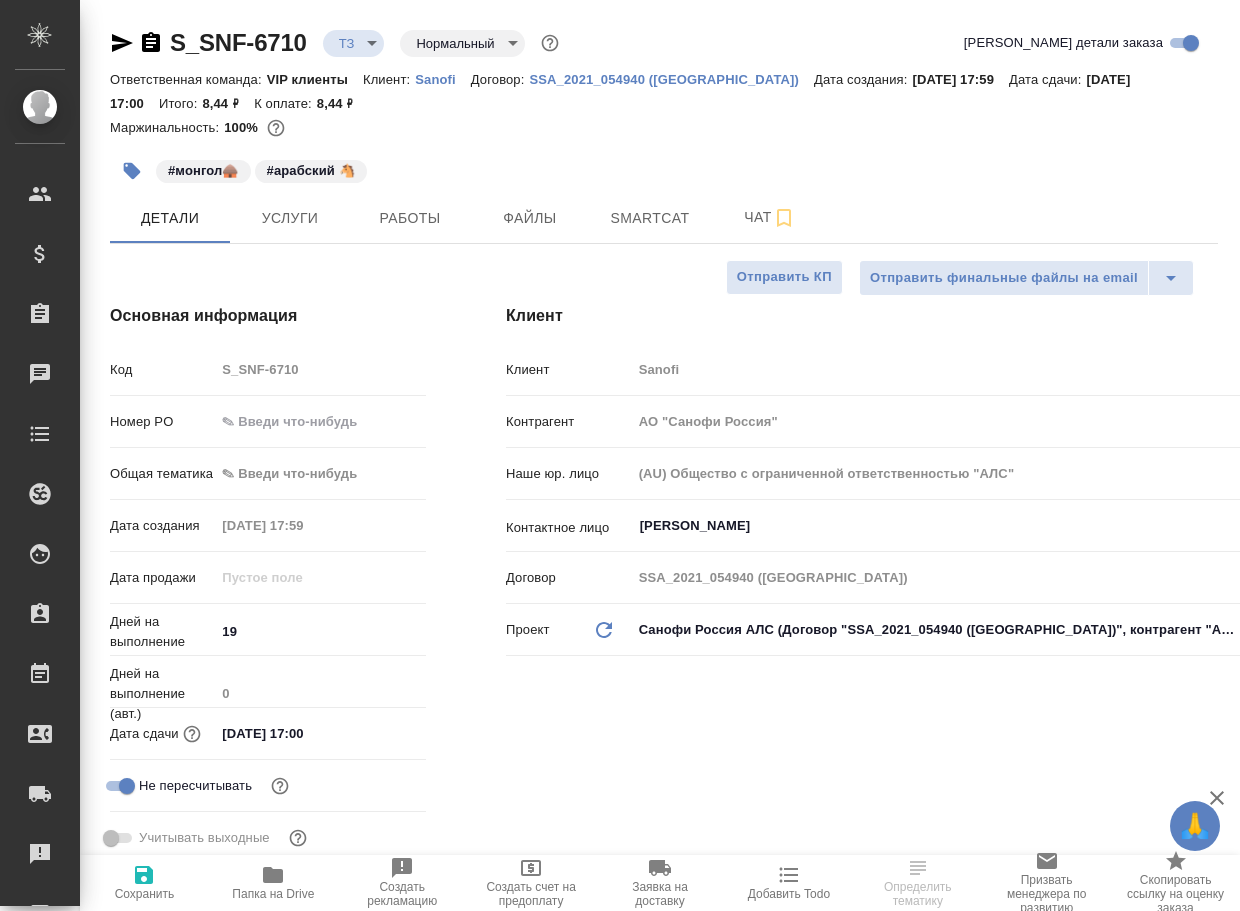 type on "x" 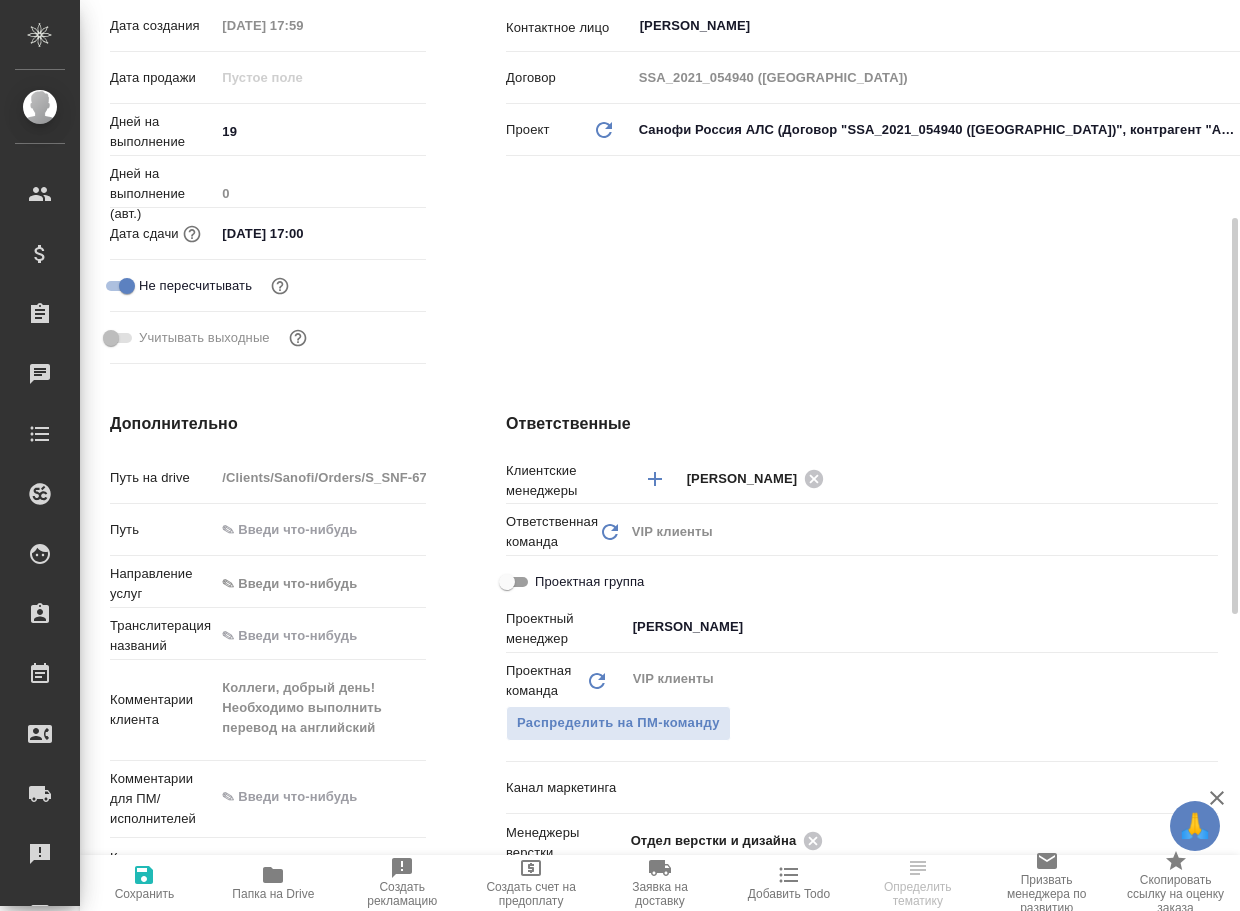 scroll, scrollTop: 700, scrollLeft: 0, axis: vertical 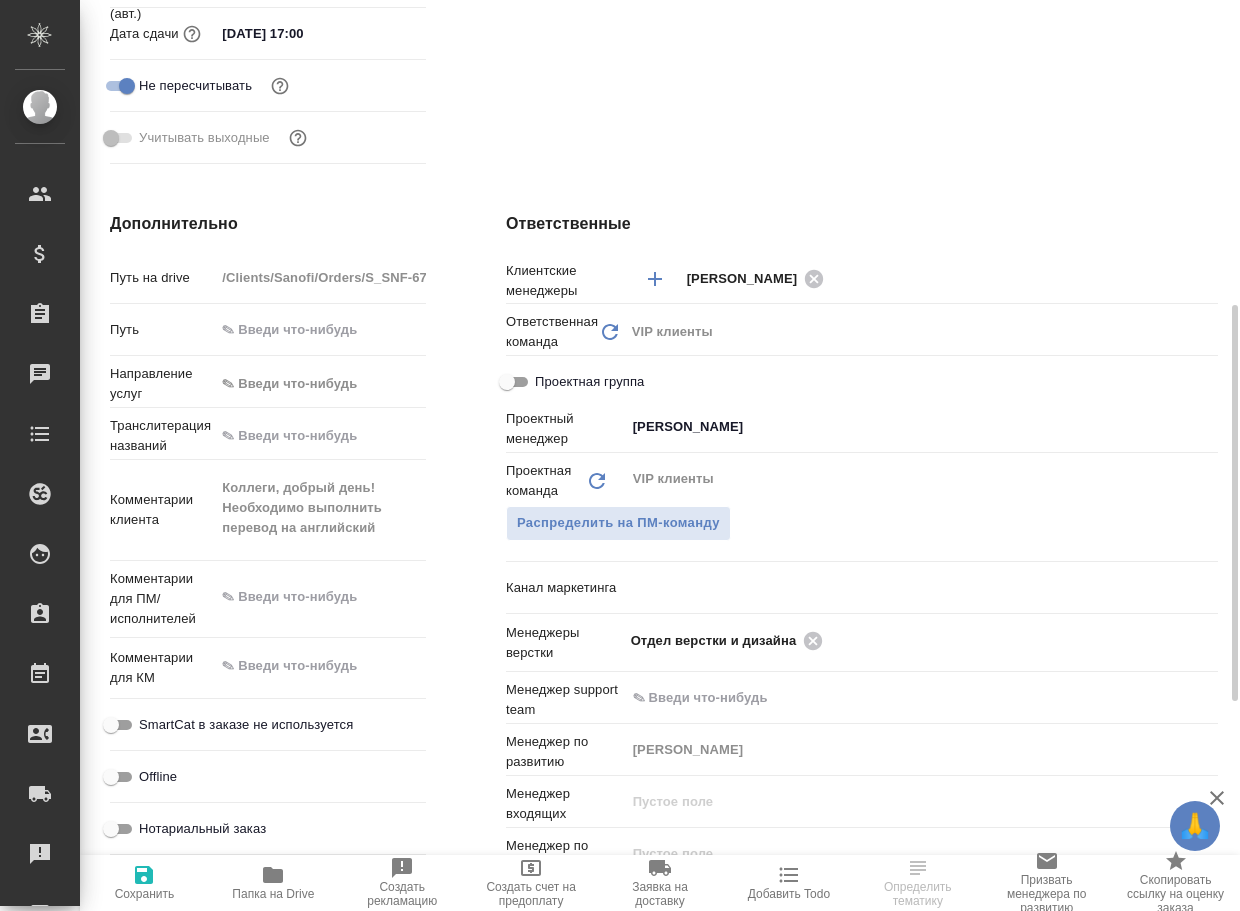 click 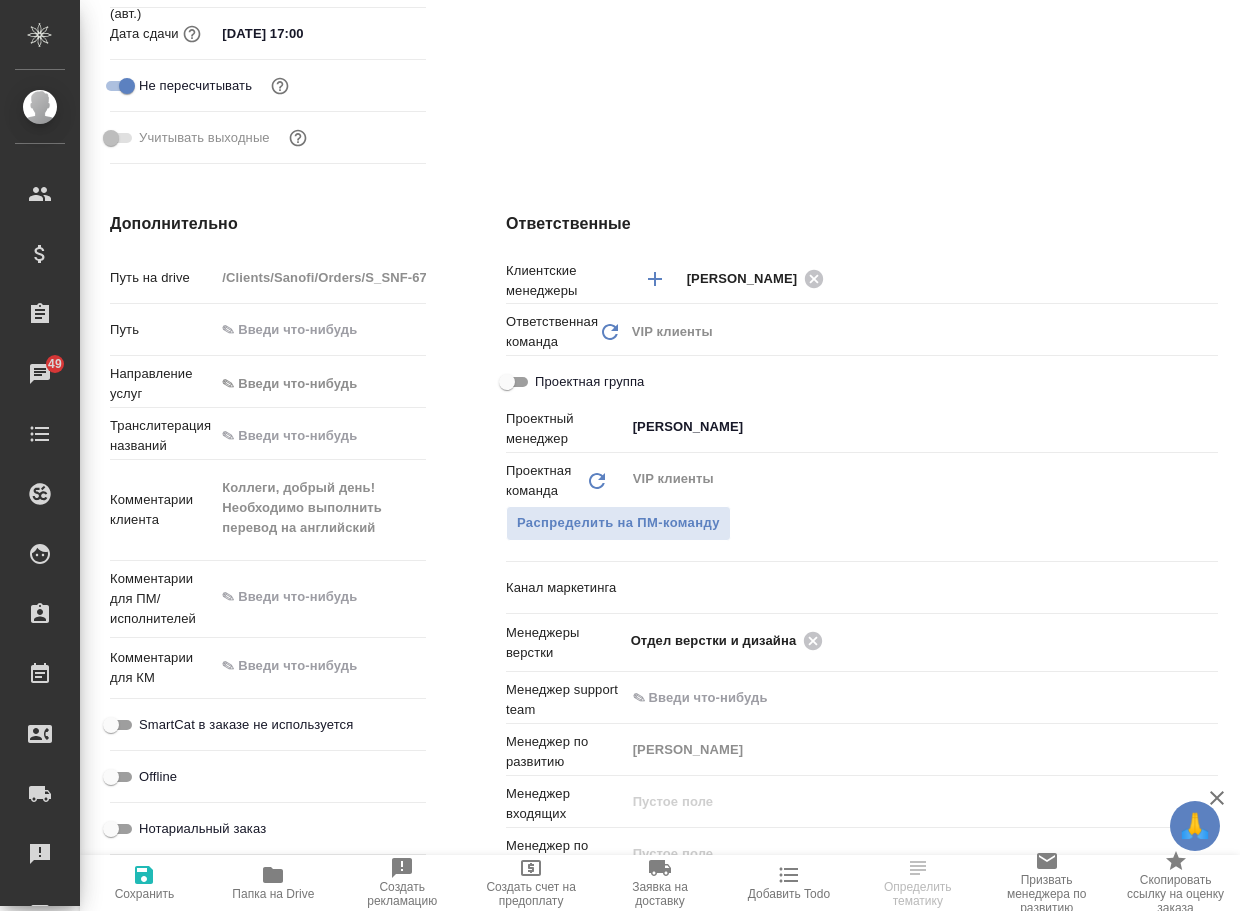 type on "x" 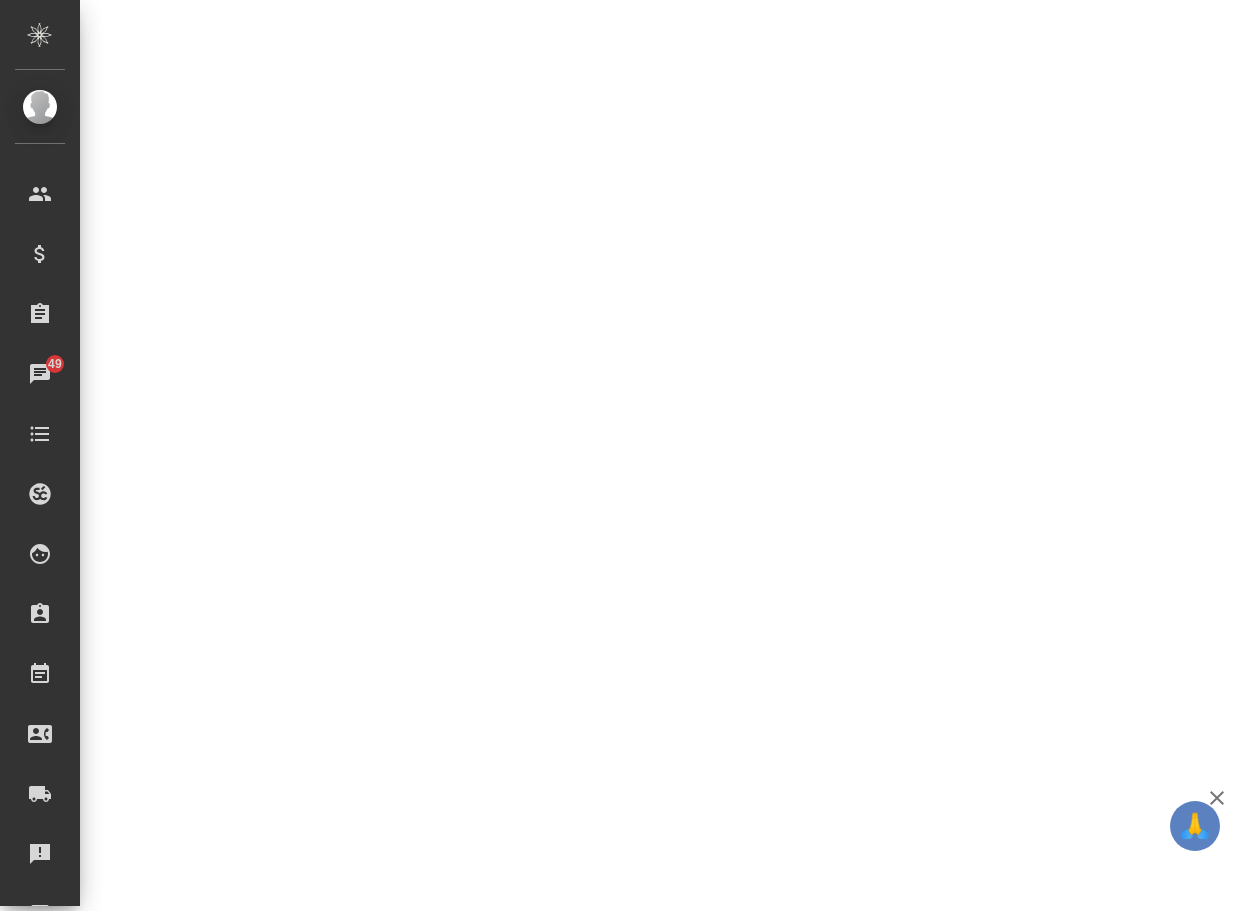 select on "RU" 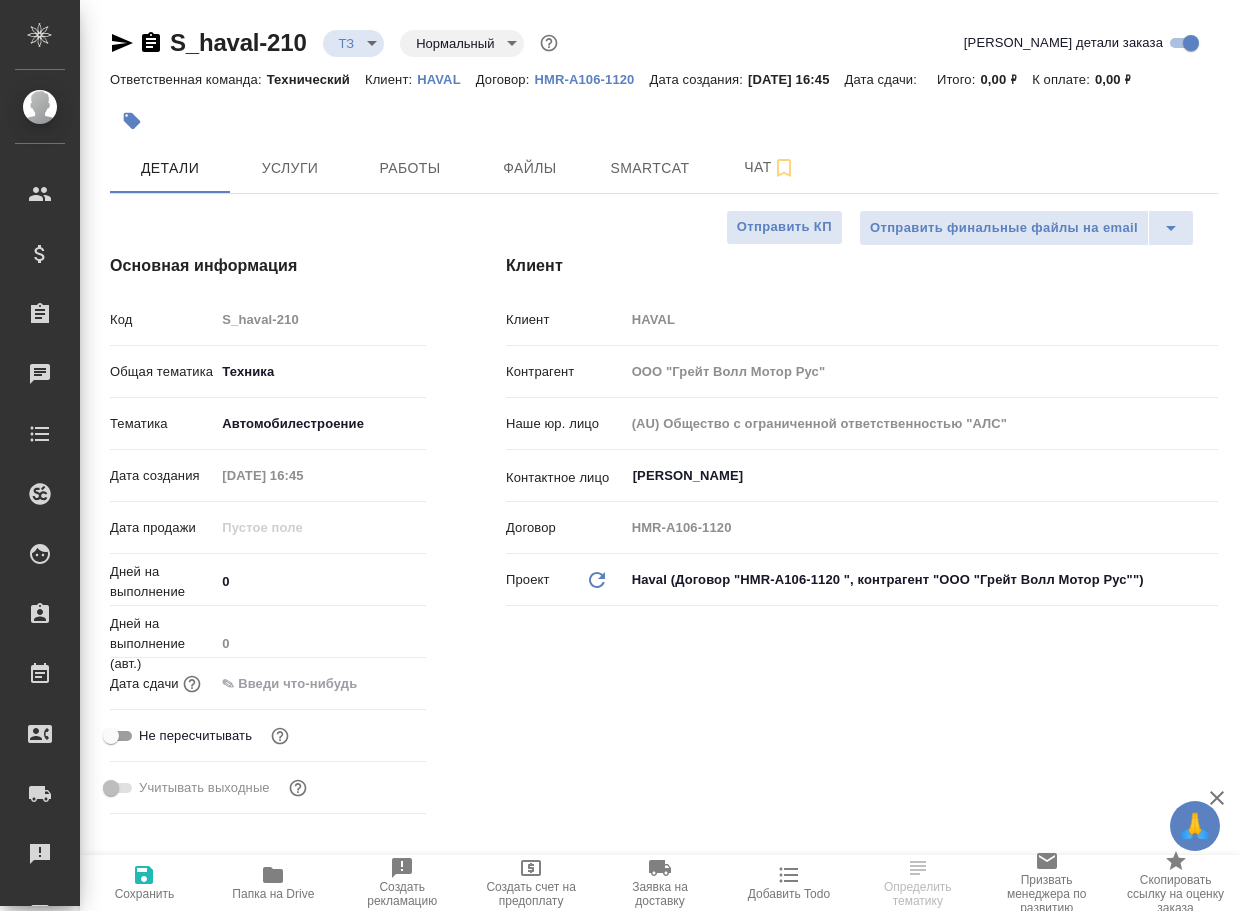 select on "RU" 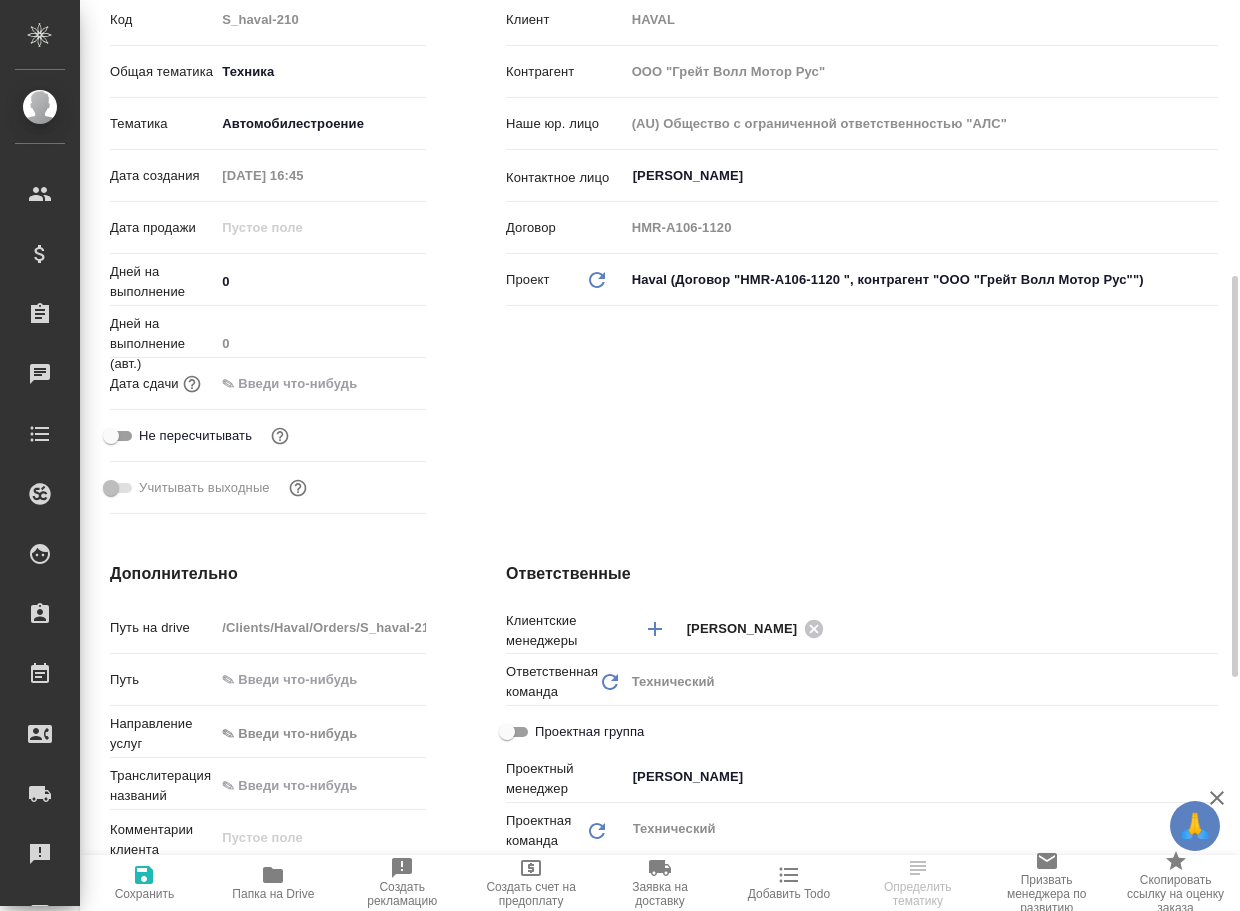 scroll, scrollTop: 500, scrollLeft: 0, axis: vertical 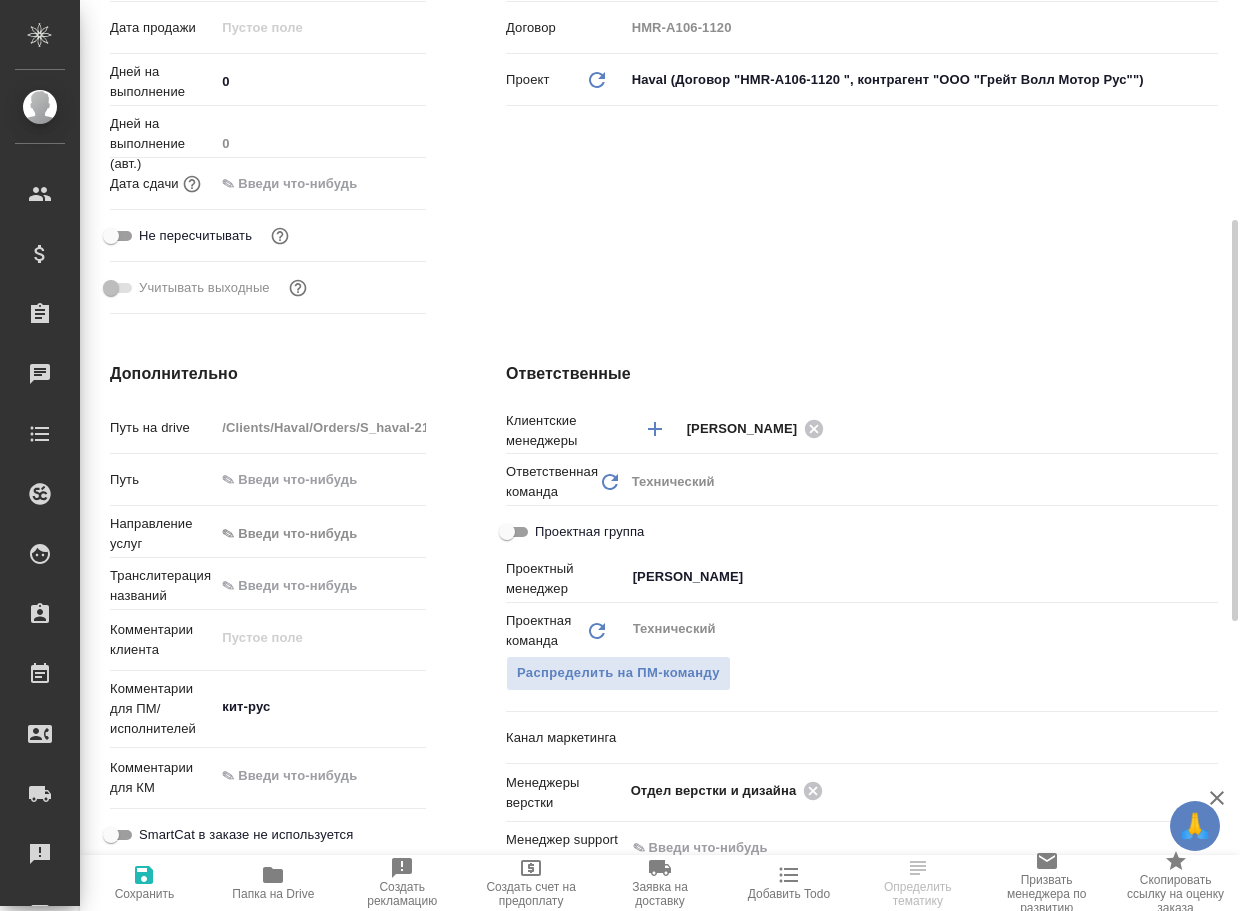 click on "Папка на Drive" at bounding box center (273, 894) 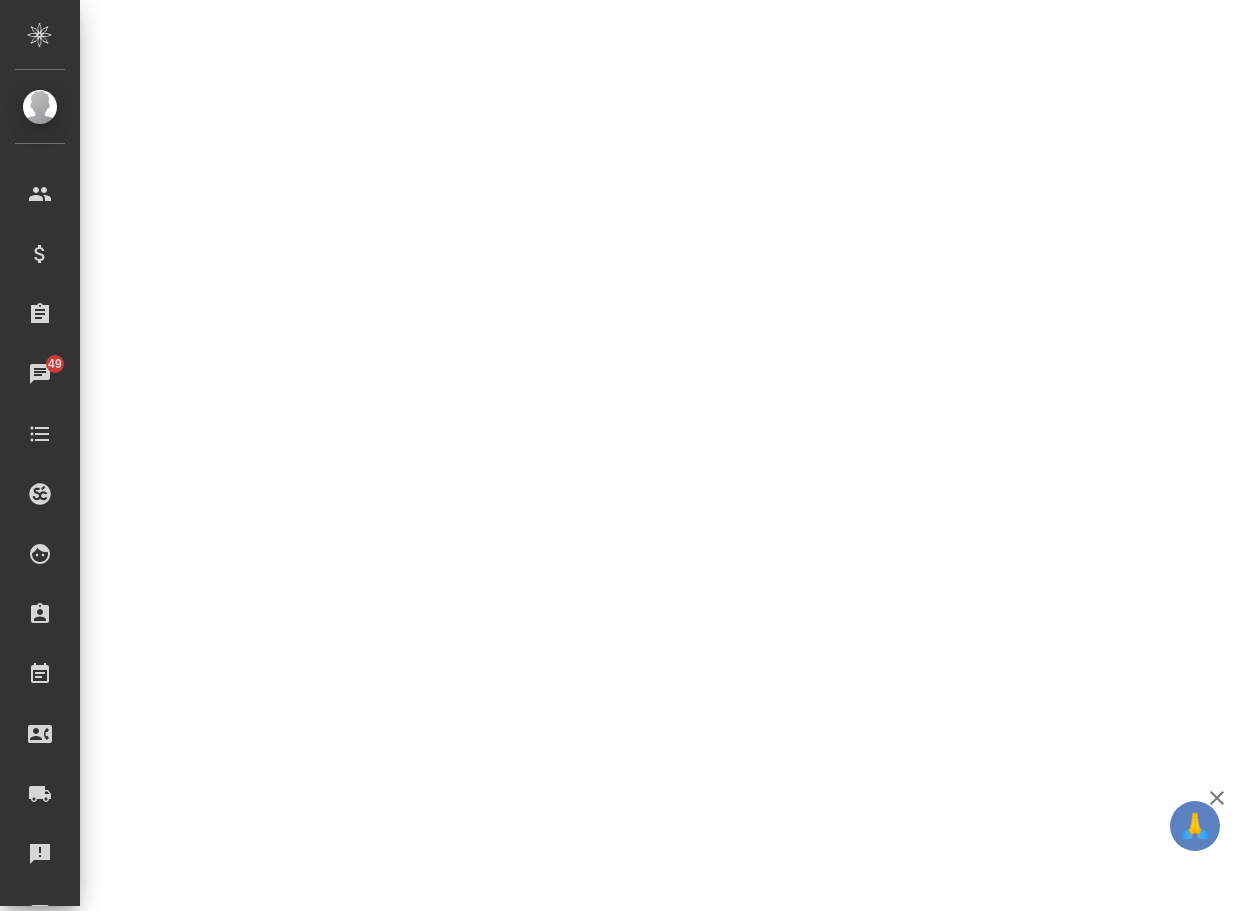 select on "RU" 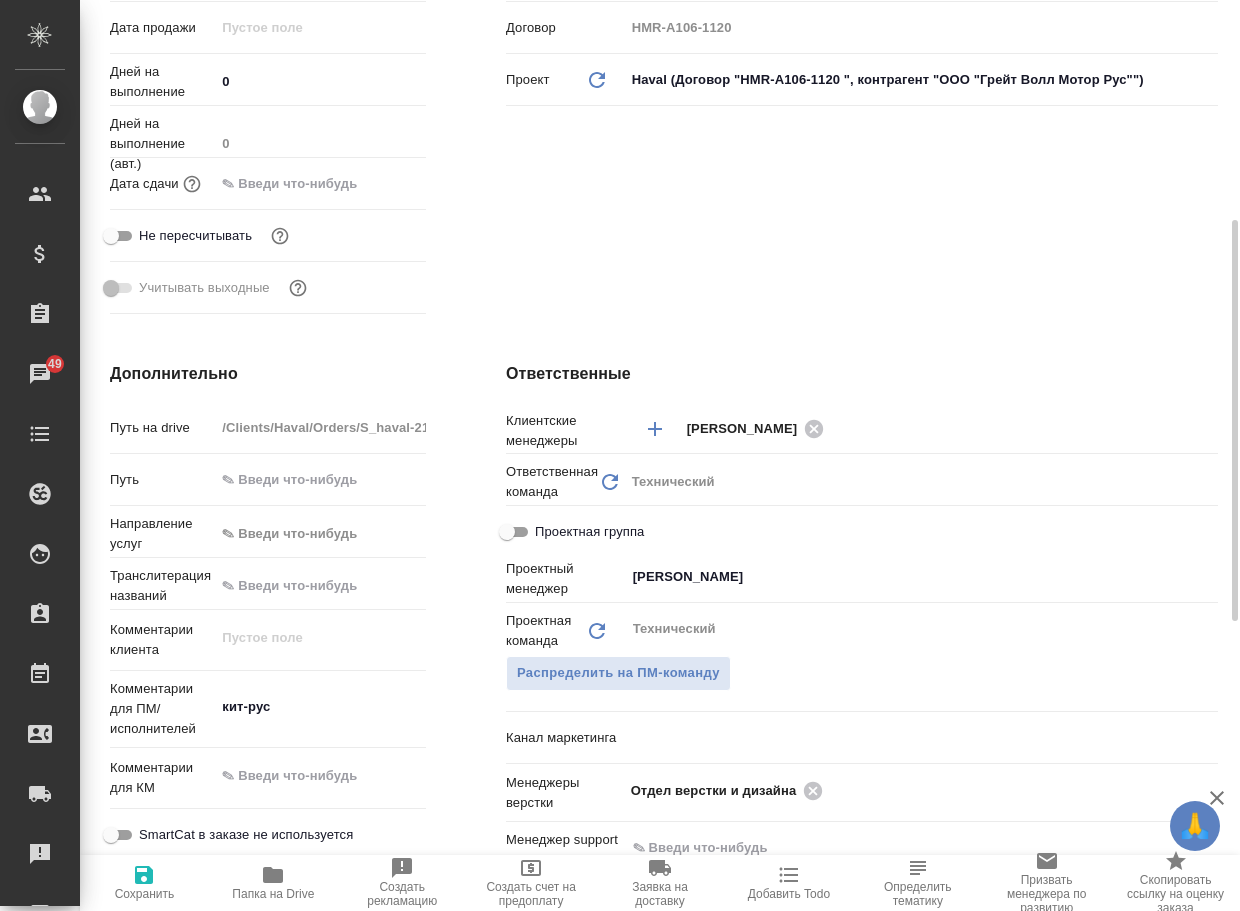 type on "x" 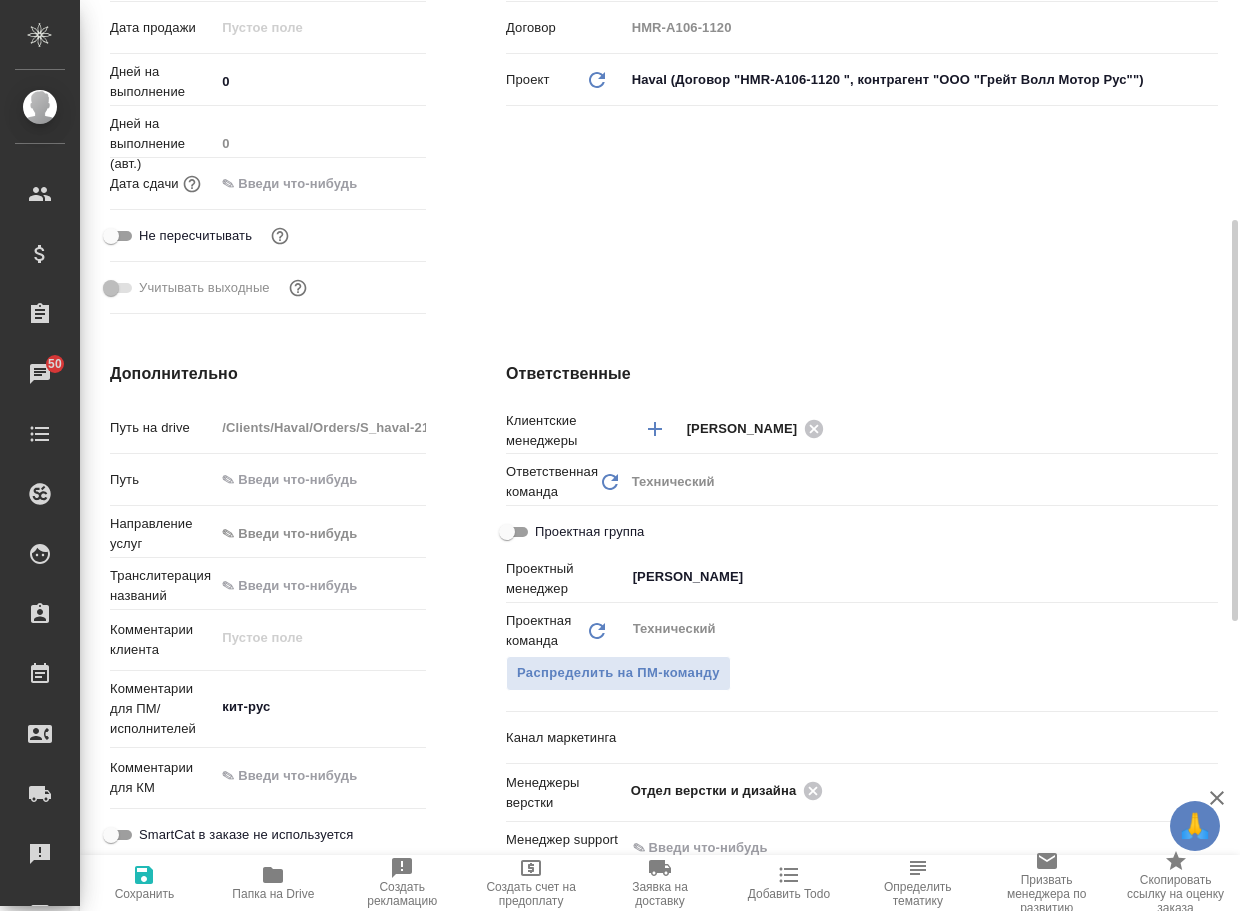 type on "x" 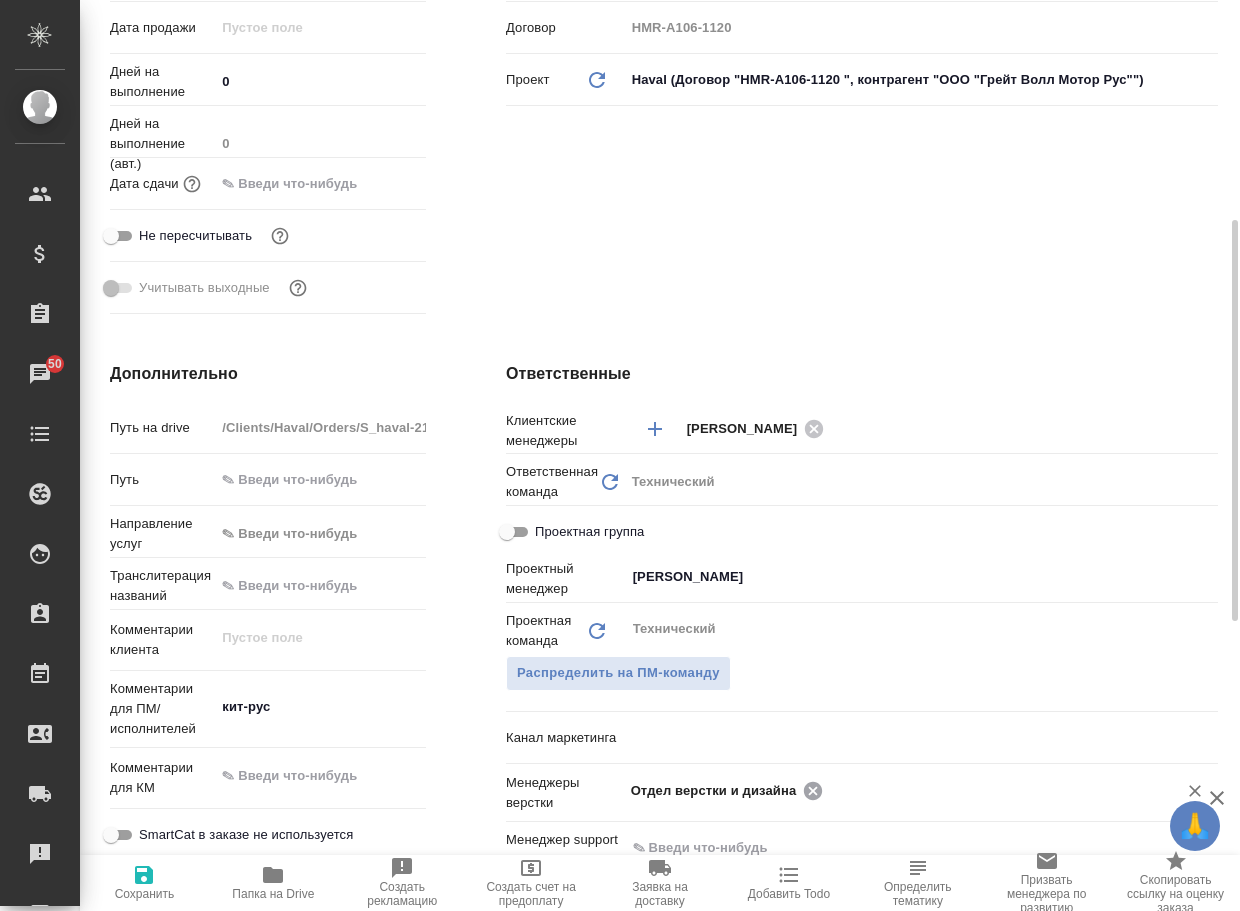click 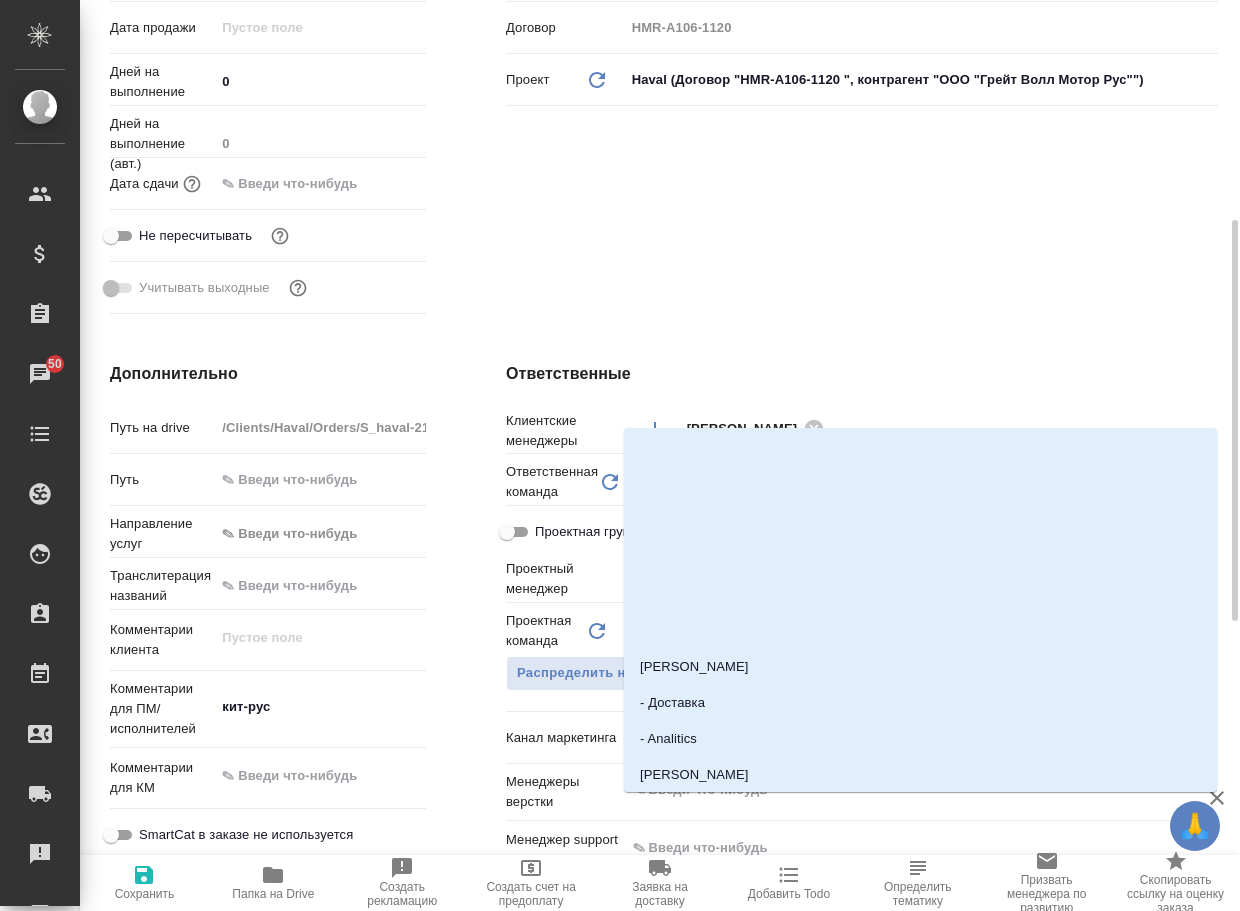 click at bounding box center (888, 790) 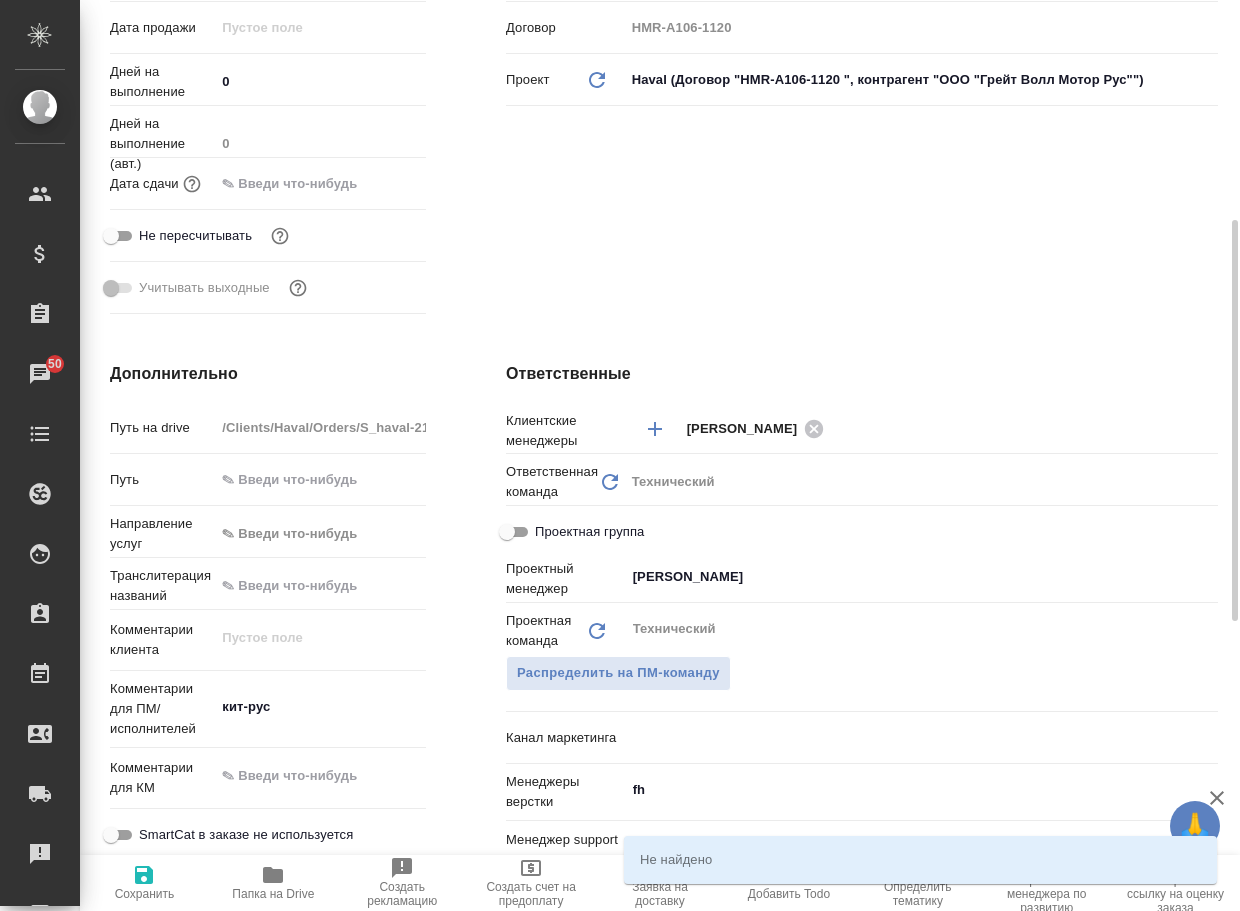 type on "f" 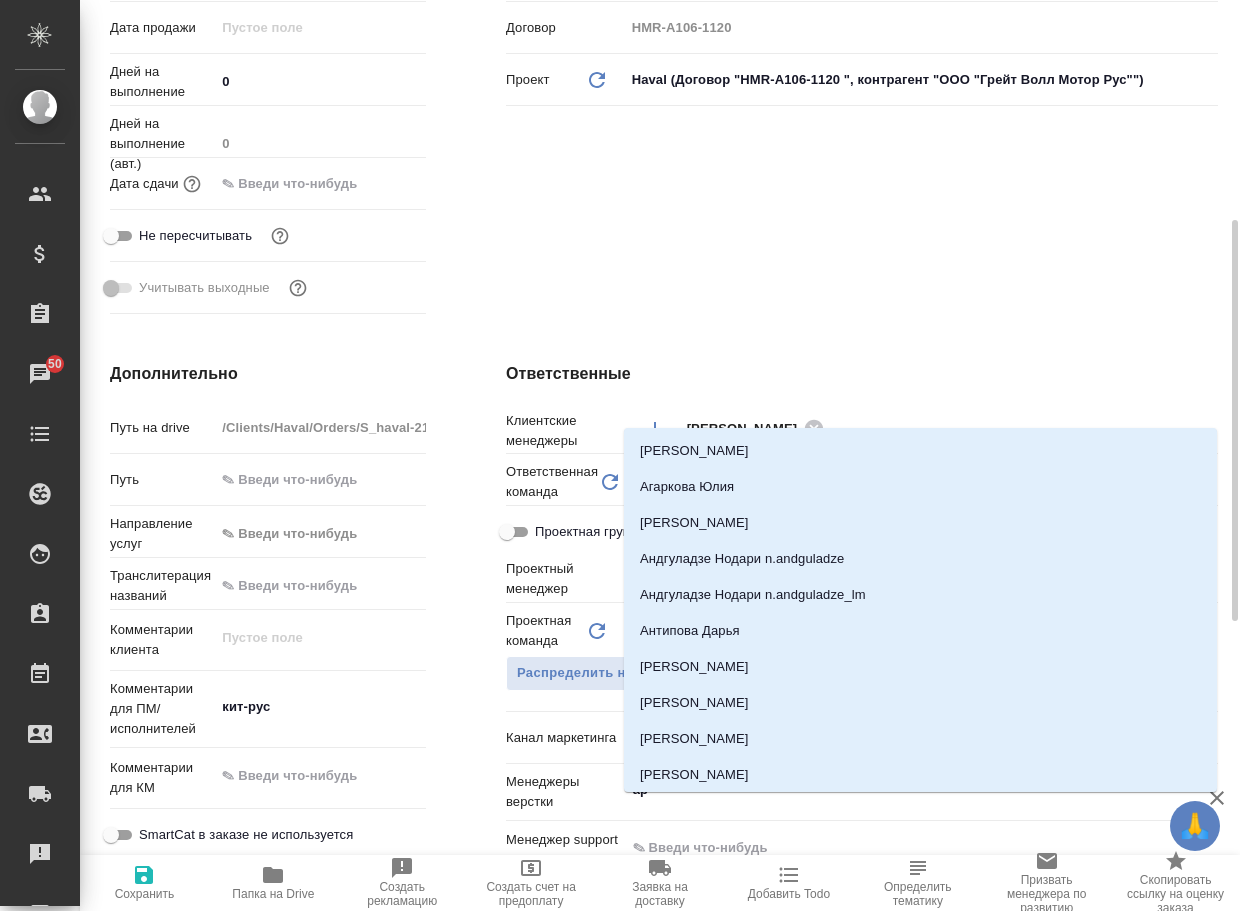 type on "арс" 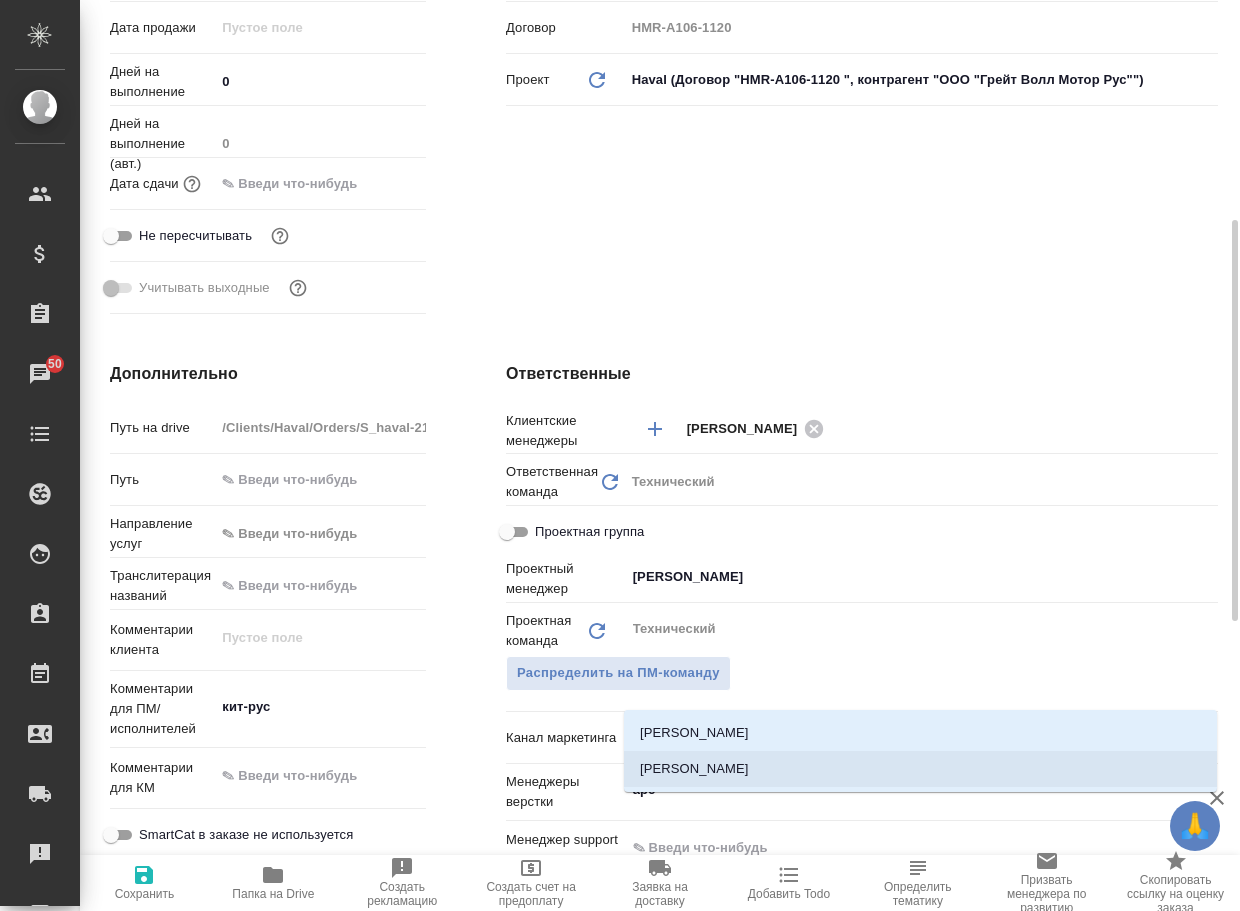 click on "[PERSON_NAME]" at bounding box center (920, 769) 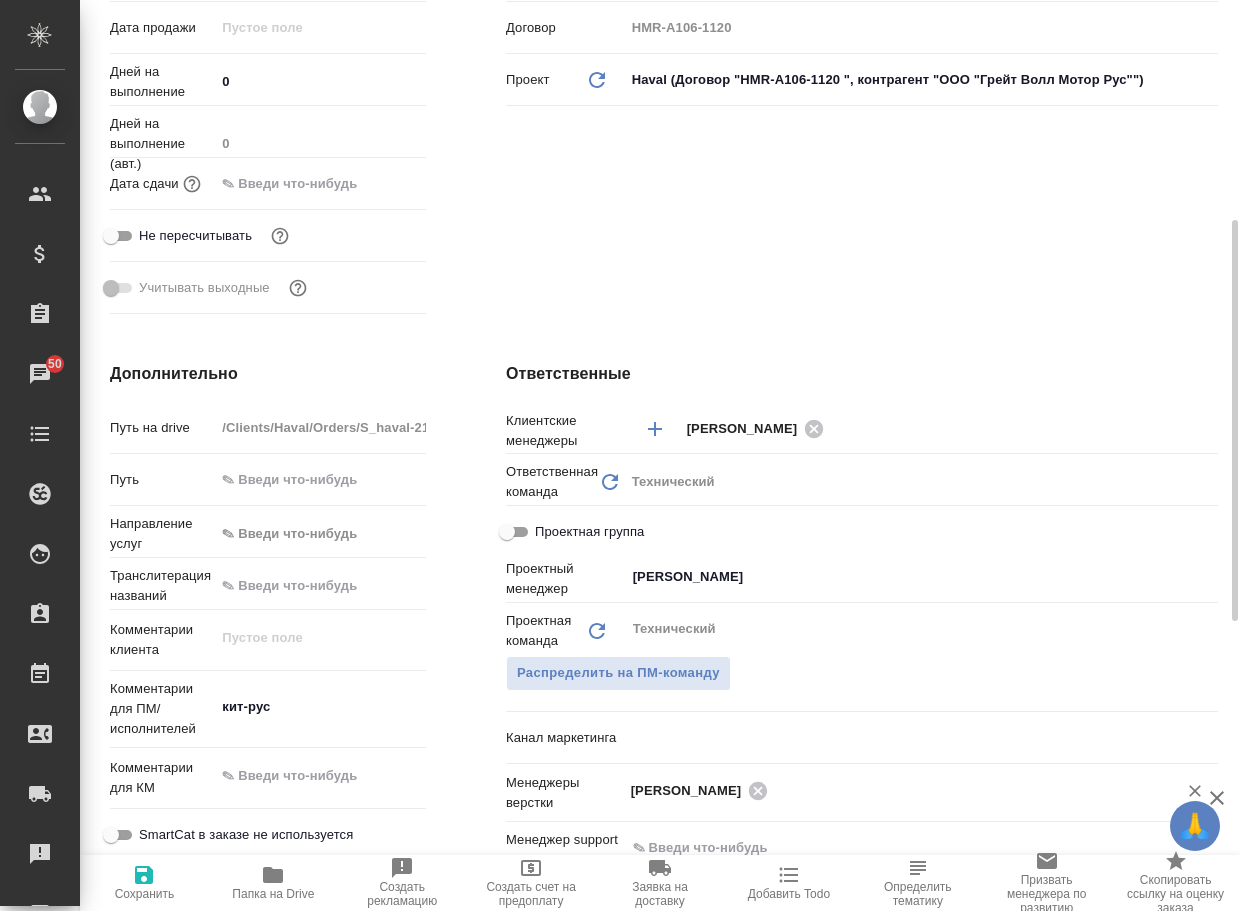 type on "x" 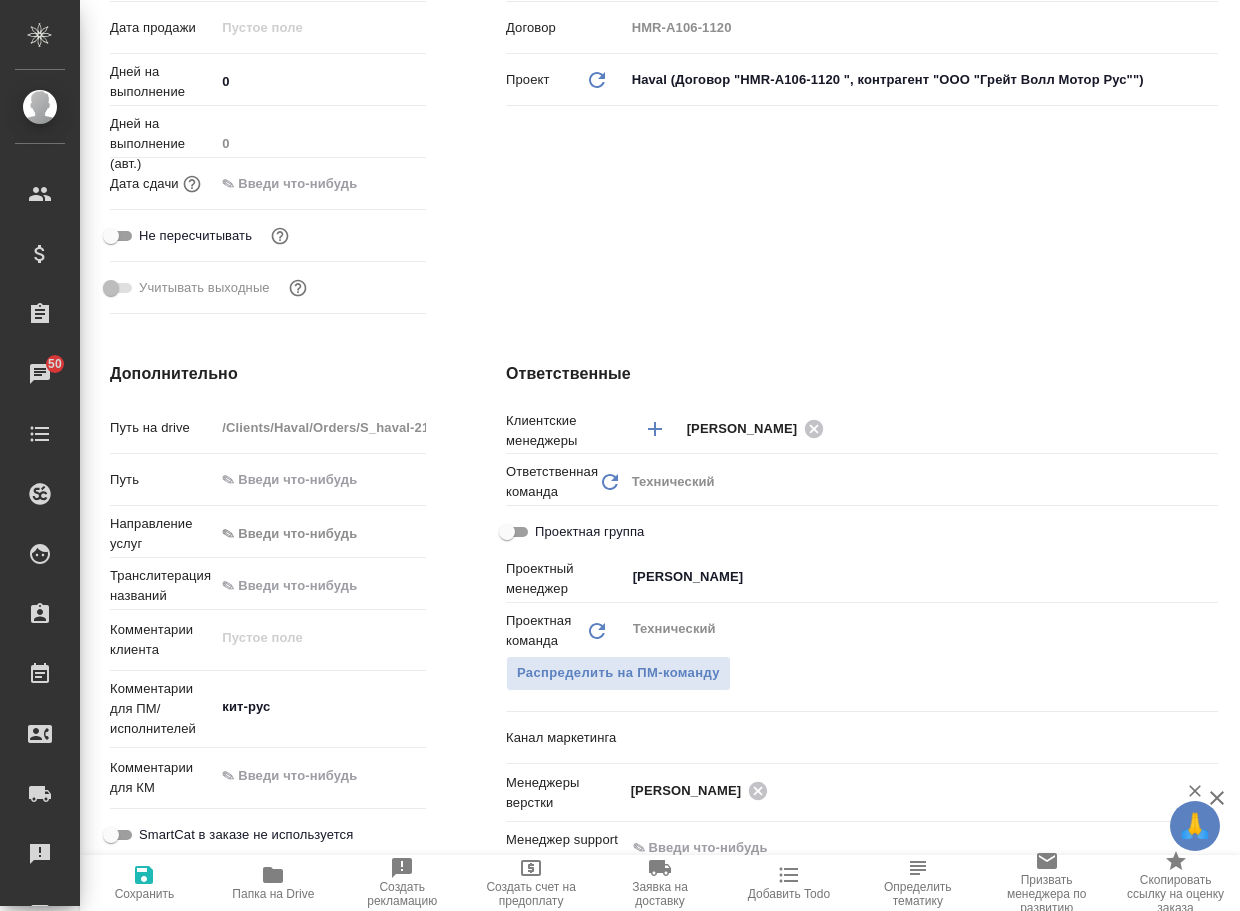 type on "x" 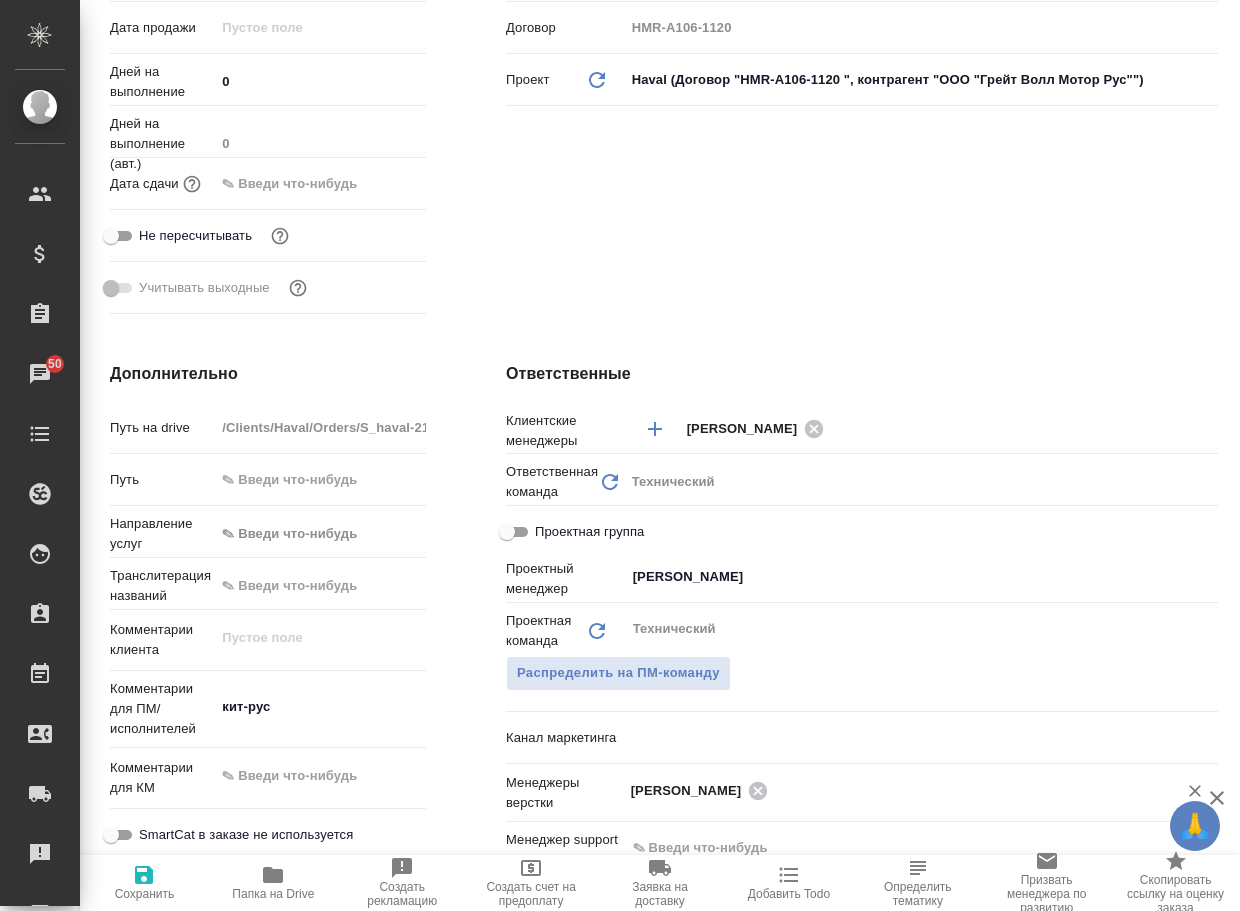 click 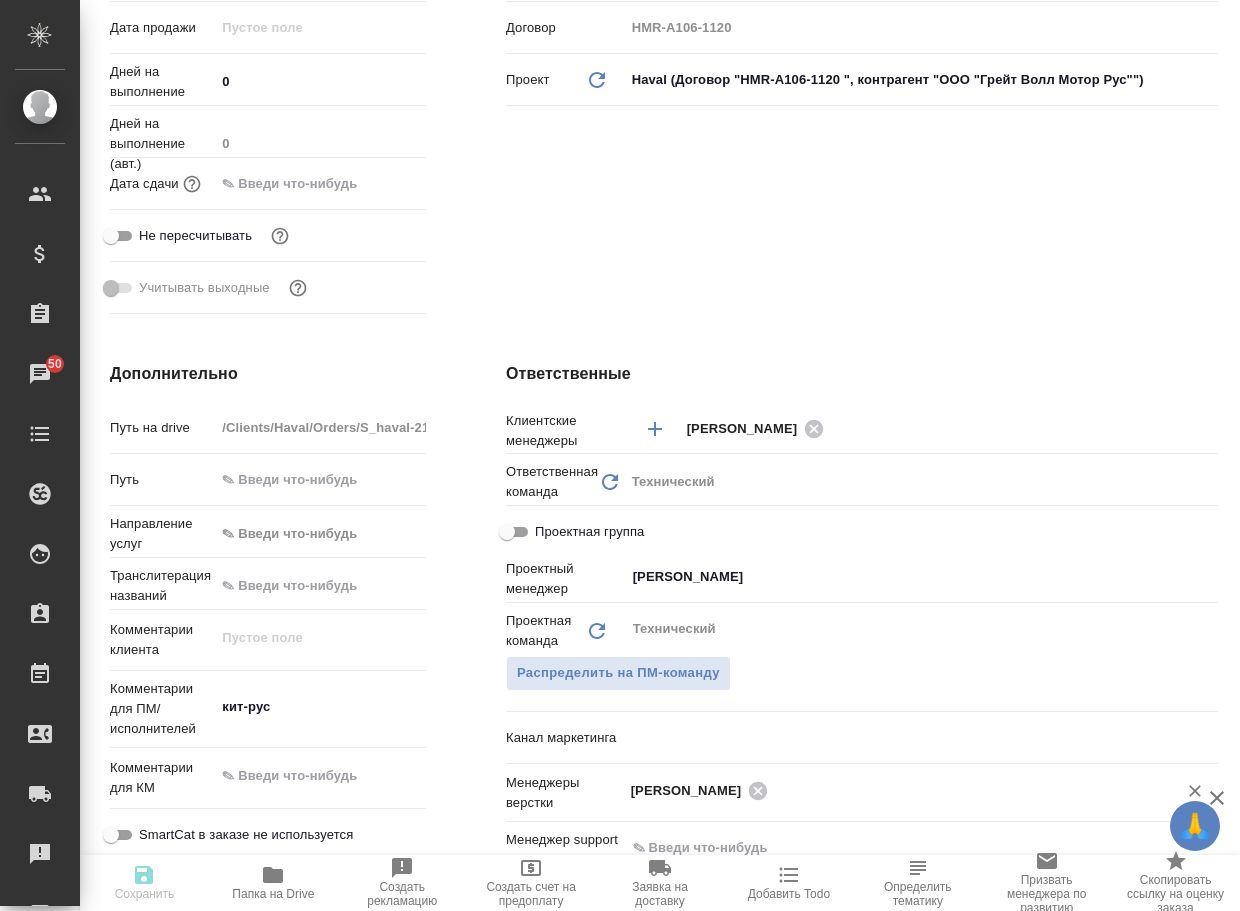 type on "x" 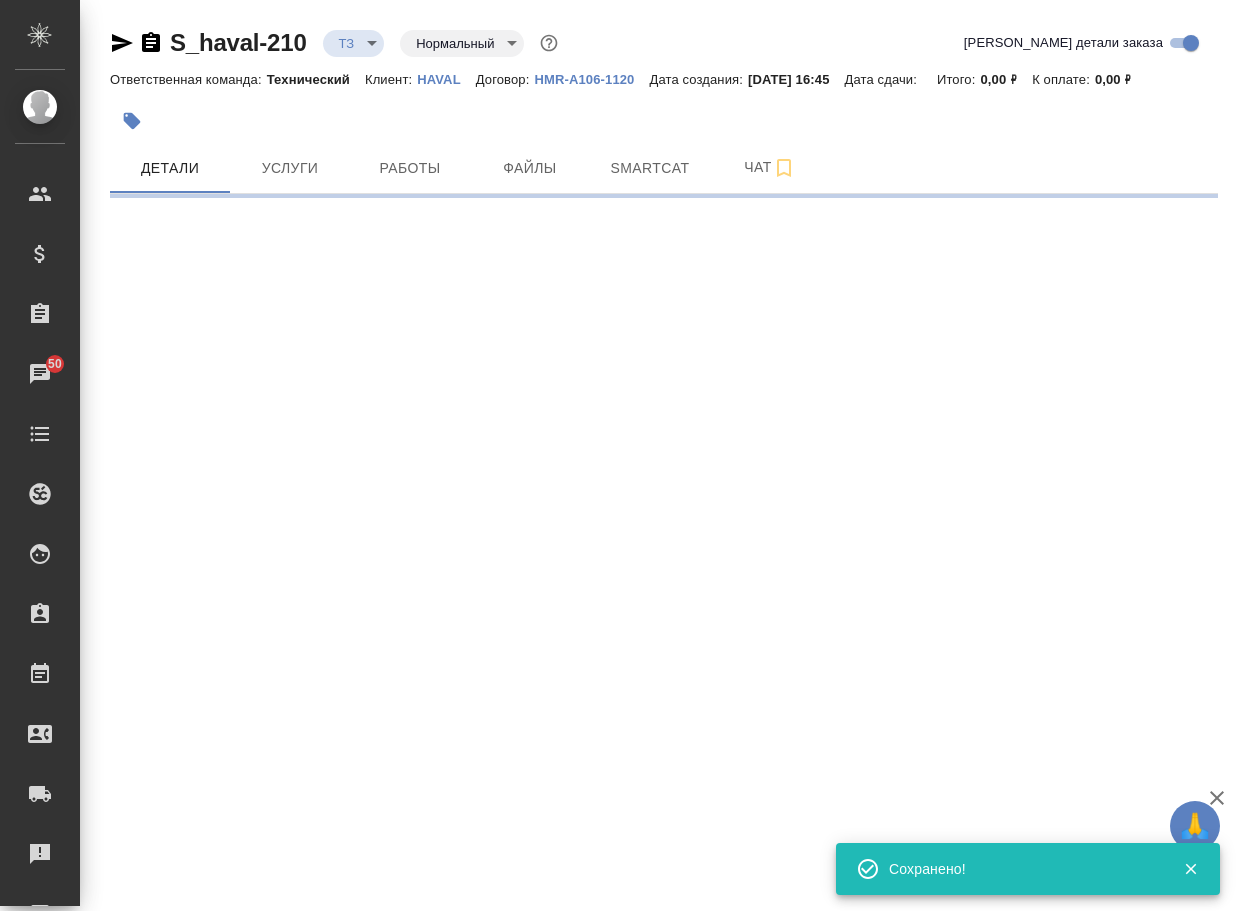 scroll, scrollTop: 0, scrollLeft: 0, axis: both 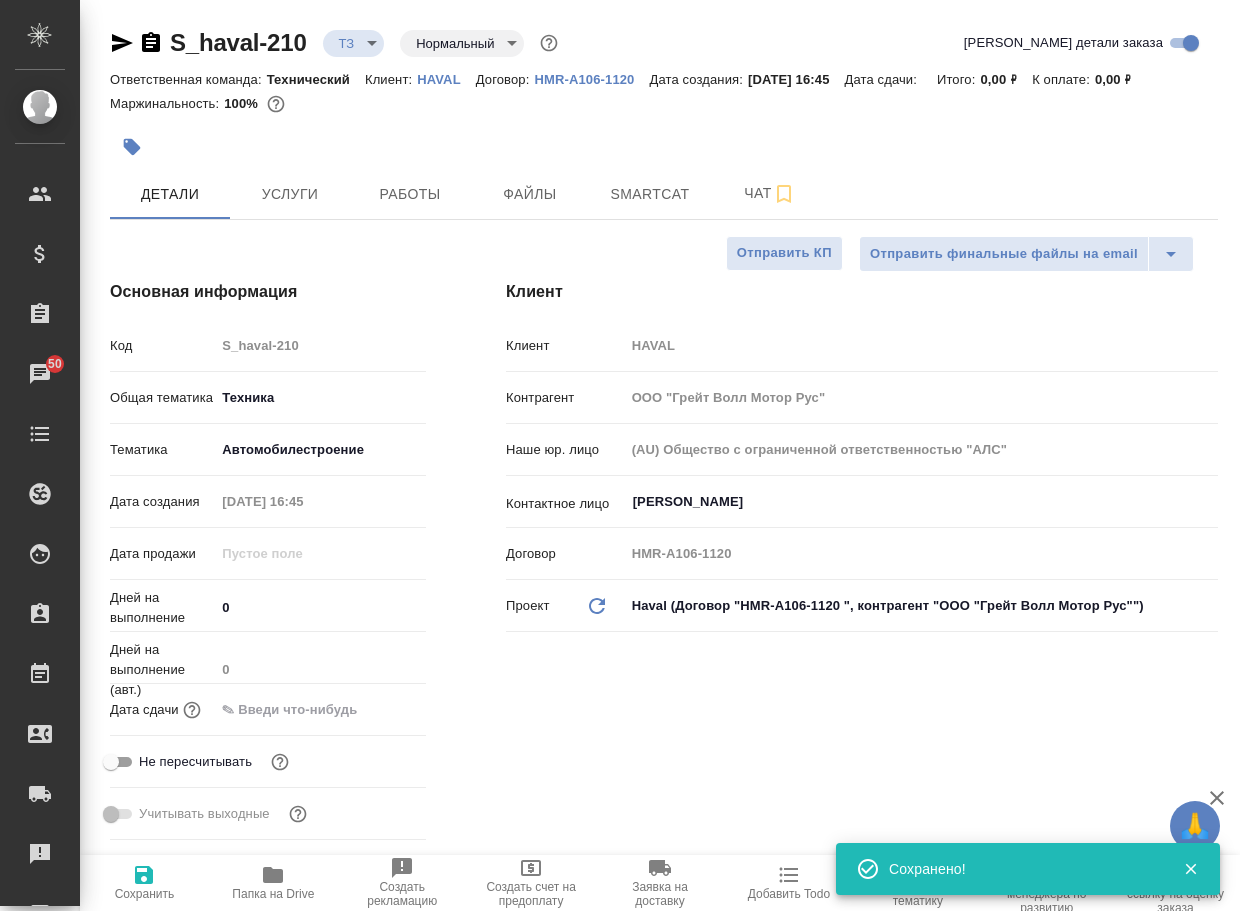 type on "x" 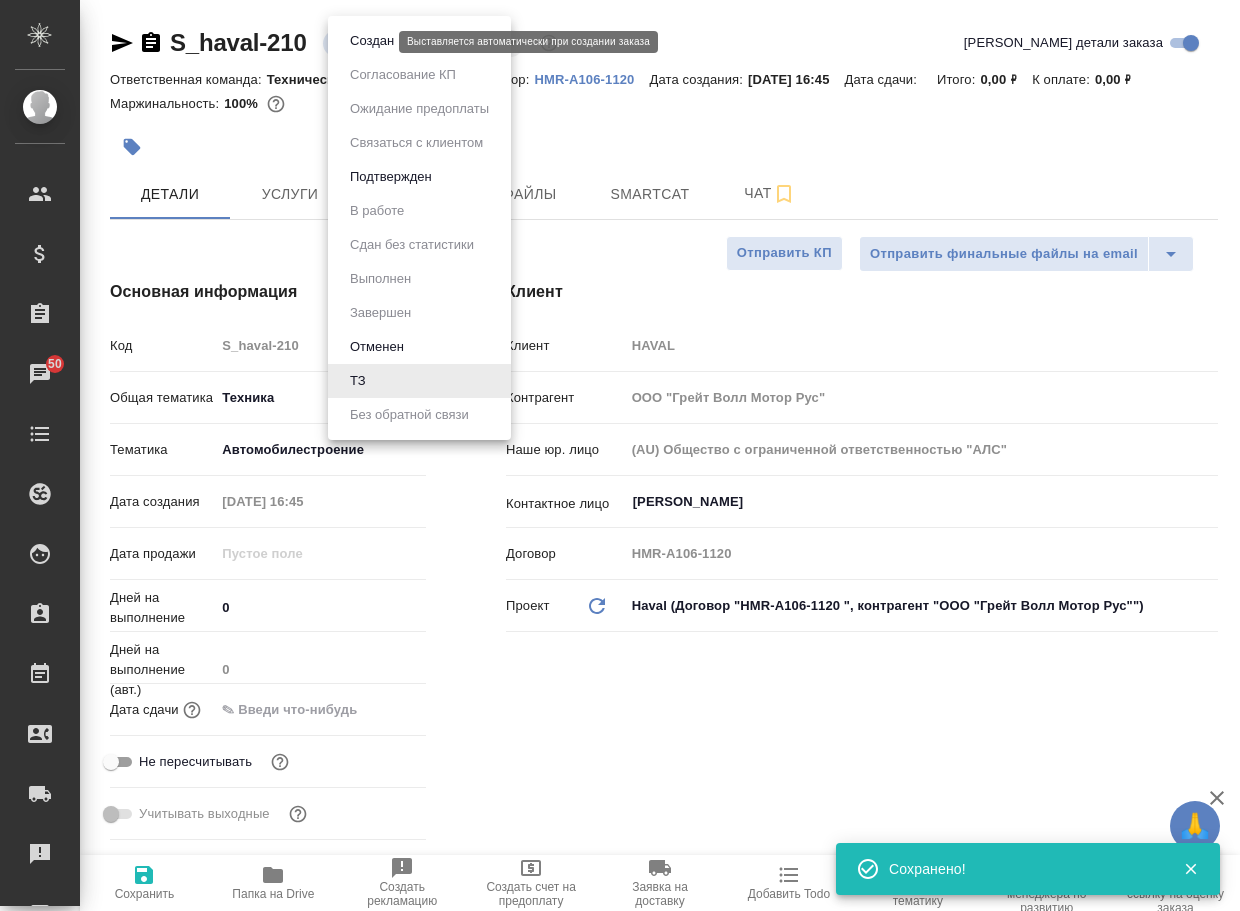 click on "🙏 .cls-1
fill:#fff;
AWATERA Arsenyeva Vera Клиенты Спецификации Заказы 50 Чаты Todo Проекты SC Исполнители Кандидаты Работы Входящие заявки Заявки на доставку Рекламации Проекты процессинга Конференции Выйти S_haval-210 ТЗ tz Нормальный normal Кратко детали заказа Ответственная команда: Технический Клиент: HAVAL Договор: HMR-A106-1120    Дата создания: 15.07.2025, 16:45 Дата сдачи: Итого: 0,00 ₽ К оплате: 0,00 ₽ Маржинальность: 100% Детали Услуги Работы Файлы Smartcat Чат Отправить финальные файлы на email Отправить КП Основная информация Код S_haval-210 Общая тематика Техника tech Тематика 15.07.2025 16:45 0 0" at bounding box center [620, 455] 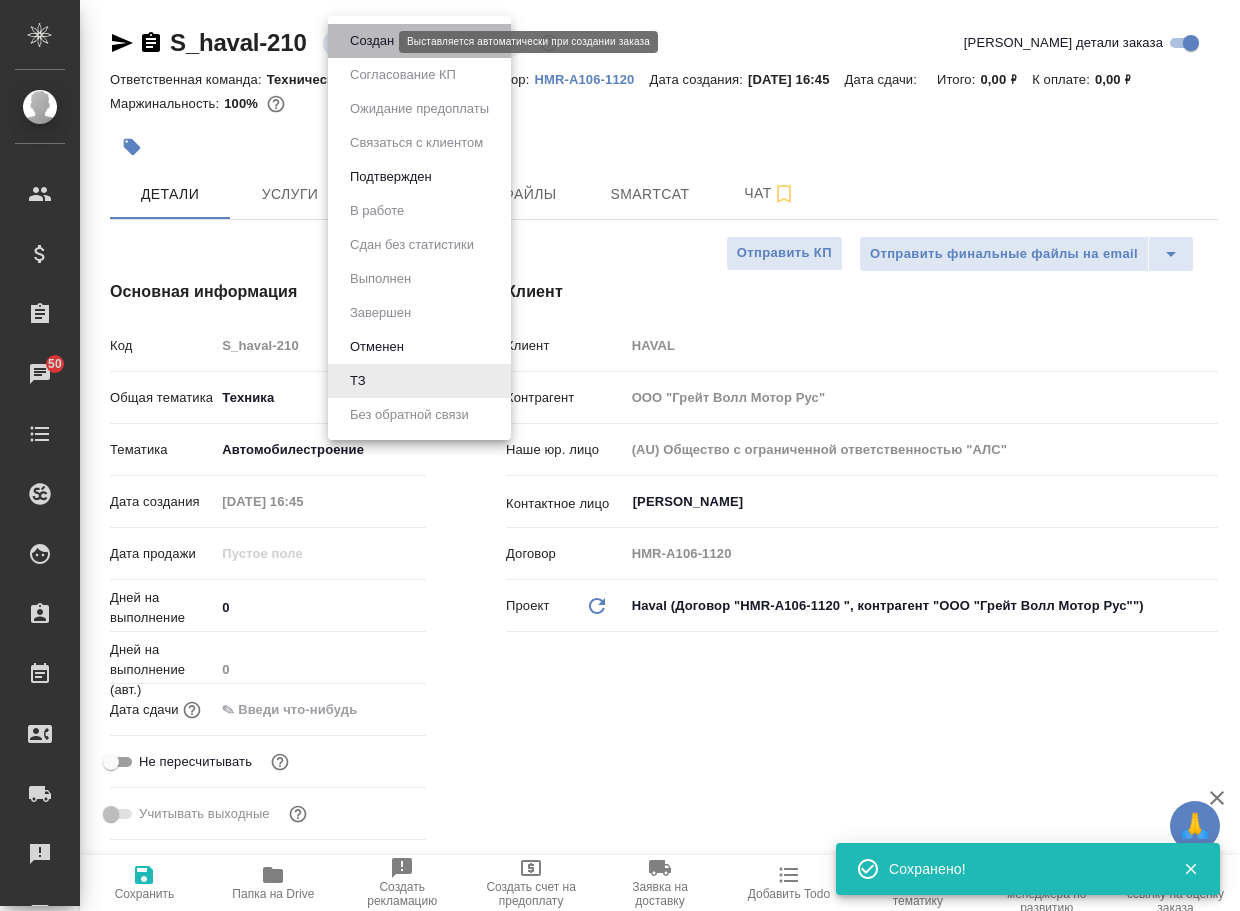 click on "Создан" at bounding box center [372, 41] 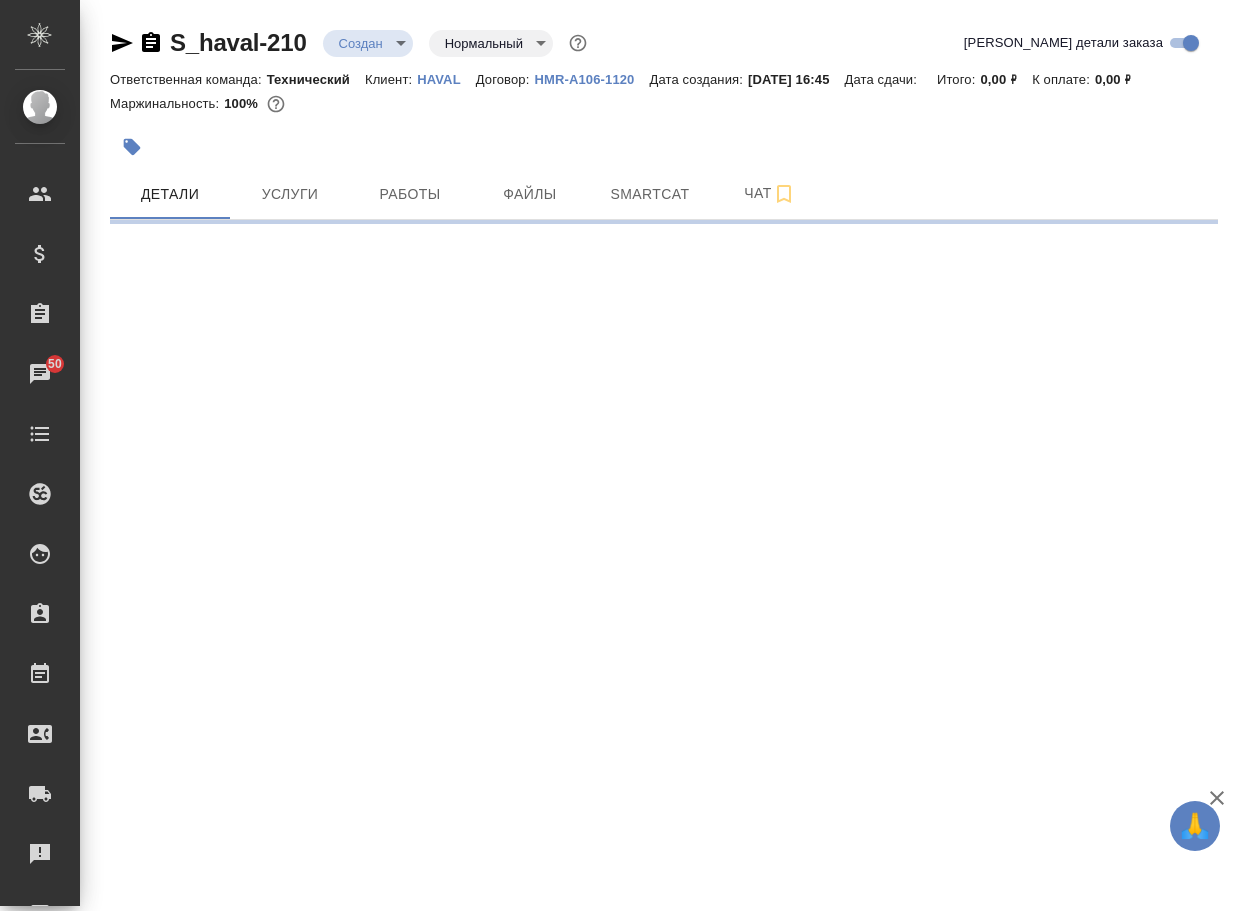 select on "RU" 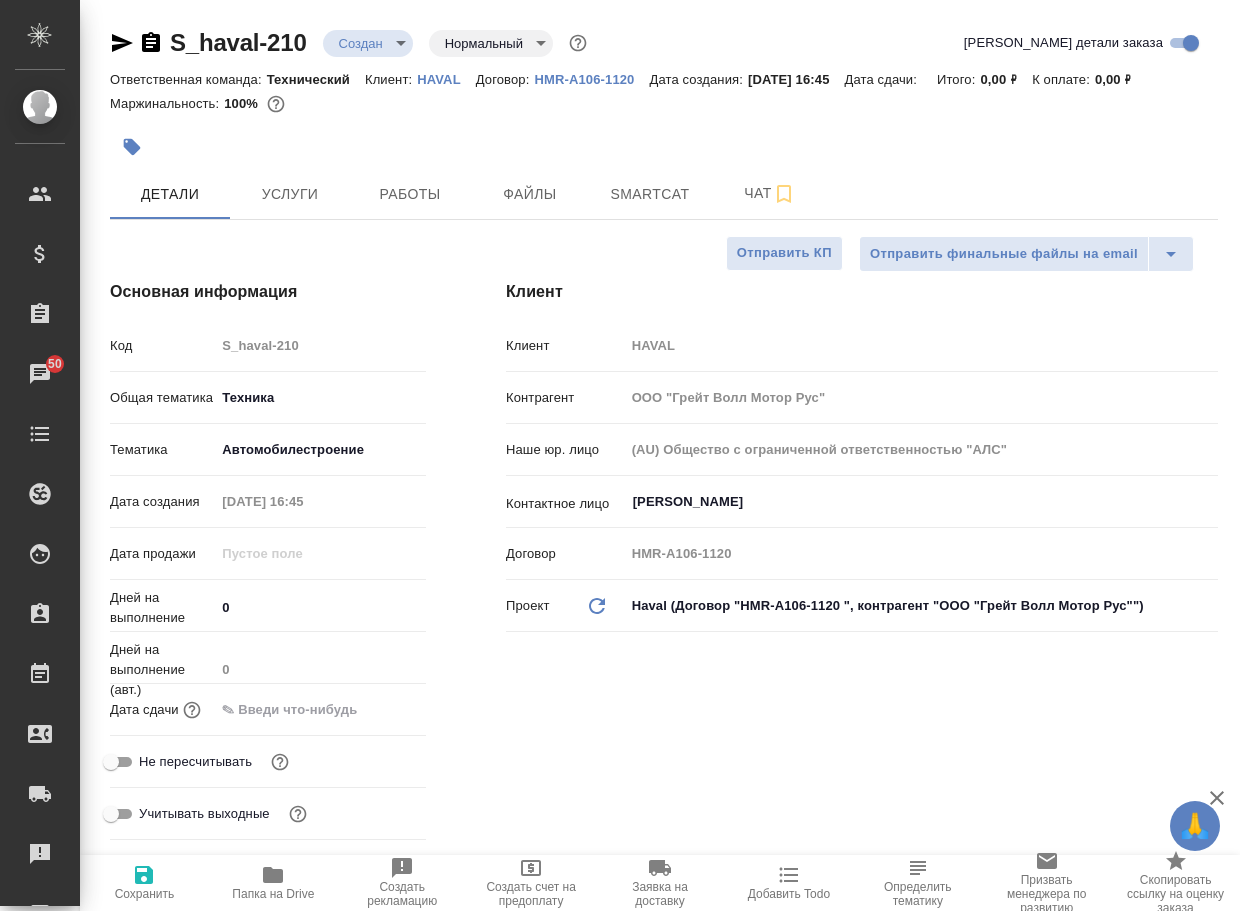 click on "Чат" at bounding box center [770, 193] 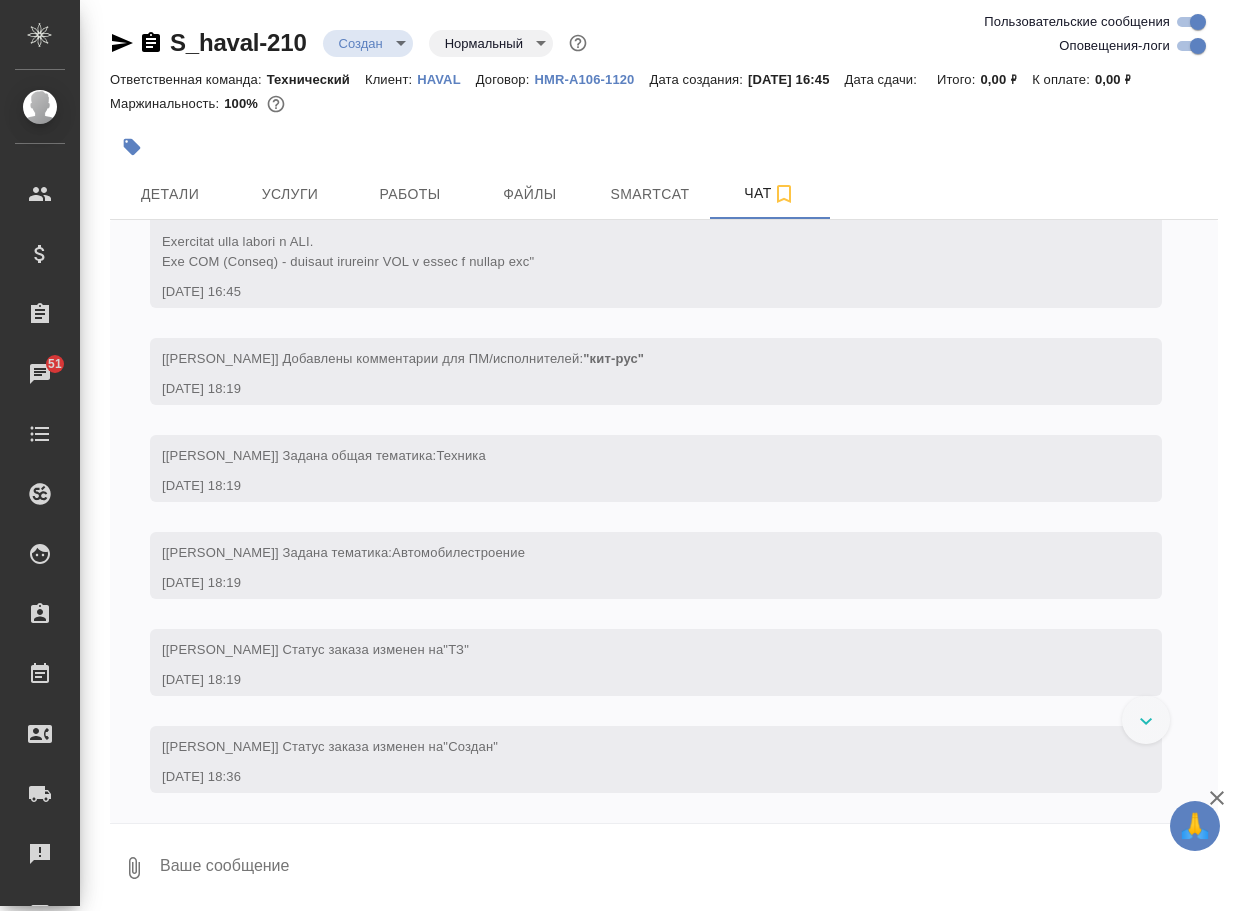 scroll, scrollTop: 806, scrollLeft: 0, axis: vertical 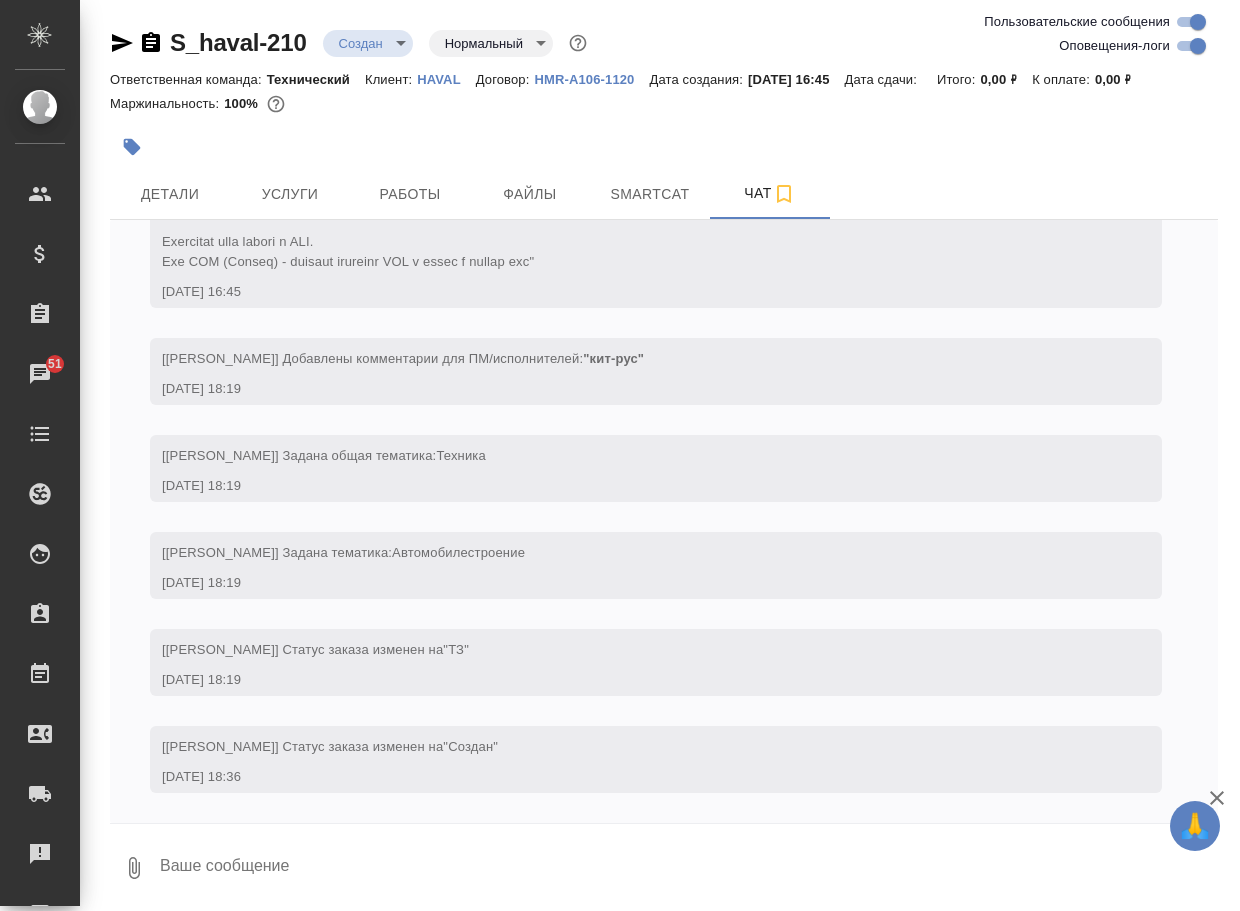 click at bounding box center (688, 868) 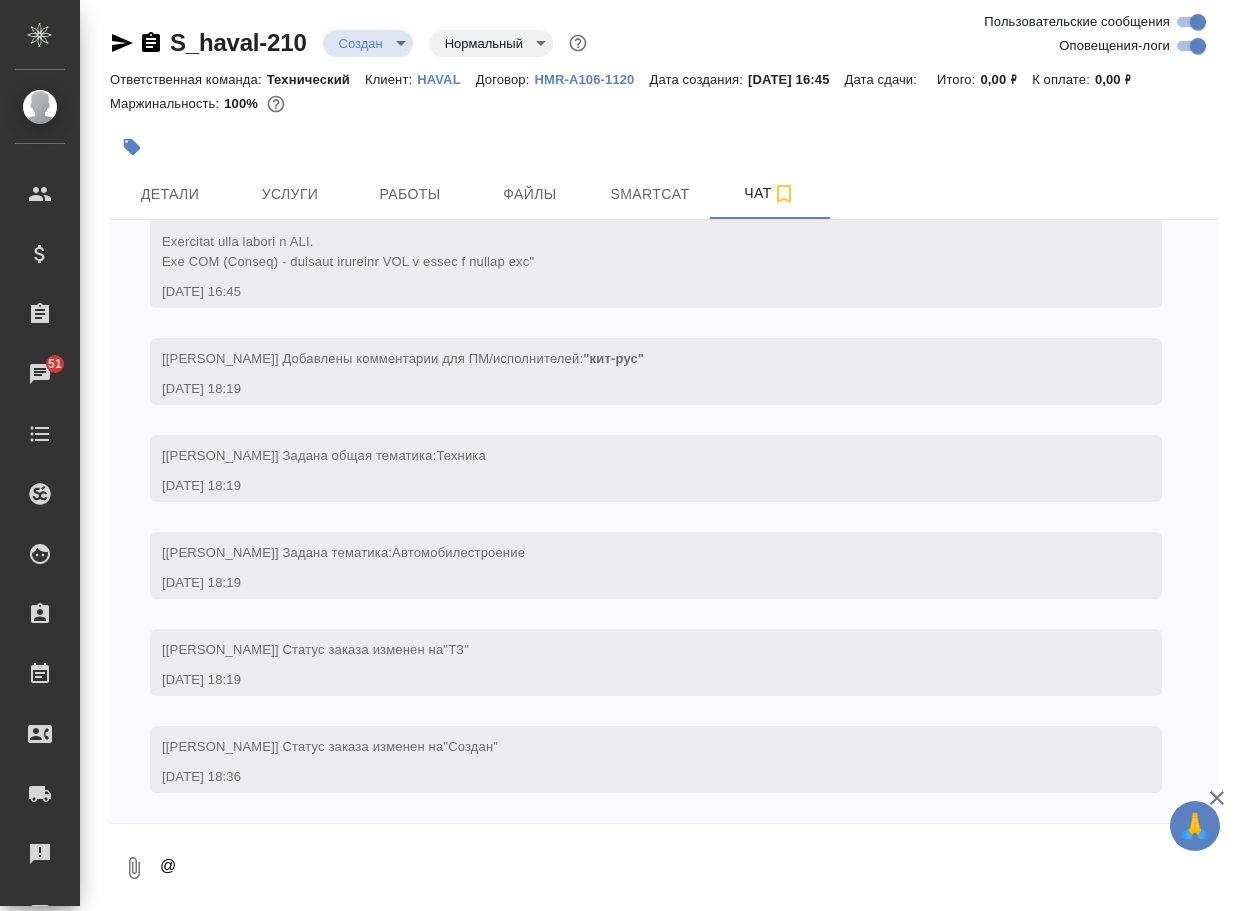 scroll, scrollTop: 6, scrollLeft: 0, axis: vertical 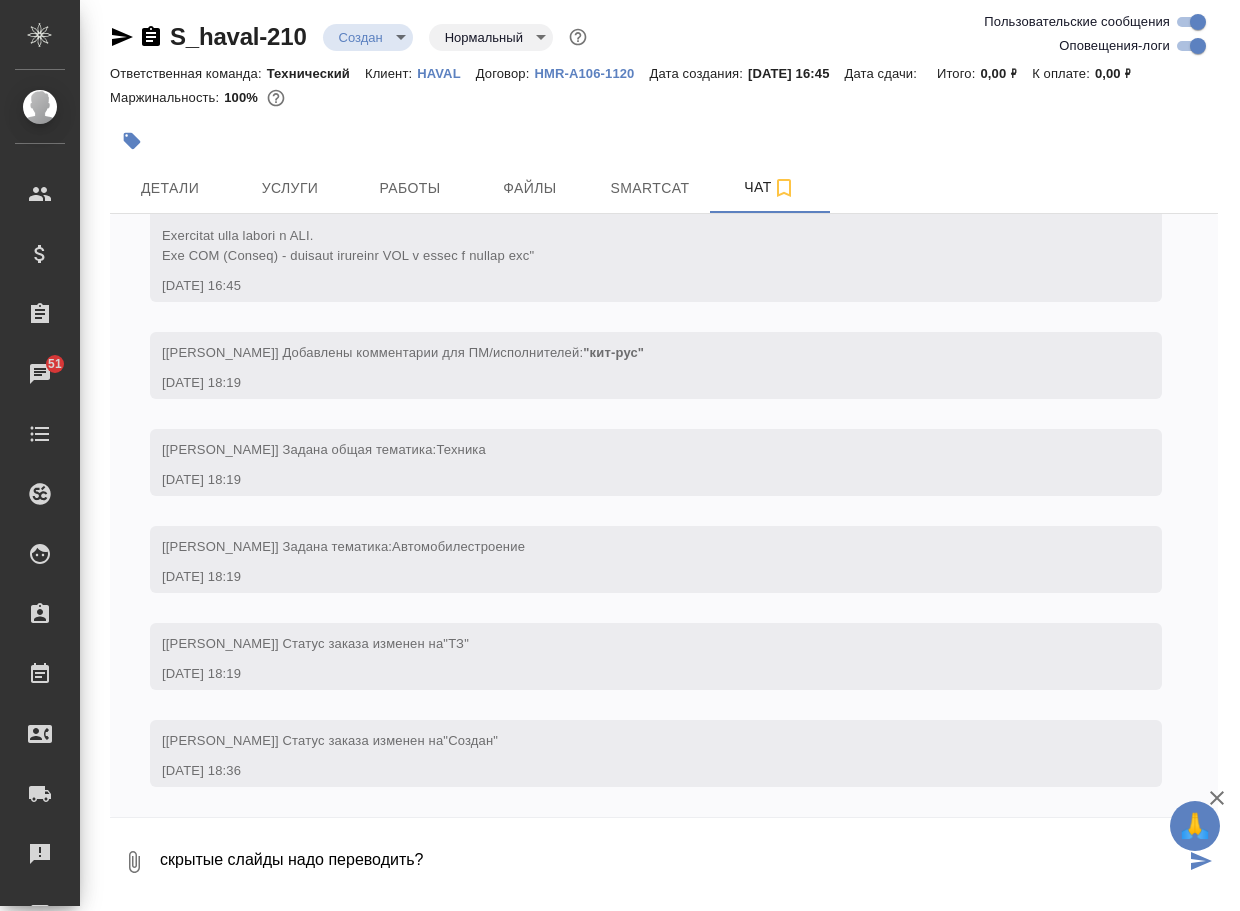 type on "скрытые слайды надо переводить?" 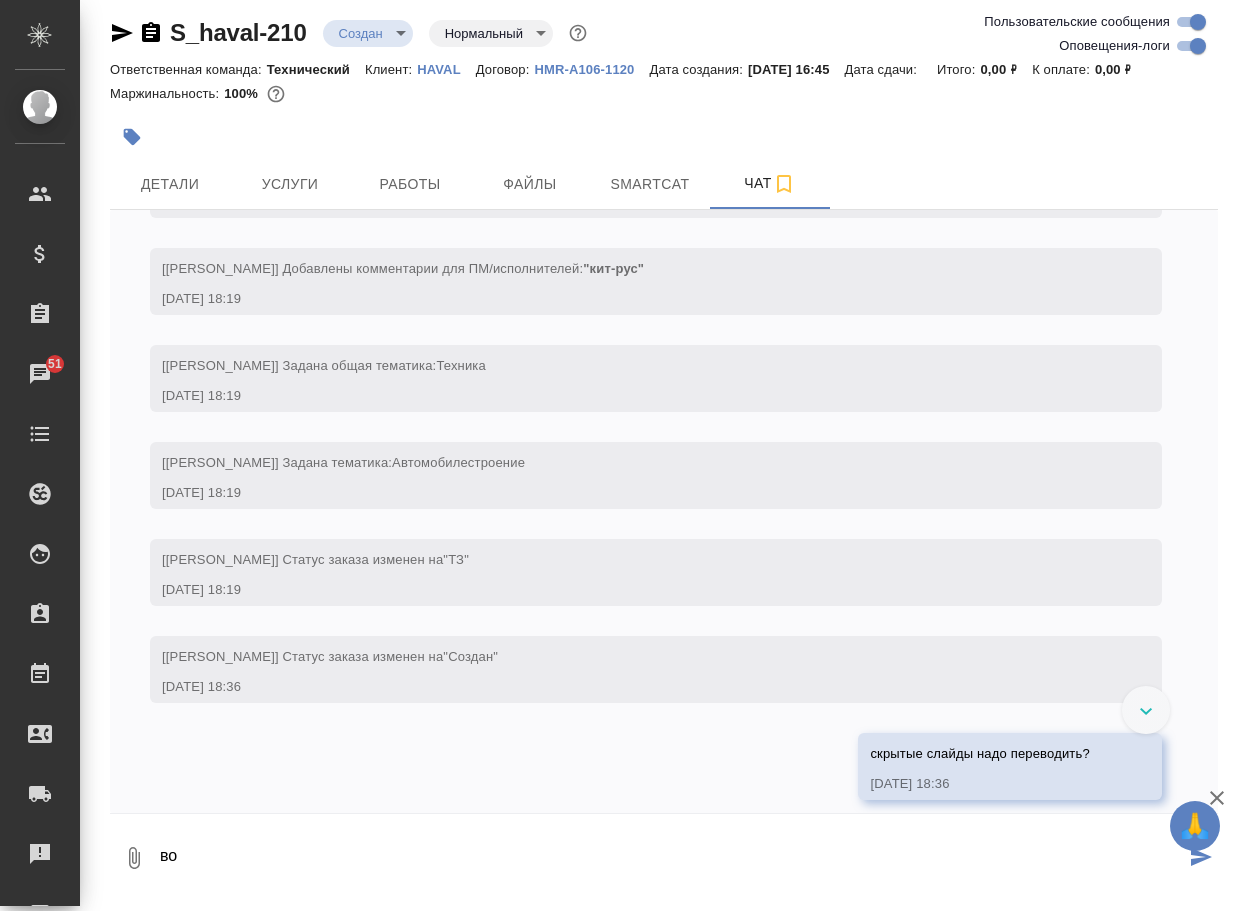 scroll, scrollTop: 903, scrollLeft: 0, axis: vertical 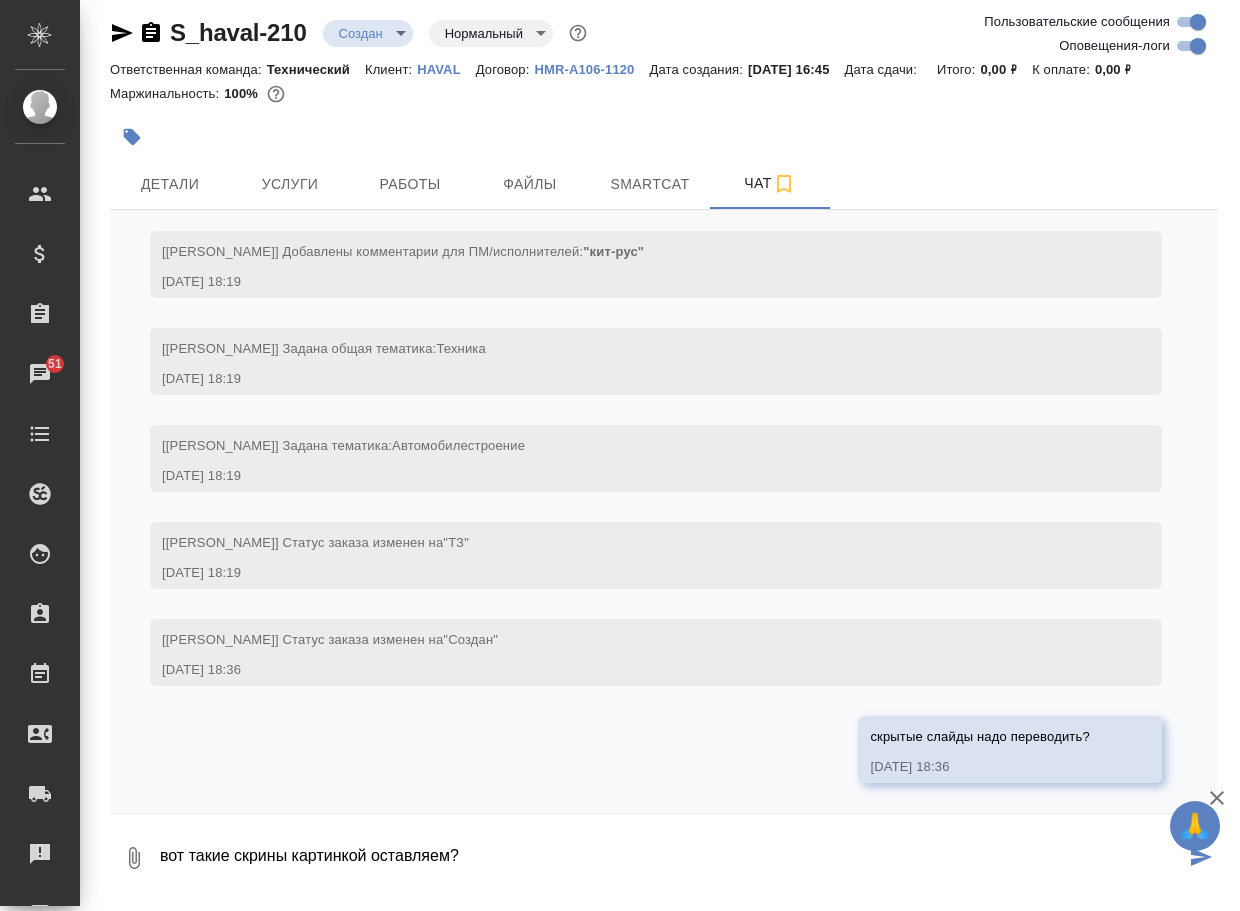 click on "0" at bounding box center (134, 858) 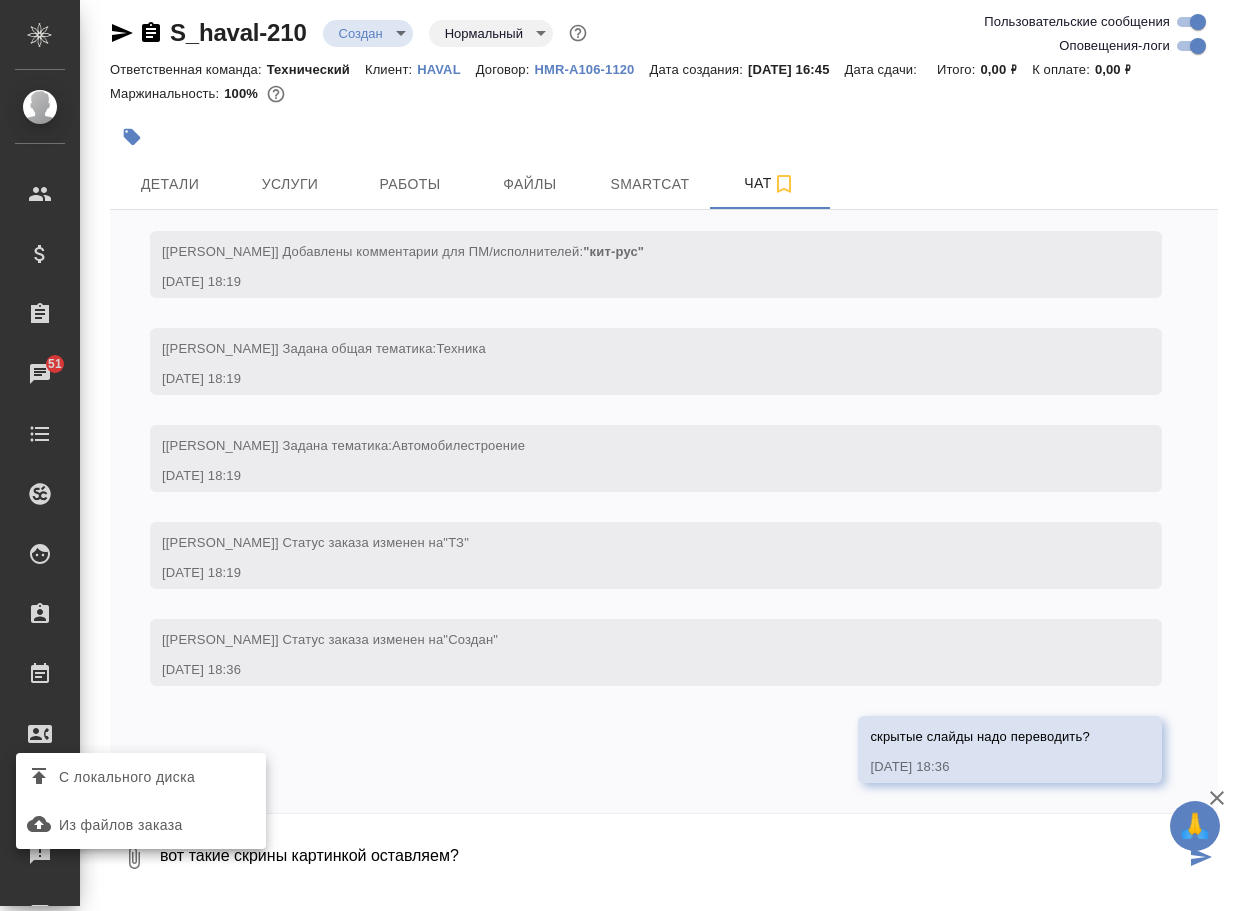 click on "С локального диска" at bounding box center (127, 777) 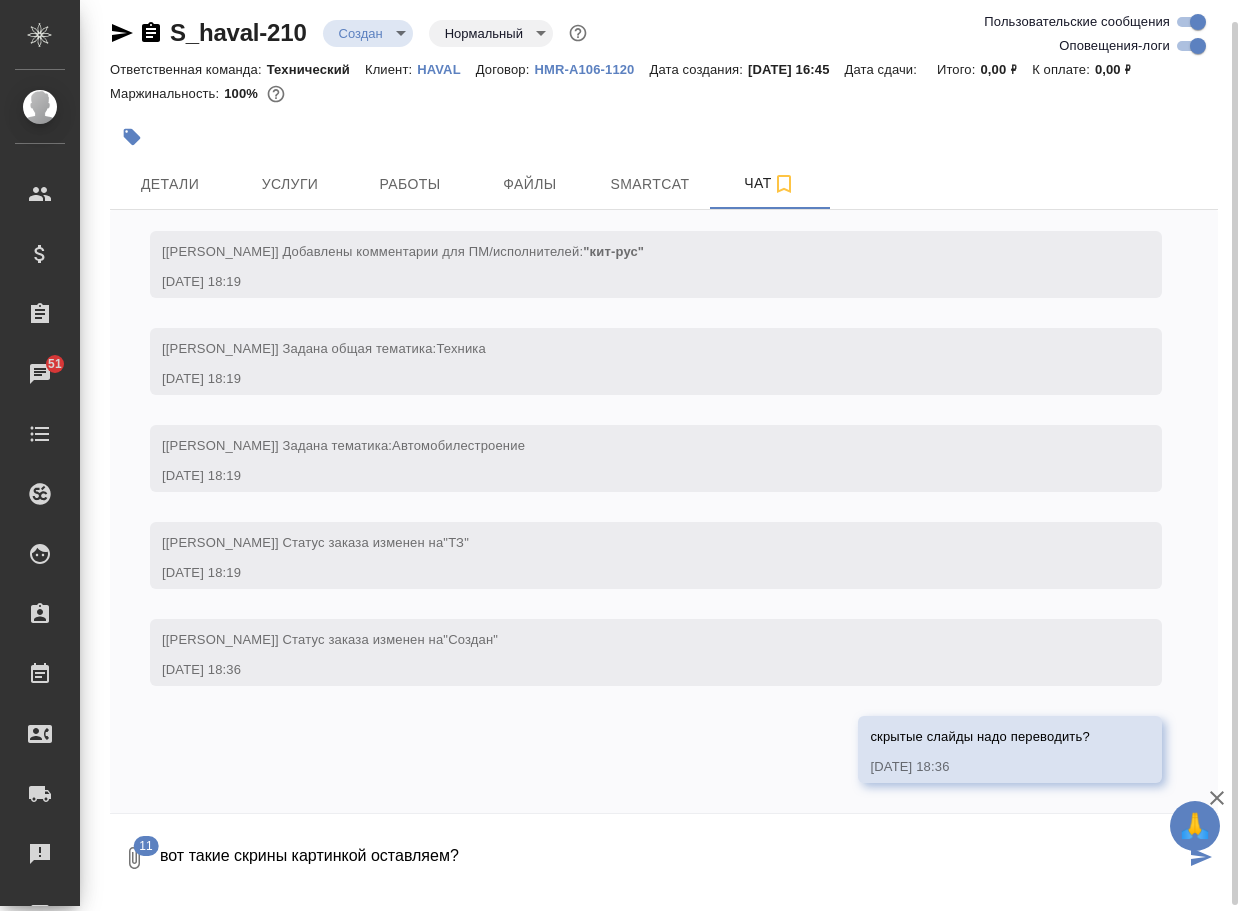 scroll, scrollTop: 16, scrollLeft: 0, axis: vertical 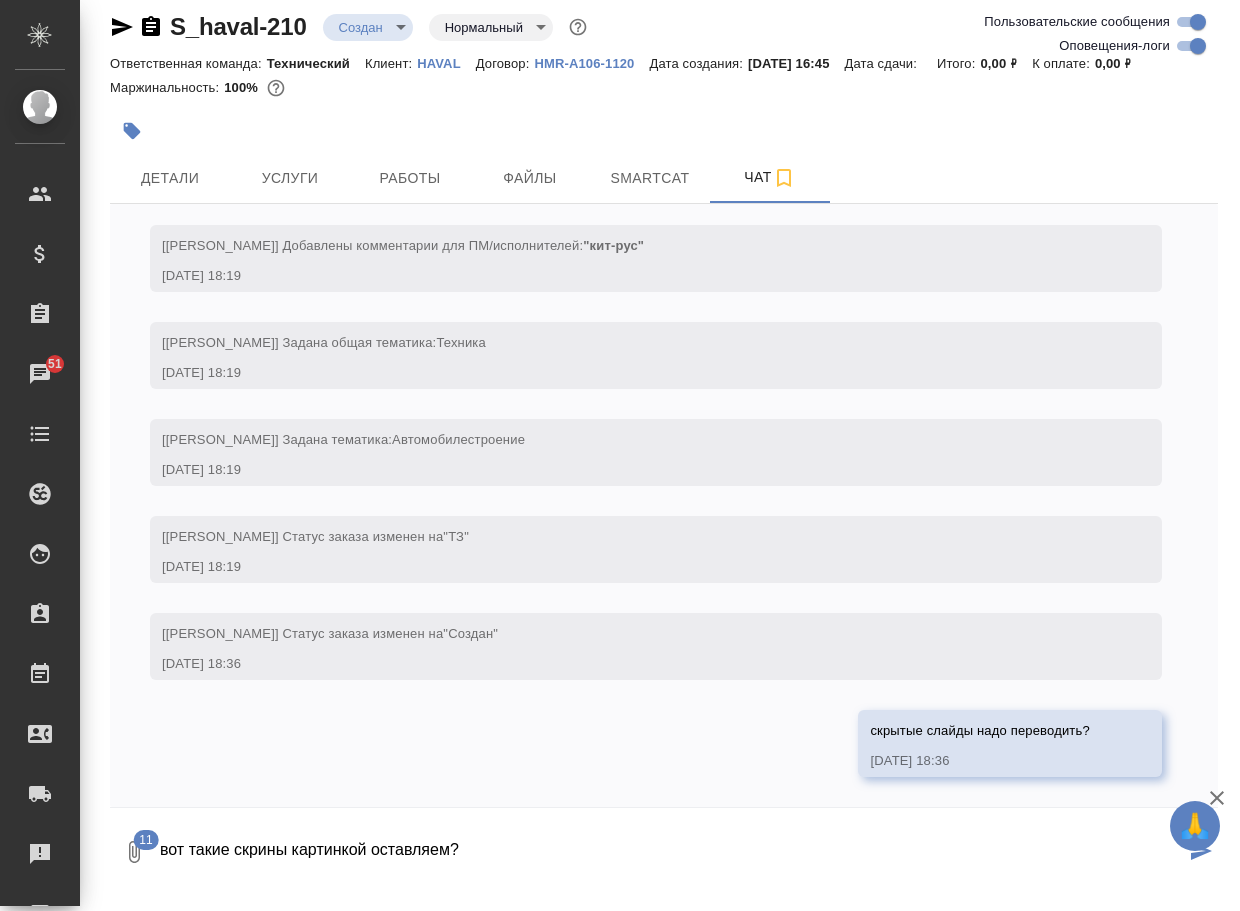 click on "вот такие скрины картинкой оставляем?" at bounding box center [671, 852] 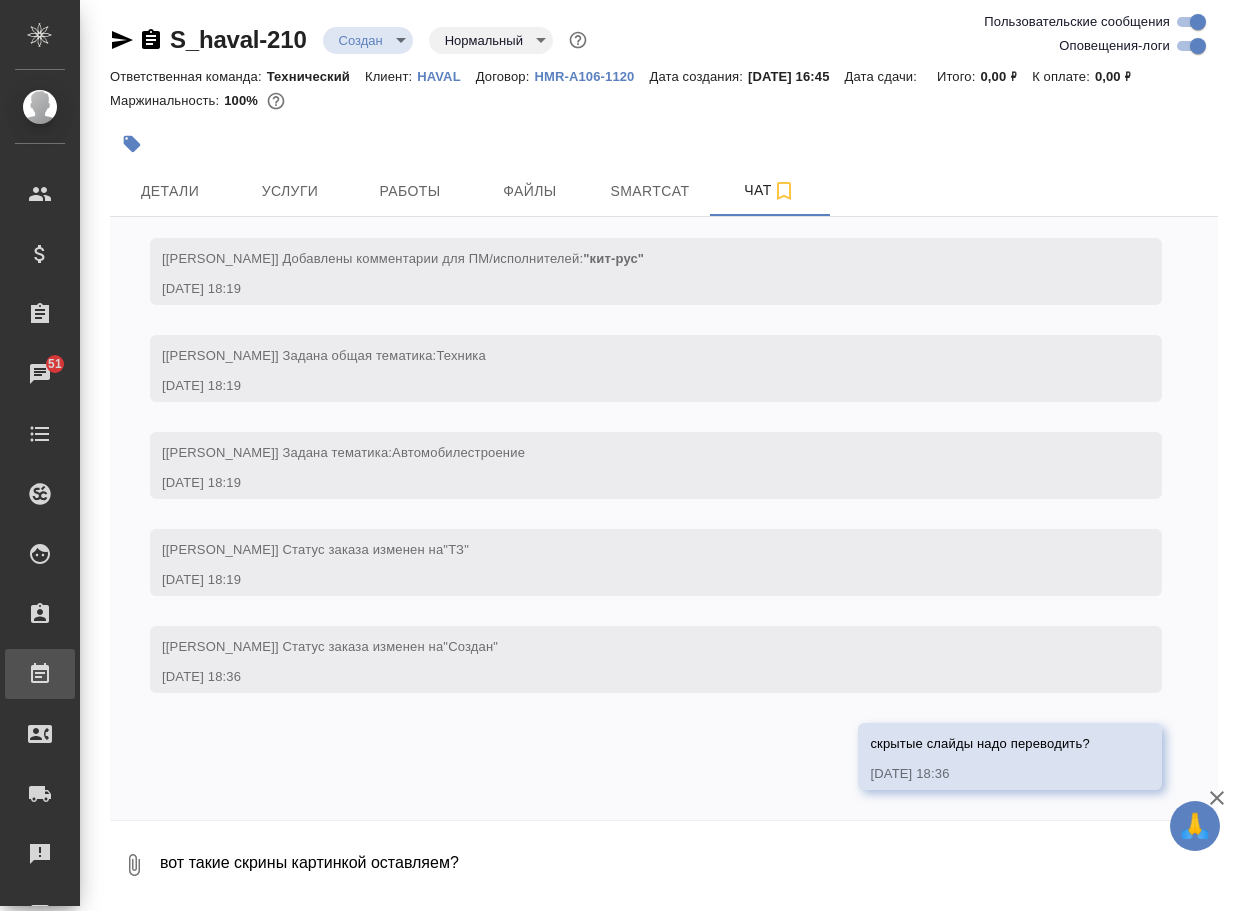 type 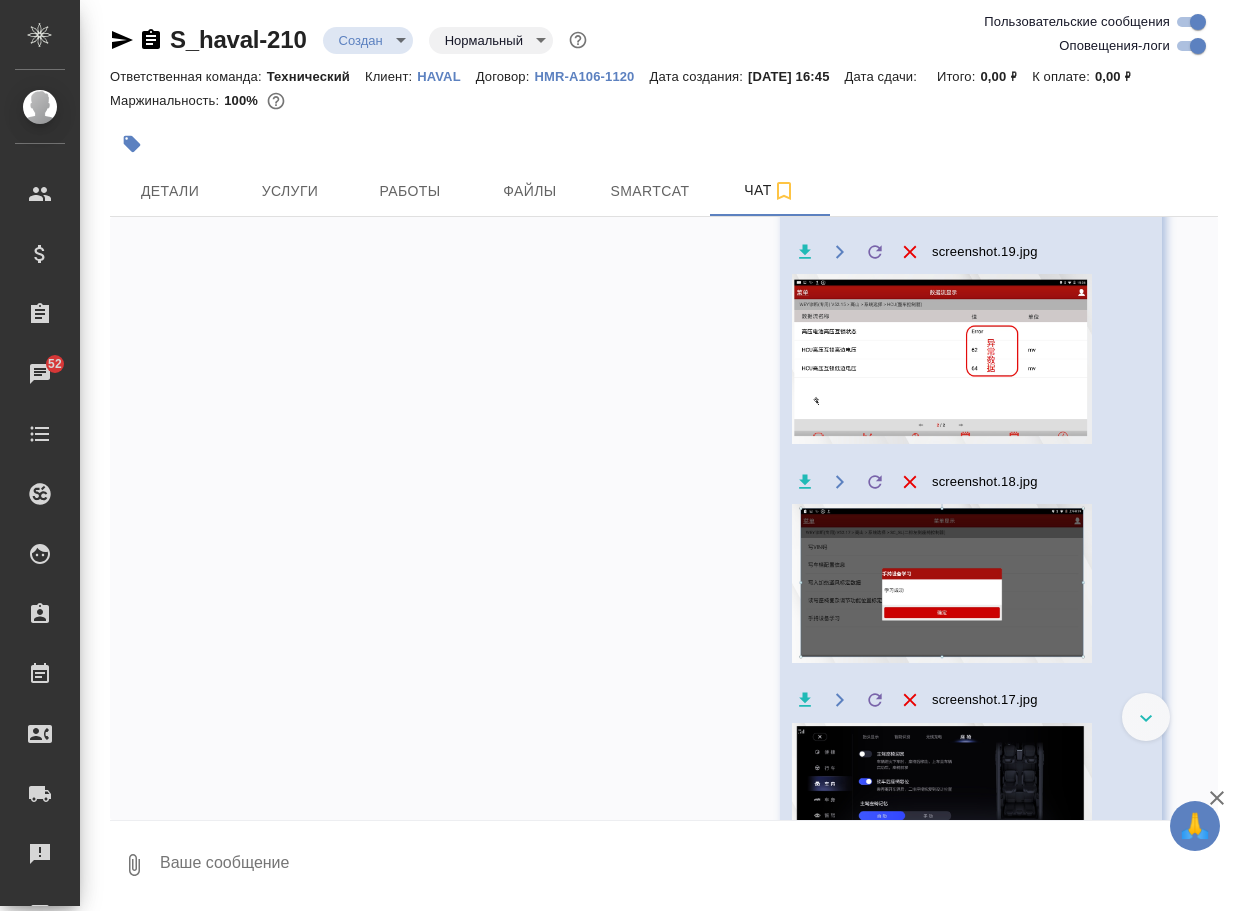 scroll, scrollTop: 1995, scrollLeft: 0, axis: vertical 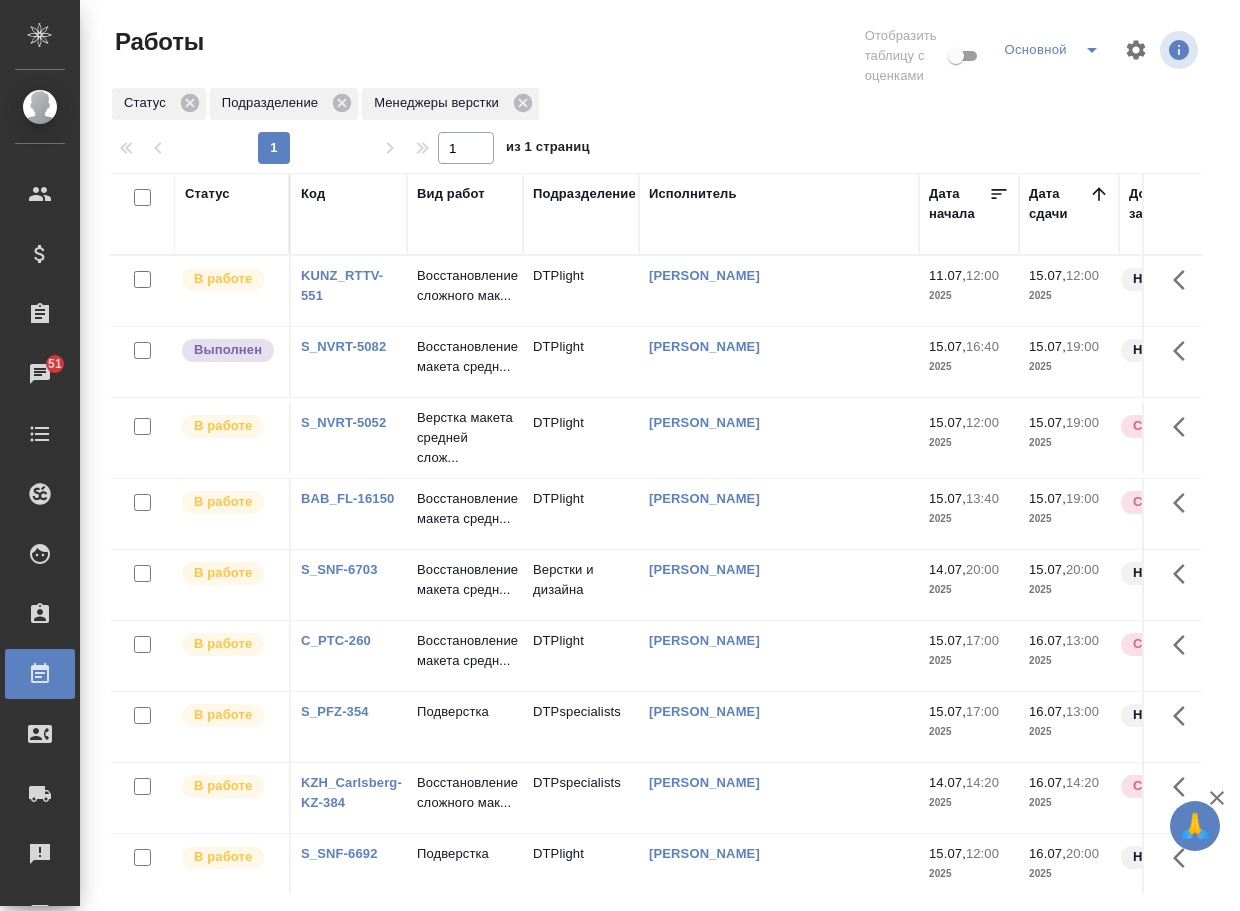 click on "Восстановление макета средн..." at bounding box center (465, 286) 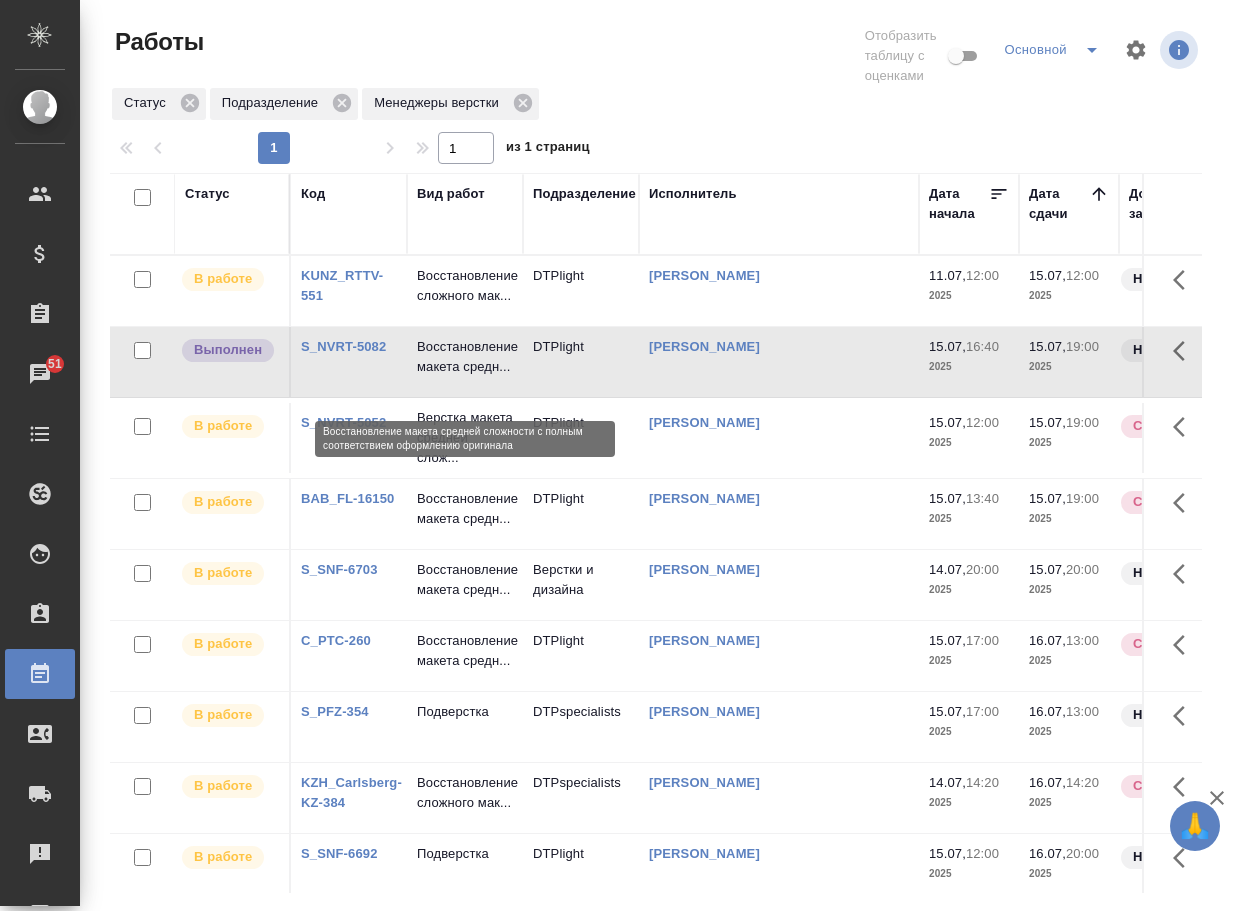 click on "Восстановление макета средн..." at bounding box center [465, 357] 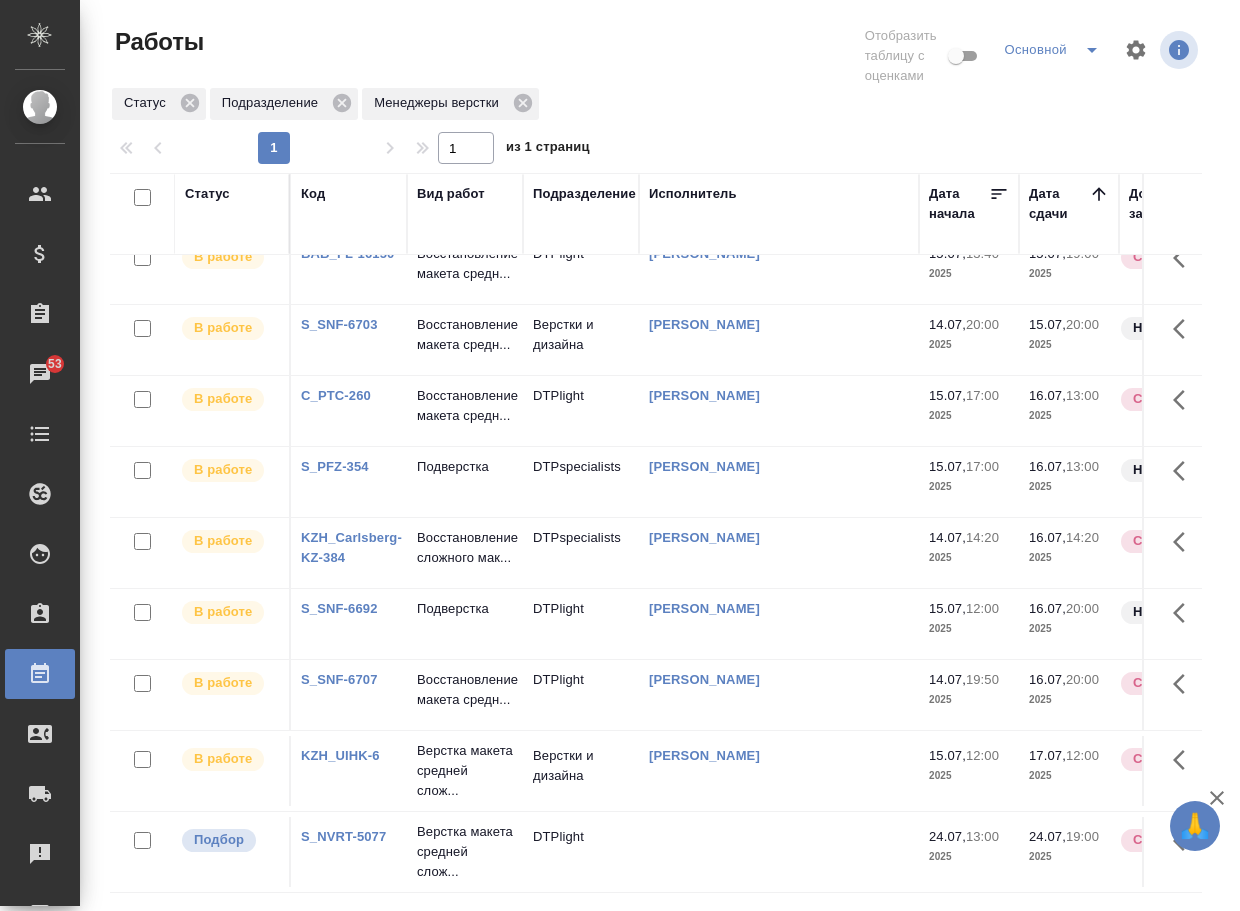 scroll, scrollTop: 0, scrollLeft: 0, axis: both 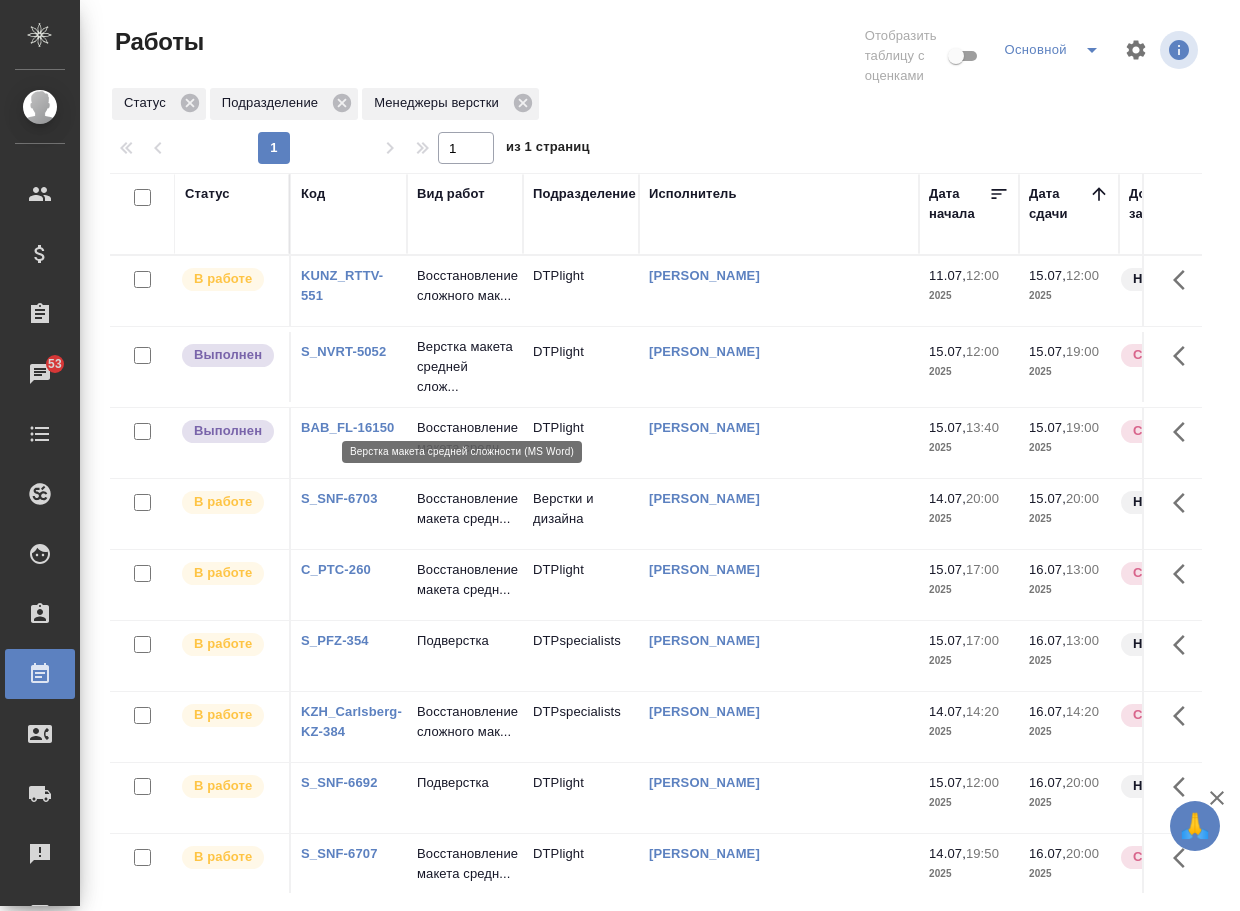 click on "Верстка макета средней слож..." at bounding box center [465, 367] 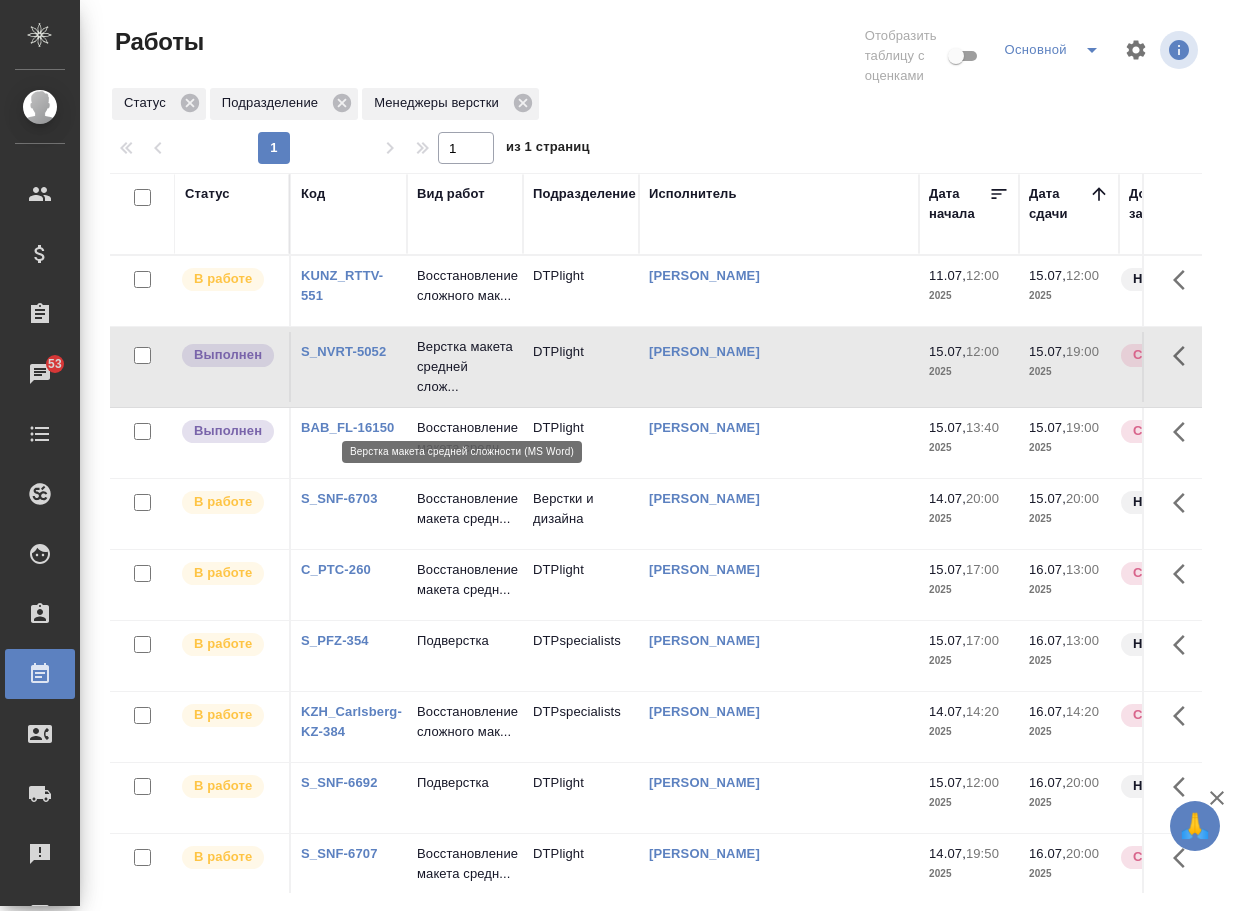 click on "Верстка макета средней слож..." at bounding box center (465, 367) 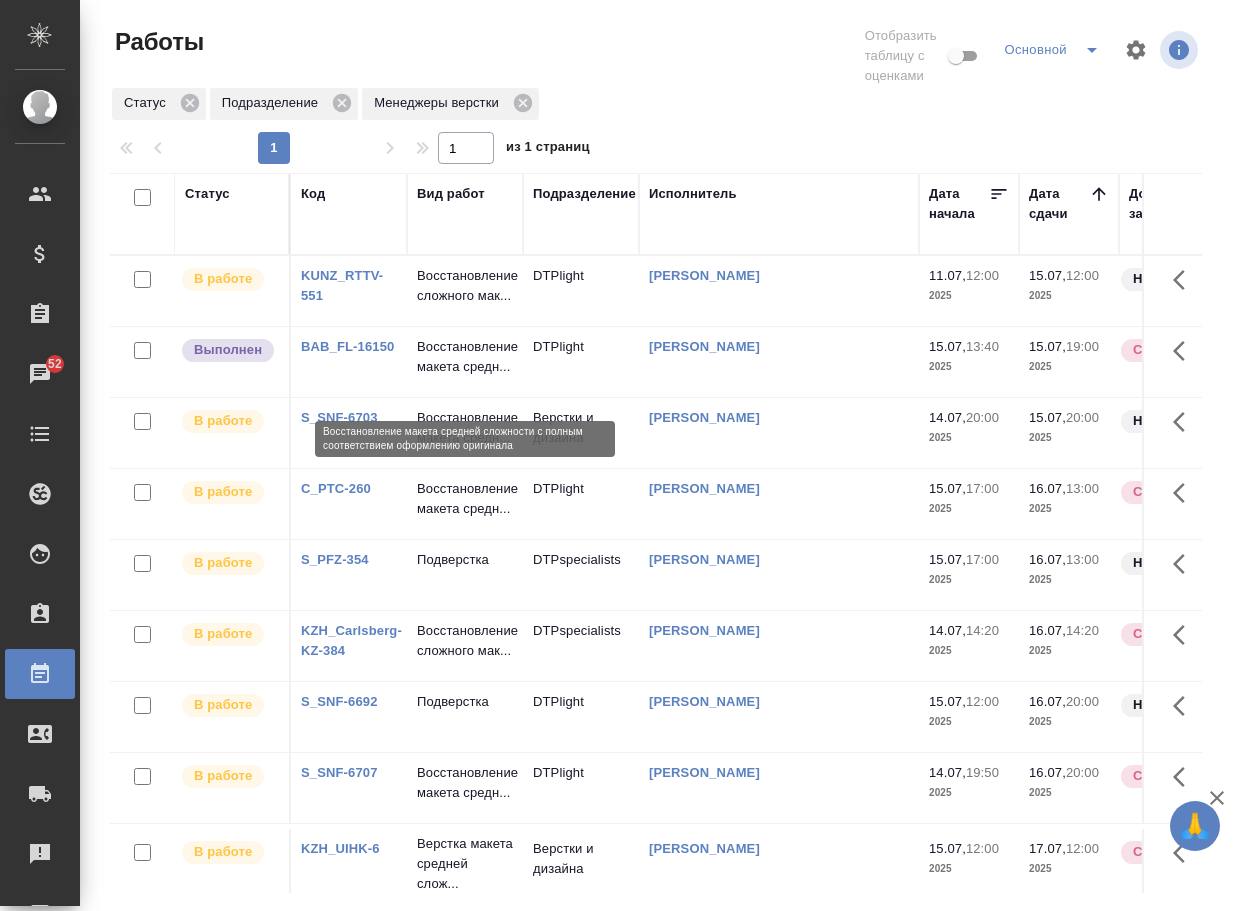 click on "Восстановление макета средн..." at bounding box center [465, 357] 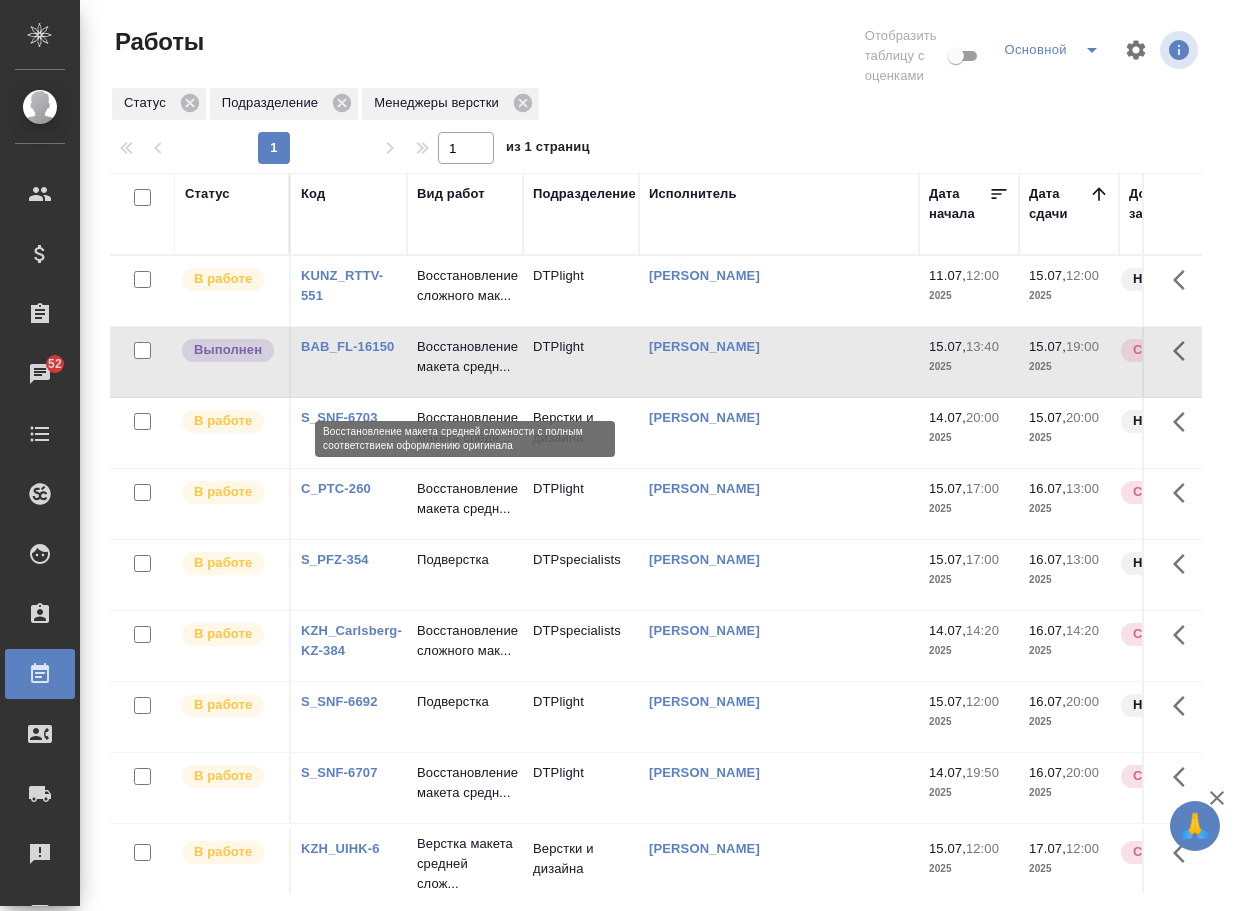 click on "Восстановление макета средн..." at bounding box center [465, 357] 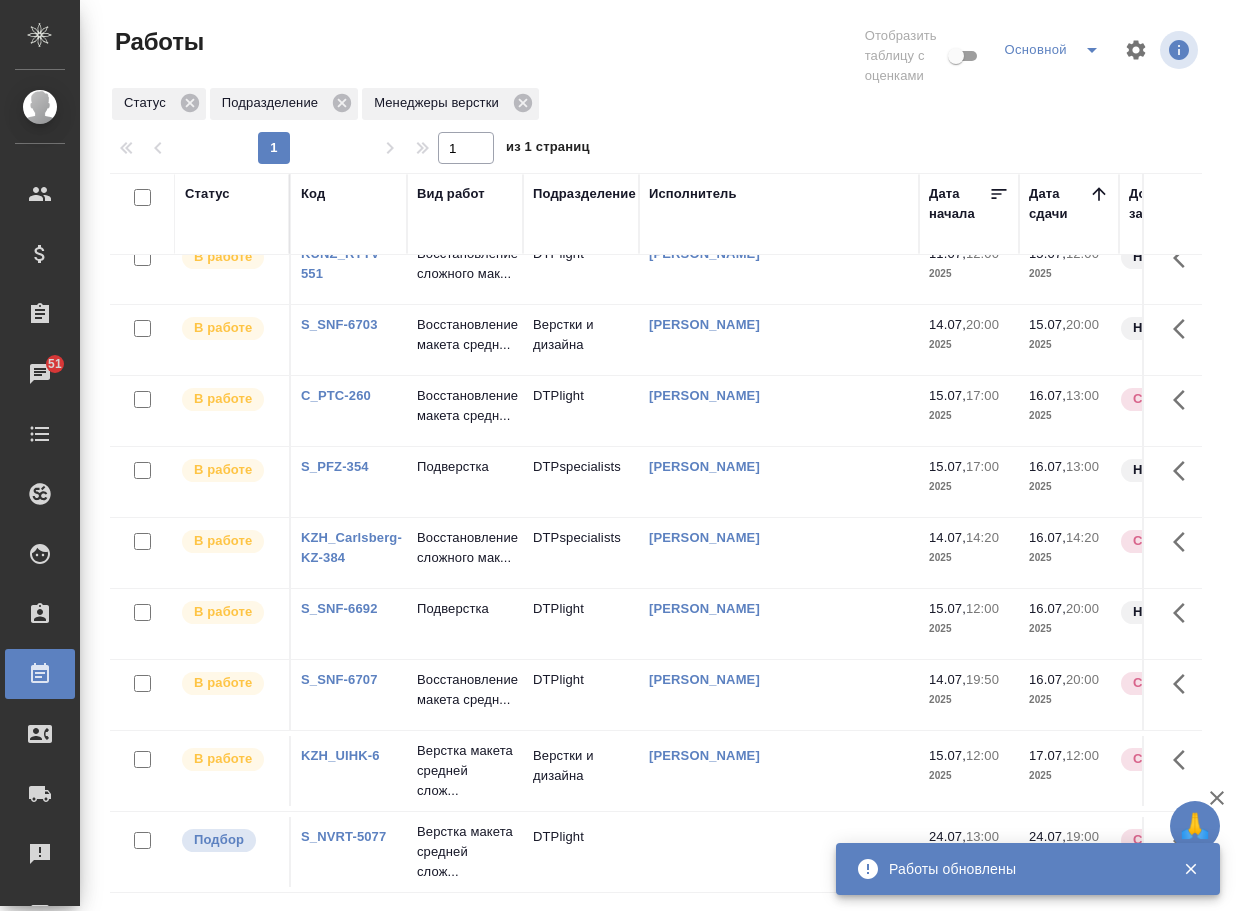 scroll, scrollTop: 0, scrollLeft: 0, axis: both 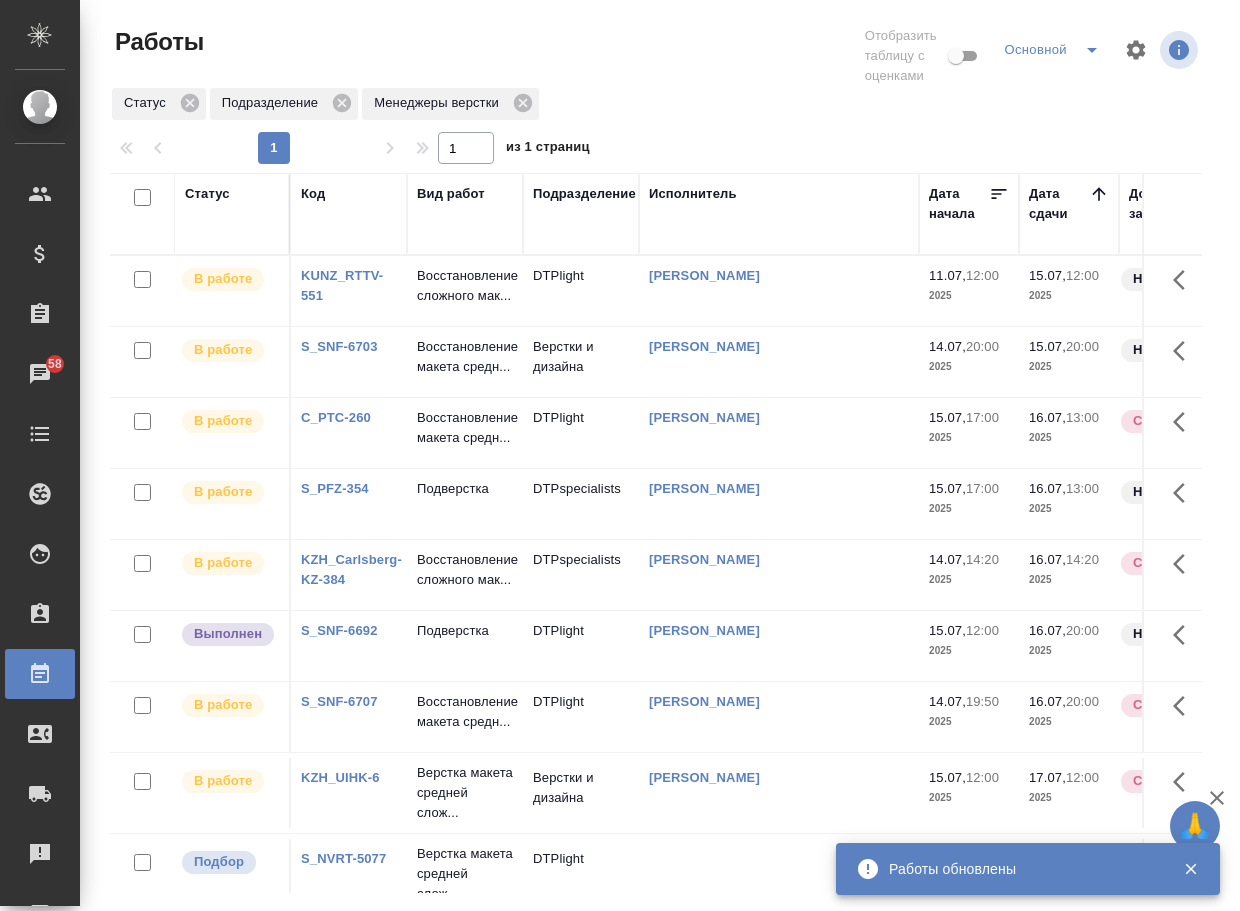 click on "Восстановление макета средн..." at bounding box center (465, 286) 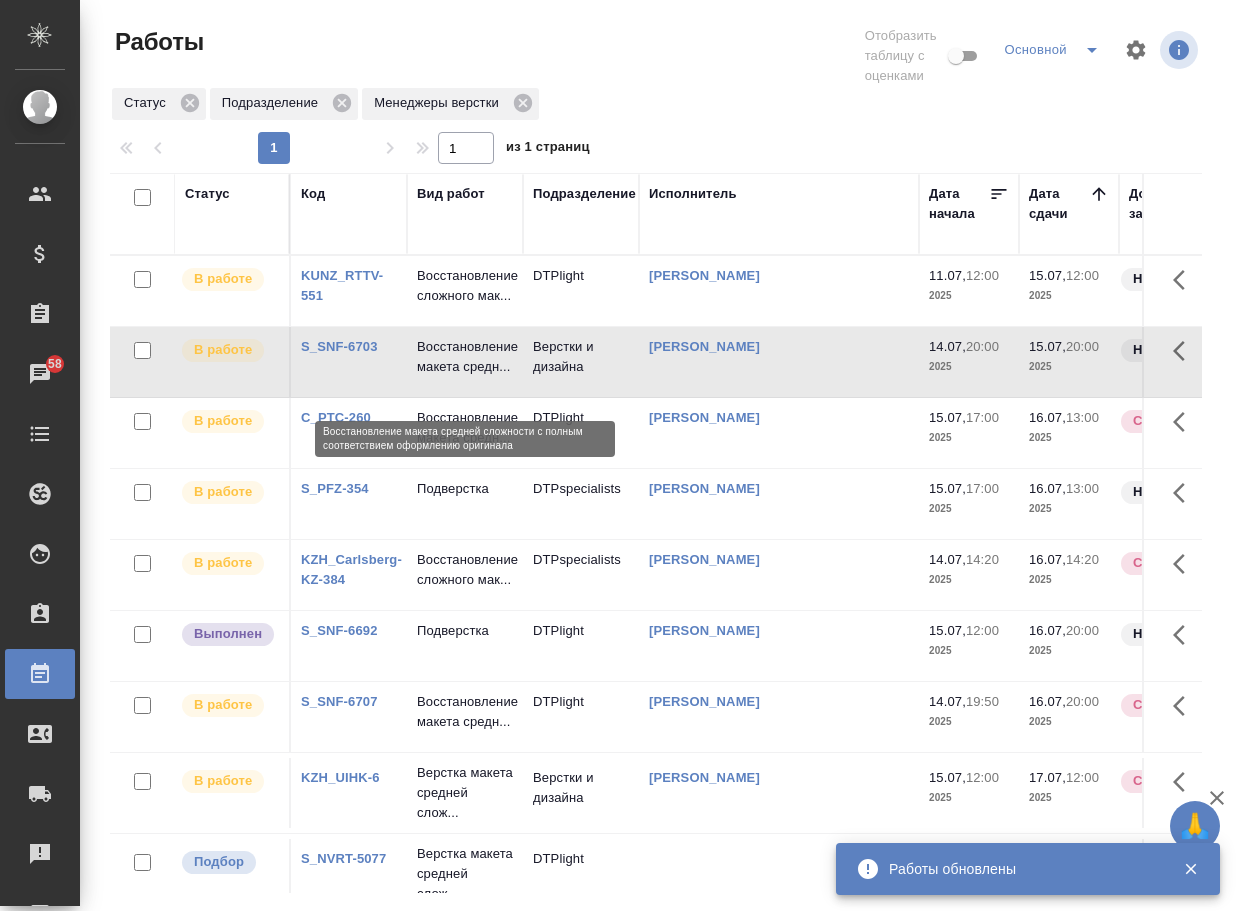 click on "Восстановление макета средн..." at bounding box center [465, 357] 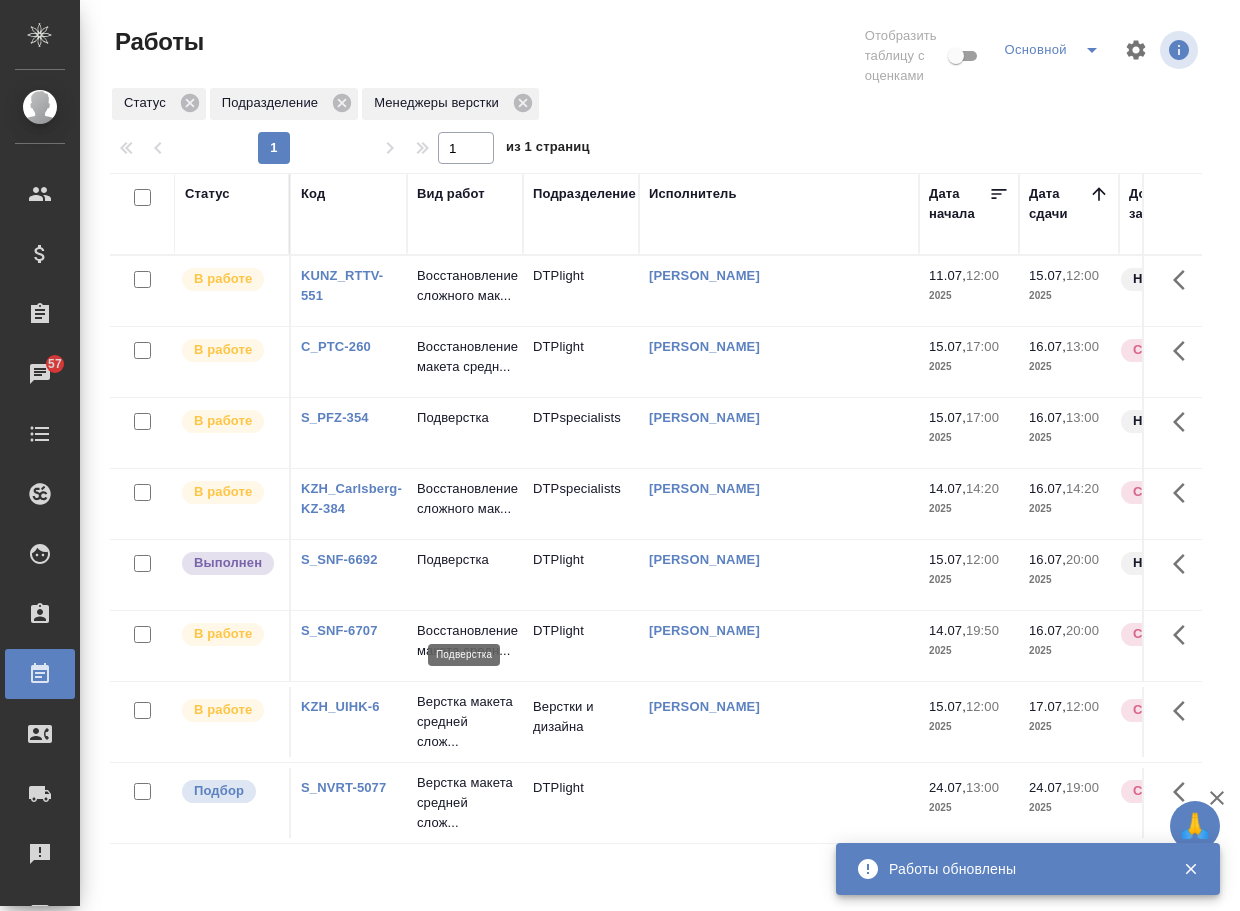 click on "Подверстка" at bounding box center [465, 560] 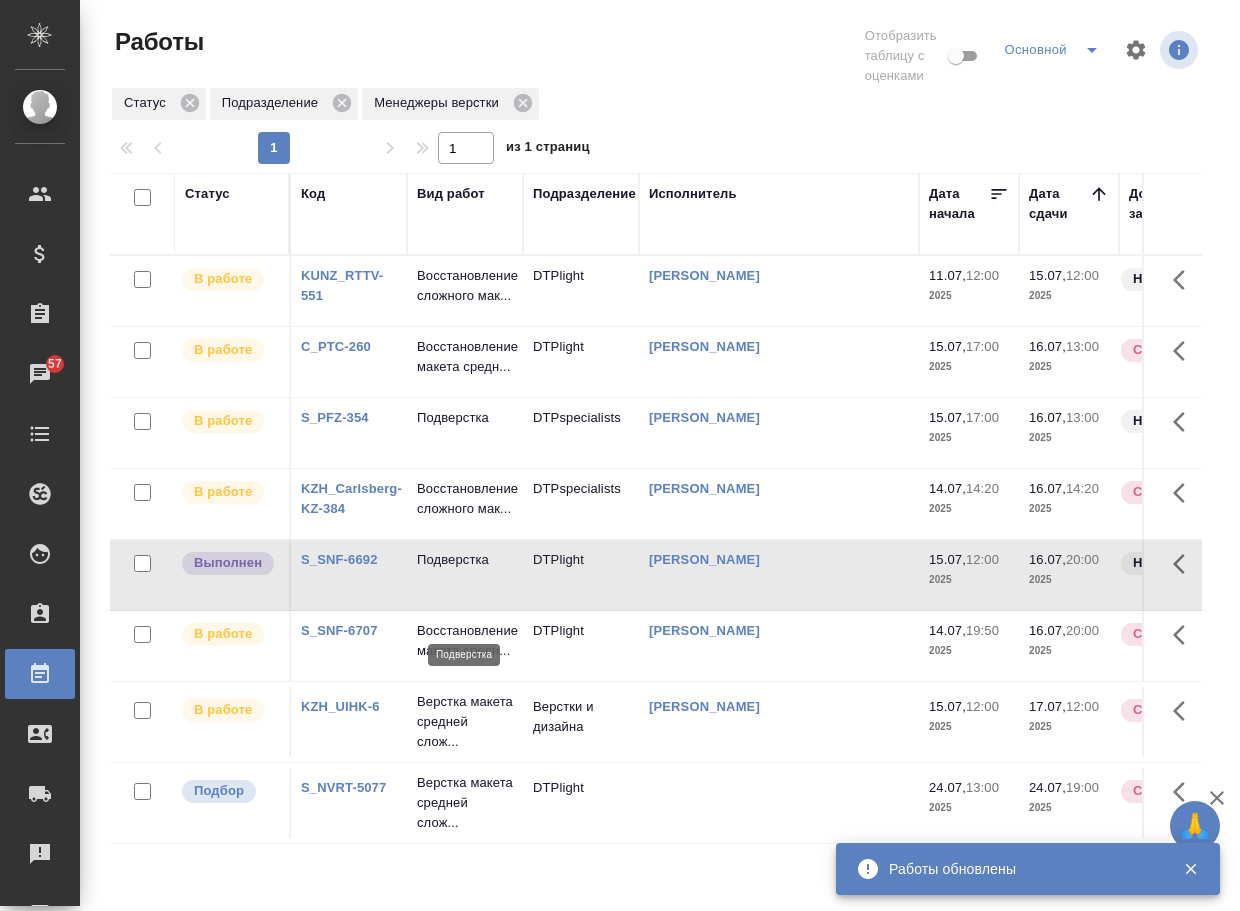click on "Подверстка" at bounding box center [465, 560] 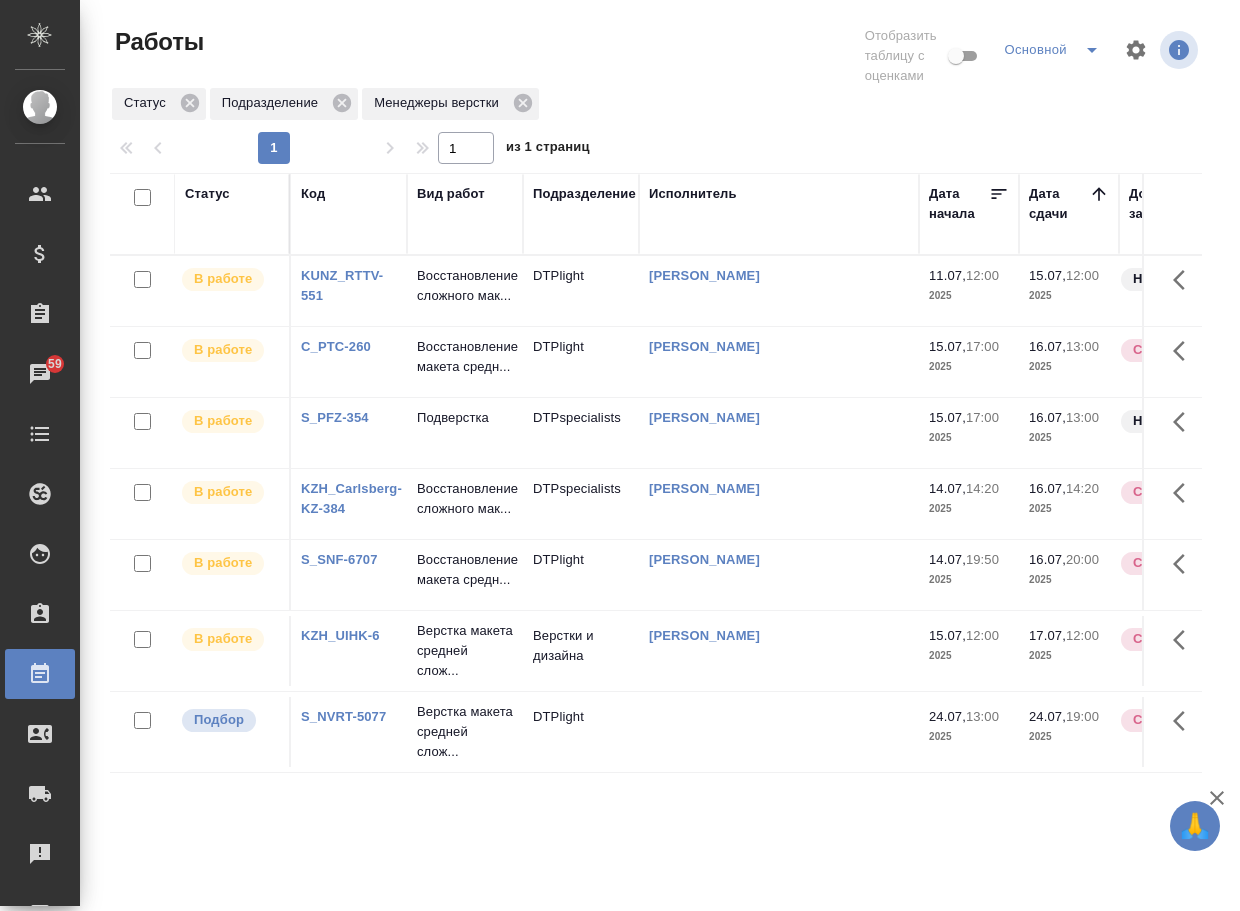 scroll, scrollTop: 5, scrollLeft: 0, axis: vertical 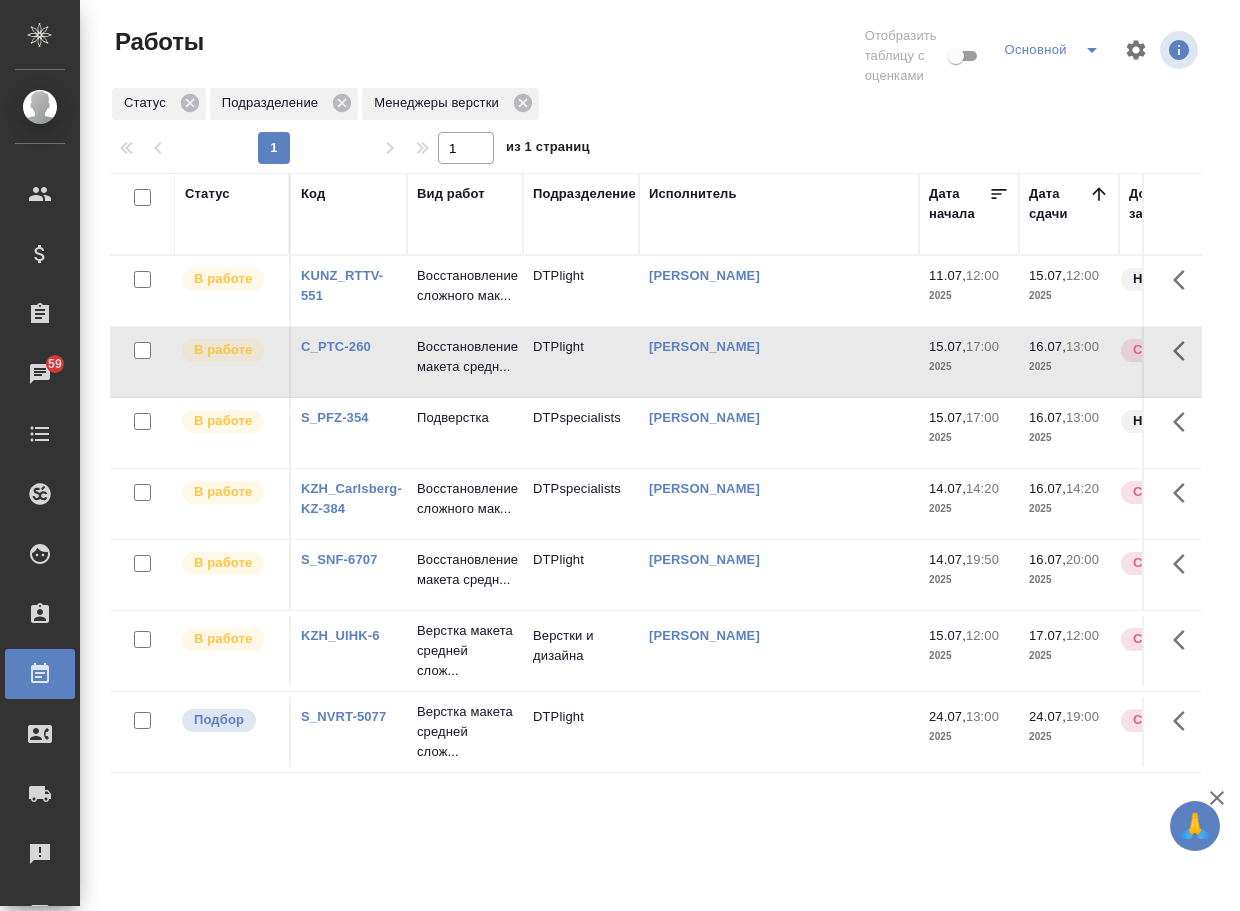 click on "C_PTC-260" at bounding box center [336, 346] 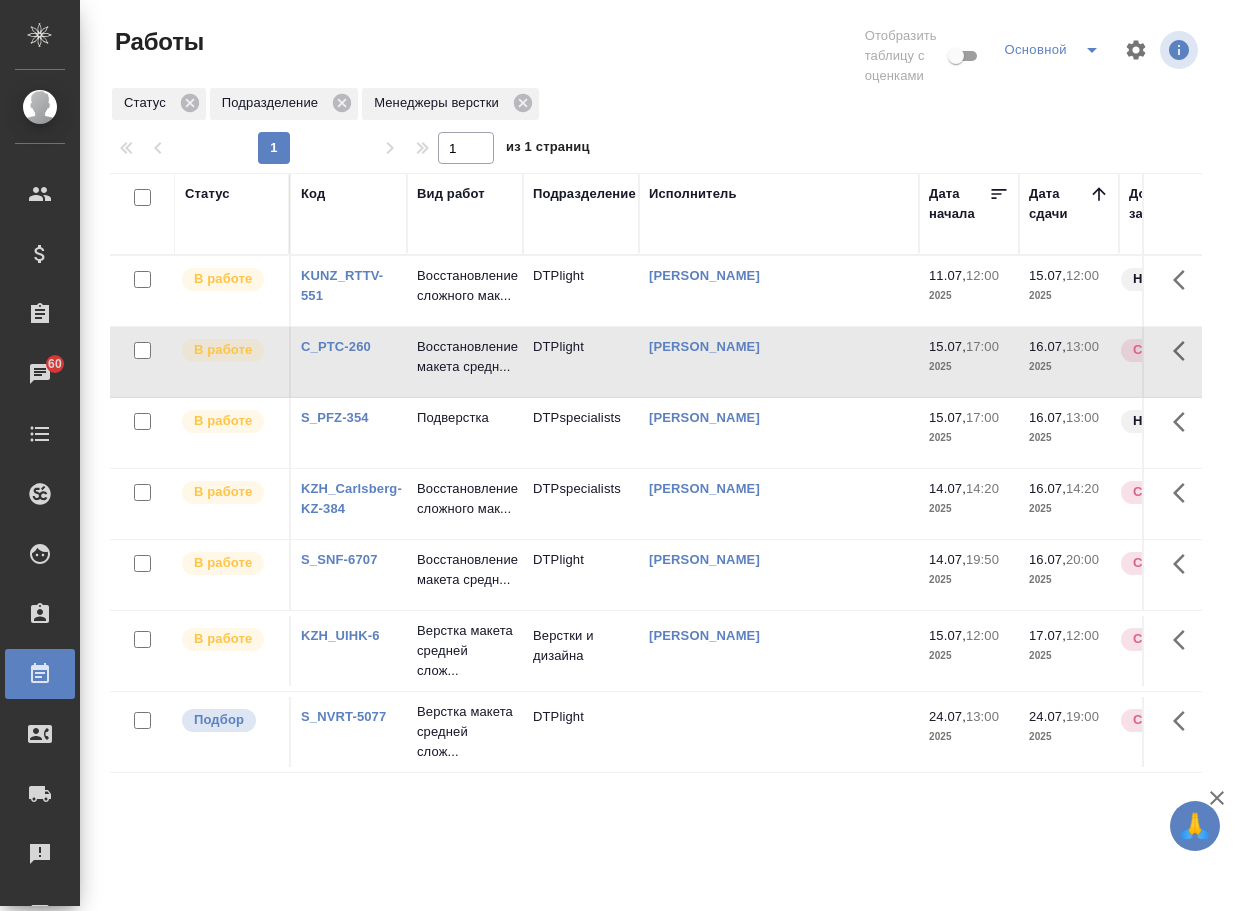 scroll, scrollTop: 0, scrollLeft: 0, axis: both 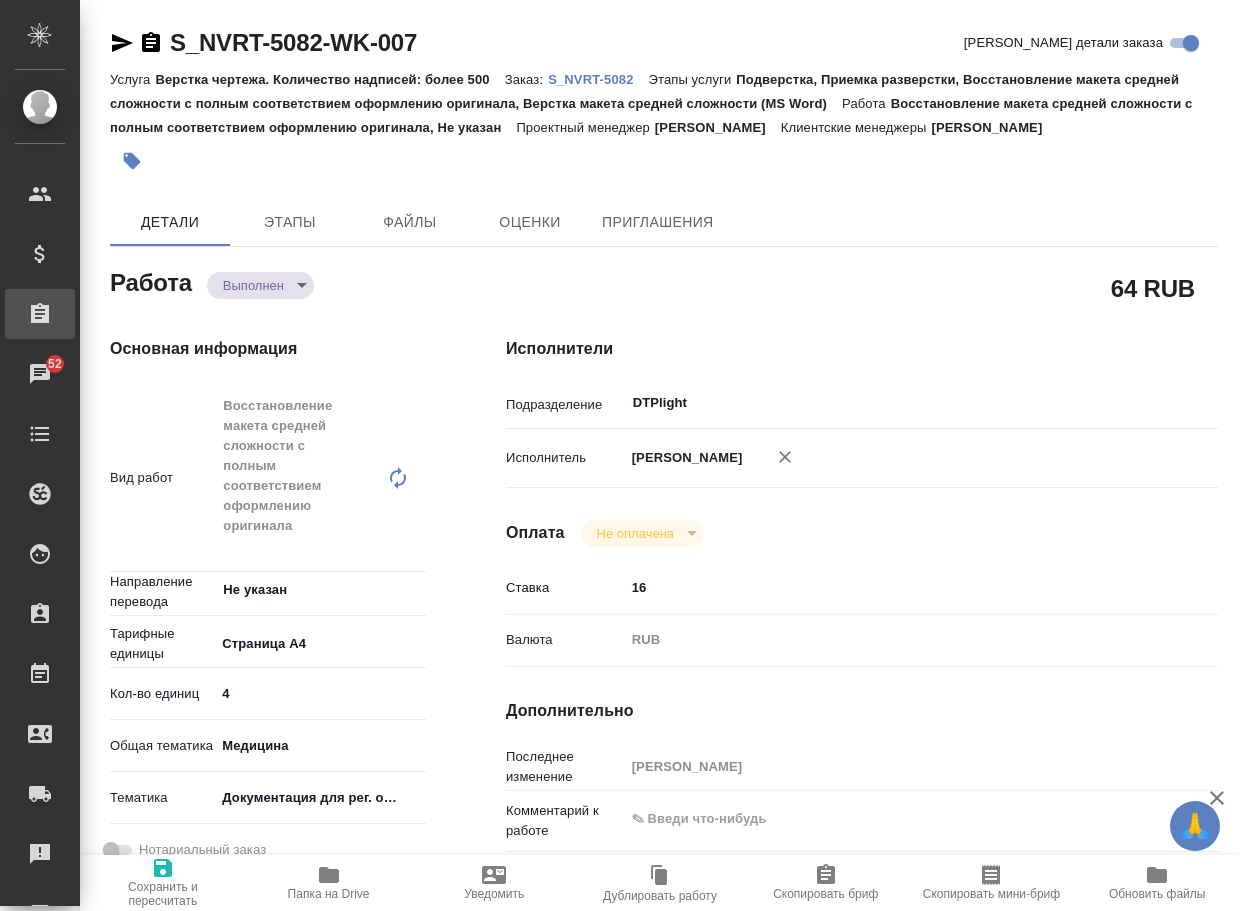 type on "x" 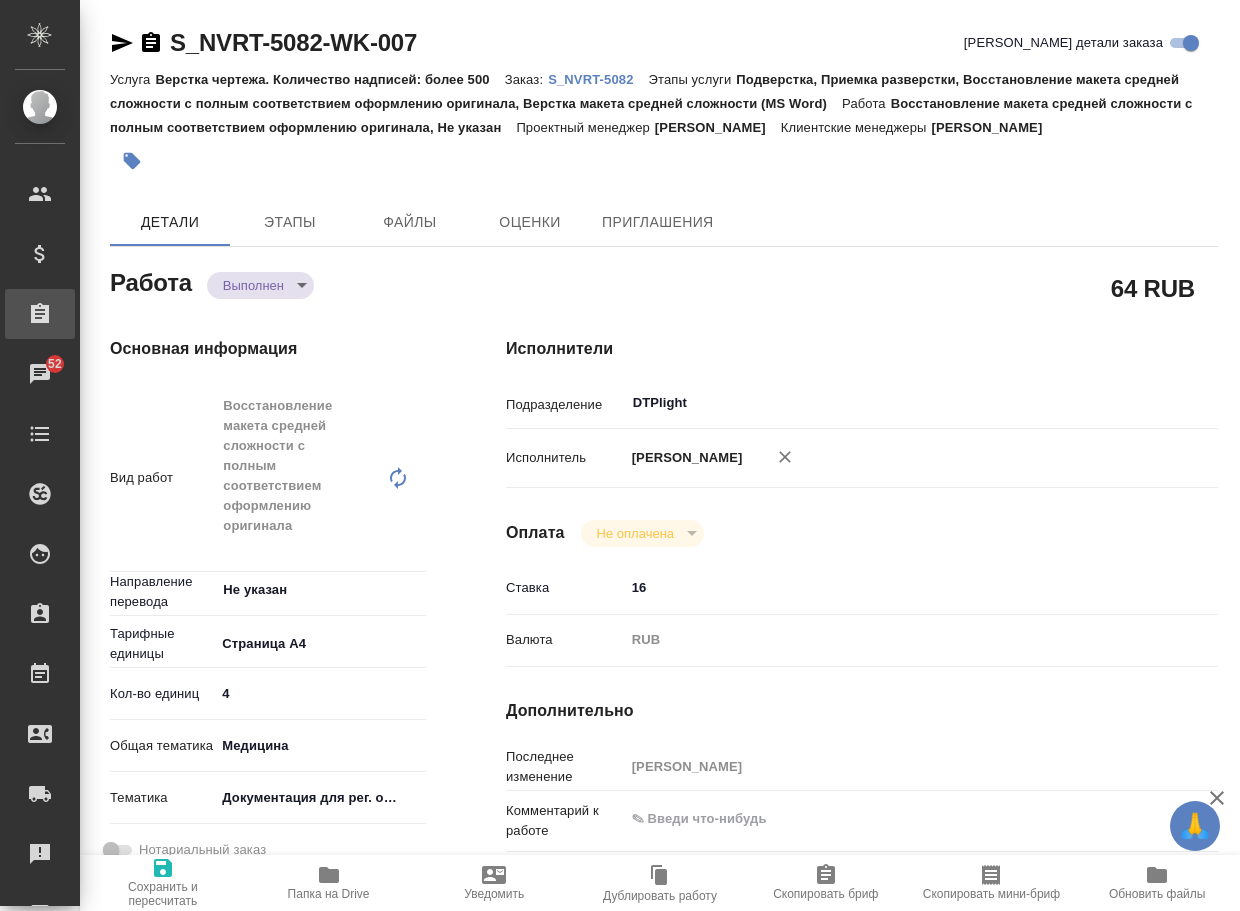 type on "x" 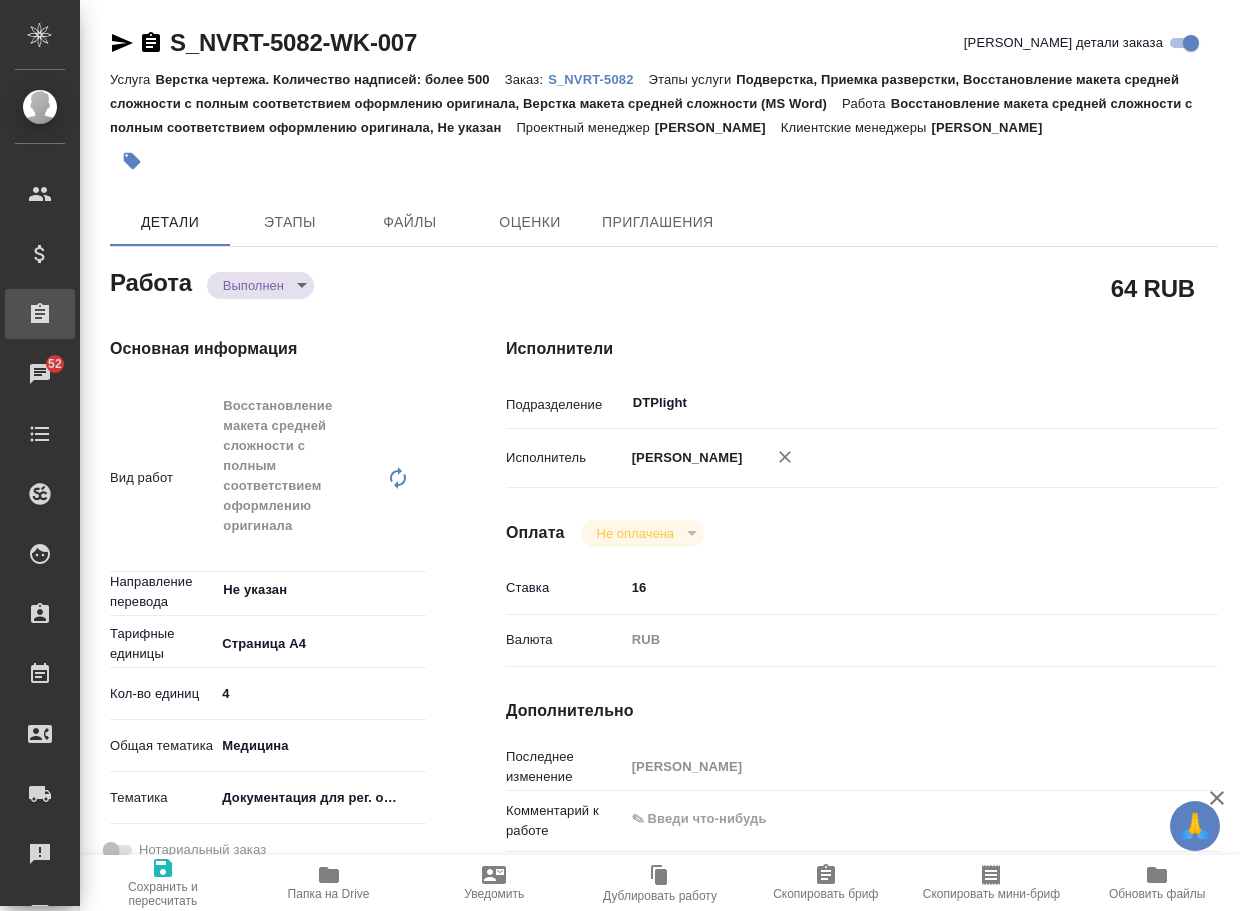 type on "x" 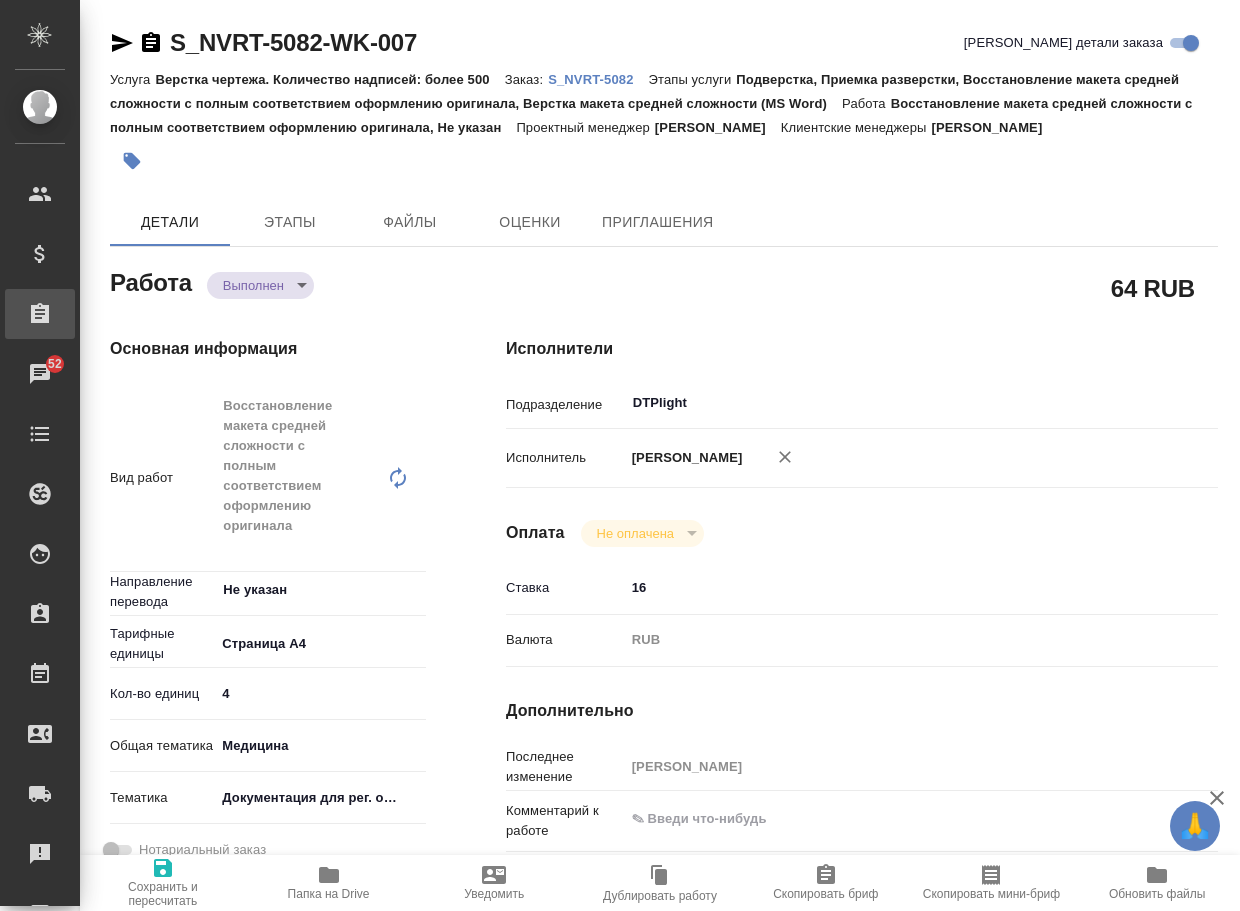 type on "x" 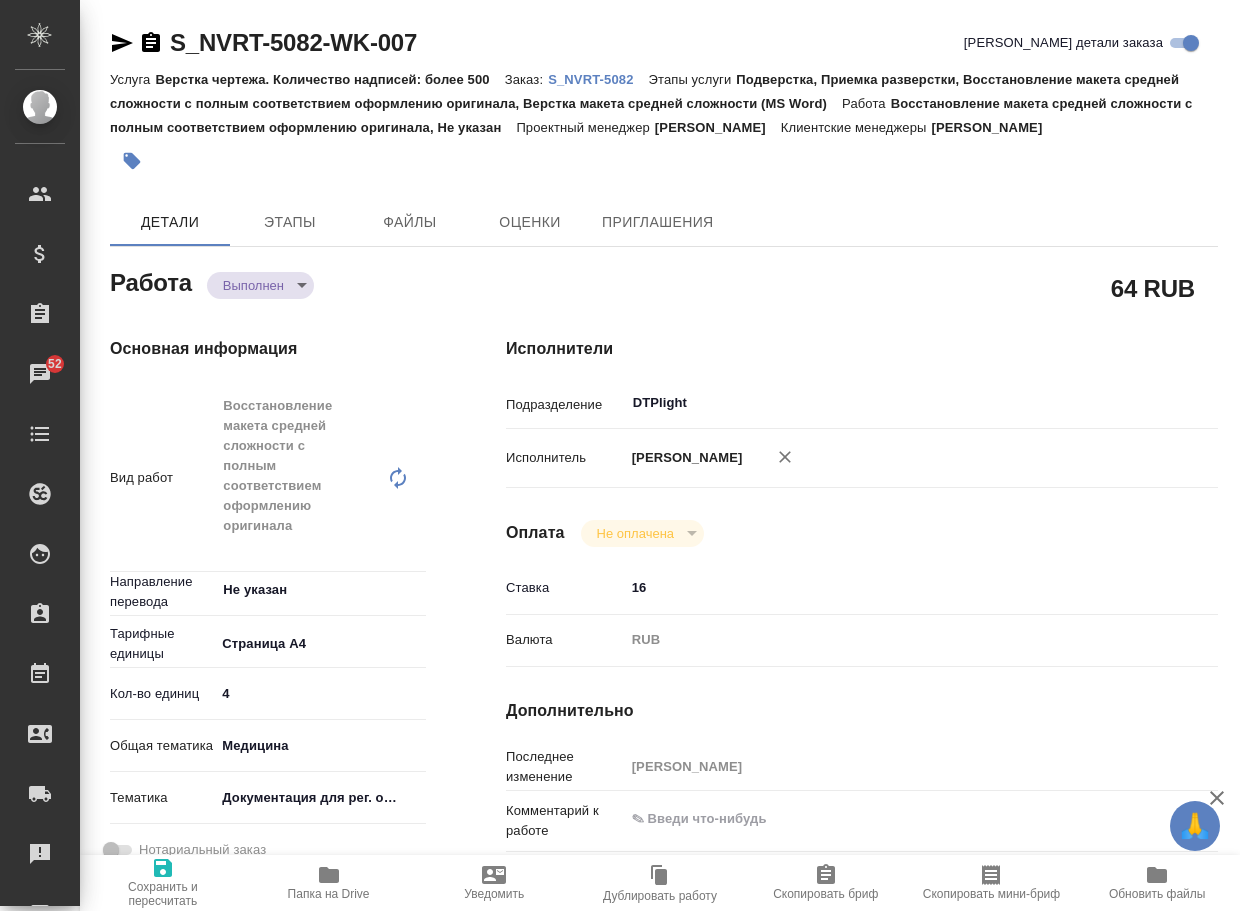 type on "x" 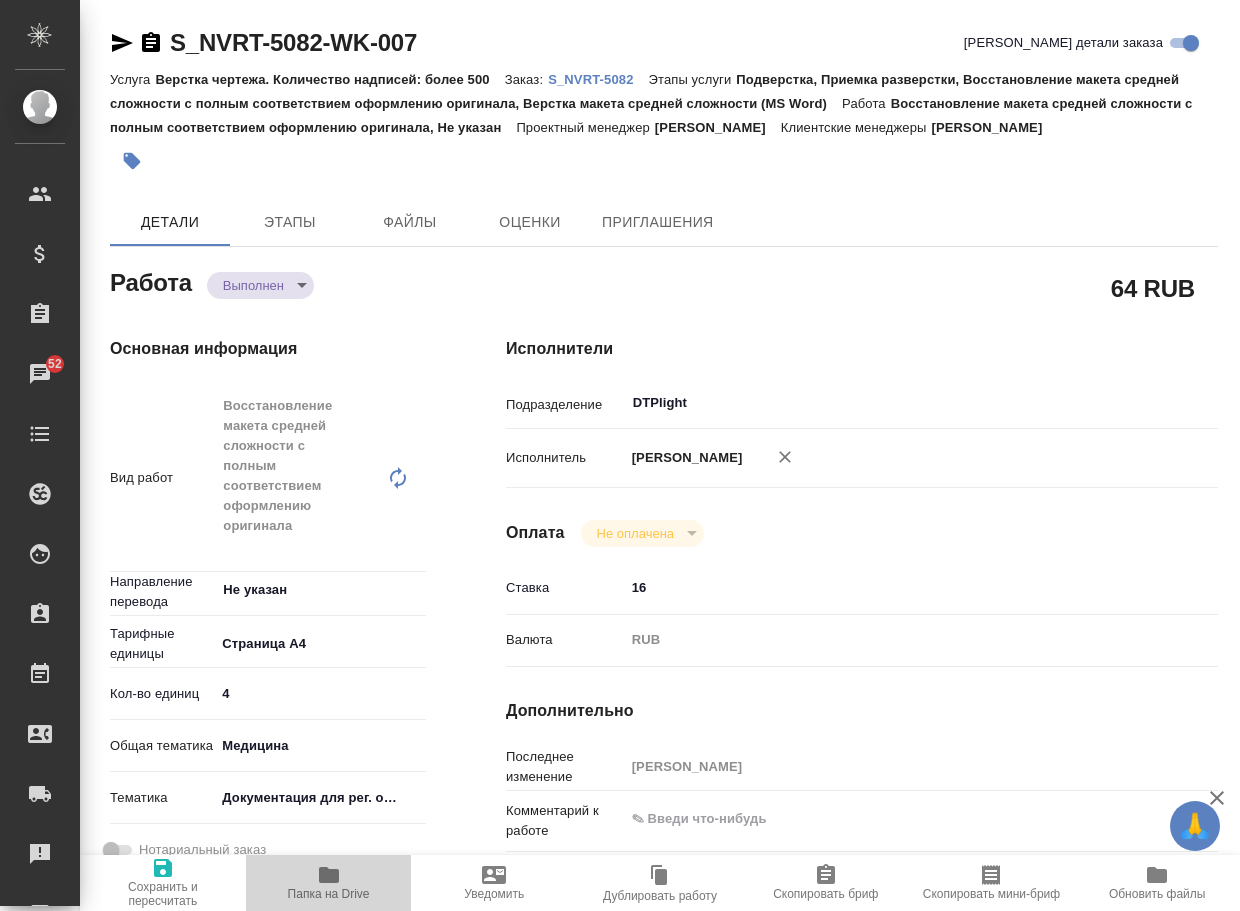 click 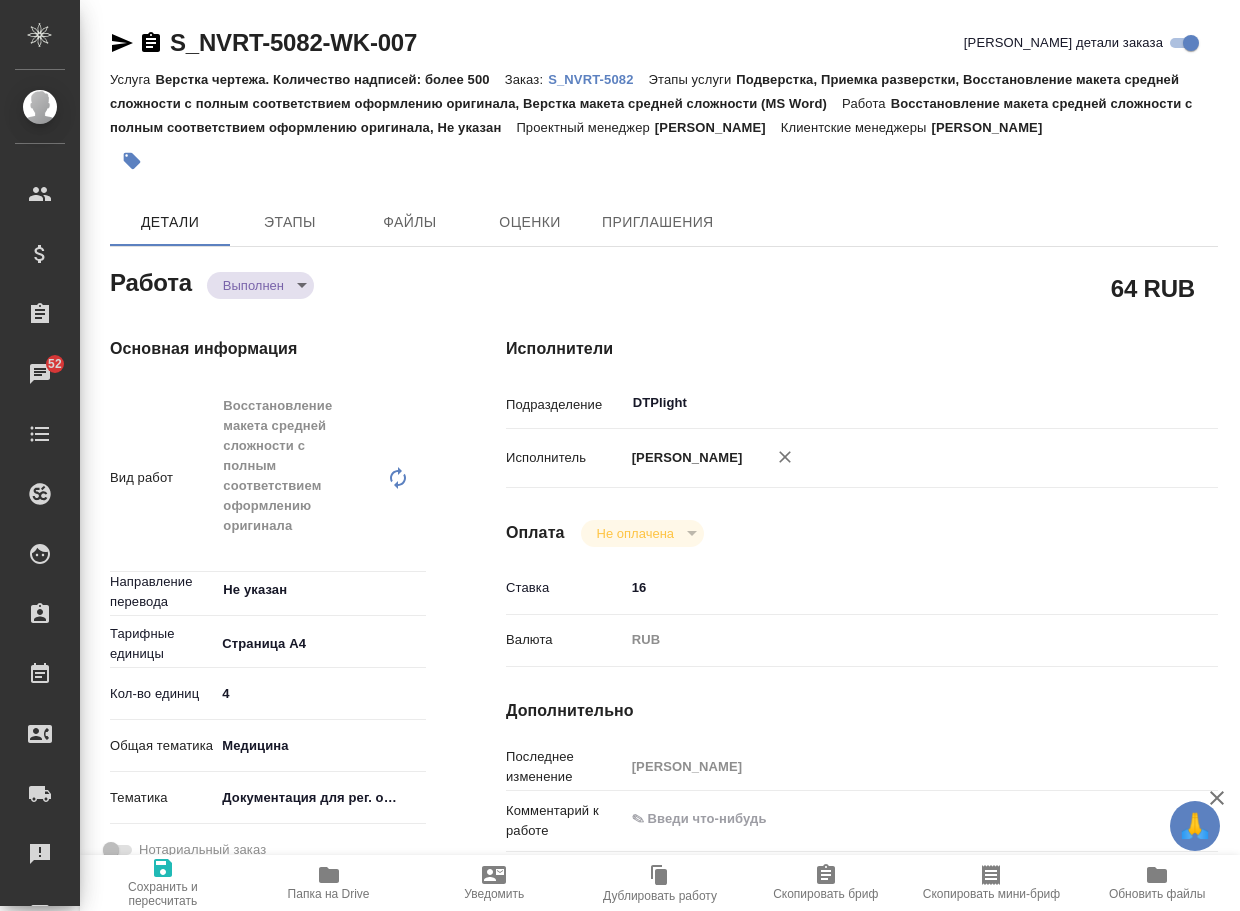 type on "x" 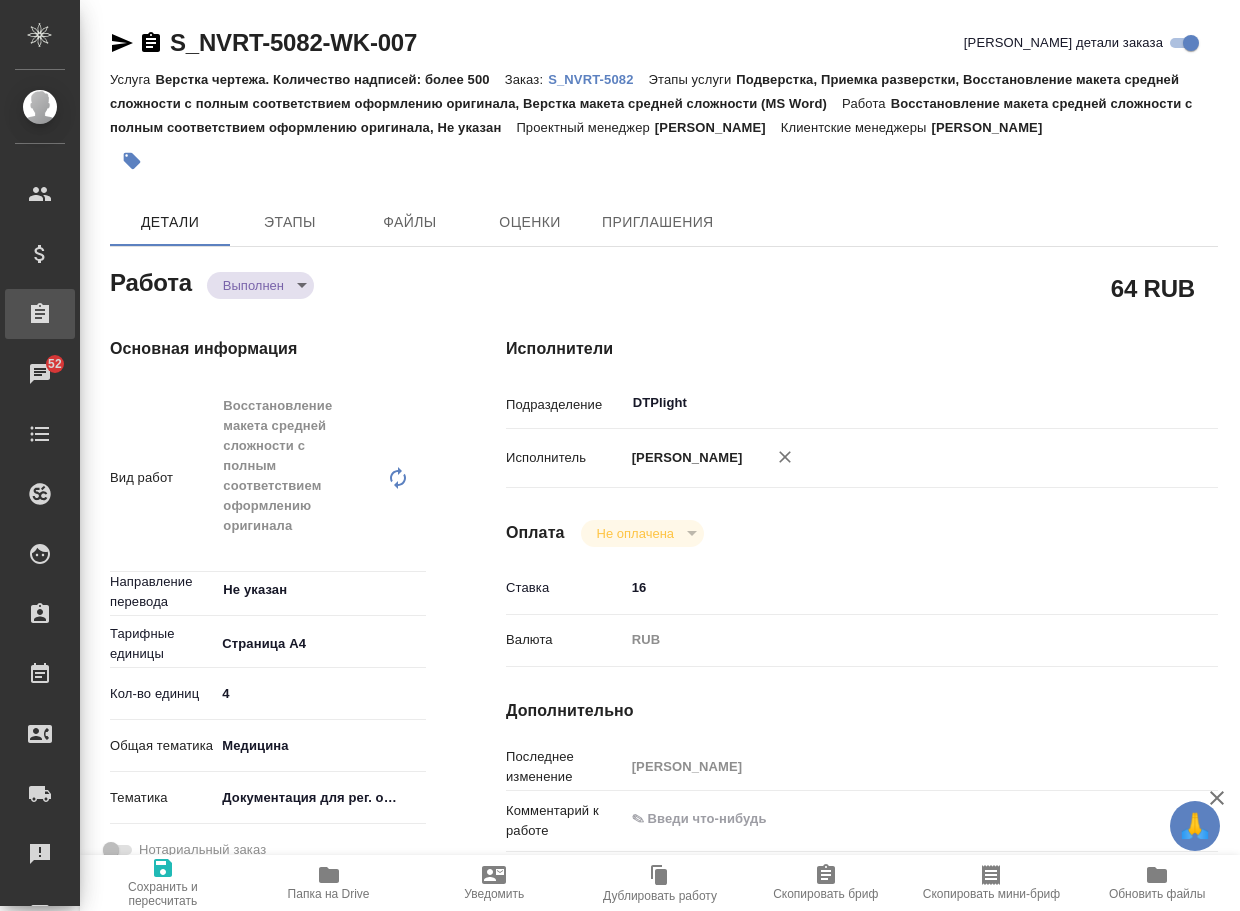 type on "x" 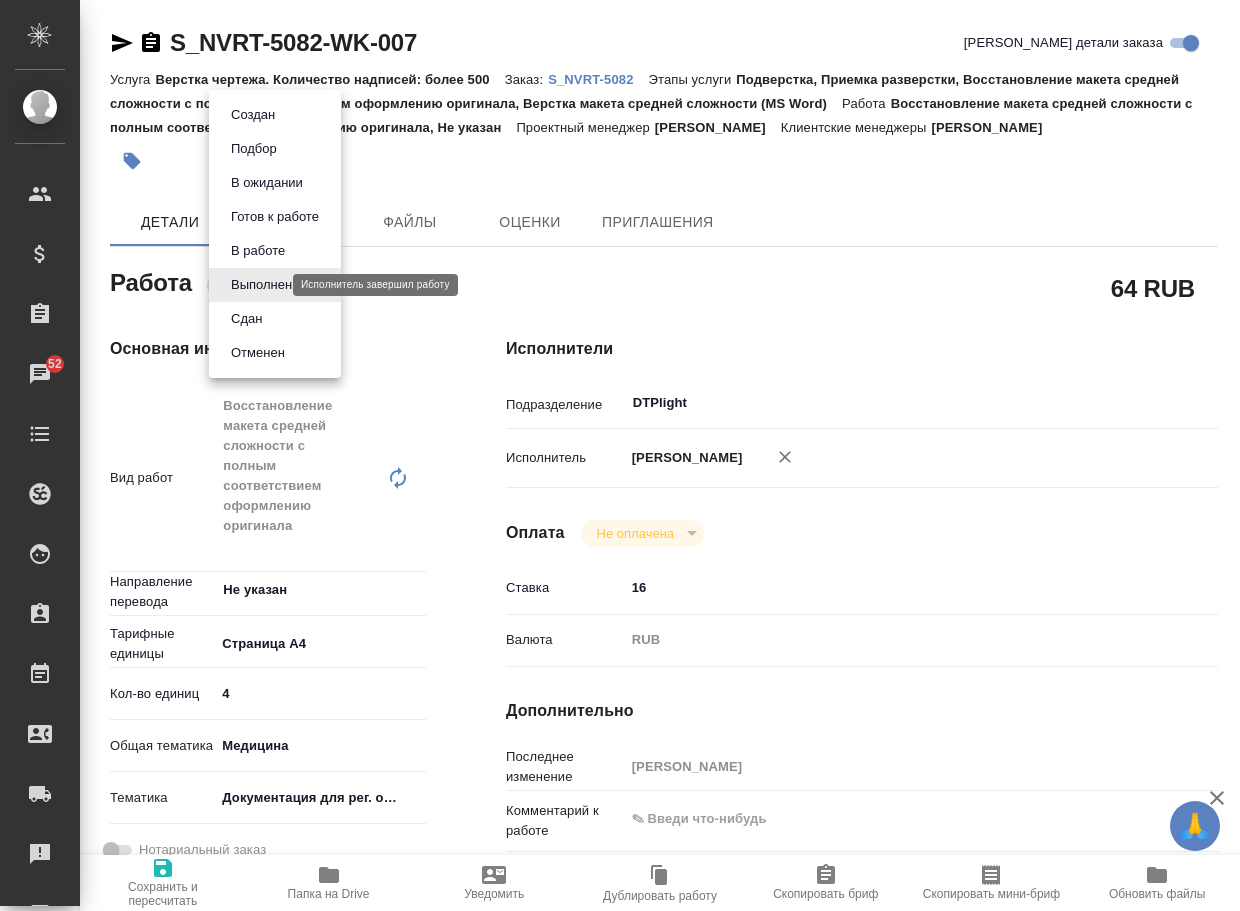 drag, startPoint x: 250, startPoint y: 284, endPoint x: 252, endPoint y: 296, distance: 12.165525 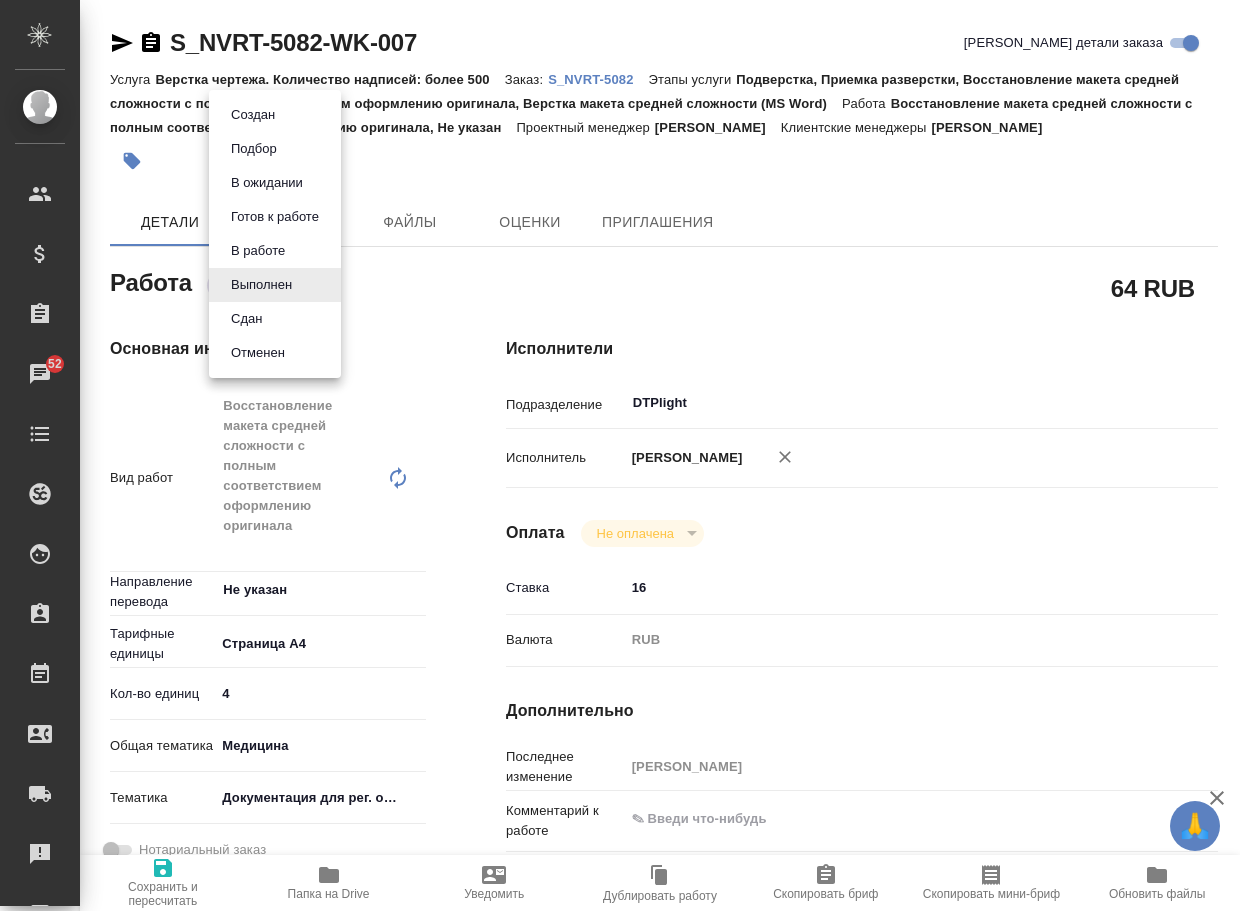 click on "Сдан" at bounding box center [253, 115] 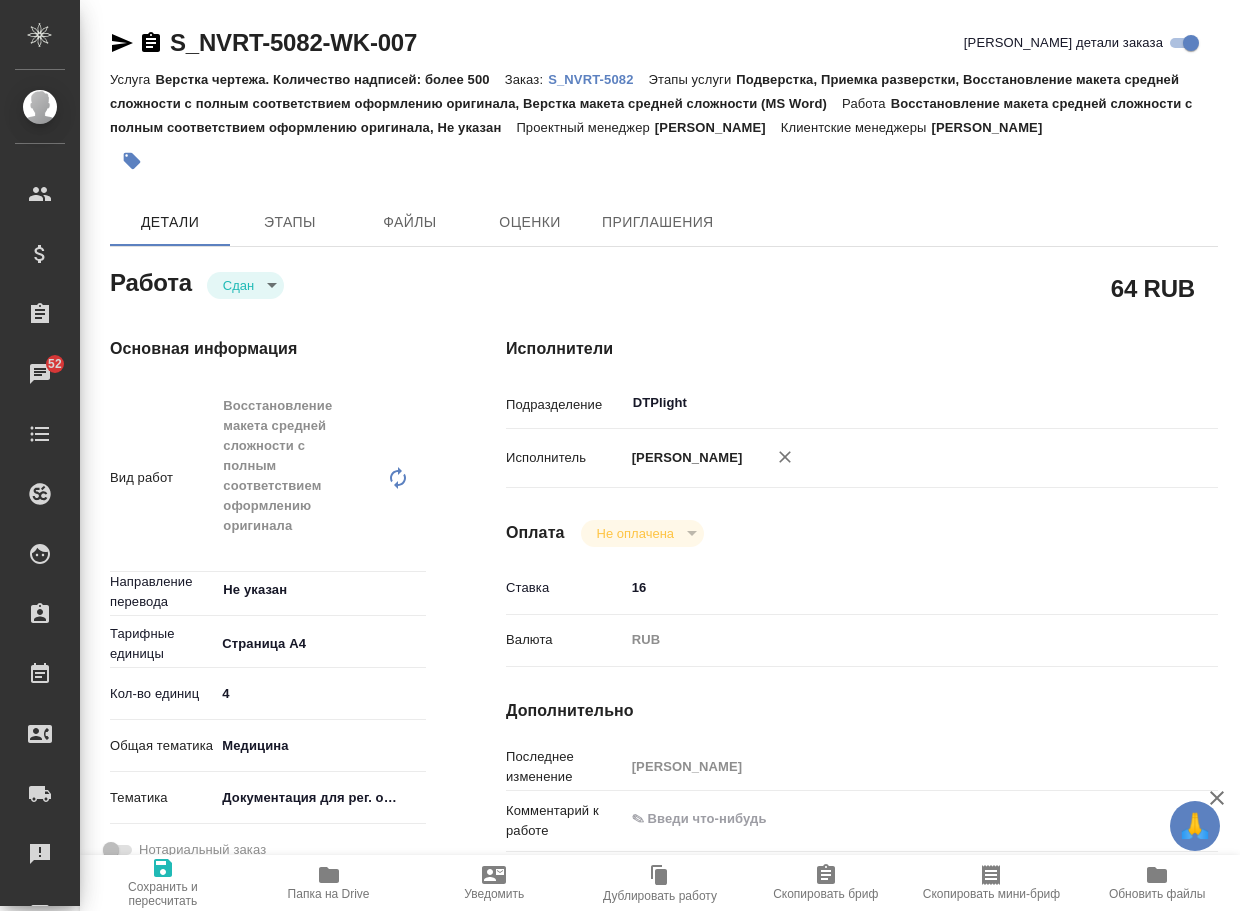 click on "S_NVRT-5082" at bounding box center [598, 79] 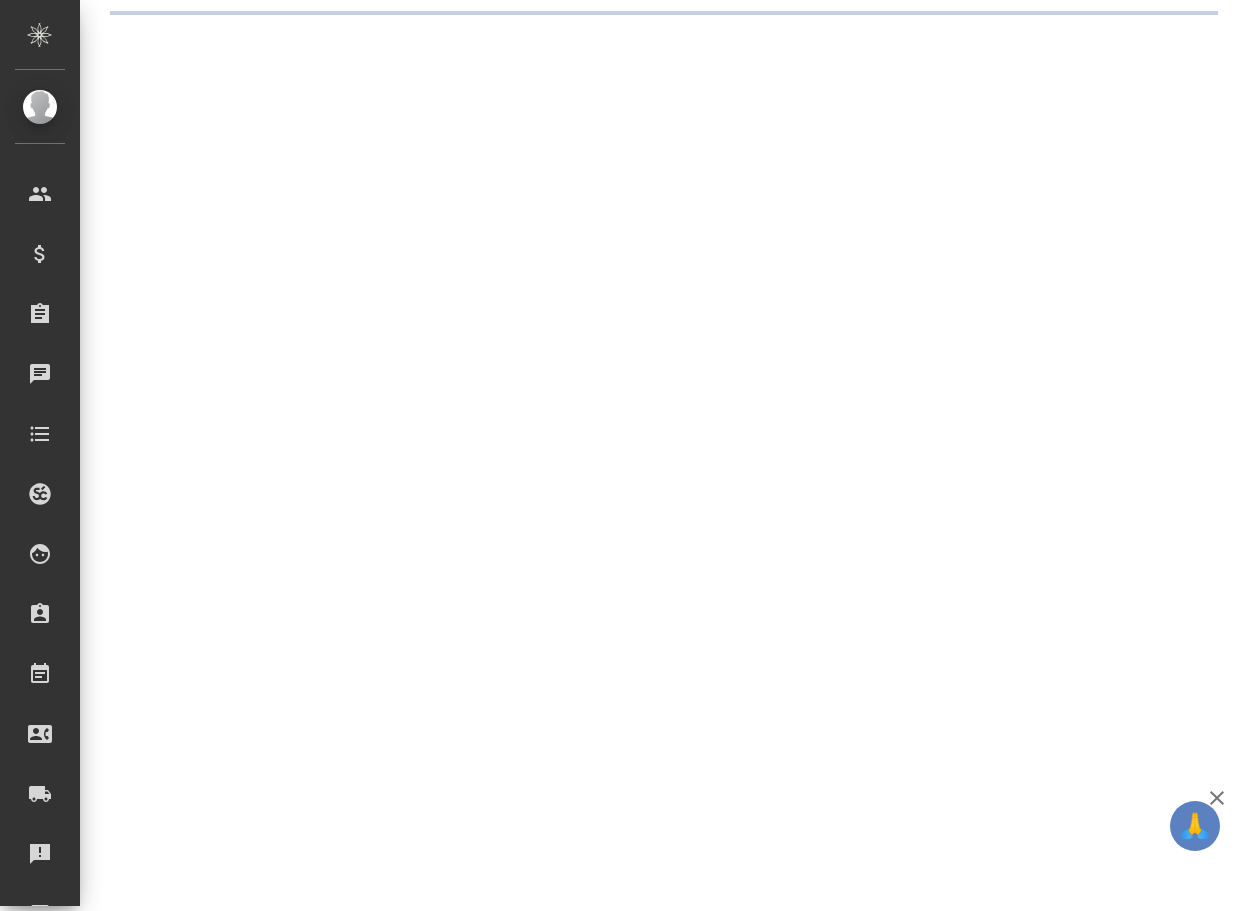 scroll, scrollTop: 0, scrollLeft: 0, axis: both 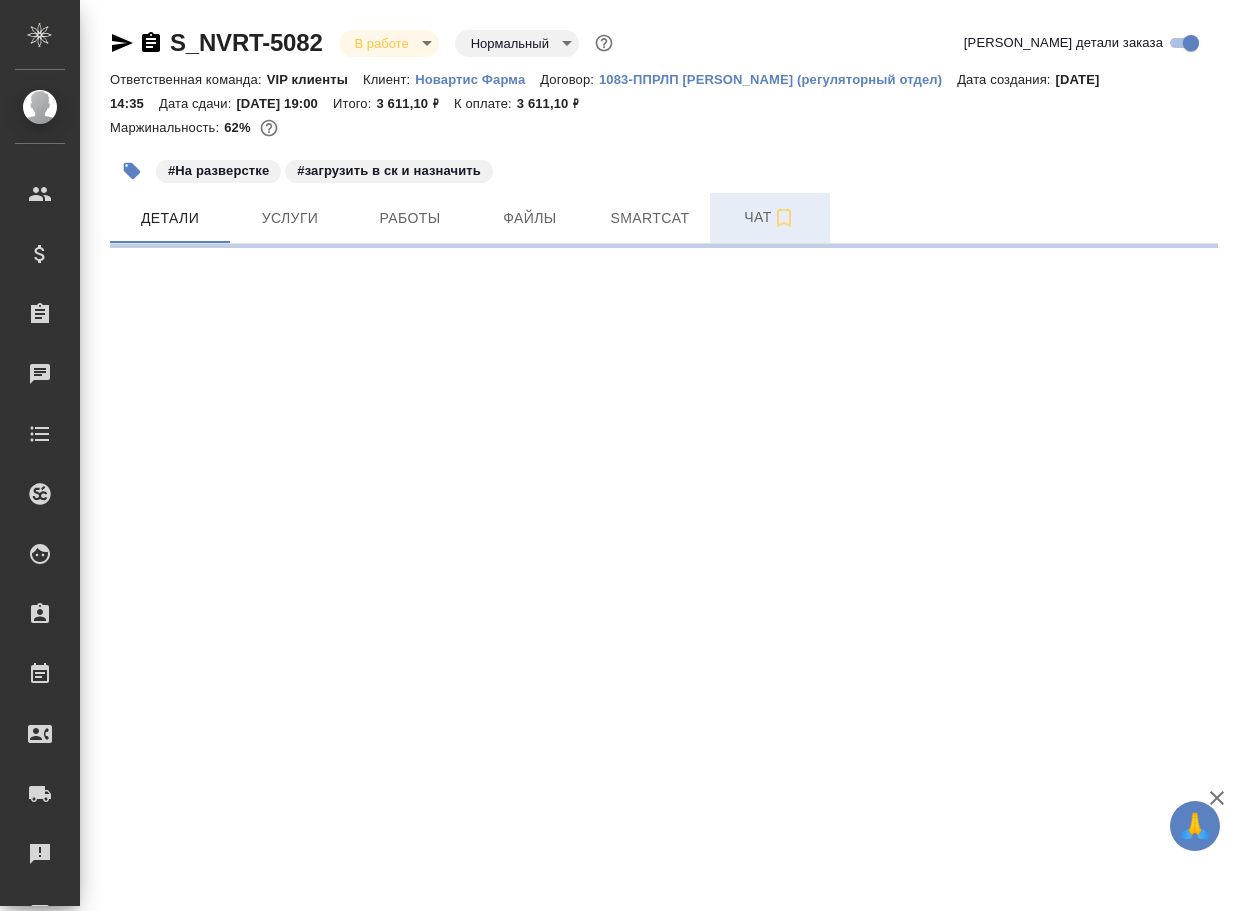 select on "RU" 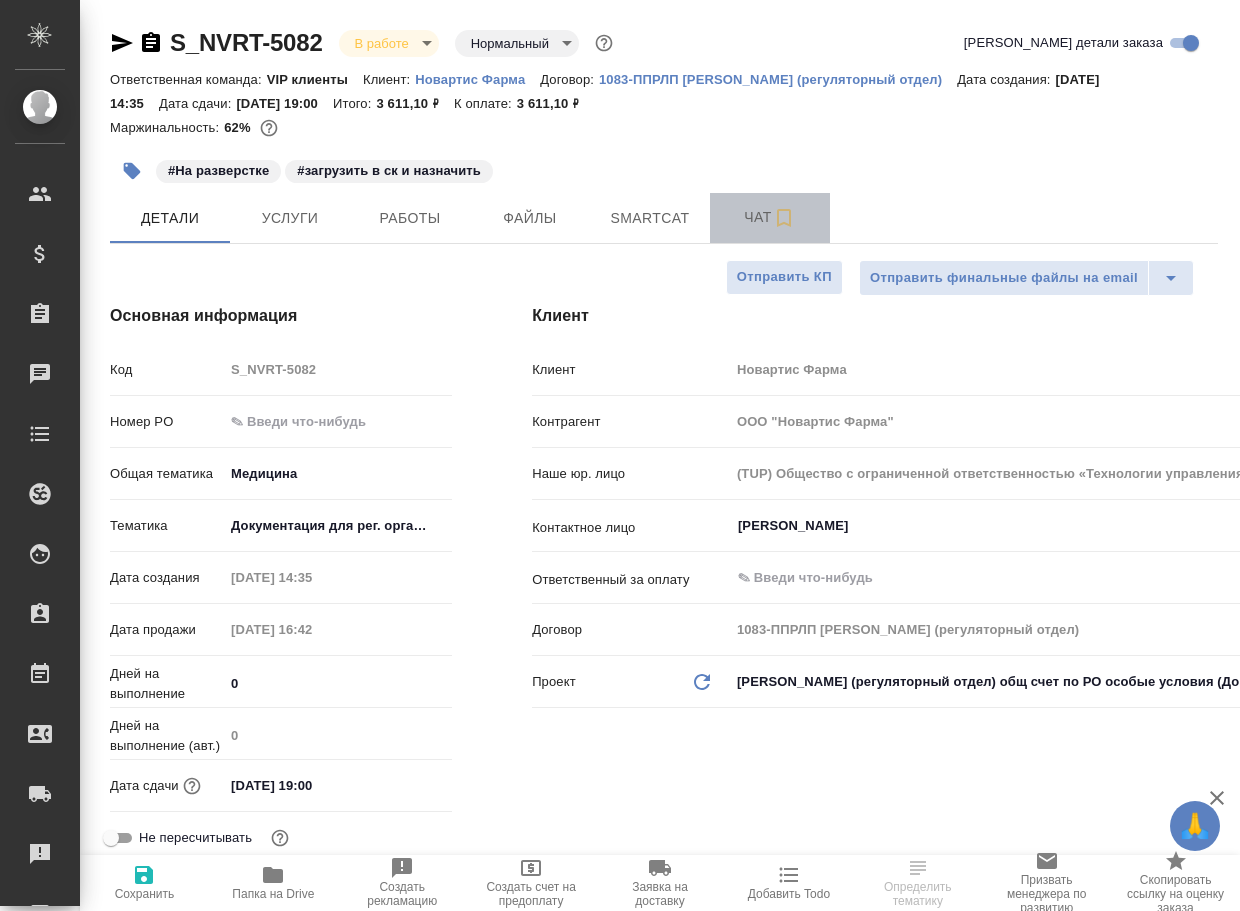 click on "Чат" at bounding box center (770, 217) 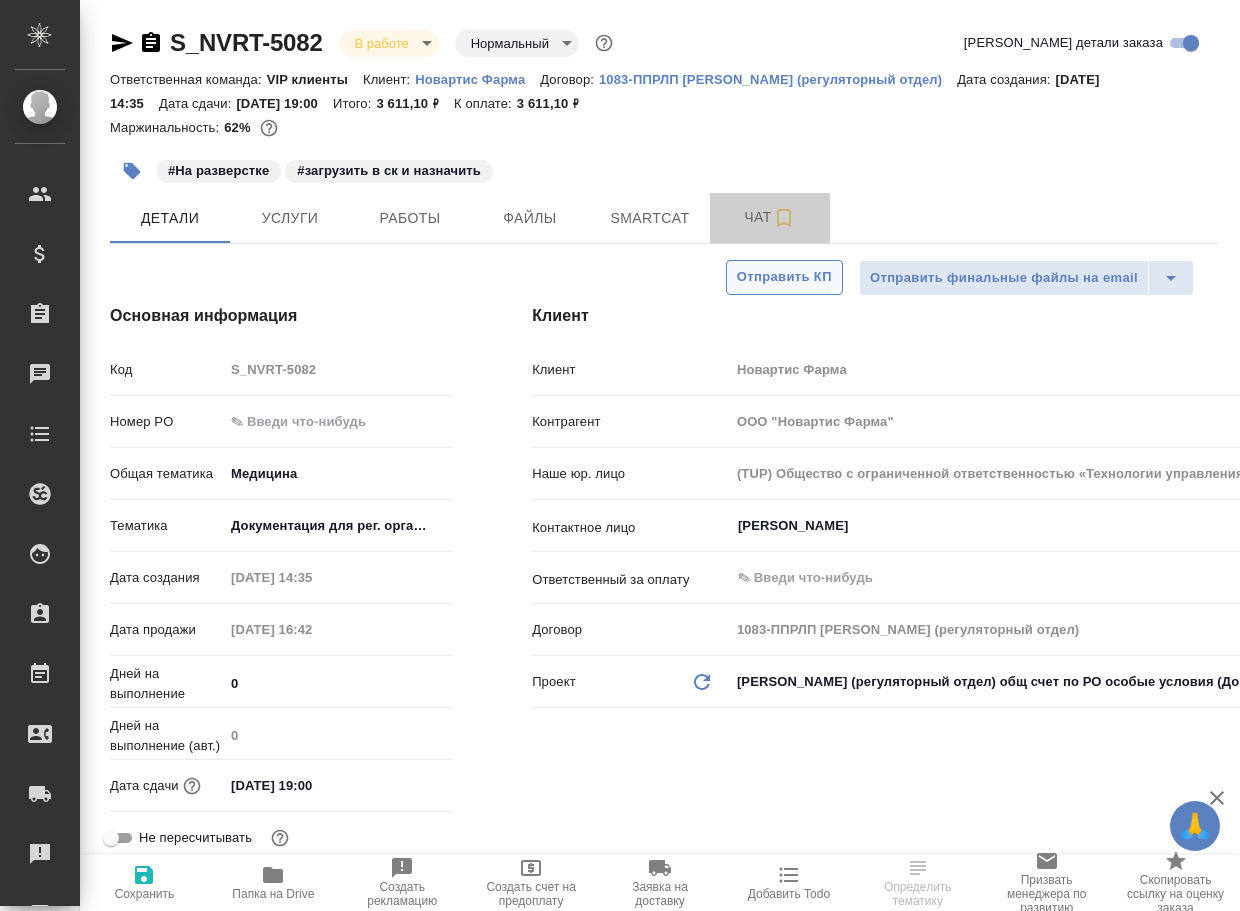 type on "x" 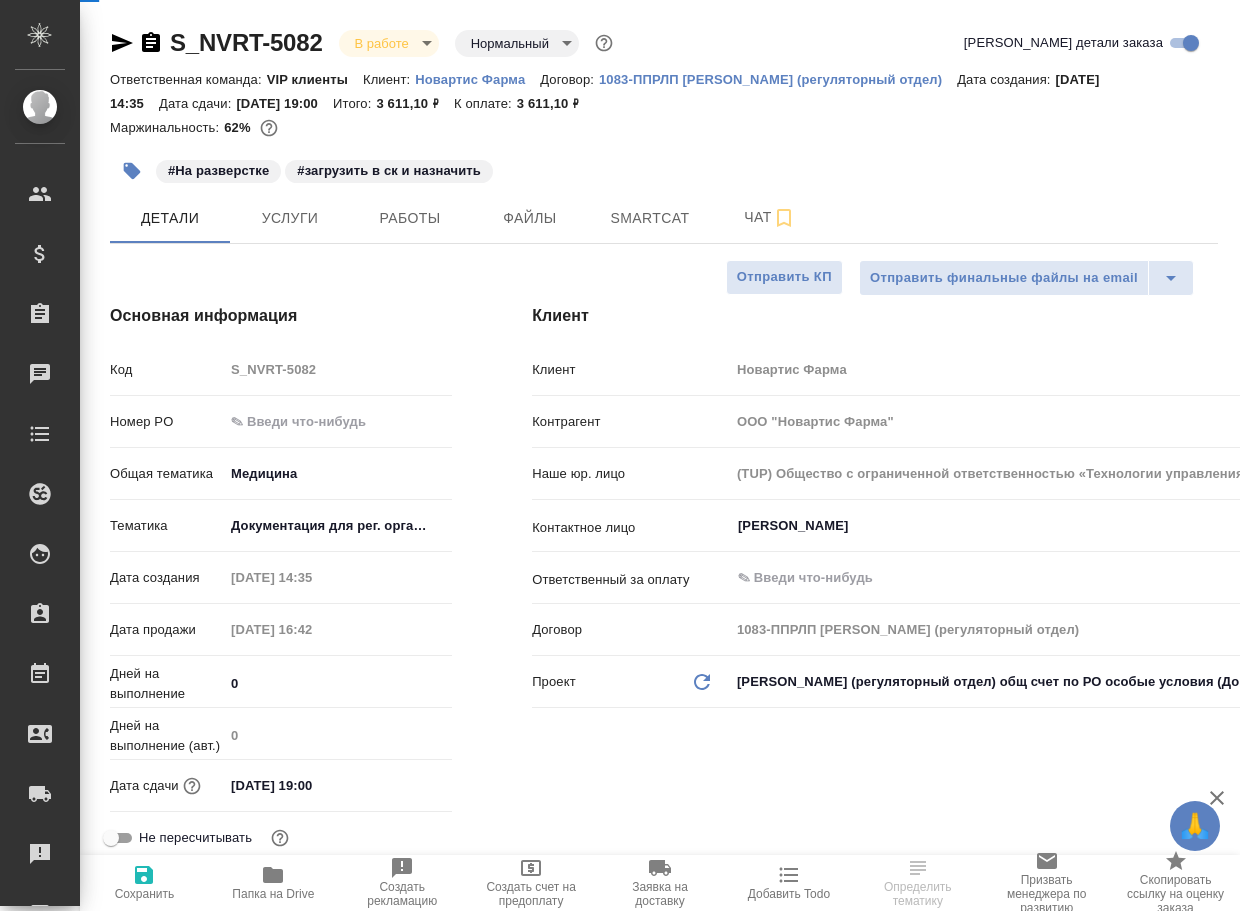 type on "x" 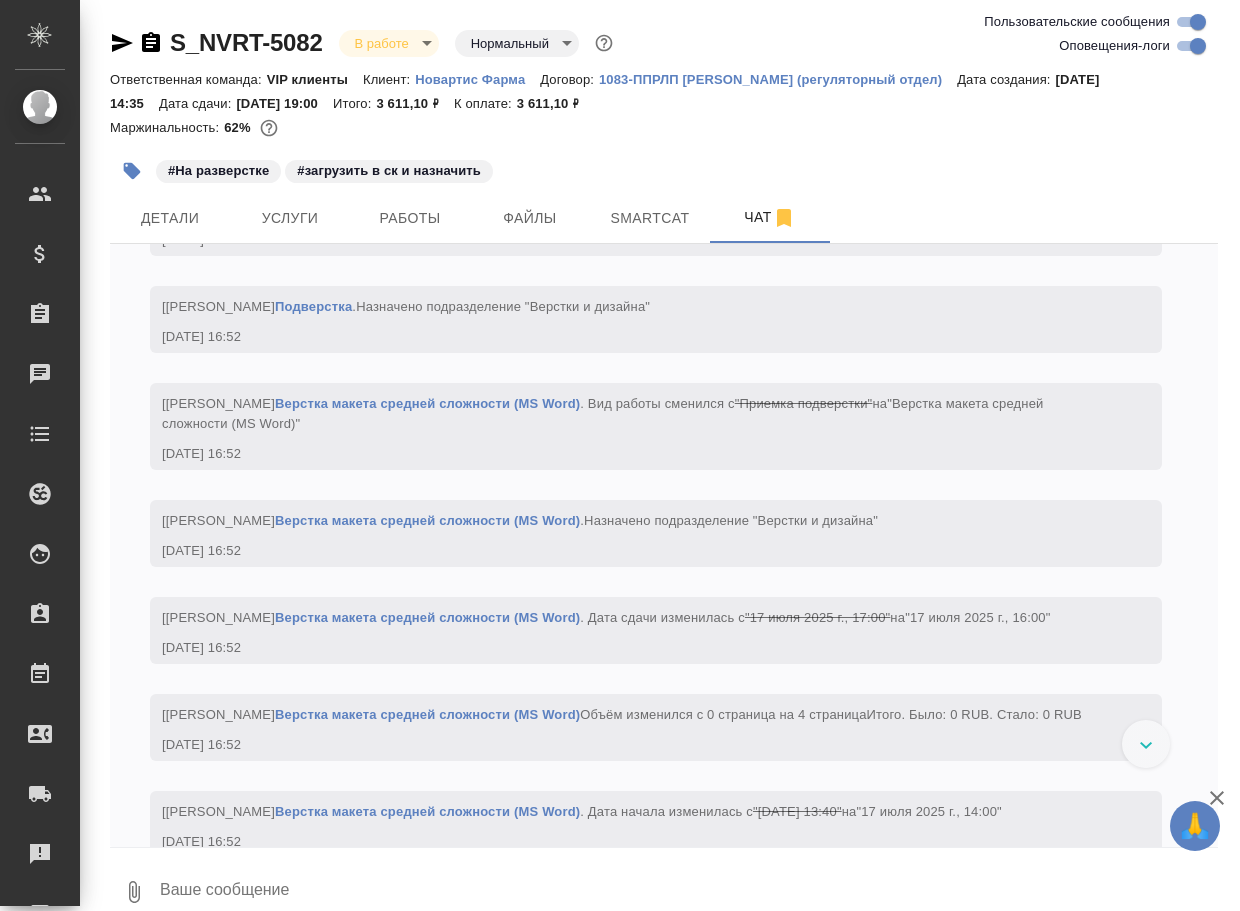 click at bounding box center [688, 892] 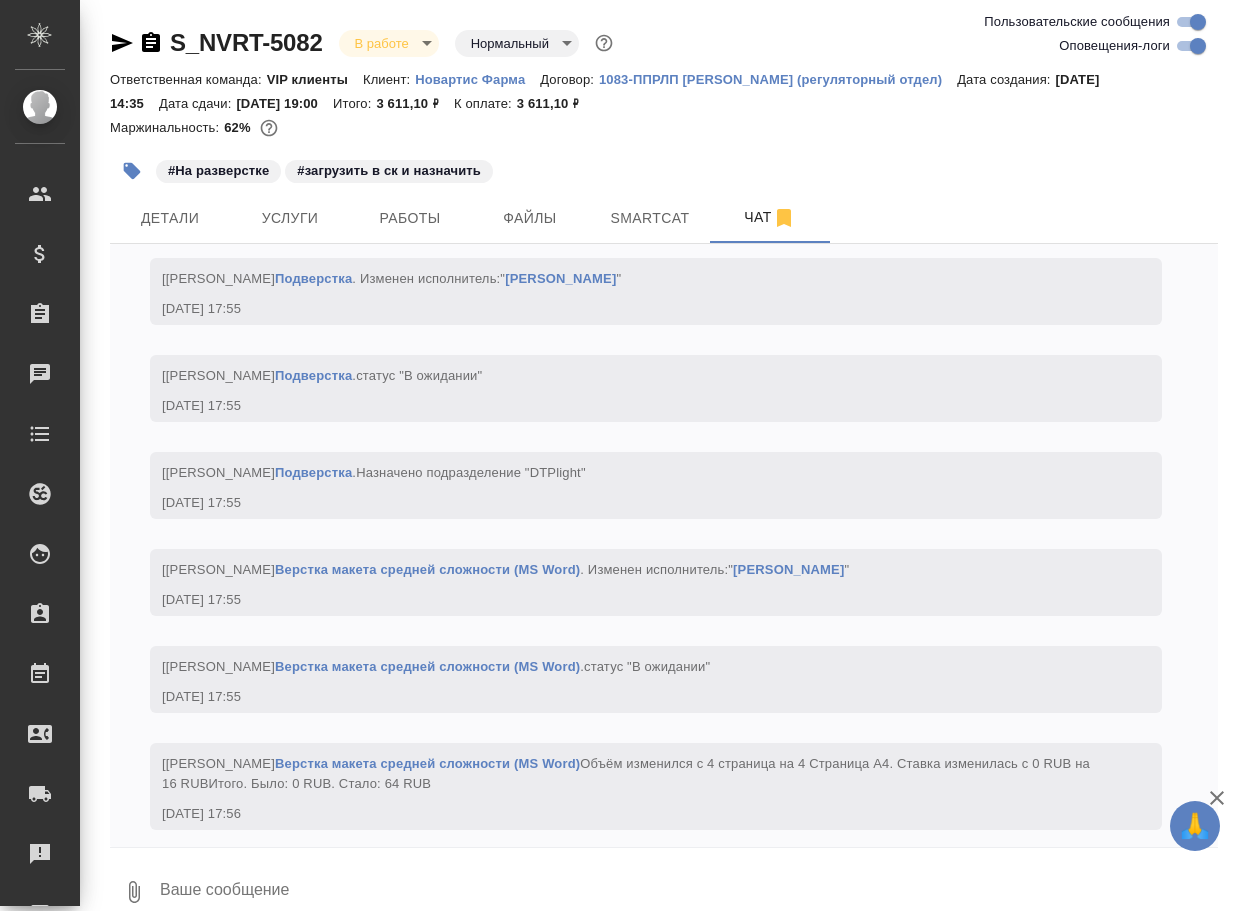 paste on "[URL][DOMAIN_NAME]" 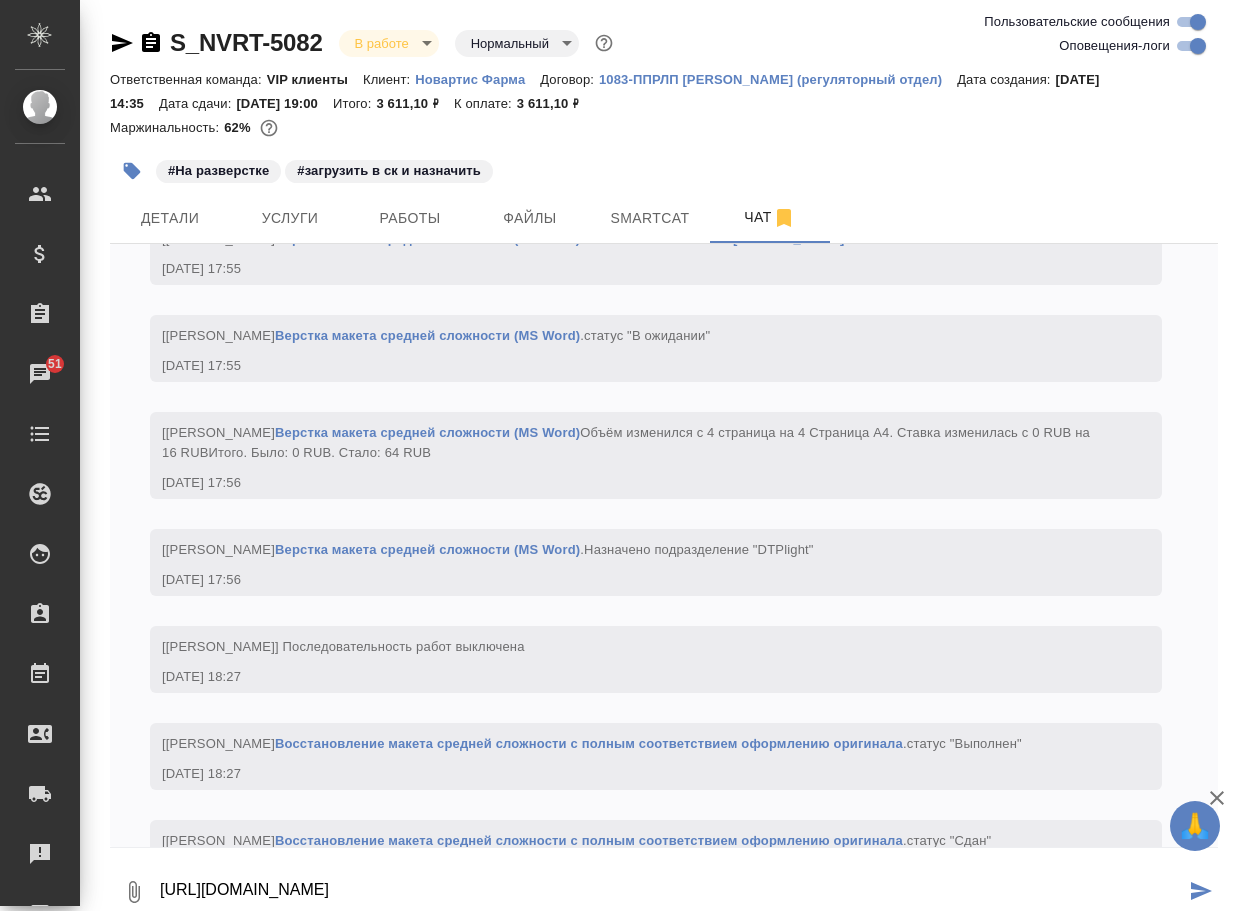 type on "[URL][DOMAIN_NAME]" 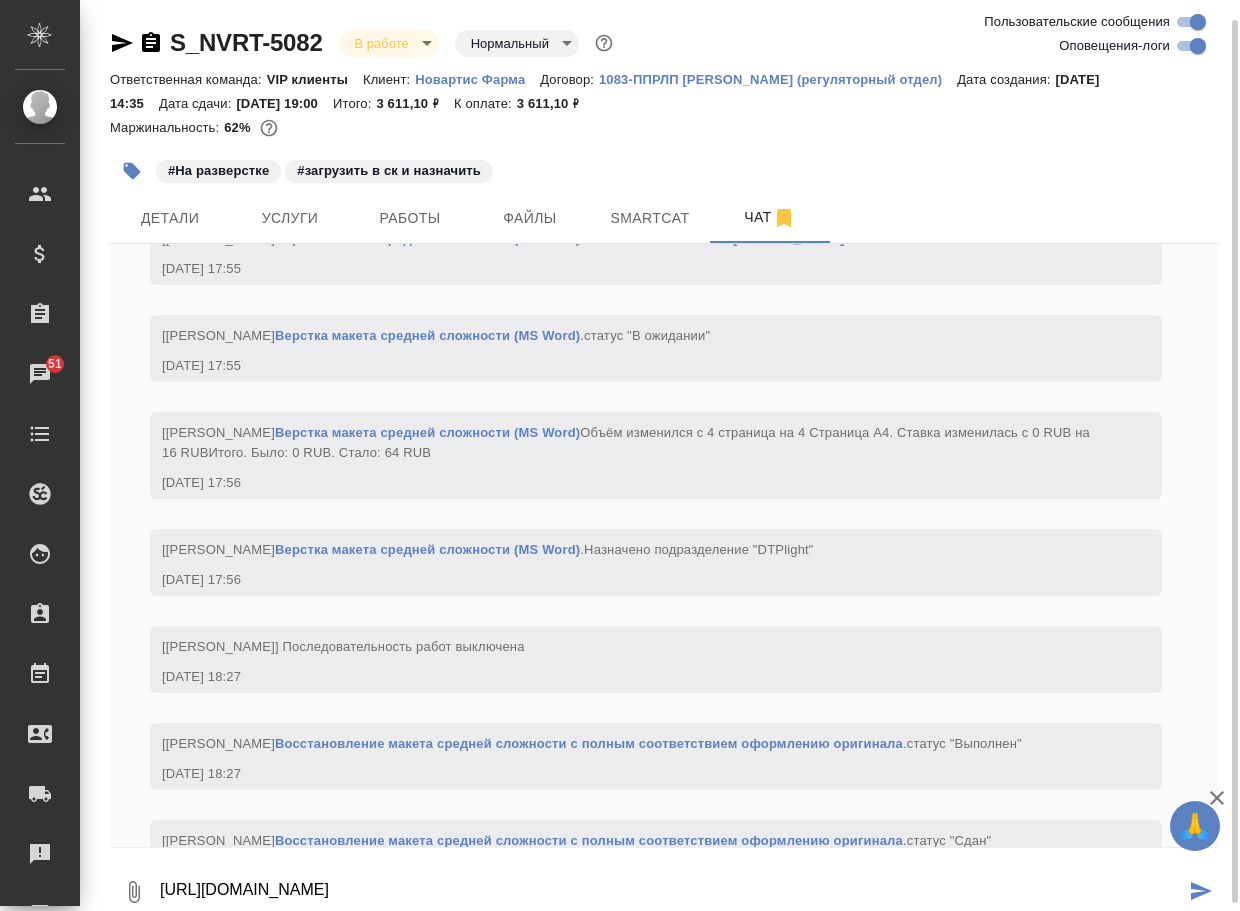 scroll, scrollTop: 10, scrollLeft: 0, axis: vertical 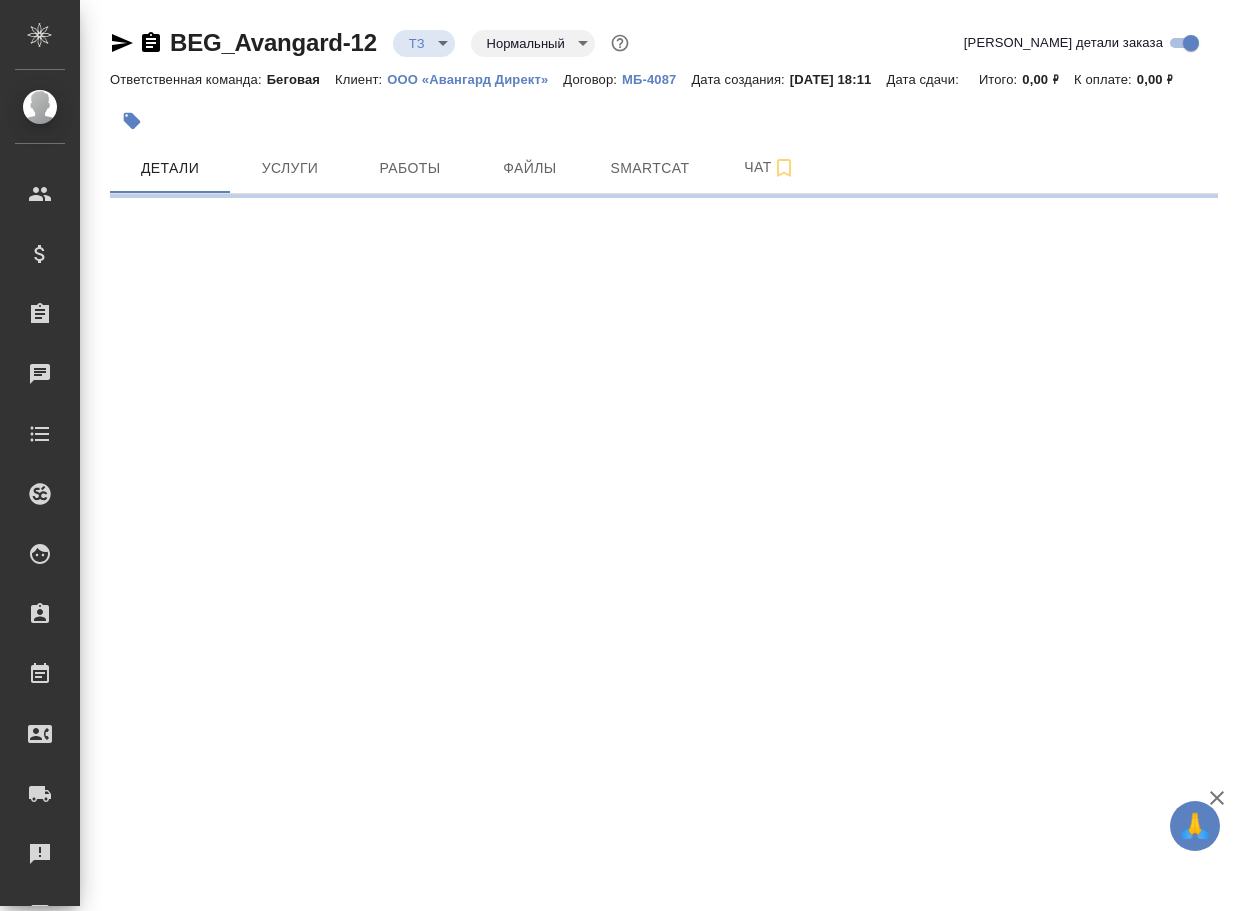 select on "RU" 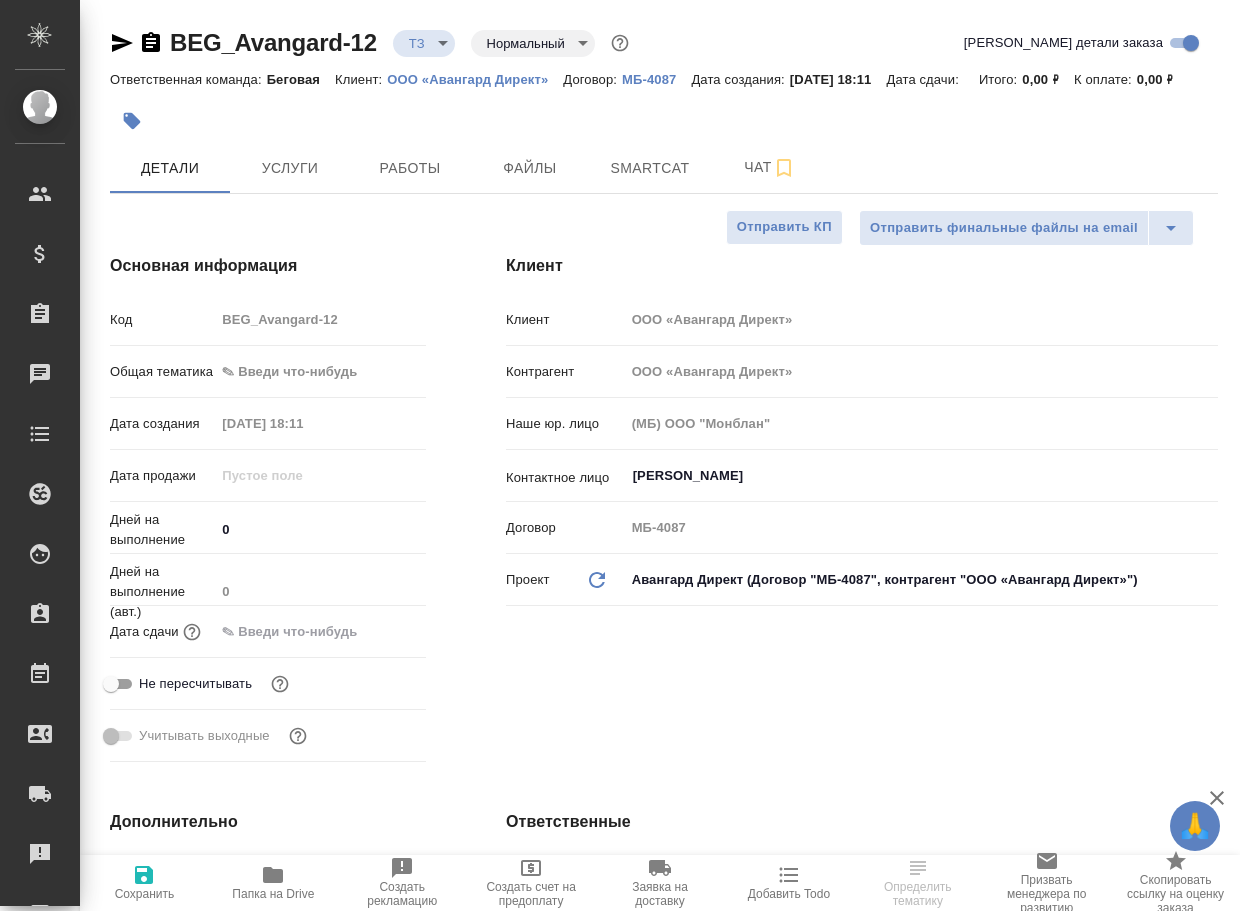 type on "x" 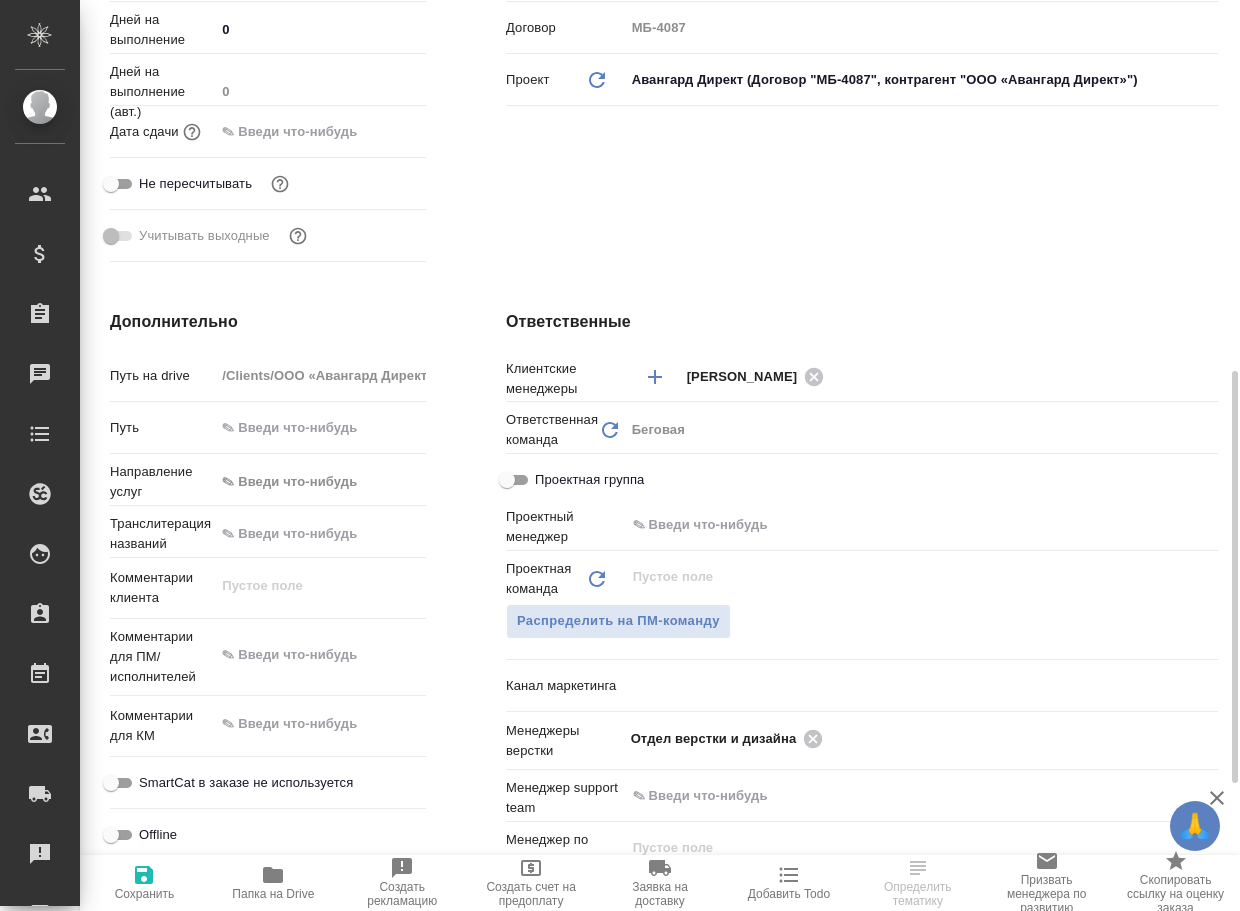 scroll, scrollTop: 600, scrollLeft: 0, axis: vertical 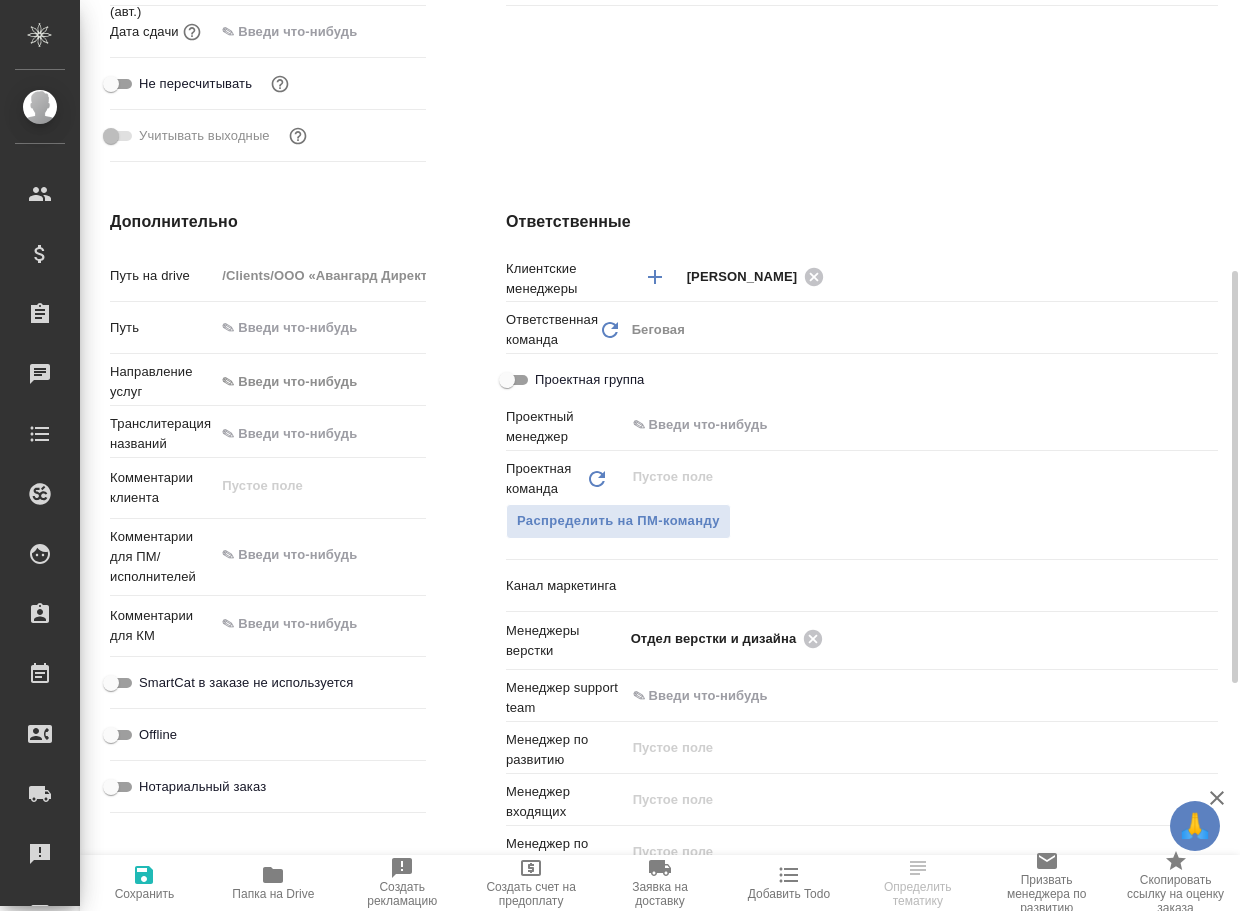 click 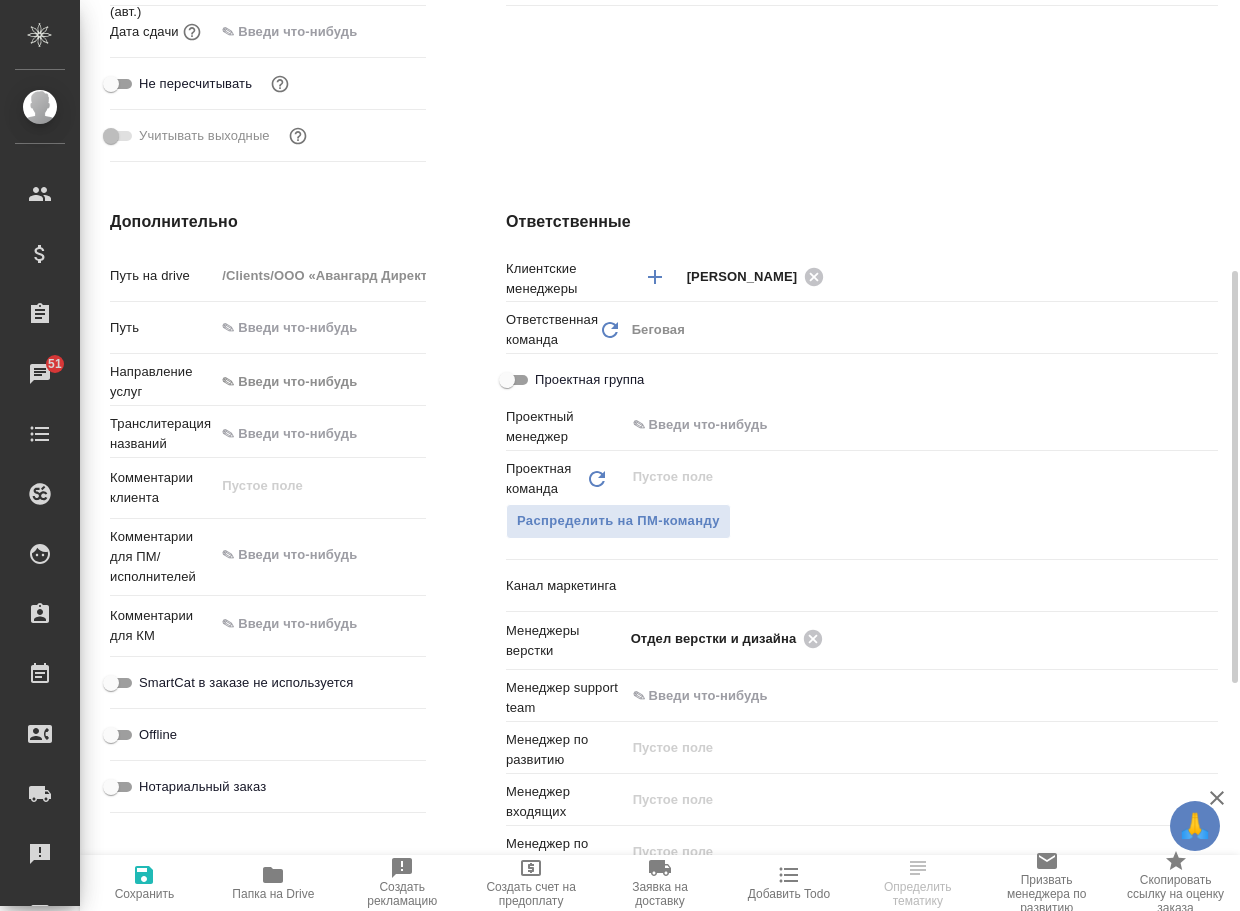 type on "x" 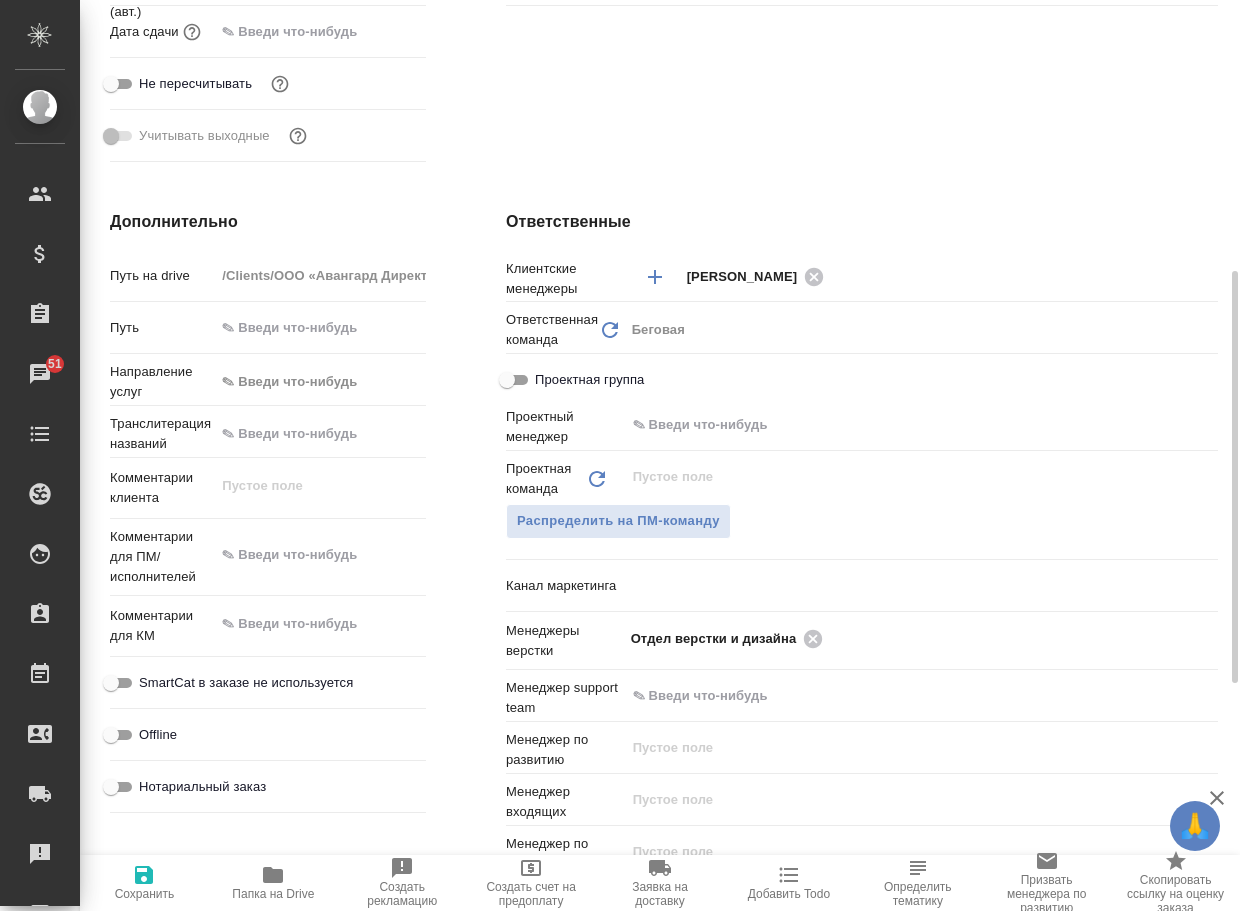 type on "x" 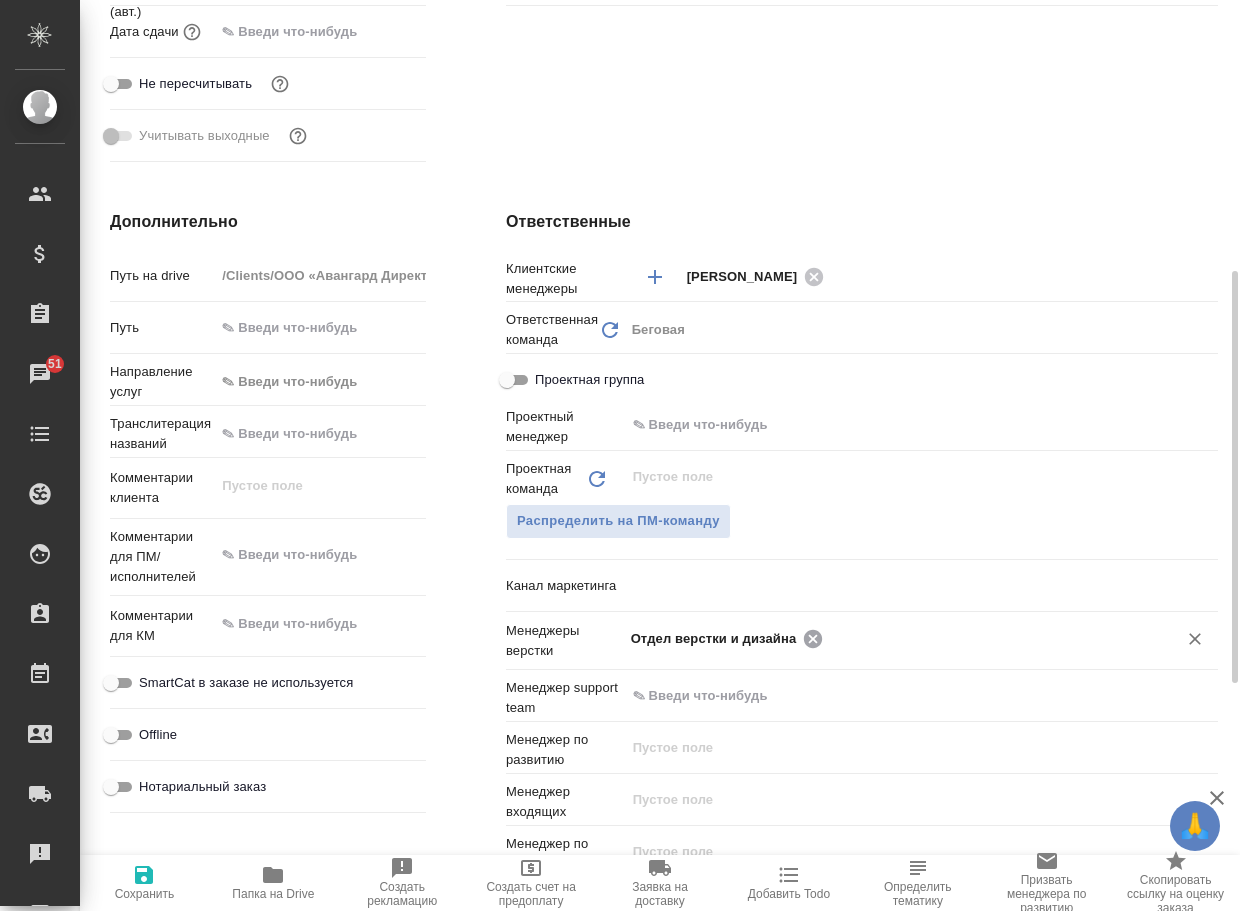 click 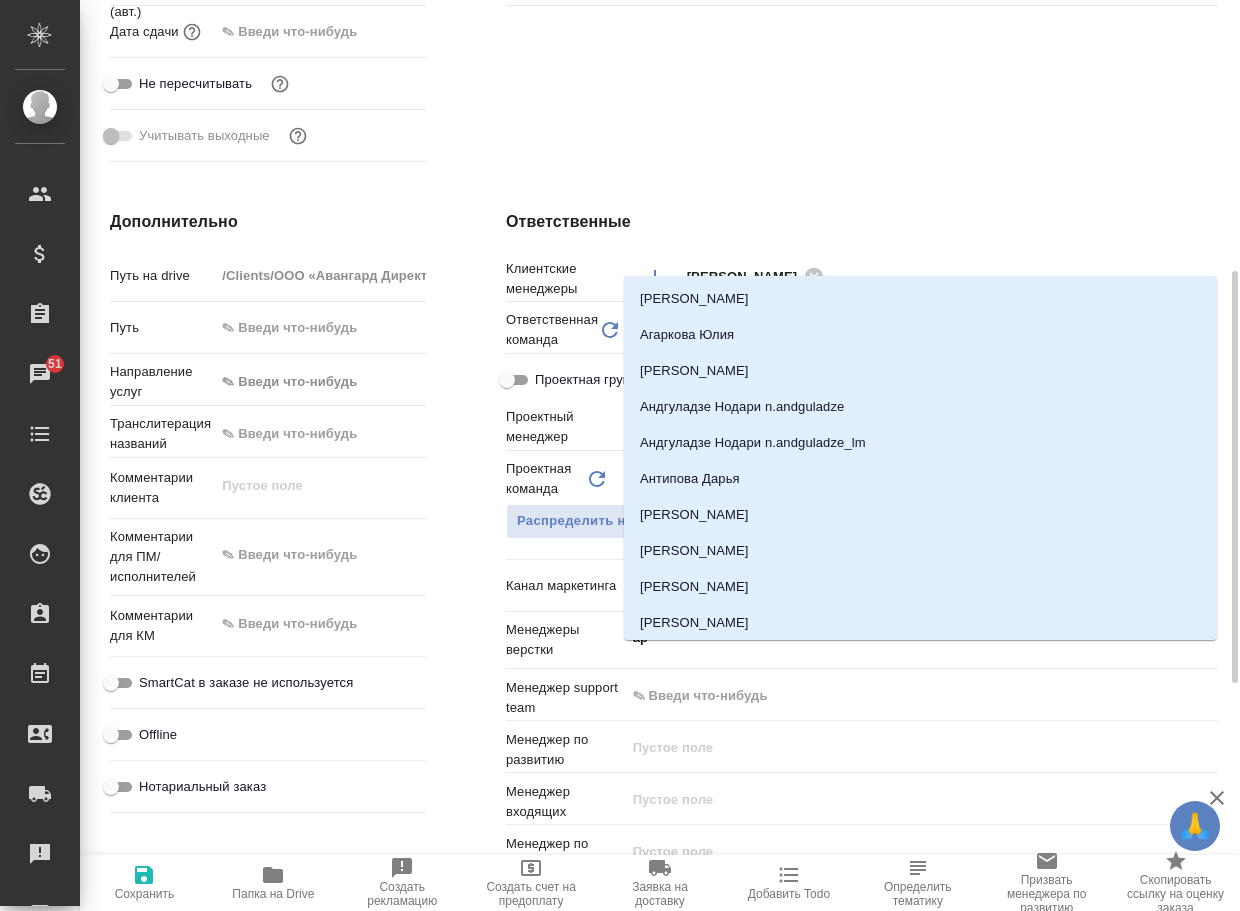 type on "арс" 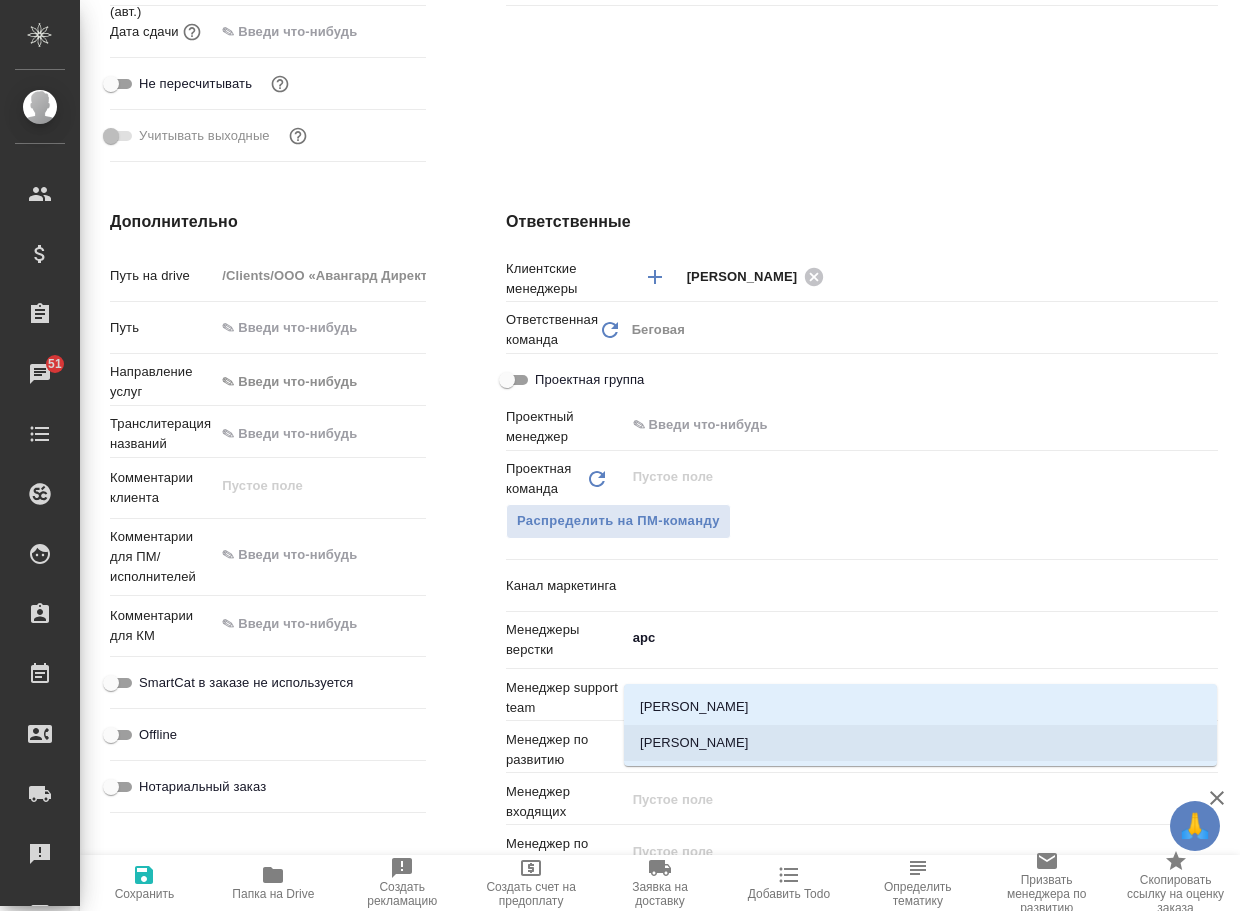 click on "Арсеньева Вера" at bounding box center (920, 743) 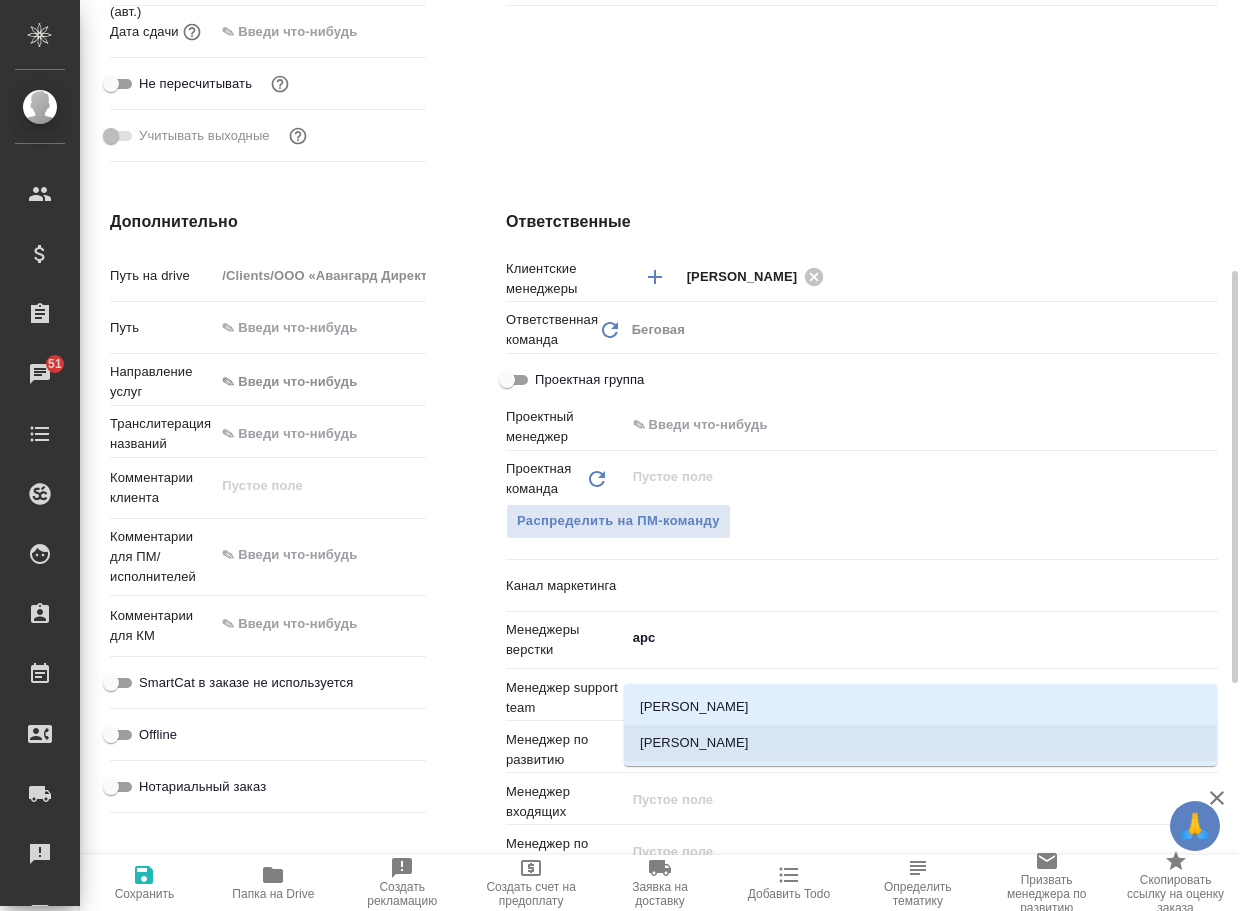 type on "x" 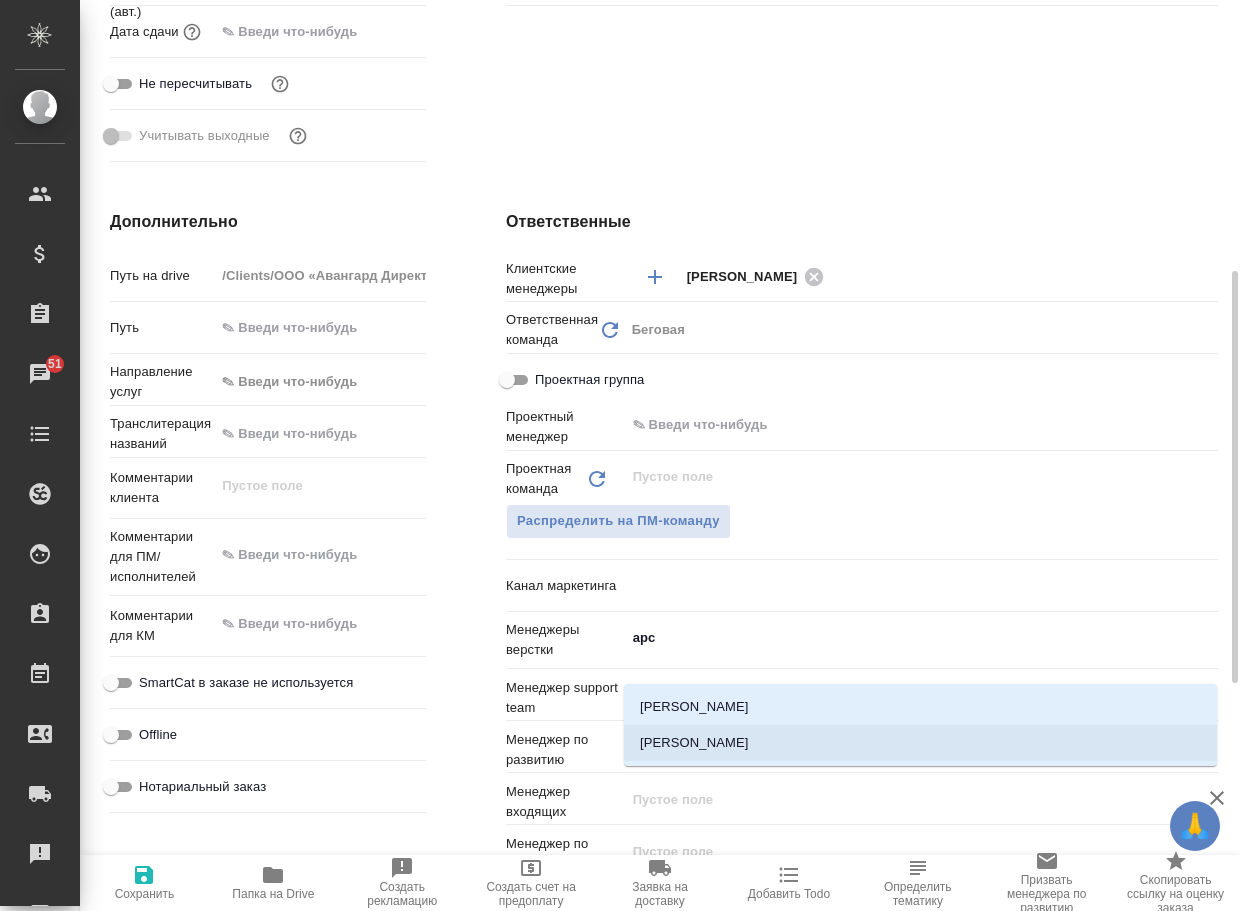 type on "x" 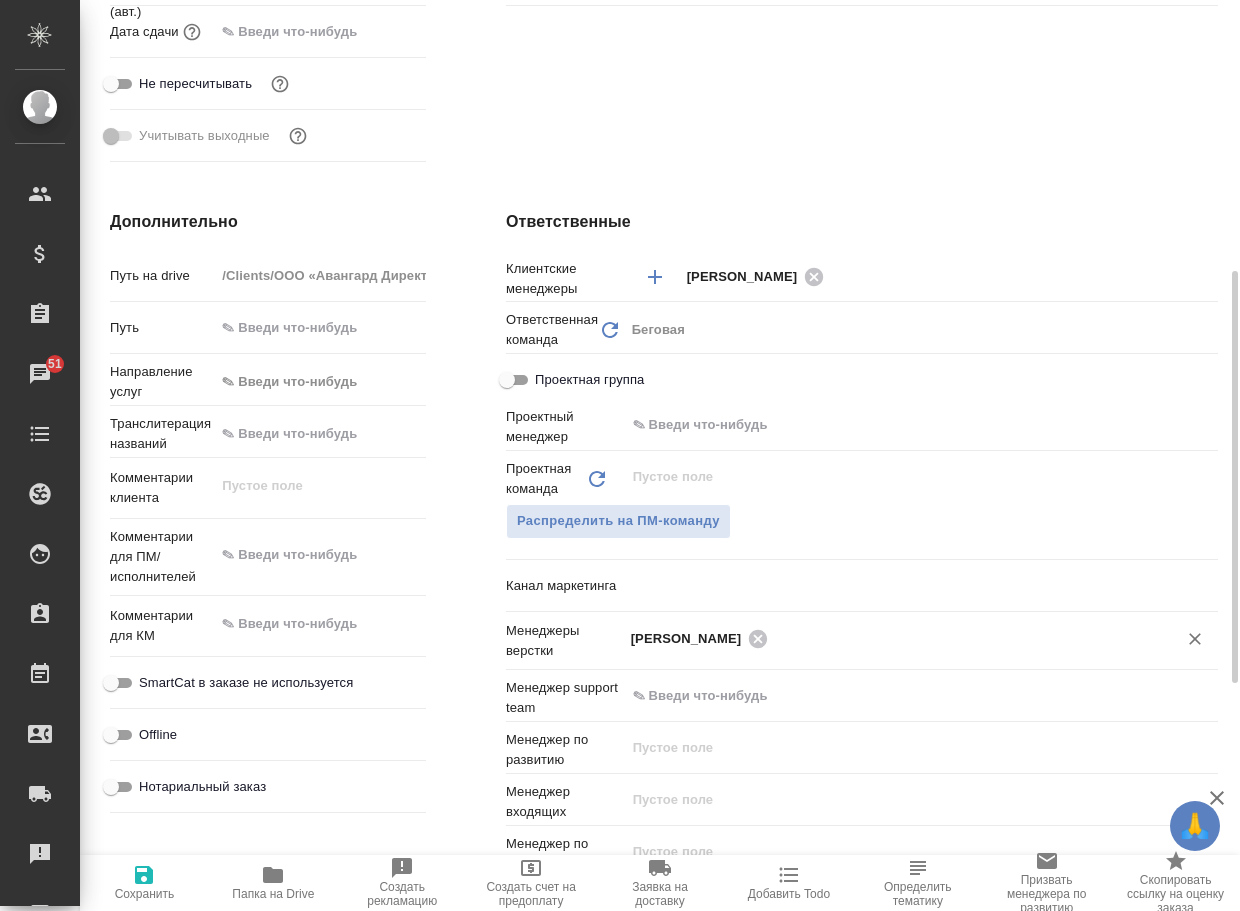 click 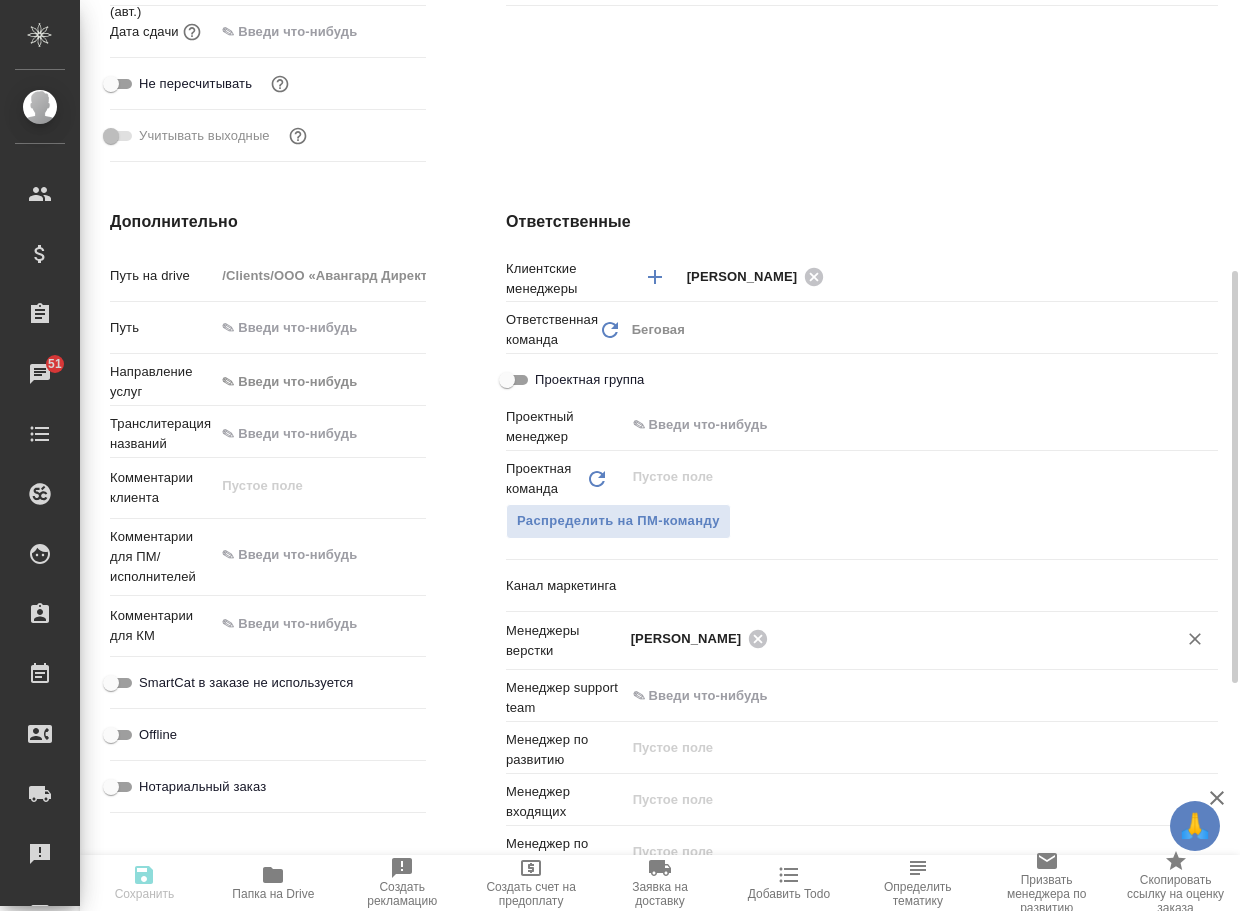 type on "x" 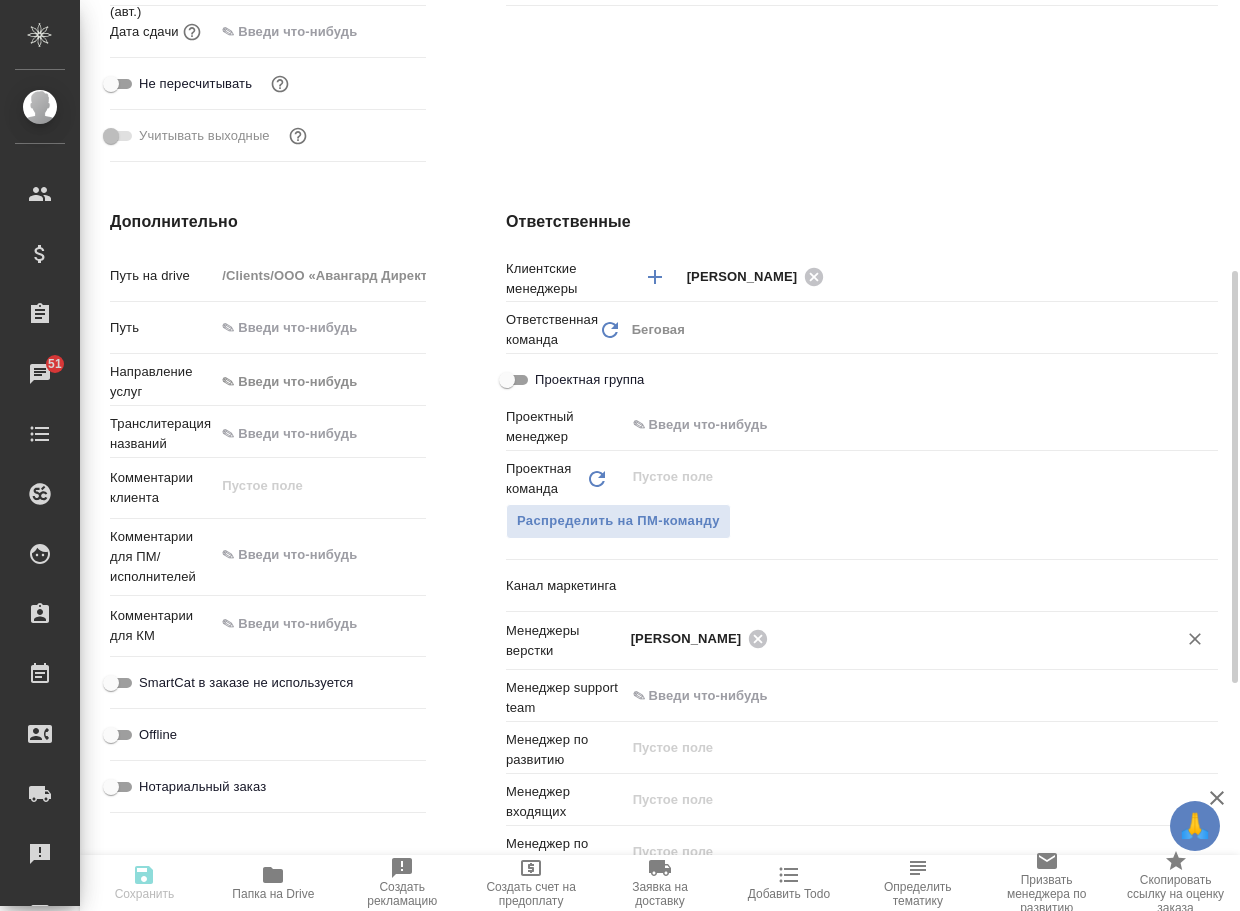 type on "x" 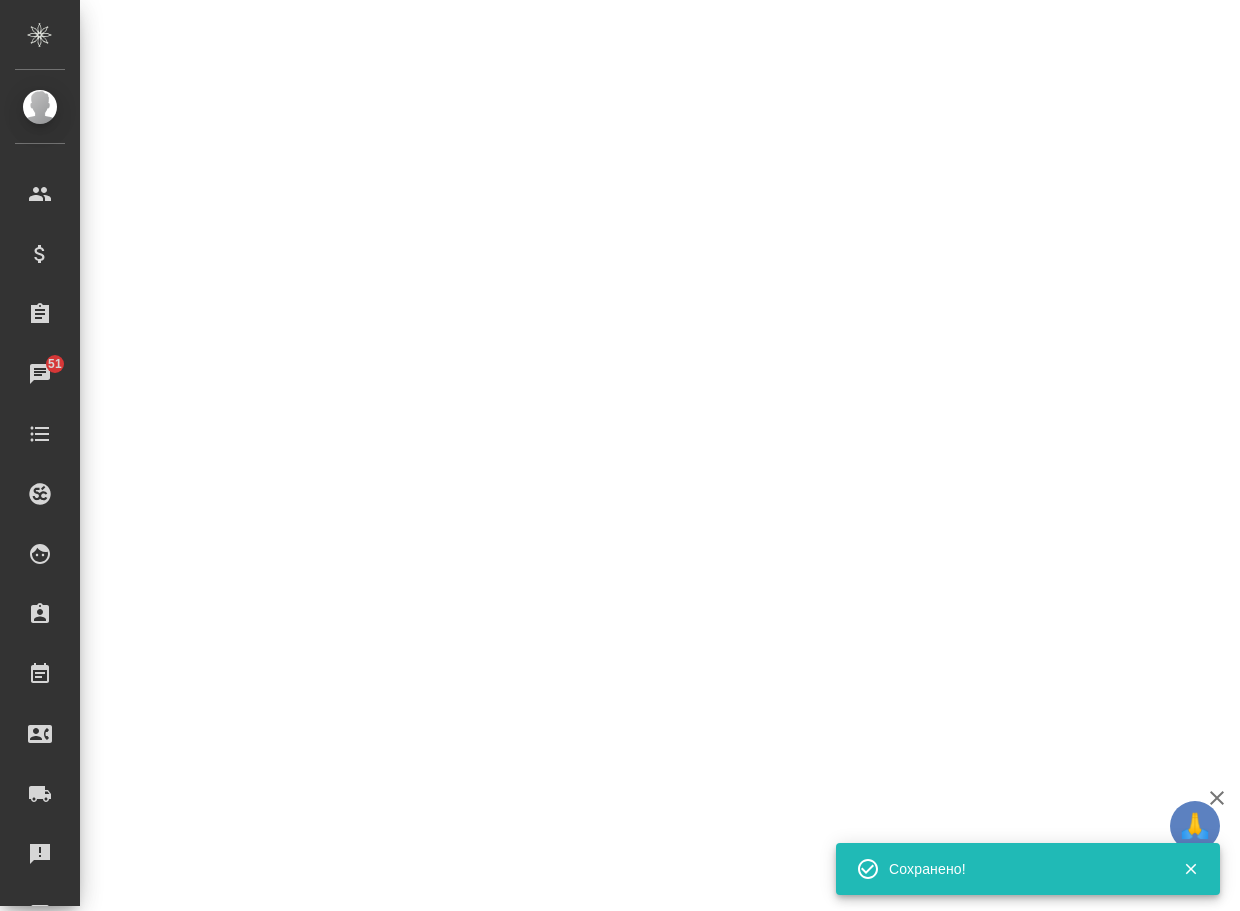 select on "RU" 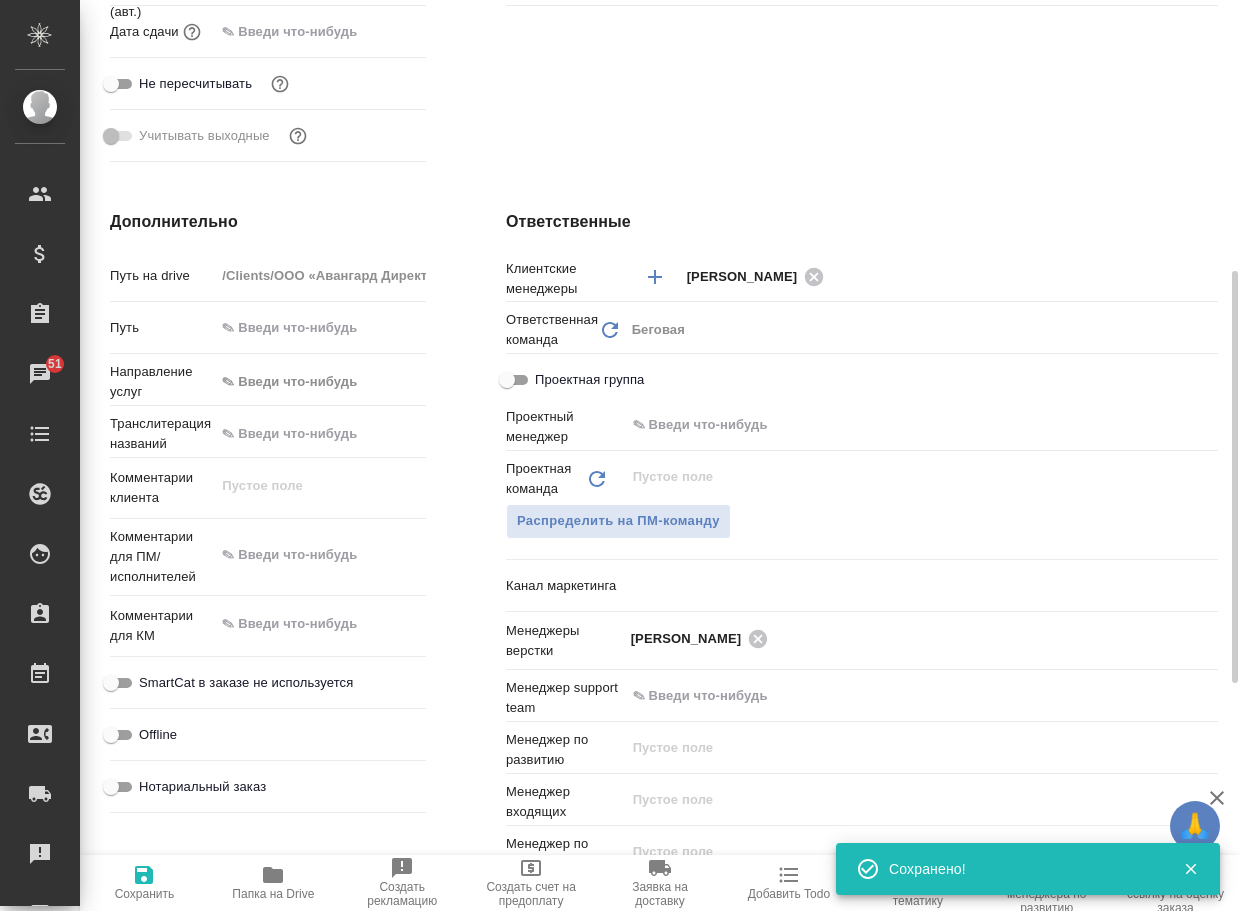 type on "x" 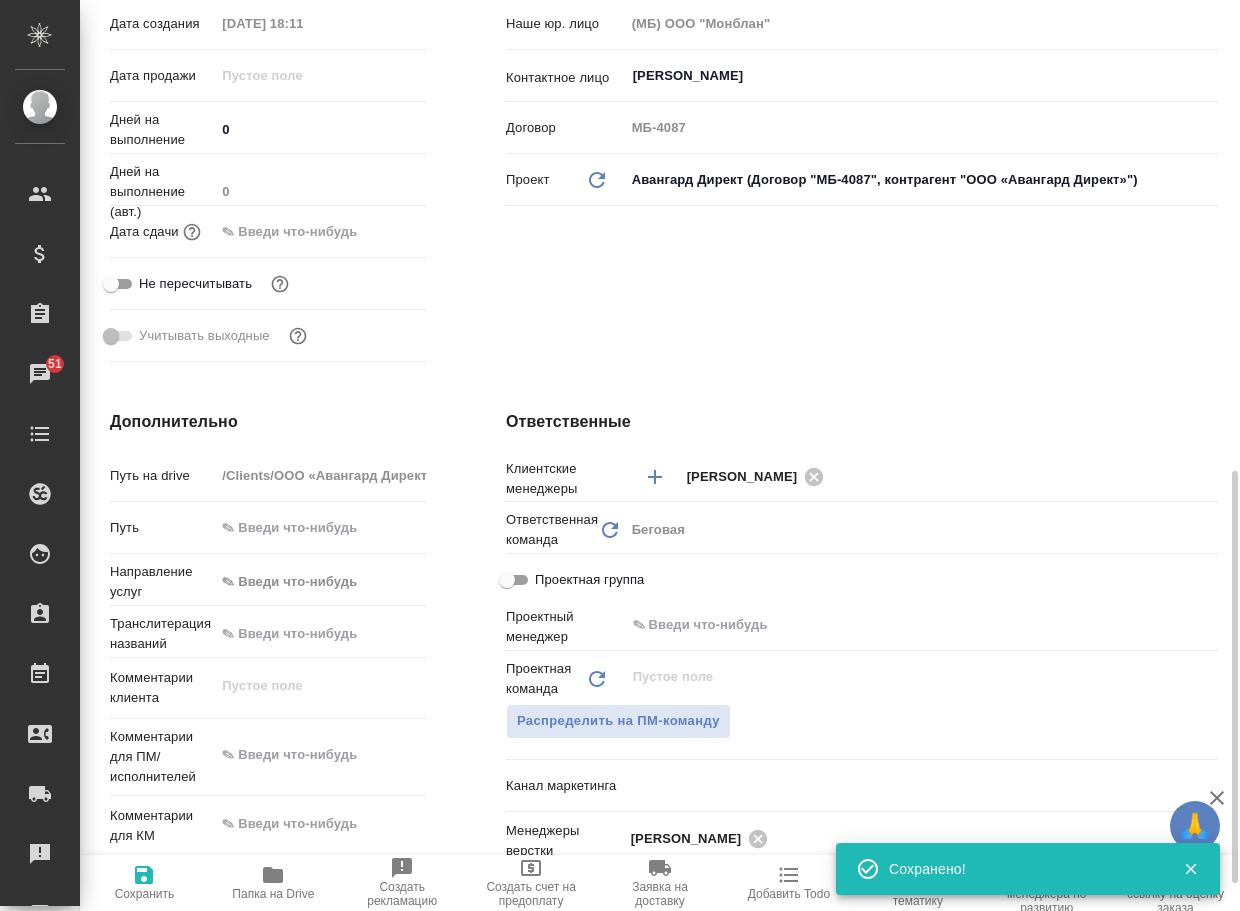 scroll, scrollTop: 0, scrollLeft: 0, axis: both 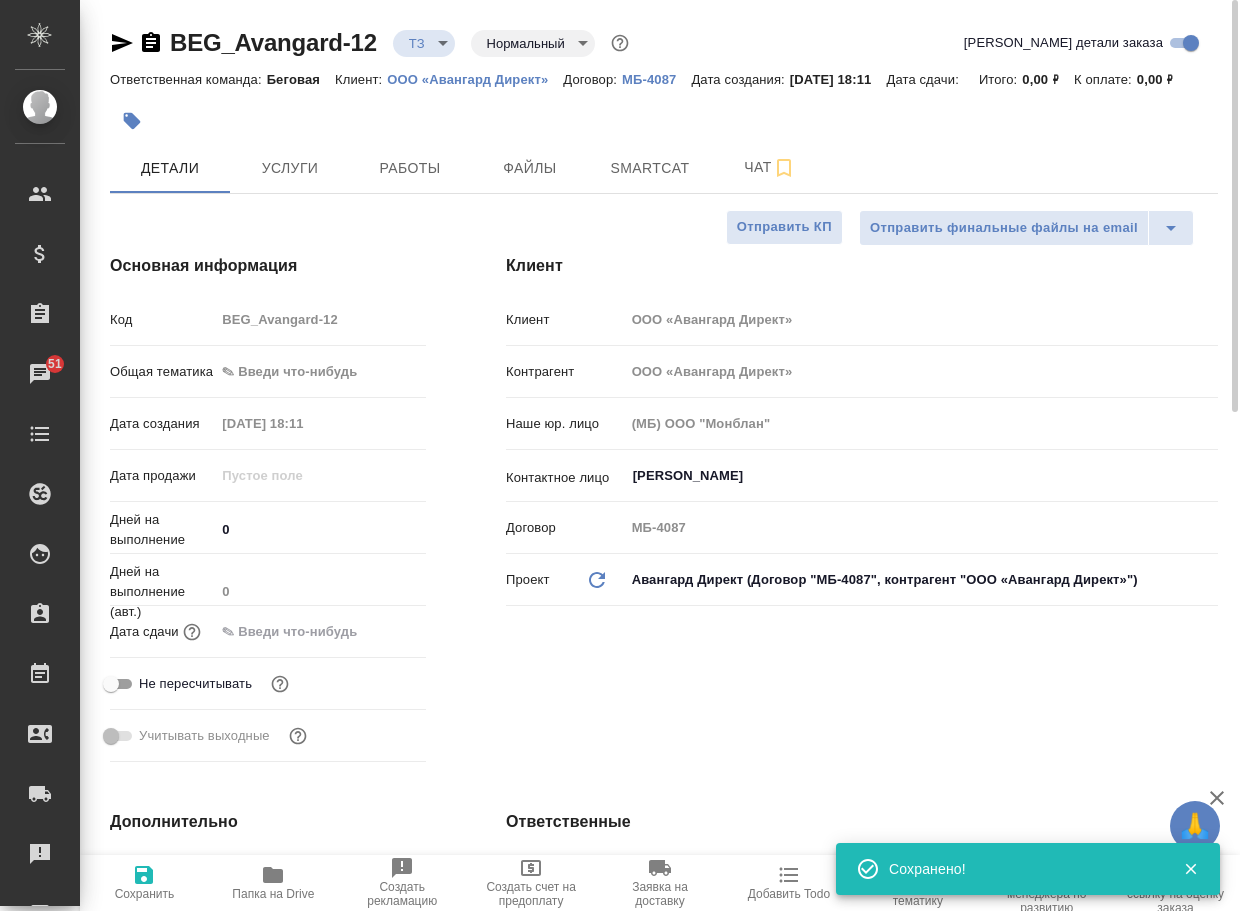click on "🙏 .cls-1
fill:#fff;
AWATERA Arsenyeva Vera Клиенты Спецификации Заказы 51 Чаты Todo Проекты SC Исполнители Кандидаты Работы Входящие заявки Заявки на доставку Рекламации Проекты процессинга Конференции Выйти BEG_Avangard-12 ТЗ tz Нормальный normal Кратко детали заказа Ответственная команда: Беговая Клиент: ООО «Авангард Директ» Договор: МБ-4087 Дата создания: 15.07.2025, 18:11 Дата сдачи: Итого: 0,00 ₽ К оплате: 0,00 ₽ Детали Услуги Работы Файлы Smartcat Чат Отправить финальные файлы на email Отправить КП Основная информация Код BEG_Avangard-12 Общая тематика ✎ Введи что-нибудь Дата создания 0 0" at bounding box center (620, 455) 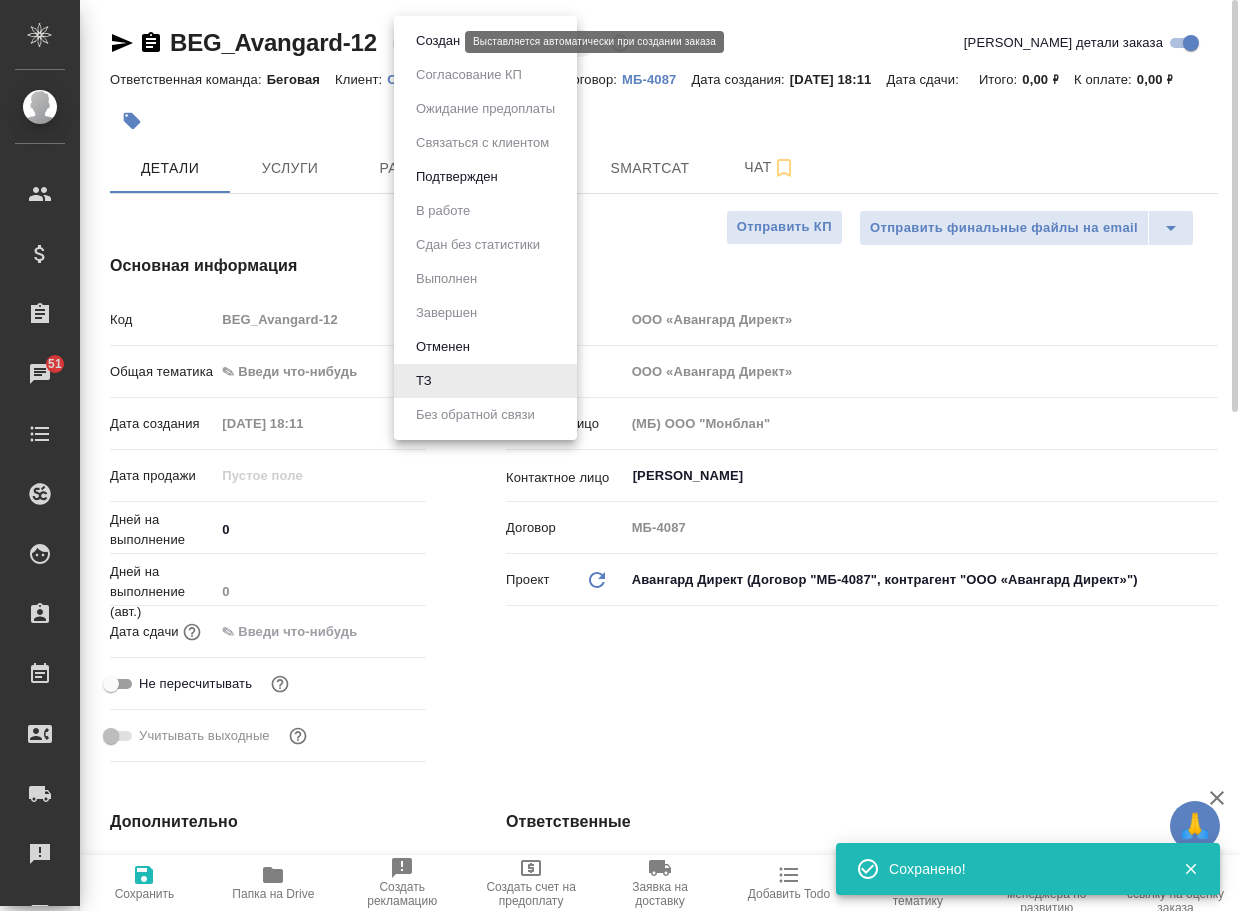 click on "Создан" at bounding box center (438, 41) 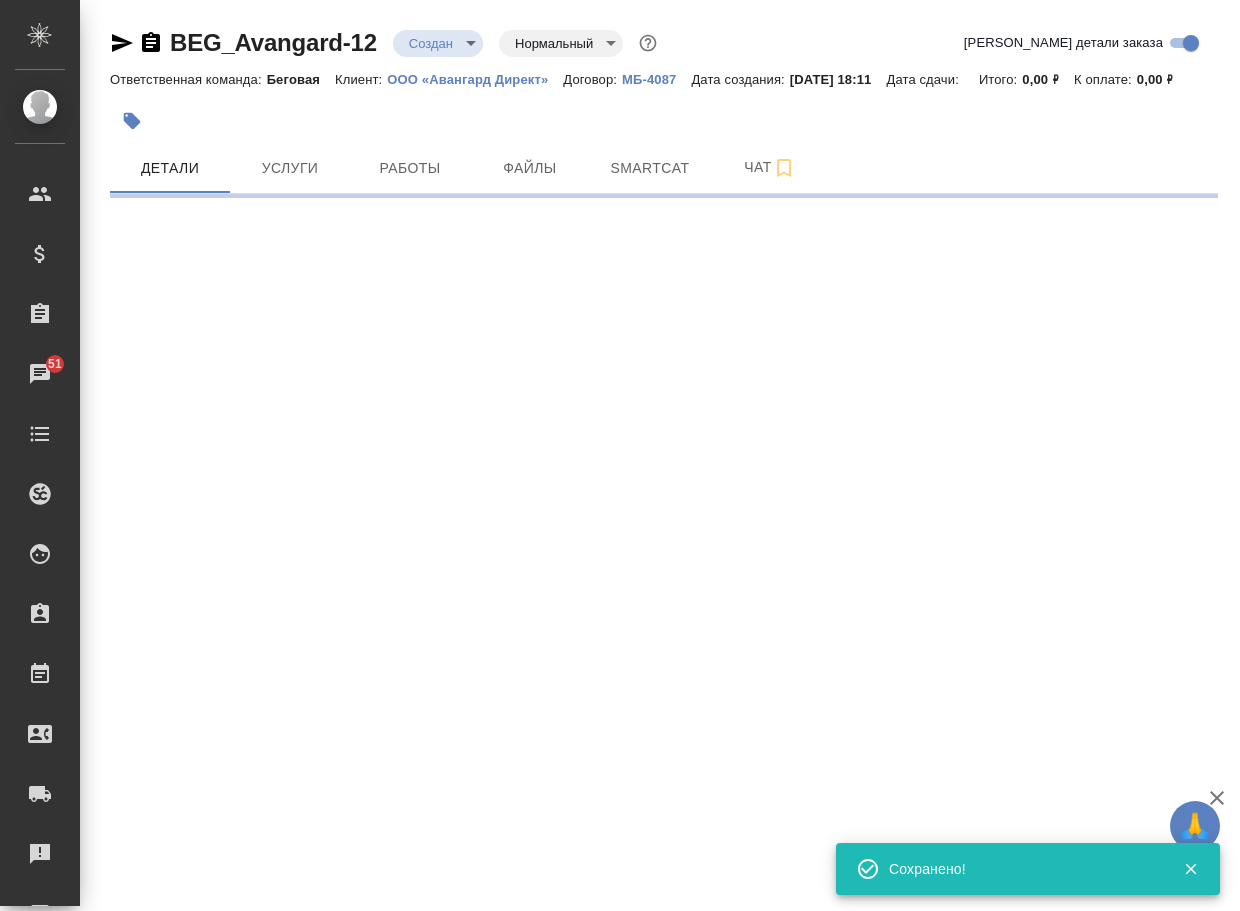 select on "RU" 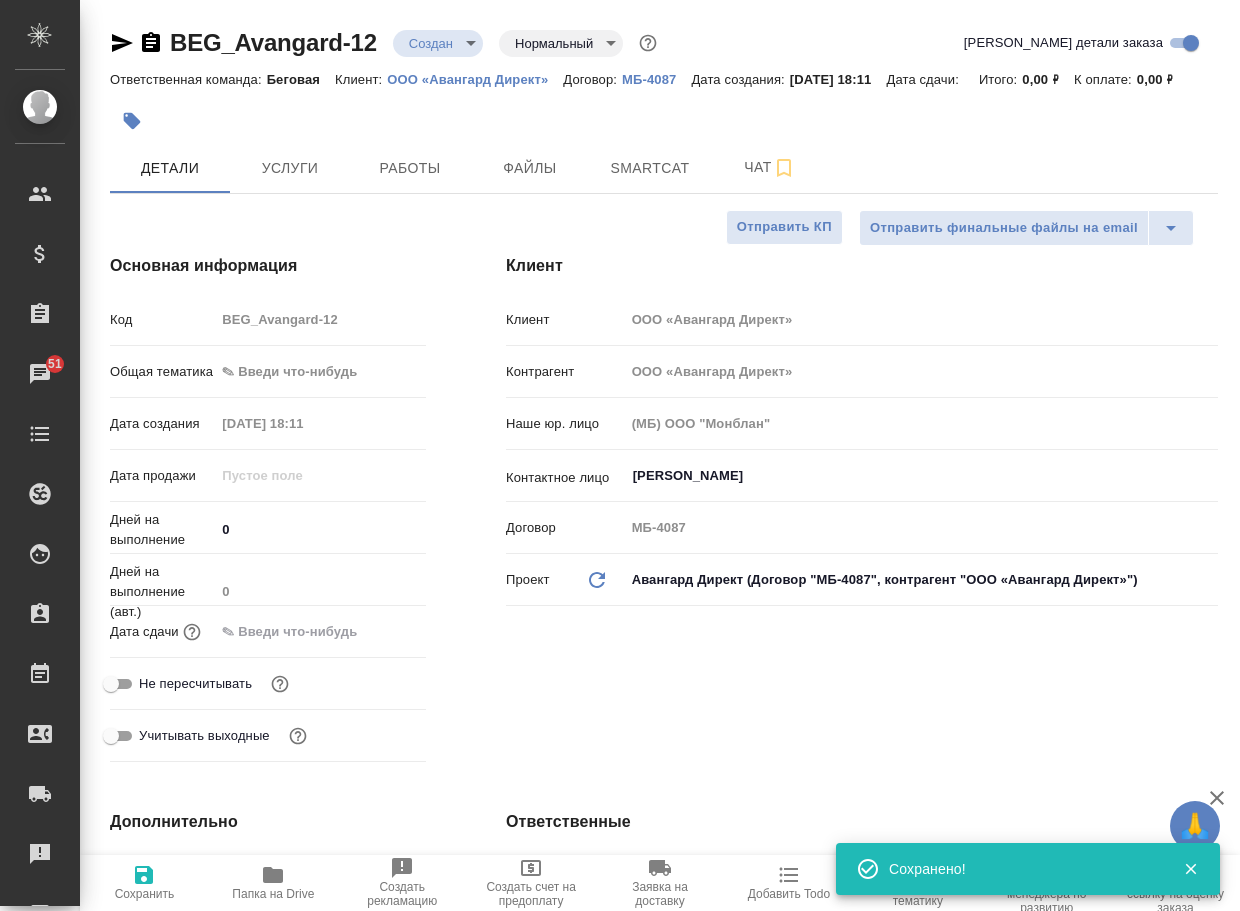 type on "x" 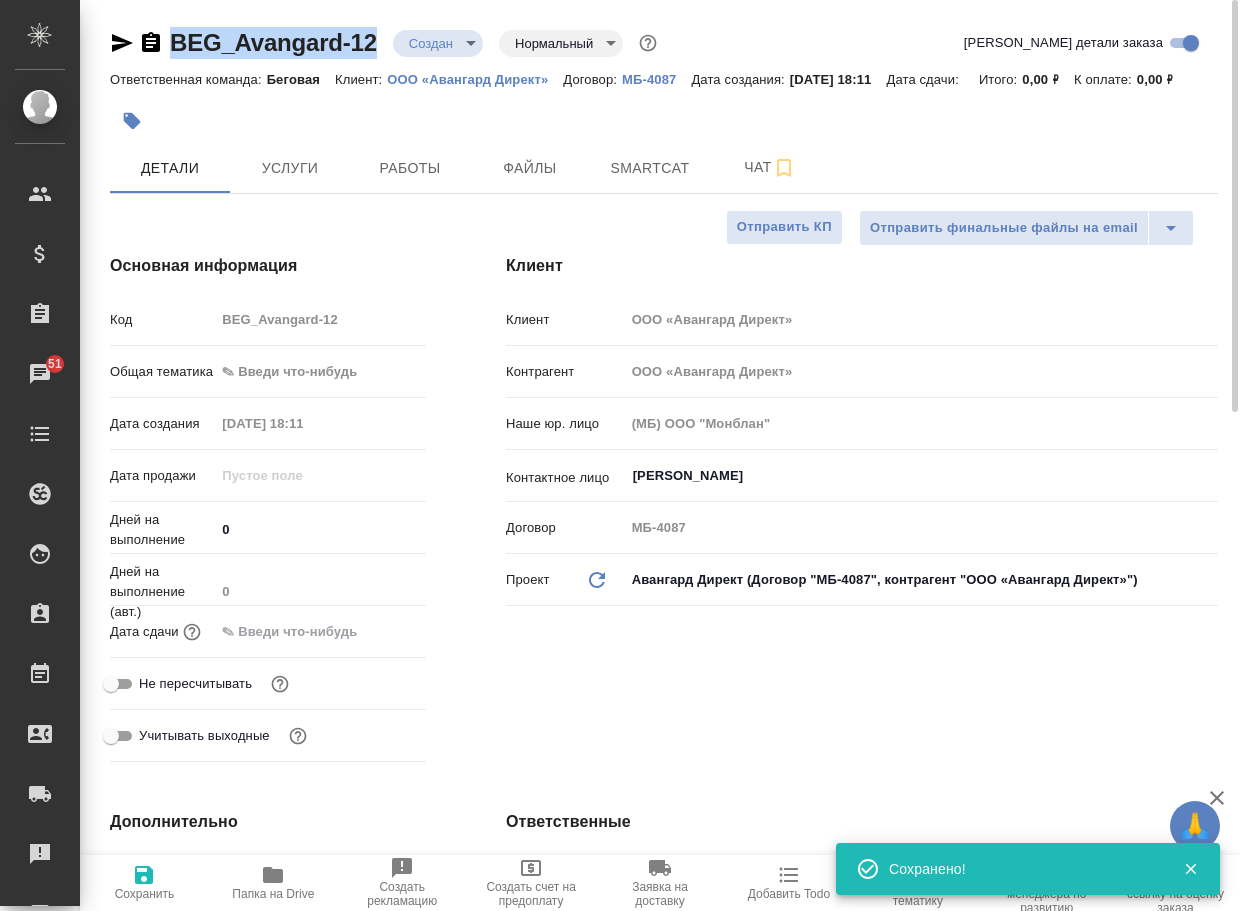 drag, startPoint x: 326, startPoint y: 52, endPoint x: 95, endPoint y: 32, distance: 231.86418 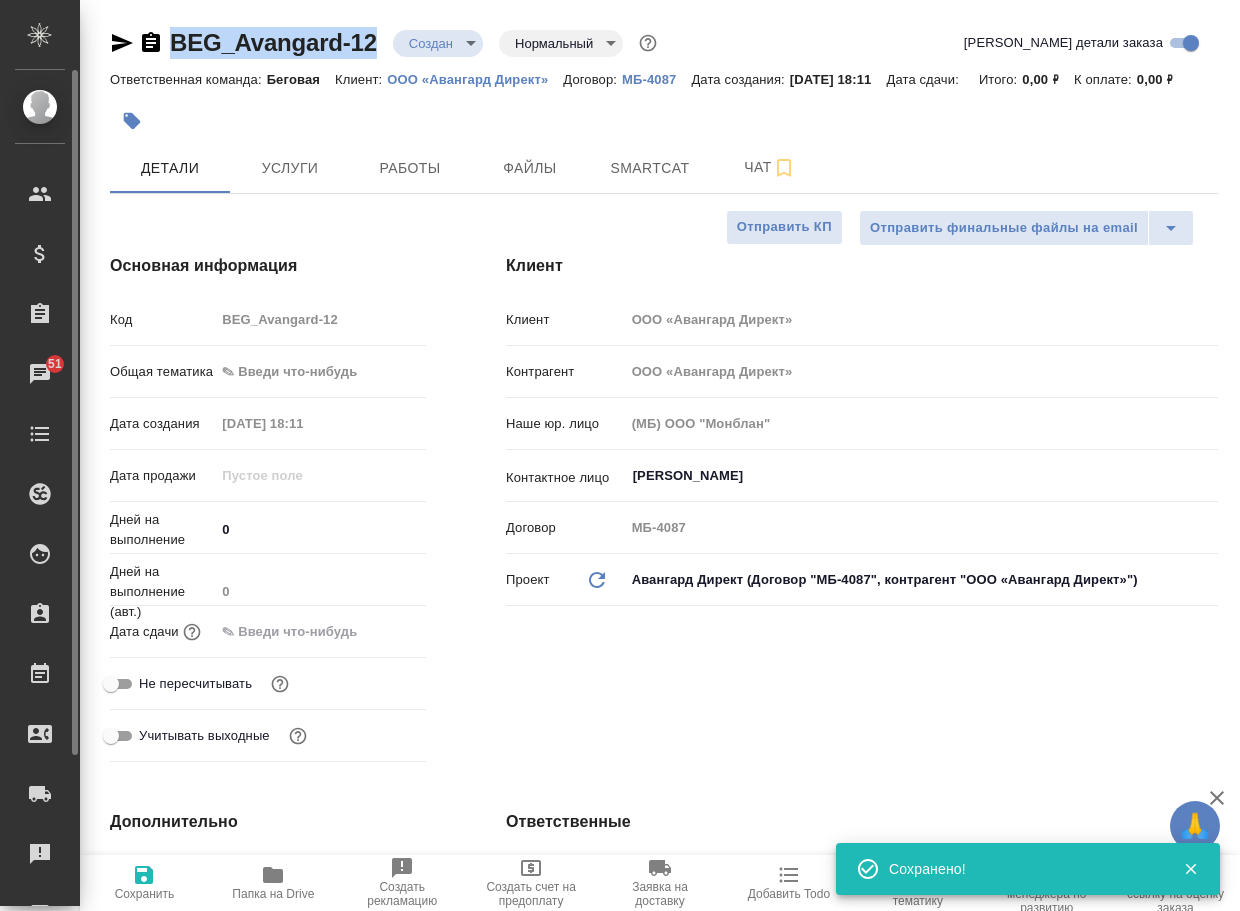 type on "x" 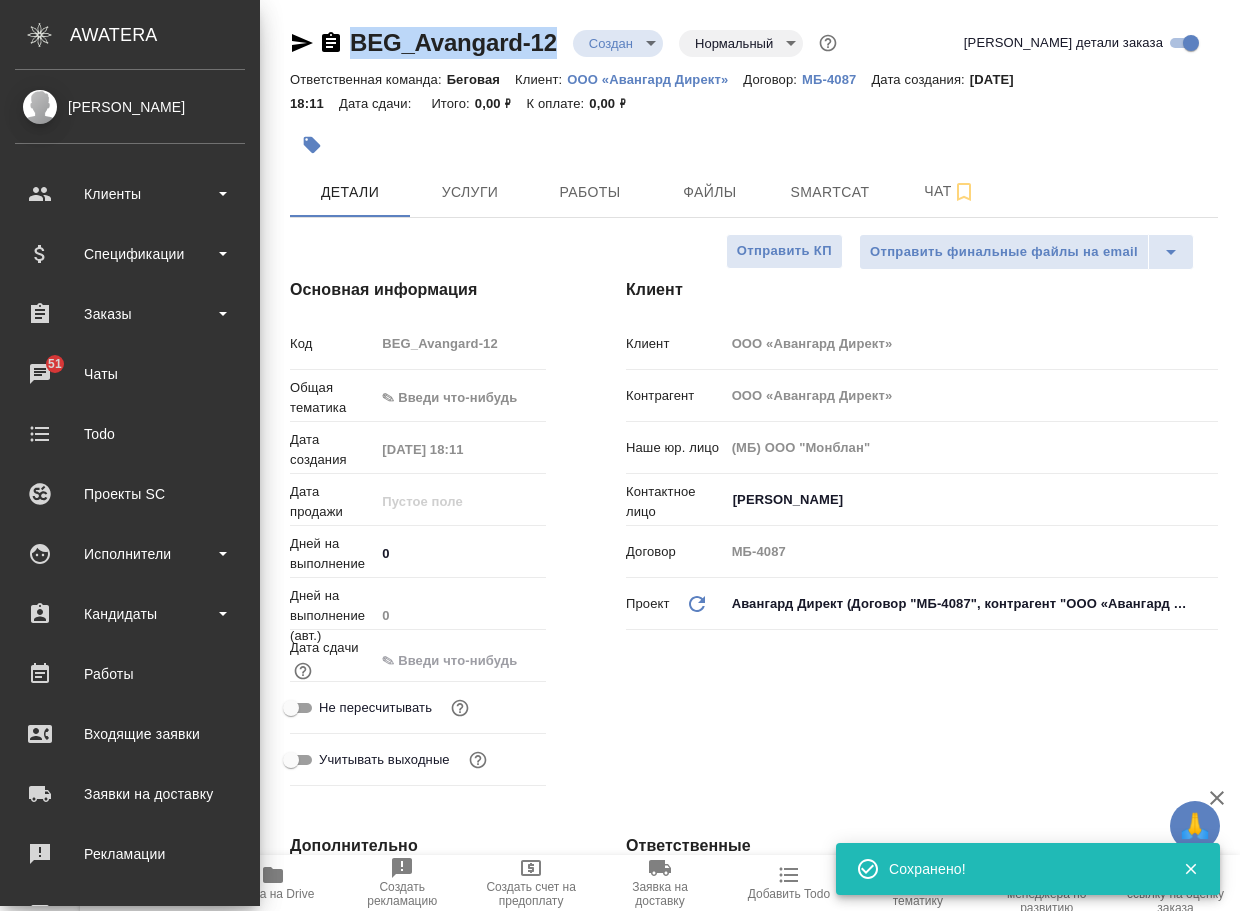 type on "x" 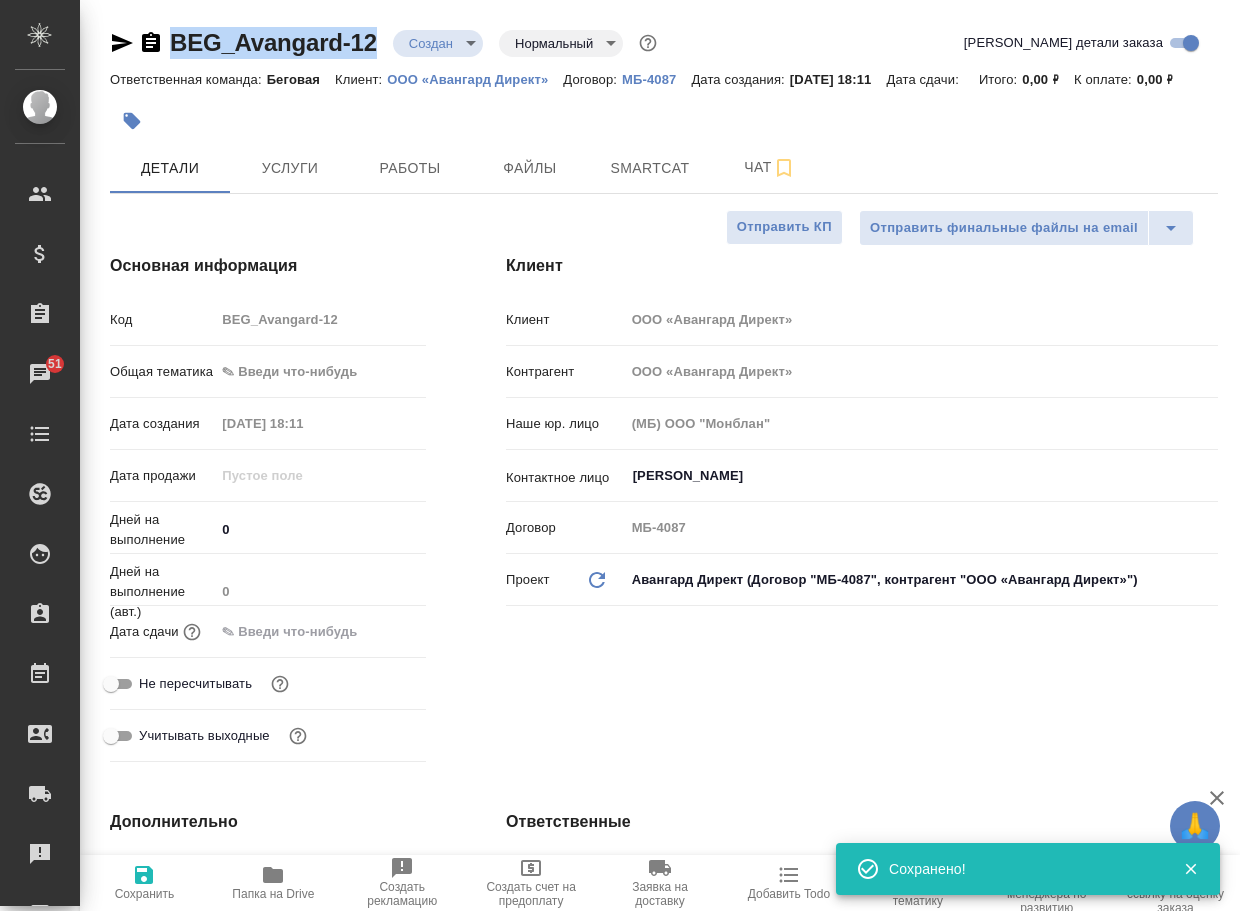 type on "x" 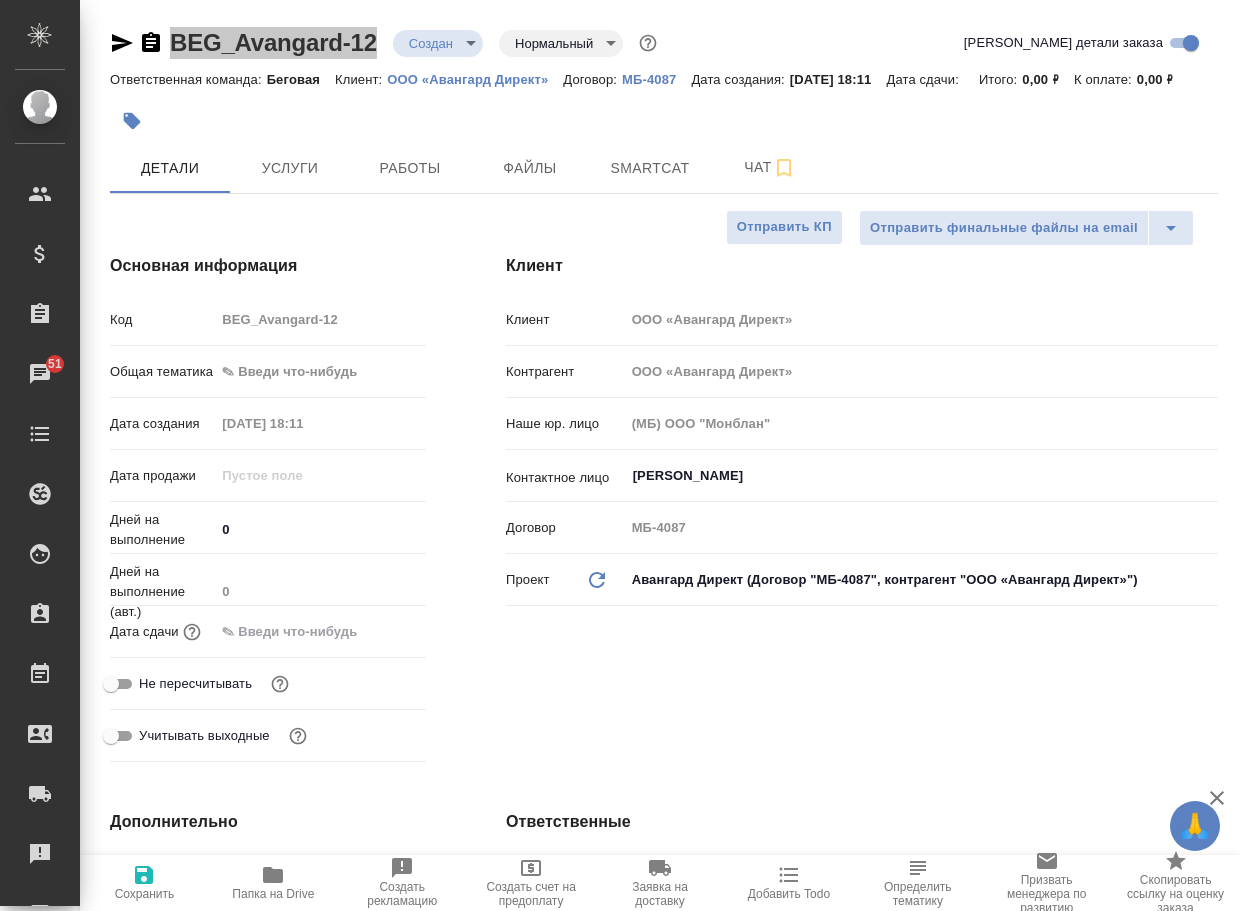 type on "x" 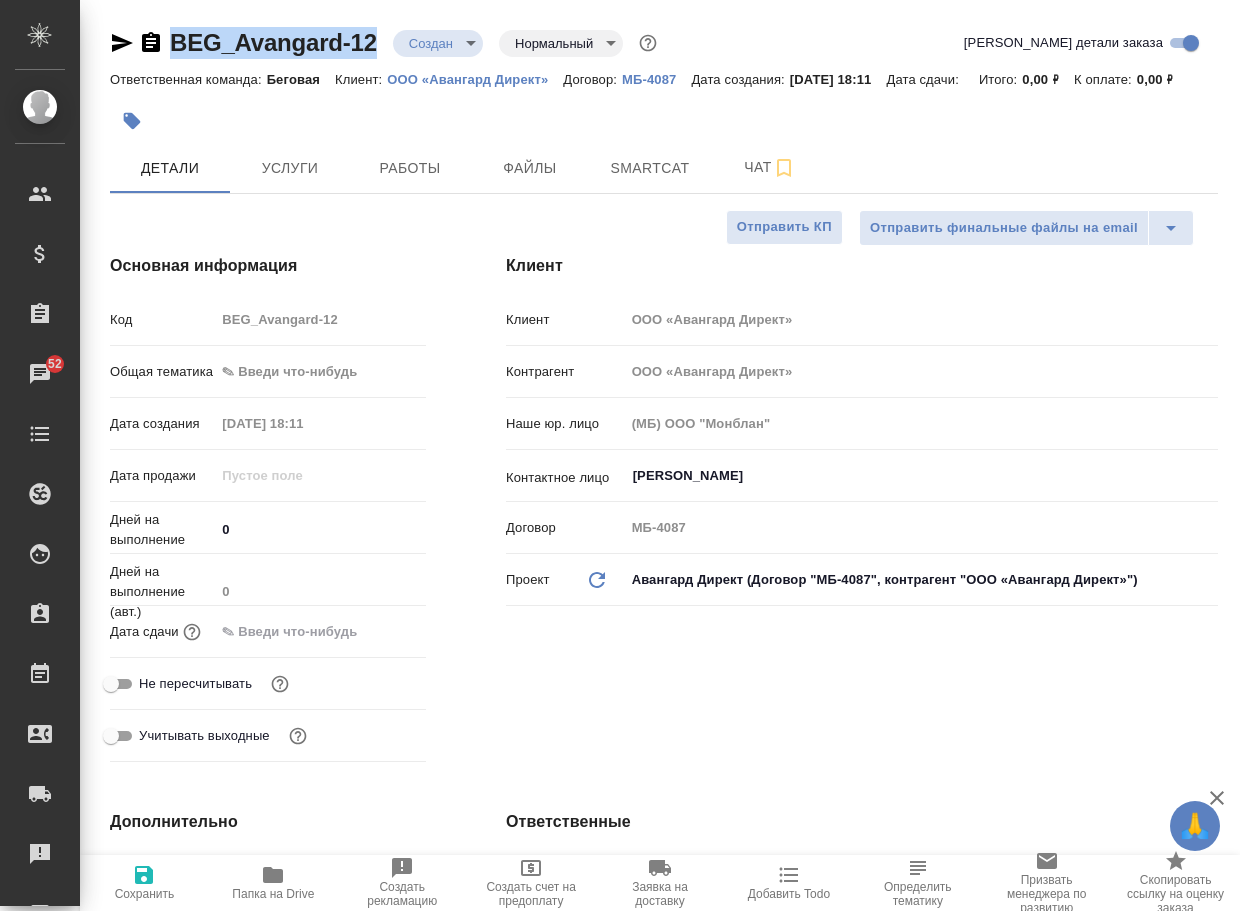type on "x" 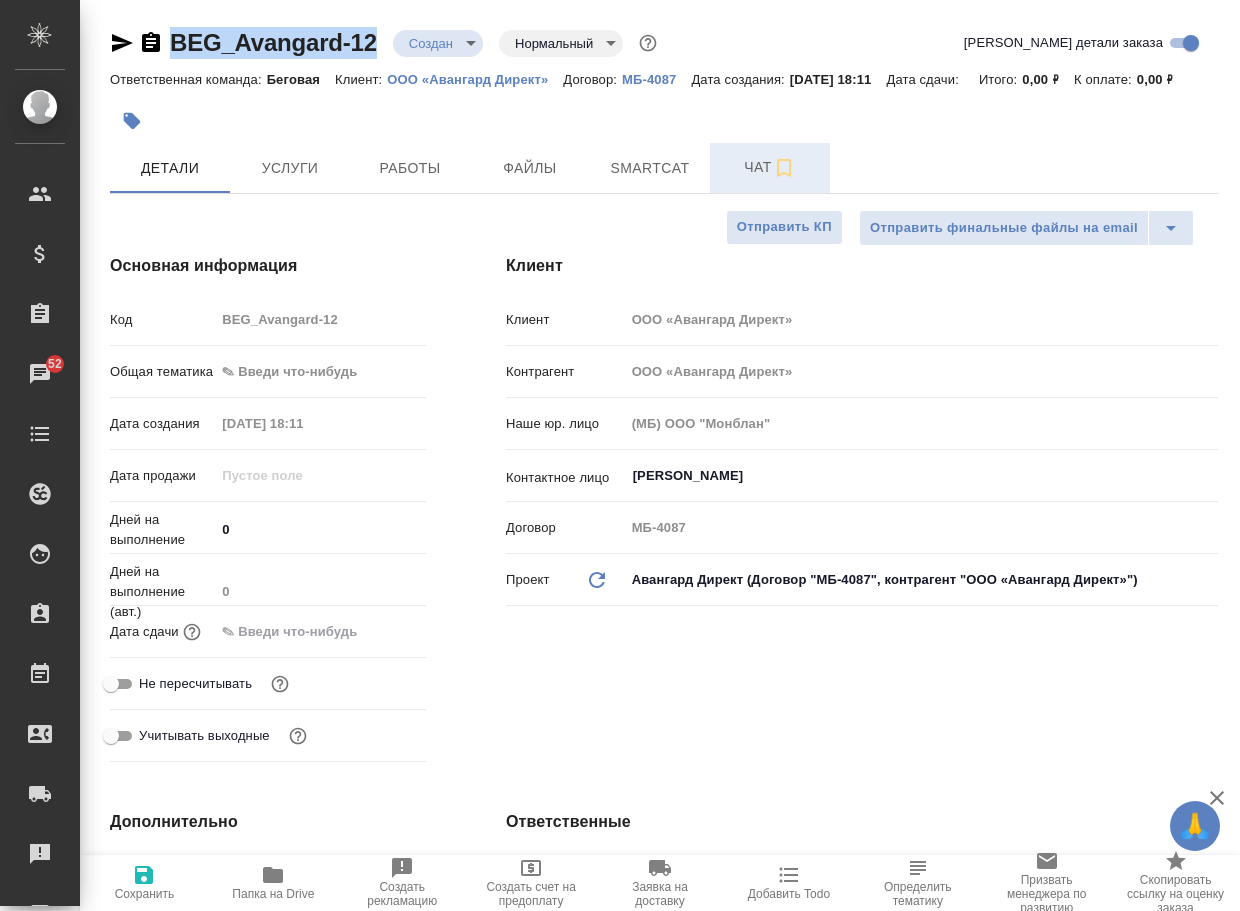 click on "Чат" at bounding box center (770, 168) 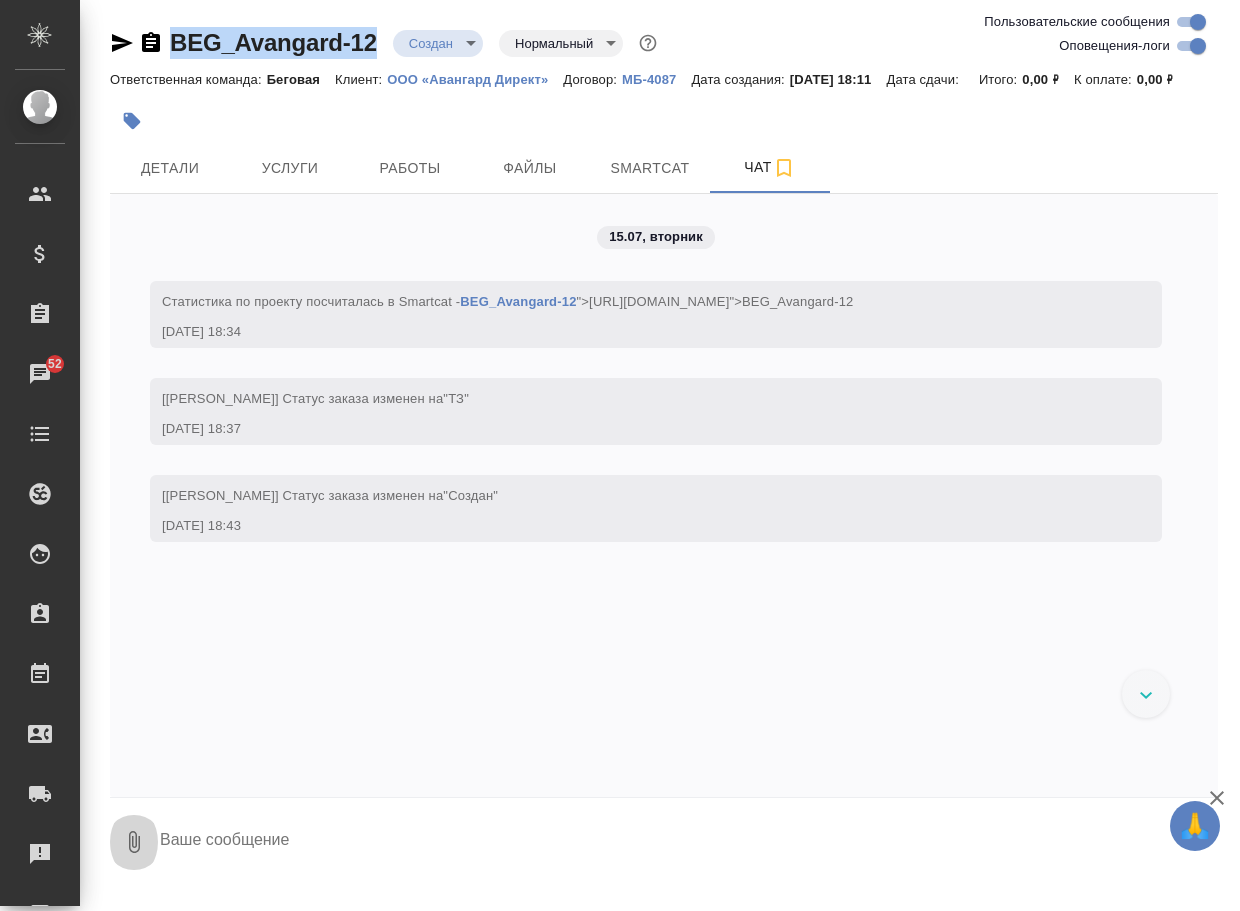 click 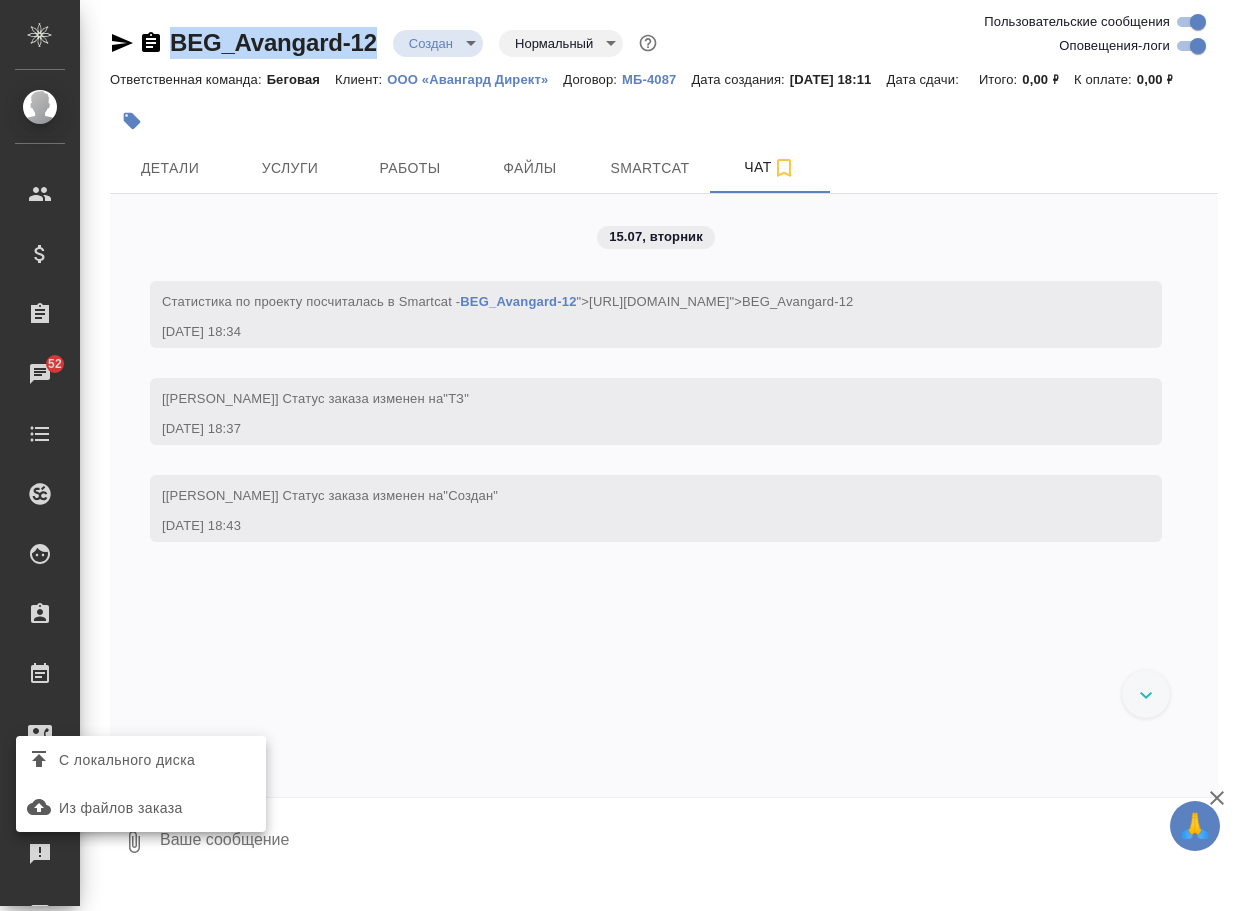 click on "С локального диска" at bounding box center (127, 760) 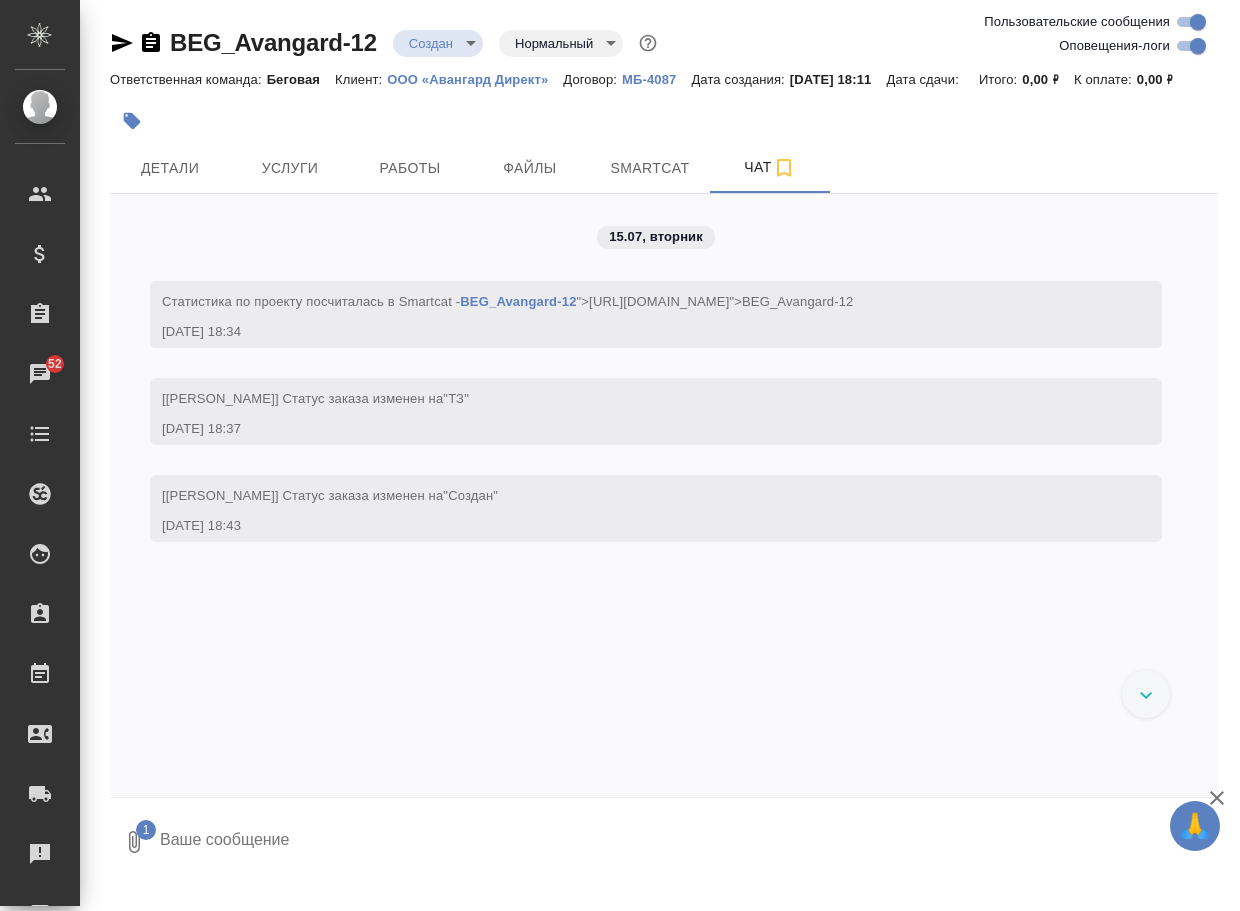 click at bounding box center [671, 842] 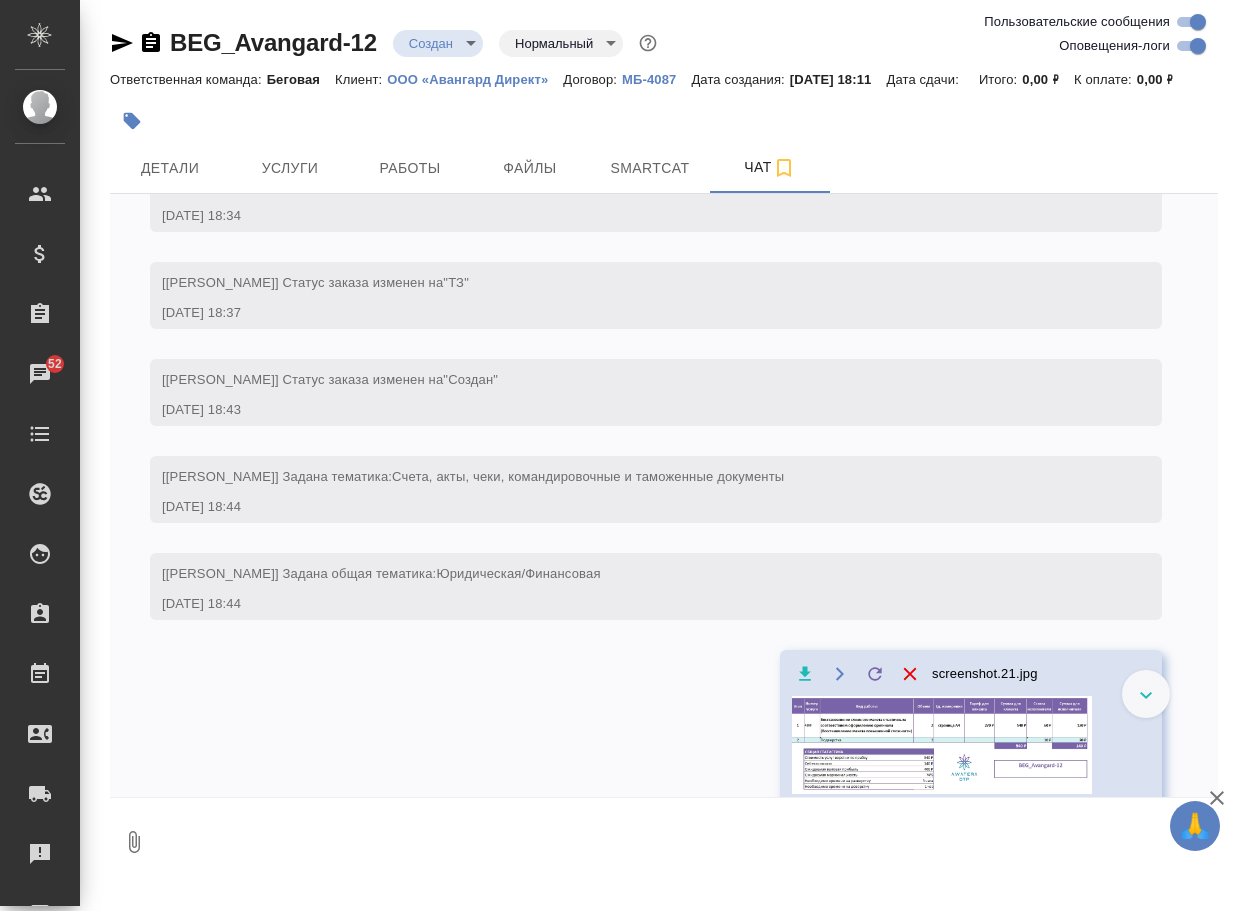 scroll, scrollTop: 126, scrollLeft: 0, axis: vertical 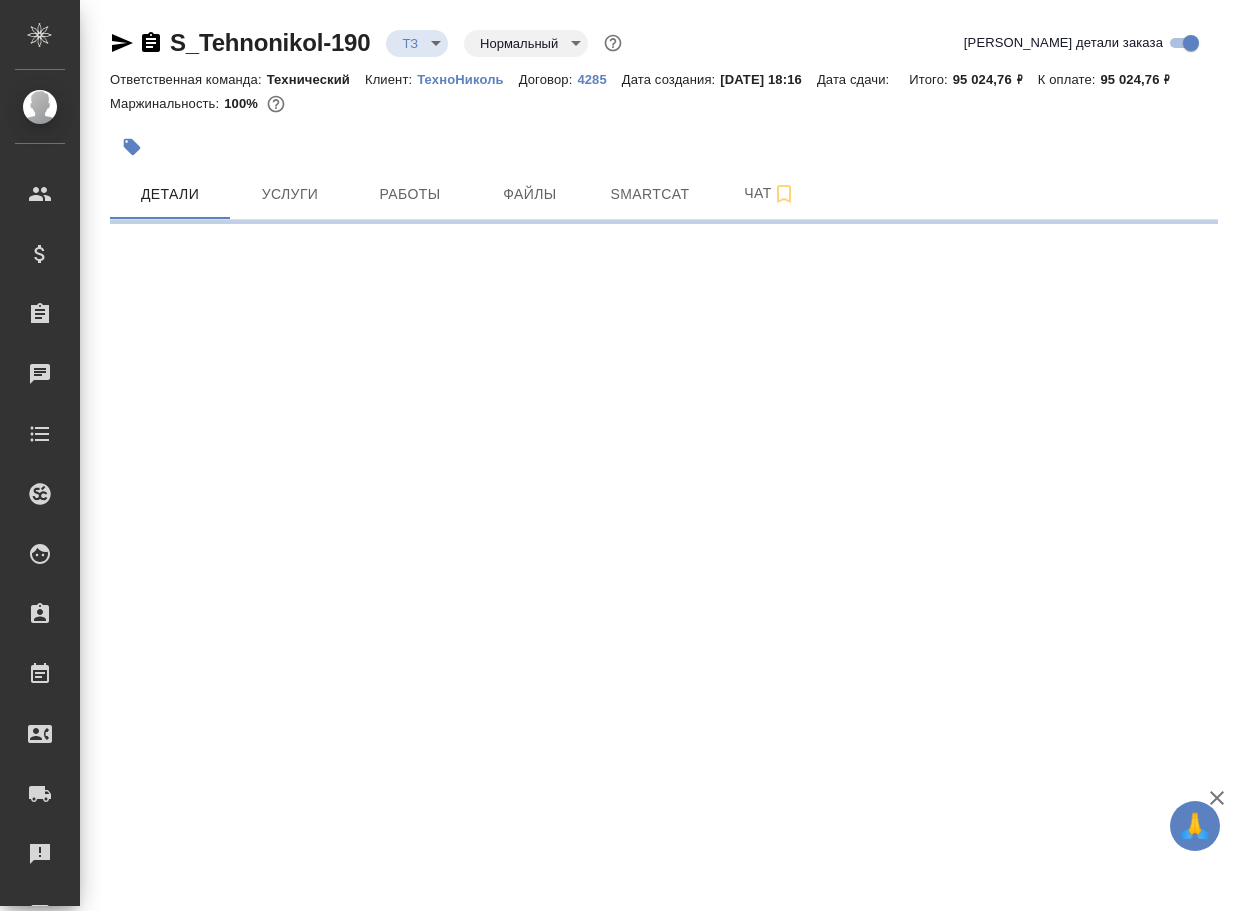 select on "RU" 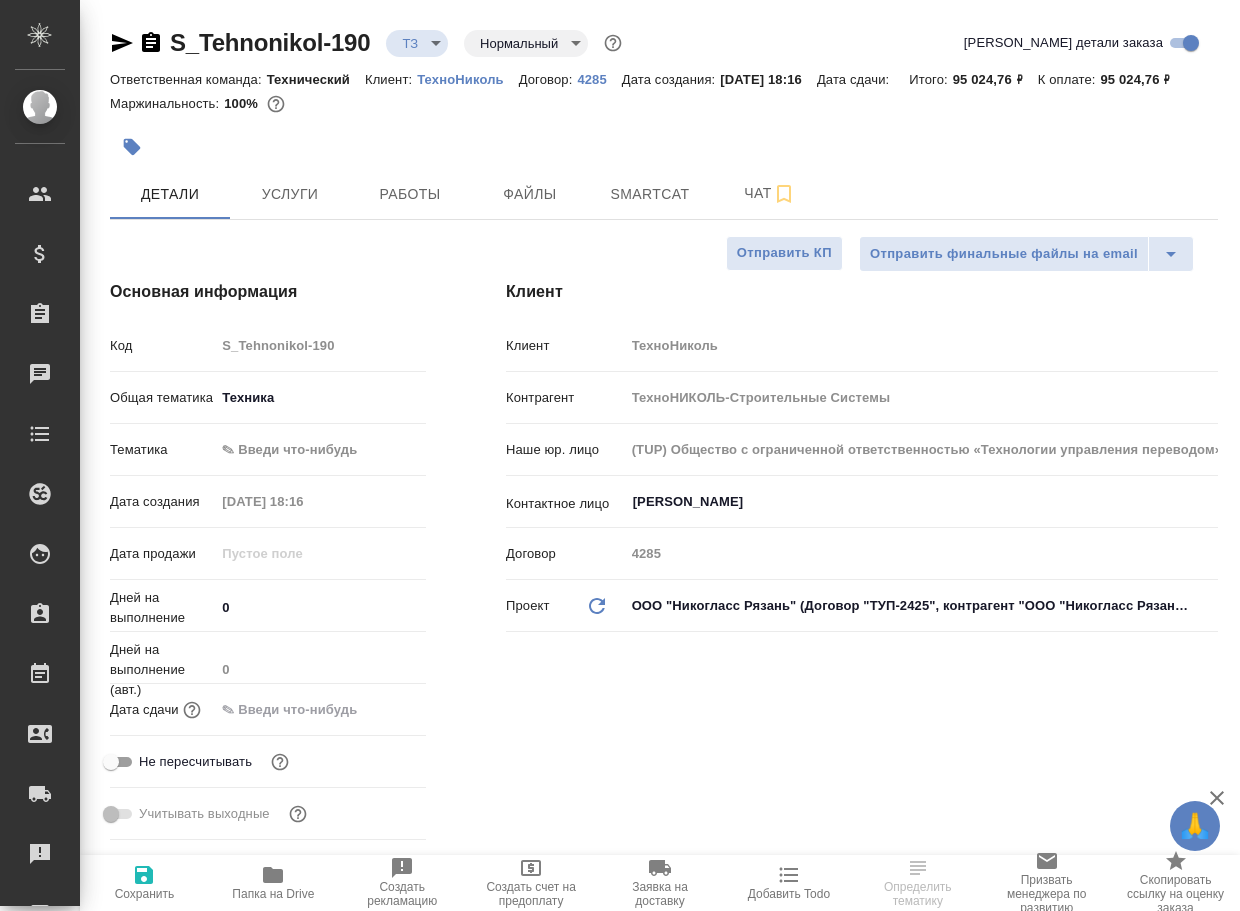 type on "x" 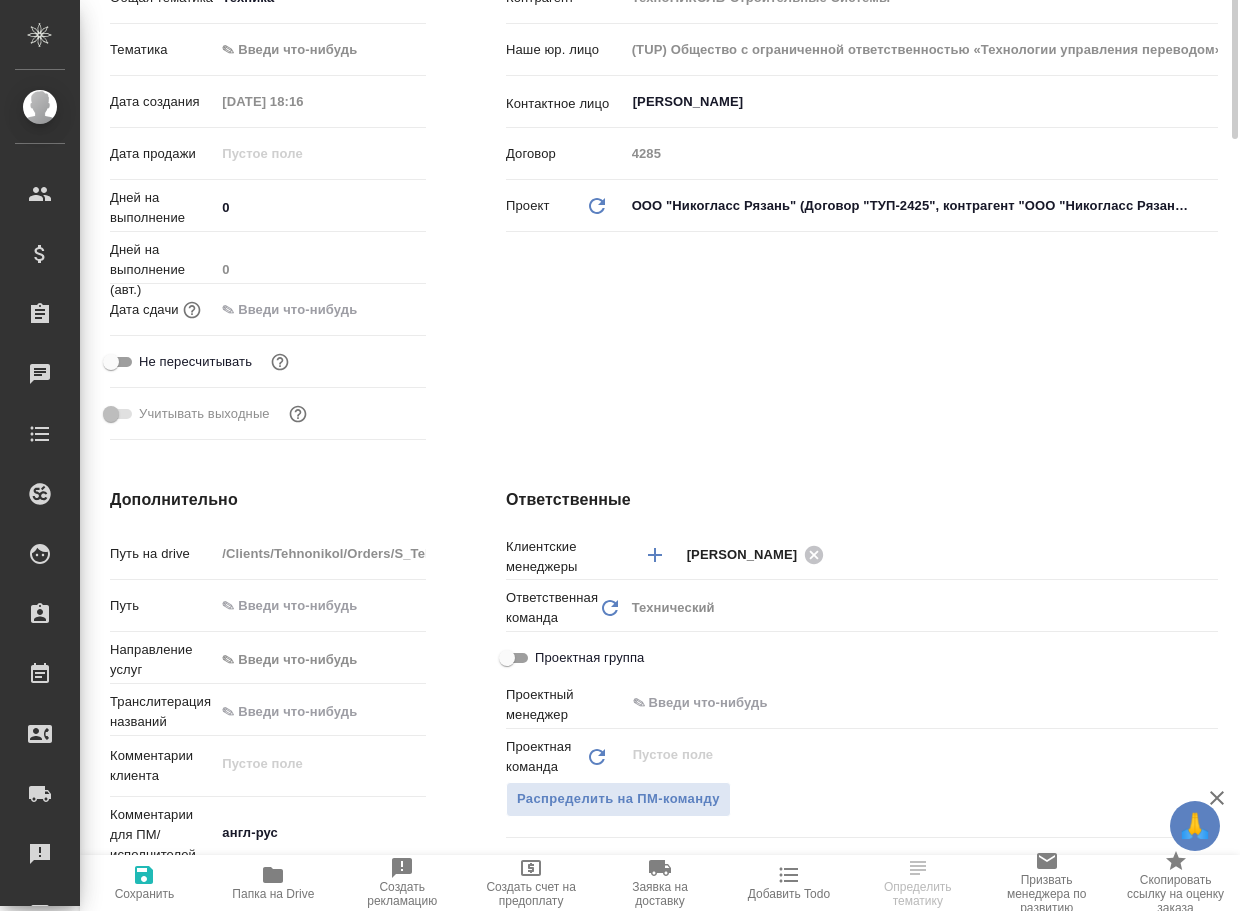 scroll, scrollTop: 700, scrollLeft: 0, axis: vertical 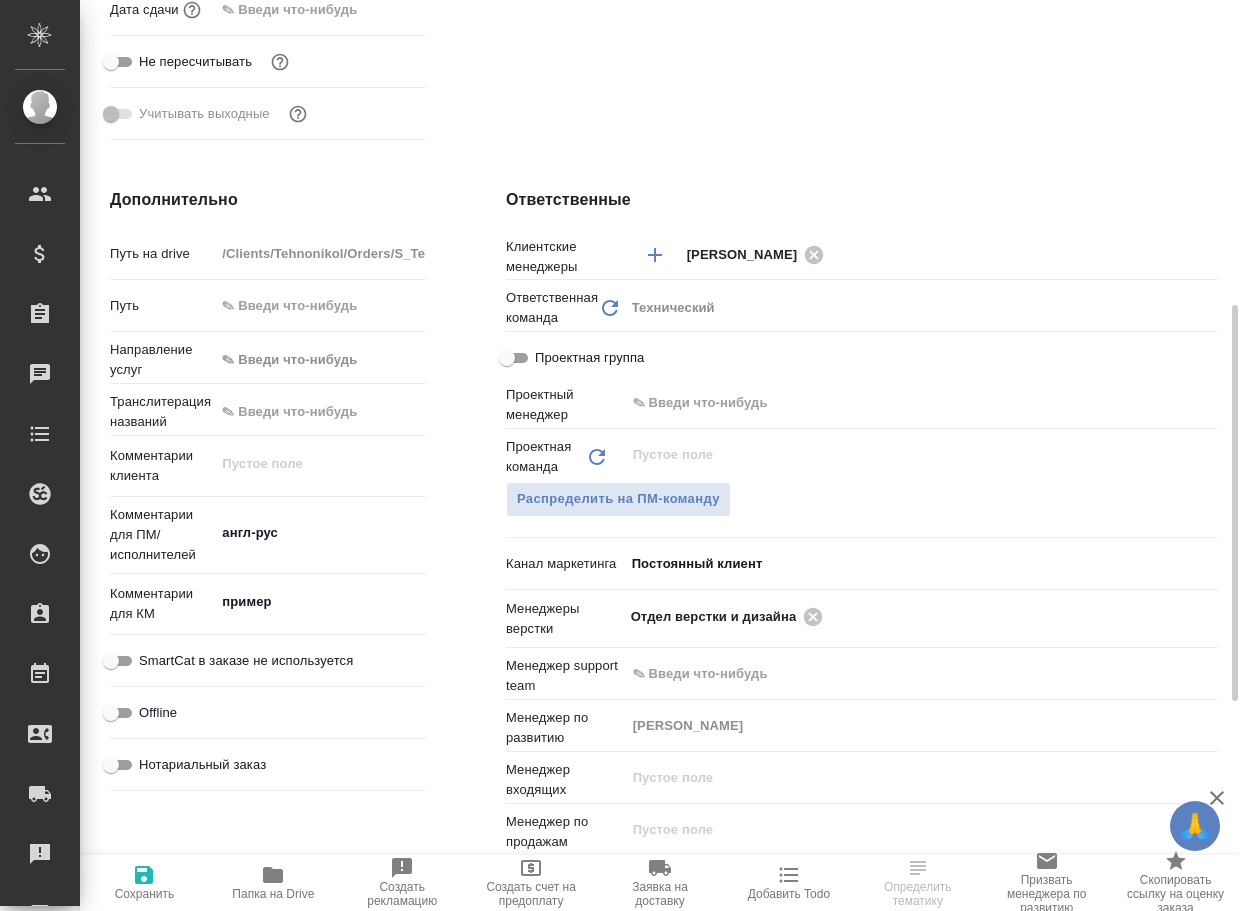 click on "Папка на Drive" at bounding box center [273, 894] 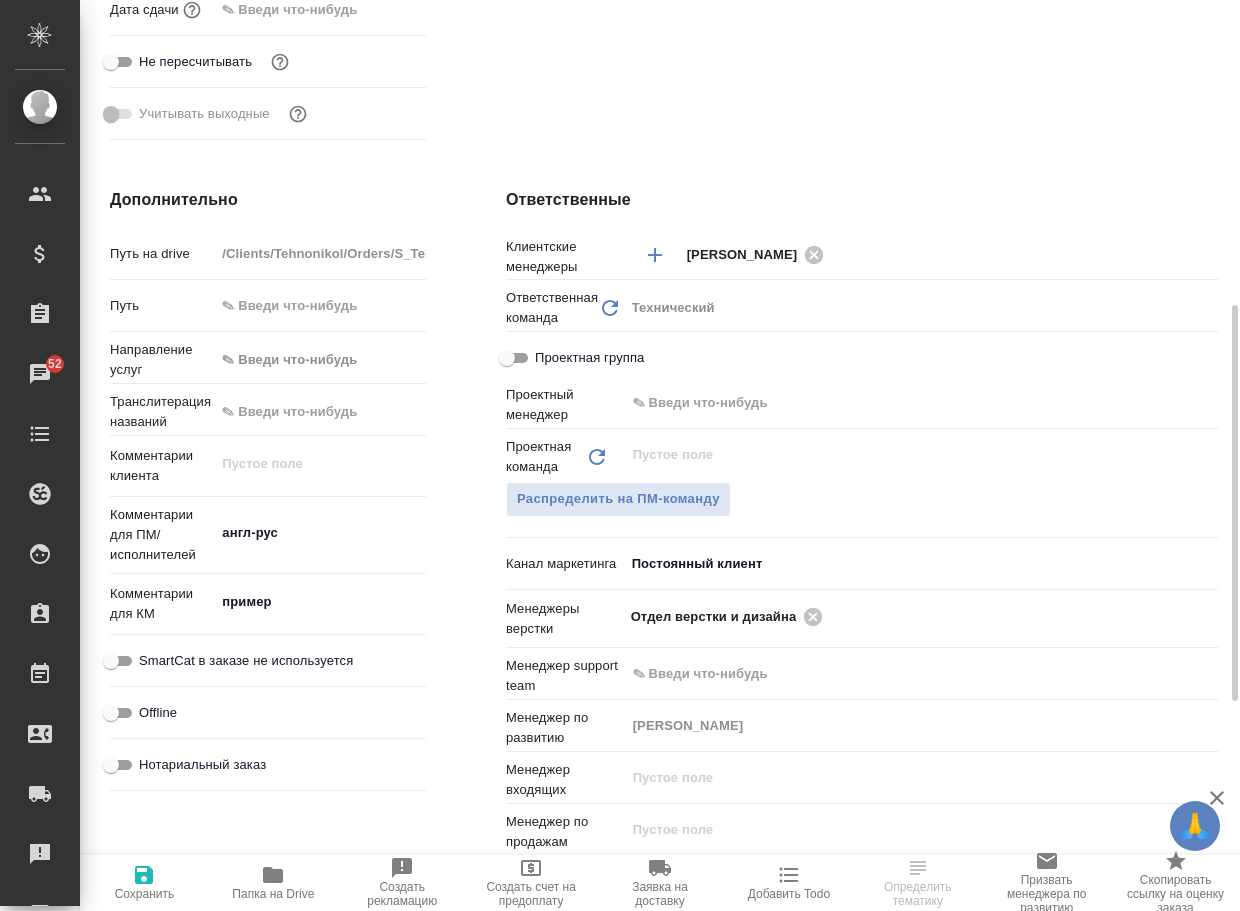 type on "x" 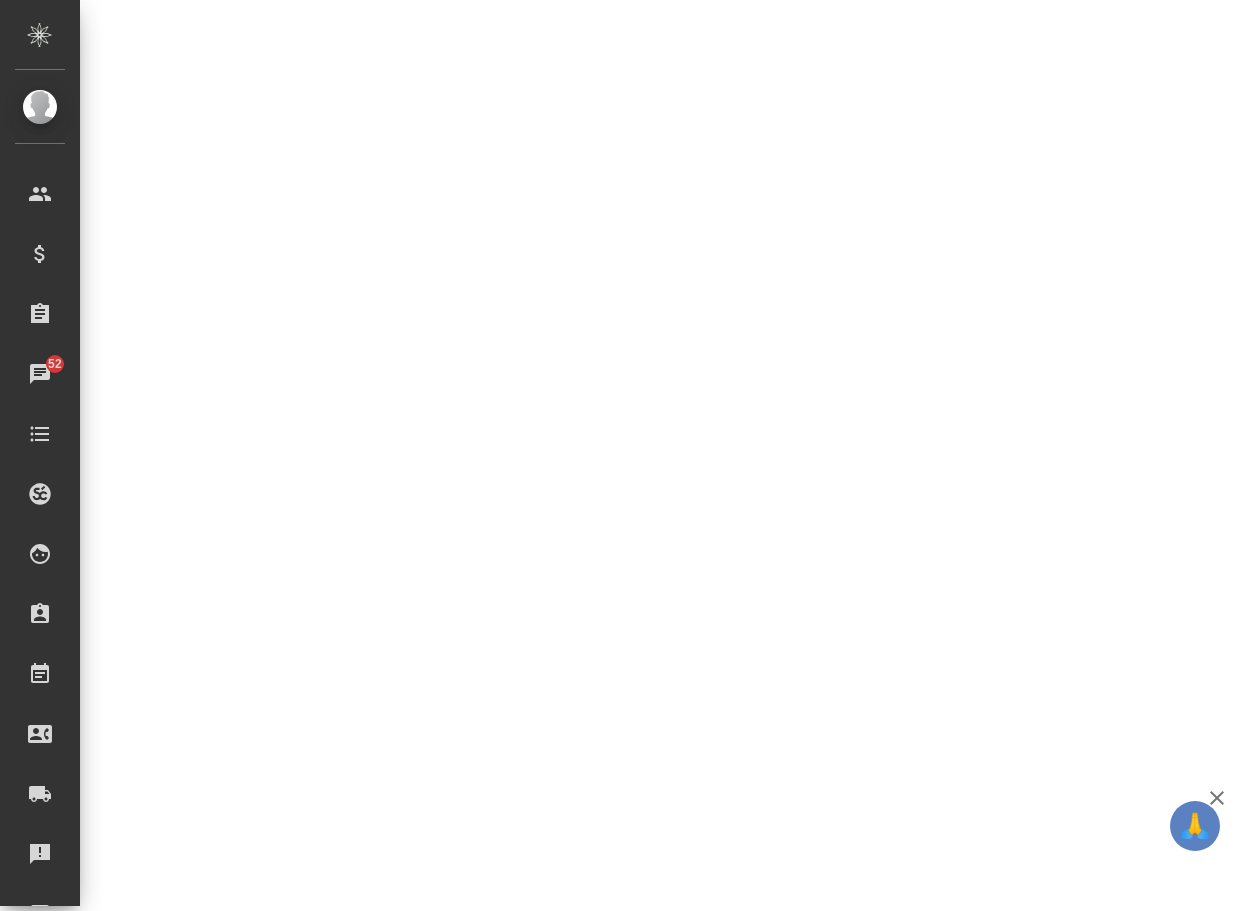 select on "RU" 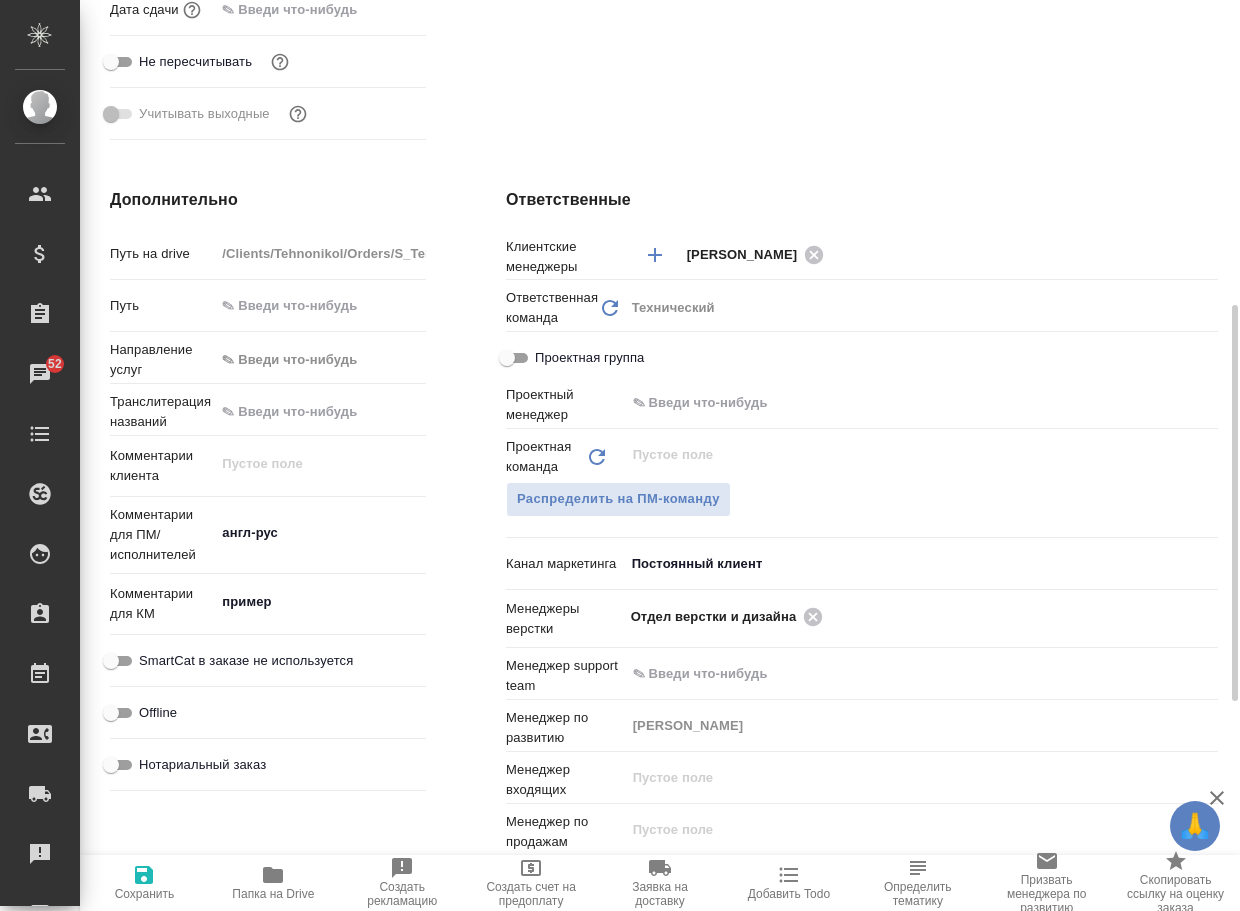 type on "x" 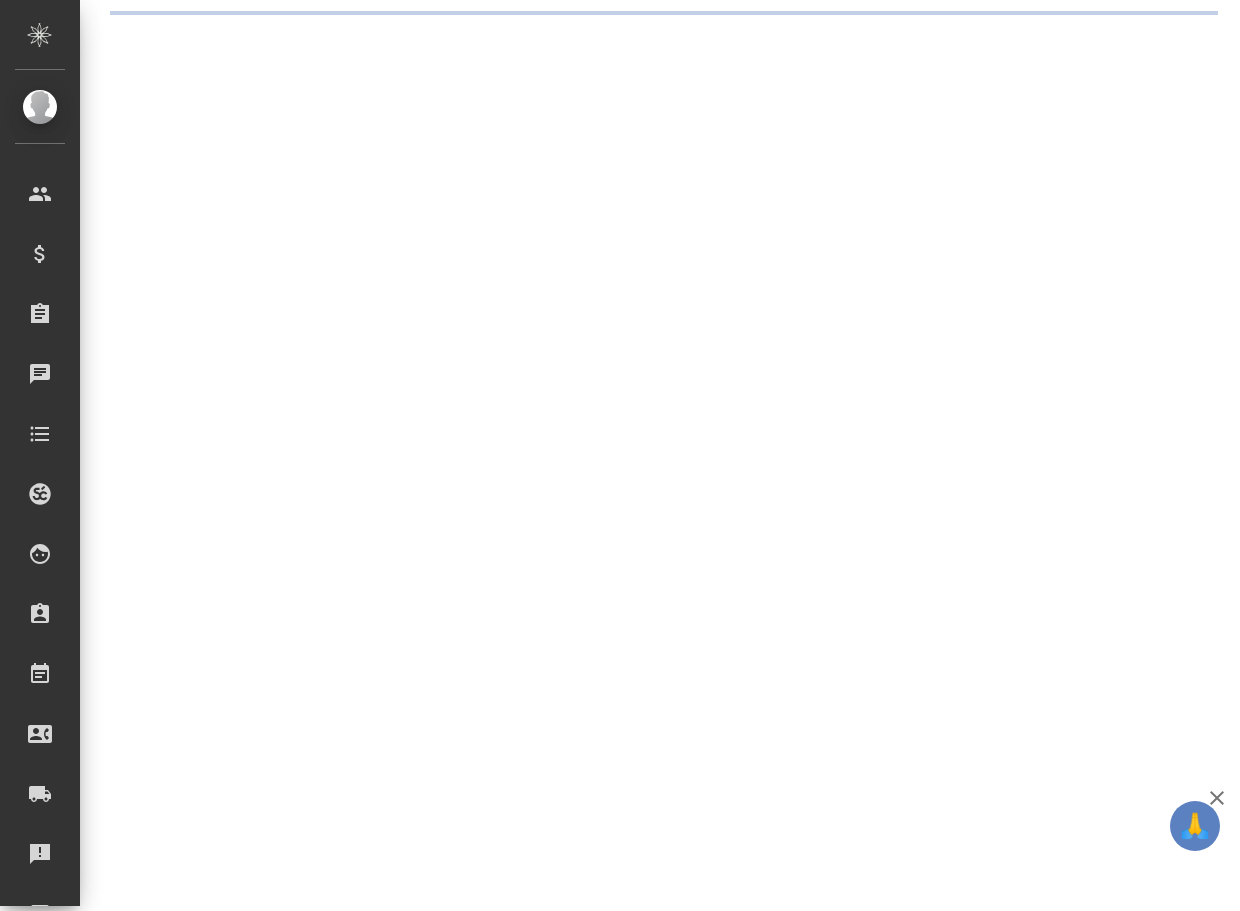 scroll, scrollTop: 0, scrollLeft: 0, axis: both 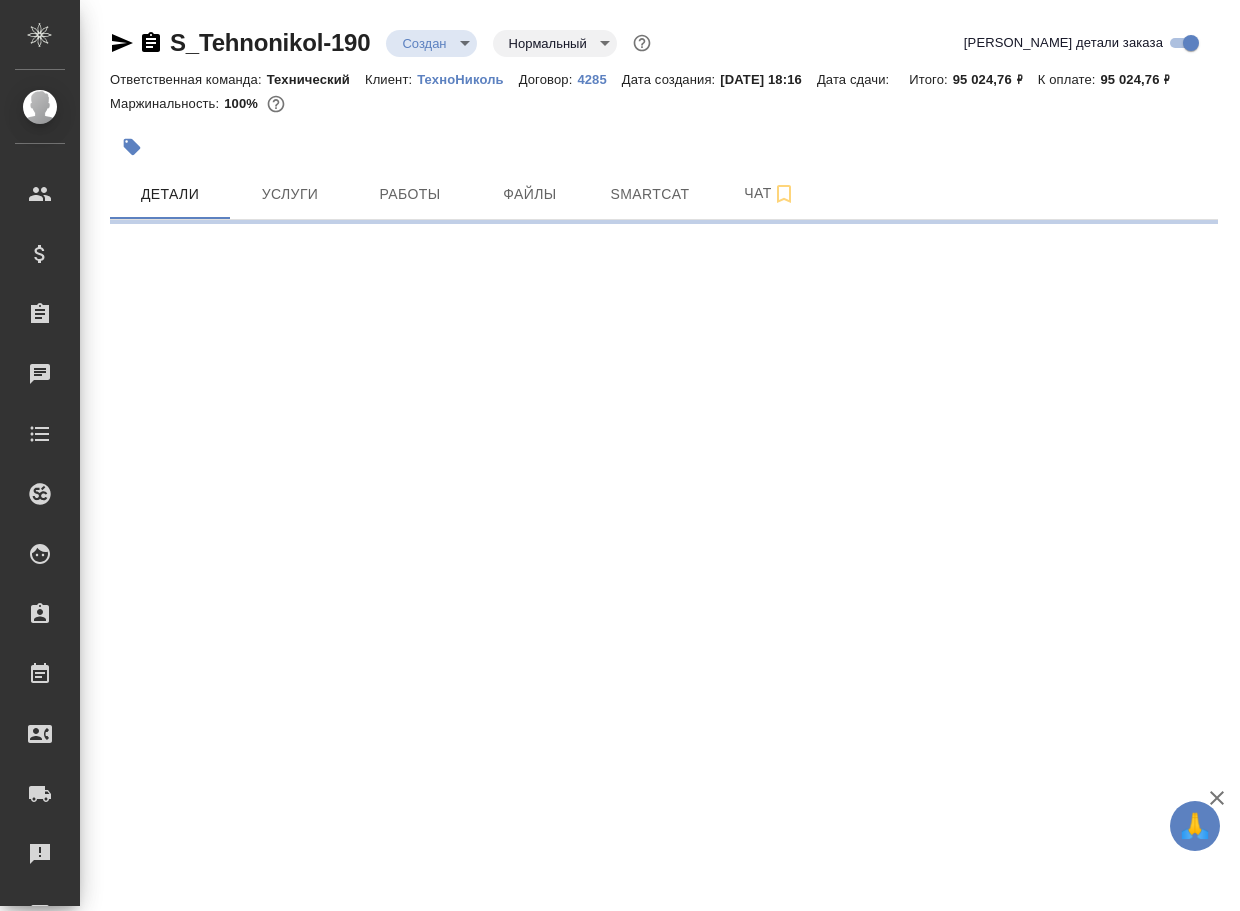 select on "RU" 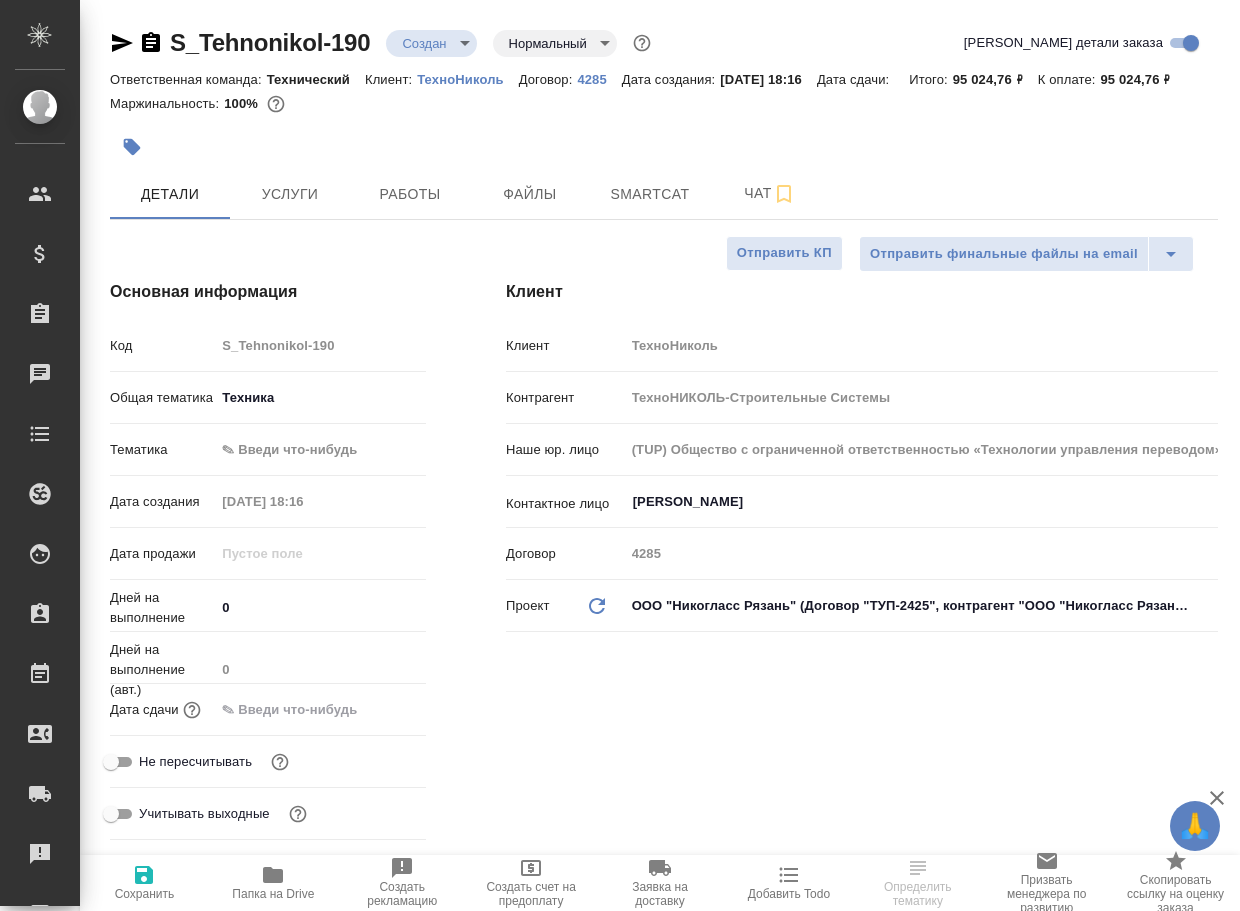 type on "x" 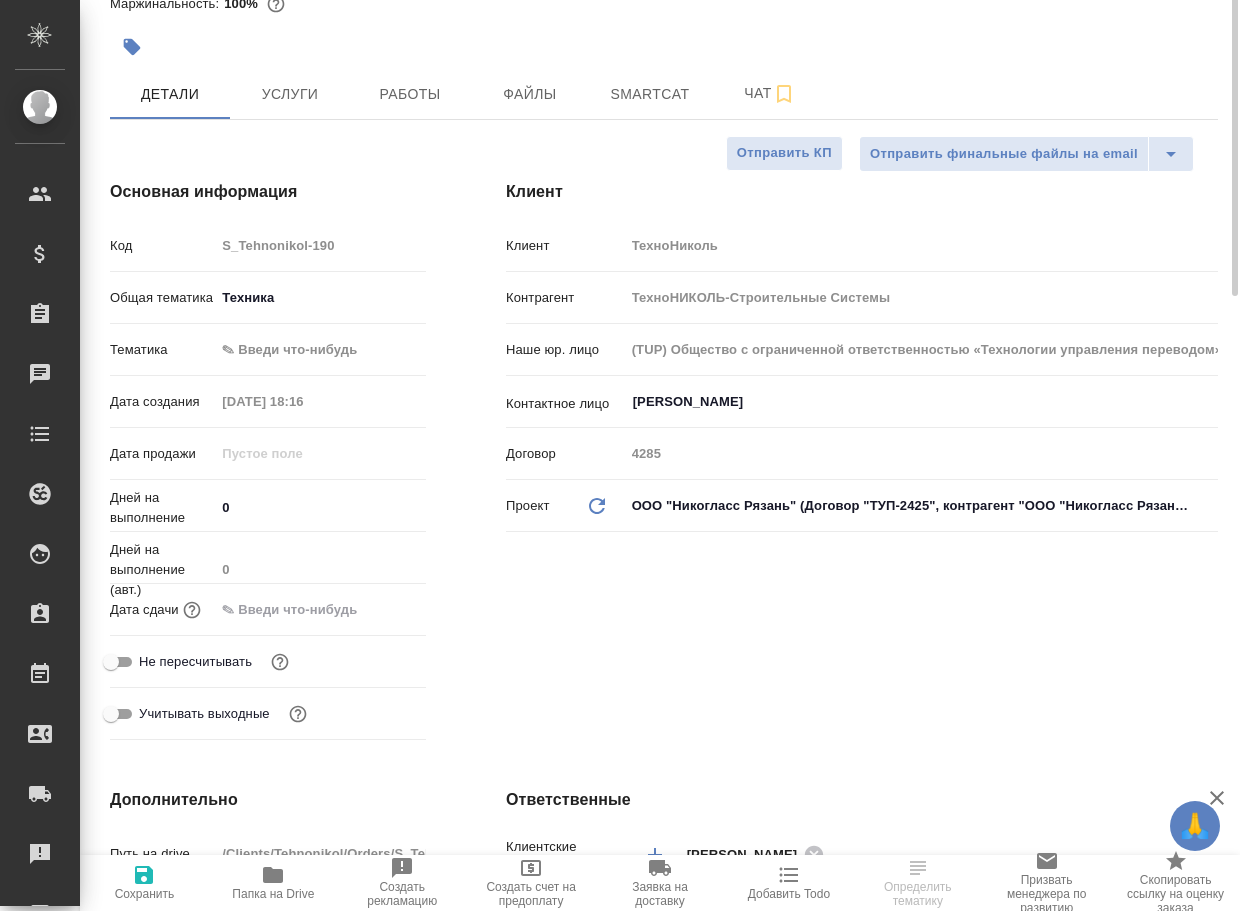 scroll, scrollTop: 0, scrollLeft: 0, axis: both 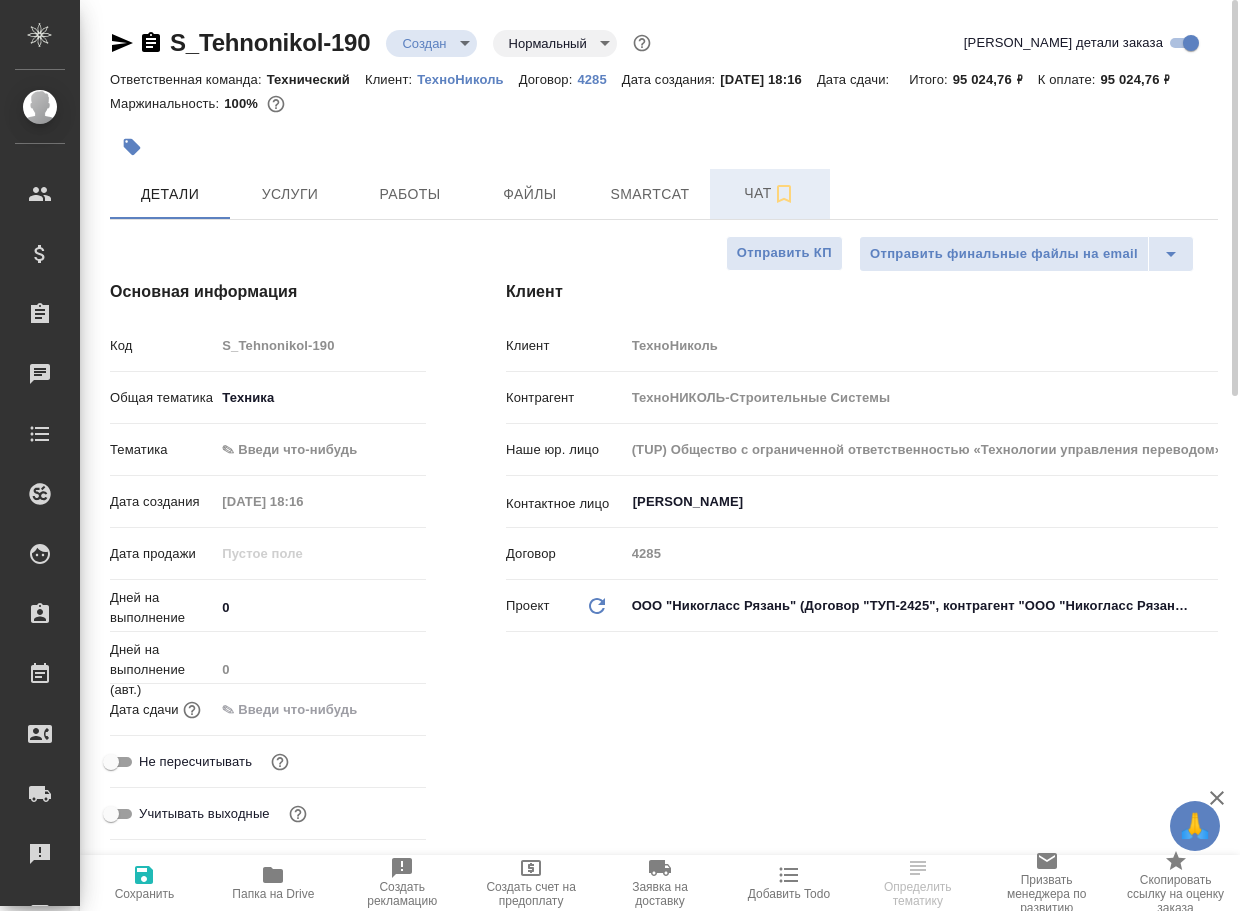 click on "Чат" at bounding box center (770, 193) 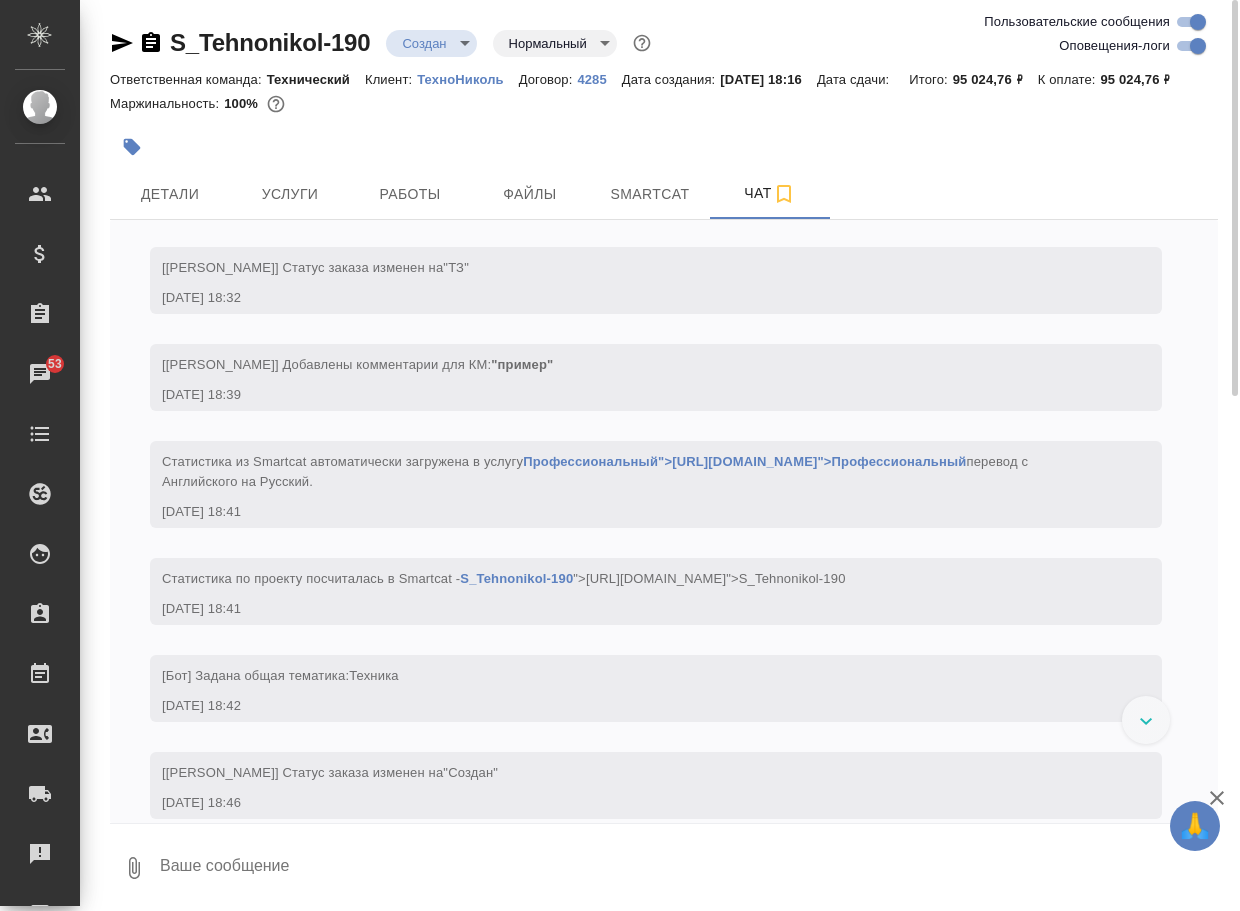 scroll, scrollTop: 560, scrollLeft: 0, axis: vertical 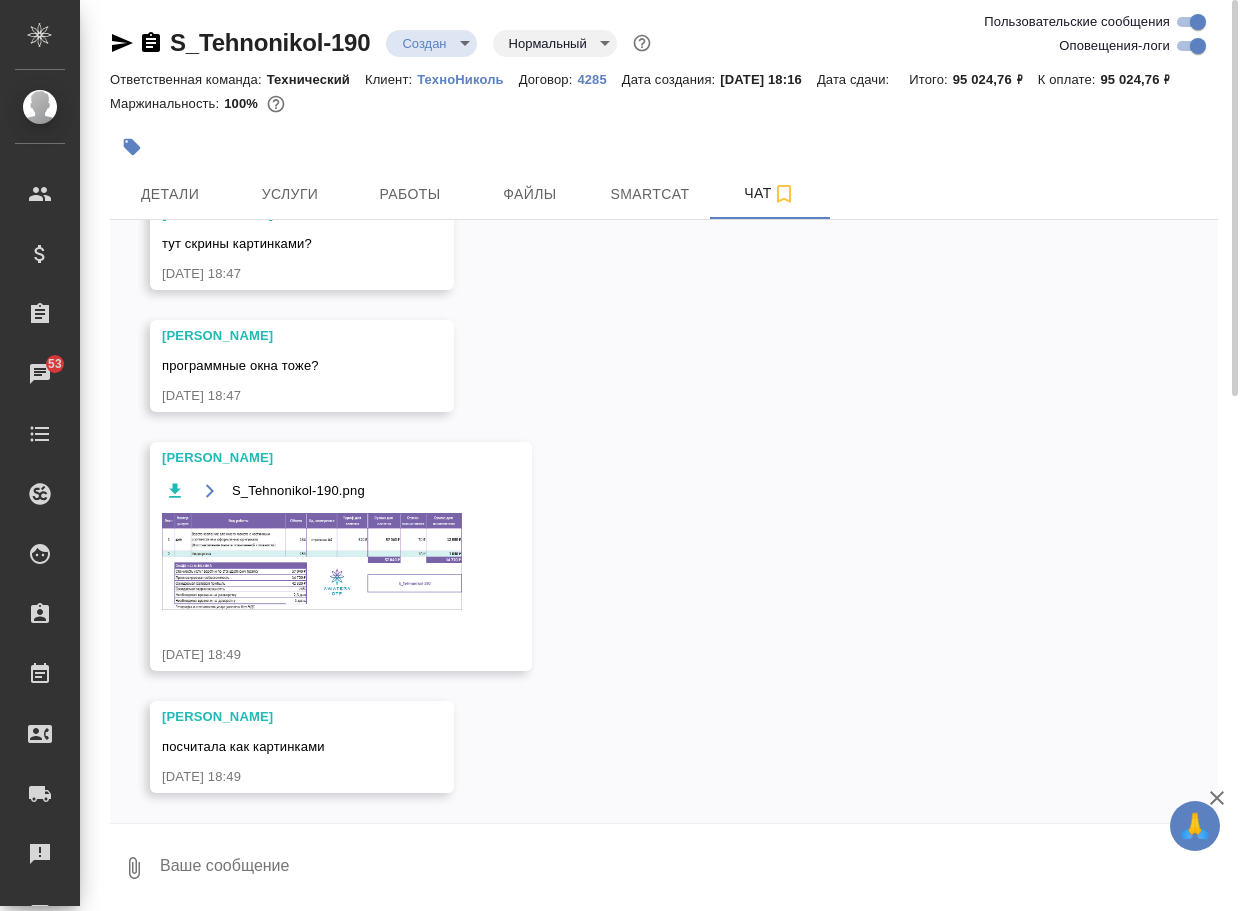click at bounding box center [312, 561] 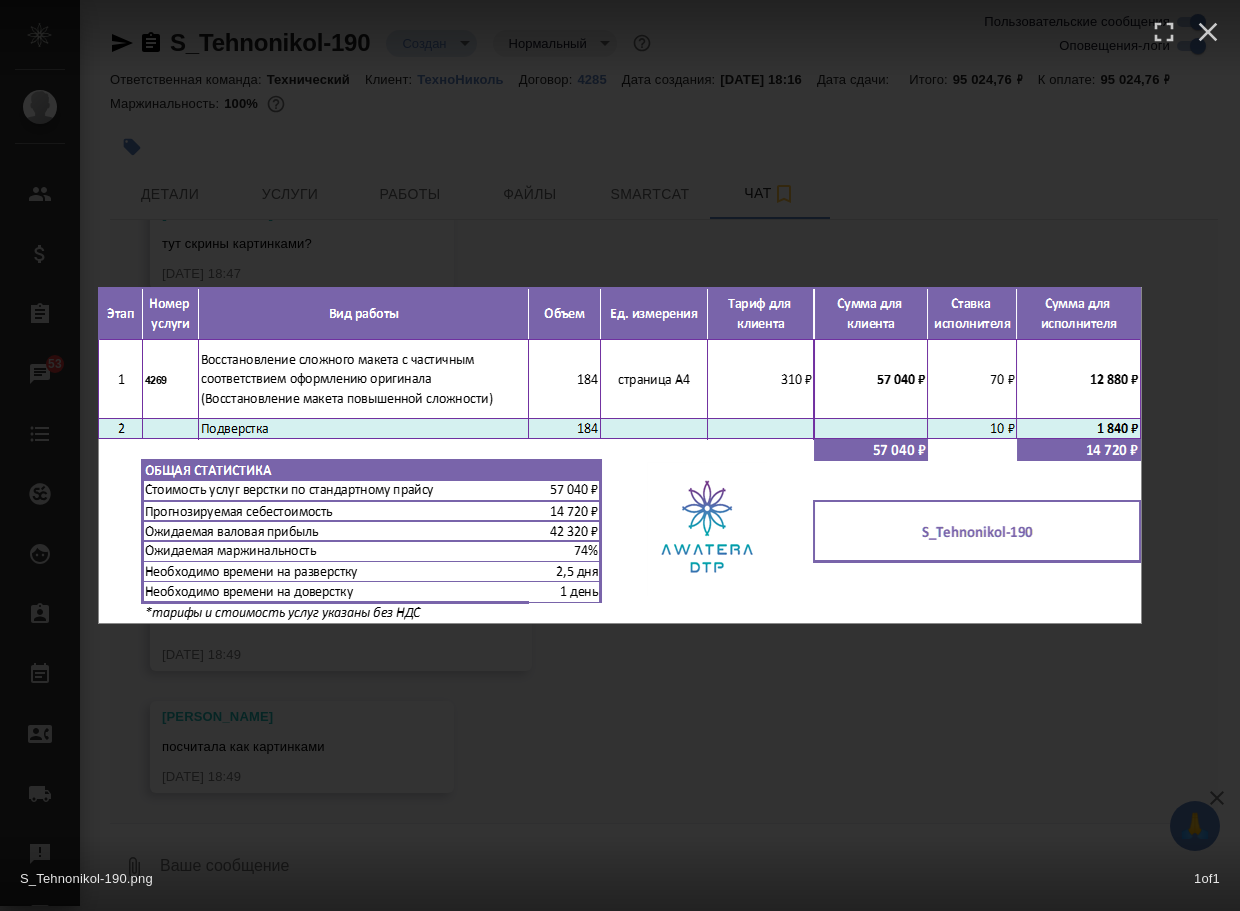 click on "S_Tehnonikol-190.png 1  of  1" at bounding box center [620, 455] 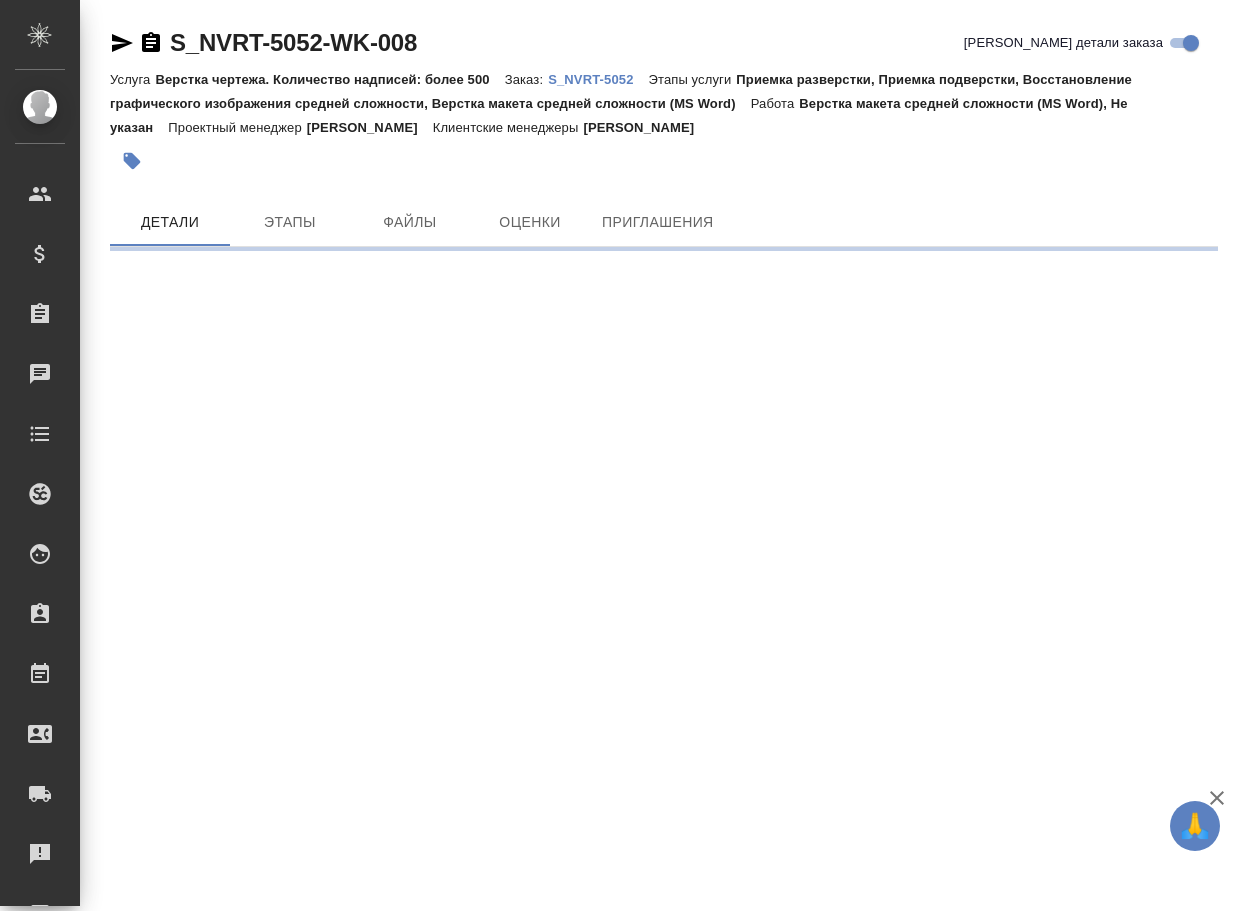 scroll, scrollTop: 0, scrollLeft: 0, axis: both 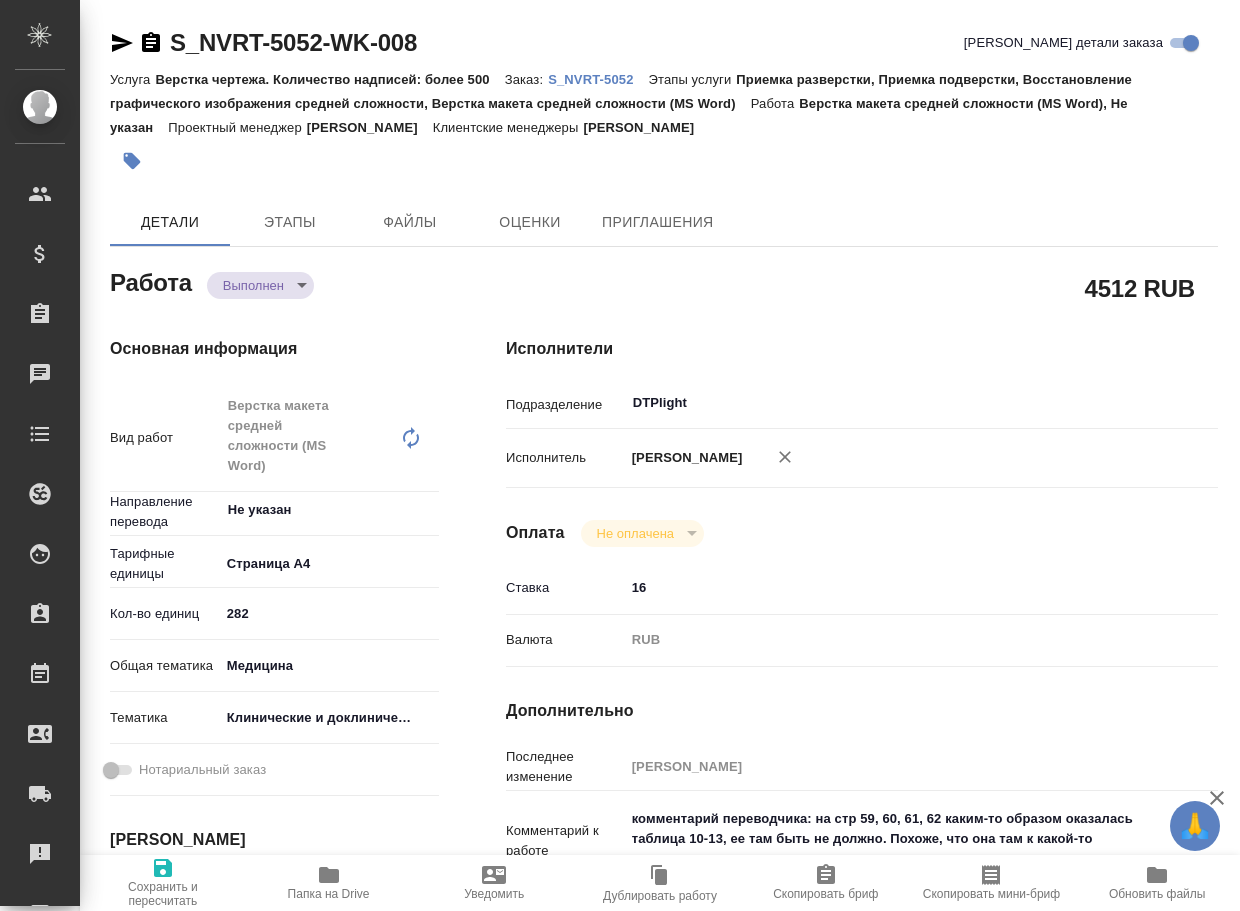 type on "x" 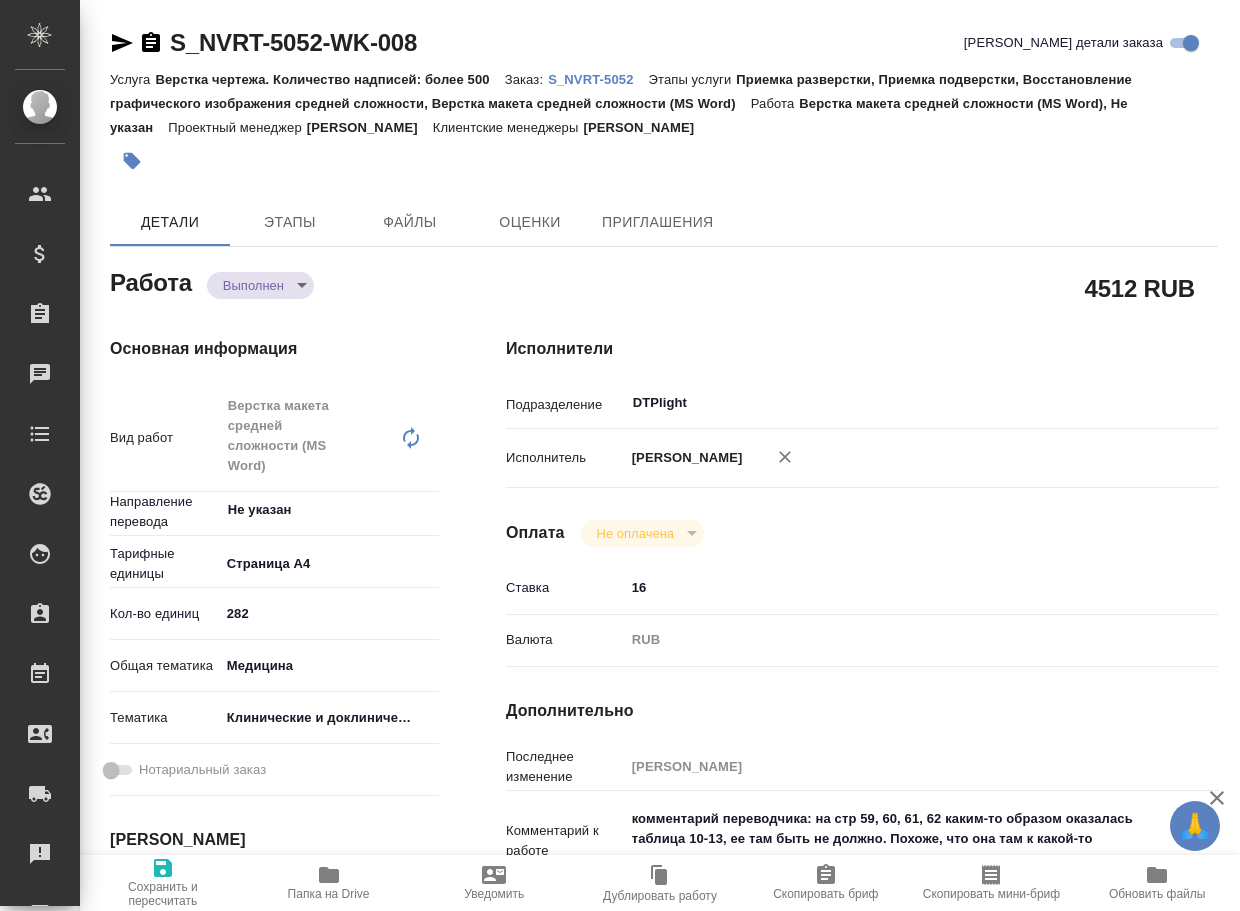 type on "x" 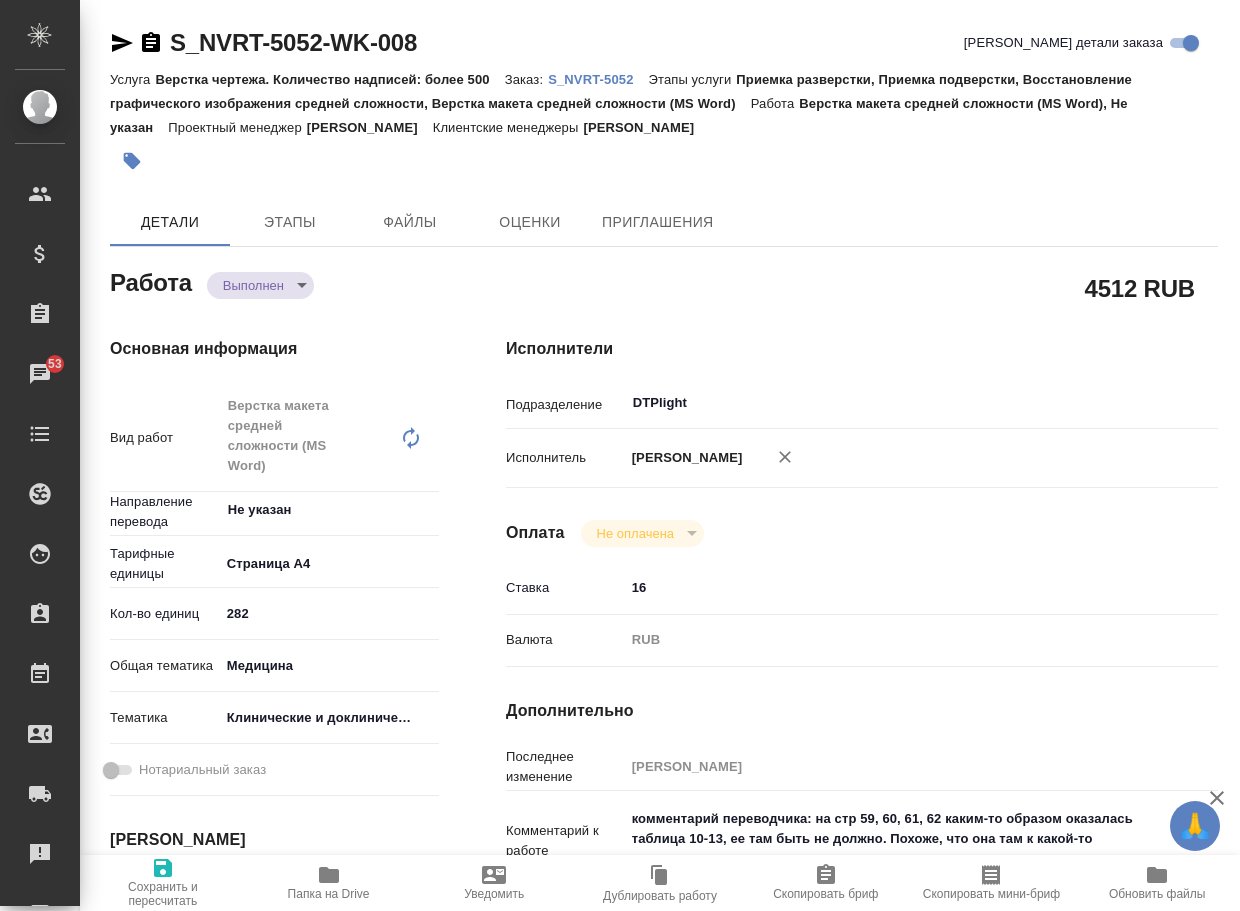 click 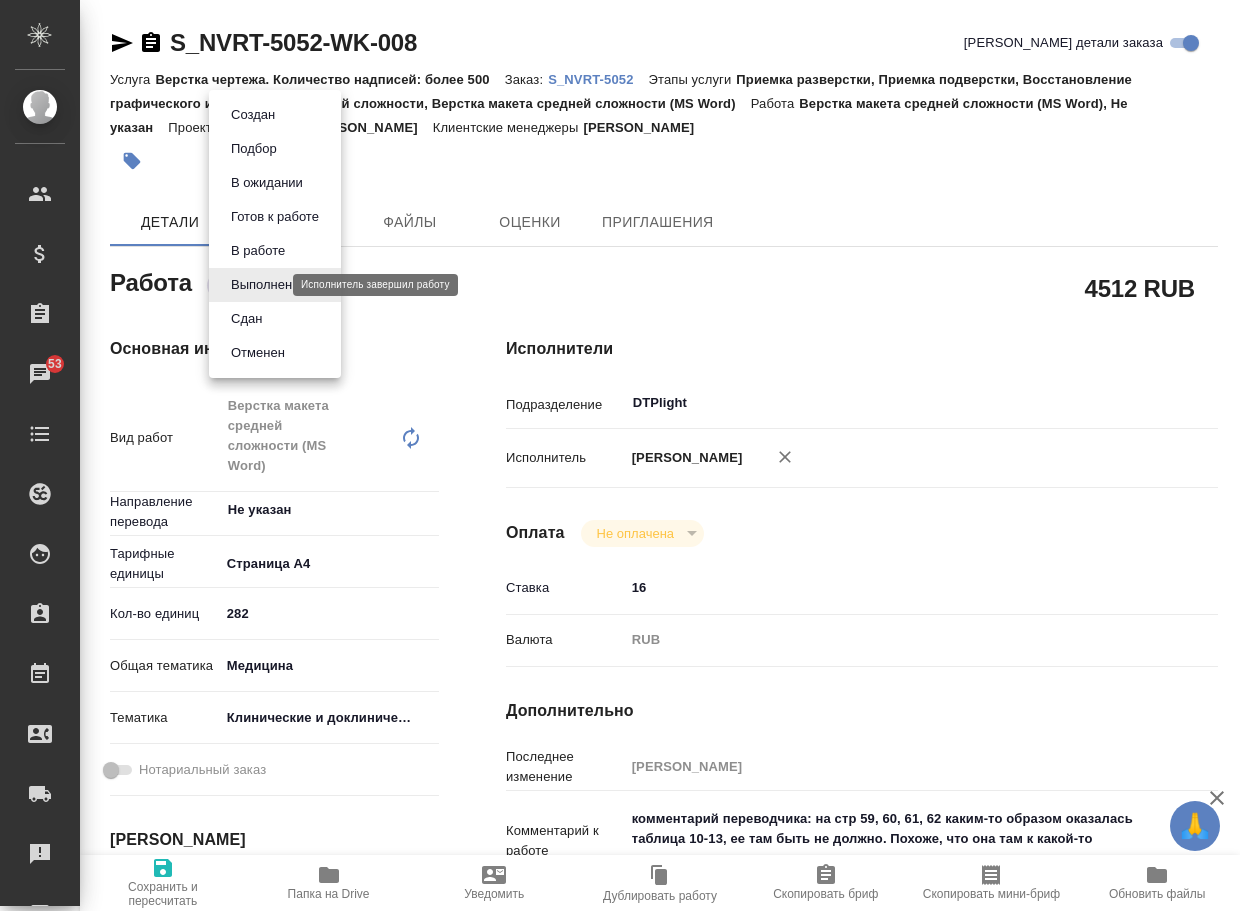 click on "🙏 .cls-1
fill:#fff;
AWATERA Arsenyeva Vera Клиенты Спецификации Заказы 53 Чаты Todo Проекты SC Исполнители Кандидаты Работы Входящие заявки Заявки на доставку Рекламации Проекты процессинга Конференции Выйти S_NVRT-5052-WK-008 Кратко детали заказа Услуга Верстка чертежа. Количество надписей: более 500 Заказ: S_NVRT-5052 Этапы услуги Приемка разверстки, Приемка подверстки, Восстановление графического изображения средней сложности, Верстка макета средней сложности (MS Word) Работа Верстка макета средней сложности (MS Word), Не указан Проектный менеджер Горшкова Валентина Этапы" at bounding box center (620, 455) 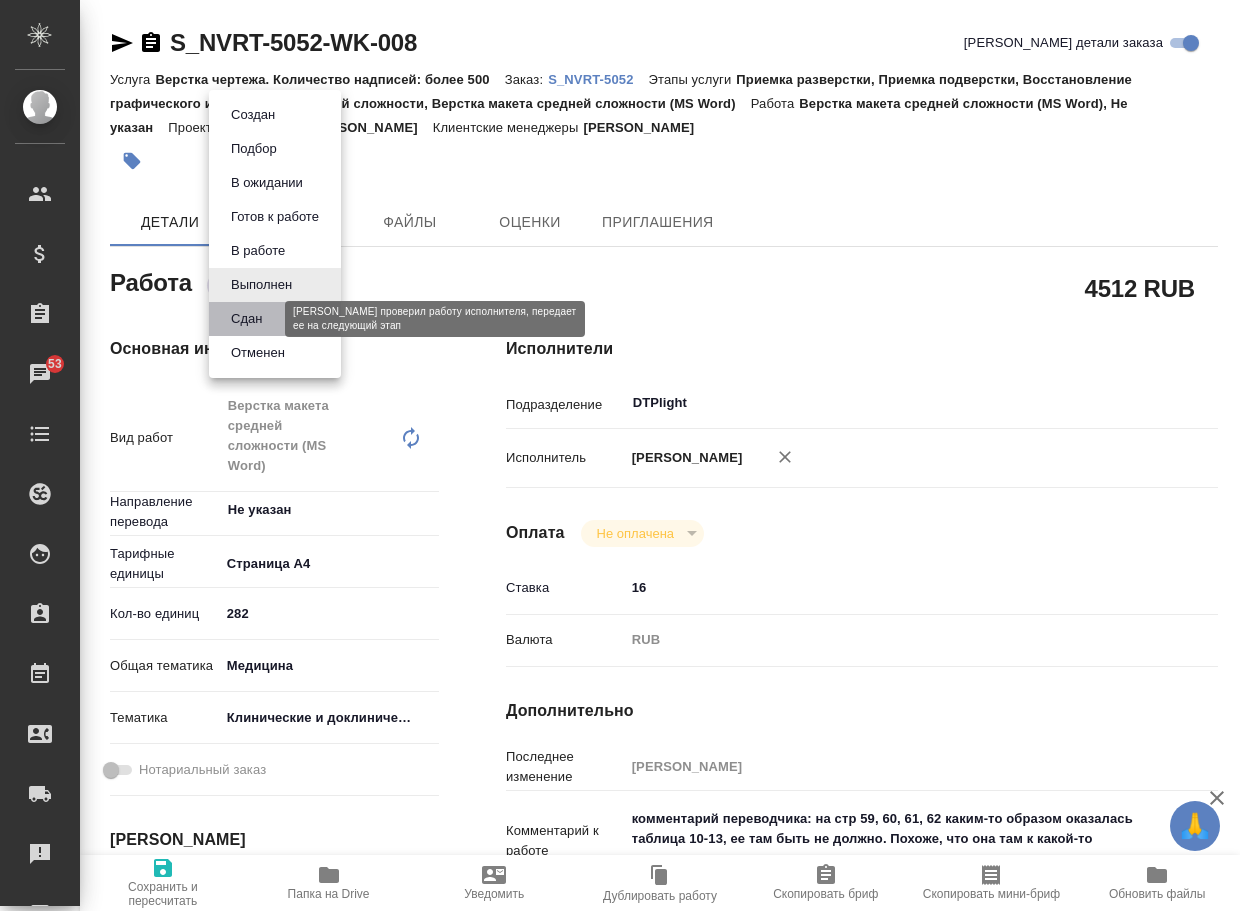 click on "Сдан" at bounding box center [246, 319] 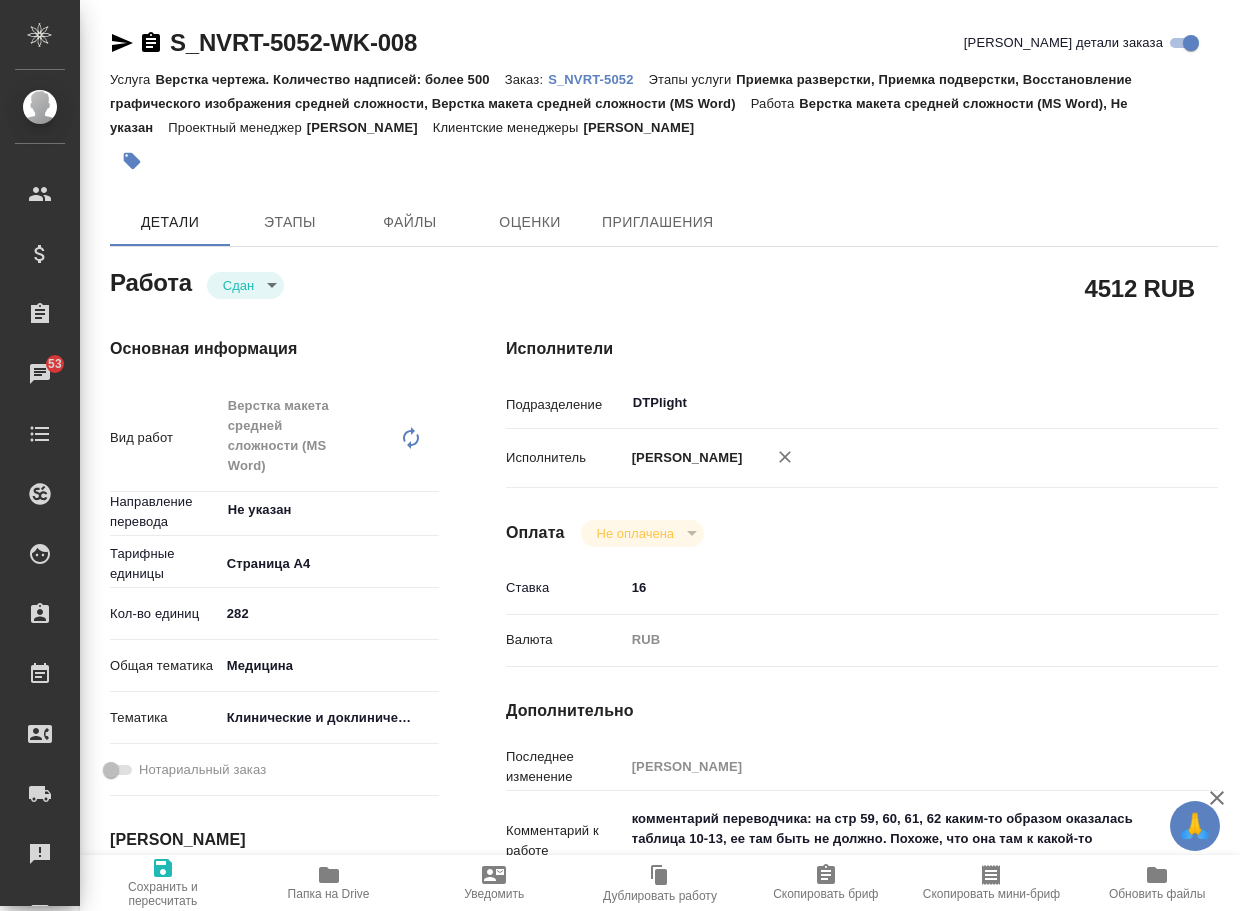type on "x" 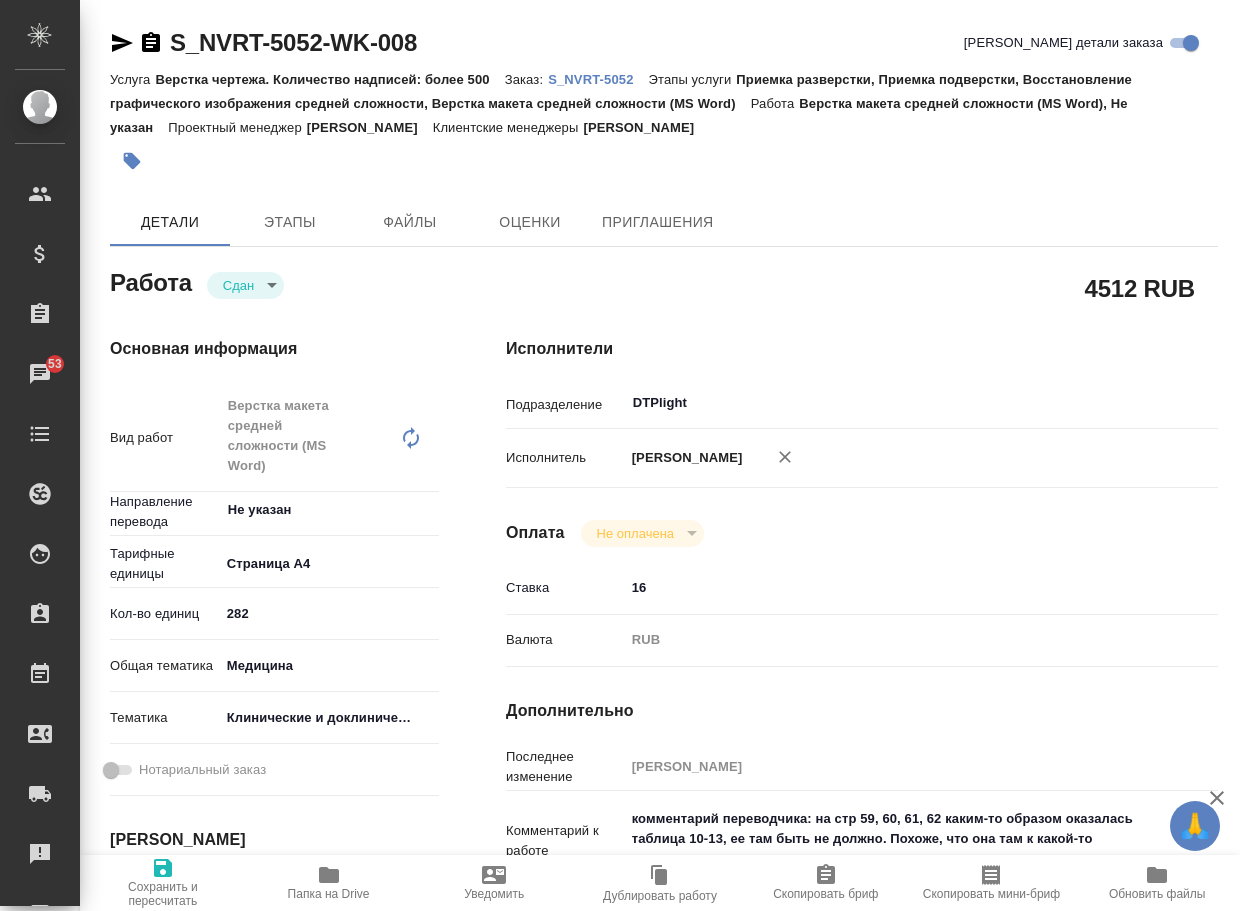 type on "x" 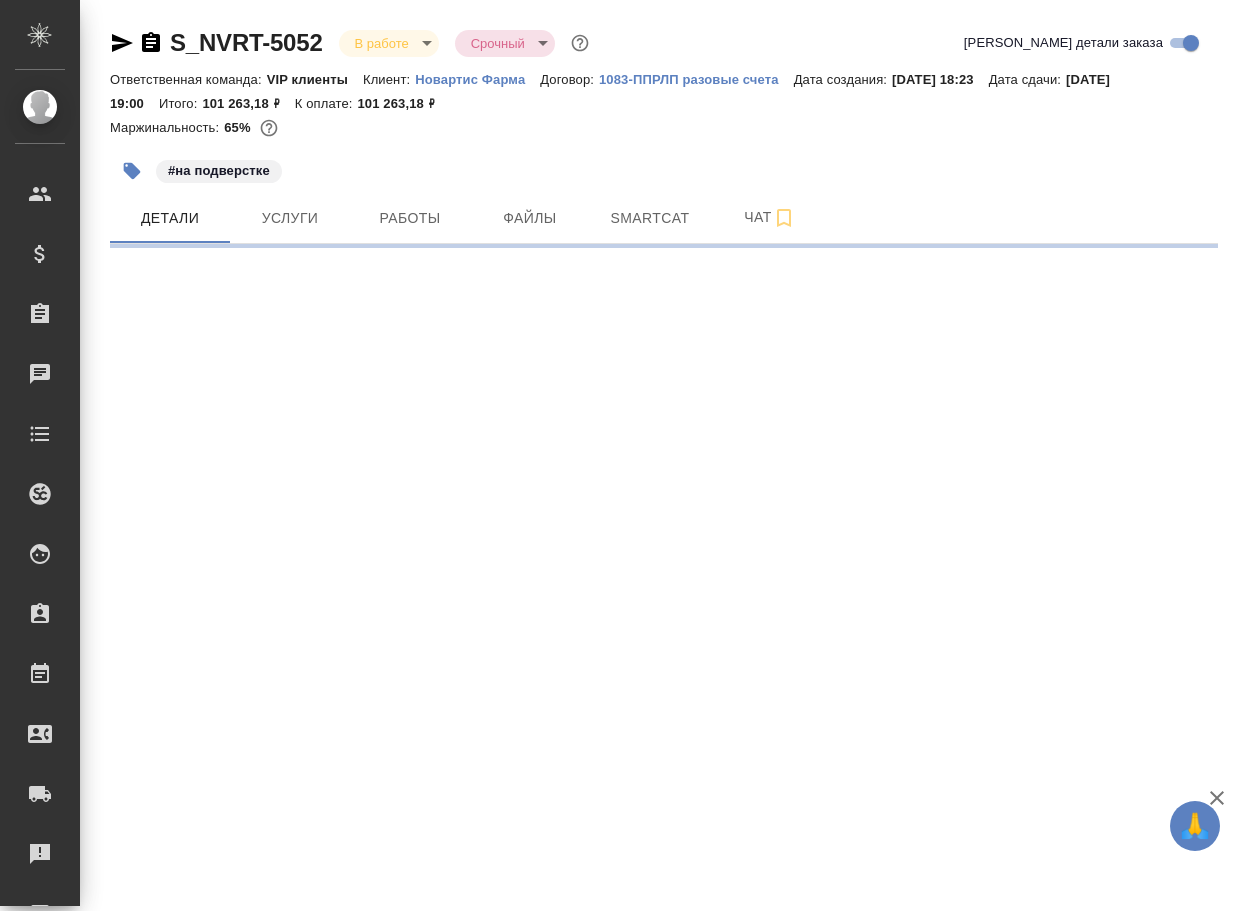 scroll, scrollTop: 0, scrollLeft: 0, axis: both 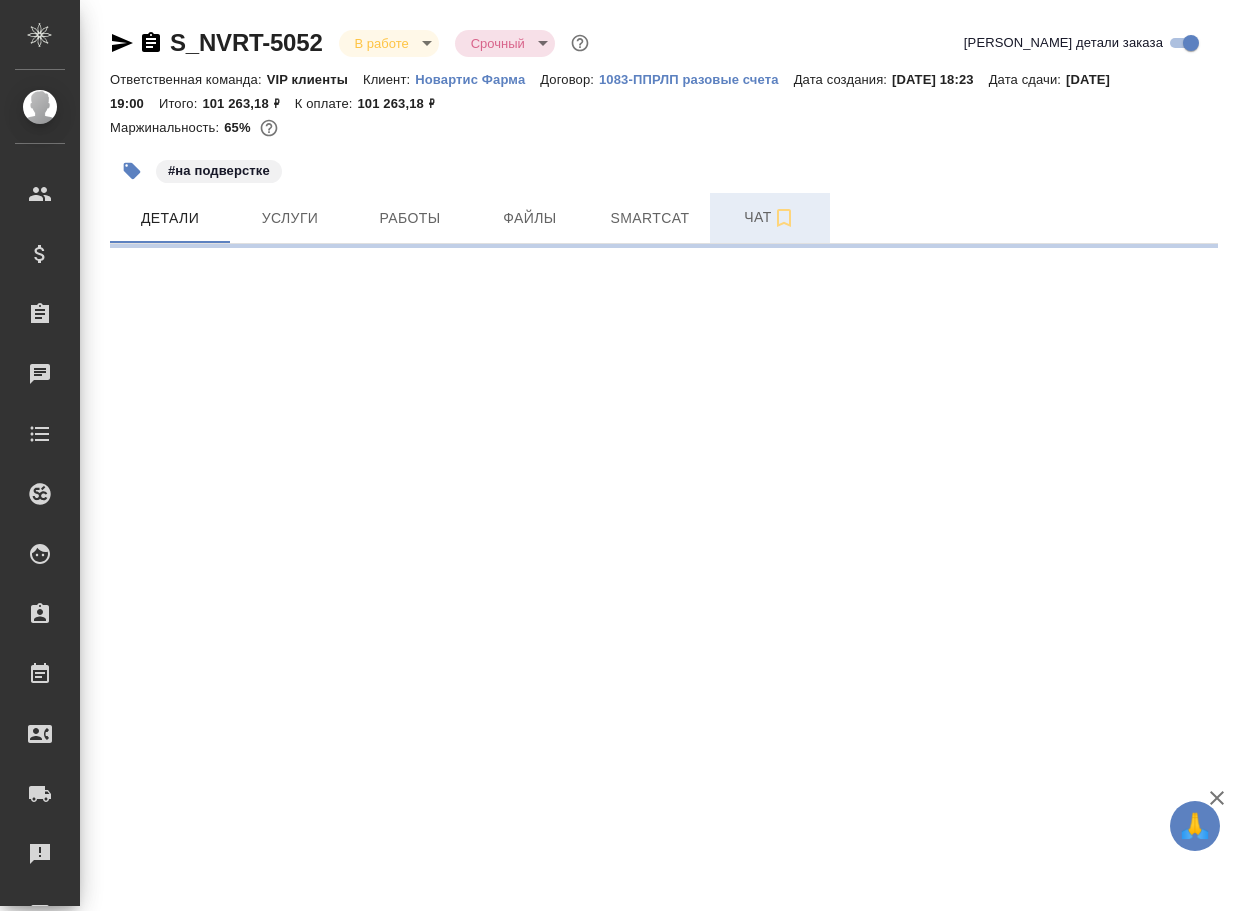 click on "Чат" at bounding box center [770, 217] 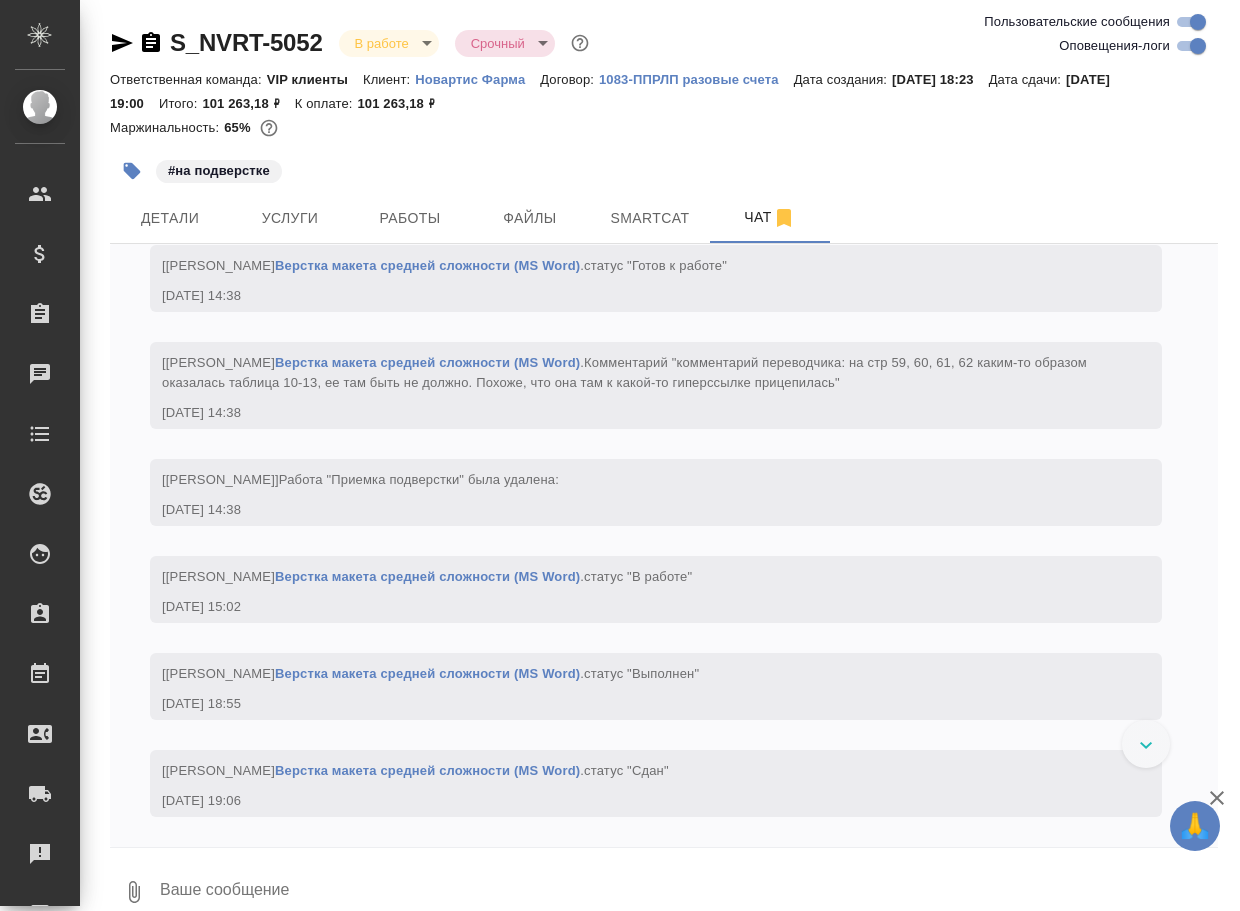scroll, scrollTop: 11854, scrollLeft: 0, axis: vertical 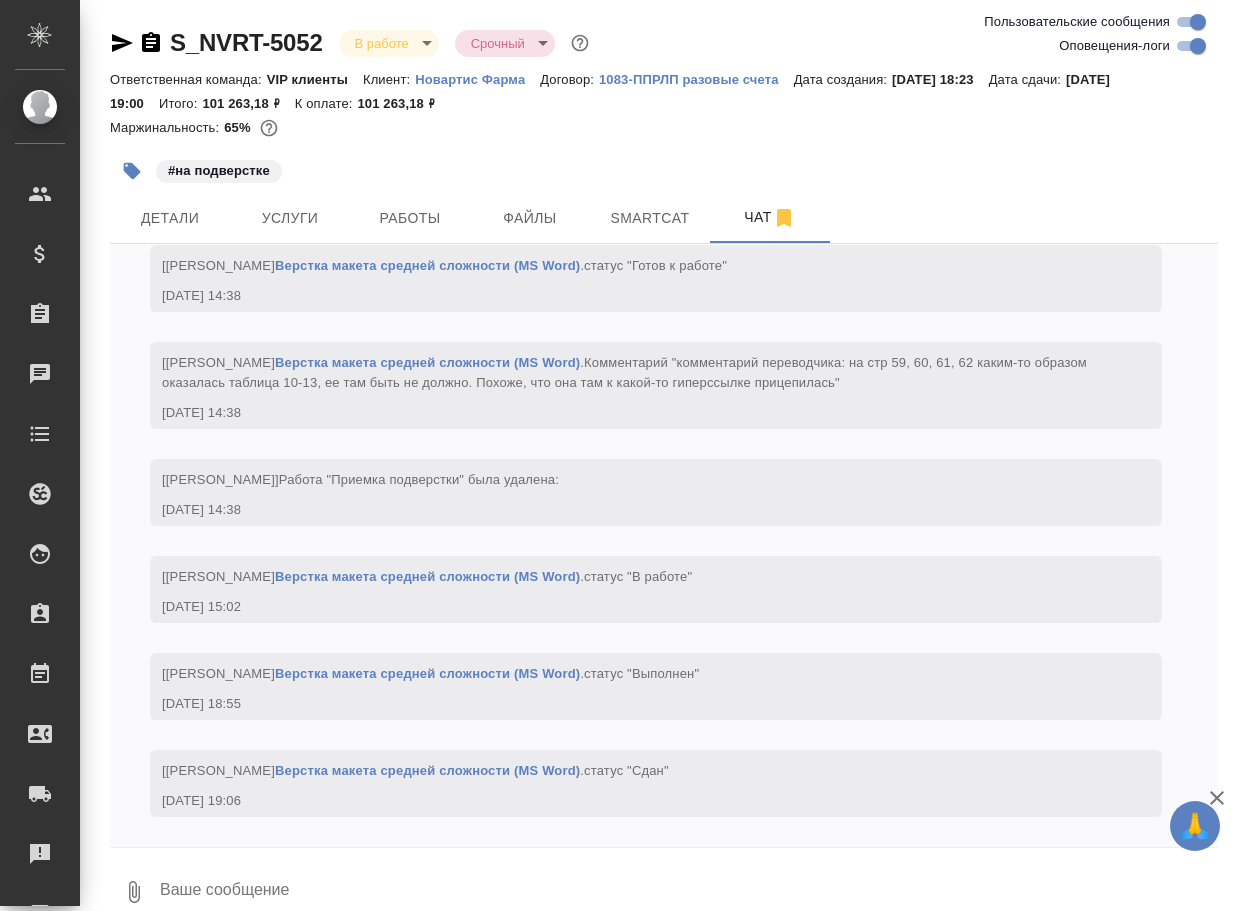click at bounding box center (688, 892) 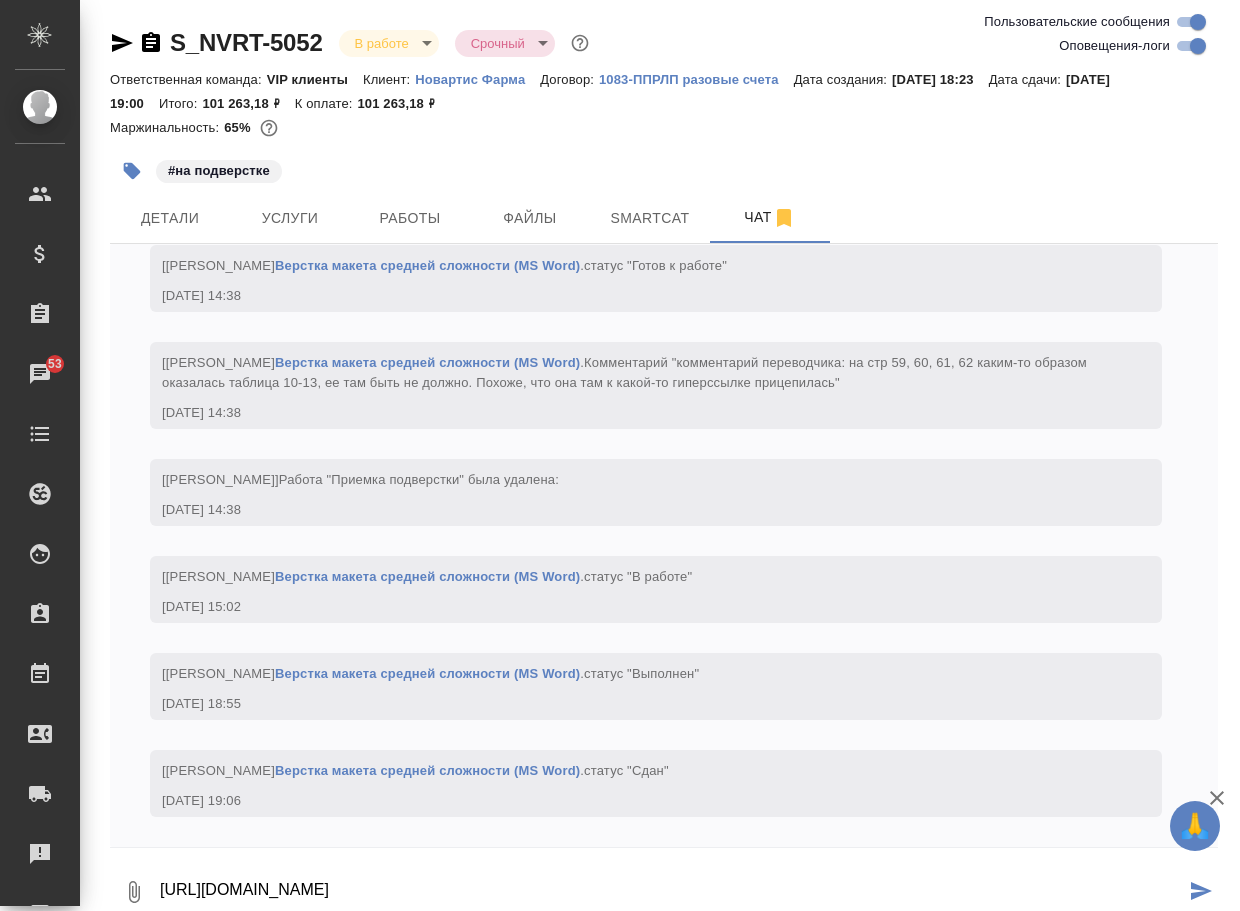 type on "https://drive.awatera.com/apps/files/files/9682487?dir=/Shares/Novartos_Pharma/Orders/S_NVRT-5052/Final" 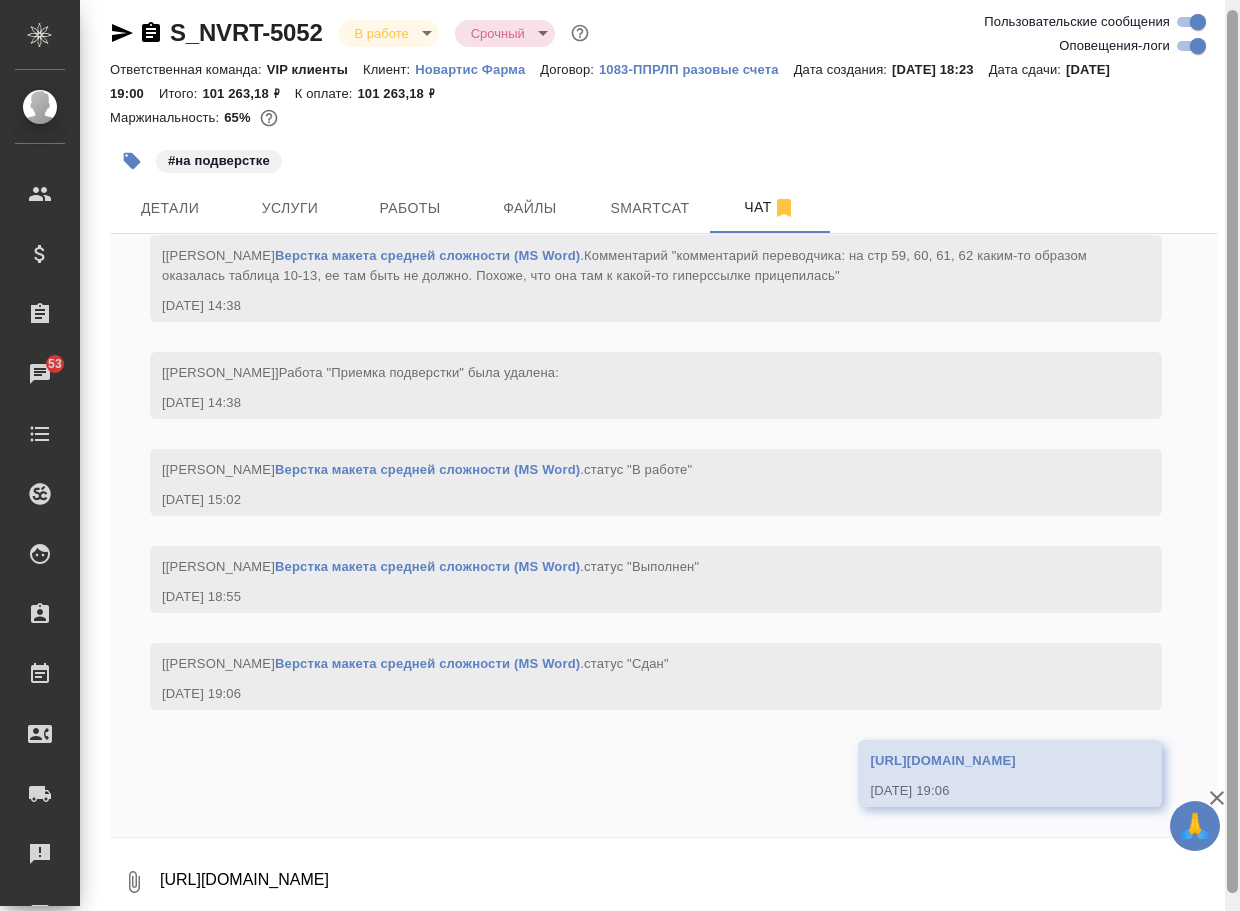 scroll, scrollTop: 12184, scrollLeft: 0, axis: vertical 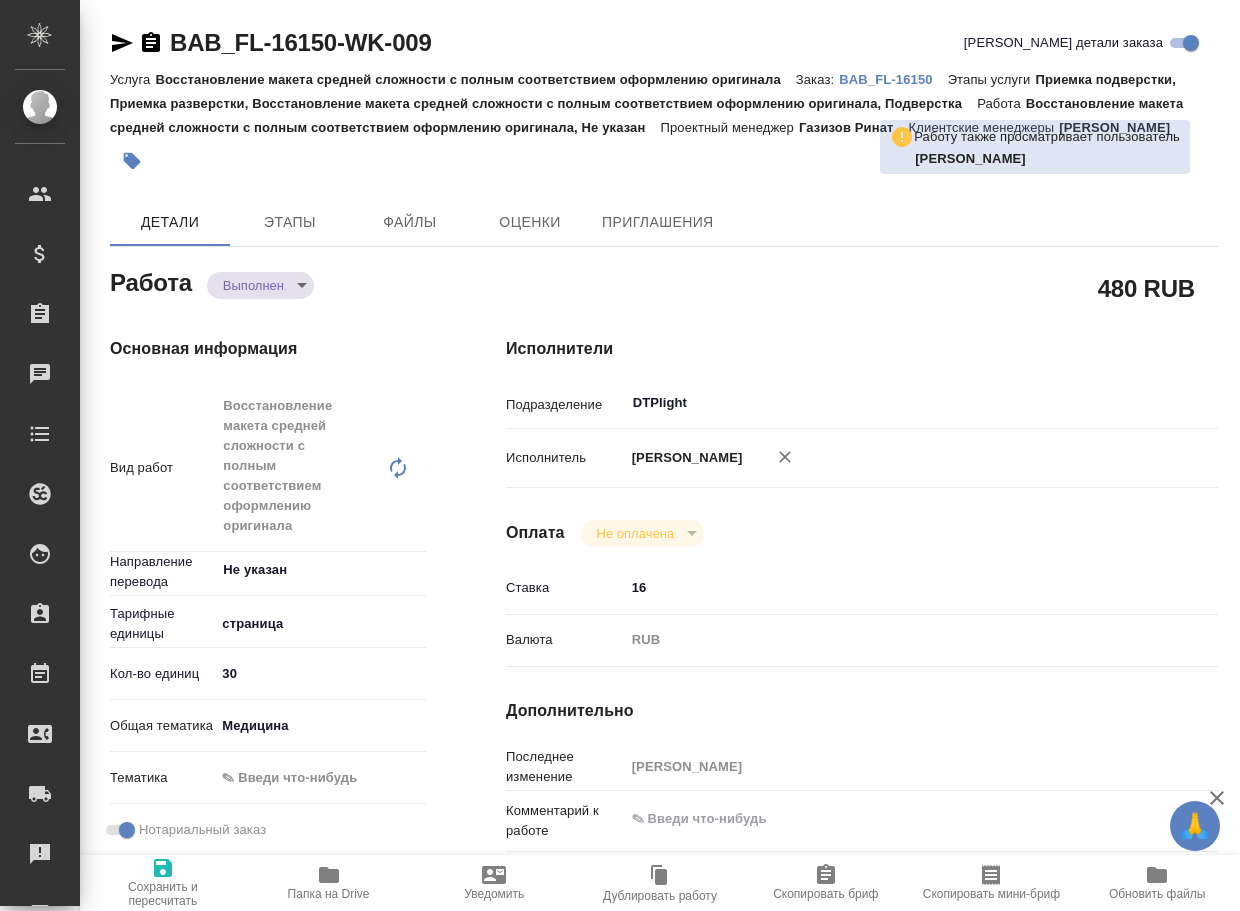 type on "x" 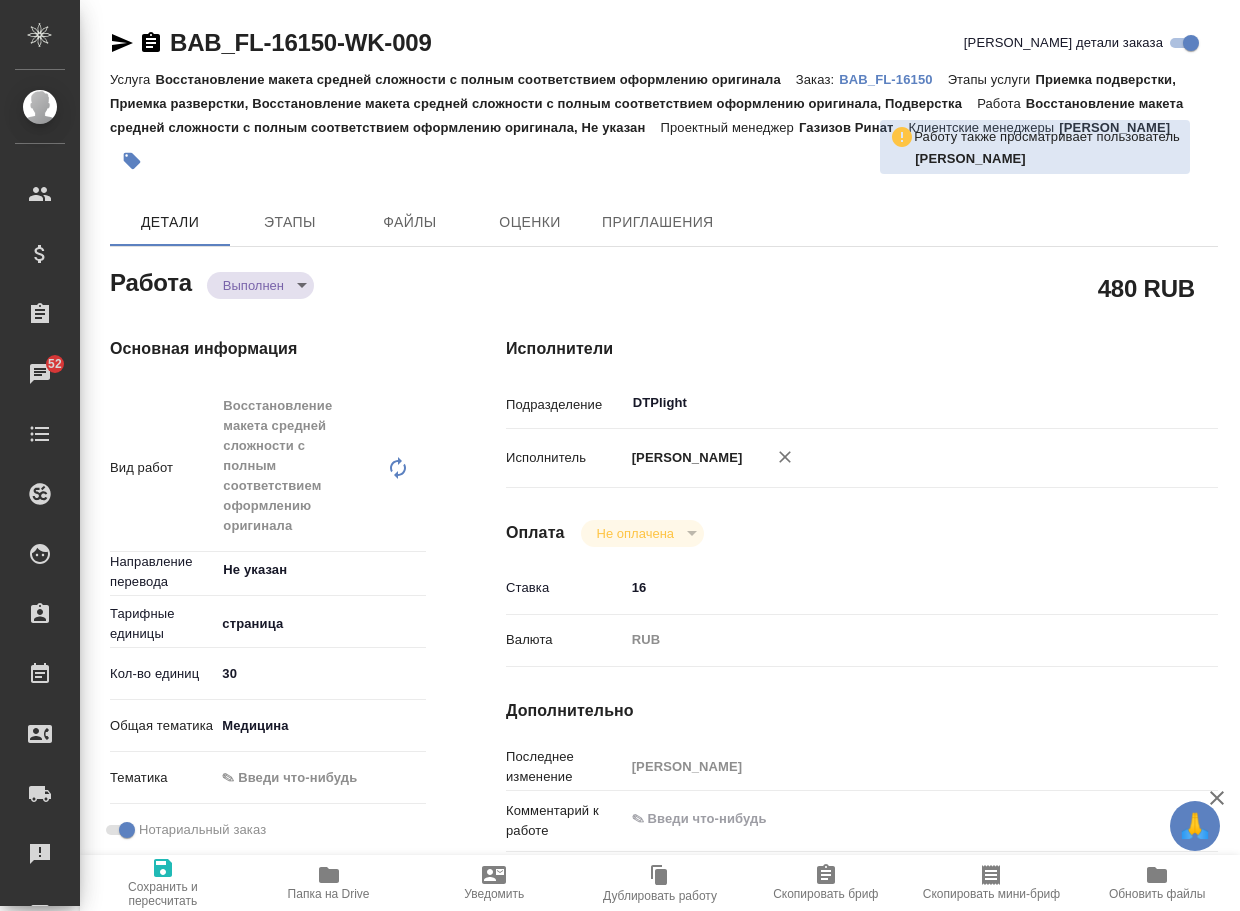 click on "🙏 .cls-1
fill:#fff;
AWATERA Arsenyeva [PERSON_NAME] Спецификации Заказы 52 Чаты Todo Проекты SC Исполнители Кандидаты Работы Входящие заявки Заявки на доставку Рекламации Проекты процессинга Конференции Выйти BAB_FL-16150-WK-009 Кратко детали заказа Услуга Восстановление макета средней сложности с полным соответствием оформлению оригинала Заказ: BAB_FL-16150 Этапы услуги Приемка подверстки, Приемка разверстки, Восстановление макета средней сложности с полным соответствием оформлению оригинала, Подверстка Работа Проектный менеджер [PERSON_NAME] [PERSON_NAME] completed" at bounding box center [620, 455] 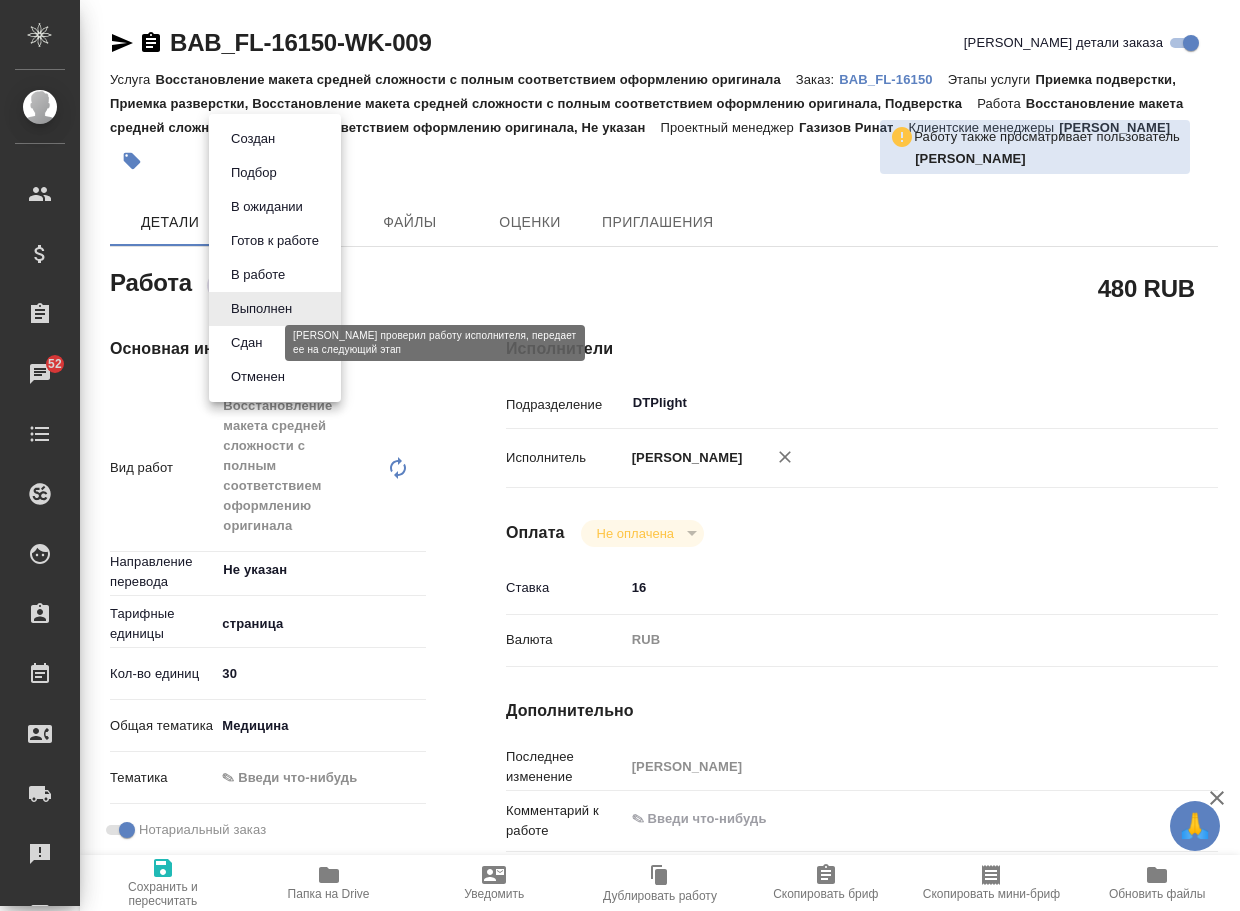 click on "Сдан" at bounding box center [246, 343] 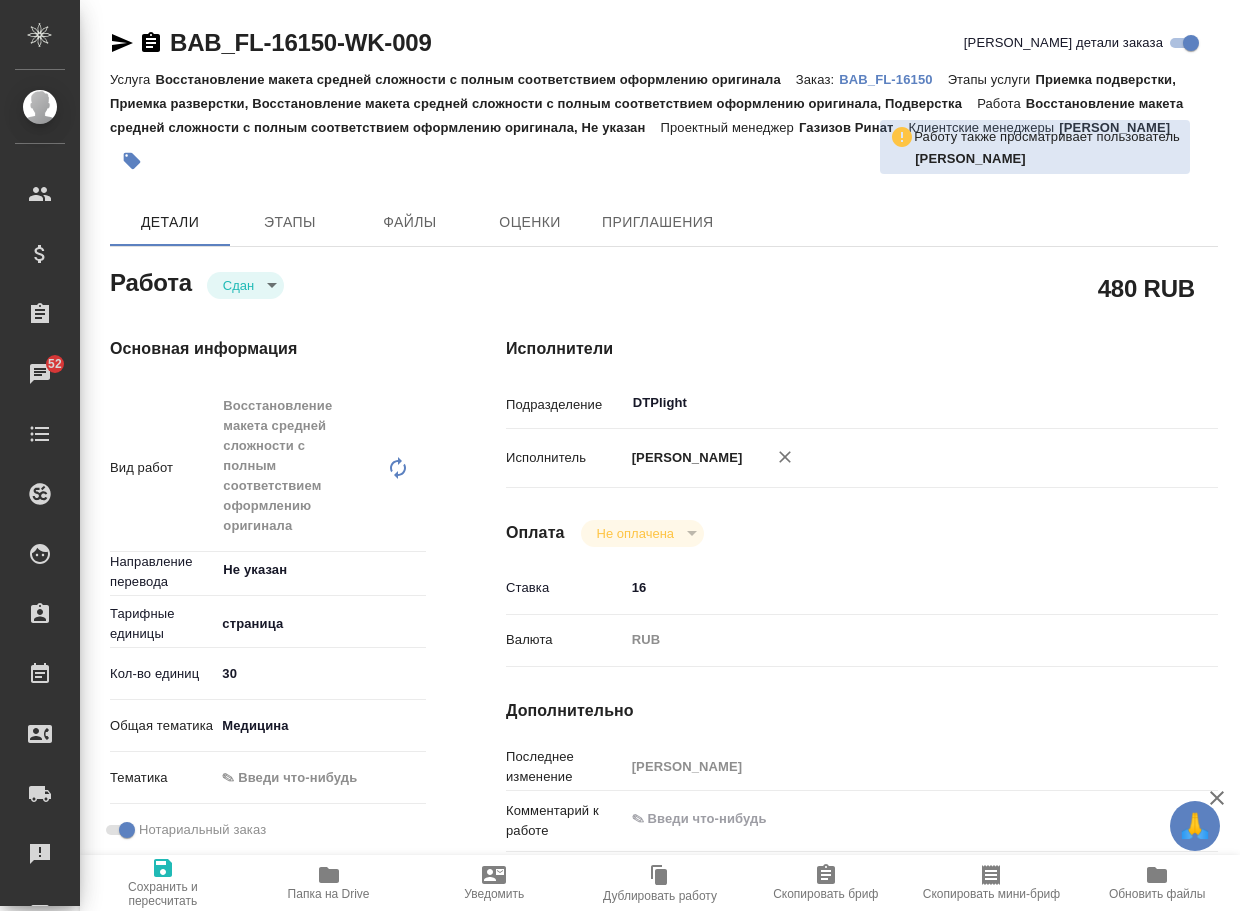click on "BAB_FL-16150" at bounding box center (893, 79) 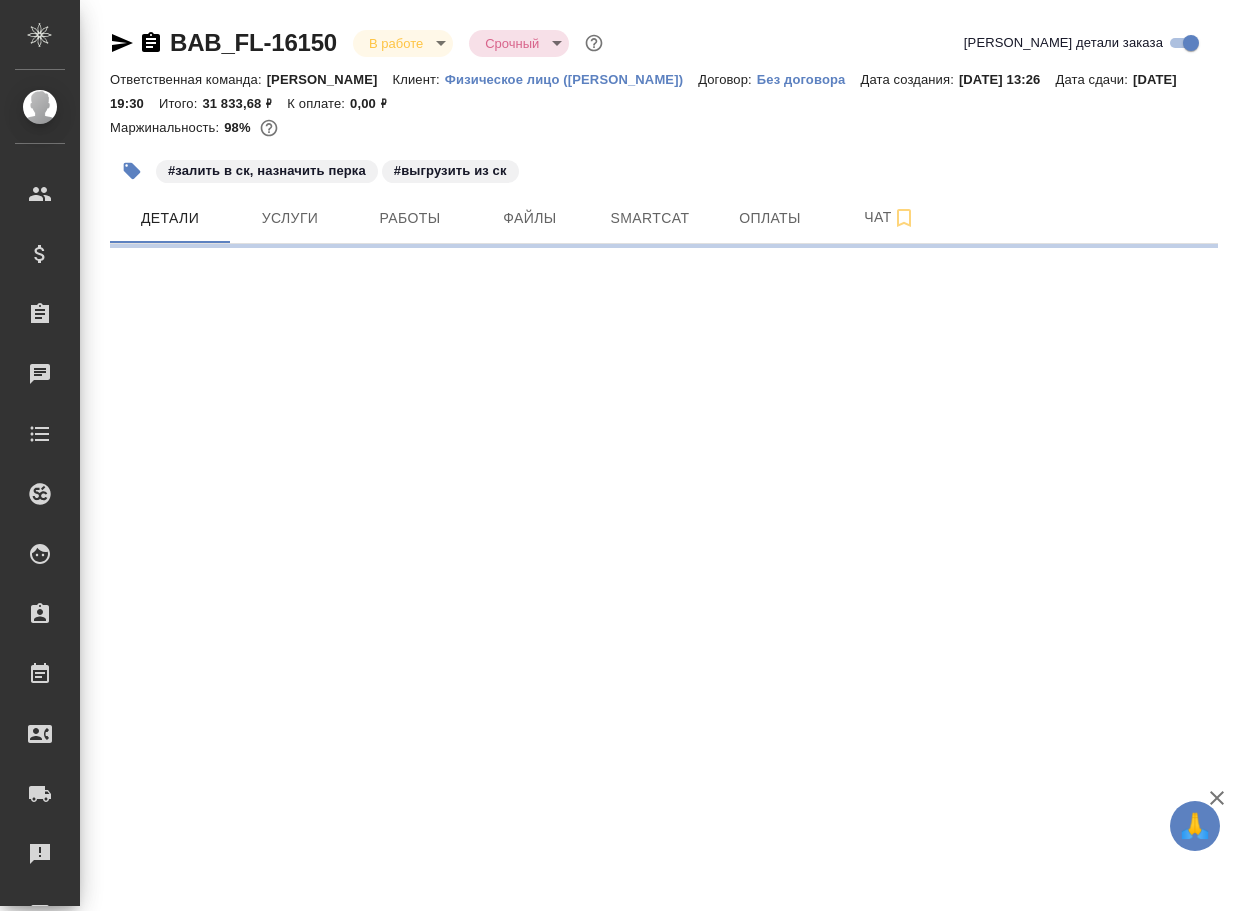 scroll, scrollTop: 0, scrollLeft: 0, axis: both 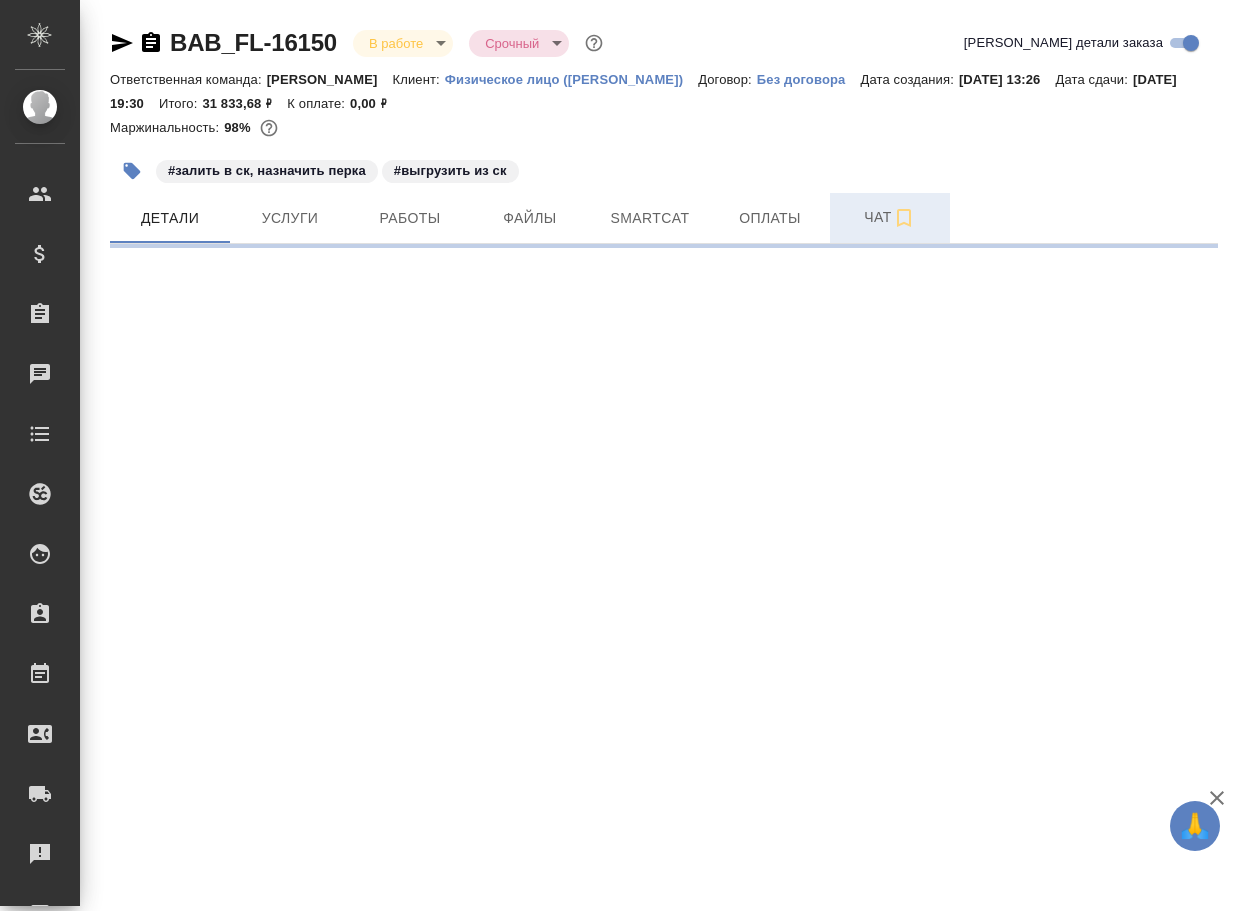 click on "Чат" at bounding box center (890, 217) 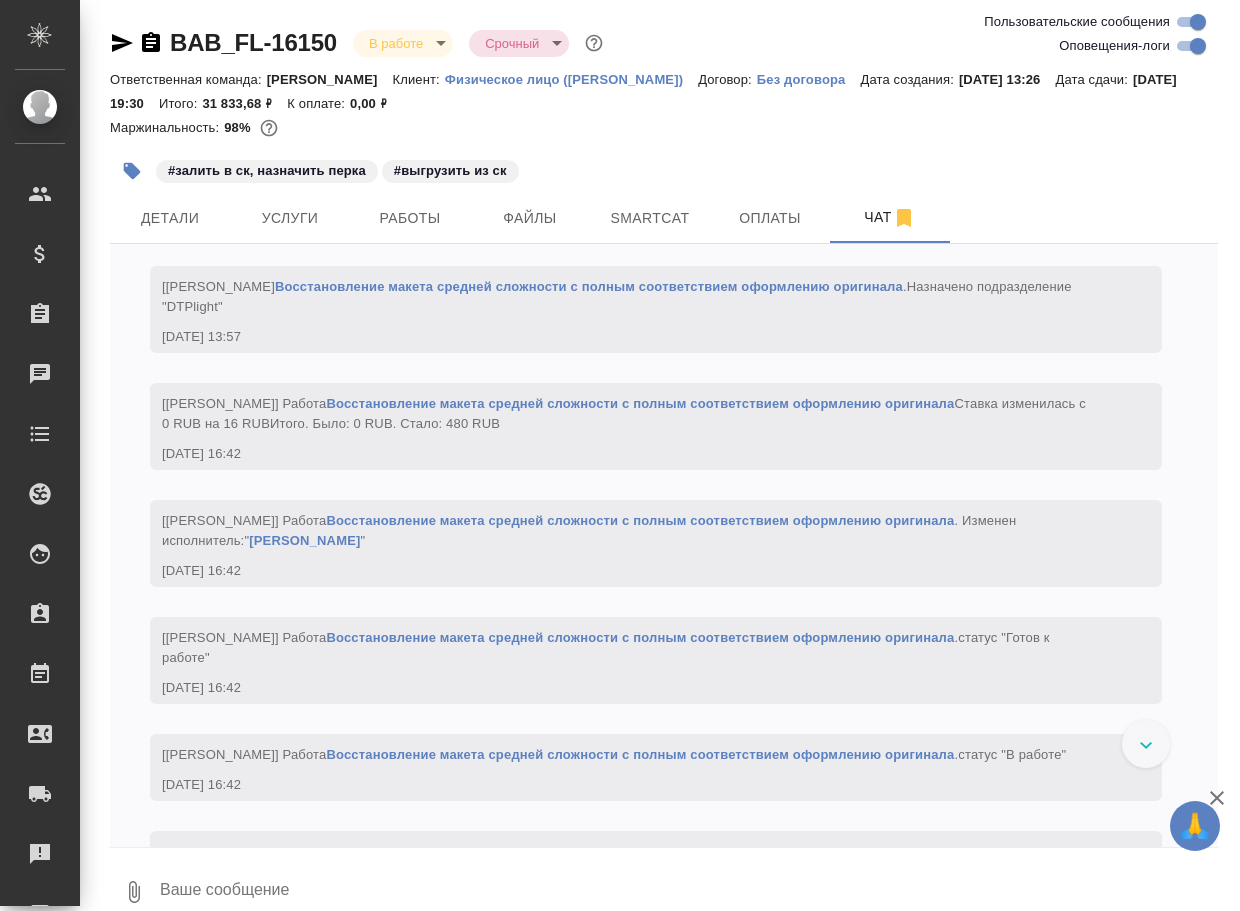 scroll, scrollTop: 5035, scrollLeft: 0, axis: vertical 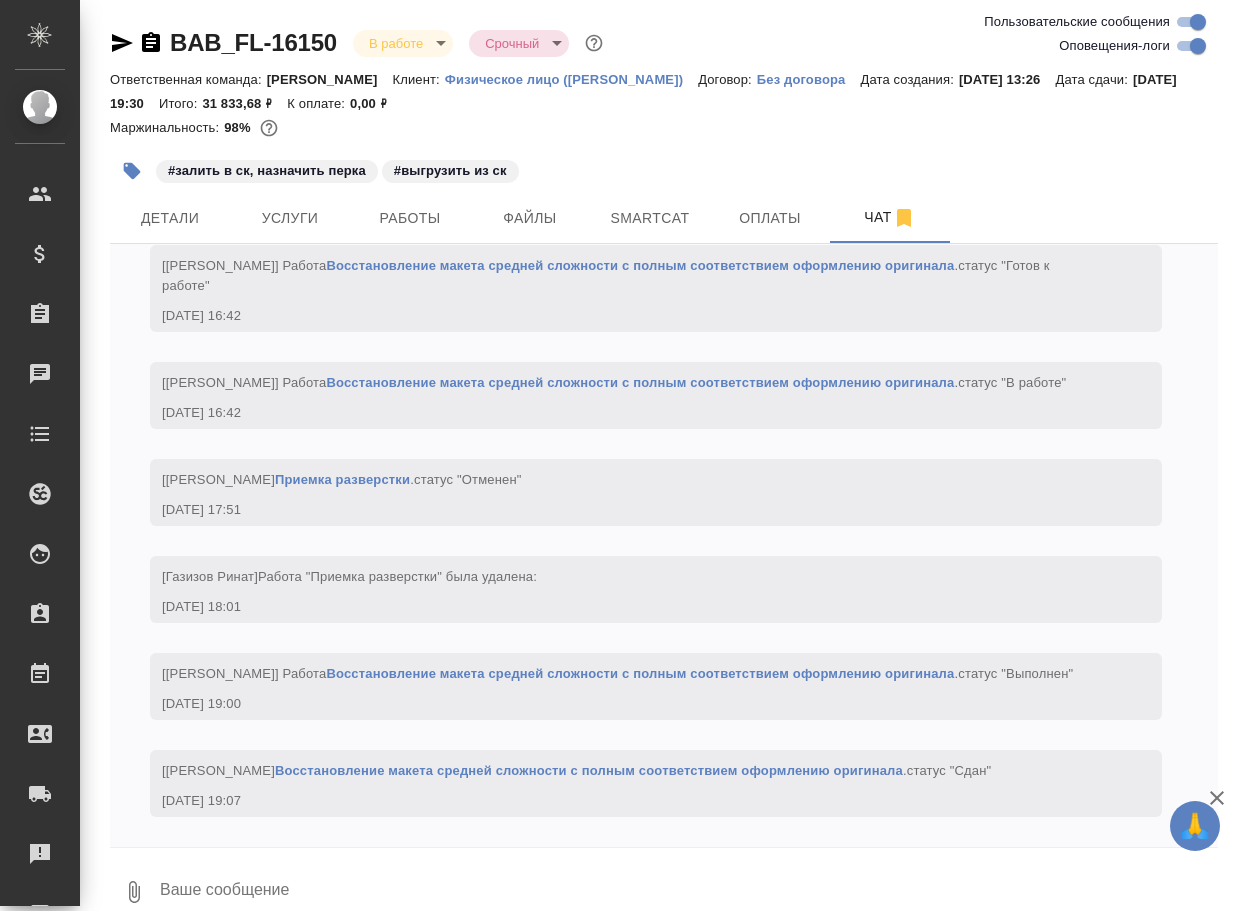 click at bounding box center (688, 892) 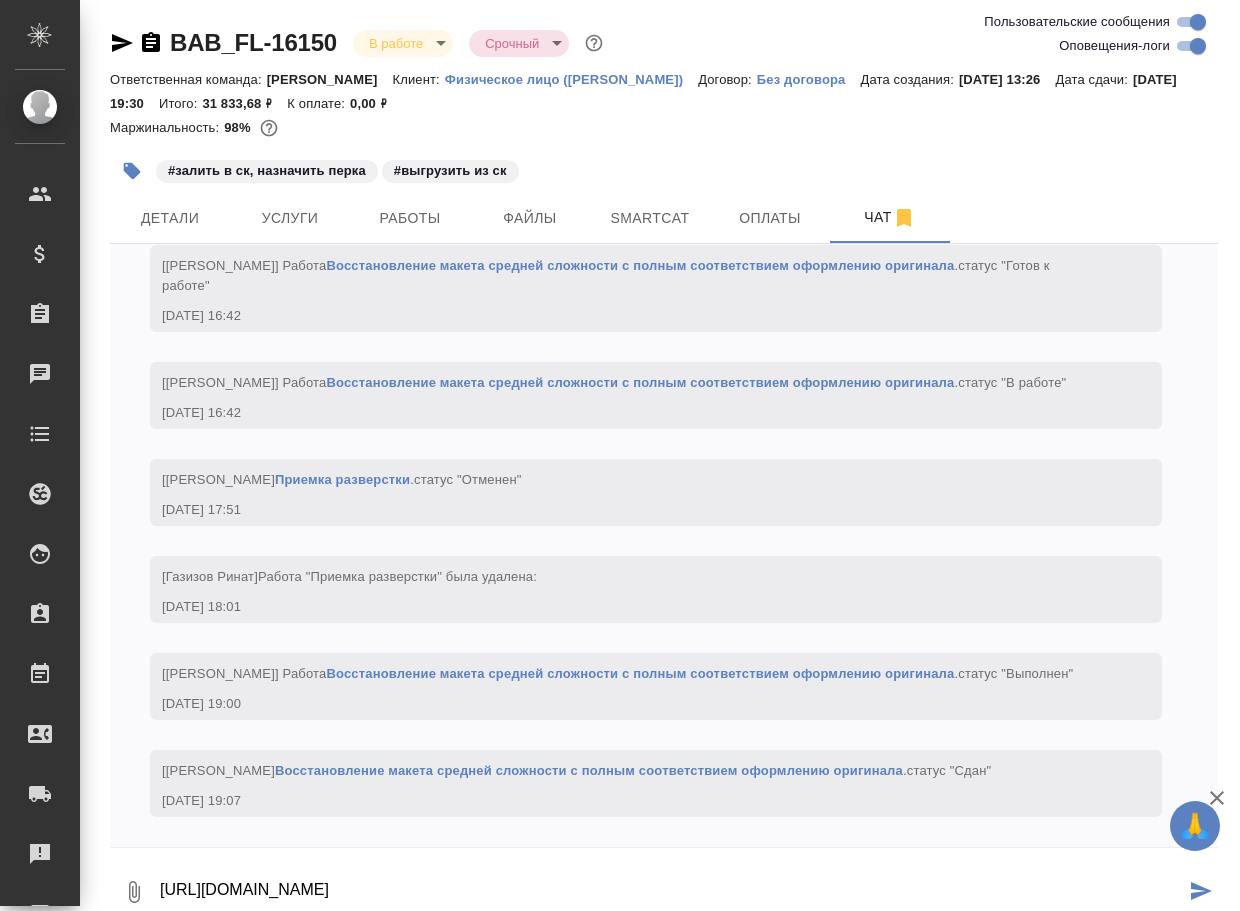 type on "[URL][DOMAIN_NAME]" 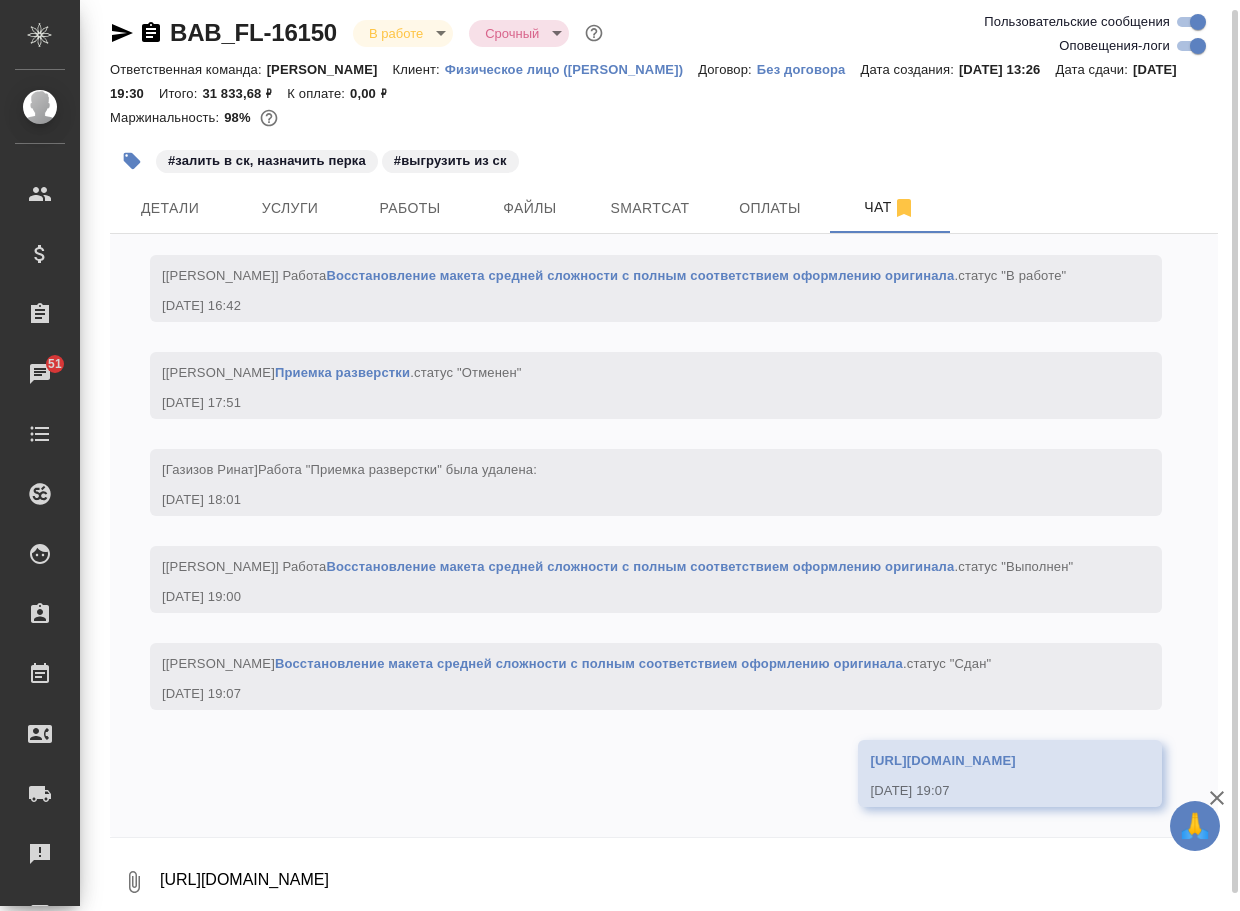 scroll, scrollTop: 5249, scrollLeft: 0, axis: vertical 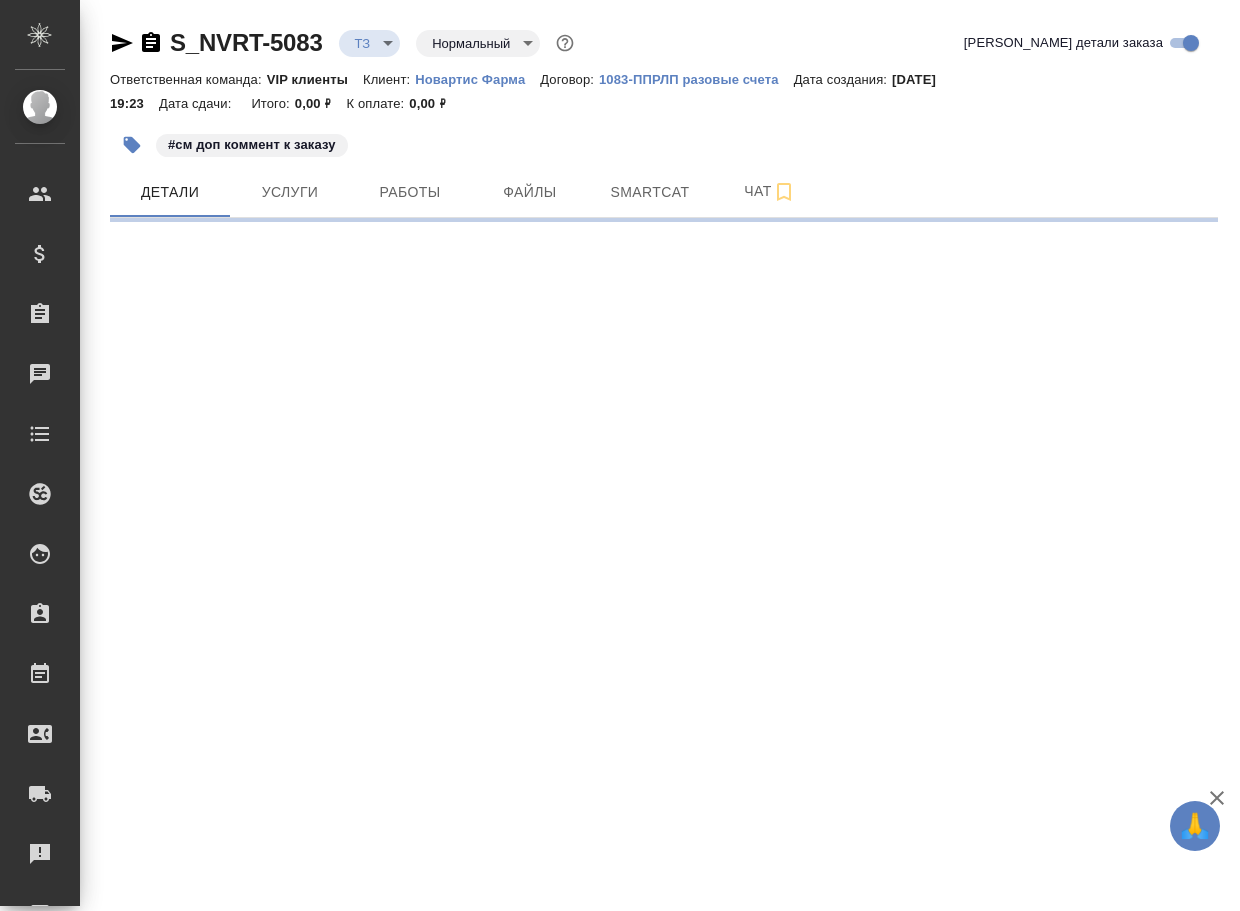 select on "RU" 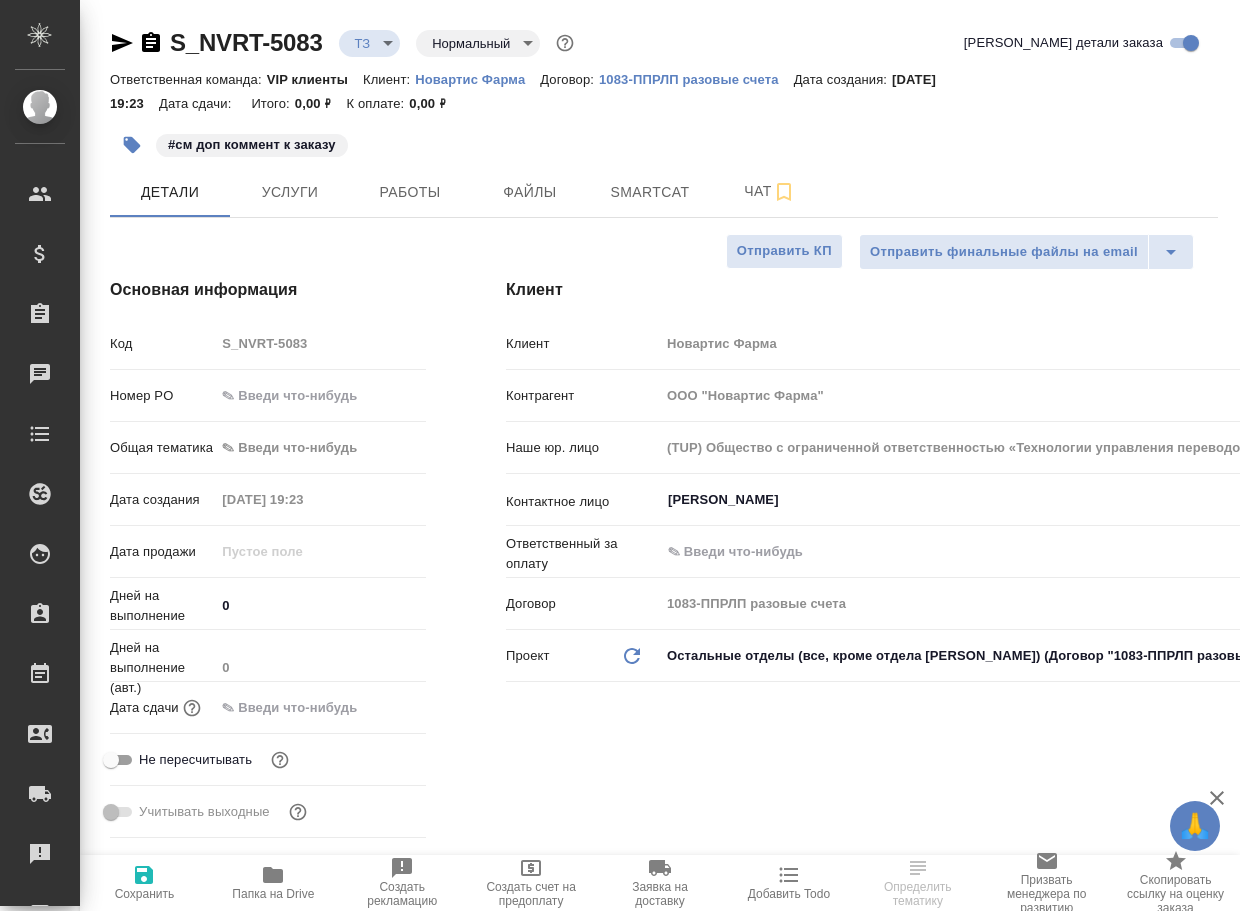 type on "x" 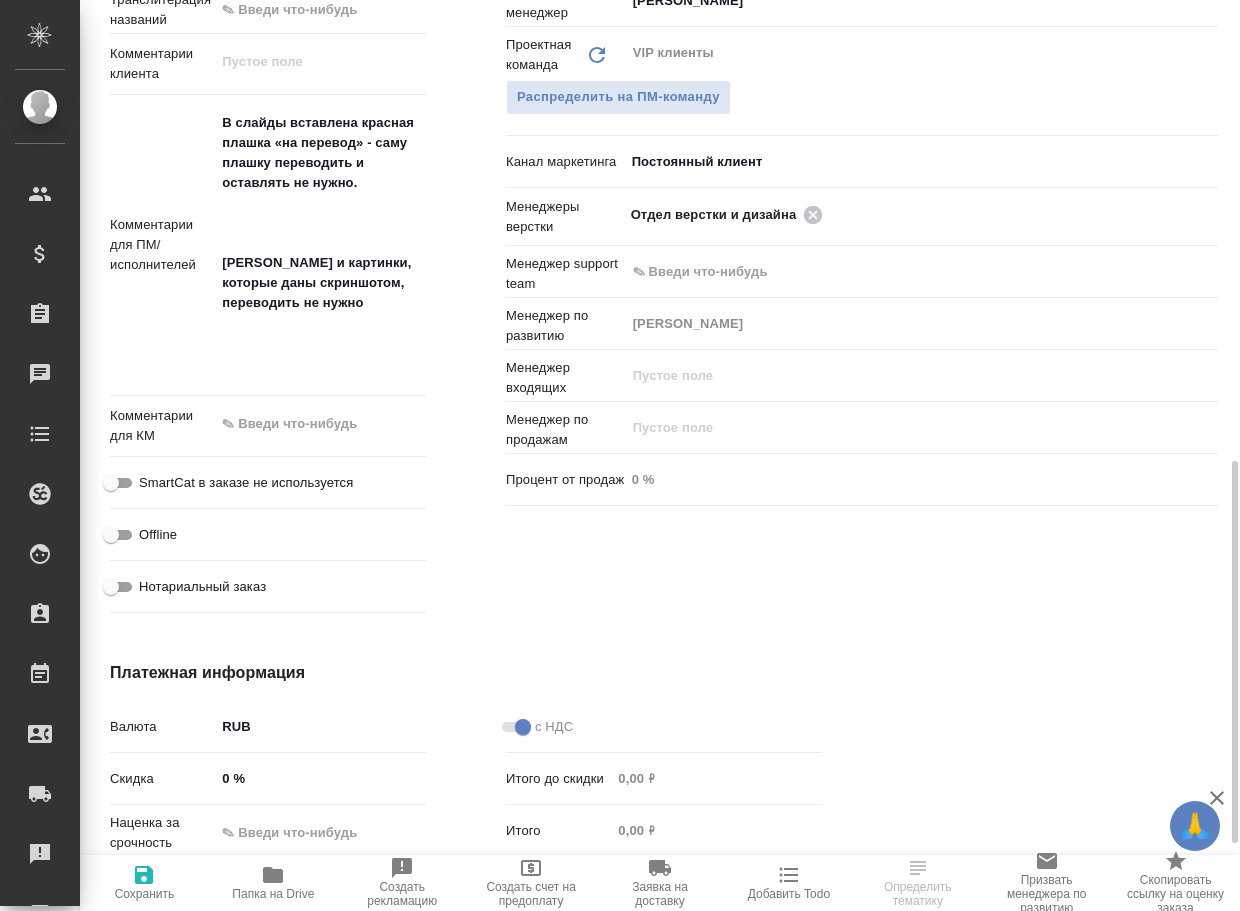 scroll, scrollTop: 900, scrollLeft: 0, axis: vertical 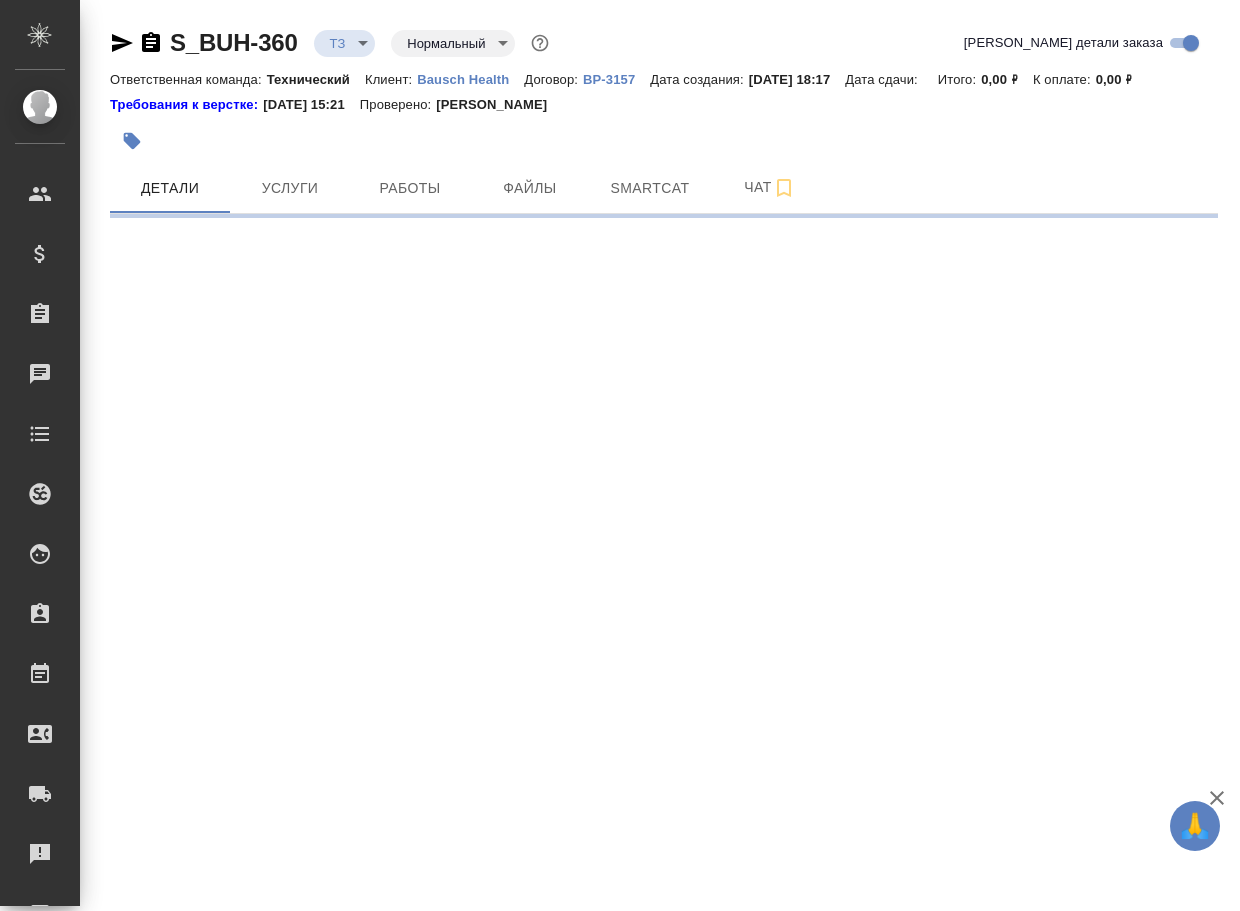 select on "RU" 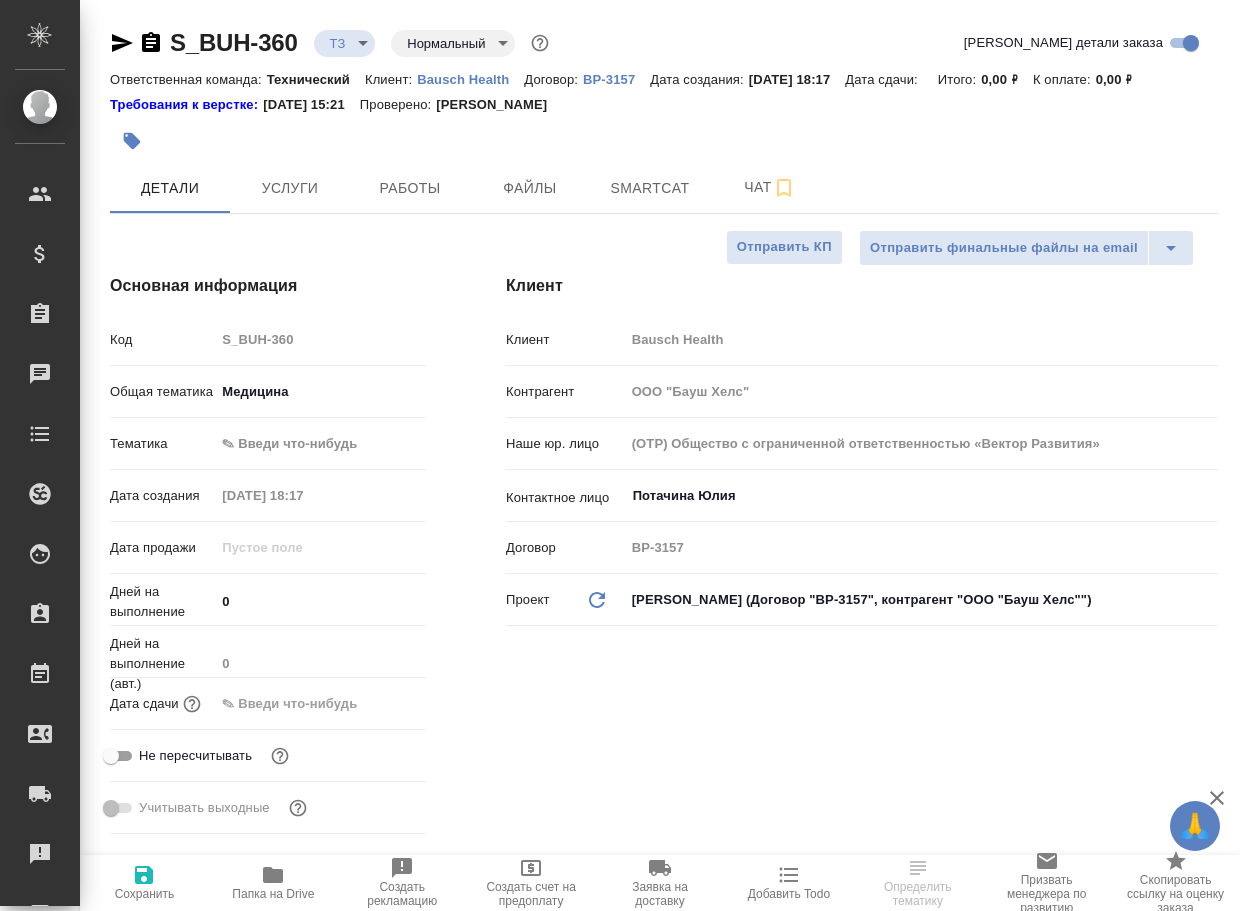 type on "x" 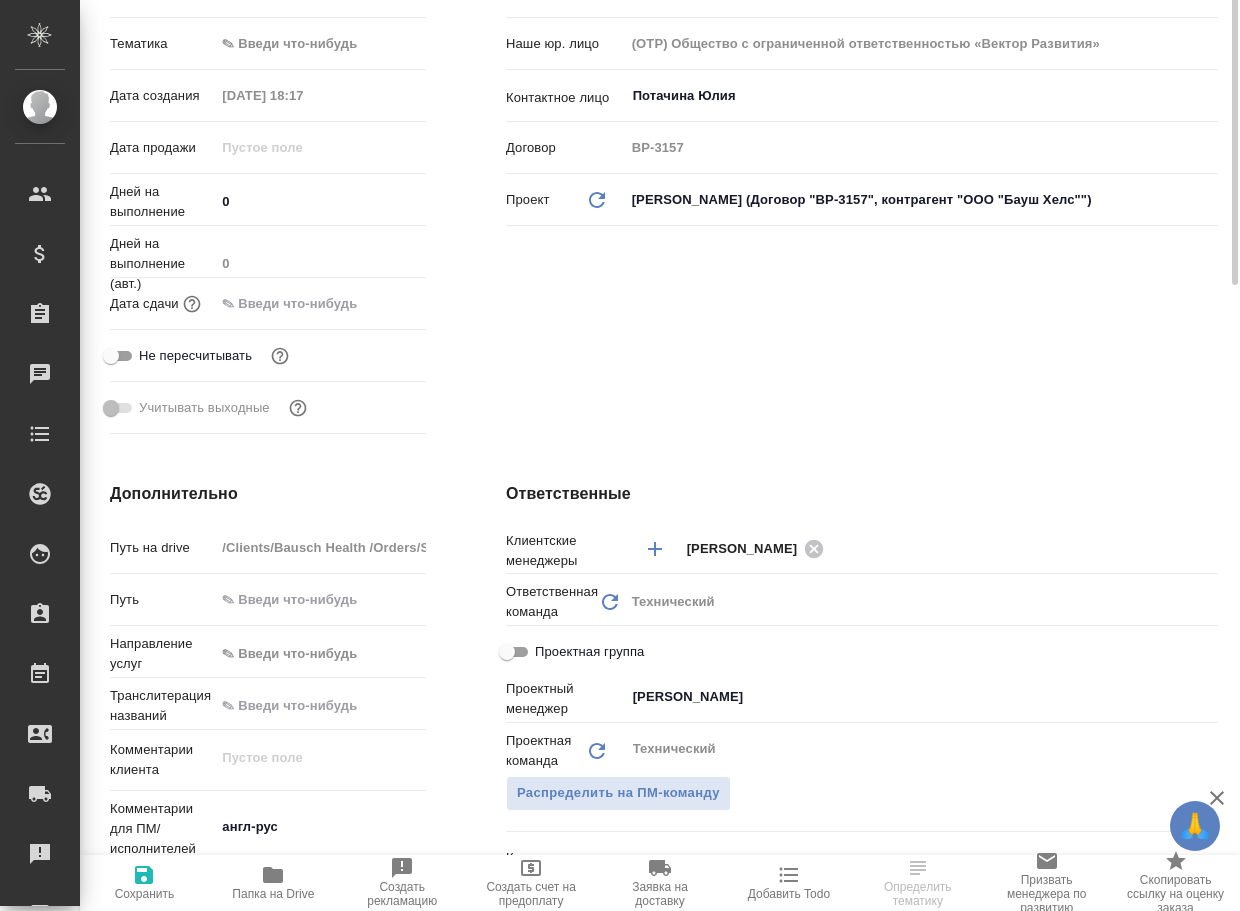 scroll, scrollTop: 600, scrollLeft: 0, axis: vertical 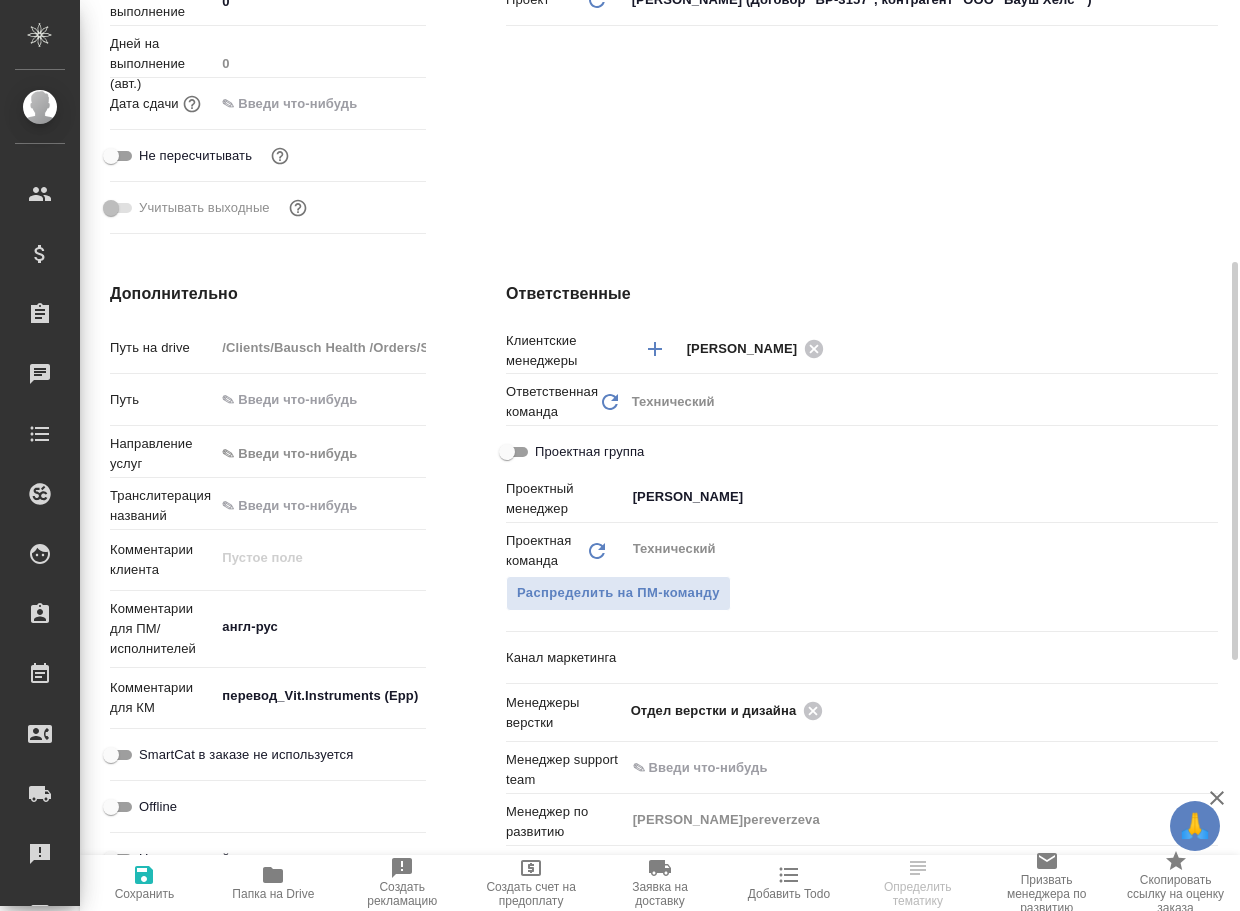 click 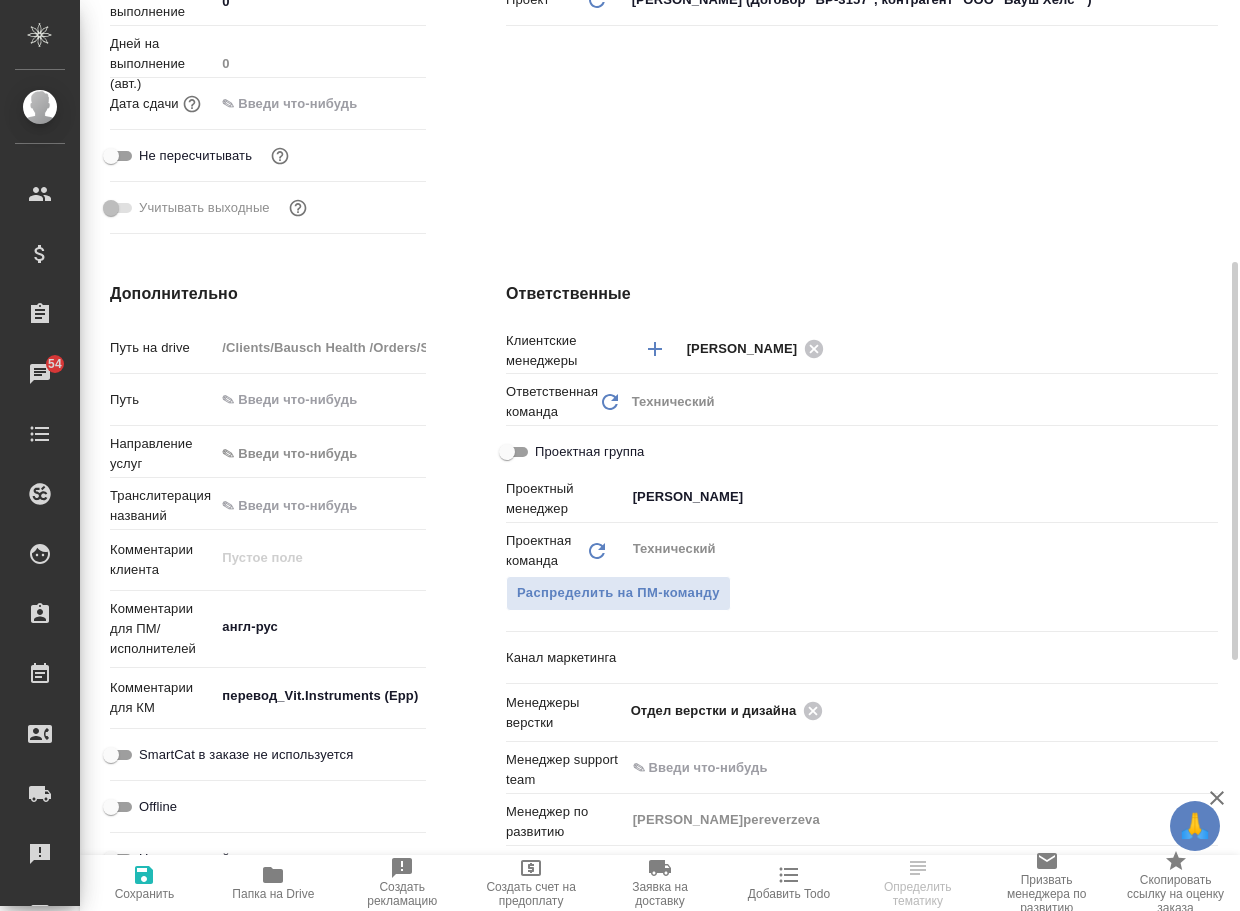 type on "x" 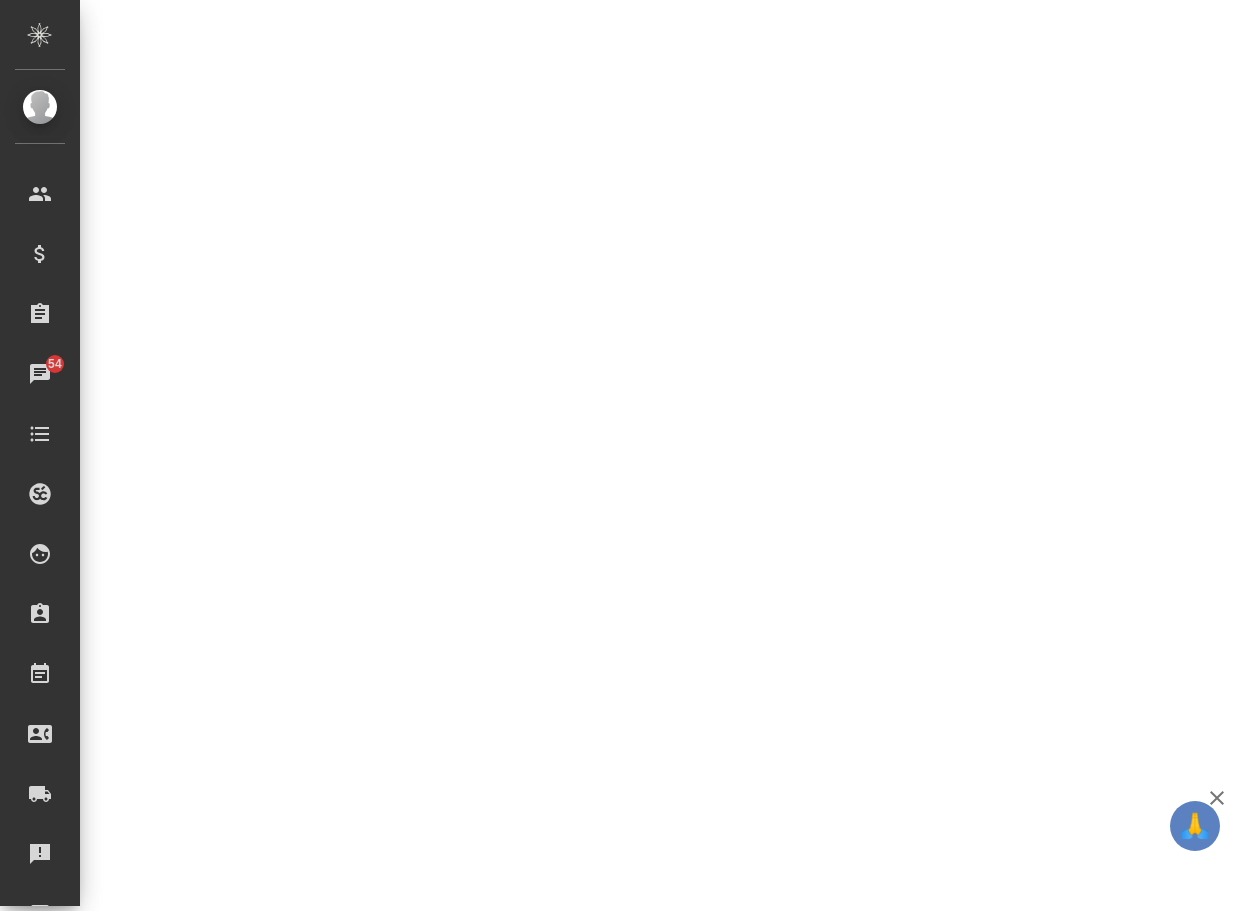 select on "RU" 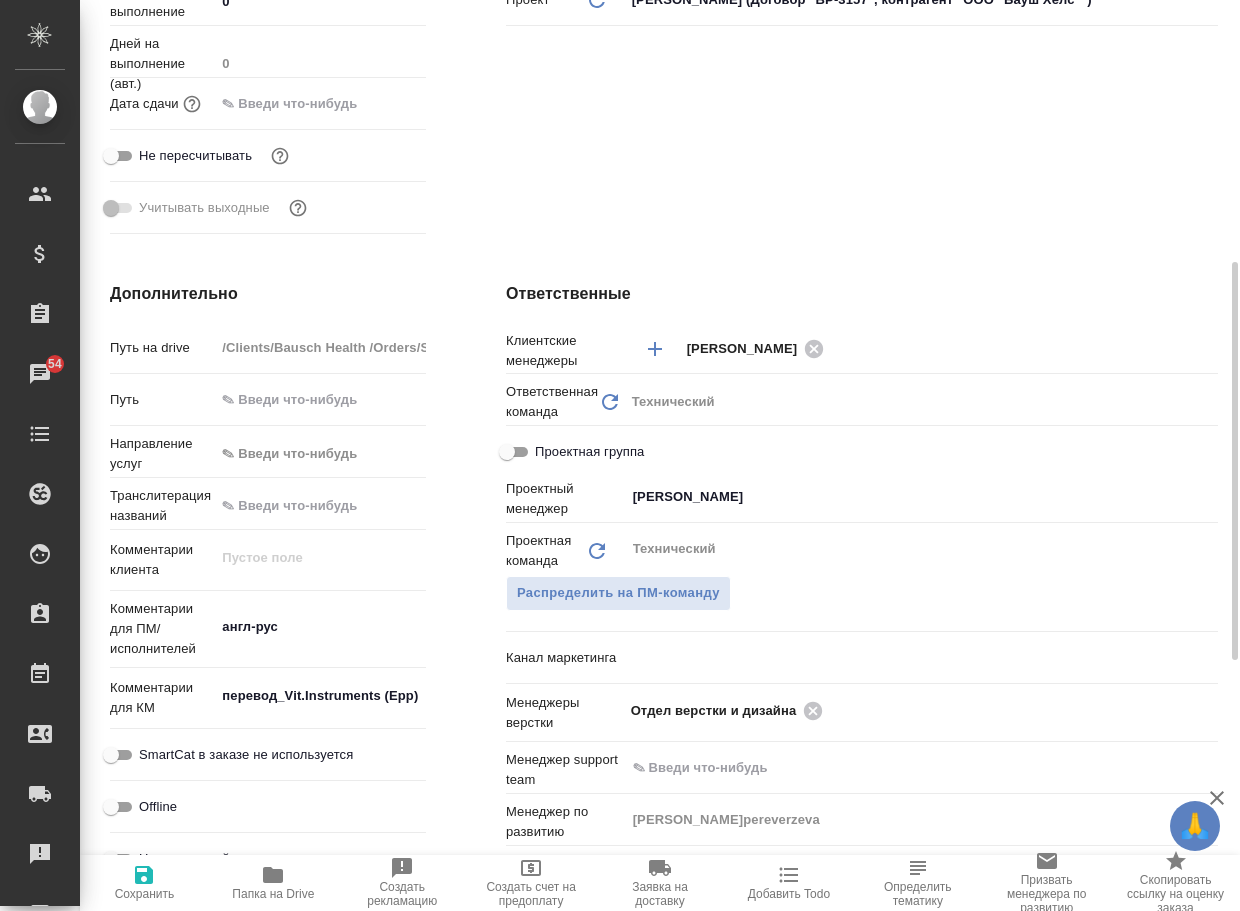 type on "x" 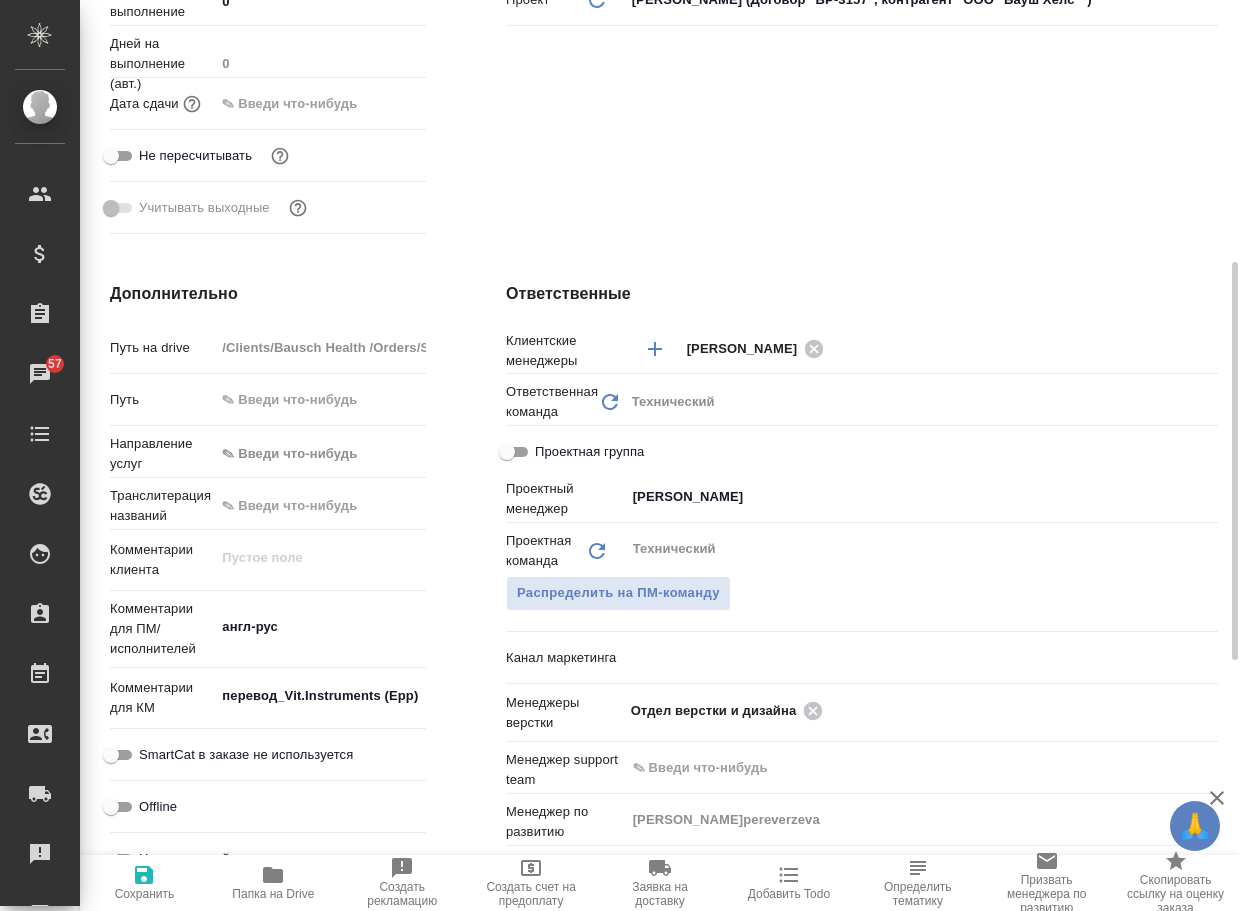 type on "x" 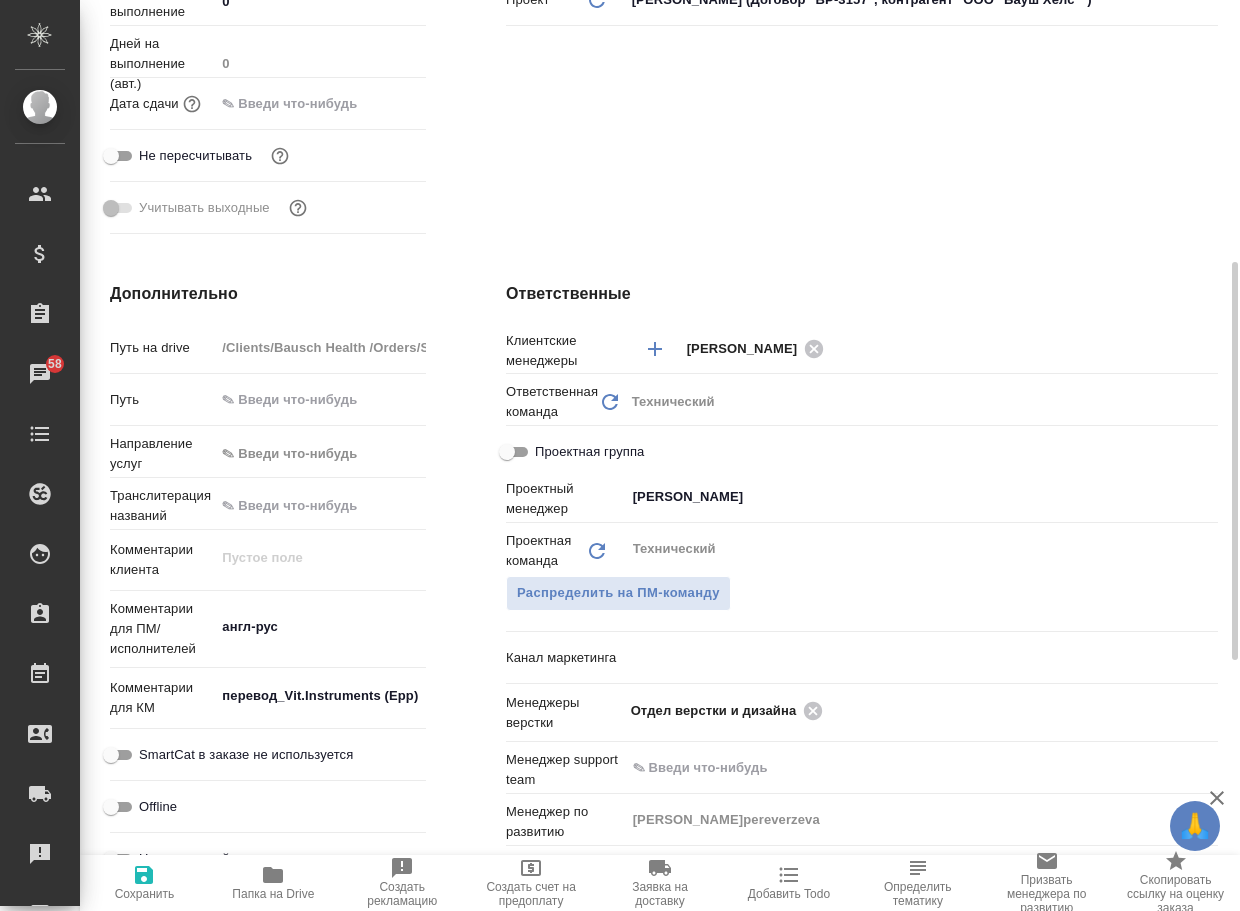 type on "x" 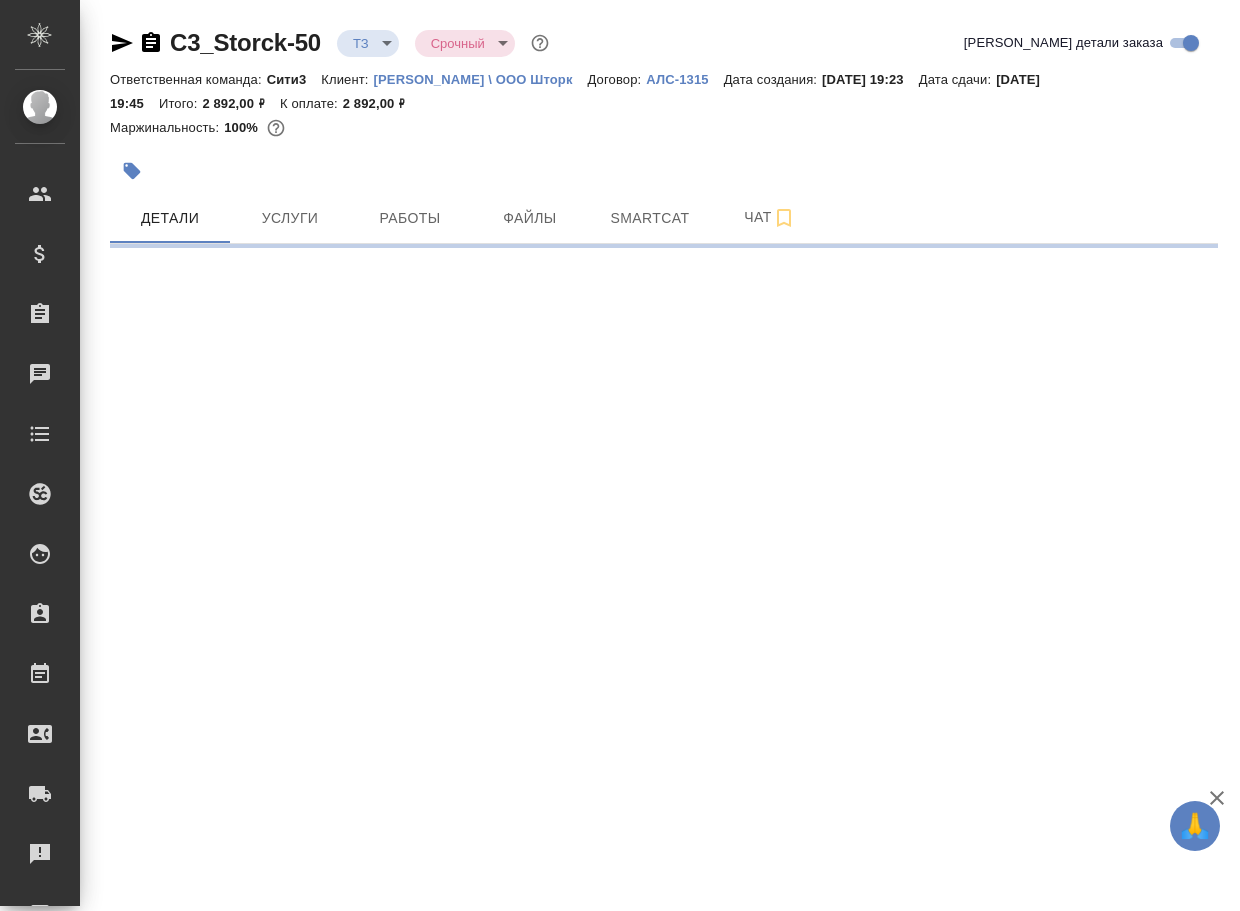 scroll, scrollTop: 0, scrollLeft: 0, axis: both 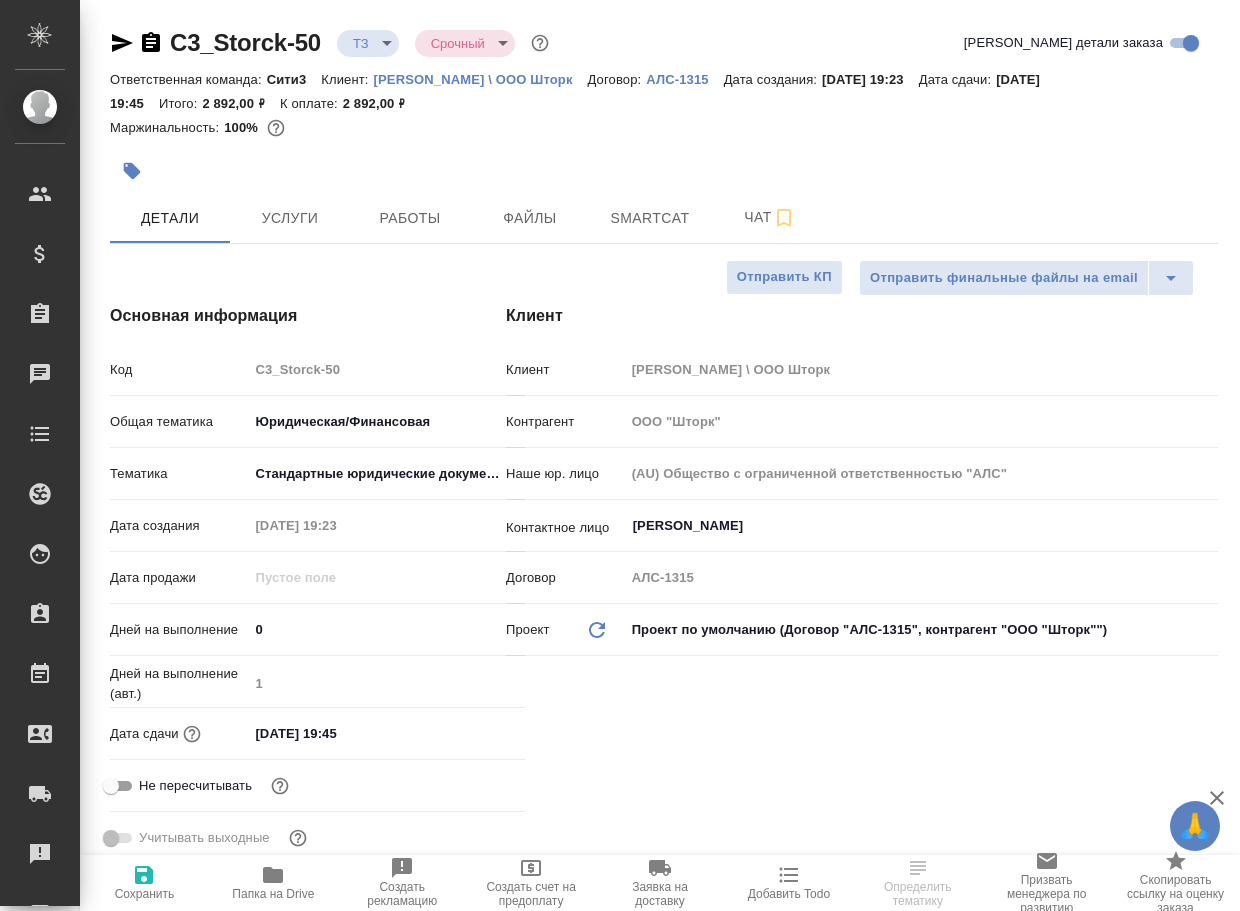 type on "x" 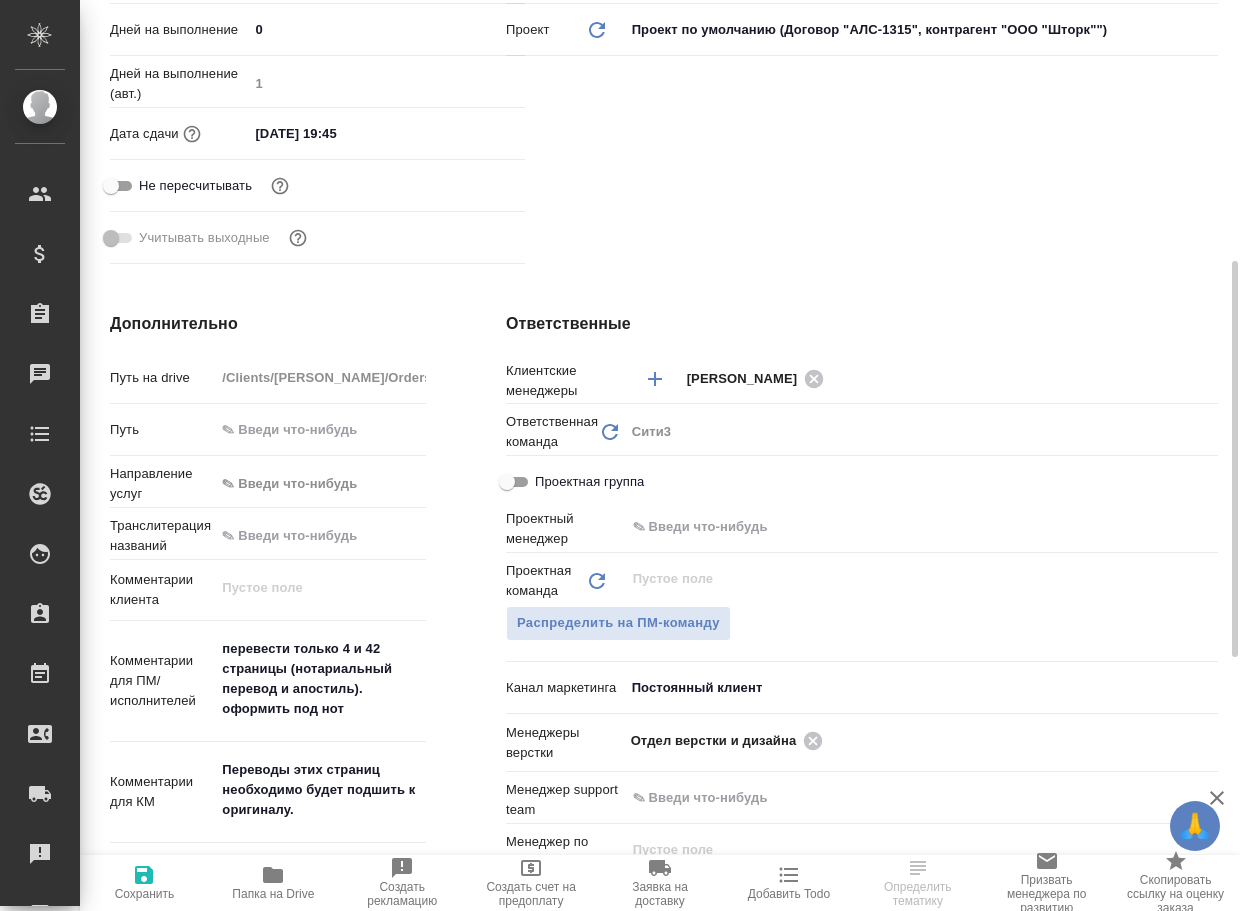 scroll, scrollTop: 700, scrollLeft: 0, axis: vertical 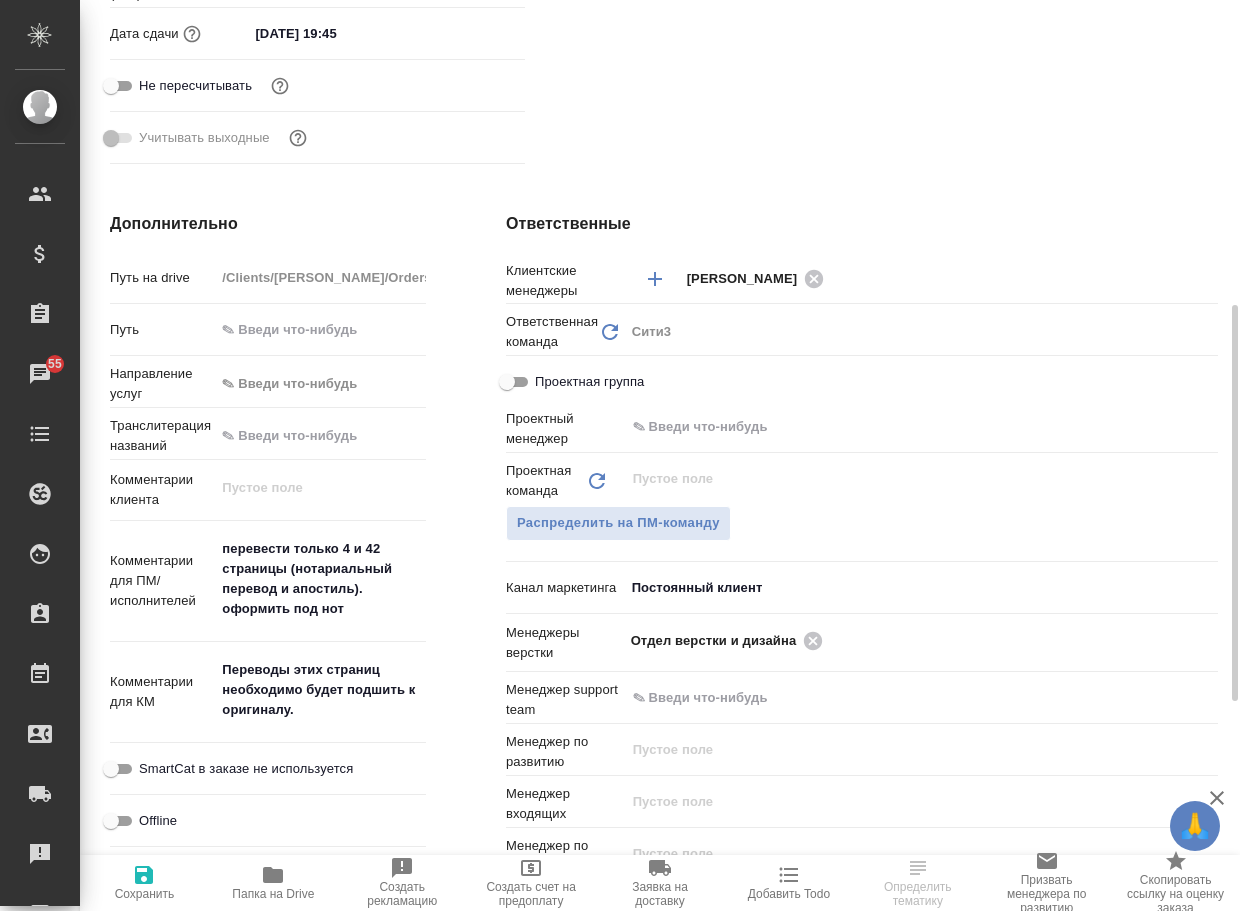 click on "Папка на Drive" at bounding box center [273, 894] 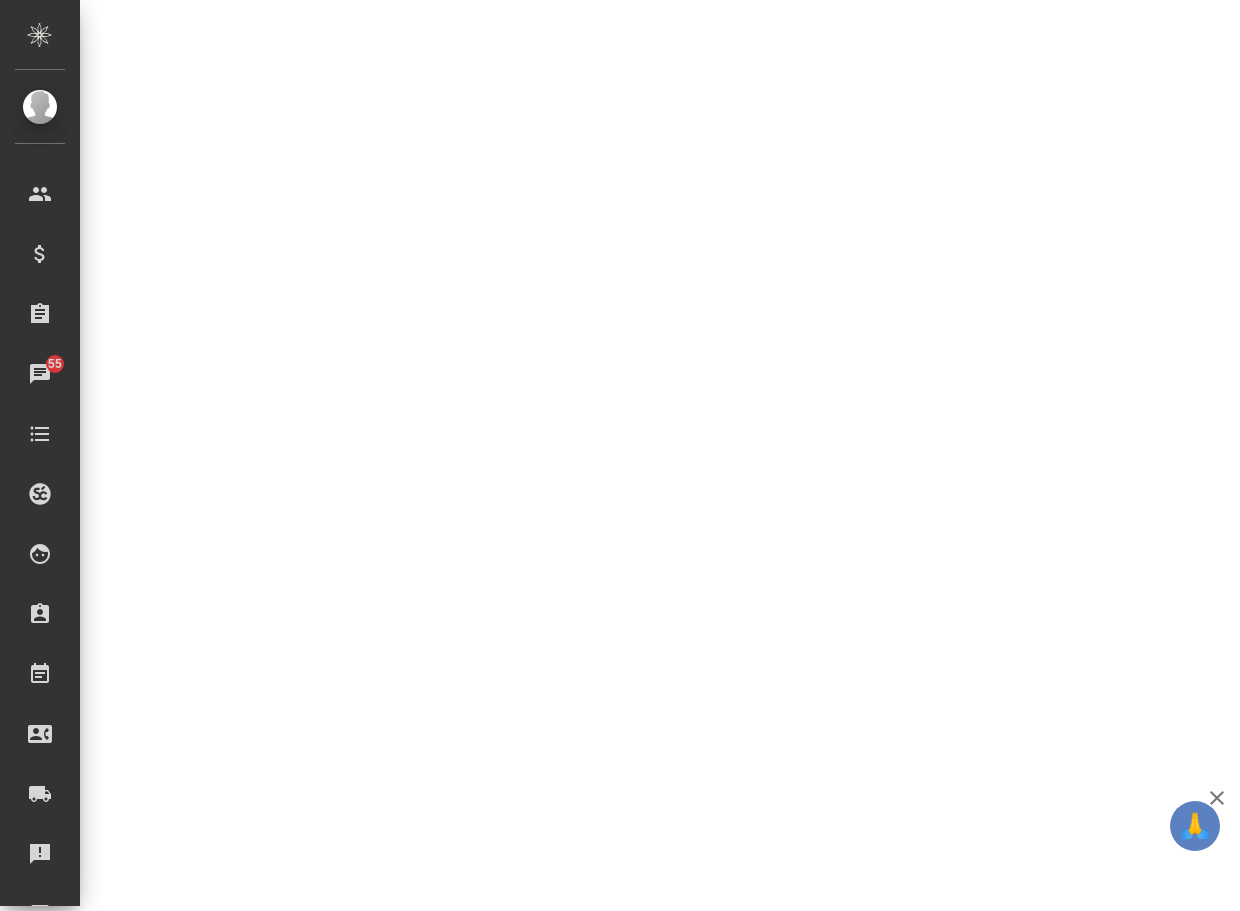 select on "RU" 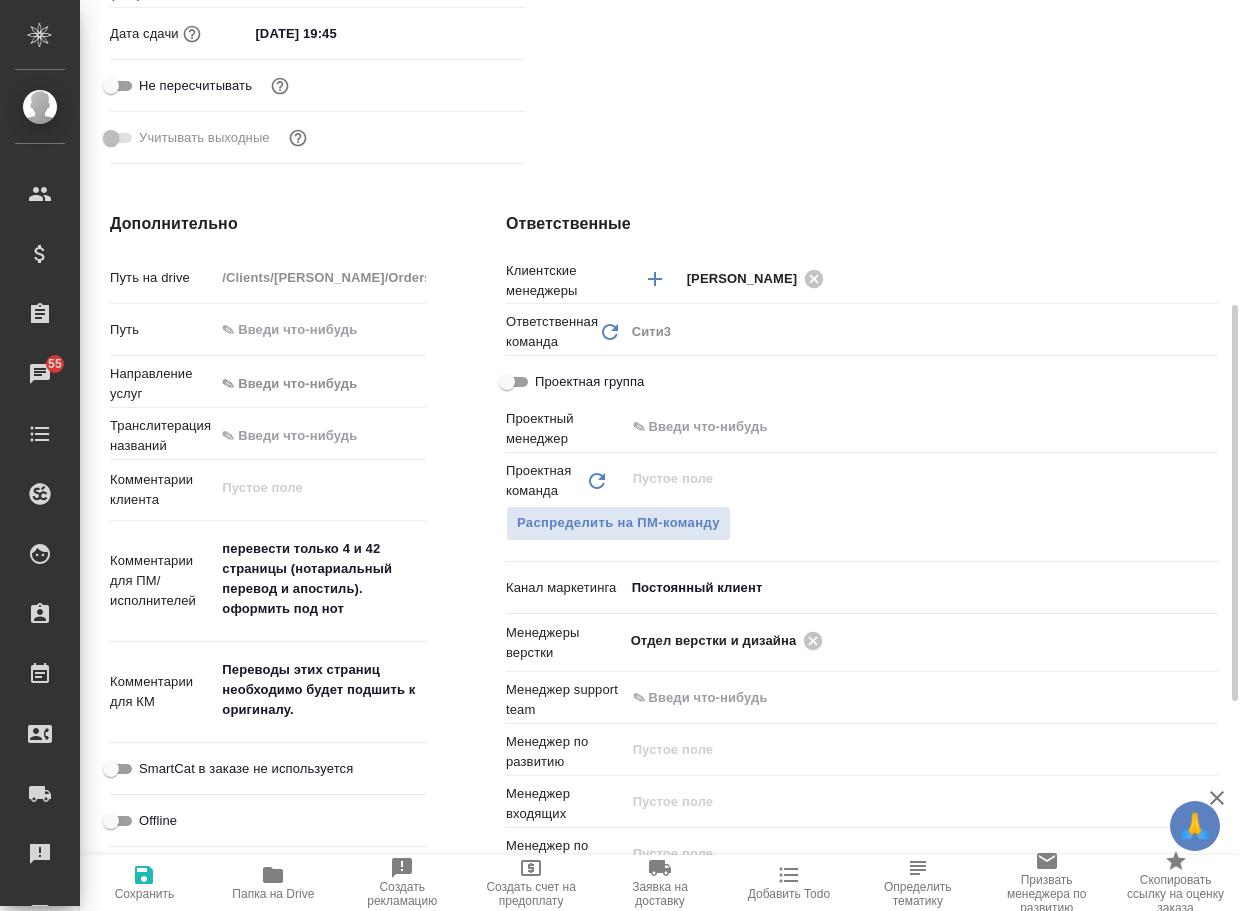 type on "x" 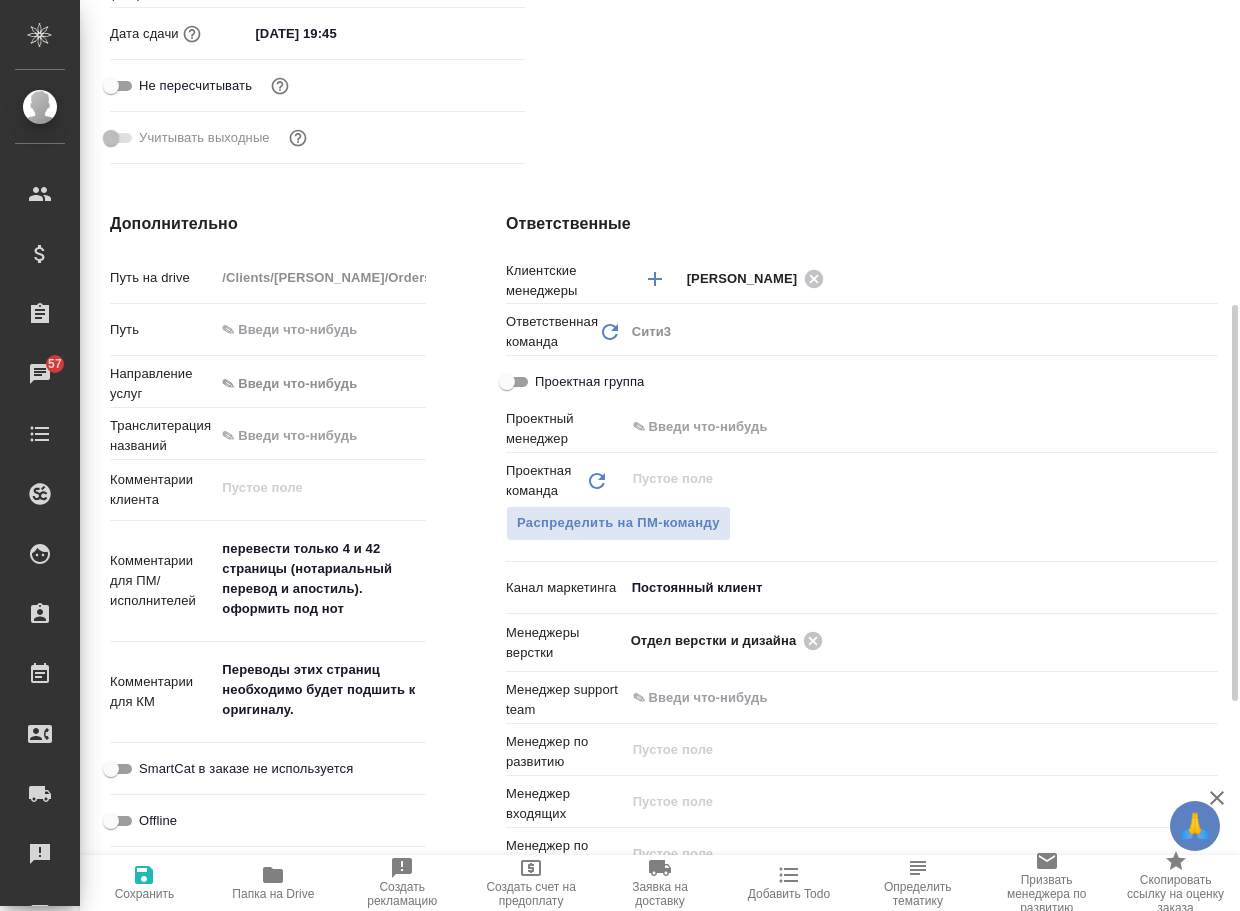 type on "x" 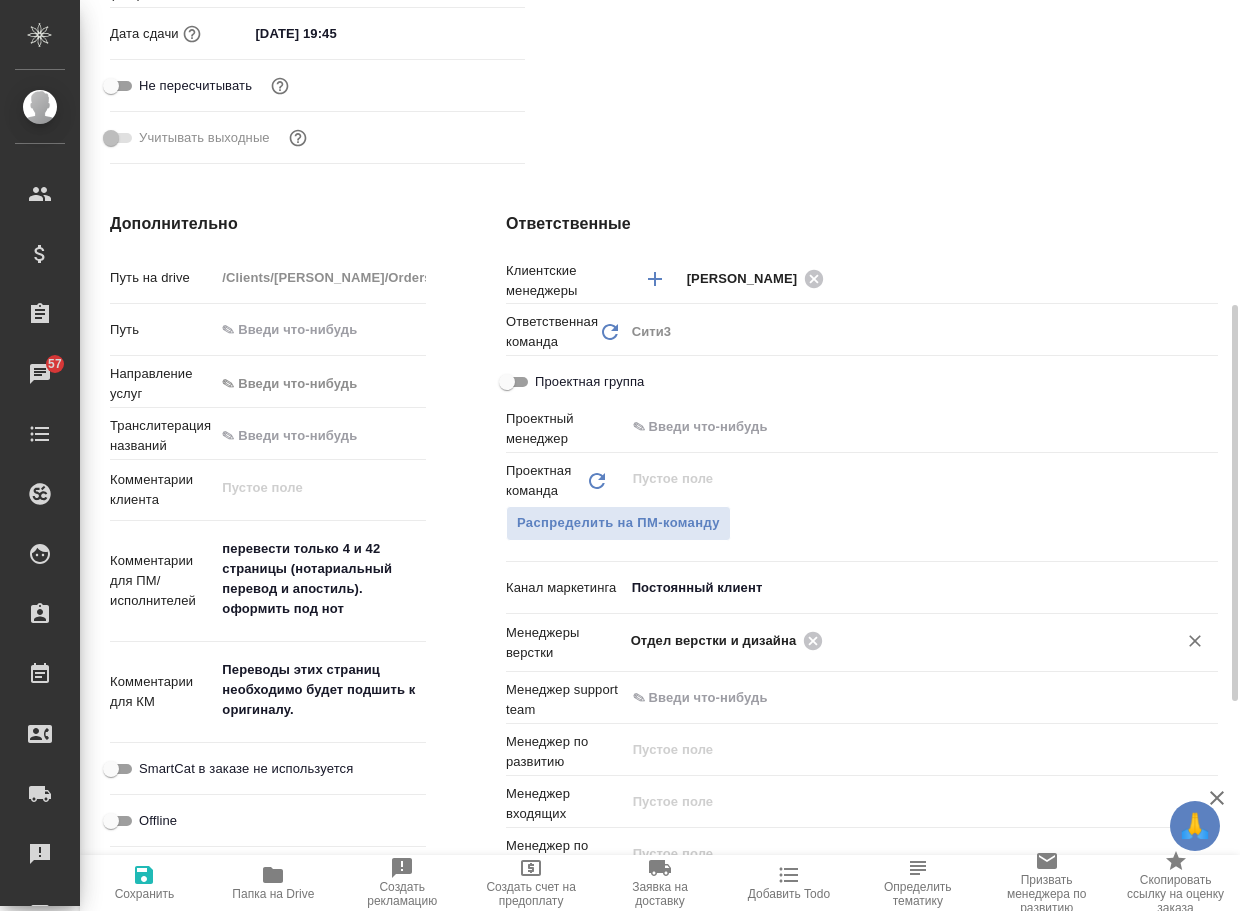 click 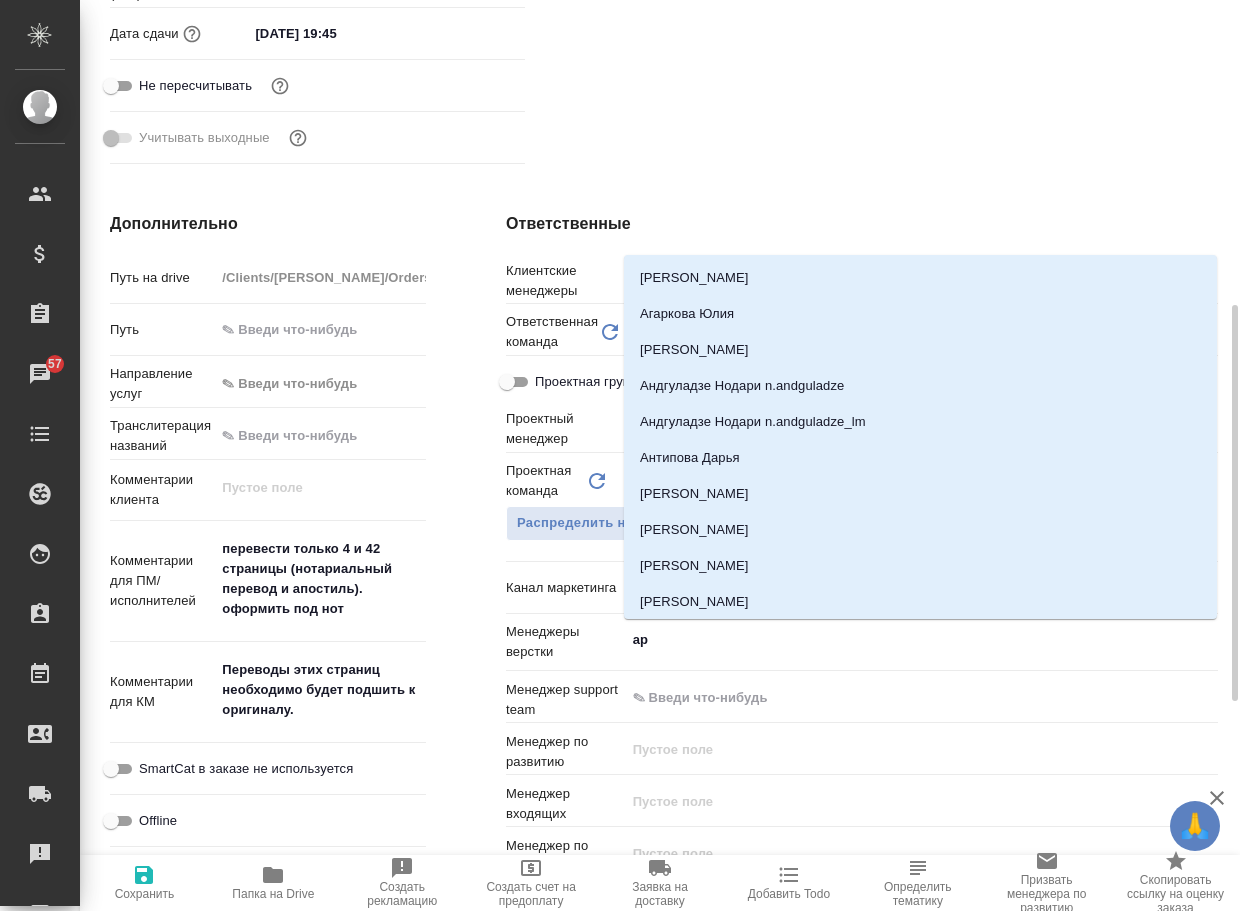 type on "арс" 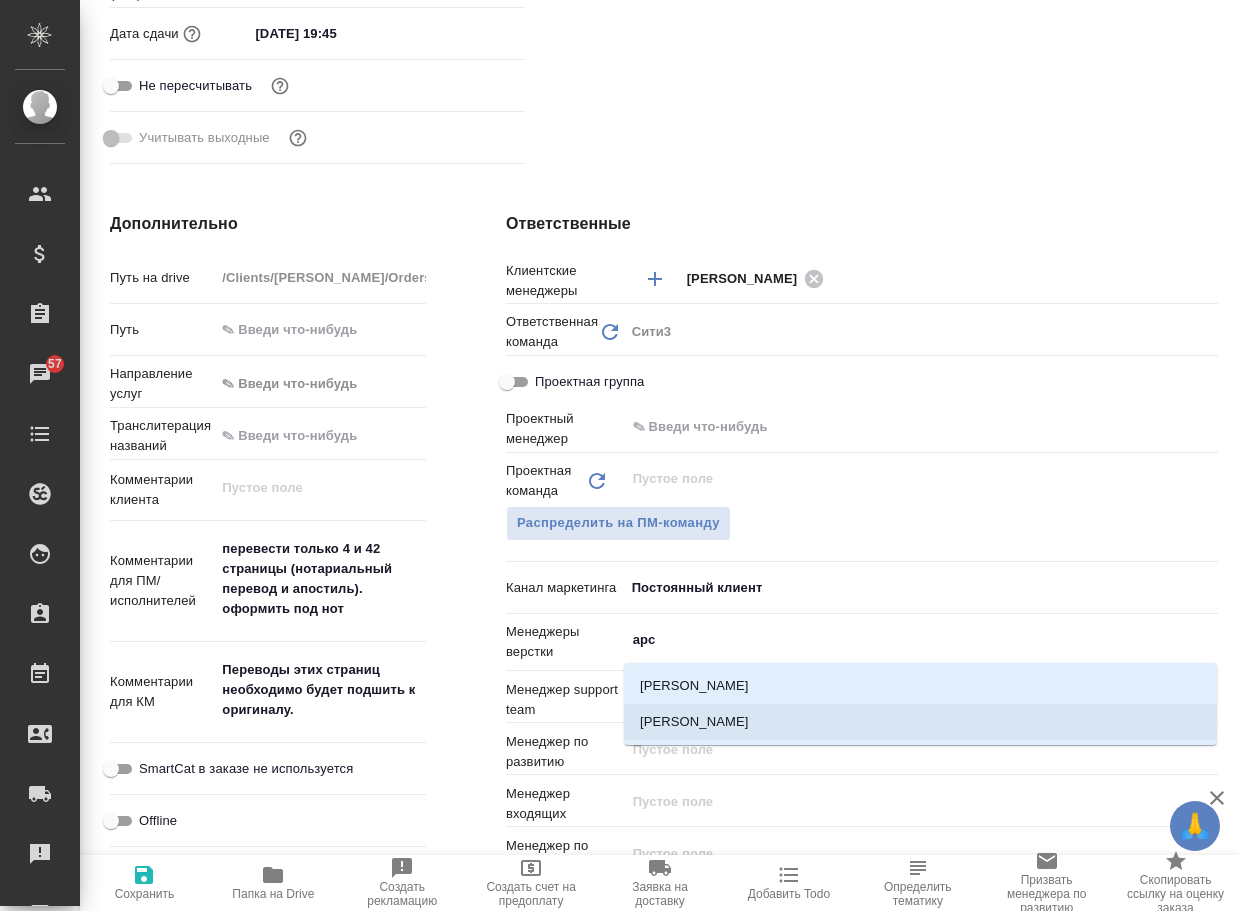 click on "[PERSON_NAME]" at bounding box center [920, 722] 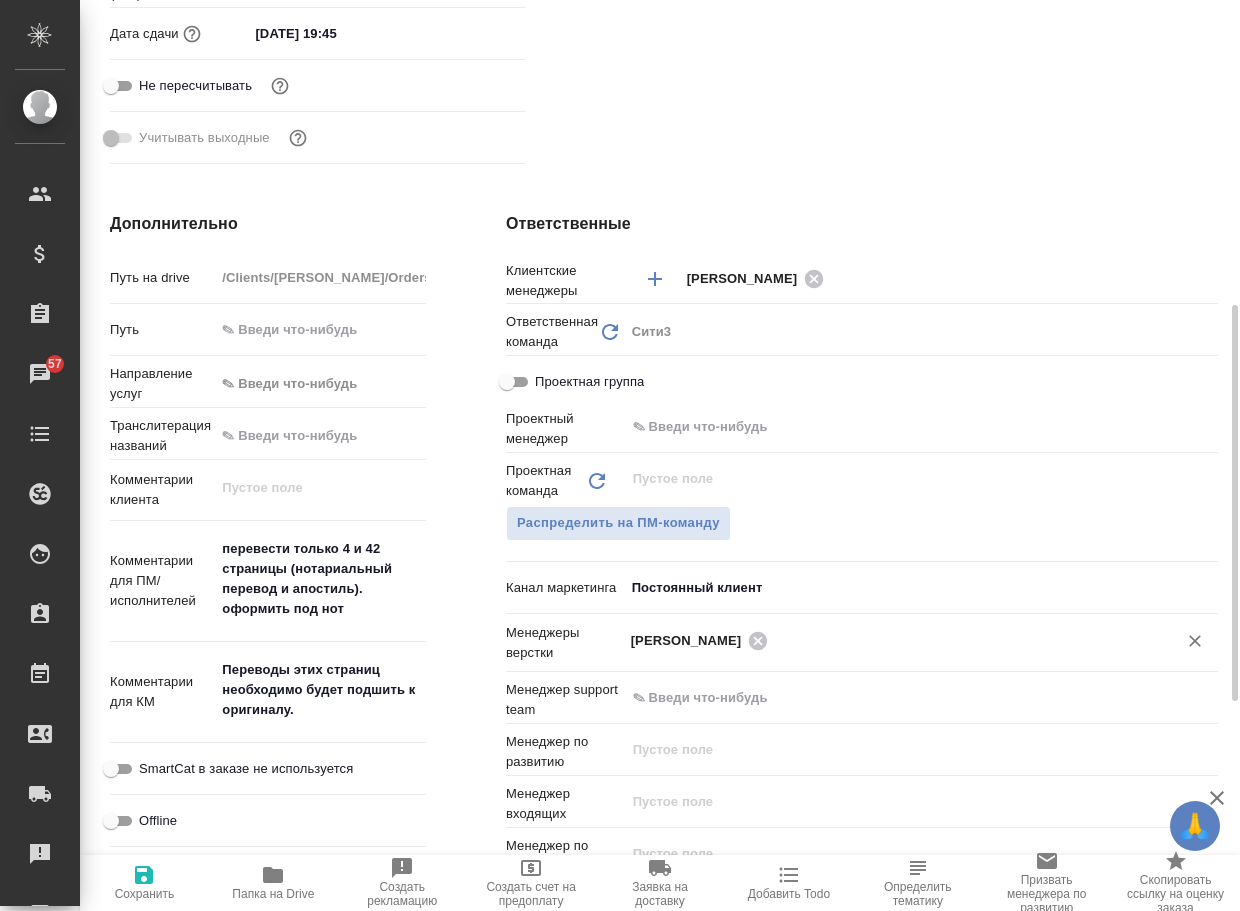 click 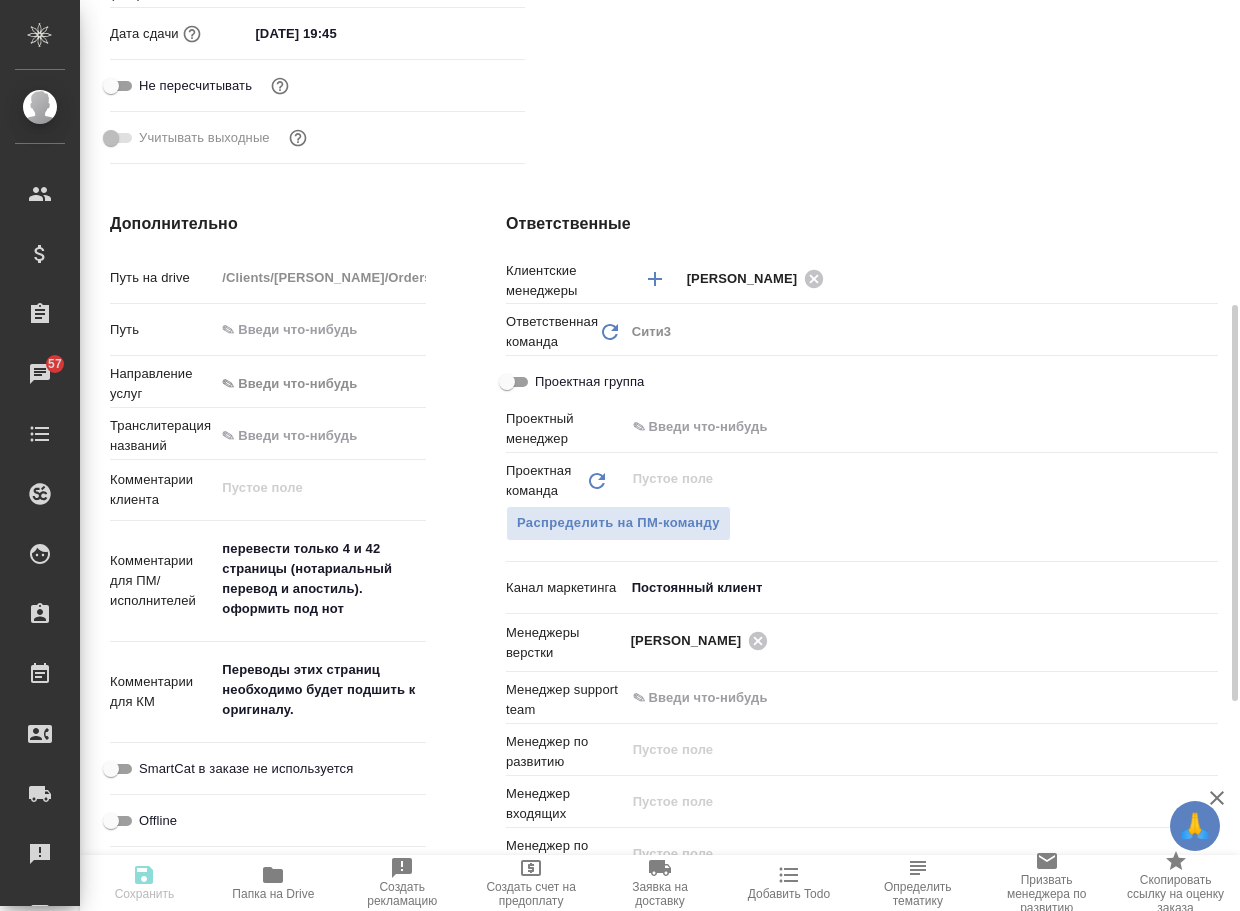 type on "x" 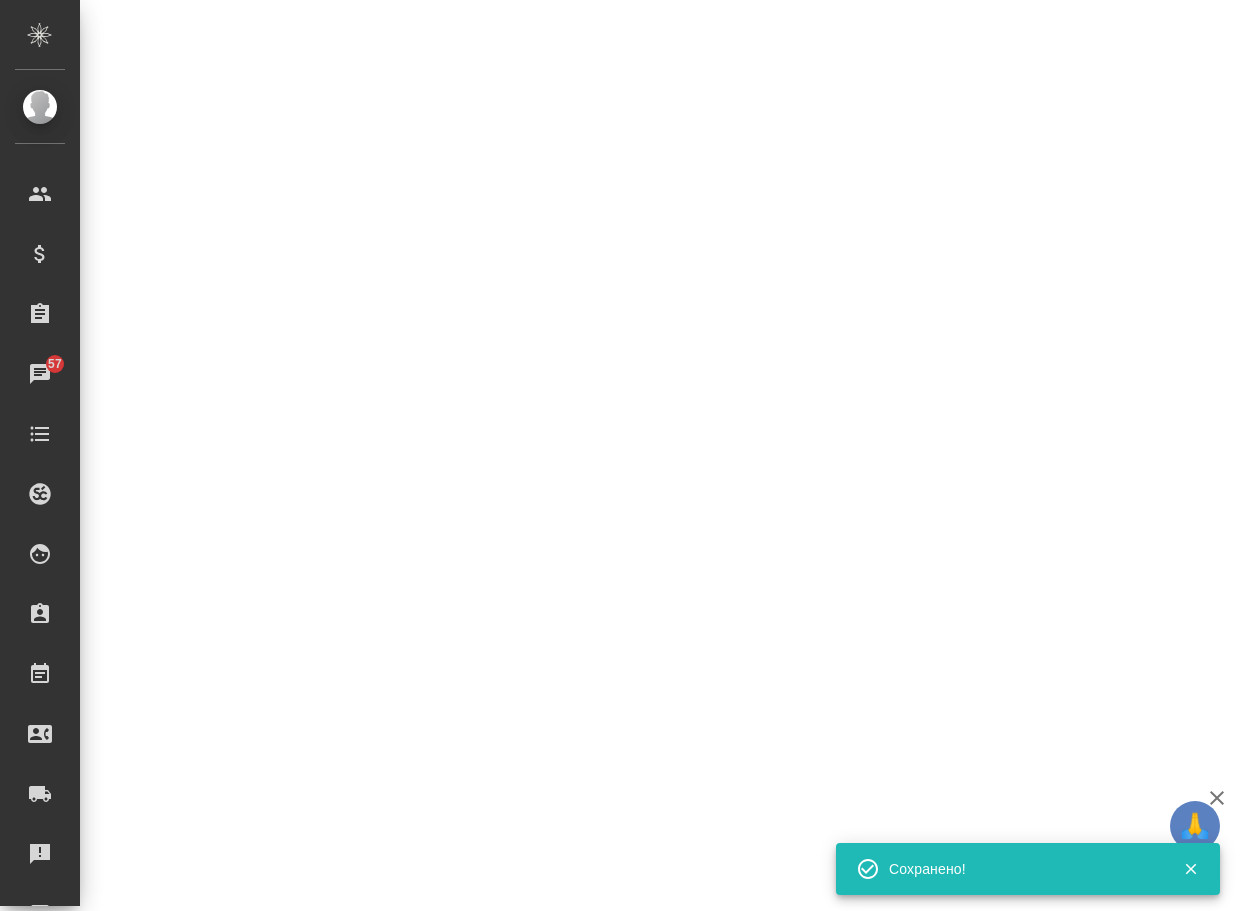 select on "RU" 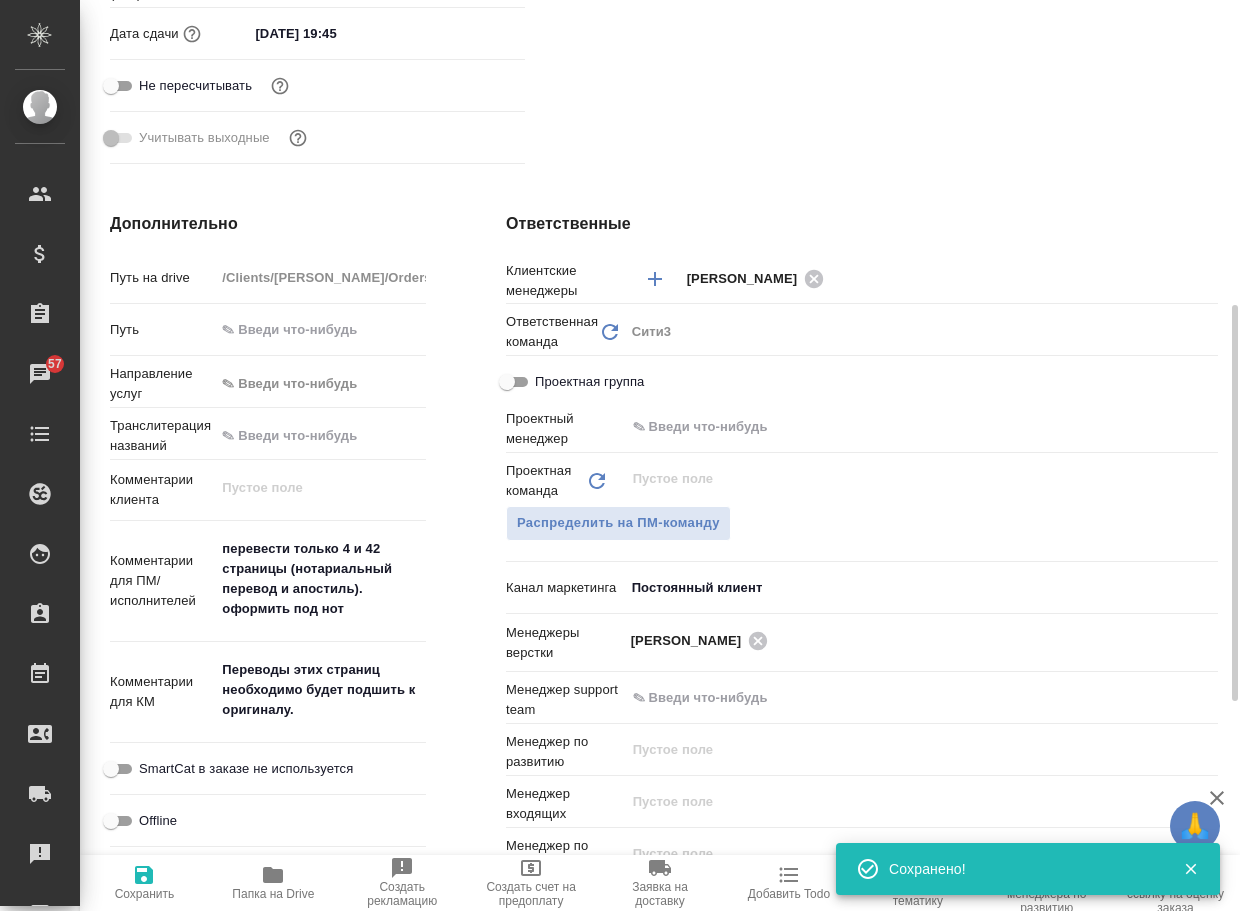 type on "x" 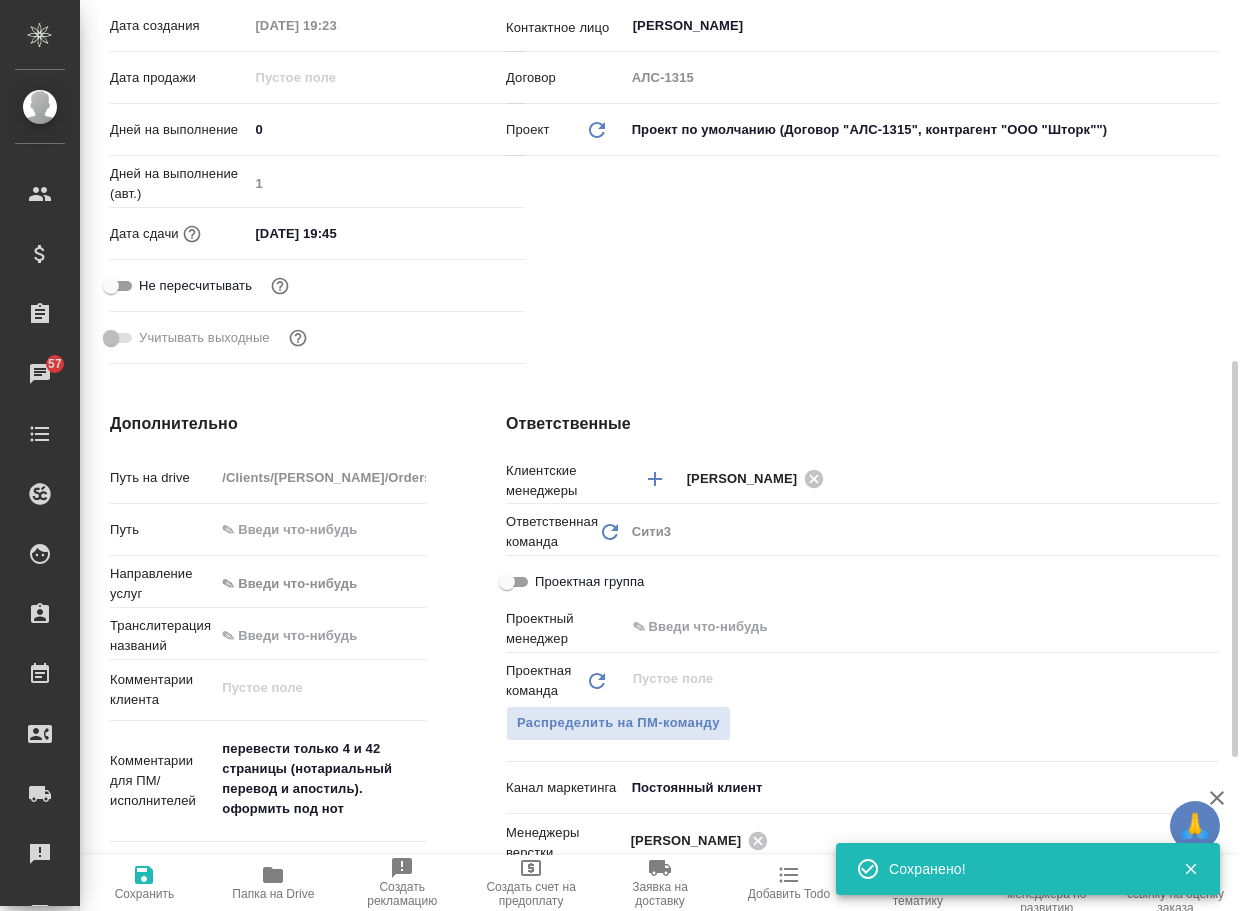scroll, scrollTop: 0, scrollLeft: 0, axis: both 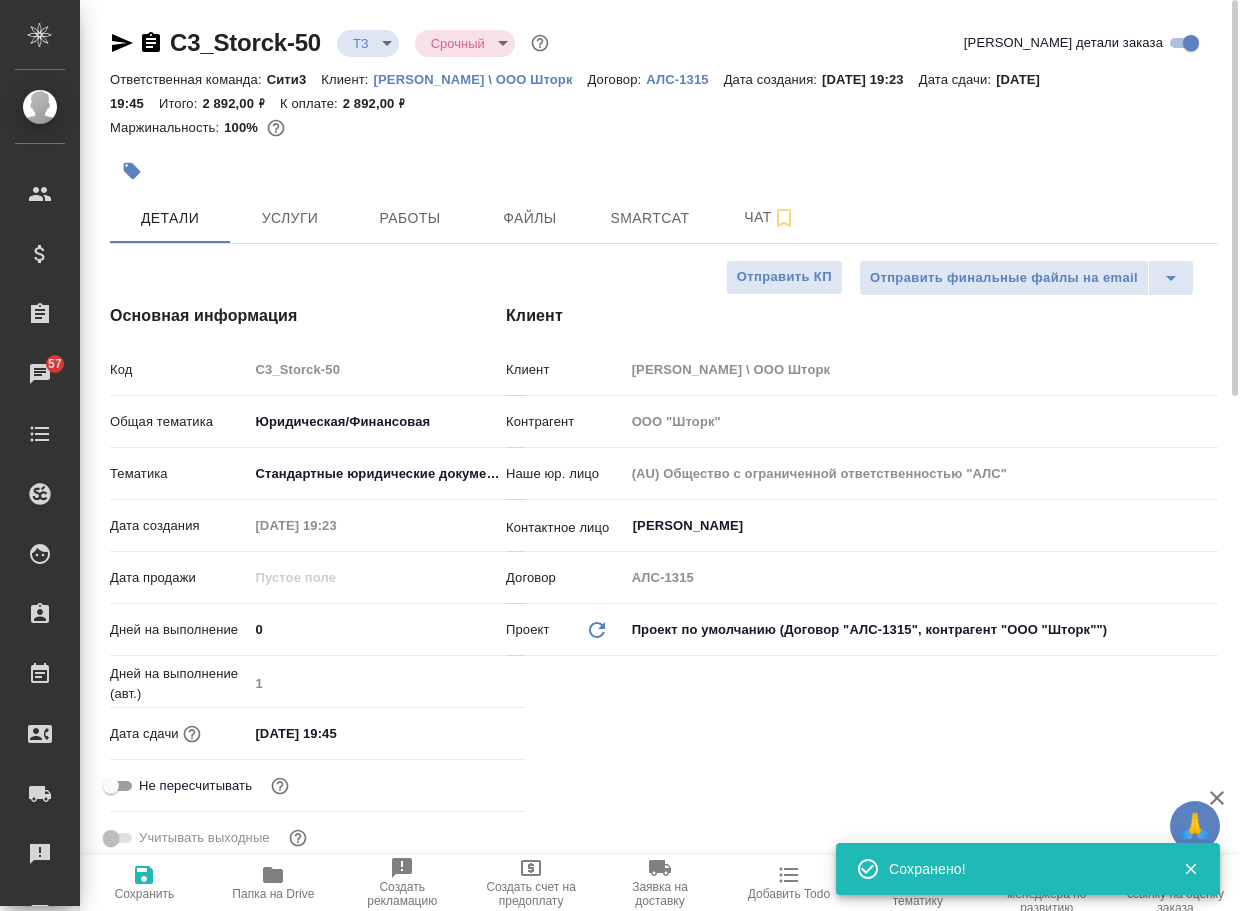 click on "C3_Storck-50 ТЗ tz Срочный urgent" at bounding box center [331, 43] 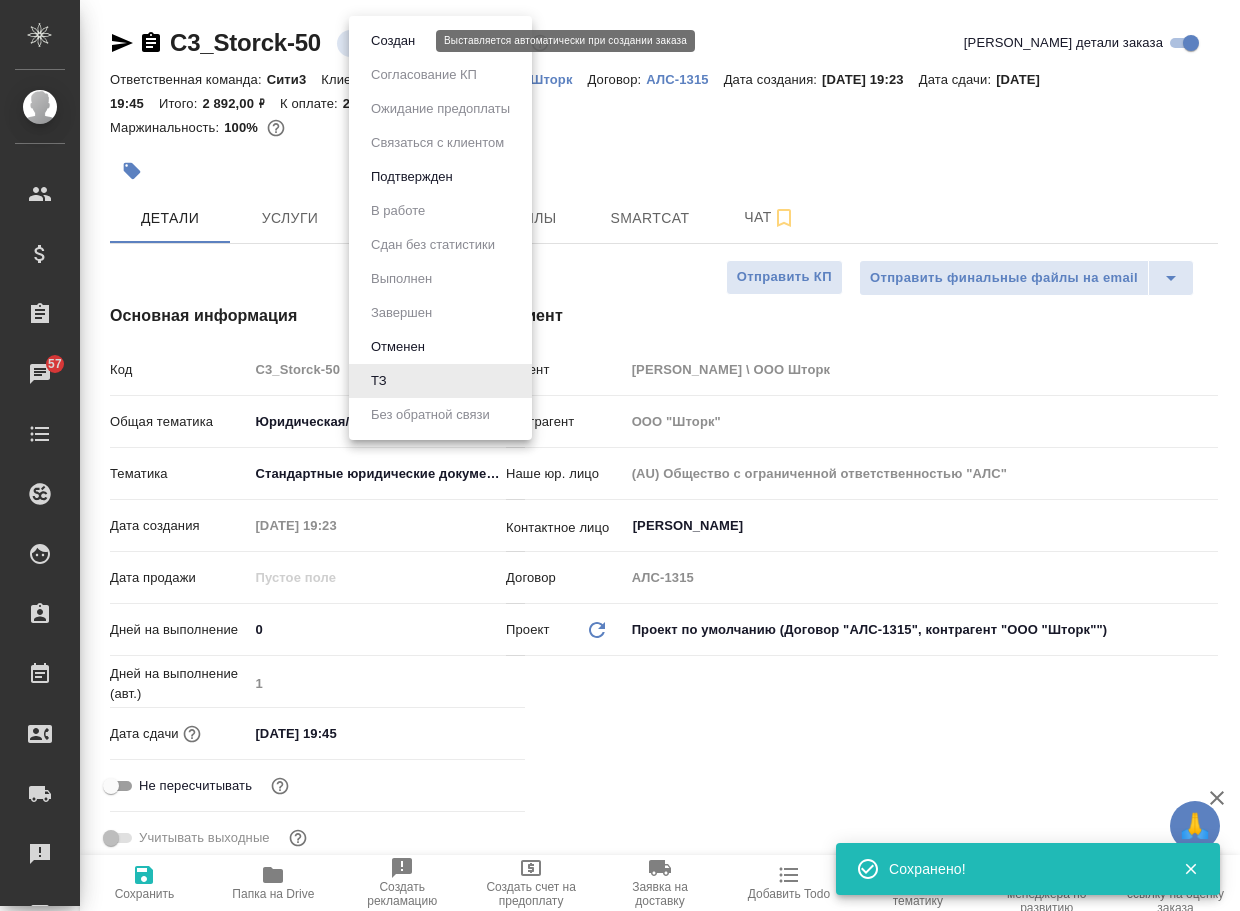 click on "Создан" at bounding box center (393, 41) 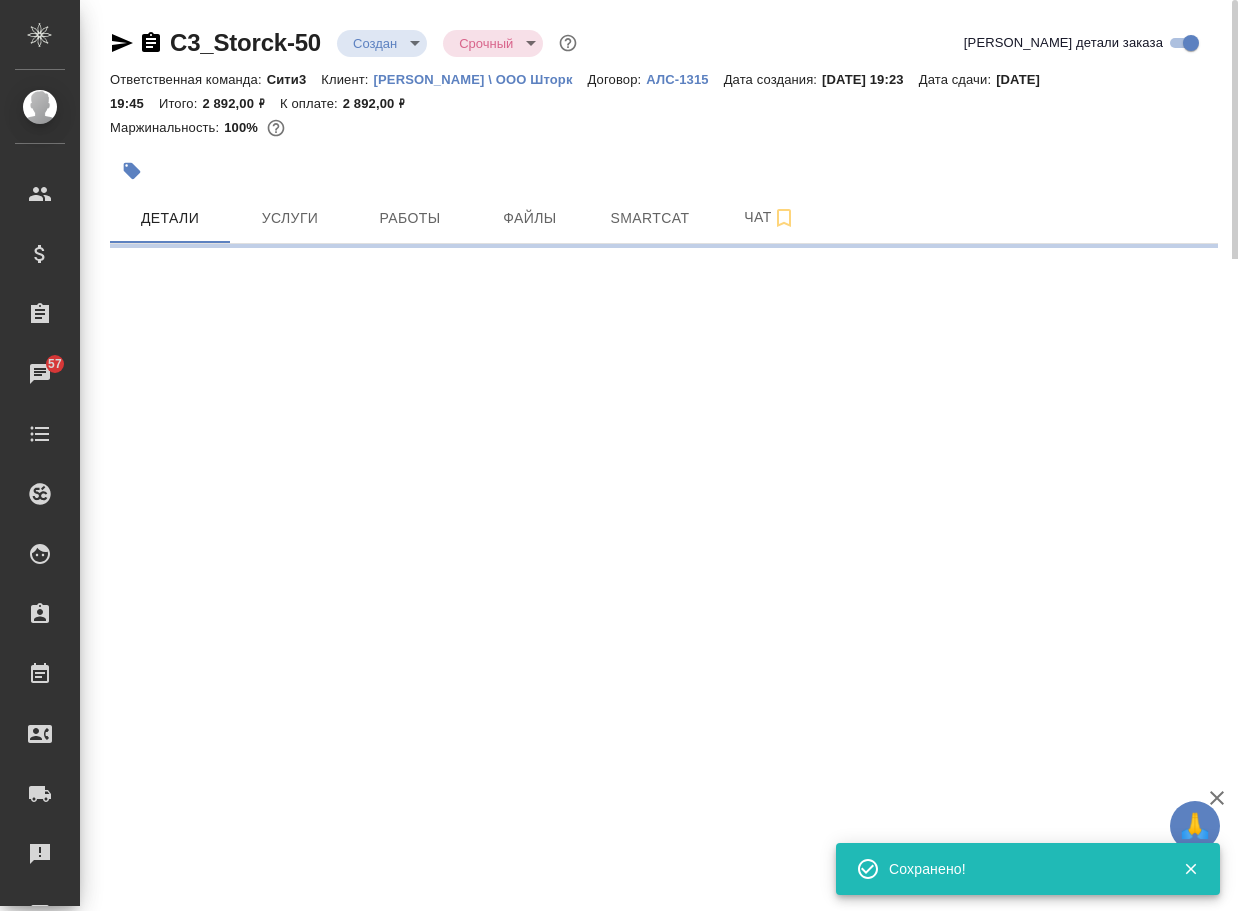select on "RU" 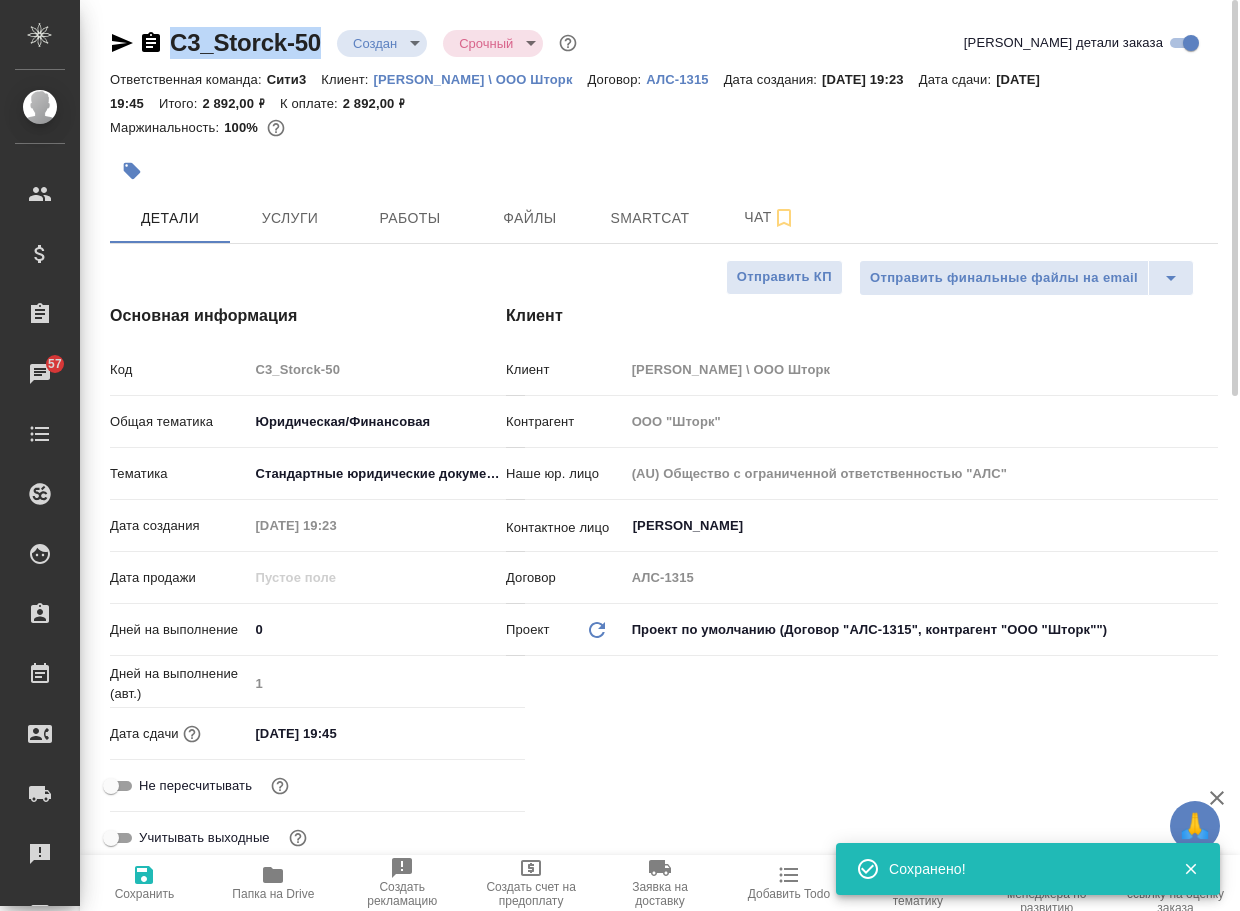 click on "C3_Storck-50 Создан new Срочный urgent" at bounding box center (345, 43) 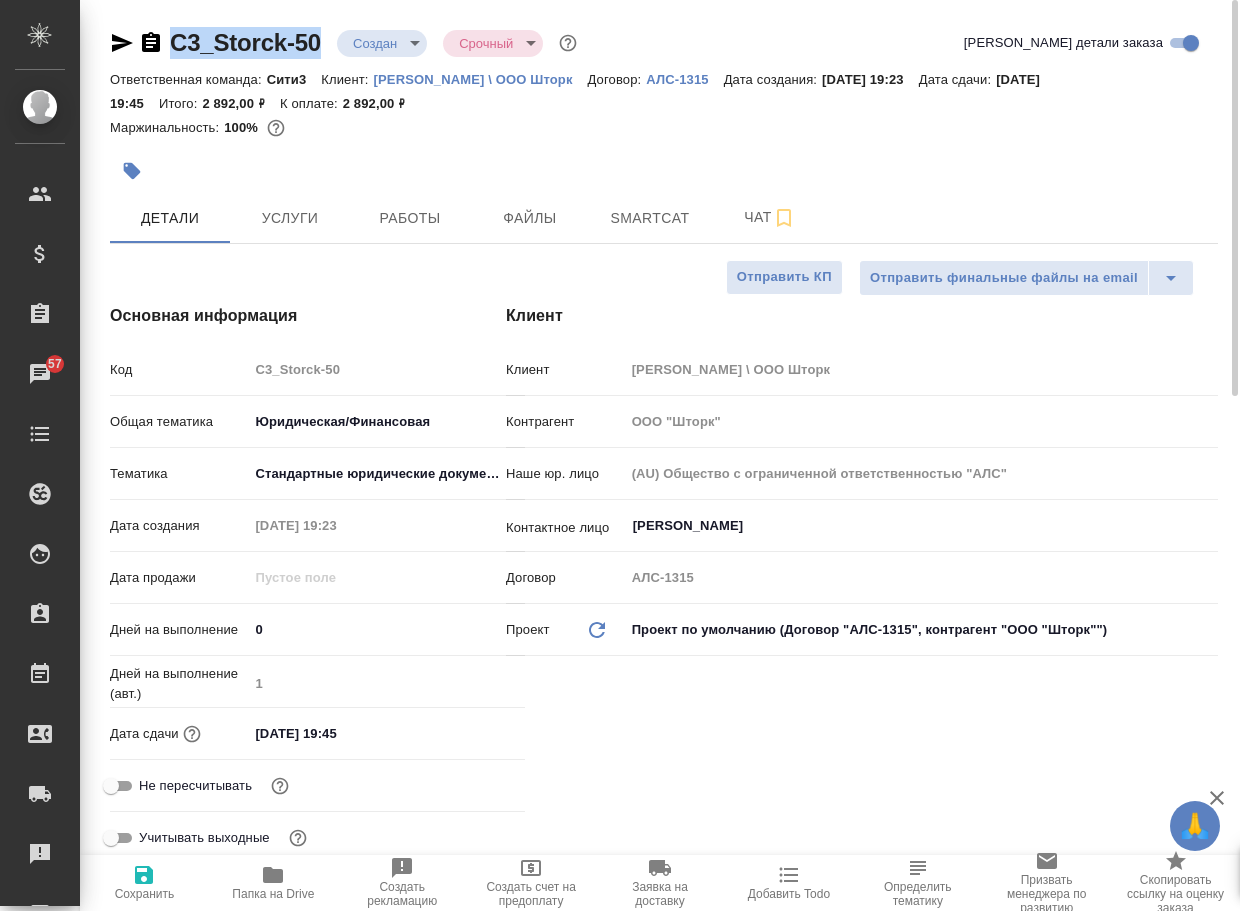 copy on "C3_Storck-50" 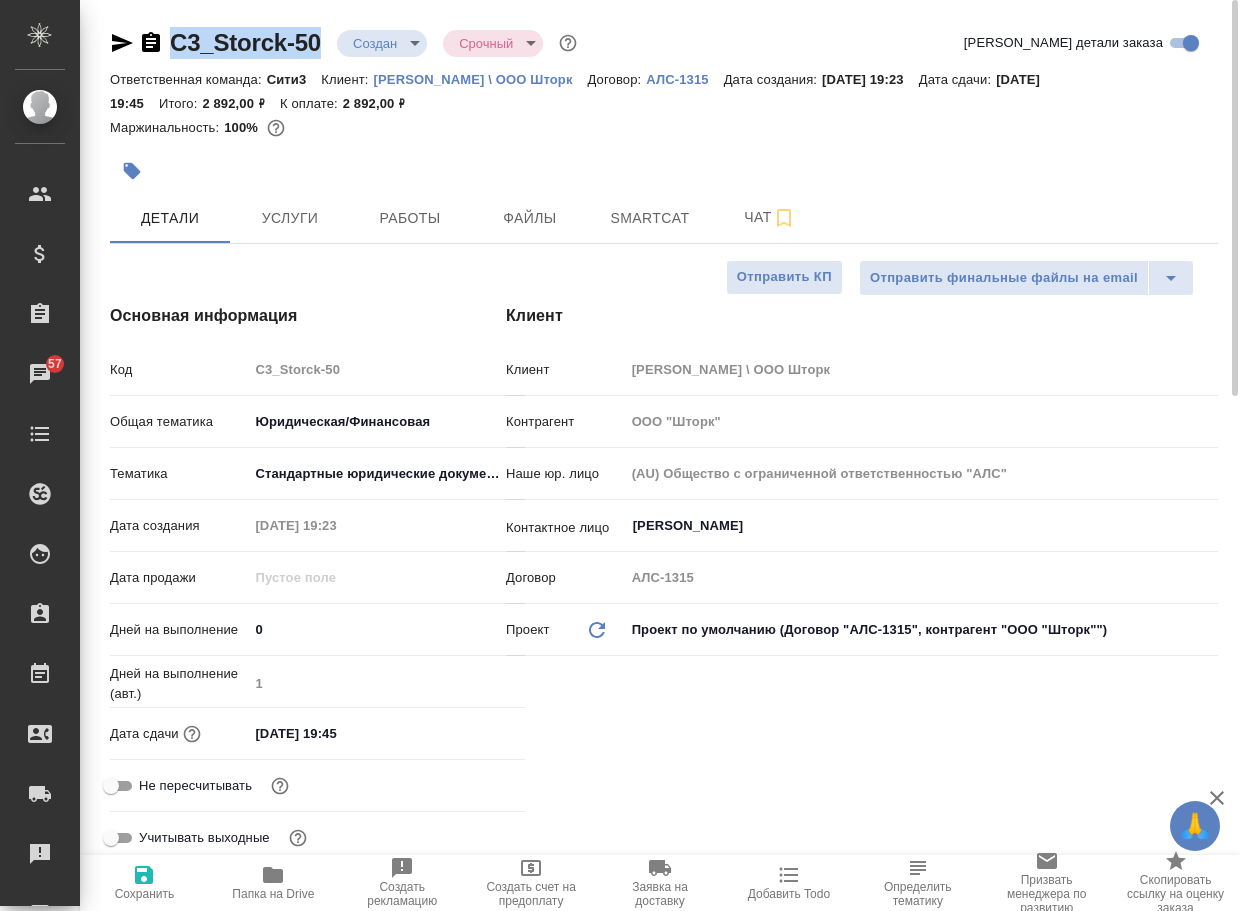 type on "x" 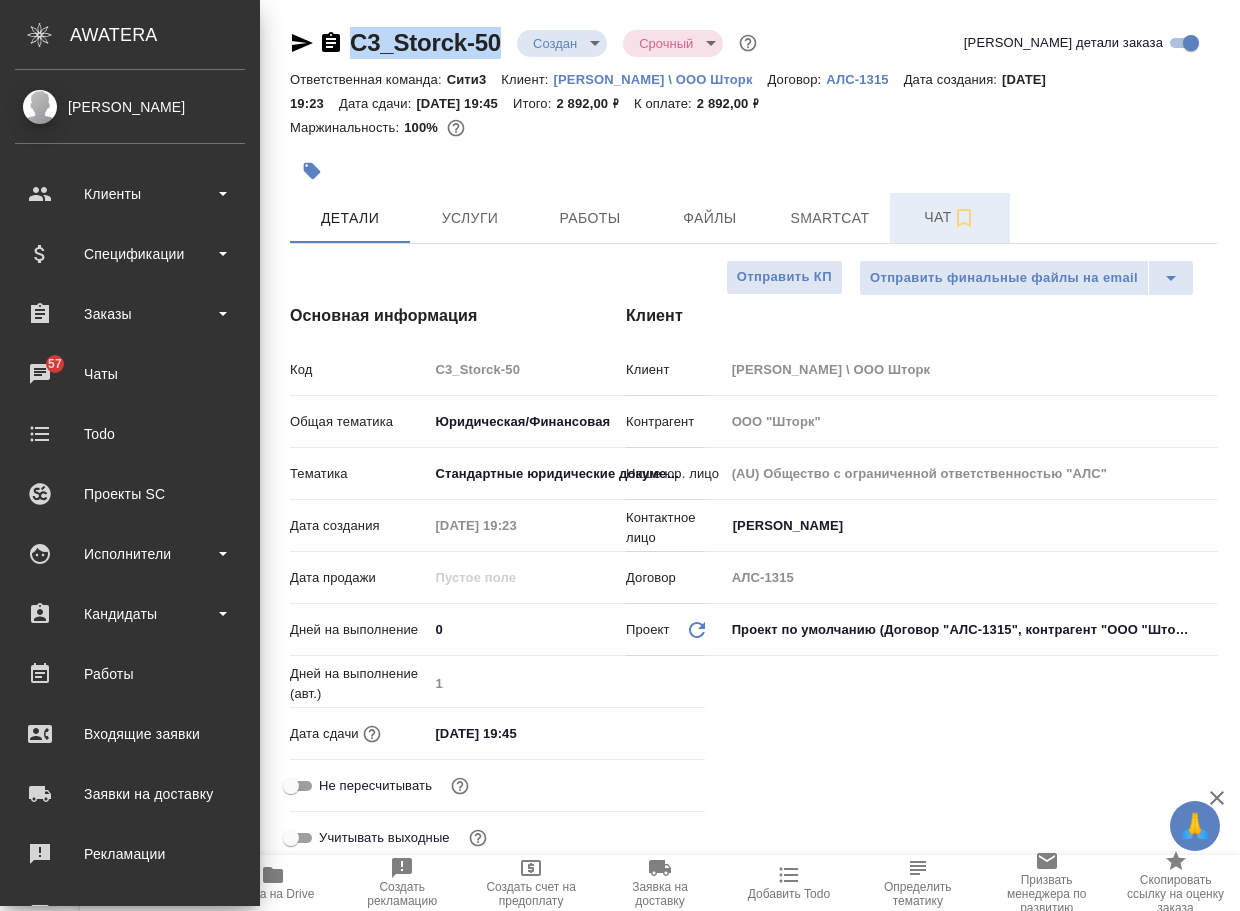 click on "Чат" at bounding box center [950, 217] 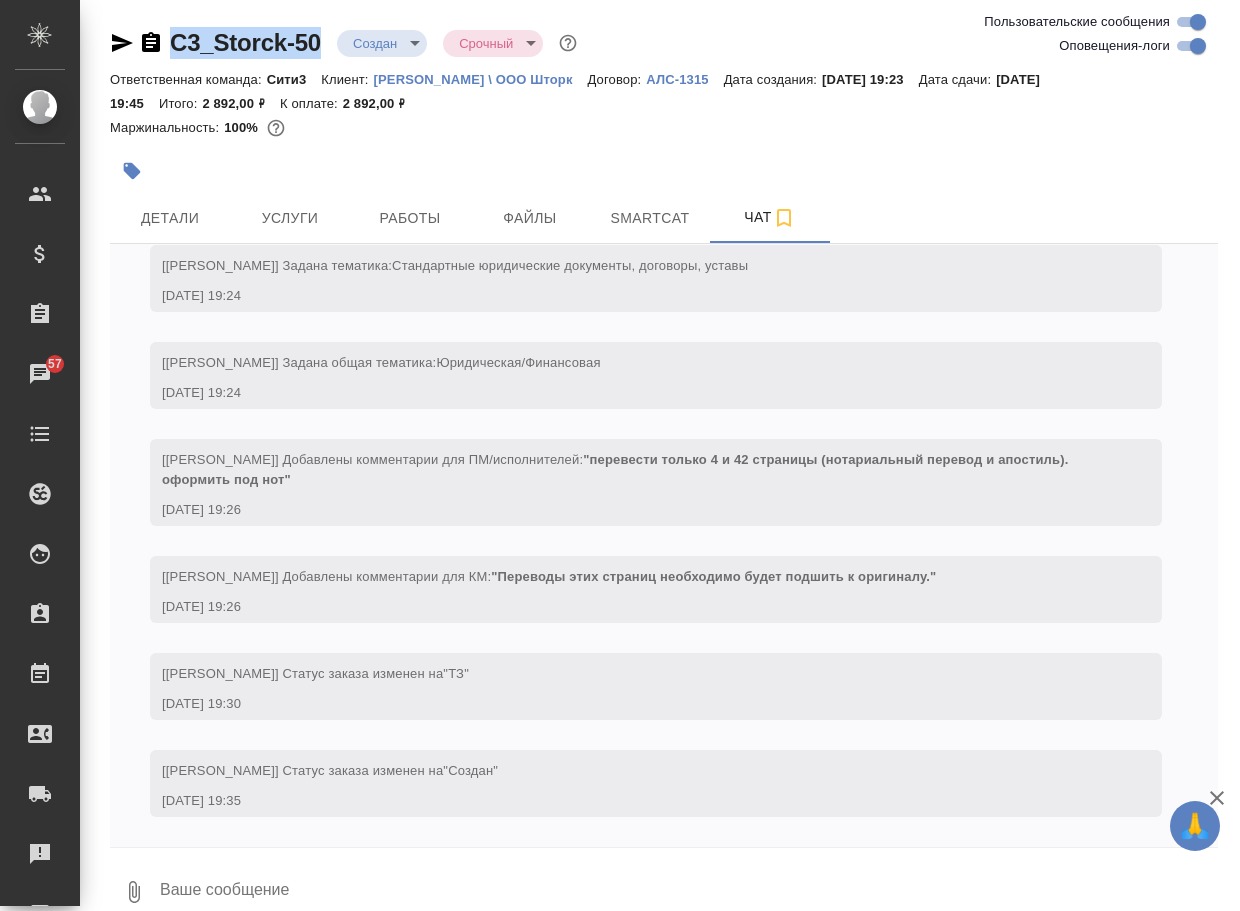 scroll, scrollTop: 106, scrollLeft: 0, axis: vertical 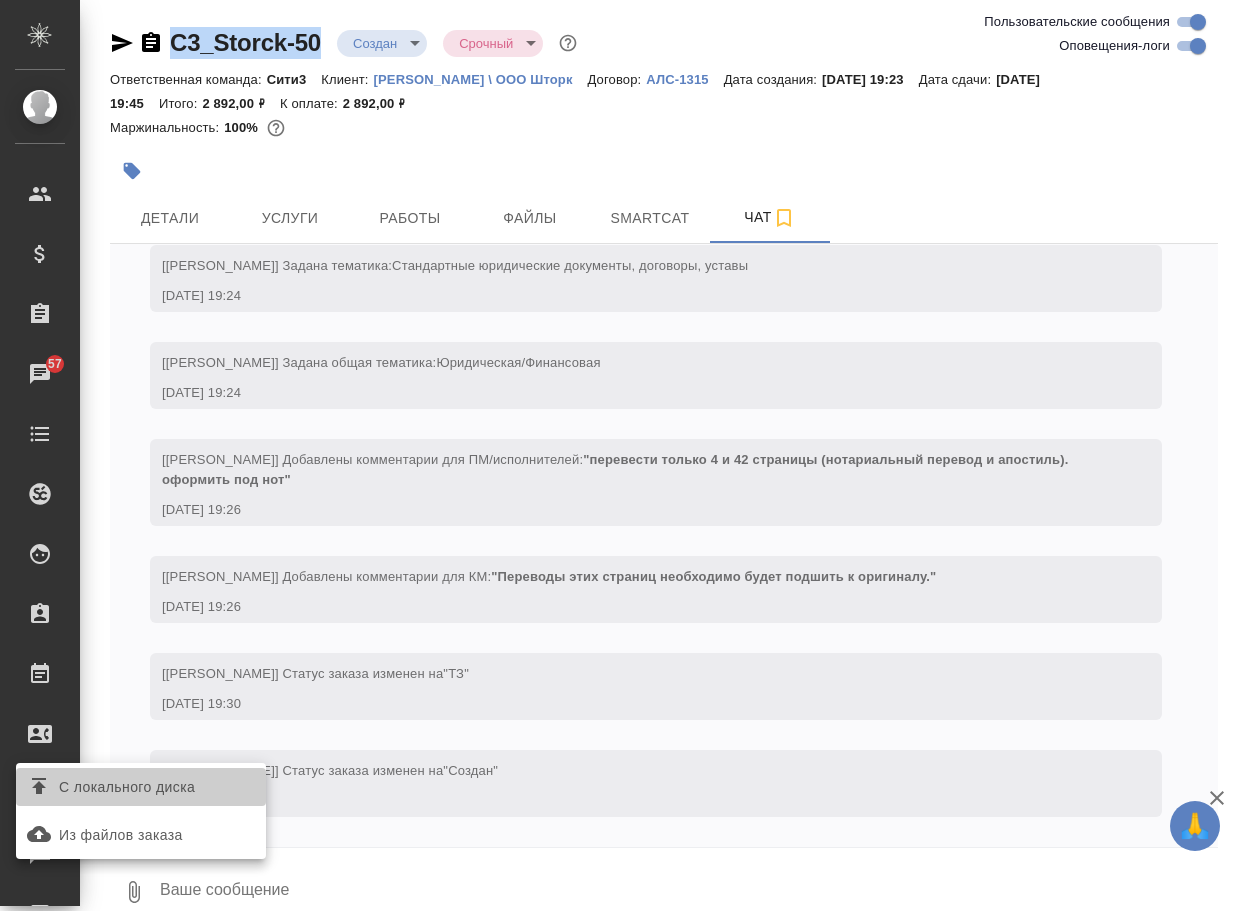 click on "С локального диска" at bounding box center [127, 787] 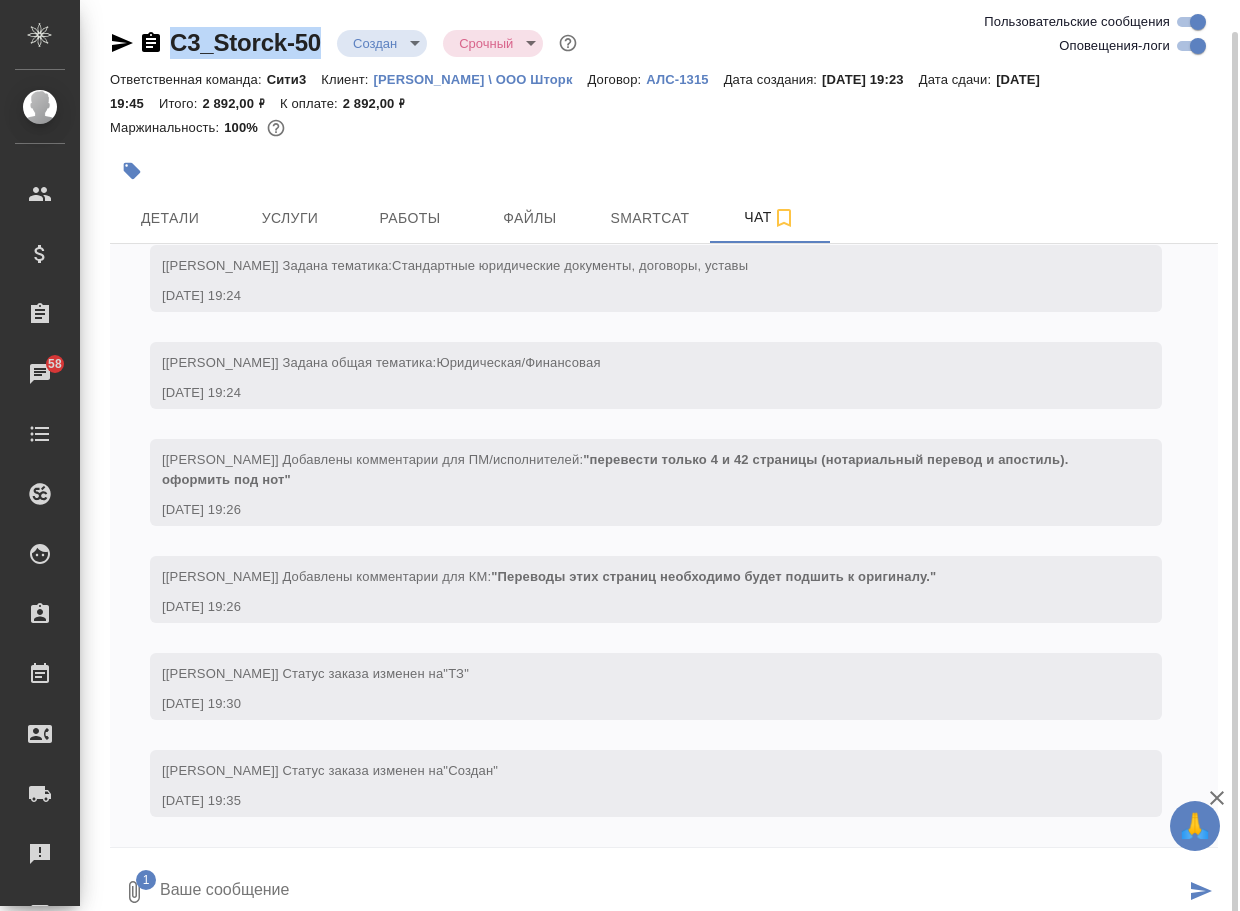 scroll, scrollTop: 16, scrollLeft: 0, axis: vertical 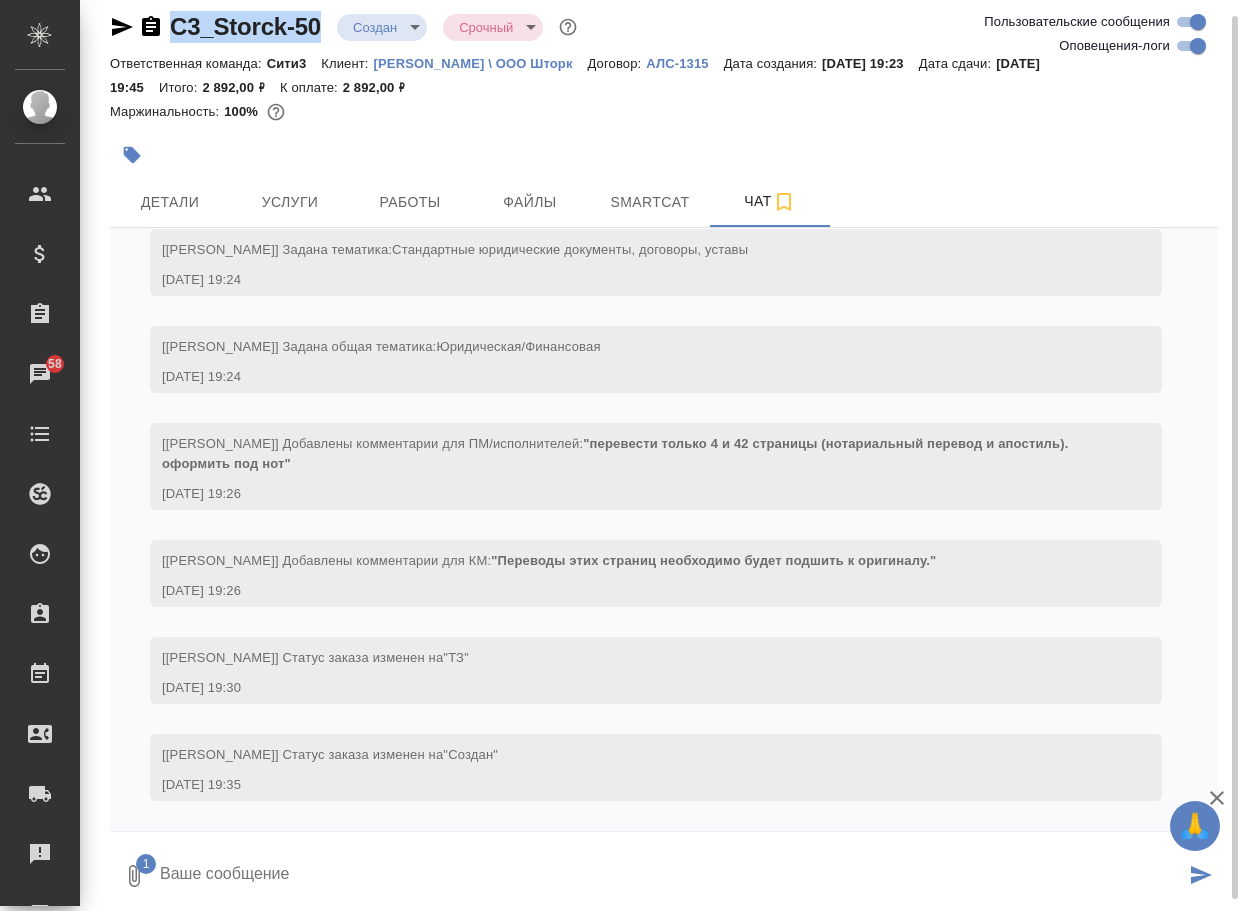 click at bounding box center [671, 876] 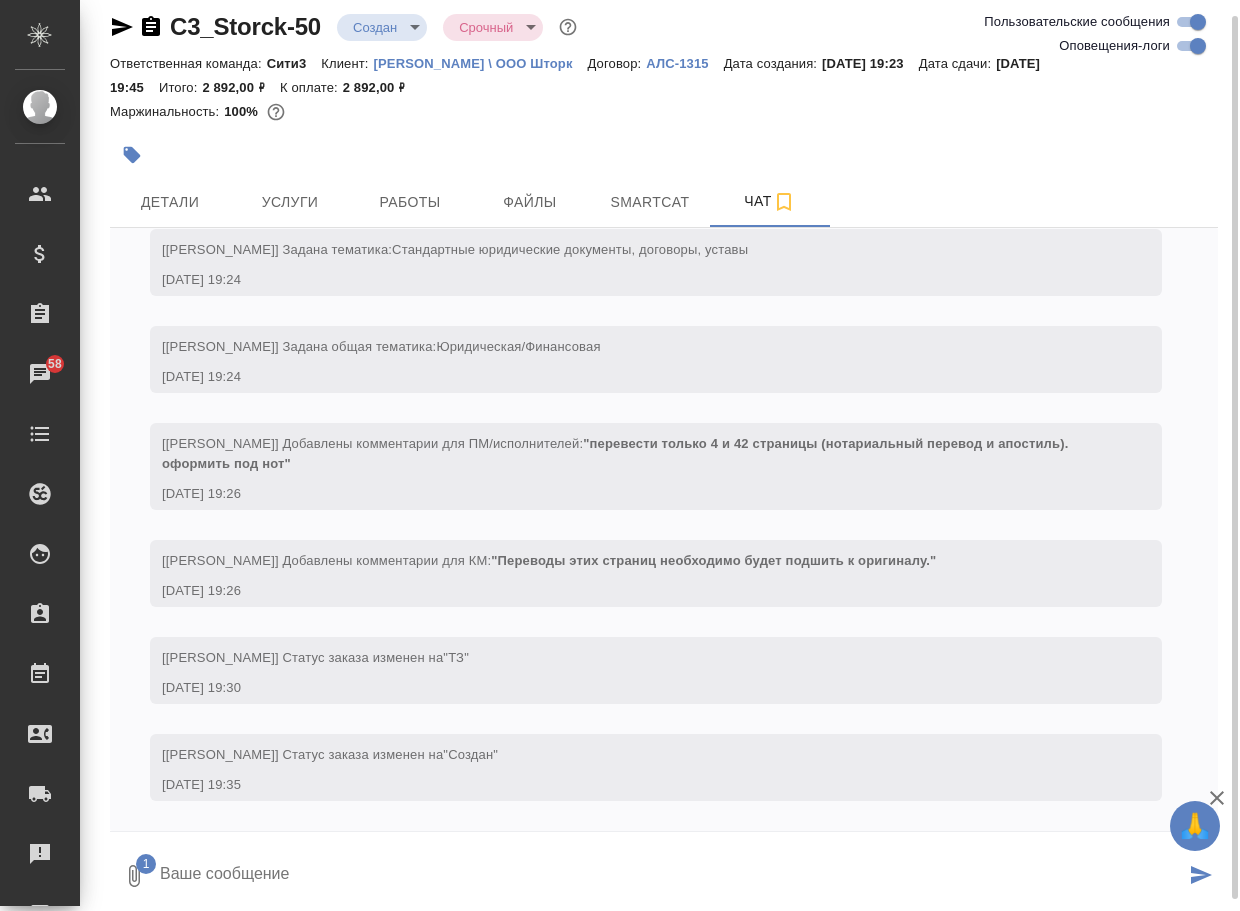 type 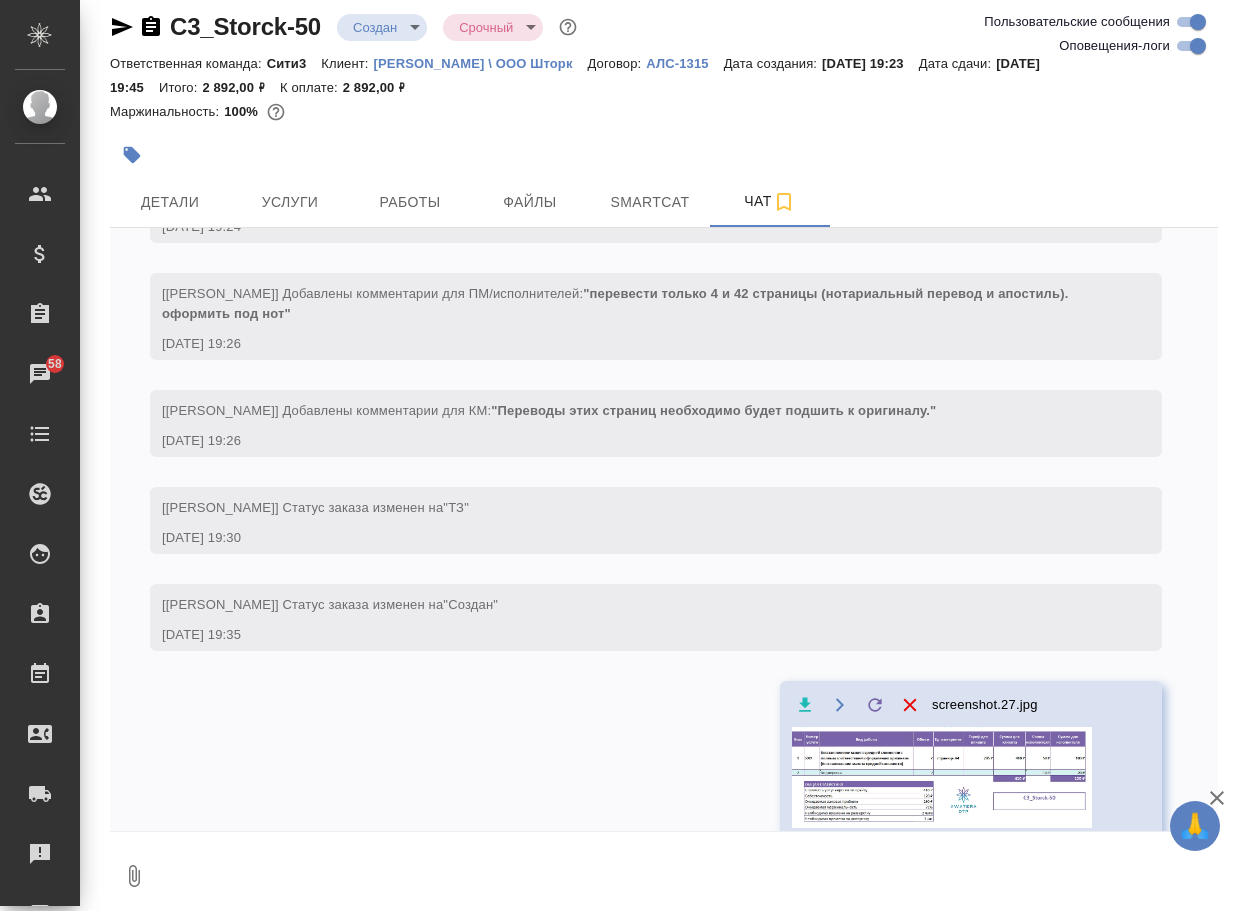 scroll, scrollTop: 243, scrollLeft: 0, axis: vertical 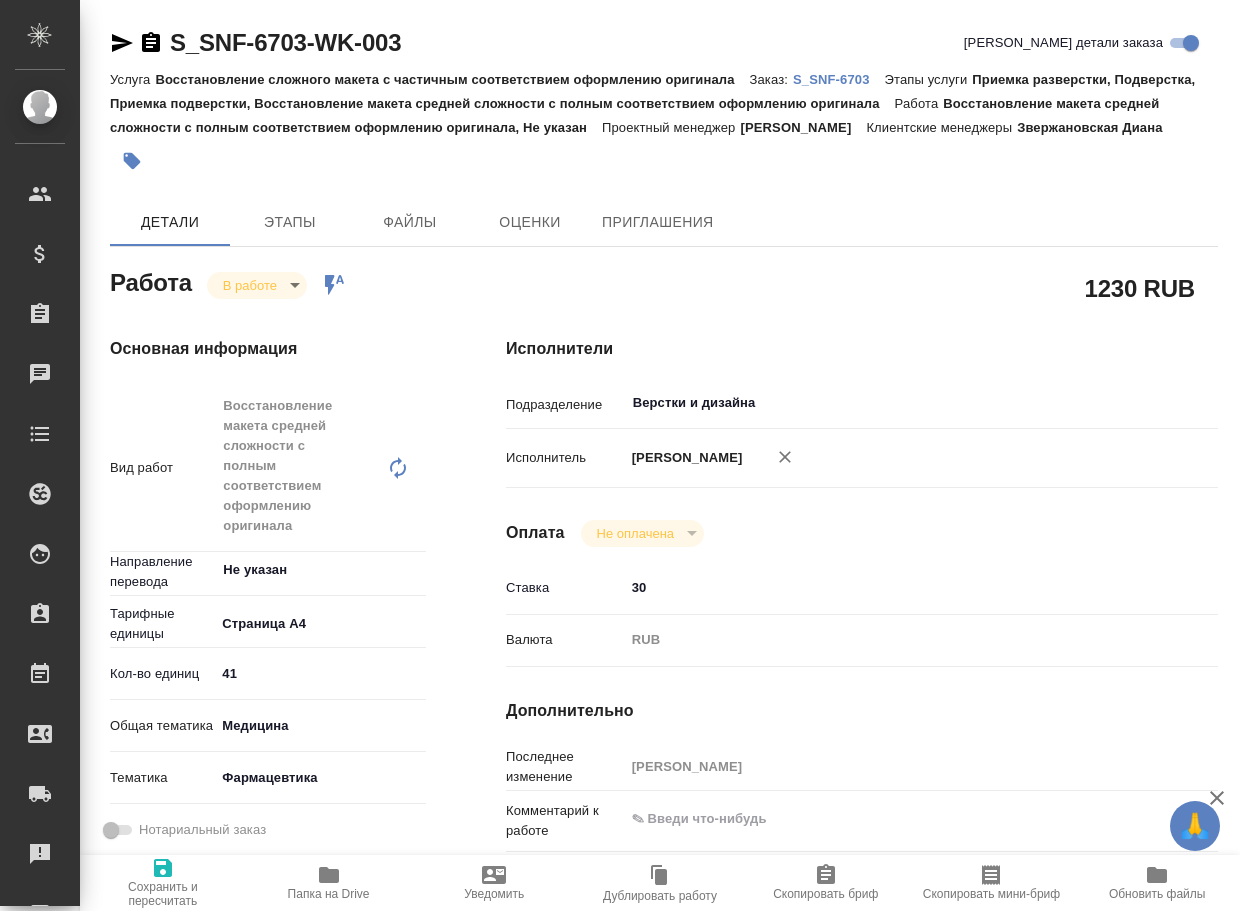 type on "x" 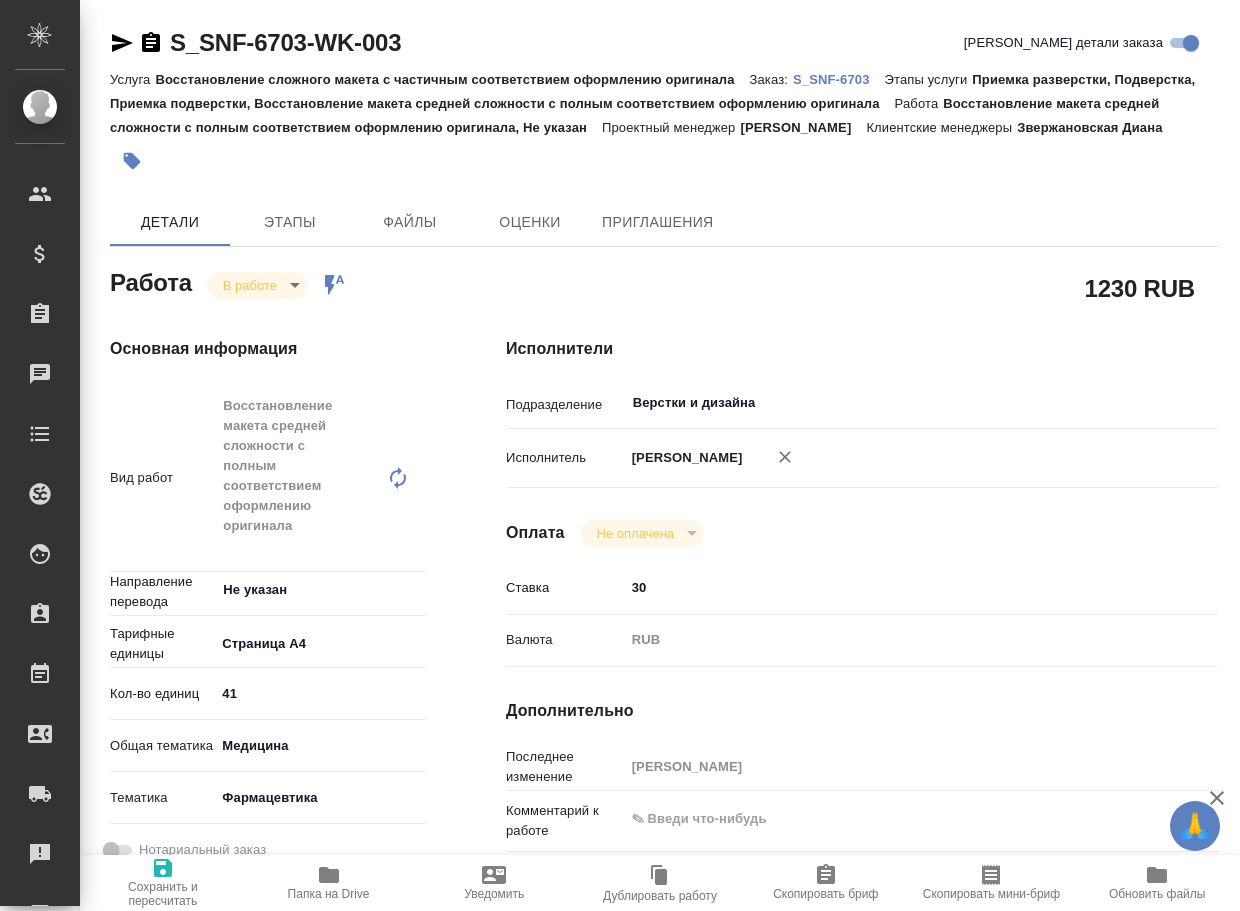 type on "x" 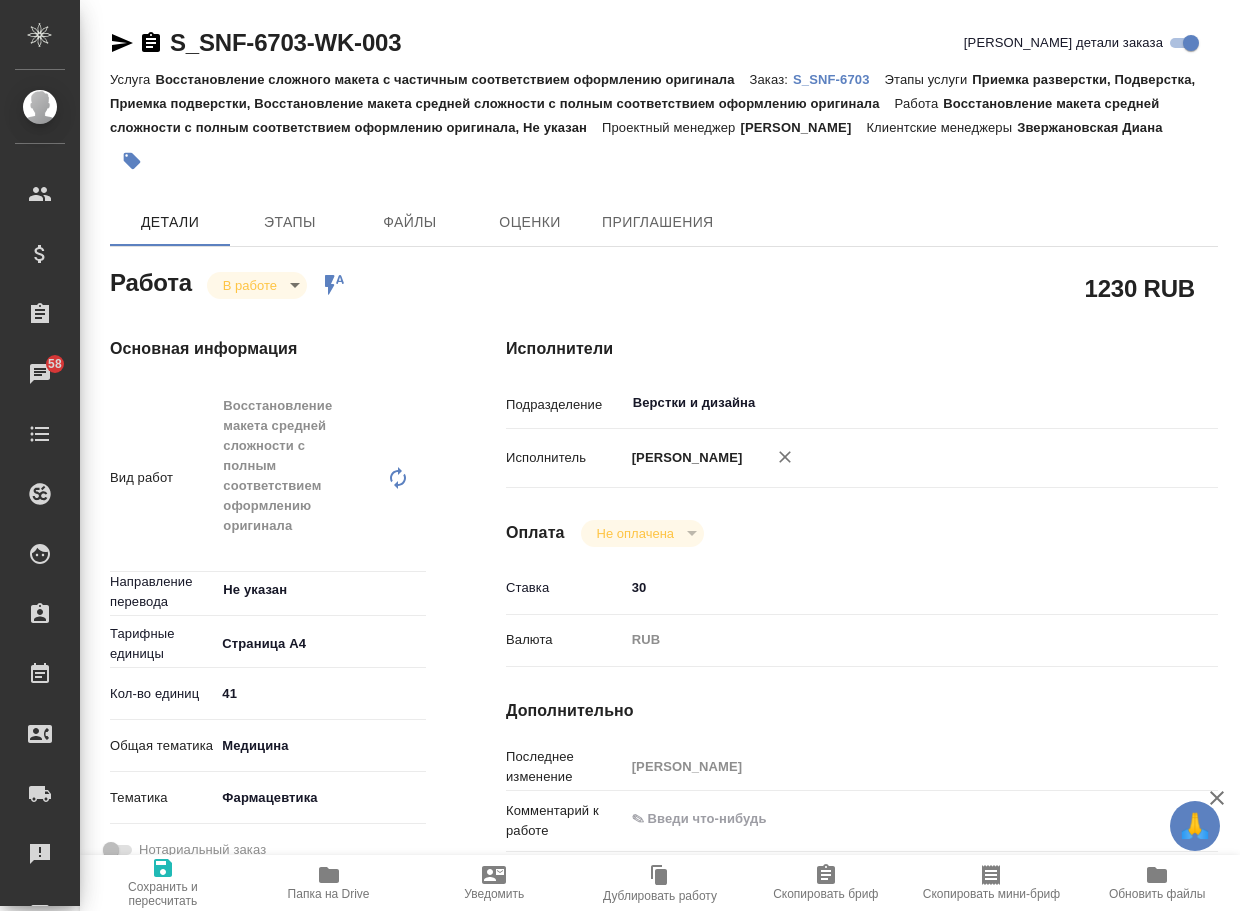 click 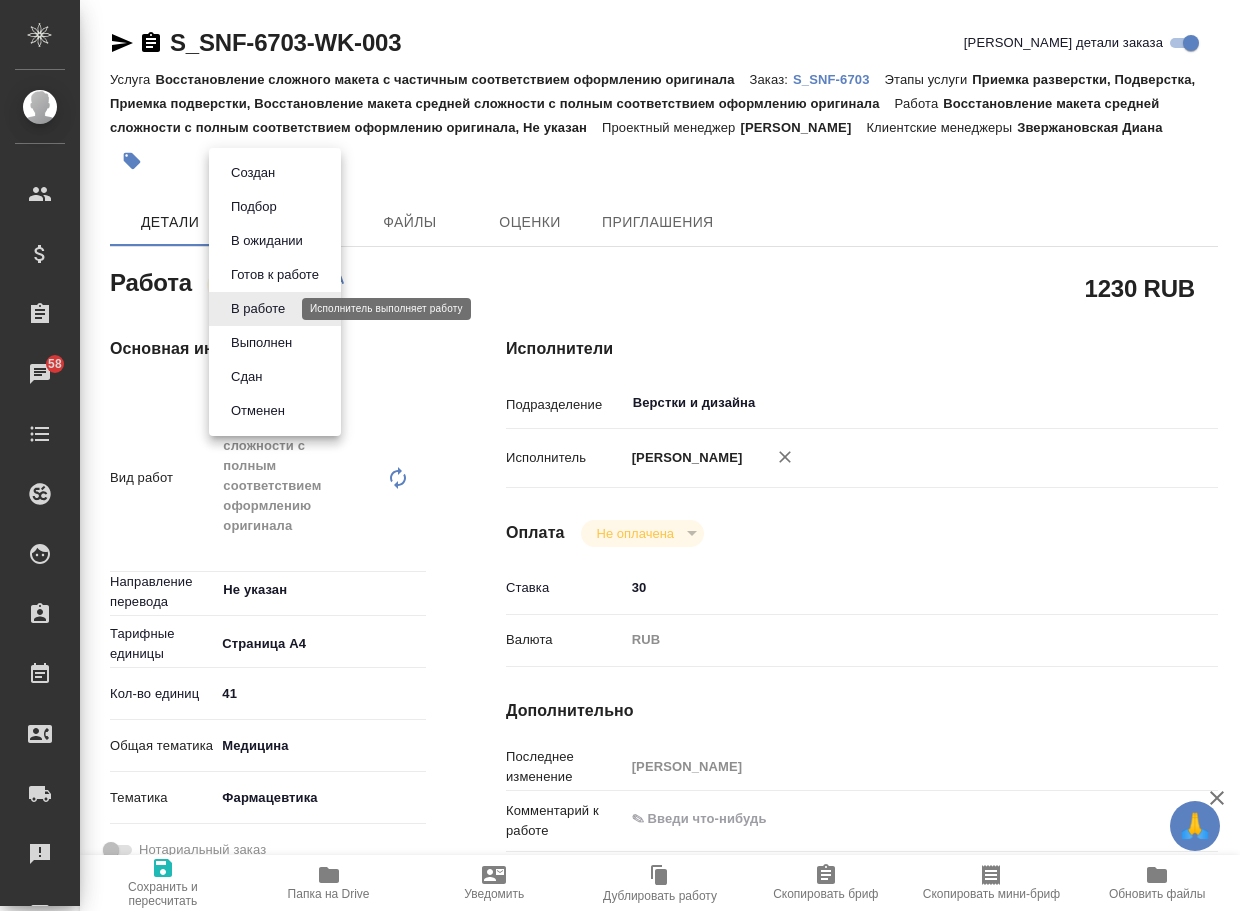 click on "🙏 .cls-1
fill:#fff;
AWATERA Arsenyeva Vera Клиенты Спецификации Заказы 58 Чаты Todo Проекты SC Исполнители Кандидаты Работы Входящие заявки Заявки на доставку Рекламации Проекты процессинга Конференции Выйти S_SNF-6703-WK-003 Кратко детали заказа Услуга Восстановление сложного макета с частичным соответствием оформлению оригинала Заказ: S_SNF-6703 Этапы услуги Приемка разверстки, Подверстка, Приемка подверстки, Восстановление макета средней сложности с полным соответствием оформлению оригинала Работа Проектный менеджер Грабко Мария Клиентские менеджеры Детали x" at bounding box center (620, 455) 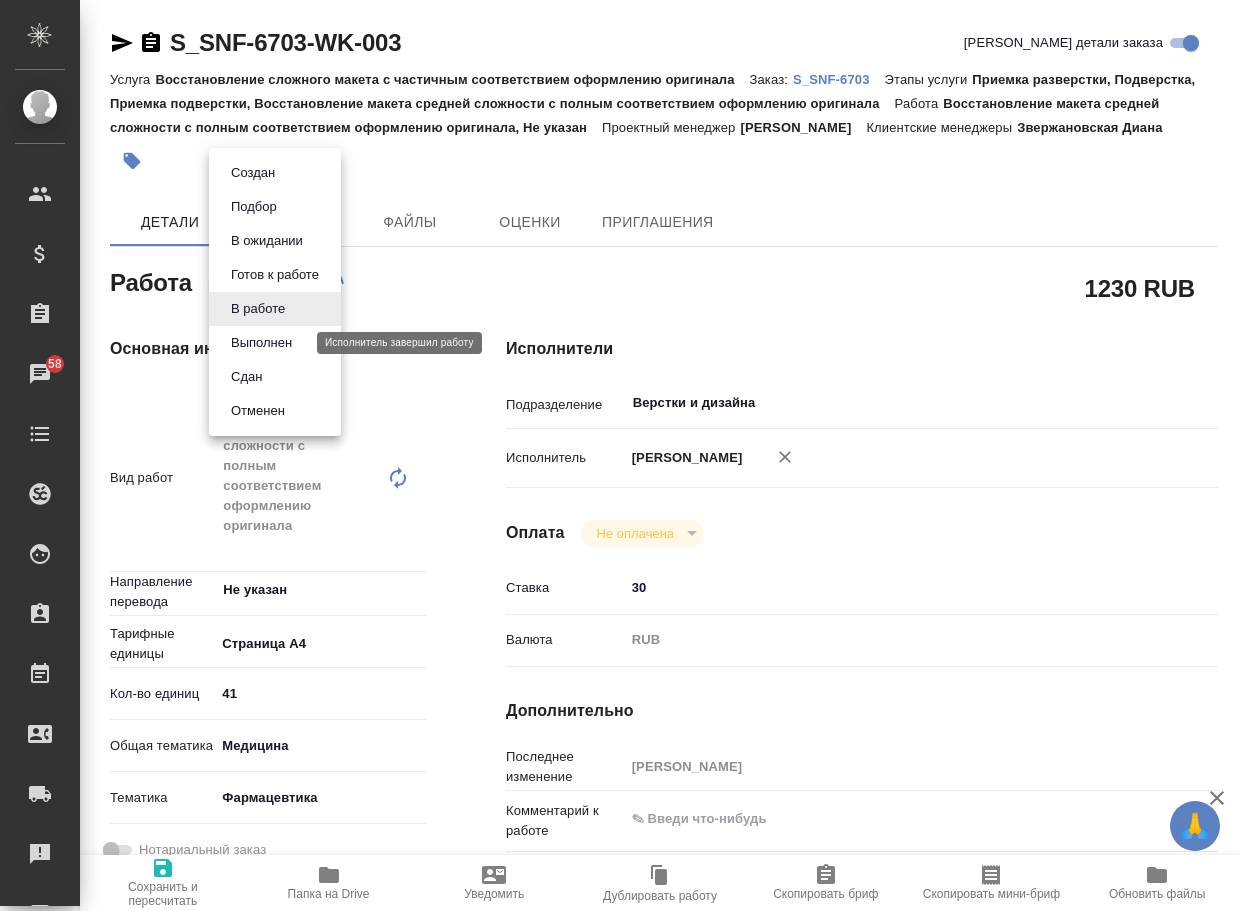 click on "Выполнен" at bounding box center [261, 343] 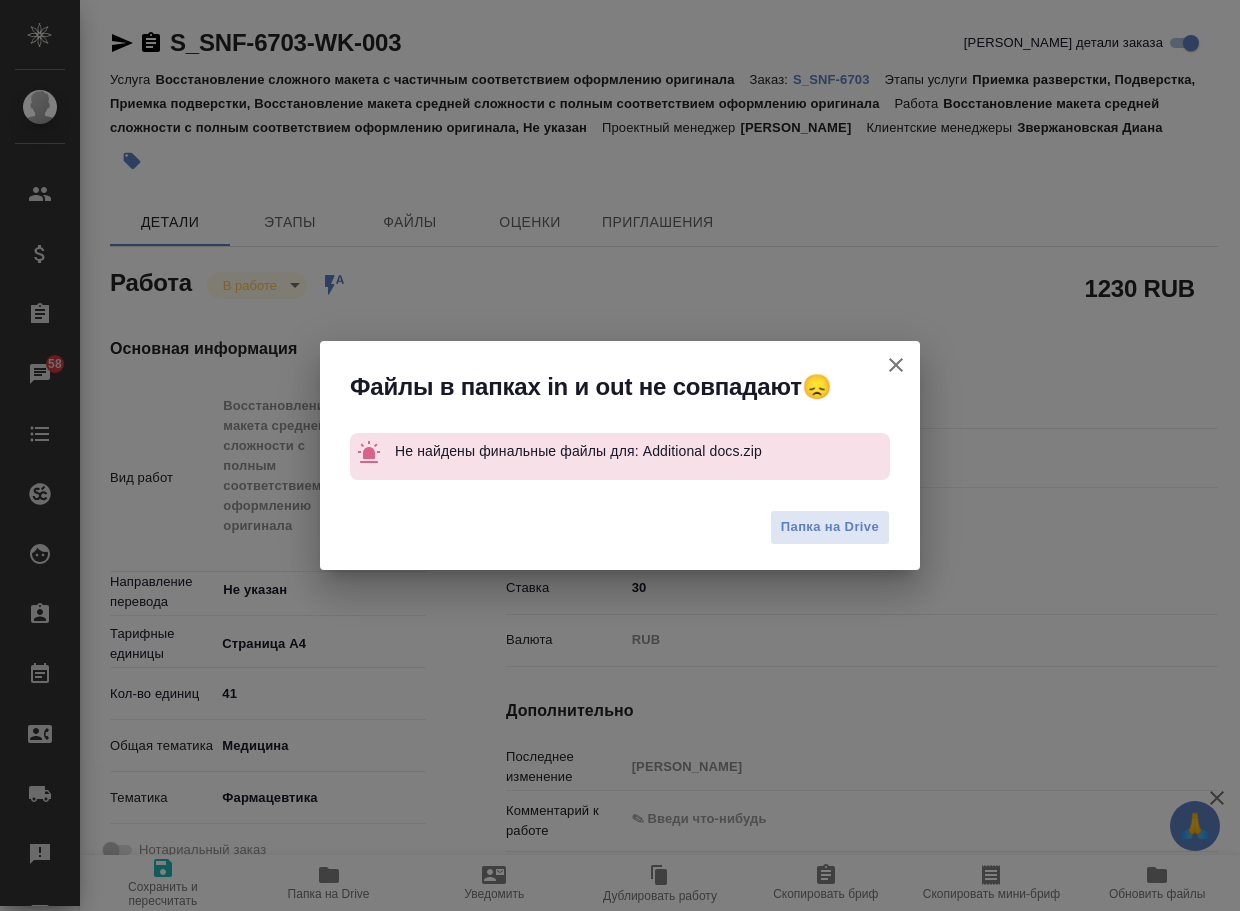 type on "x" 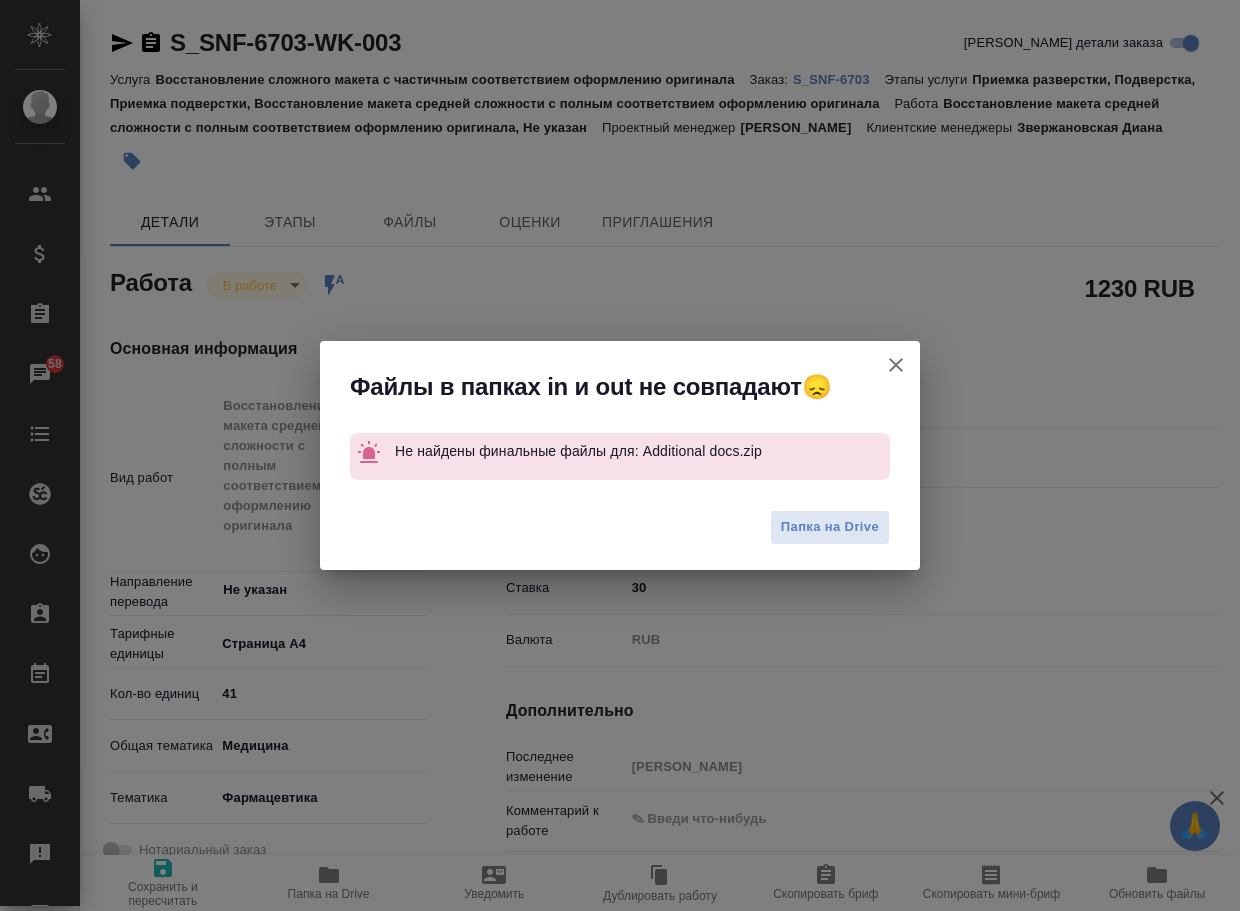 type on "x" 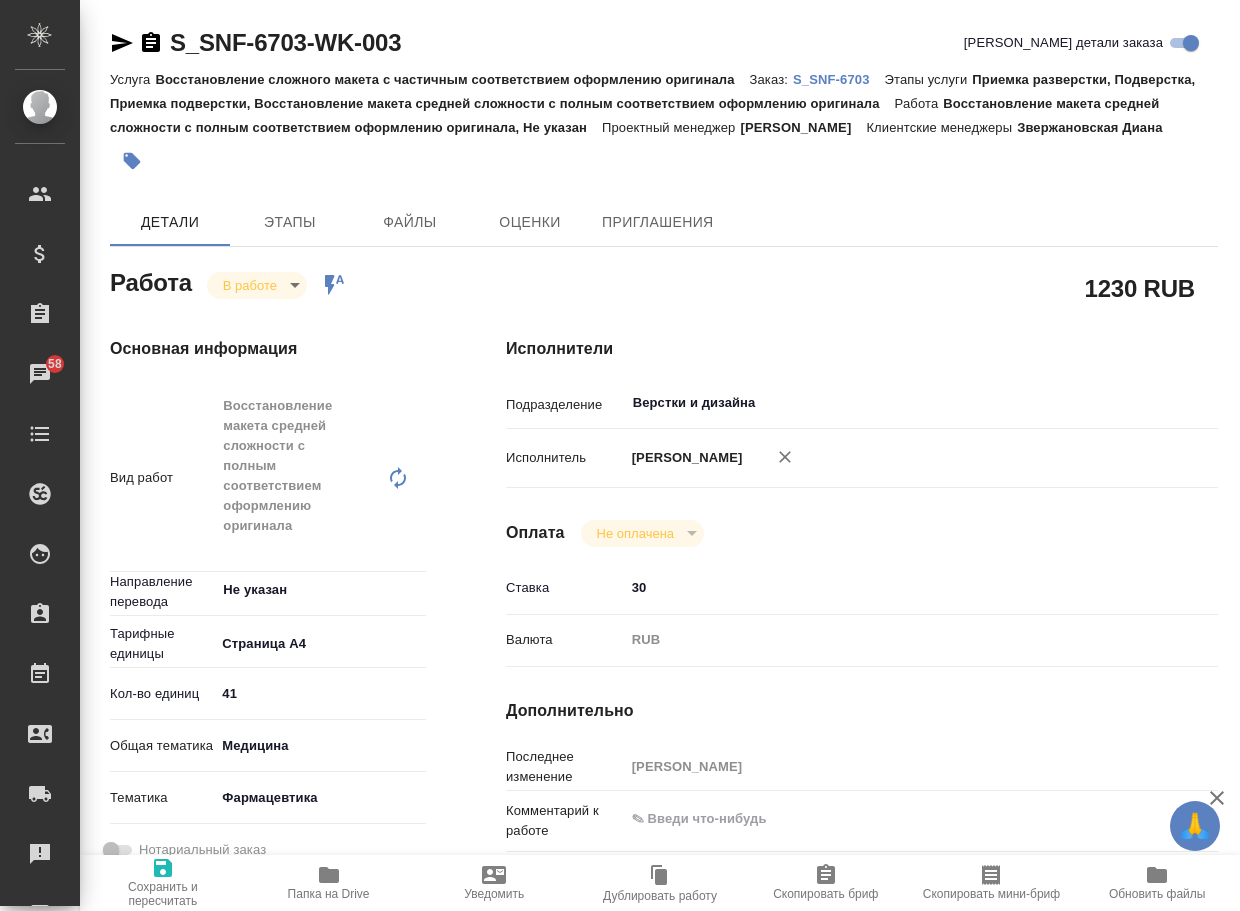 click on "S_SNF-6703" at bounding box center (839, 79) 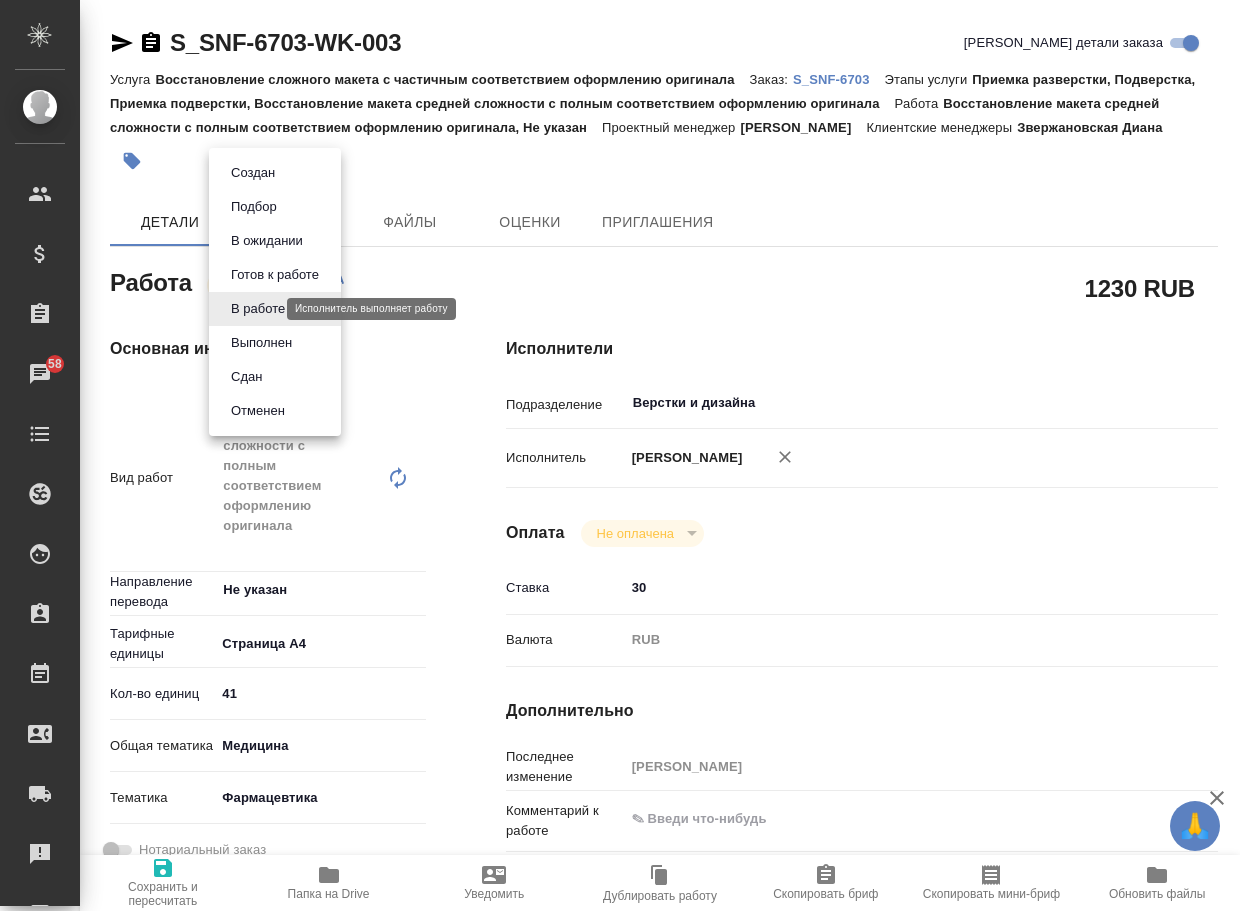 click on "🙏 .cls-1
fill:#fff;
AWATERA Arsenyeva Vera Клиенты Спецификации Заказы 58 Чаты Todo Проекты SC Исполнители Кандидаты Работы Входящие заявки Заявки на доставку Рекламации Проекты процессинга Конференции Выйти S_SNF-6703-WK-003 Кратко детали заказа Услуга Восстановление сложного макета с частичным соответствием оформлению оригинала Заказ: S_SNF-6703 Этапы услуги Приемка разверстки, Подверстка, Приемка подверстки, Восстановление макета средней сложности с полным соответствием оформлению оригинала Работа Проектный менеджер Грабко Мария Клиентские менеджеры Детали x" at bounding box center (620, 455) 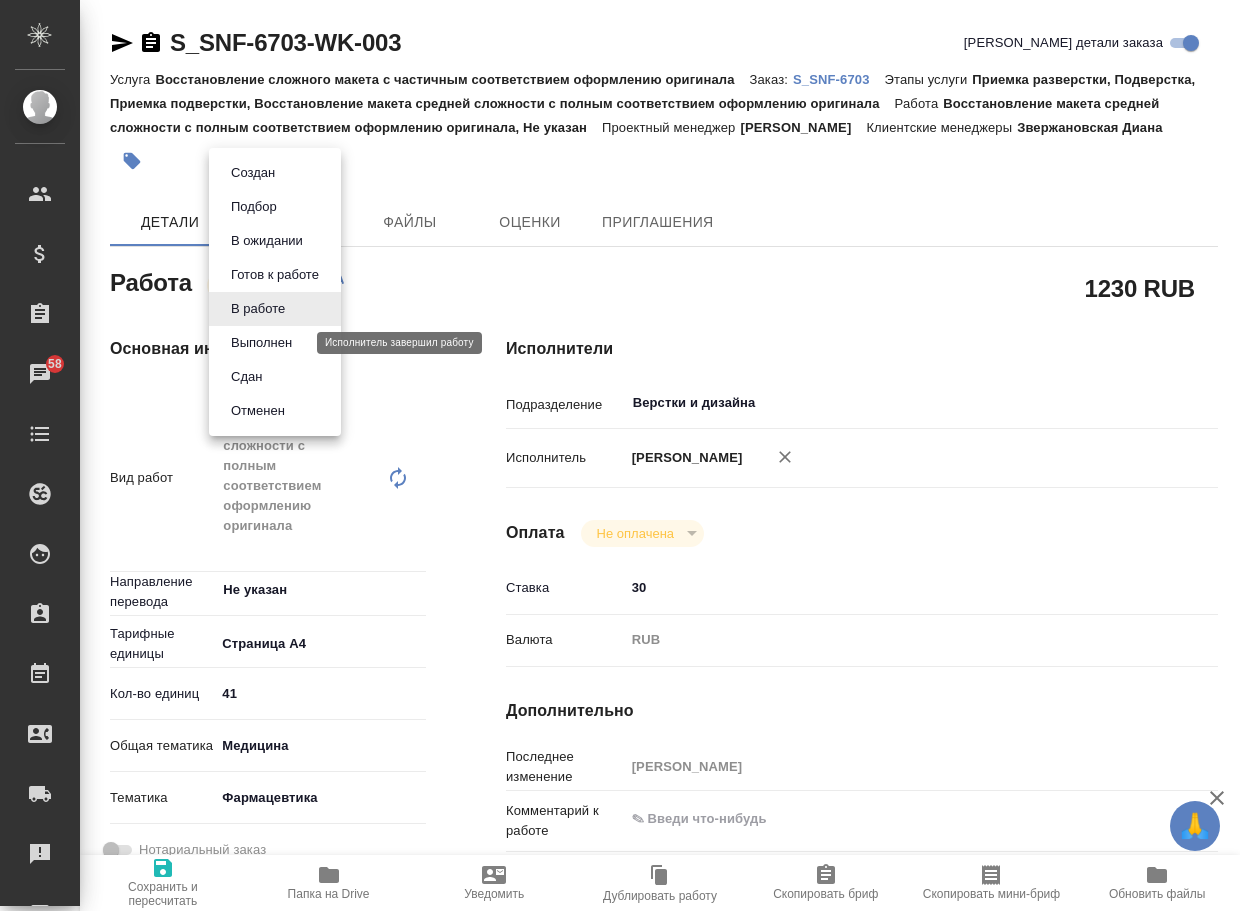click on "Выполнен" at bounding box center [261, 343] 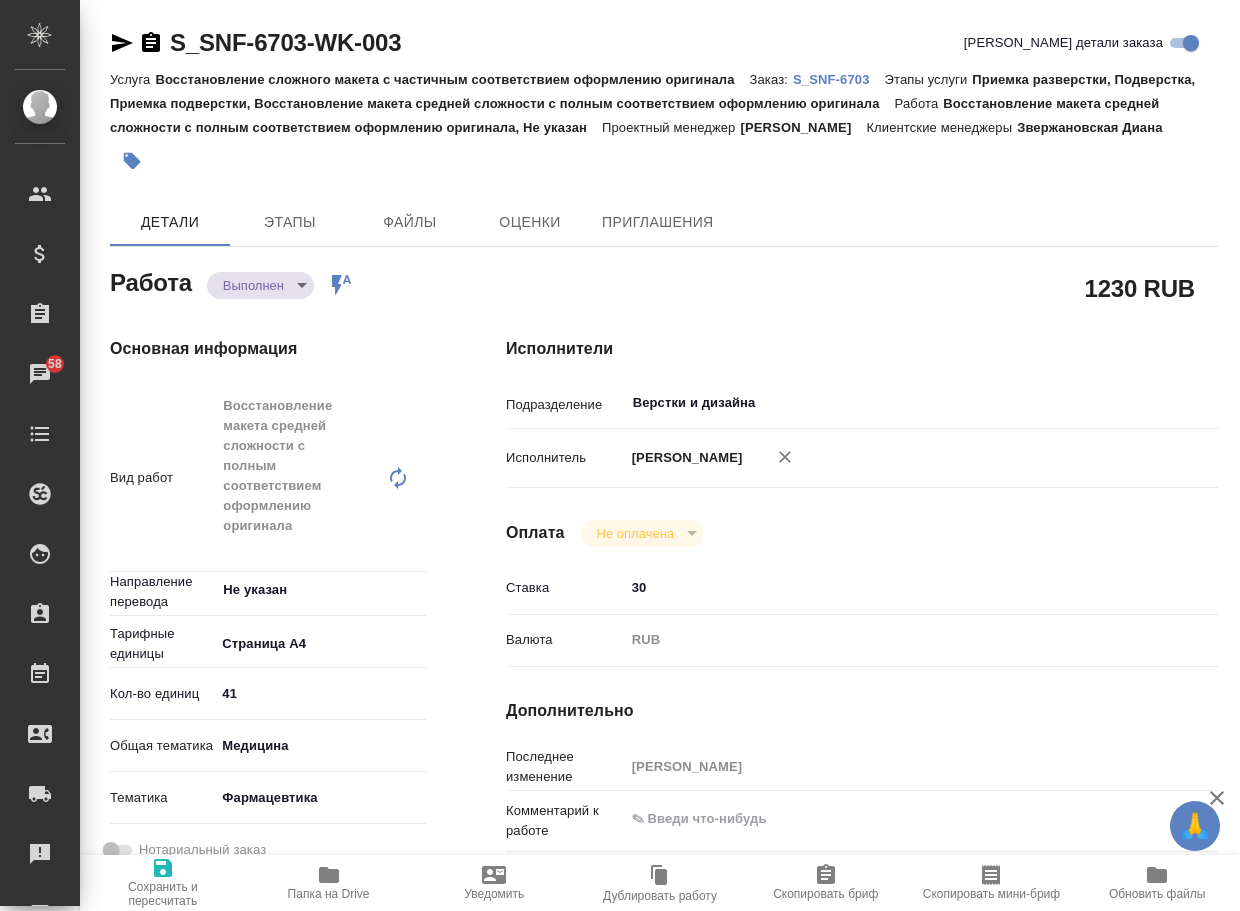 type on "x" 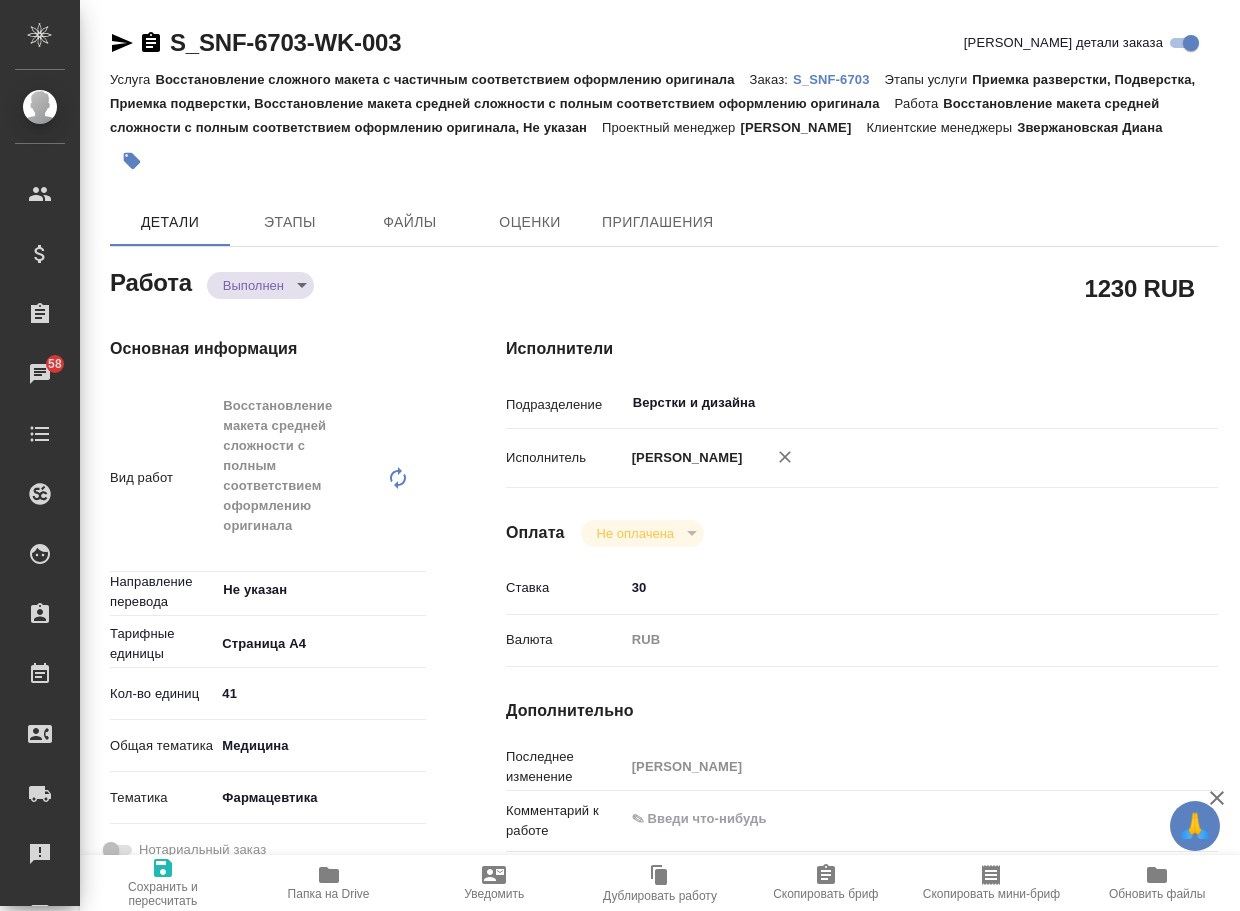 type on "x" 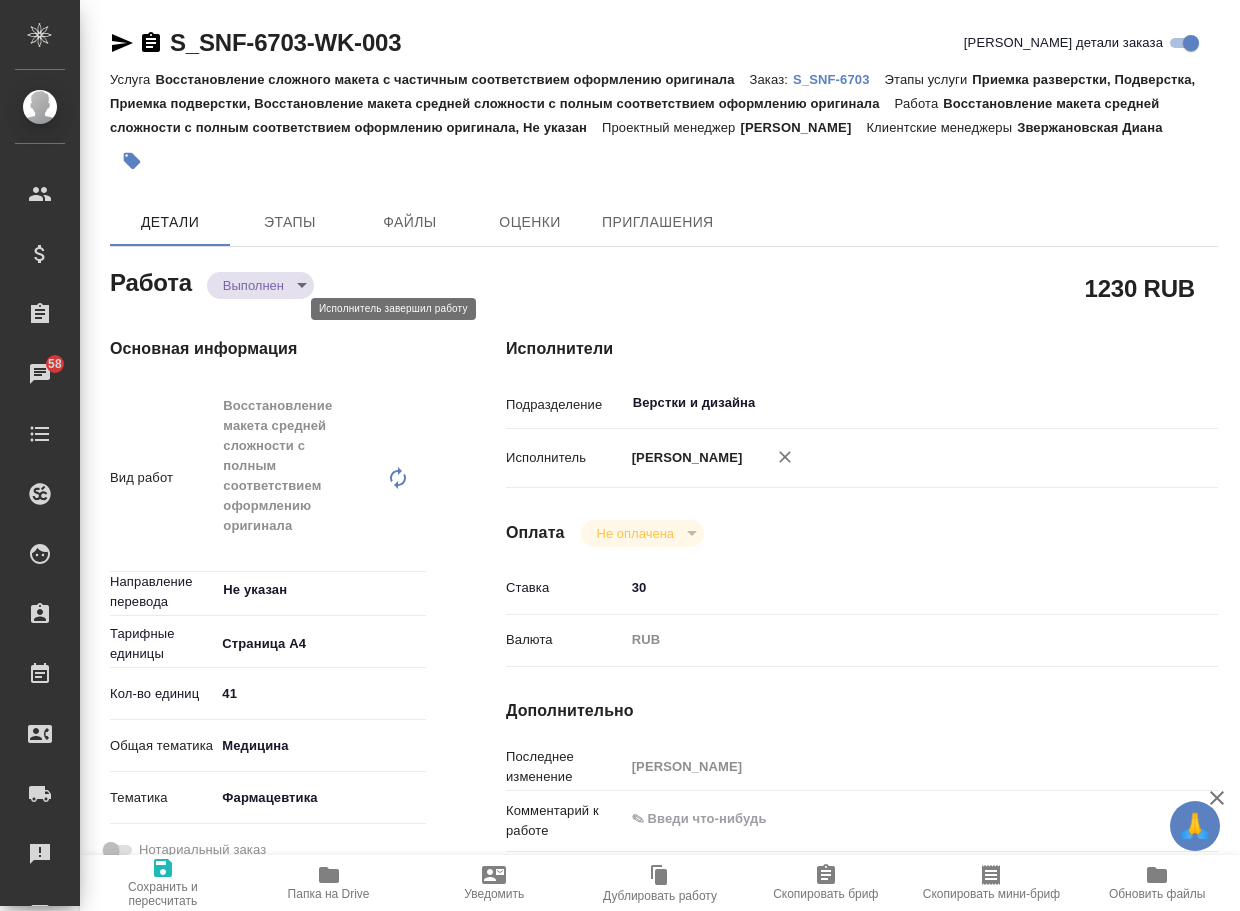 click on "🙏 .cls-1
fill:#fff;
AWATERA Arsenyeva Vera Клиенты Спецификации Заказы 58 Чаты Todo Проекты SC Исполнители Кандидаты Работы Входящие заявки Заявки на доставку Рекламации Проекты процессинга Конференции Выйти S_SNF-6703-WK-003 Кратко детали заказа Услуга Восстановление сложного макета с частичным соответствием оформлению оригинала Заказ: S_SNF-6703 Этапы услуги Приемка разверстки, Подверстка, Приемка подверстки, Восстановление макета средней сложности с полным соответствием оформлению оригинала Работа Проектный менеджер Грабко Мария Клиентские менеджеры Детали x" at bounding box center [620, 455] 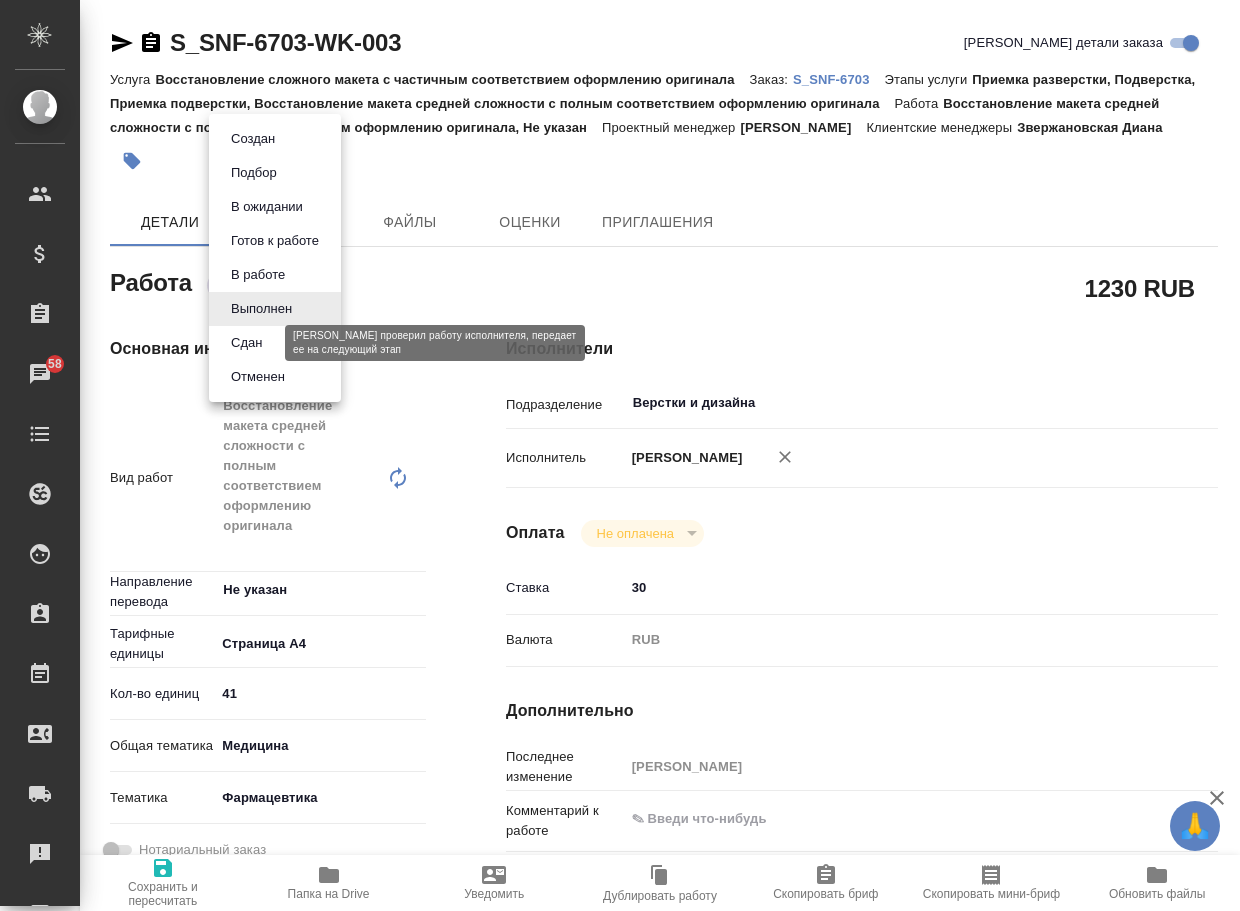 click on "Сдан" at bounding box center [246, 343] 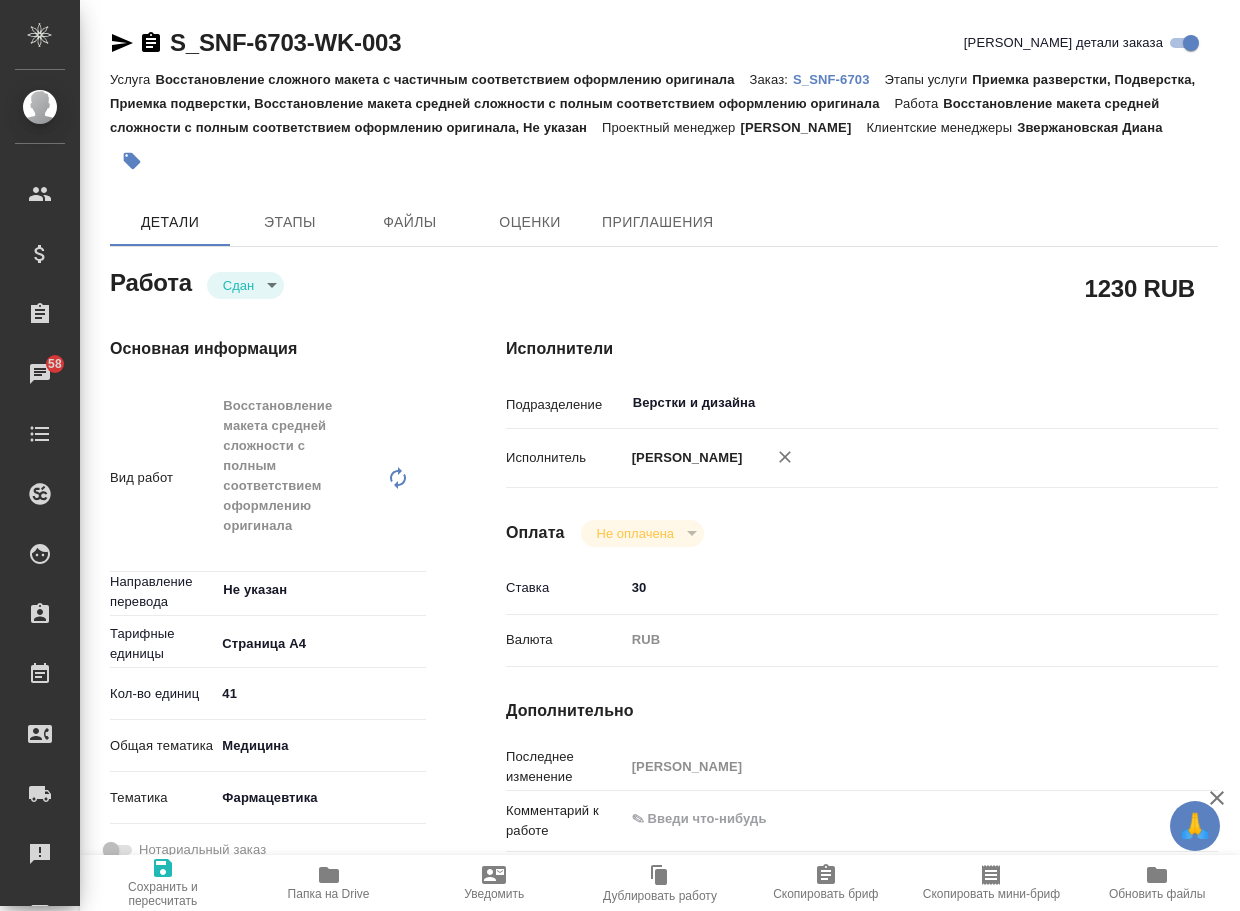 type on "x" 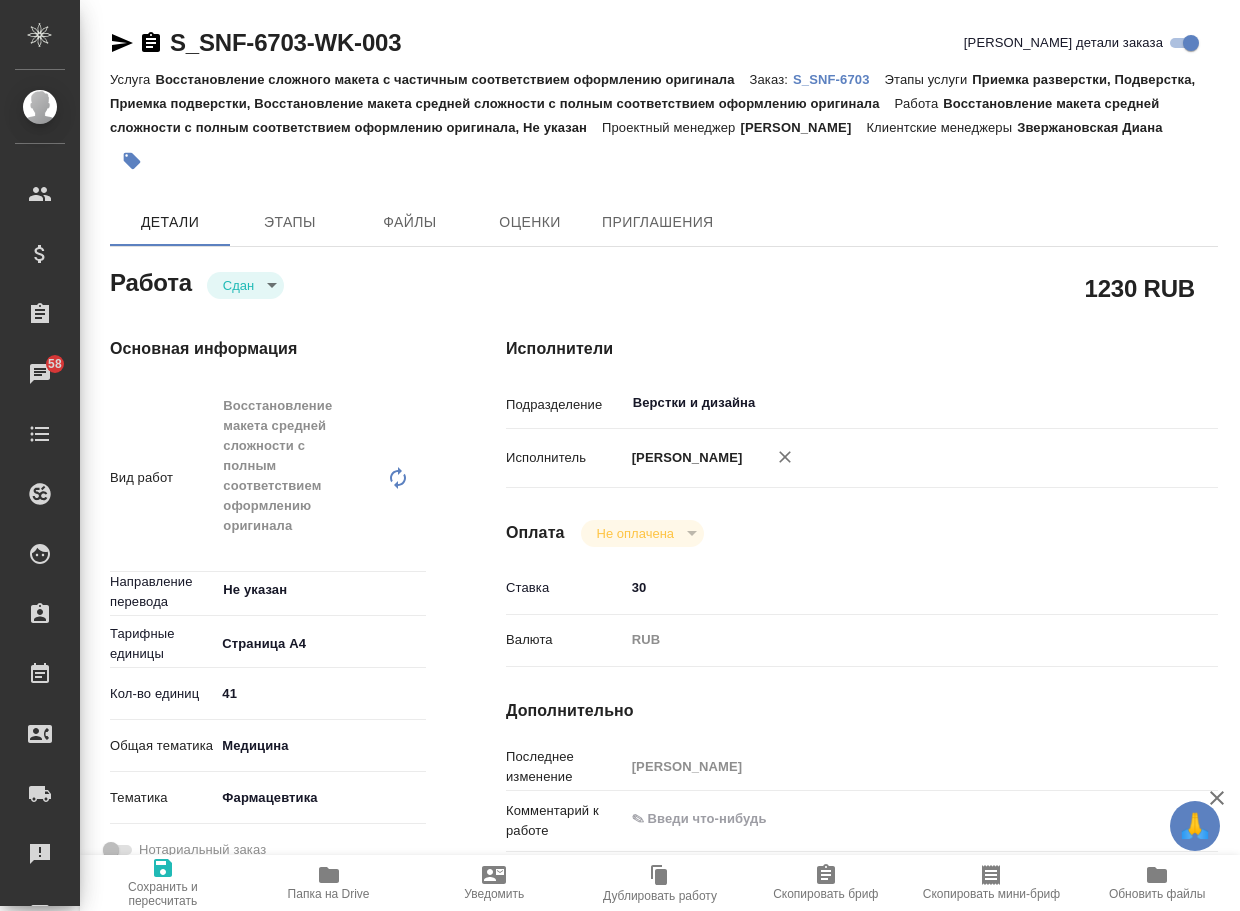click on "S_SNF-6703" at bounding box center (839, 79) 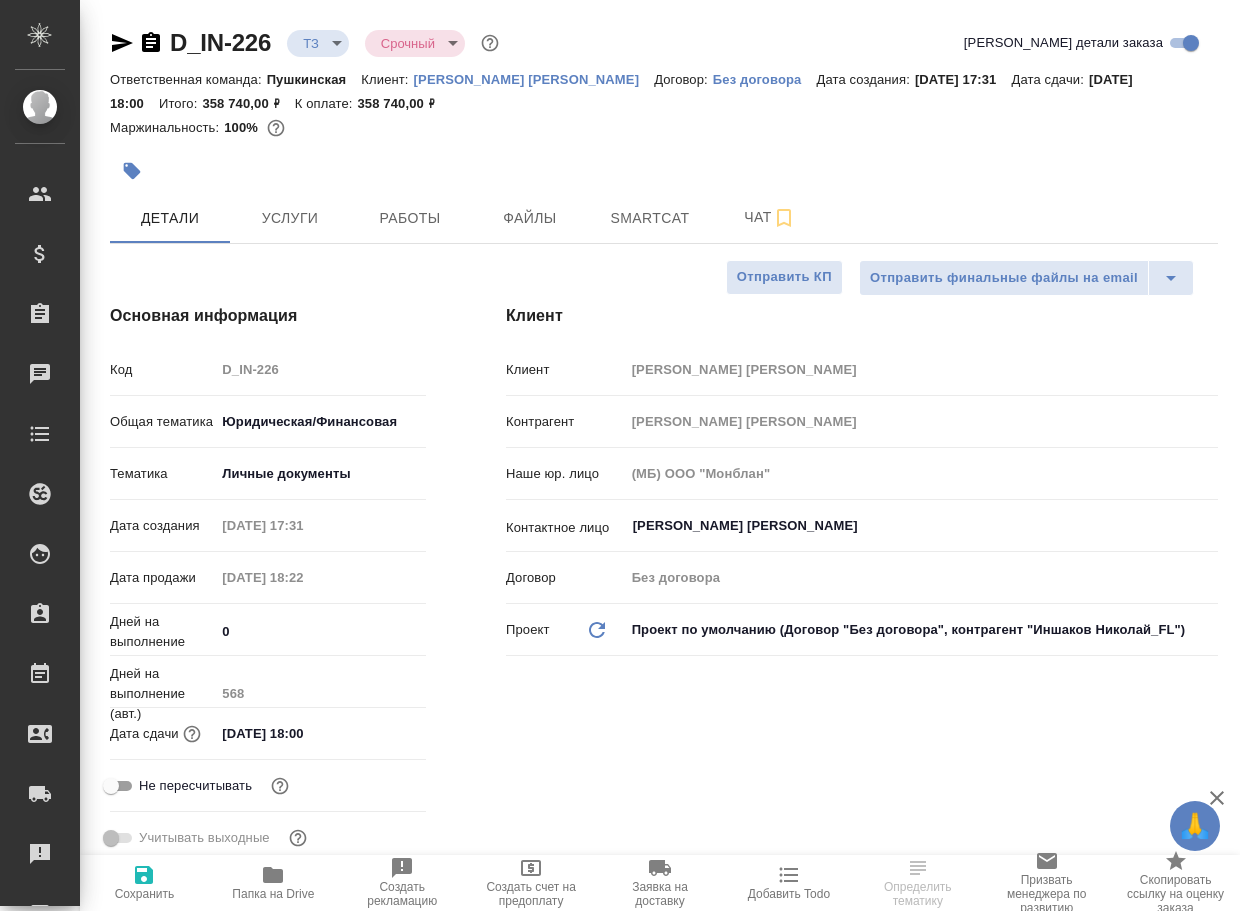 select on "RU" 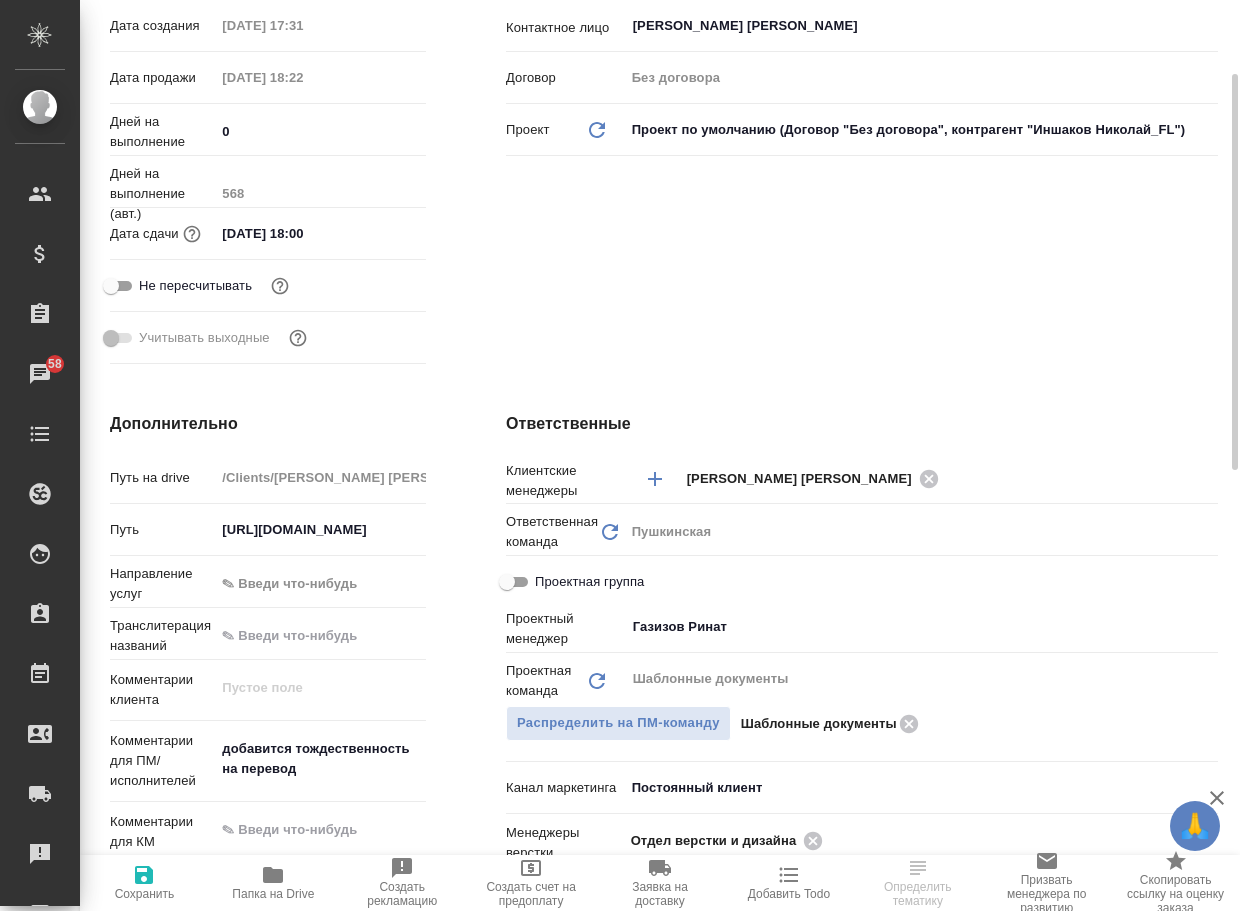 scroll, scrollTop: 600, scrollLeft: 0, axis: vertical 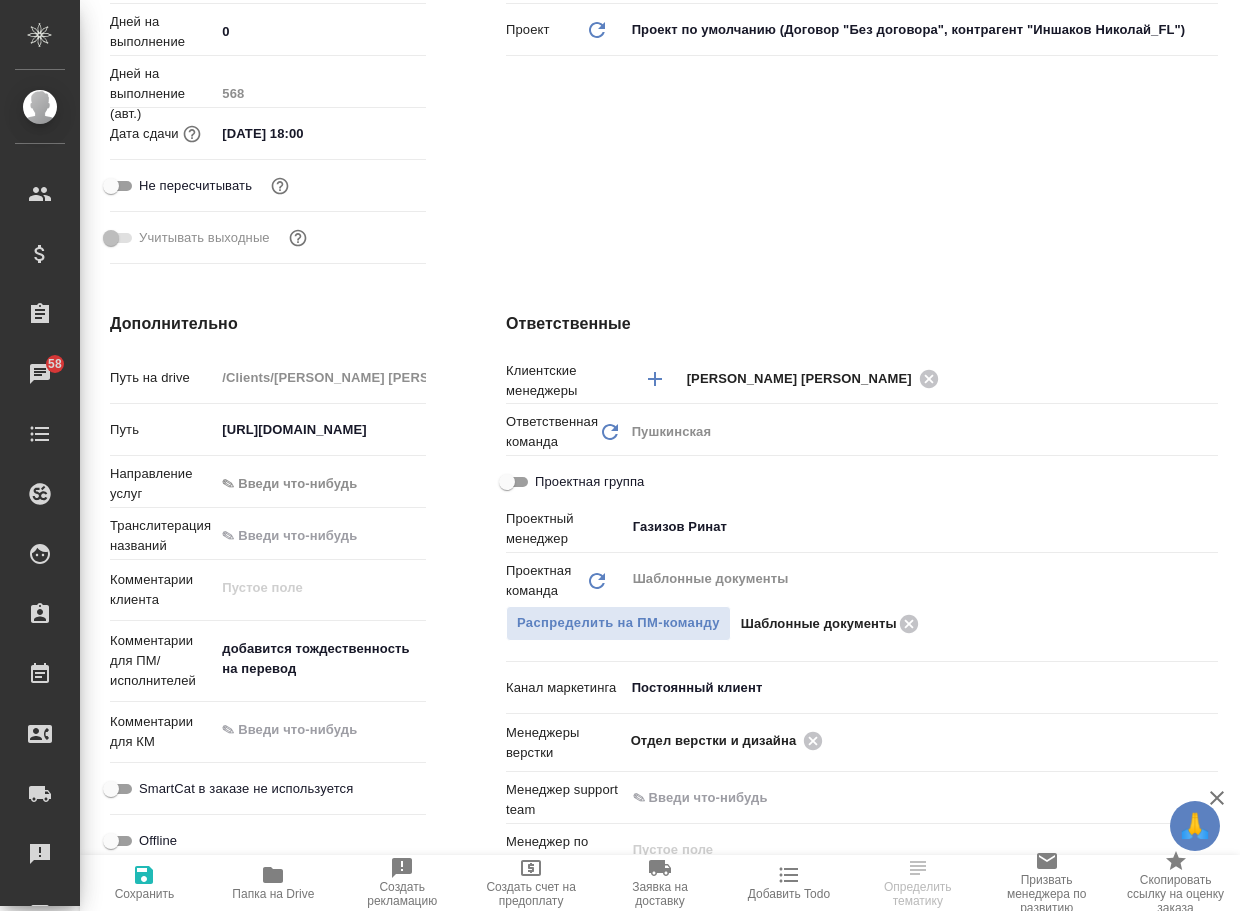 click 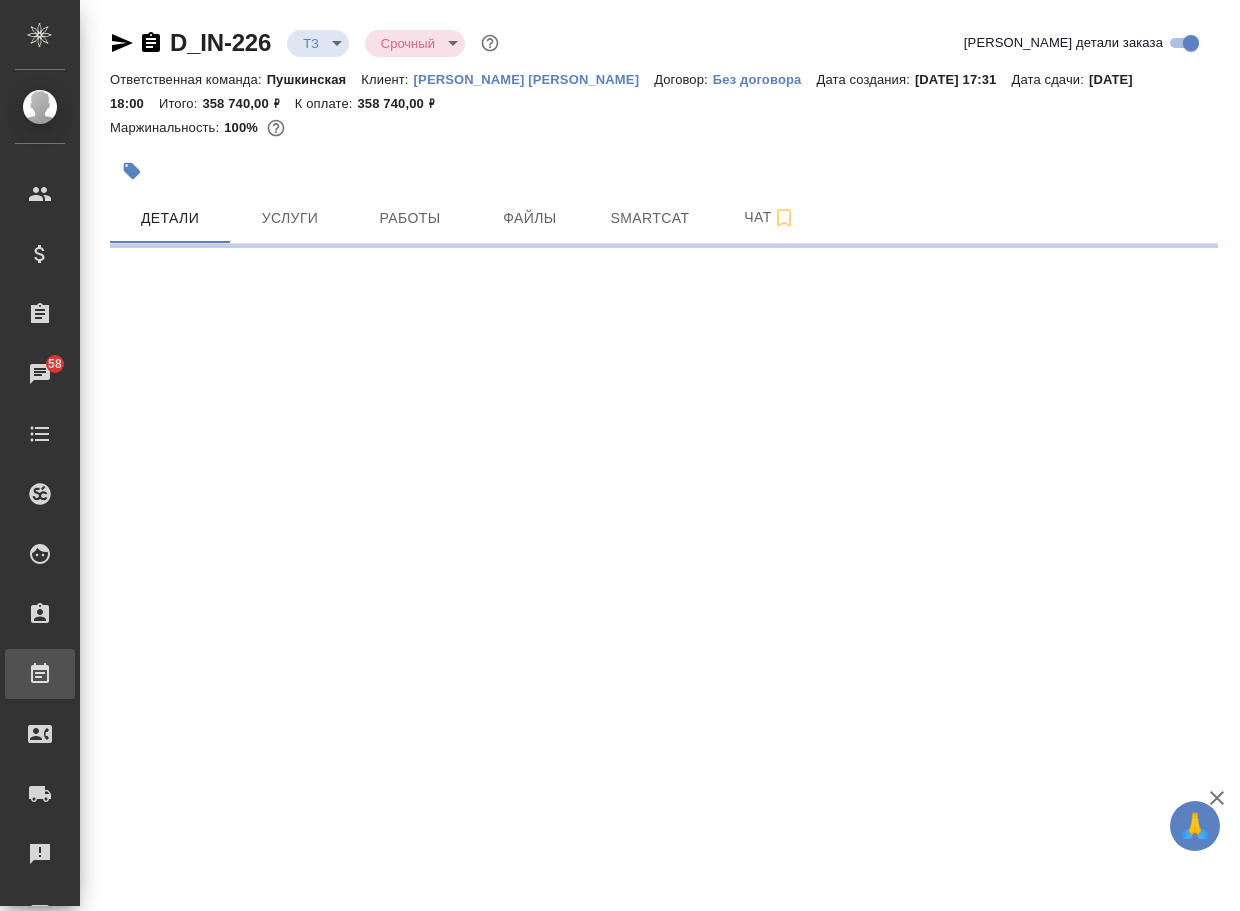 scroll, scrollTop: 0, scrollLeft: 0, axis: both 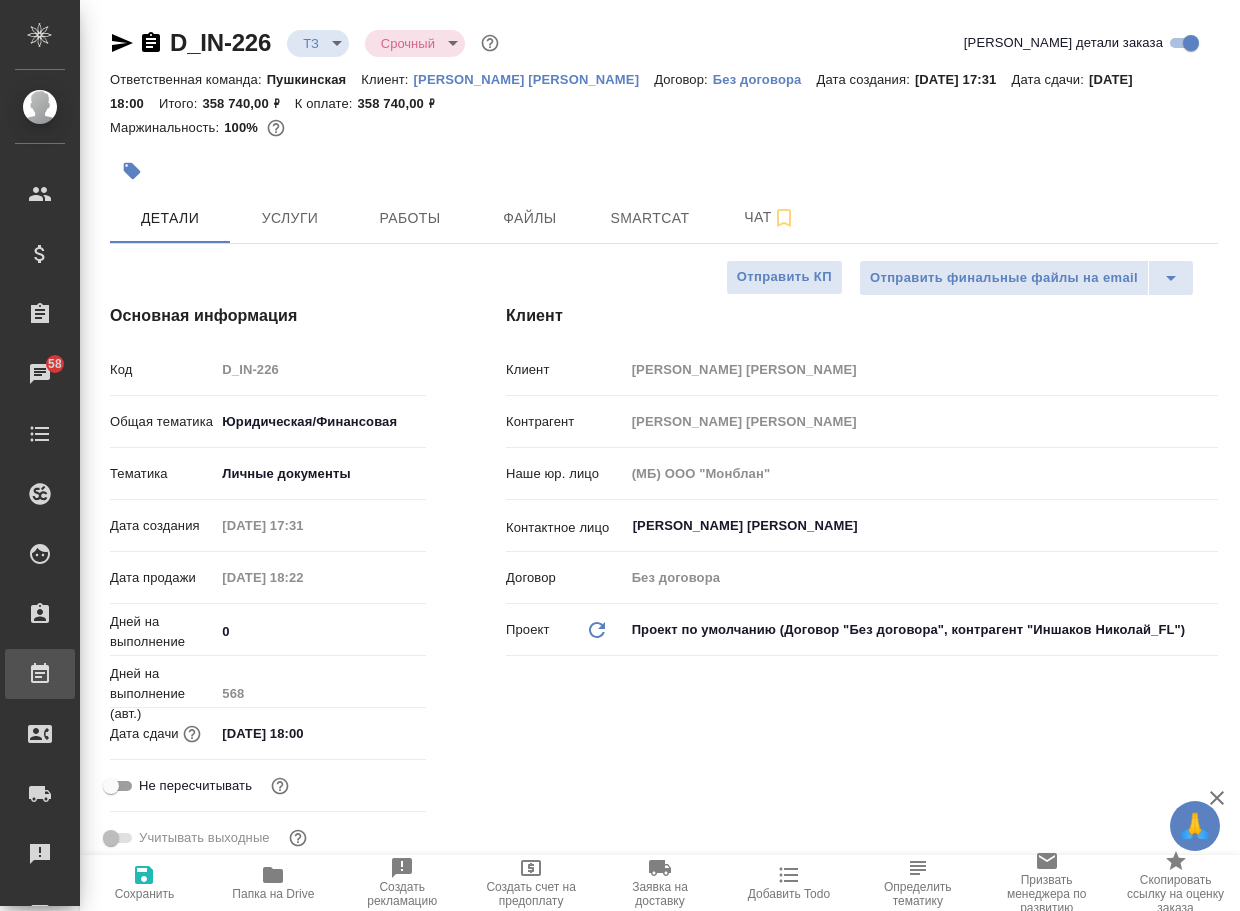 type on "x" 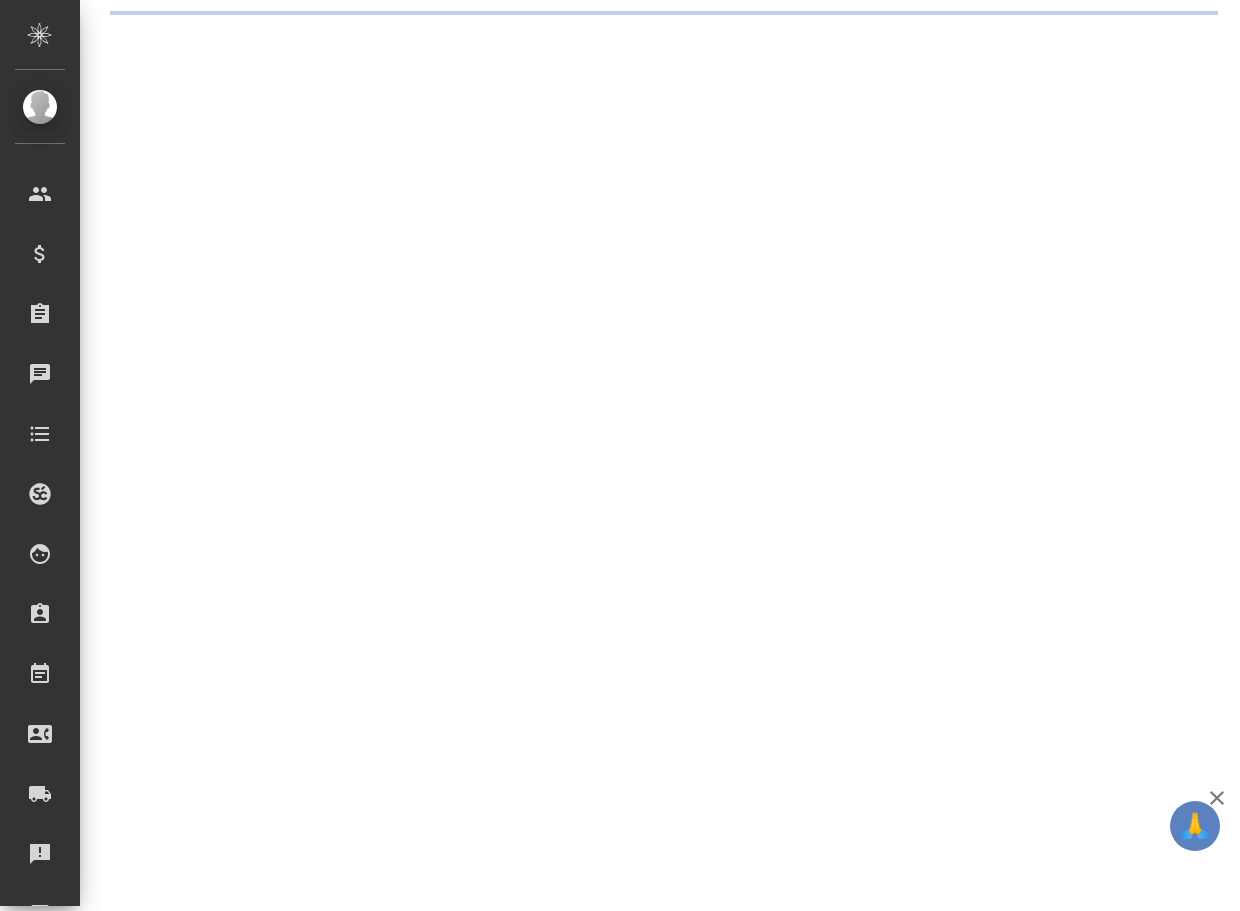 scroll, scrollTop: 0, scrollLeft: 0, axis: both 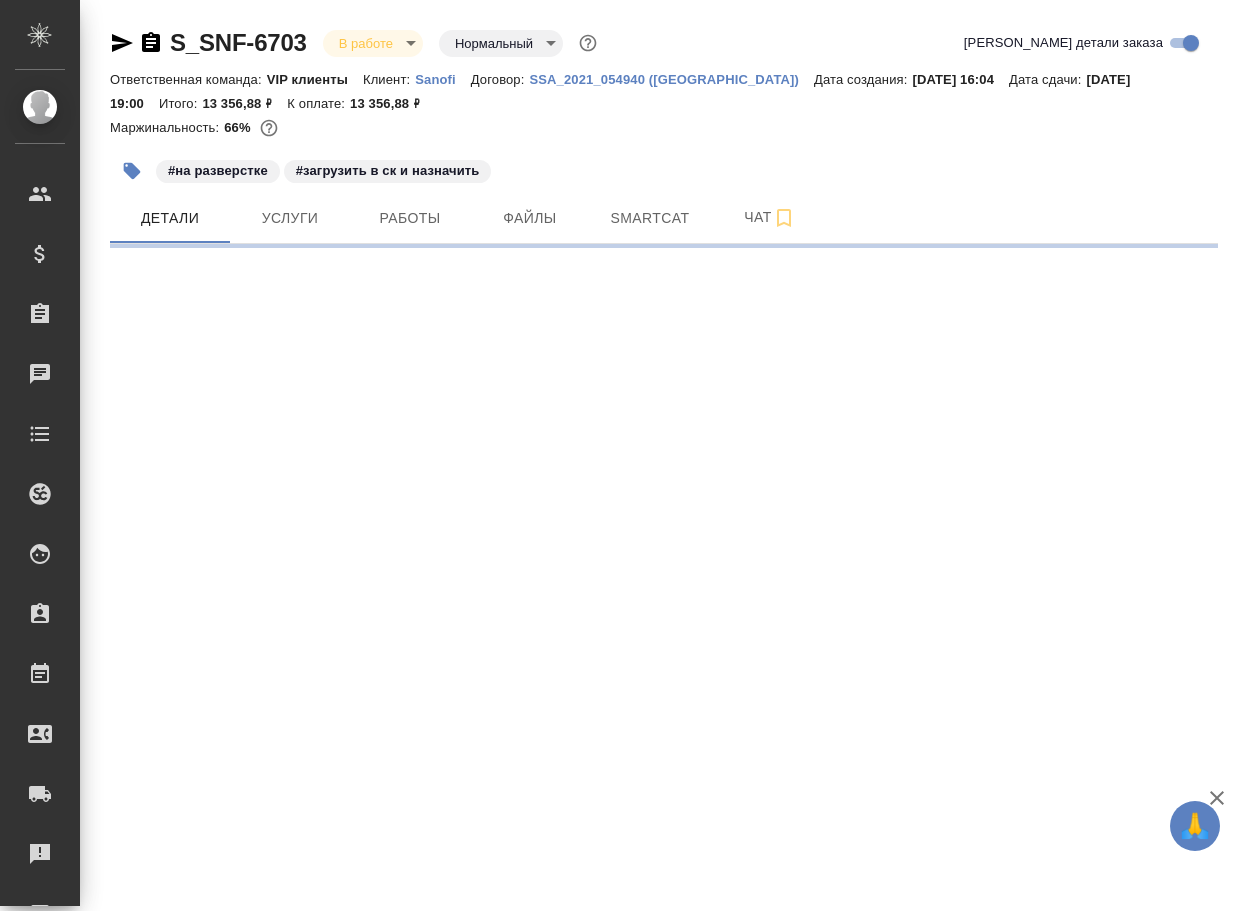 select on "RU" 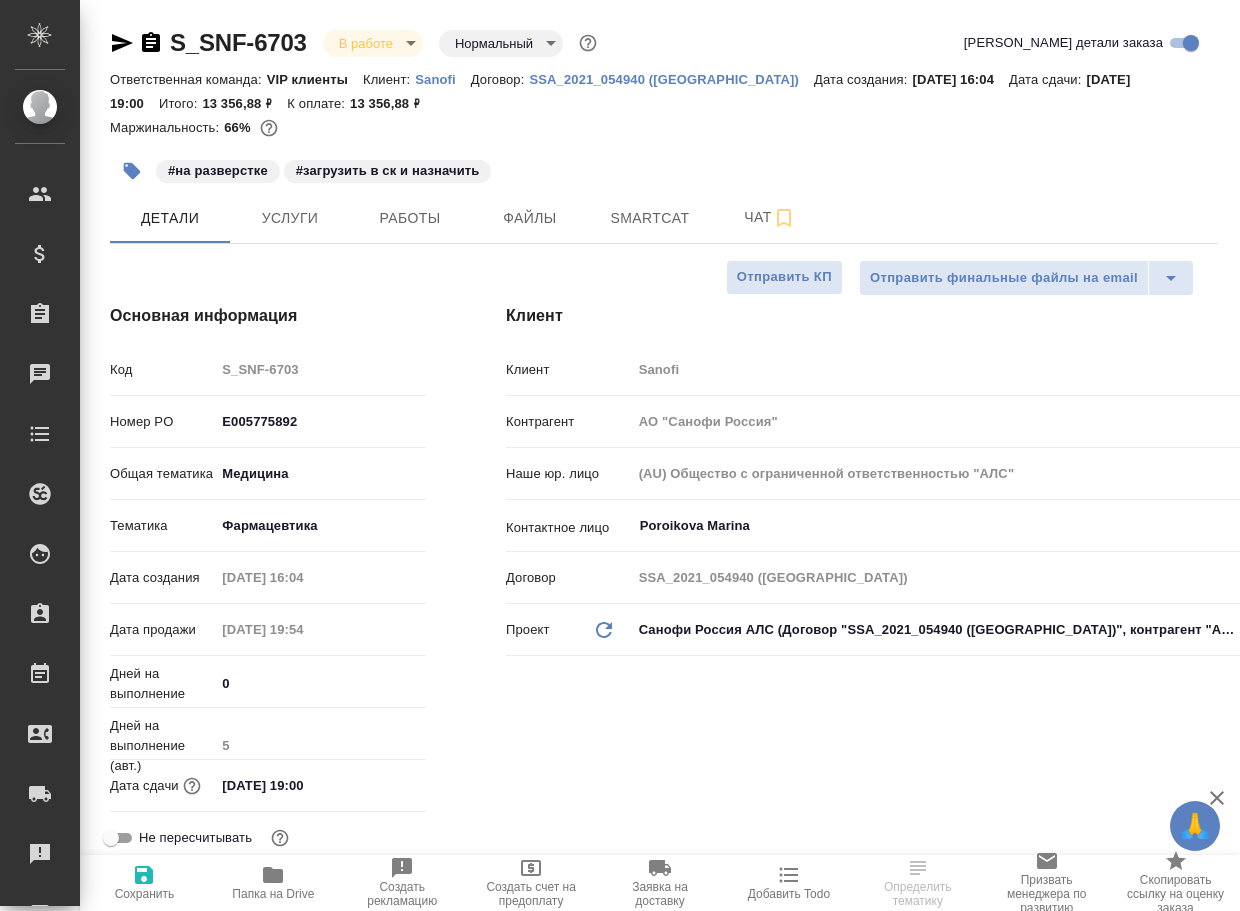 type on "x" 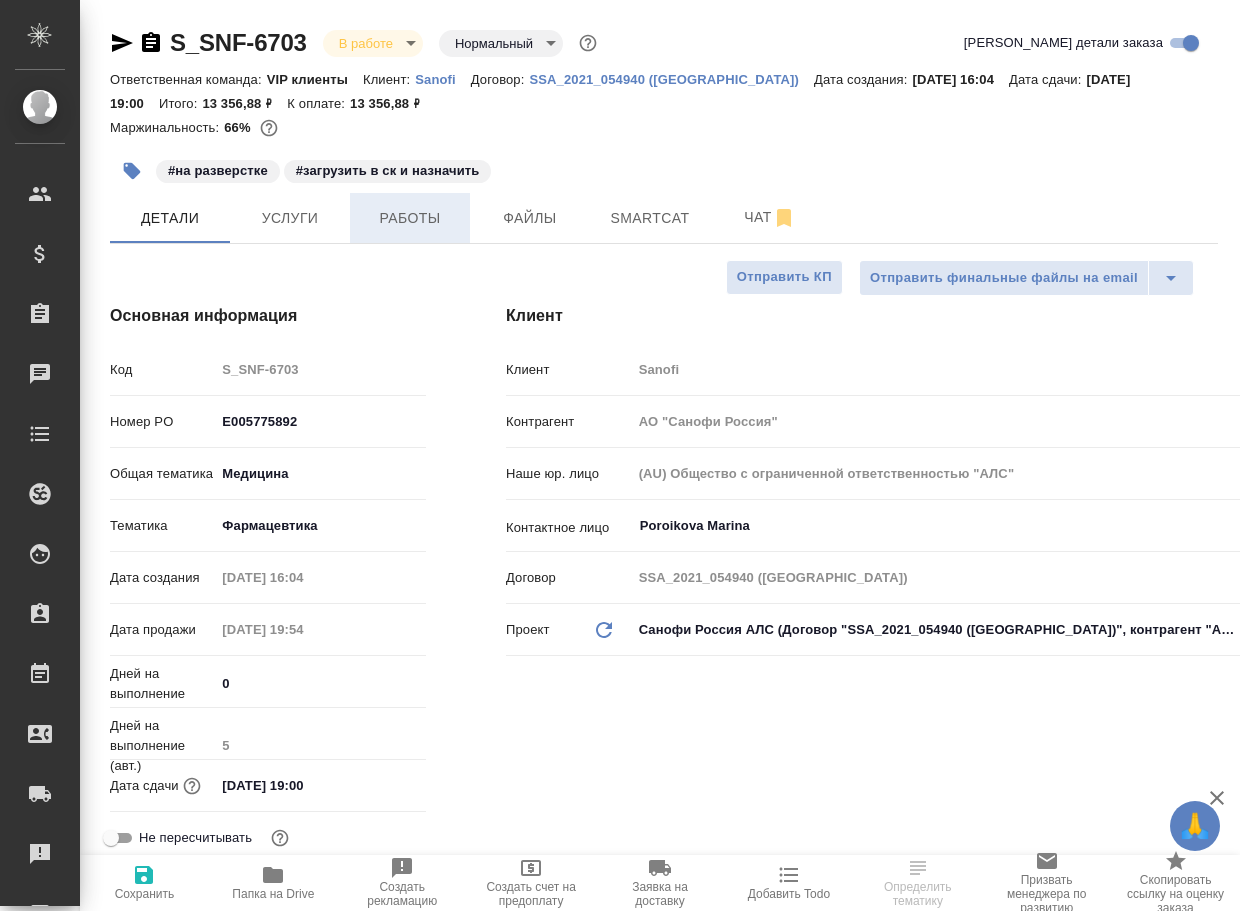 click on "Работы" at bounding box center (410, 218) 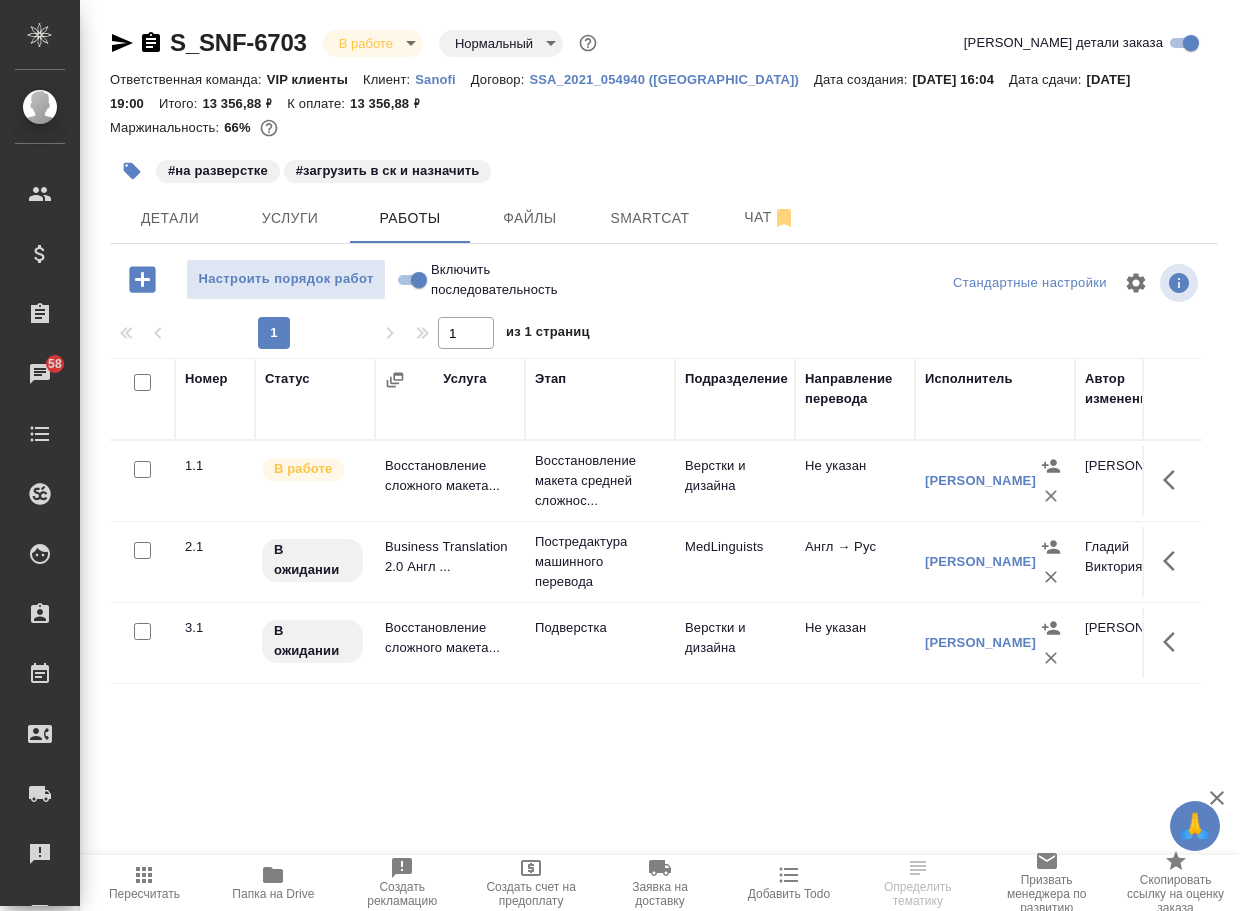 drag, startPoint x: 407, startPoint y: 290, endPoint x: 320, endPoint y: 3, distance: 299.89664 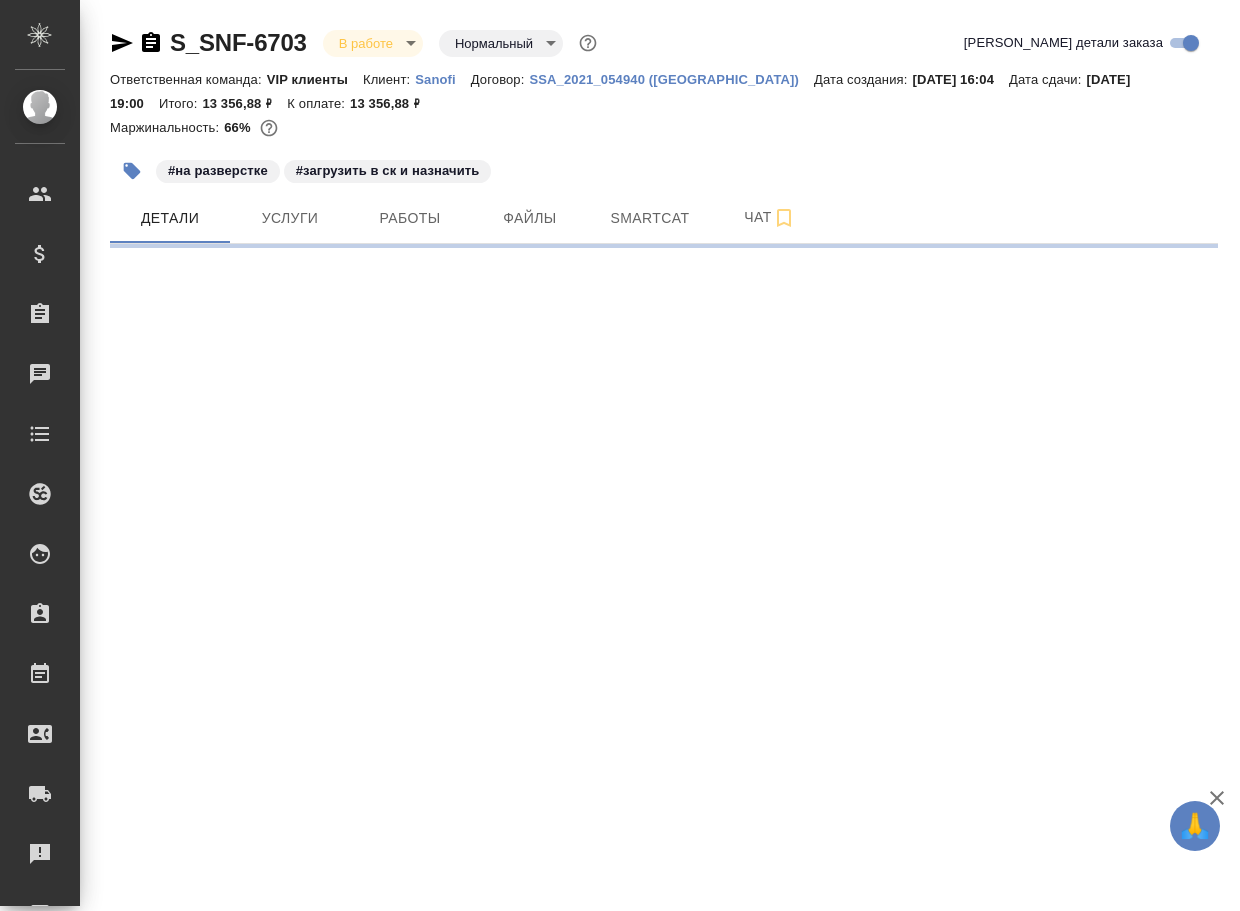 scroll, scrollTop: 0, scrollLeft: 0, axis: both 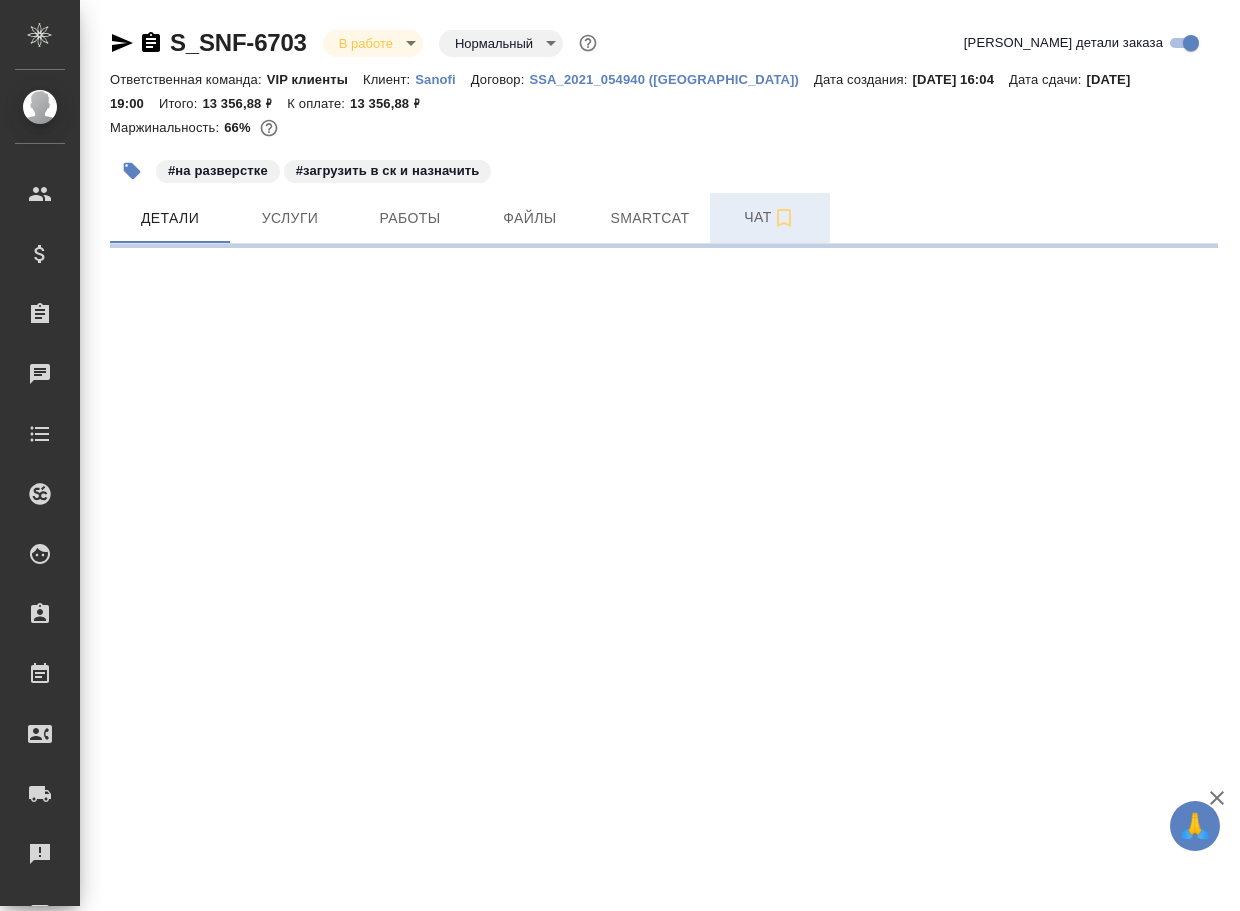 drag, startPoint x: 749, startPoint y: 201, endPoint x: 731, endPoint y: 214, distance: 22.203604 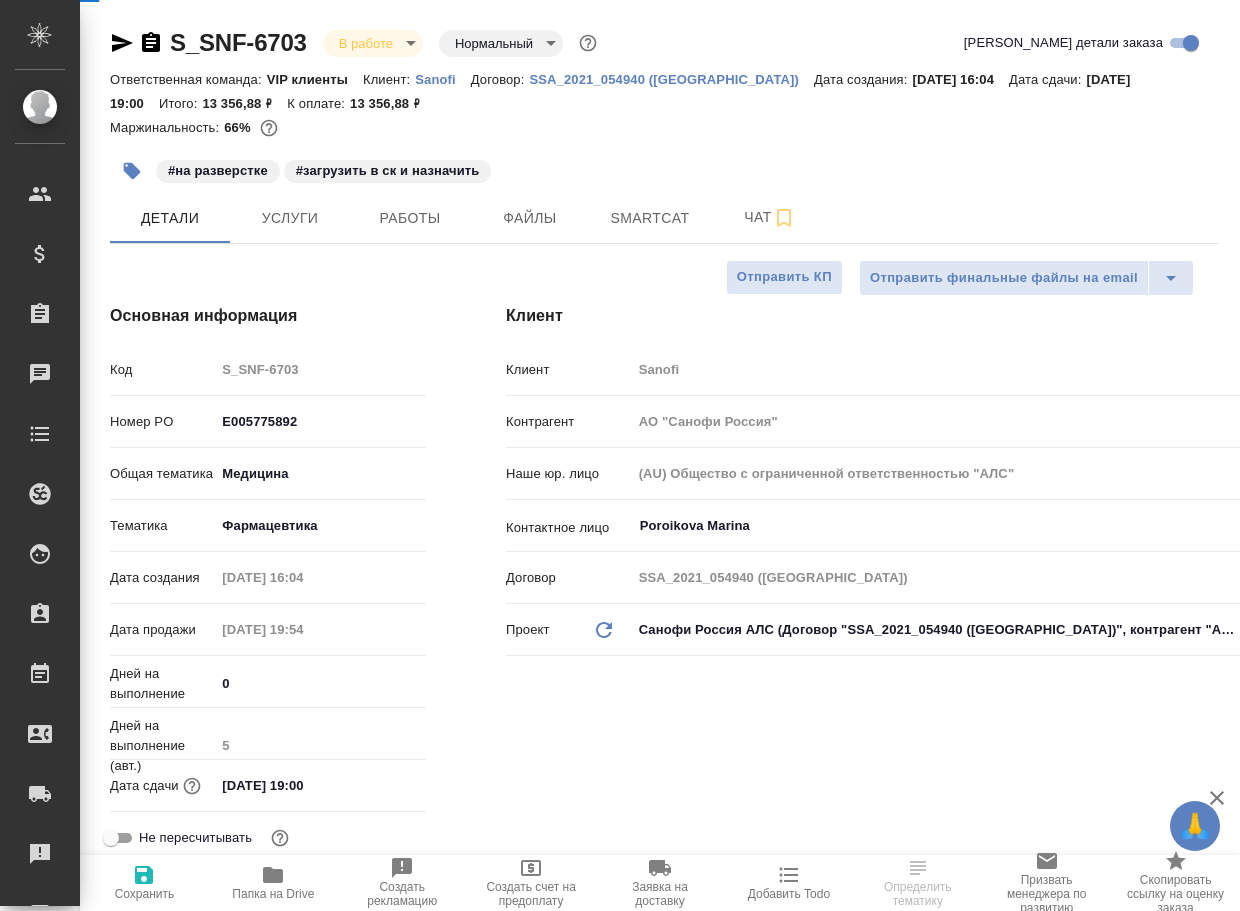 type on "x" 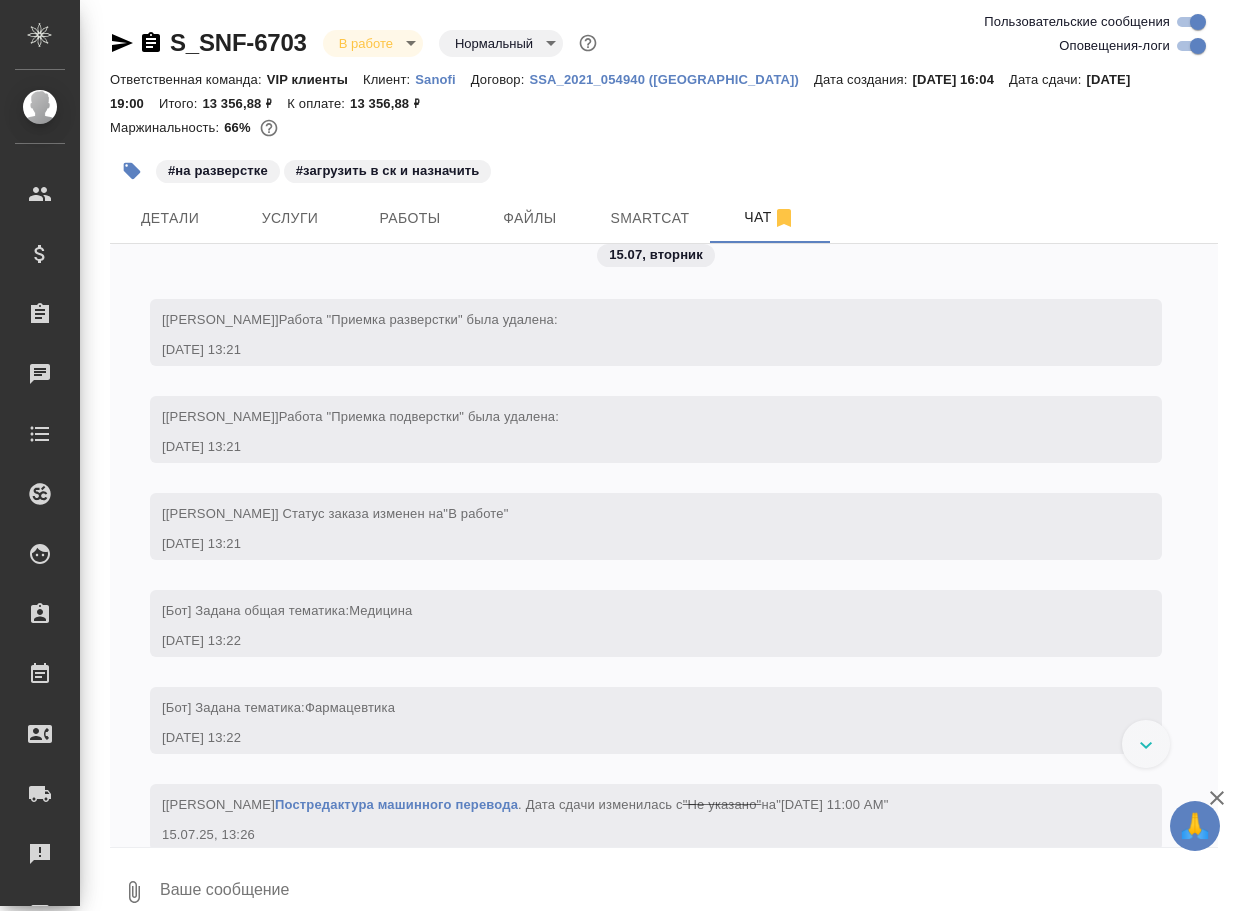 click at bounding box center [688, 892] 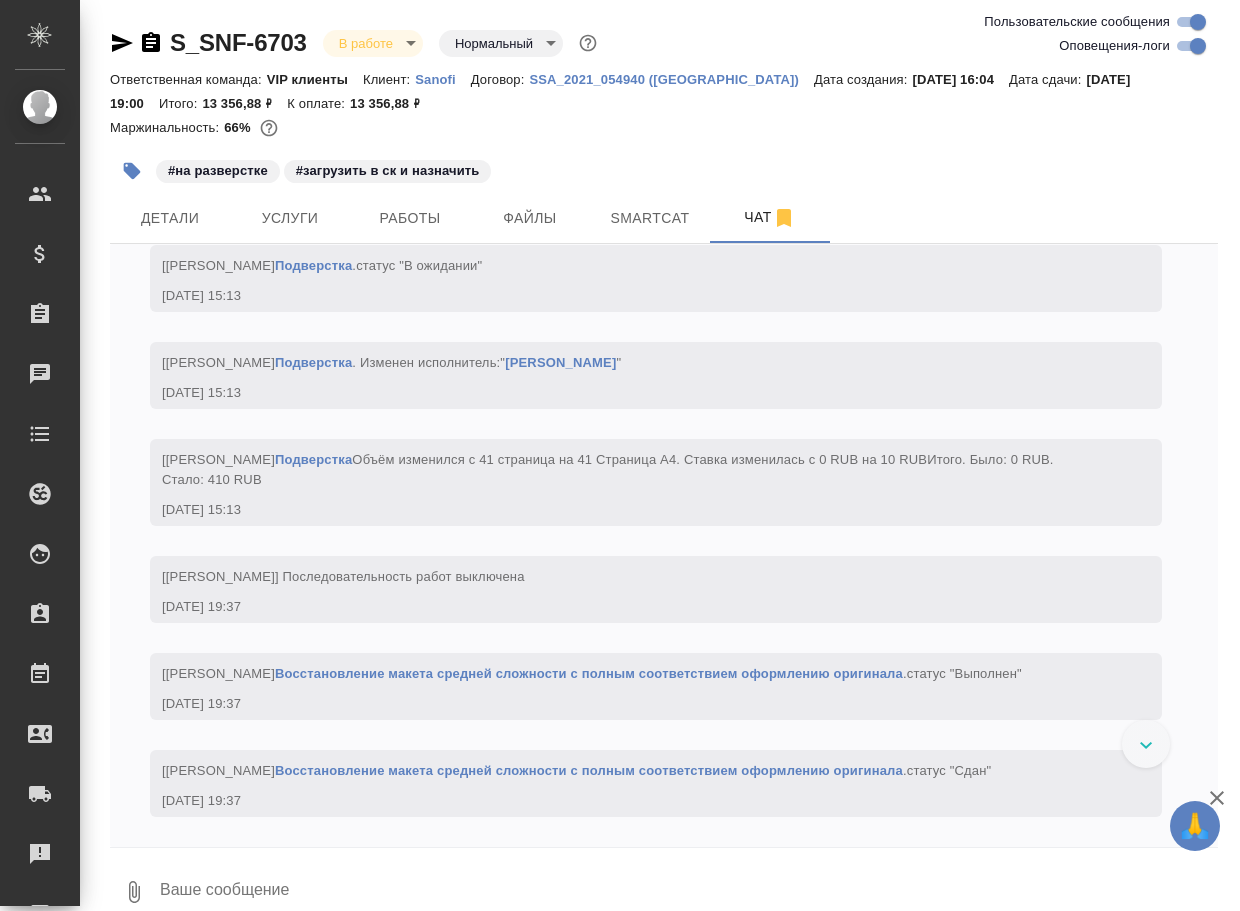 paste on "[URL][DOMAIN_NAME]" 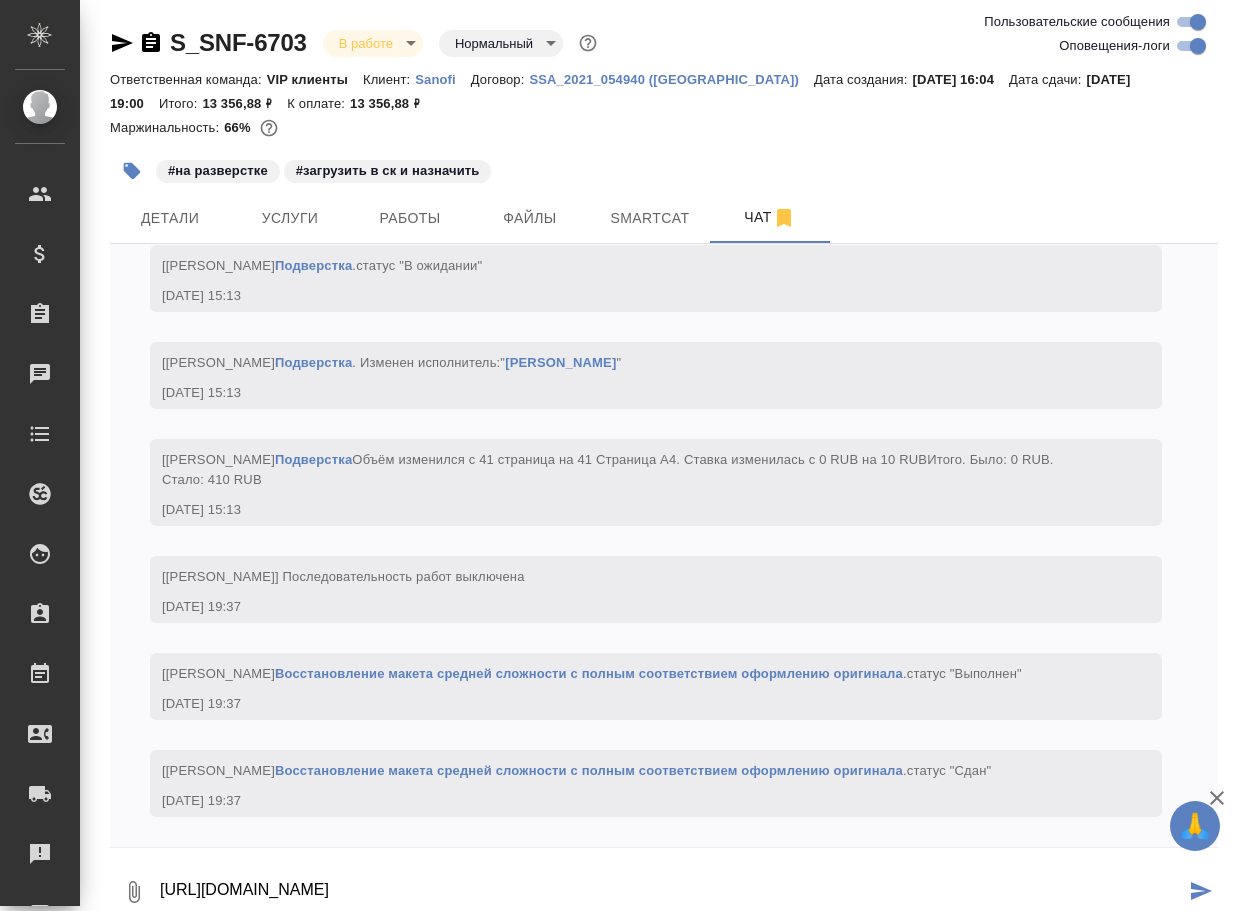 scroll, scrollTop: 6266, scrollLeft: 0, axis: vertical 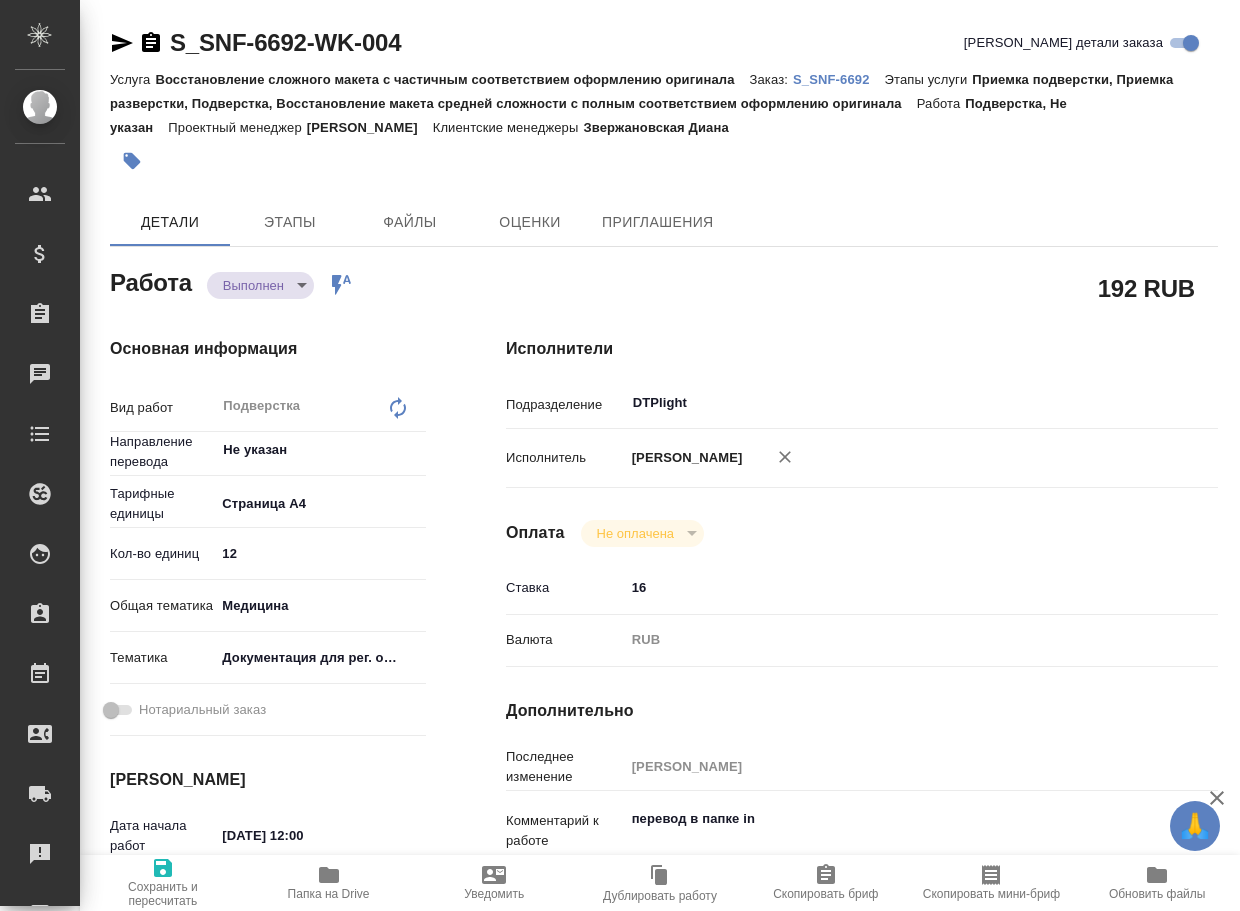 type on "x" 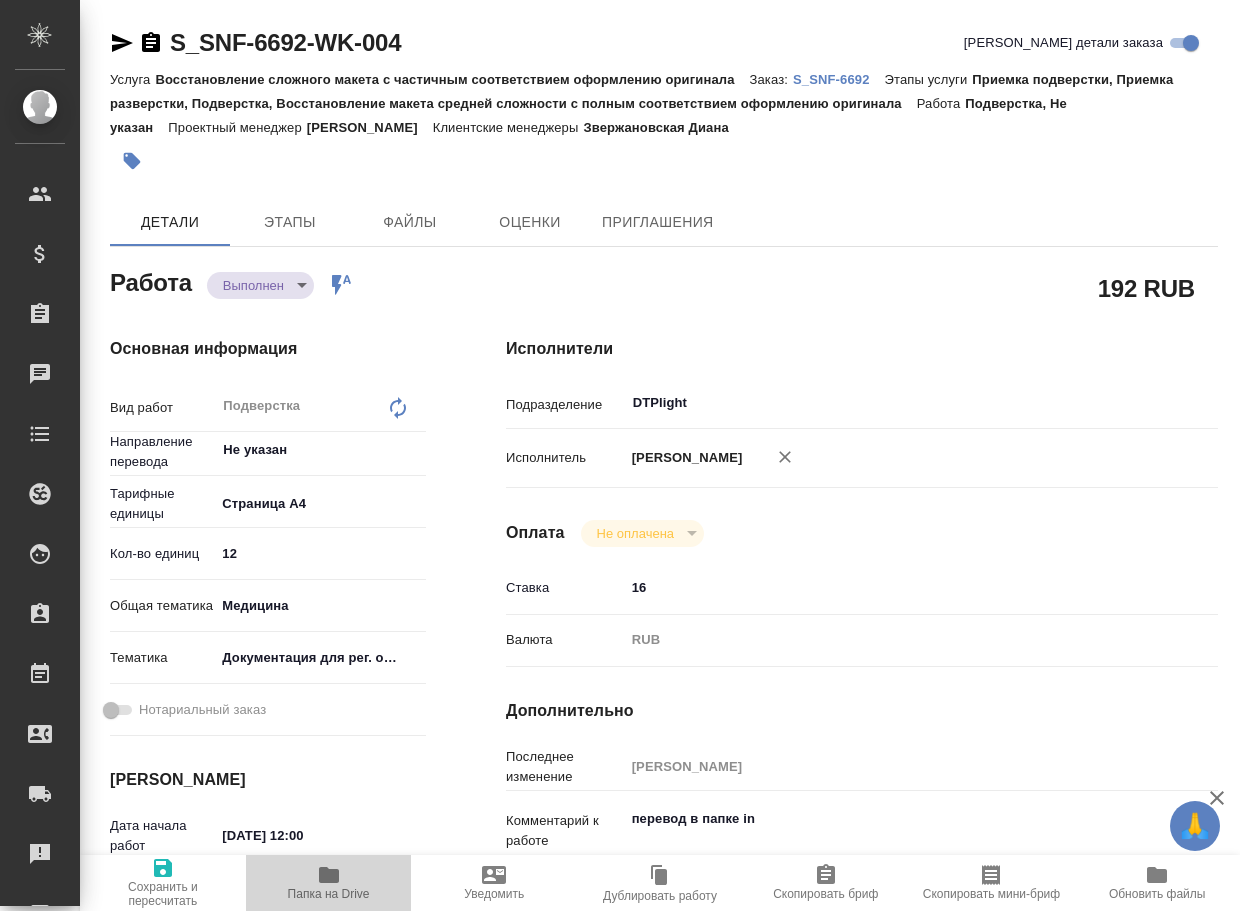 click 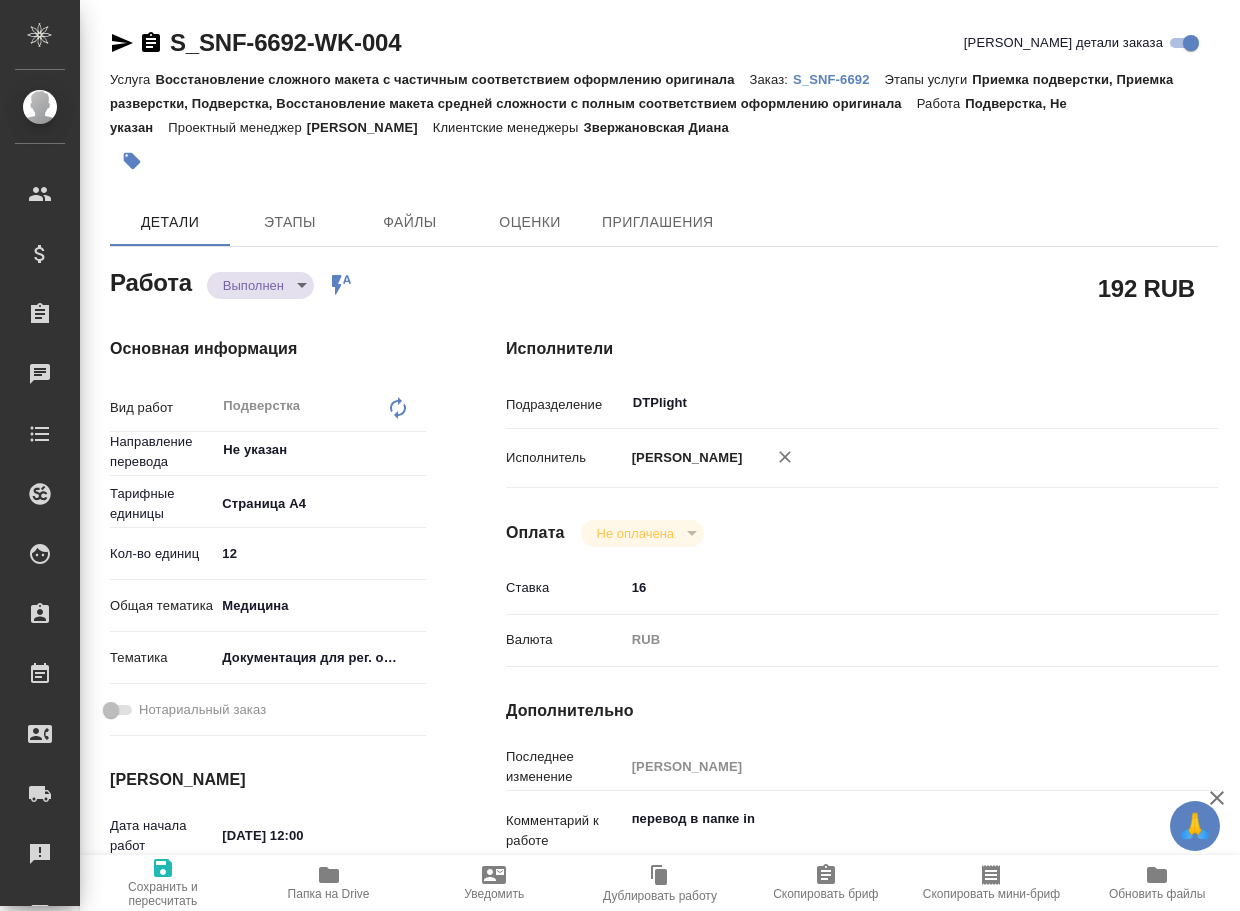 type on "x" 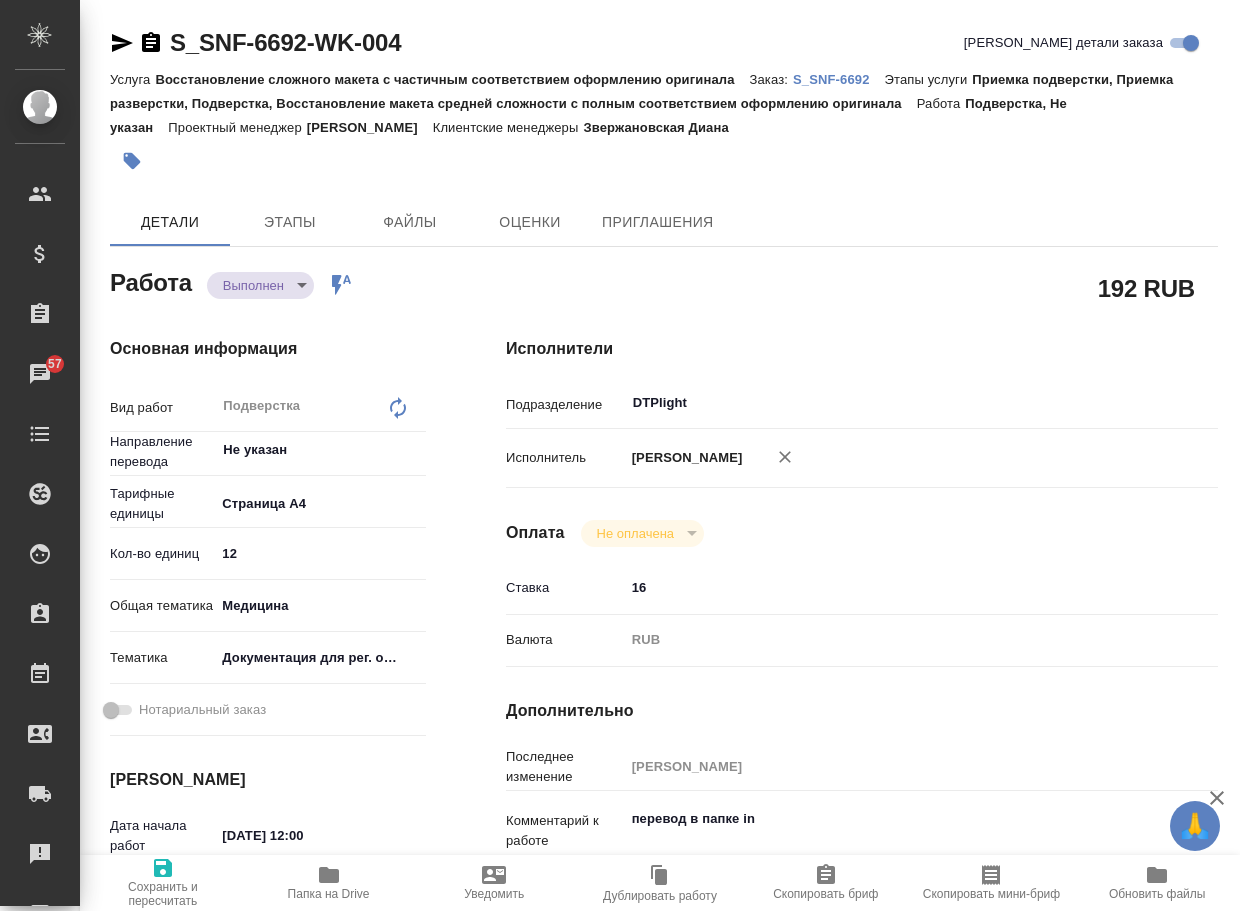 click on "🙏 .cls-1
fill:#fff;
AWATERA Arsenyeva Vera Клиенты Спецификации Заказы 57 Чаты Todo Проекты SC Исполнители Кандидаты Работы Входящие заявки Заявки на доставку Рекламации Проекты процессинга Конференции Выйти S_SNF-6692-WK-004 Кратко детали заказа Услуга Восстановление сложного макета с частичным соответствием оформлению оригинала Заказ: S_SNF-6692 Этапы услуги Приемка подверстки, Приемка разверстки, Подверстка, Восстановление макета средней сложности с полным соответствием оформлению оригинала Работа Подверстка, Не указан Проектный менеджер Грабко Мария Детали x x" at bounding box center (620, 455) 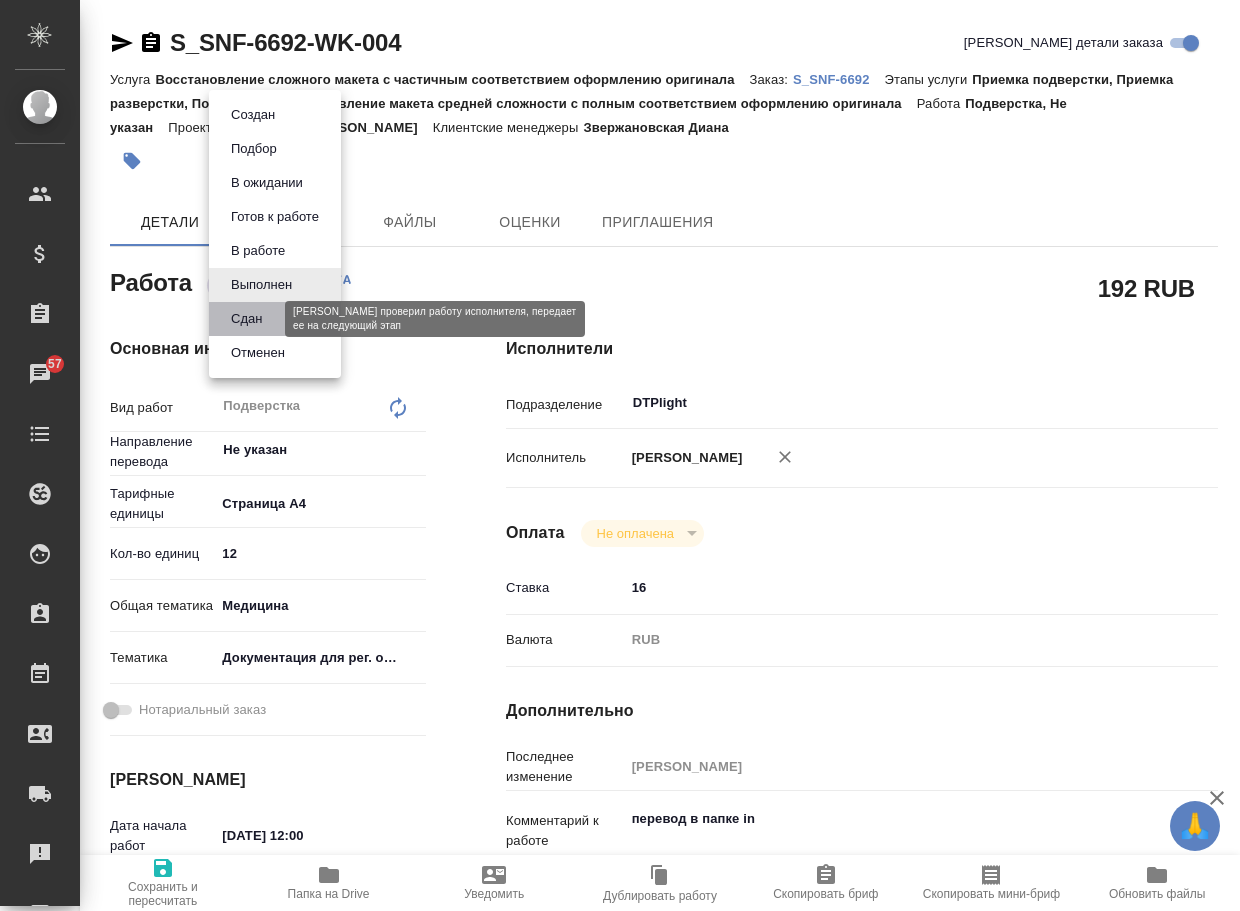 click on "Сдан" at bounding box center (246, 319) 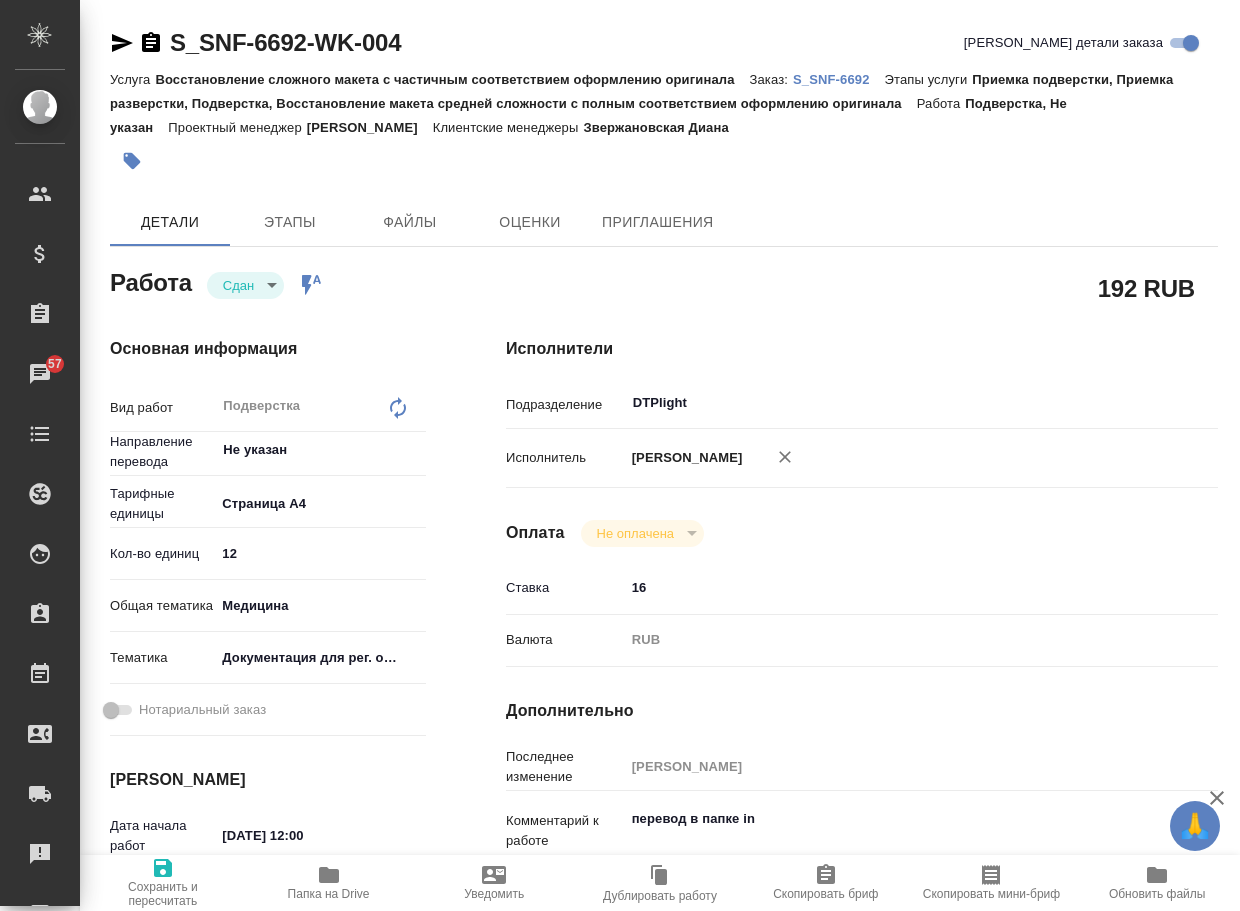 type on "x" 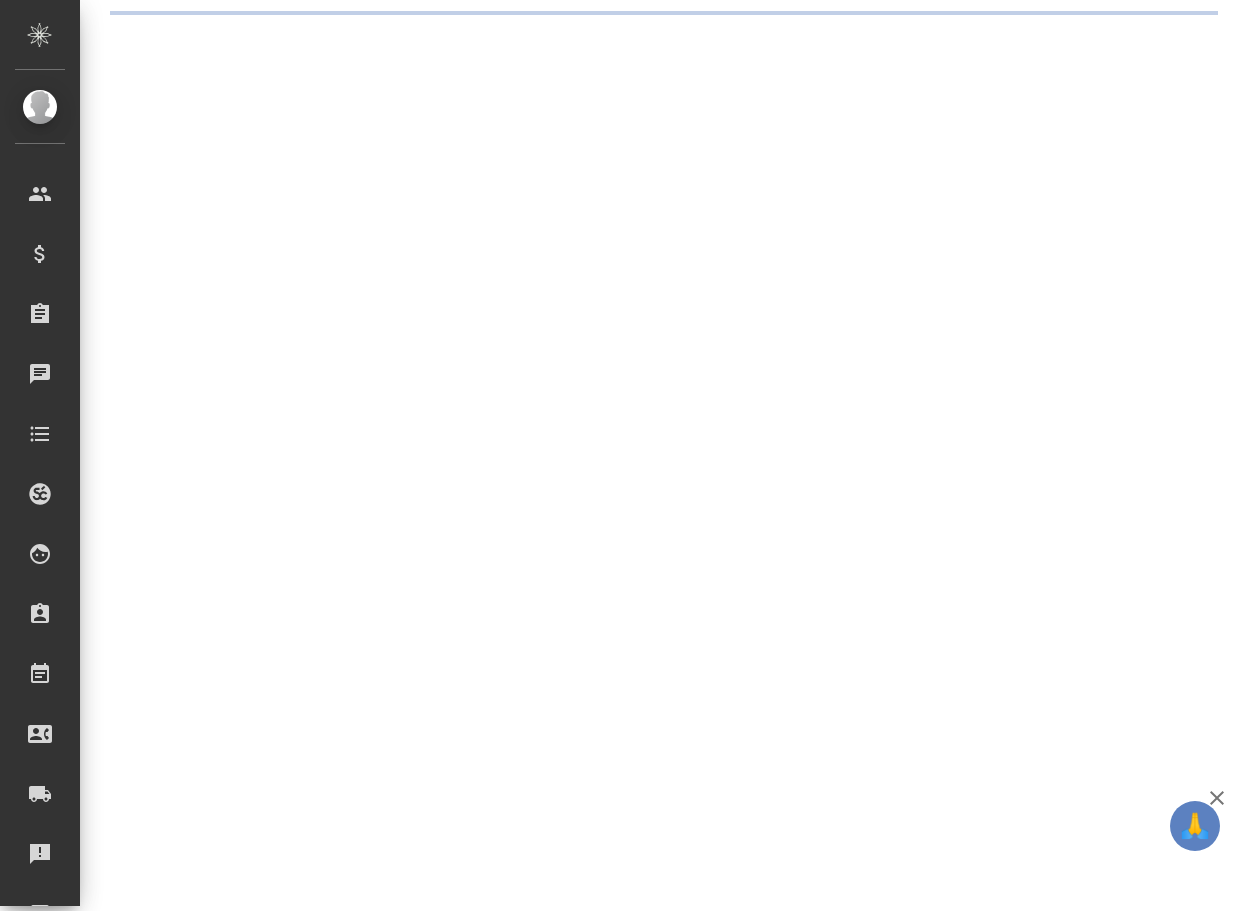 scroll, scrollTop: 0, scrollLeft: 0, axis: both 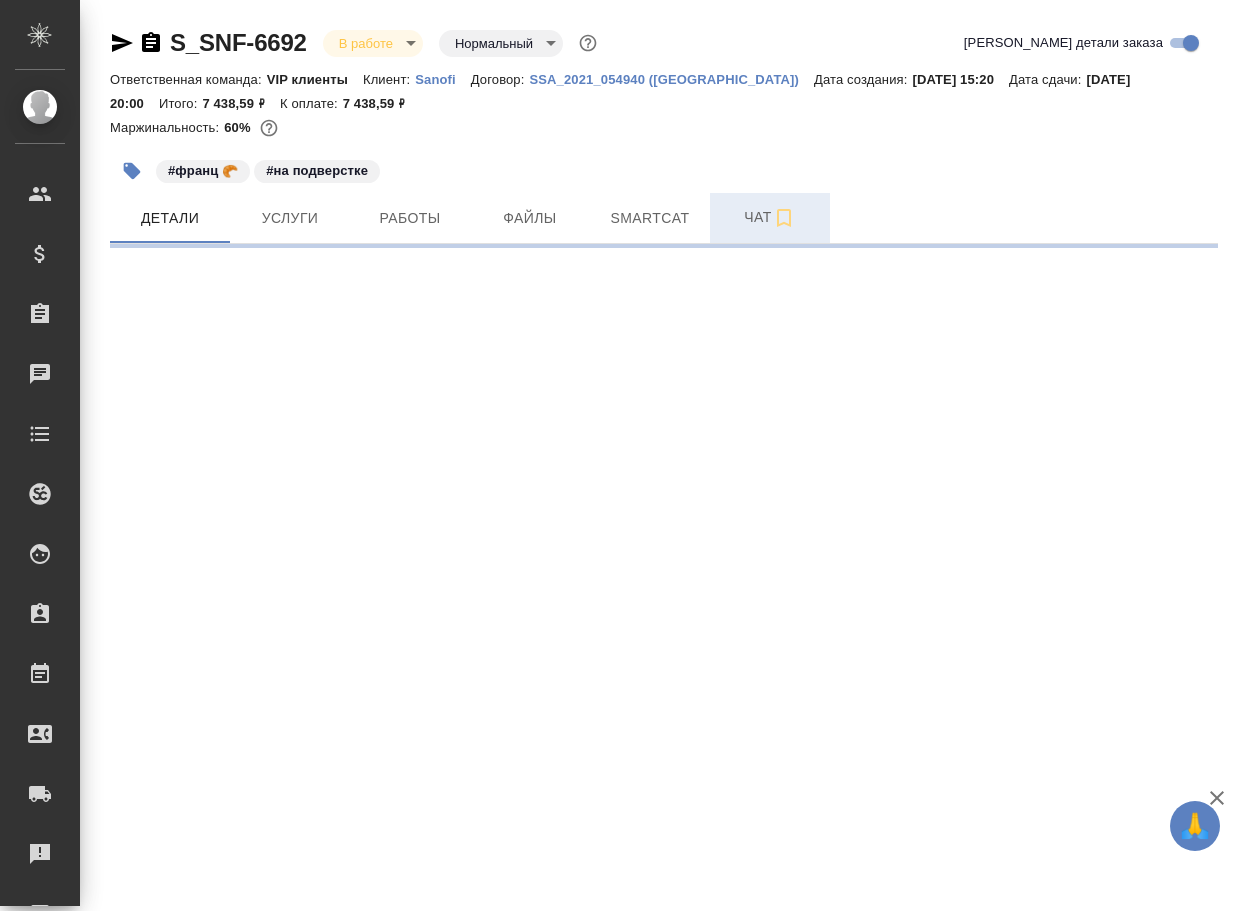 select on "RU" 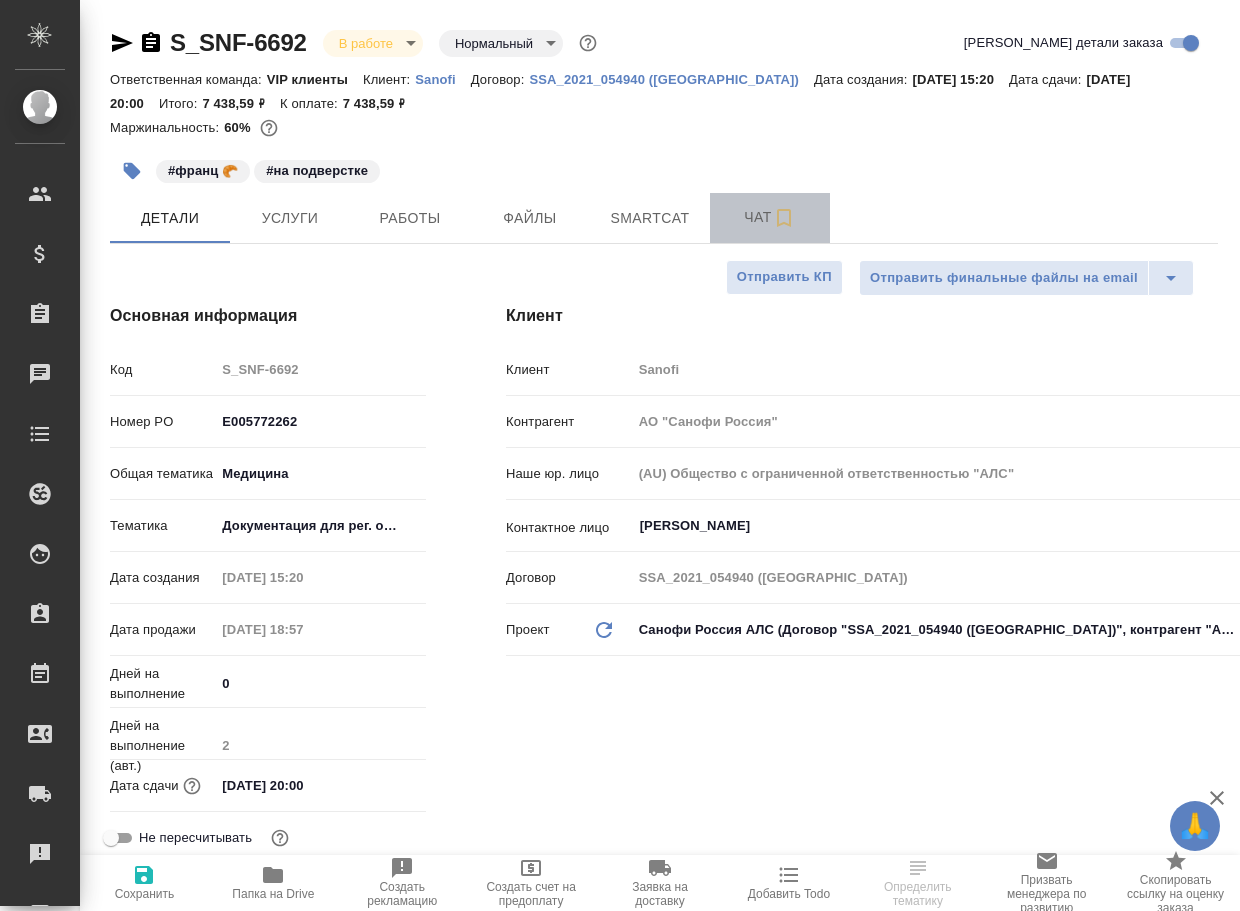 click on "Чат" at bounding box center [770, 217] 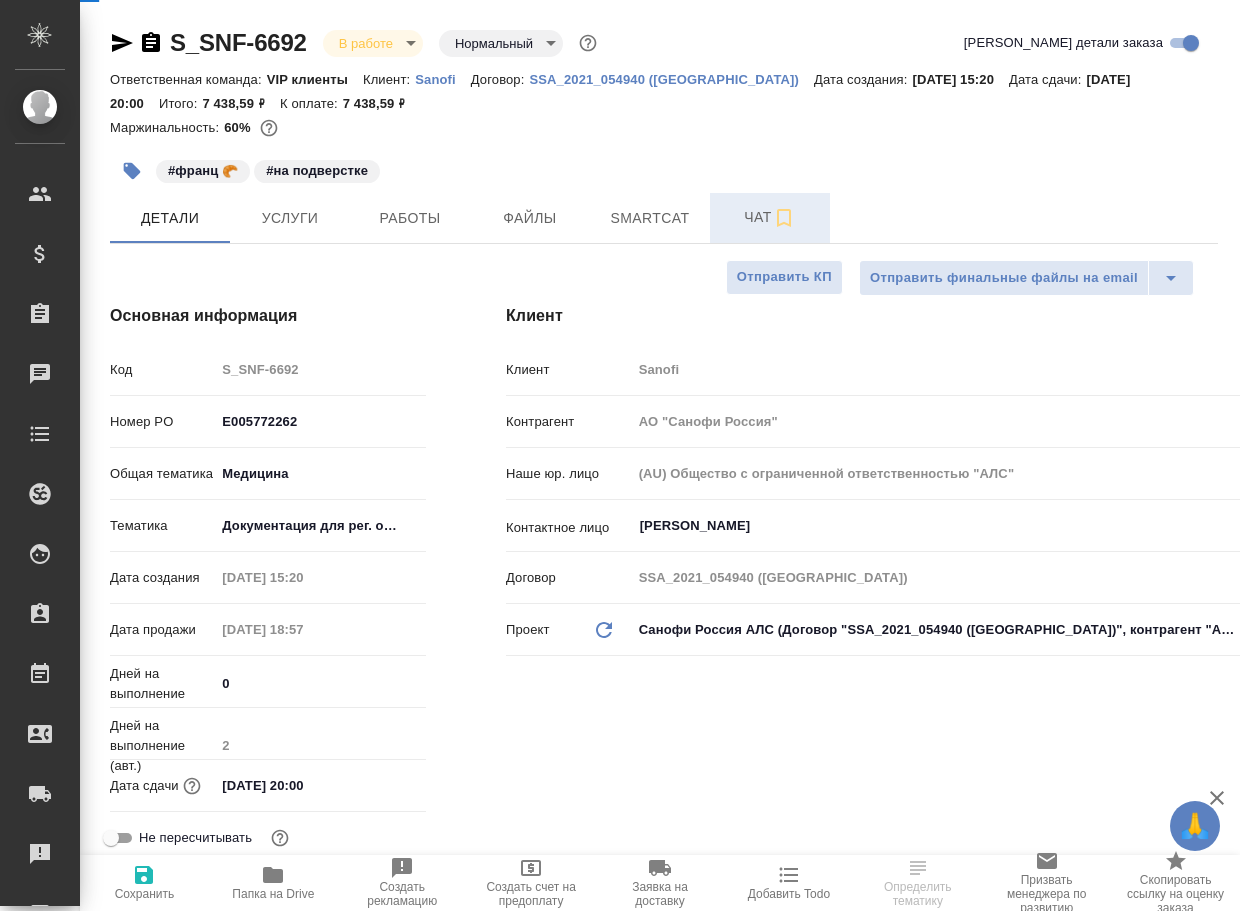 type on "x" 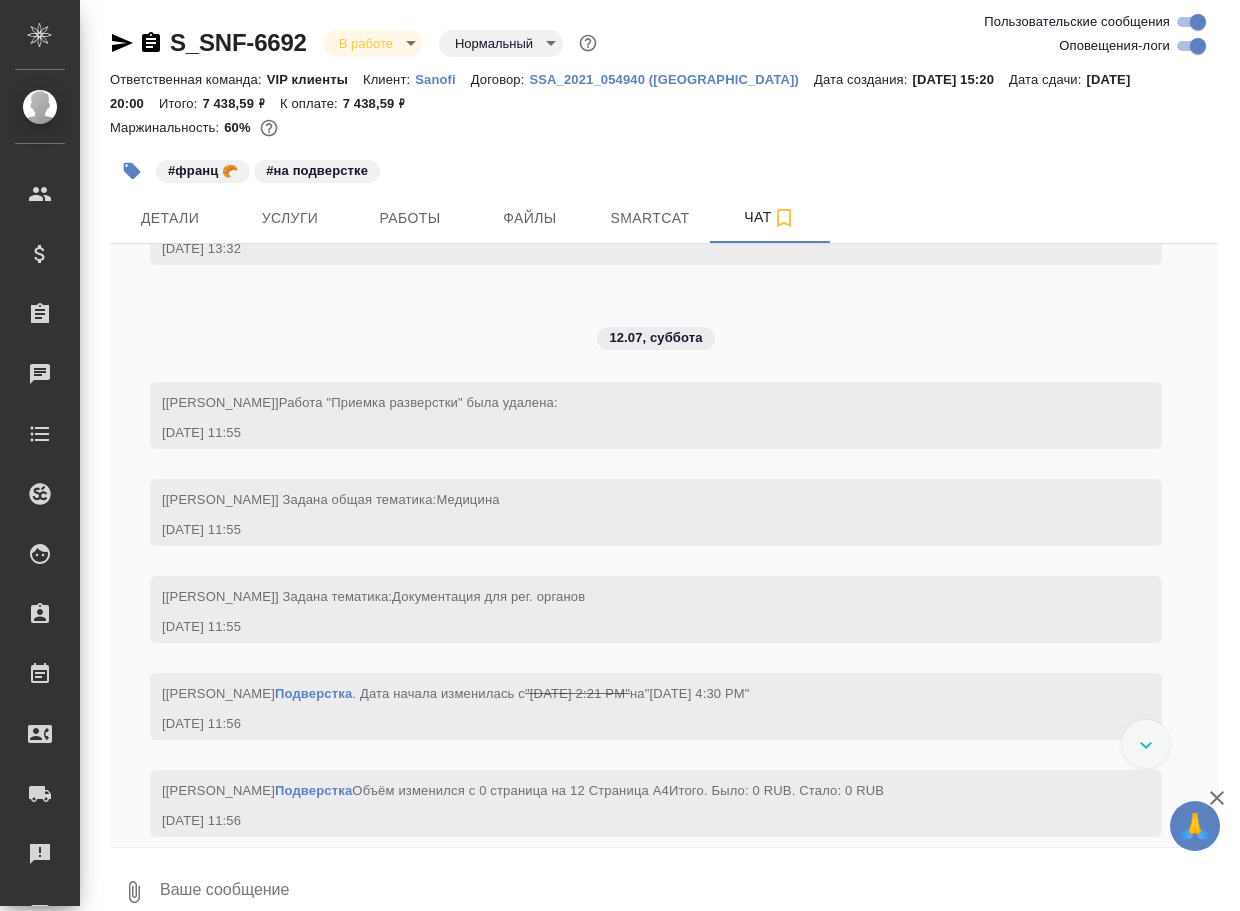 click at bounding box center [688, 892] 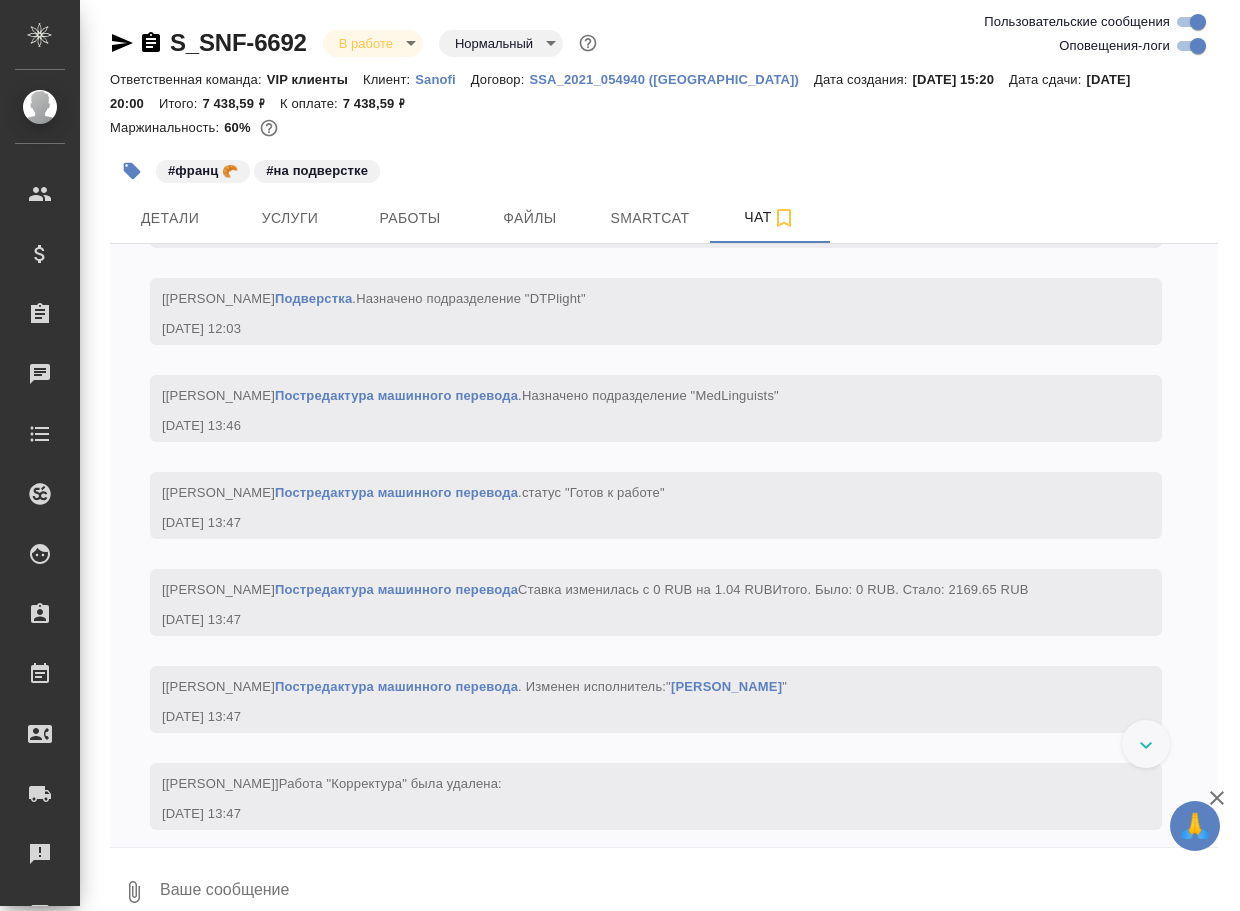 scroll, scrollTop: 7428, scrollLeft: 0, axis: vertical 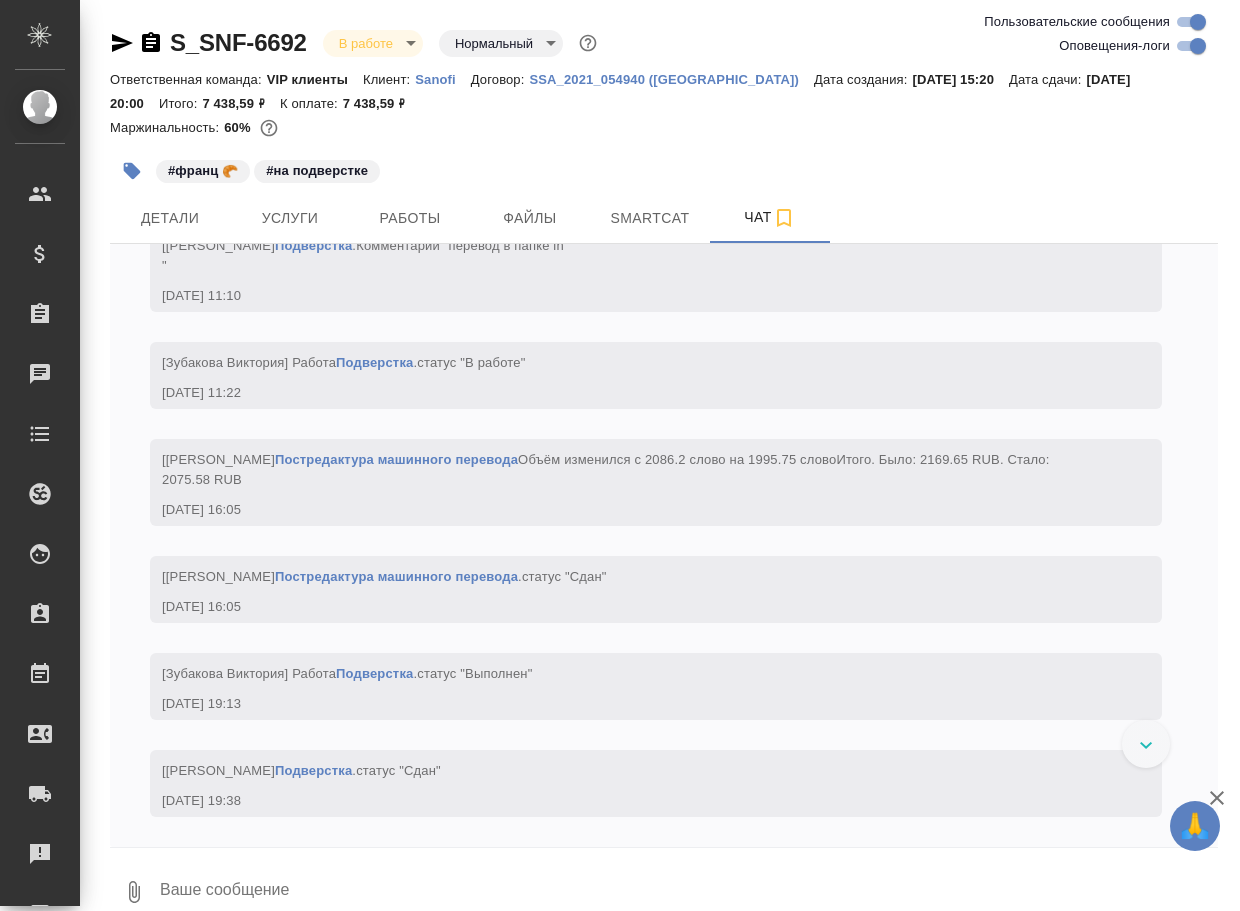 paste on "https://drive.awatera.com/apps/files/files/9809127?dir=/Shares/Sanofi/Orders/S_SNF-6692/Final" 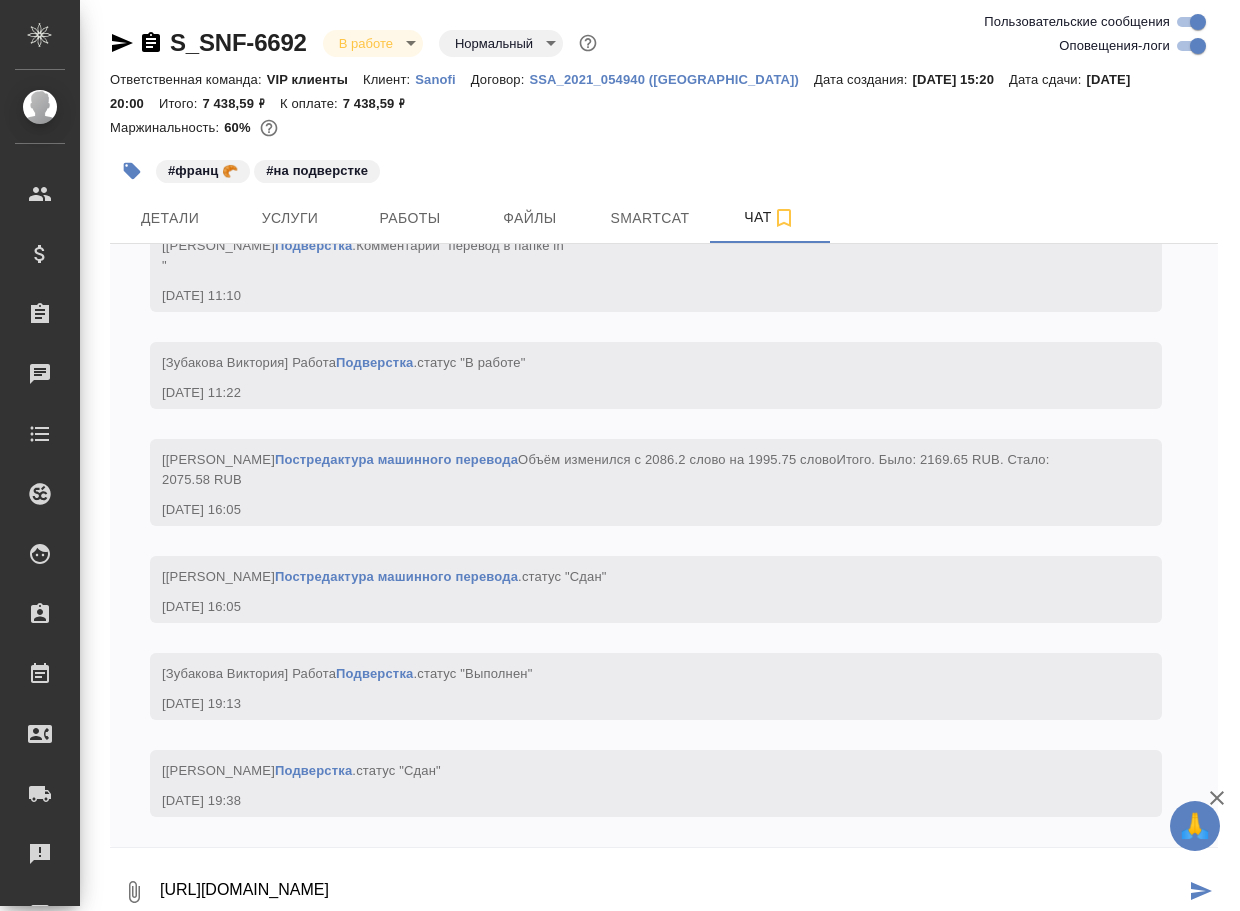 type on "https://drive.awatera.com/apps/files/files/9809127?dir=/Shares/Sanofi/Orders/S_SNF-6692/Final" 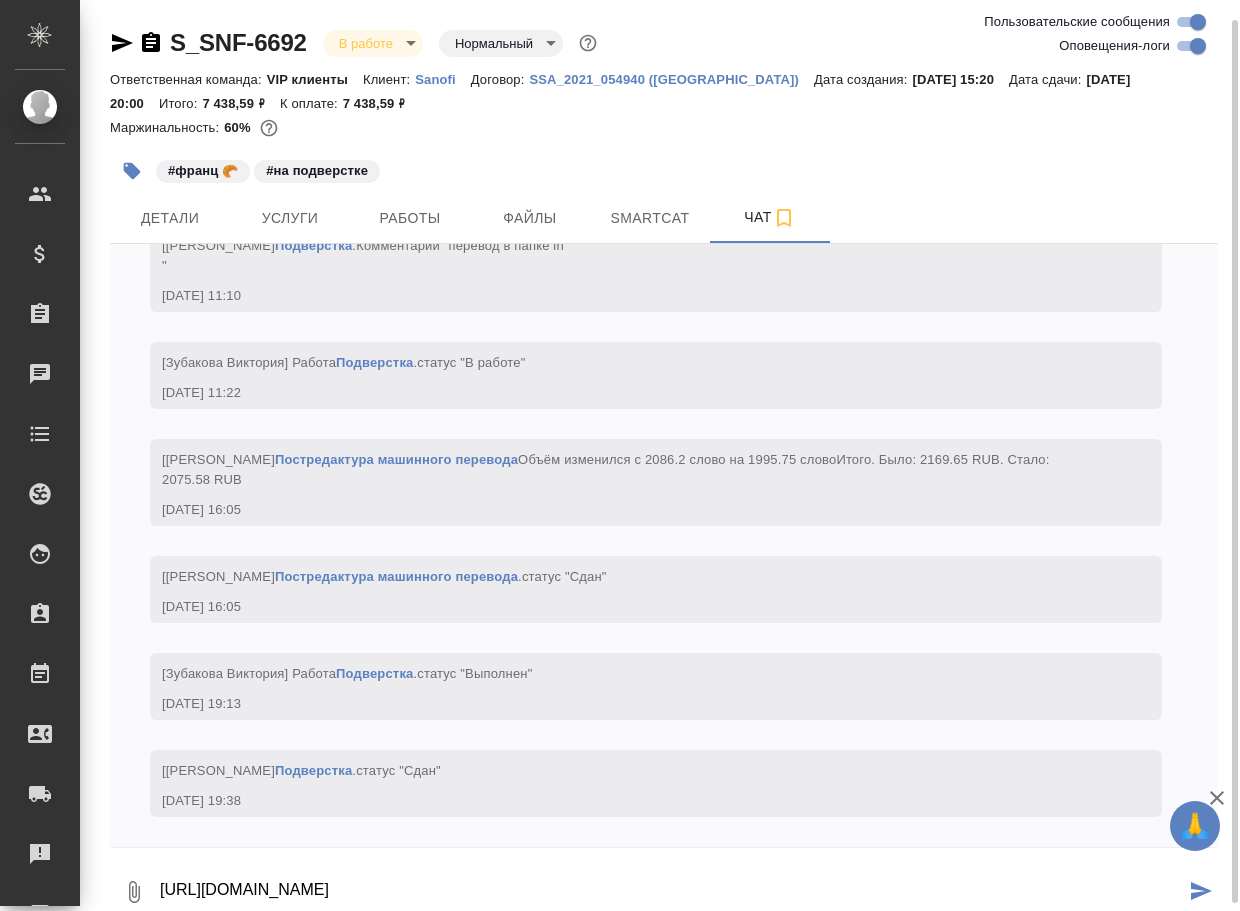 scroll, scrollTop: 10, scrollLeft: 0, axis: vertical 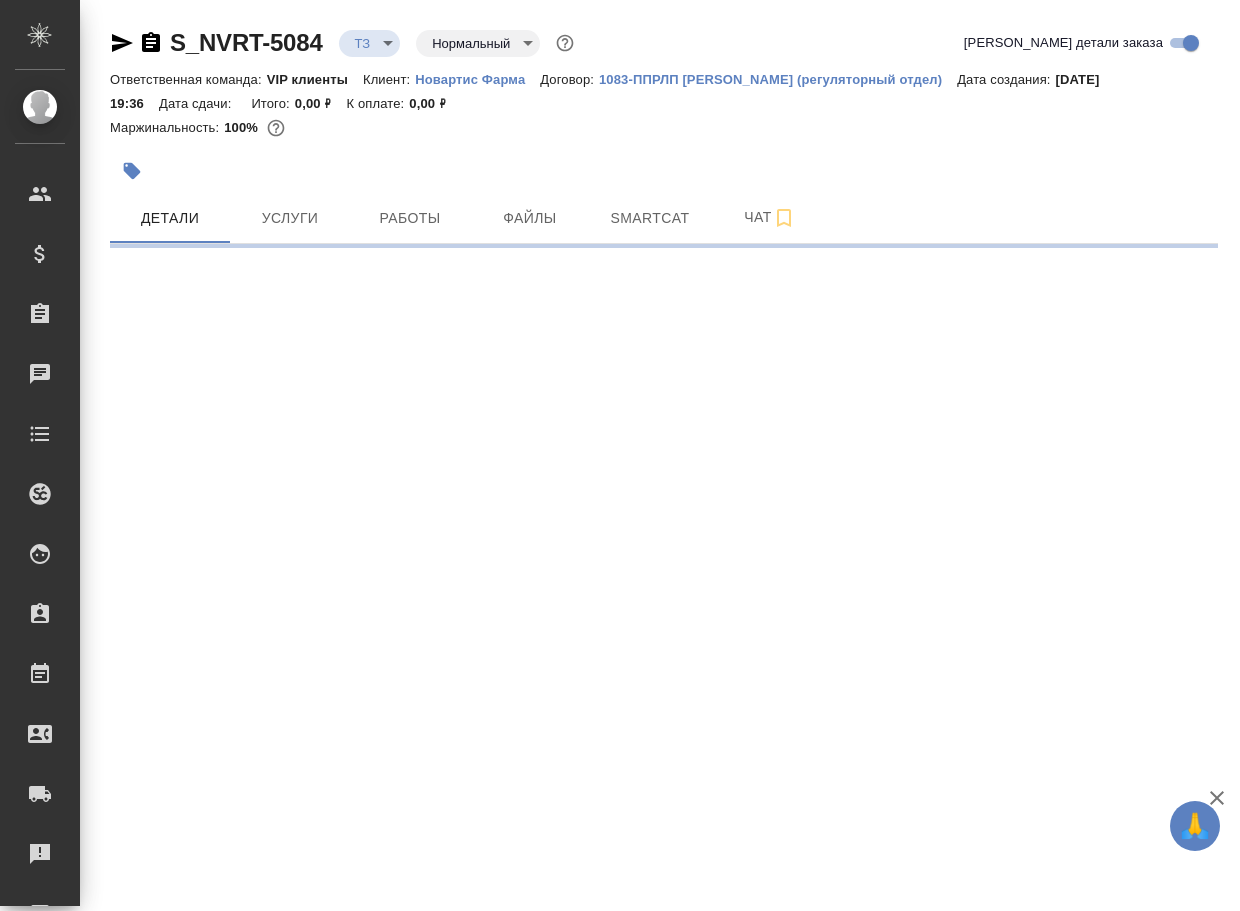 select on "RU" 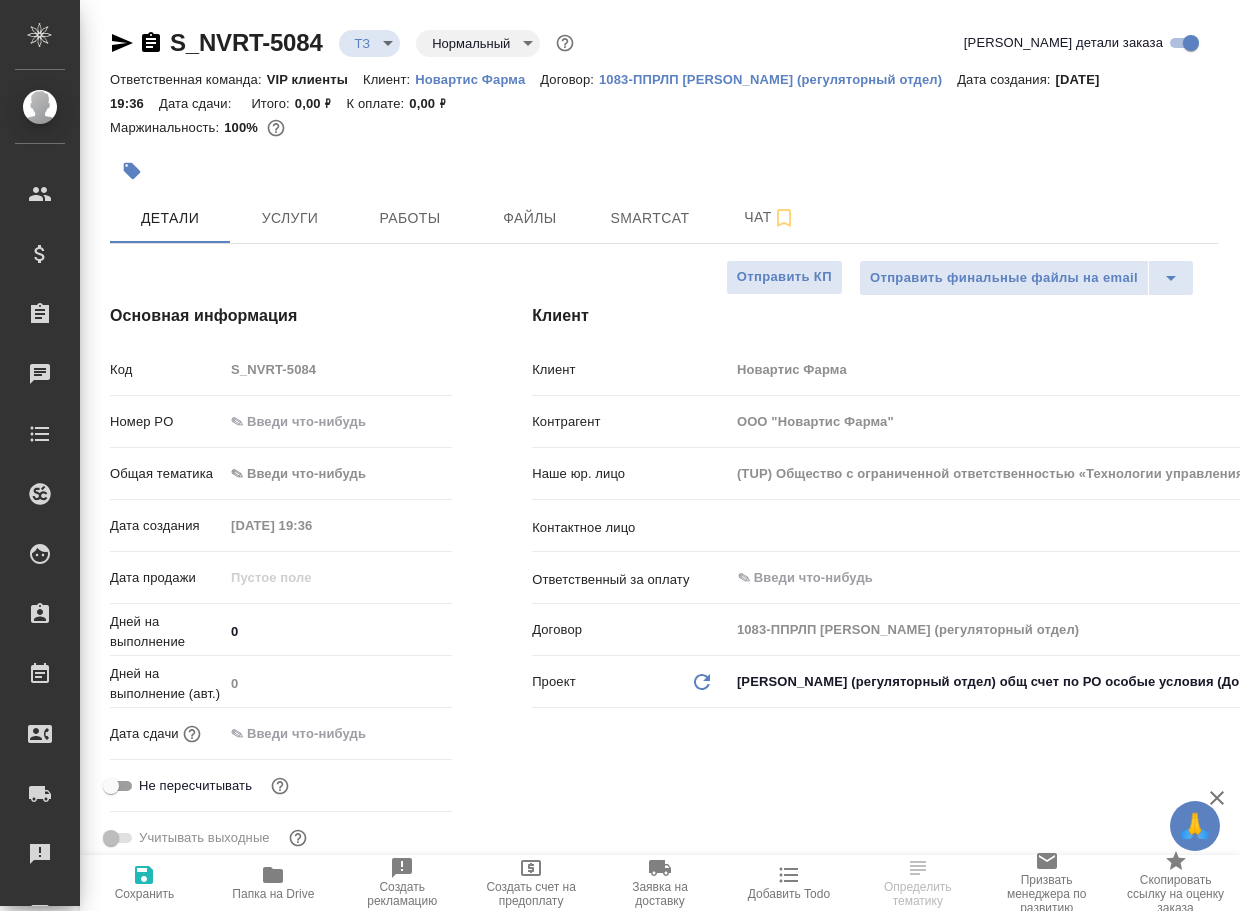 type on "x" 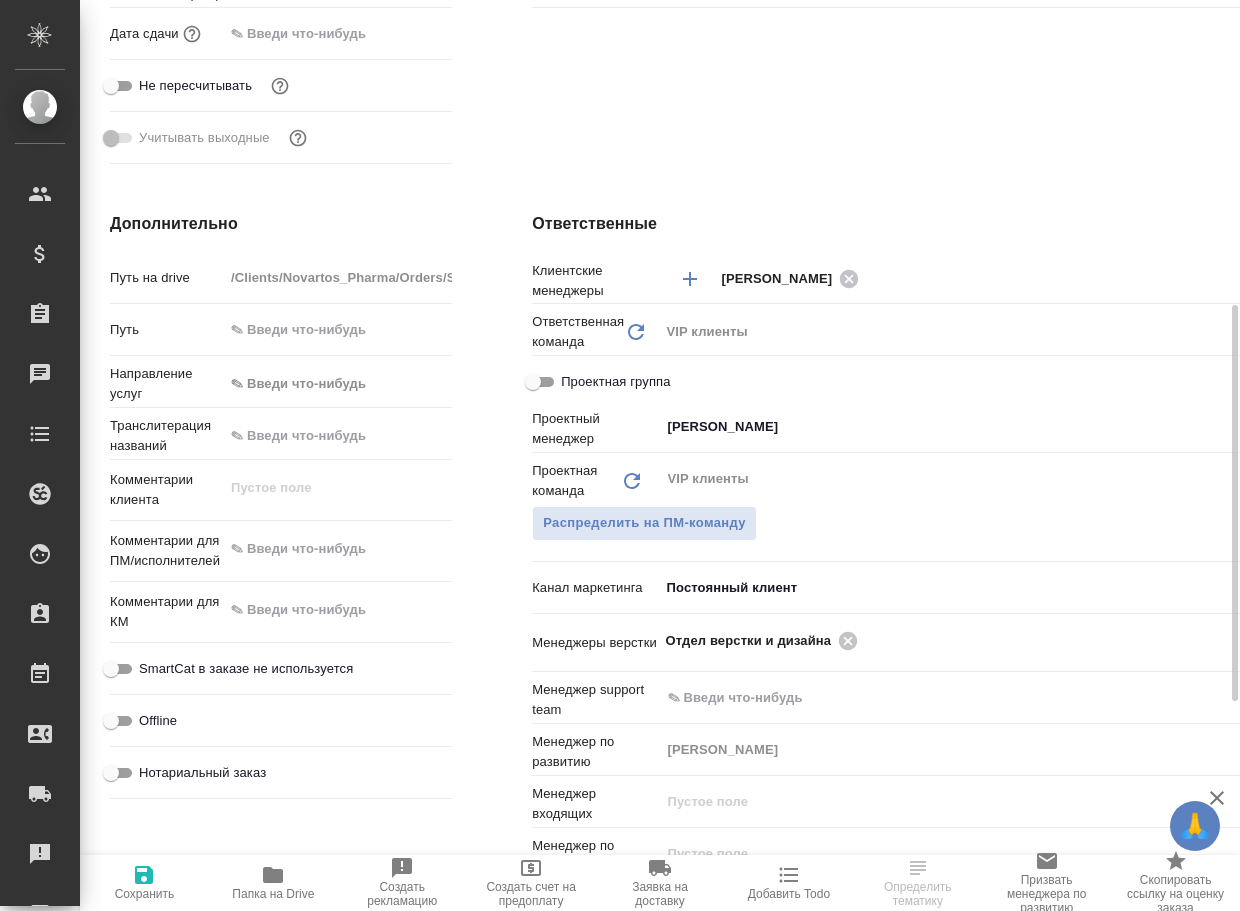 type on "x" 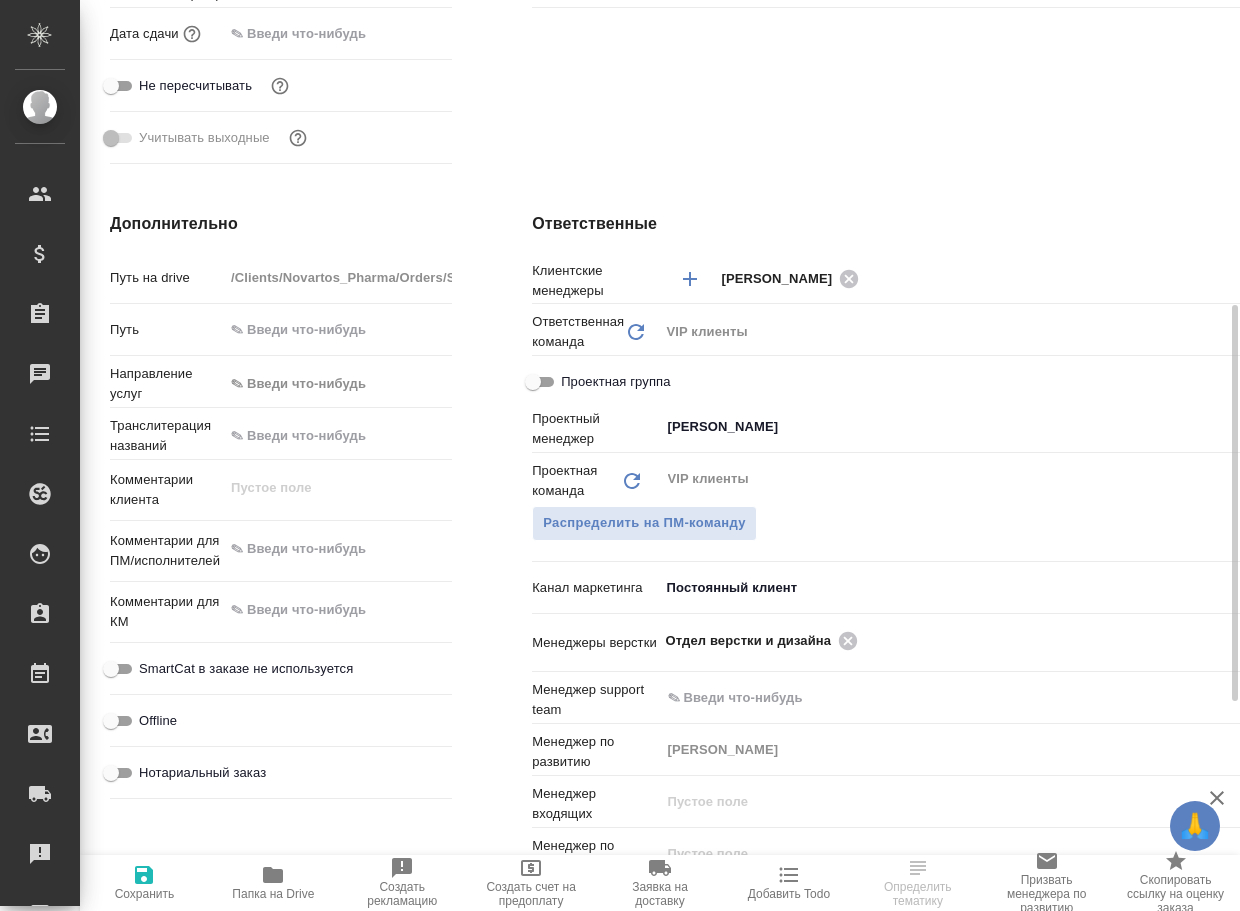 click on "Папка на Drive" at bounding box center [273, 894] 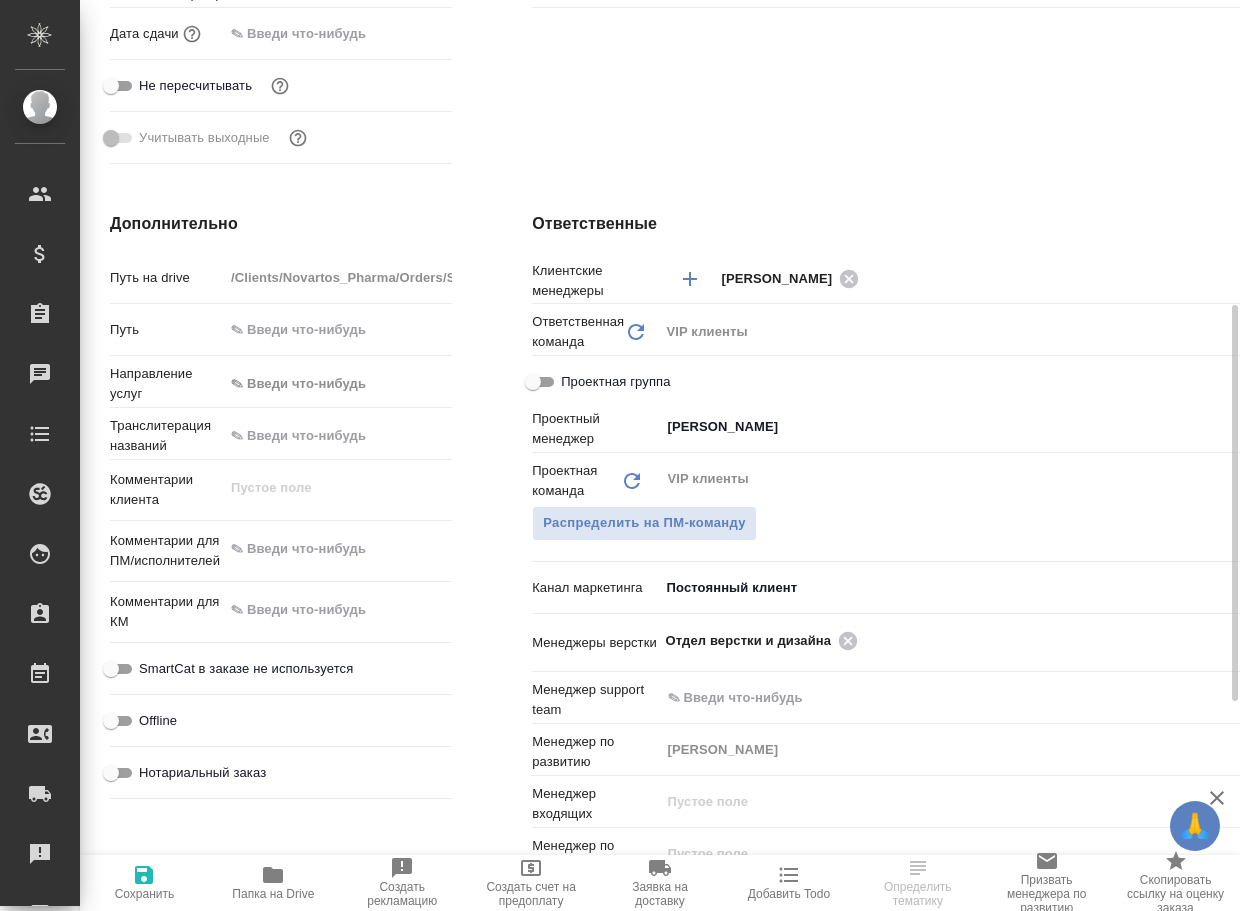 type on "x" 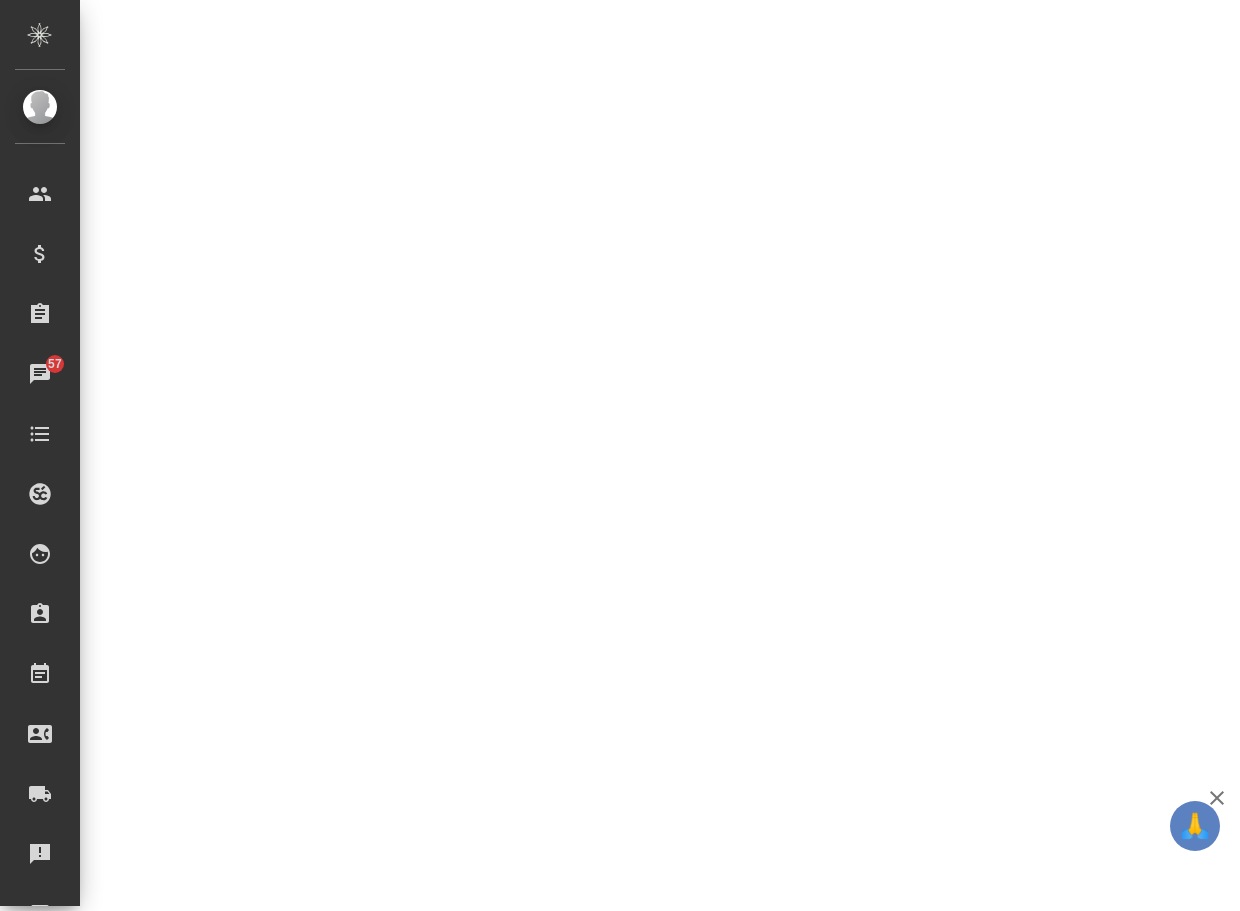 select on "RU" 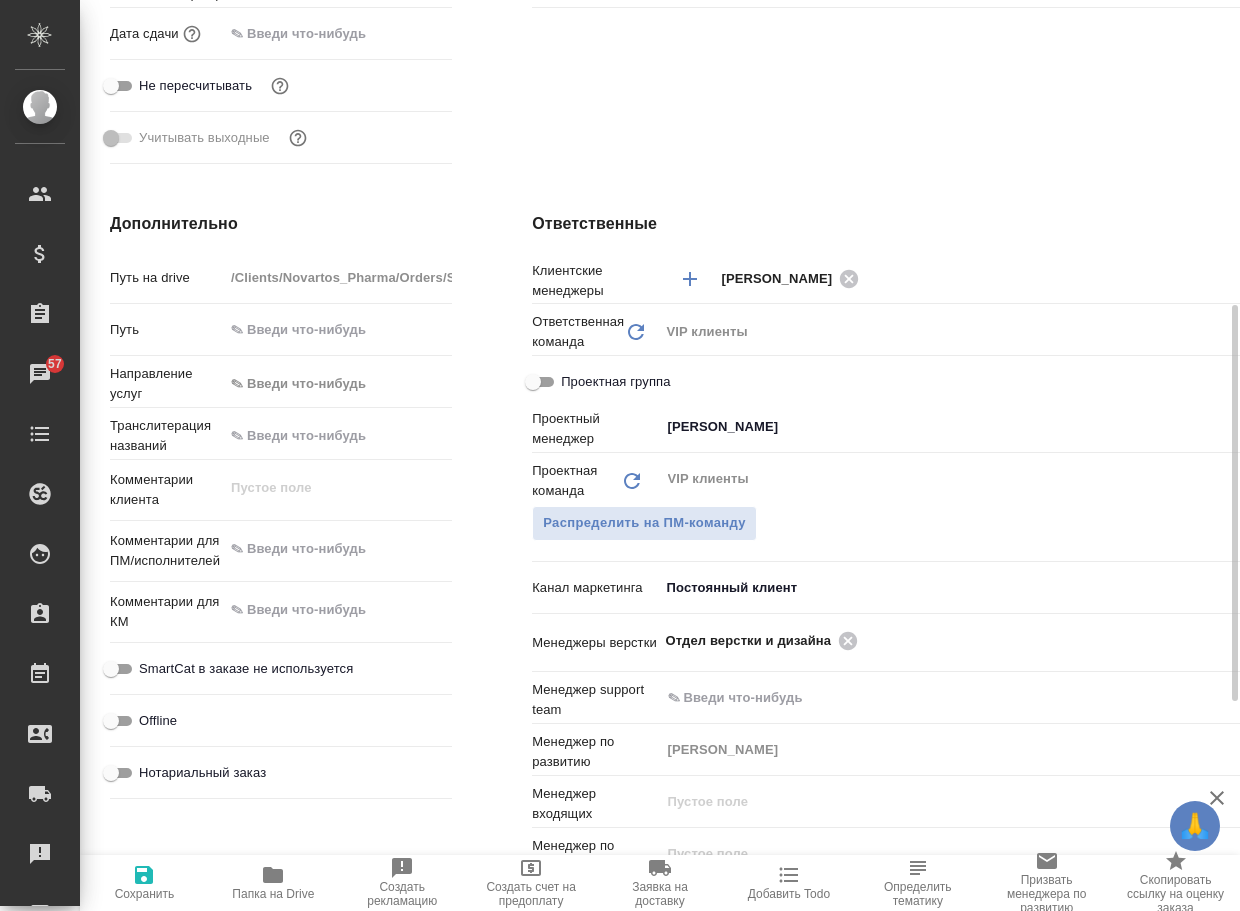 type on "x" 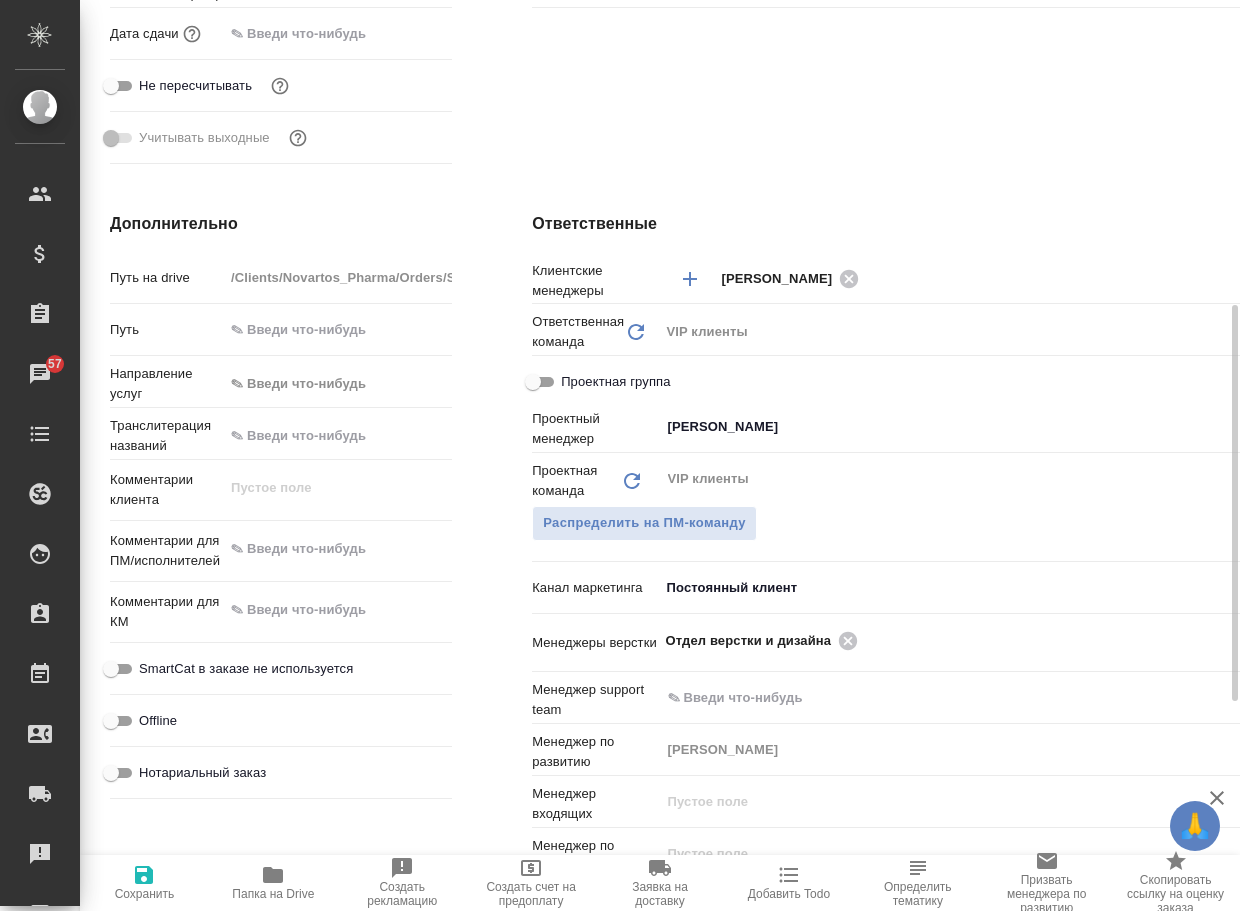 scroll, scrollTop: 900, scrollLeft: 0, axis: vertical 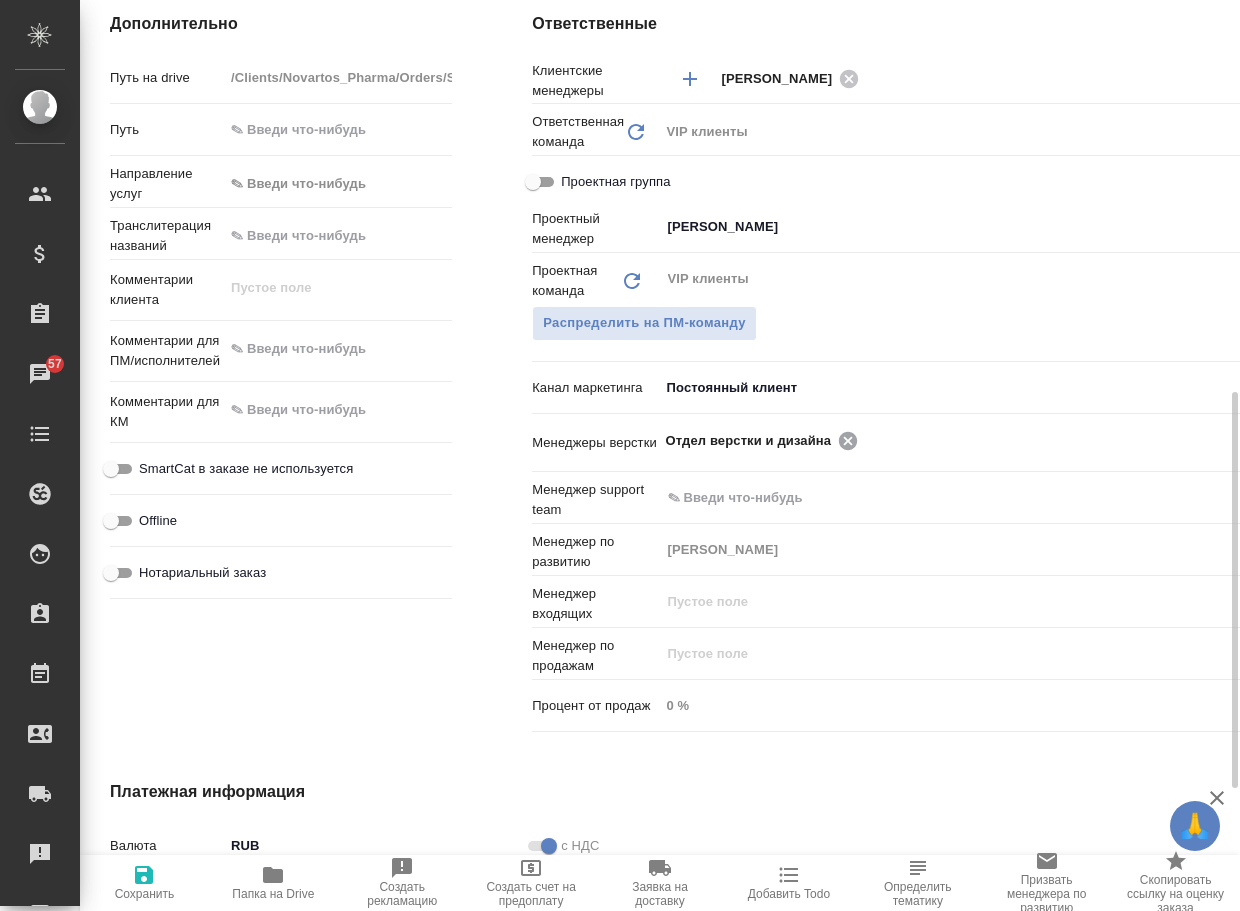 click 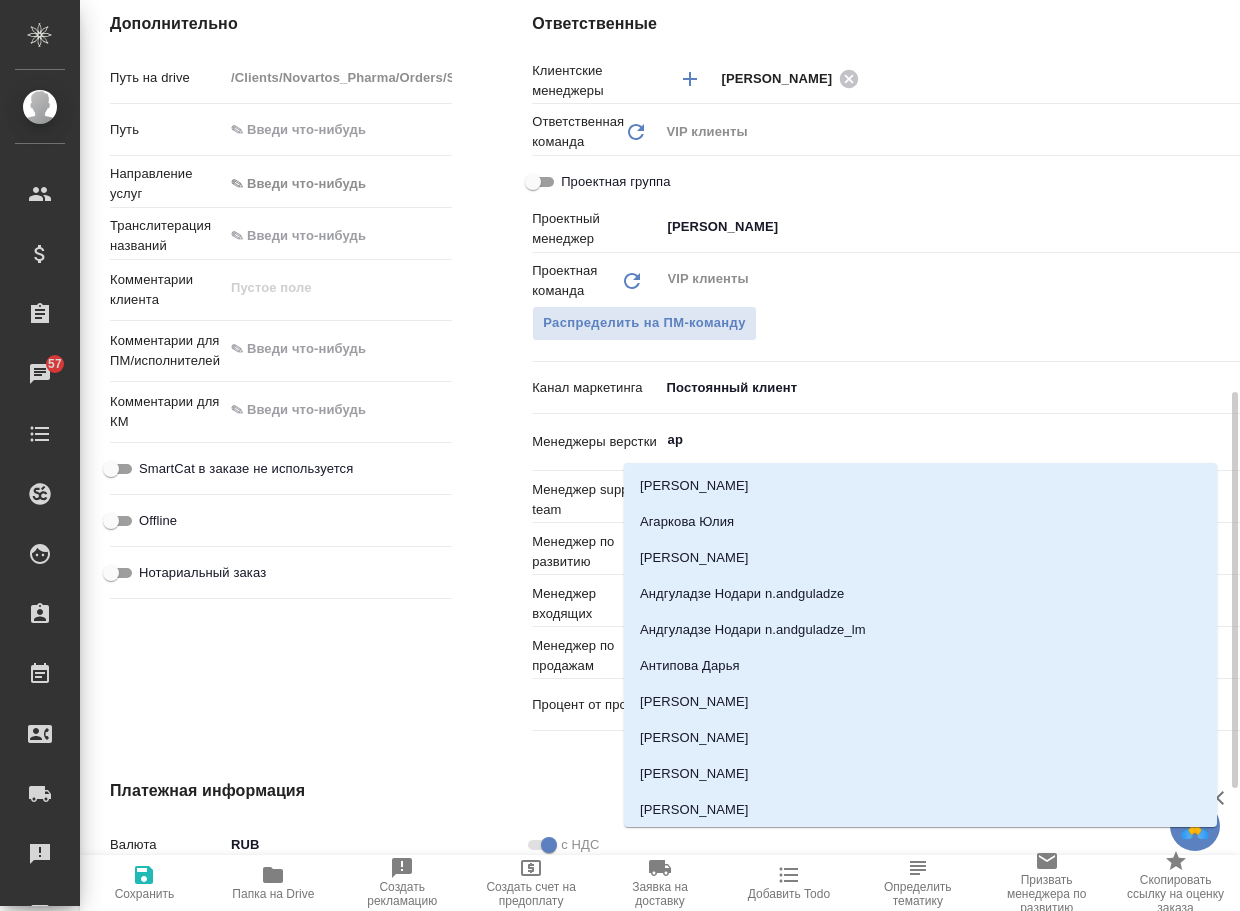 type on "арс" 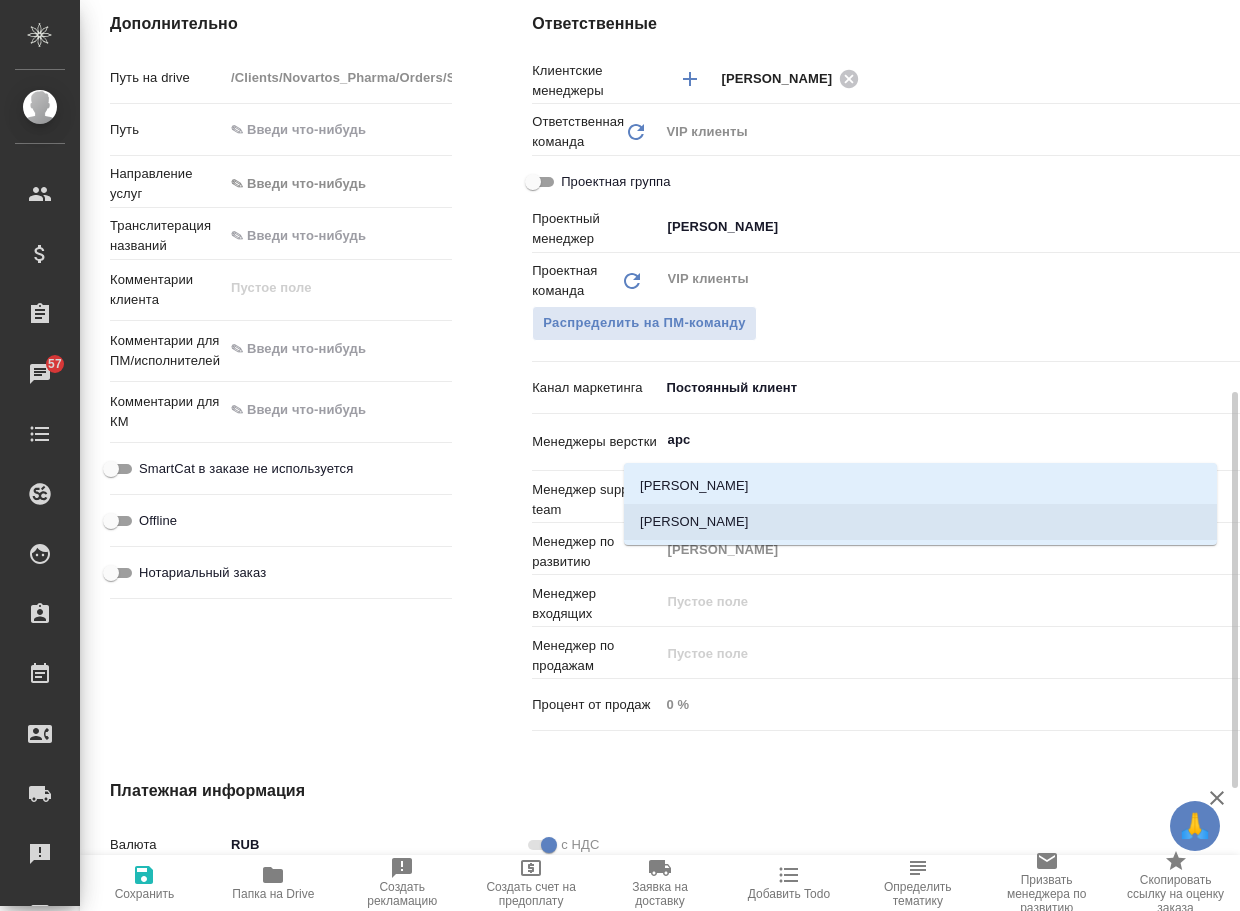 click on "[PERSON_NAME]" at bounding box center [920, 522] 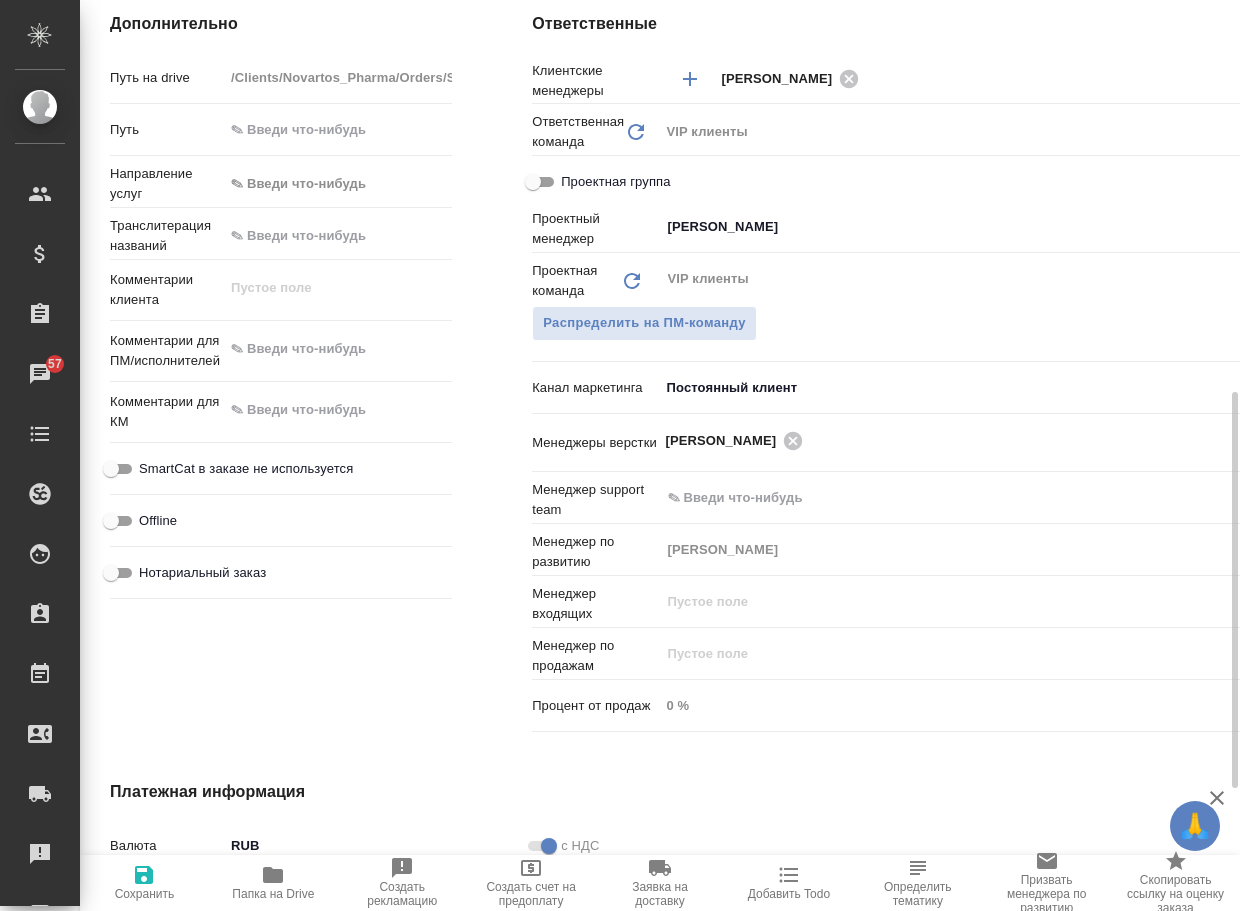 click 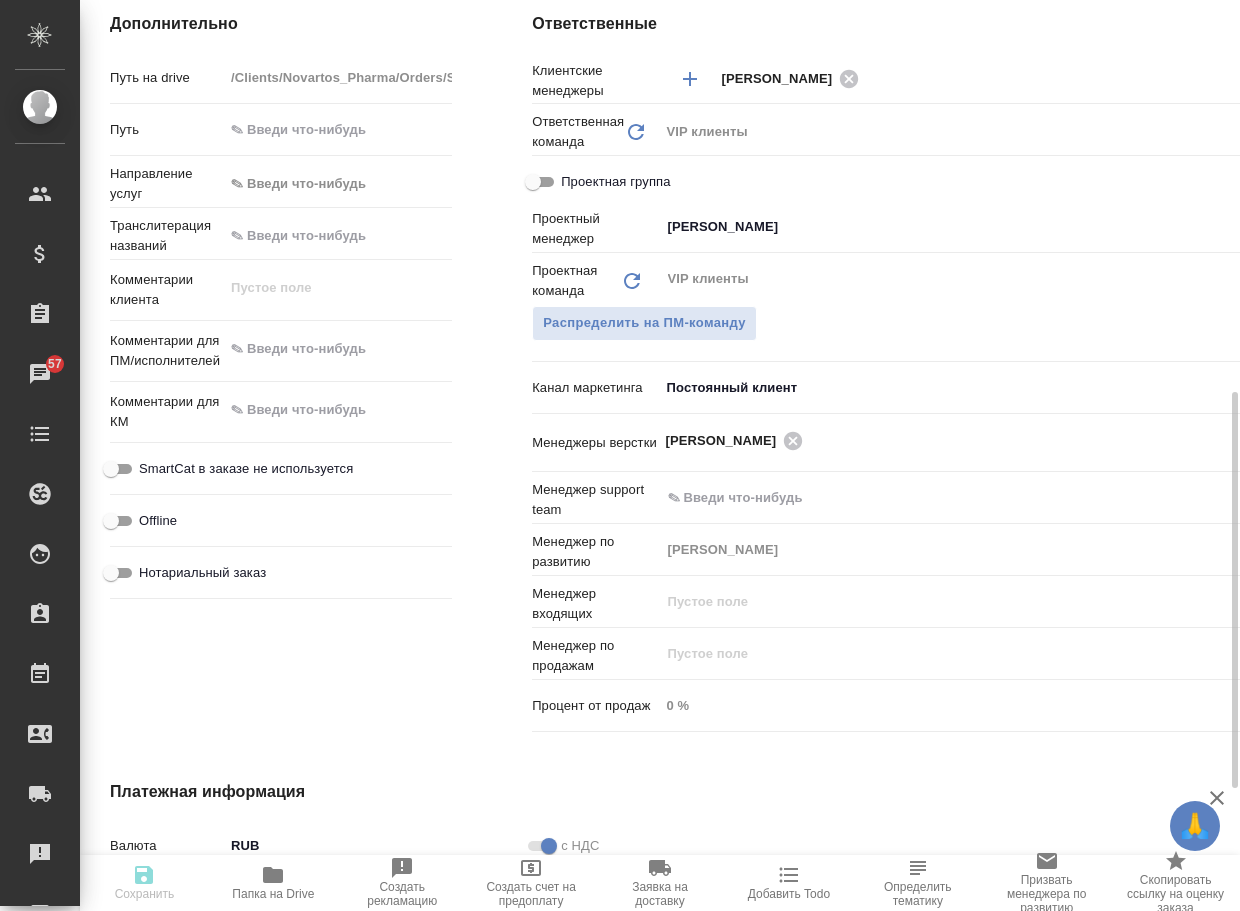 type on "x" 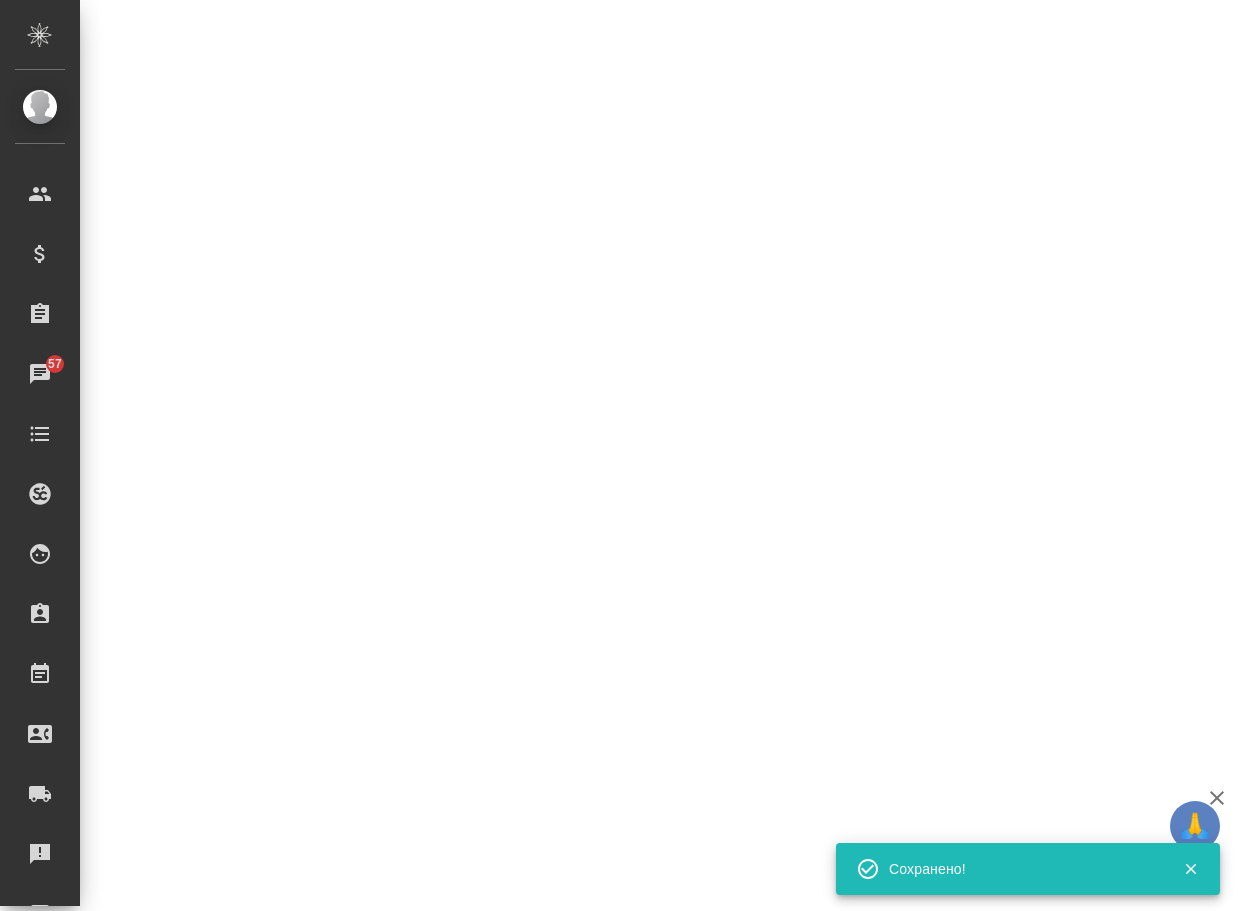 select on "RU" 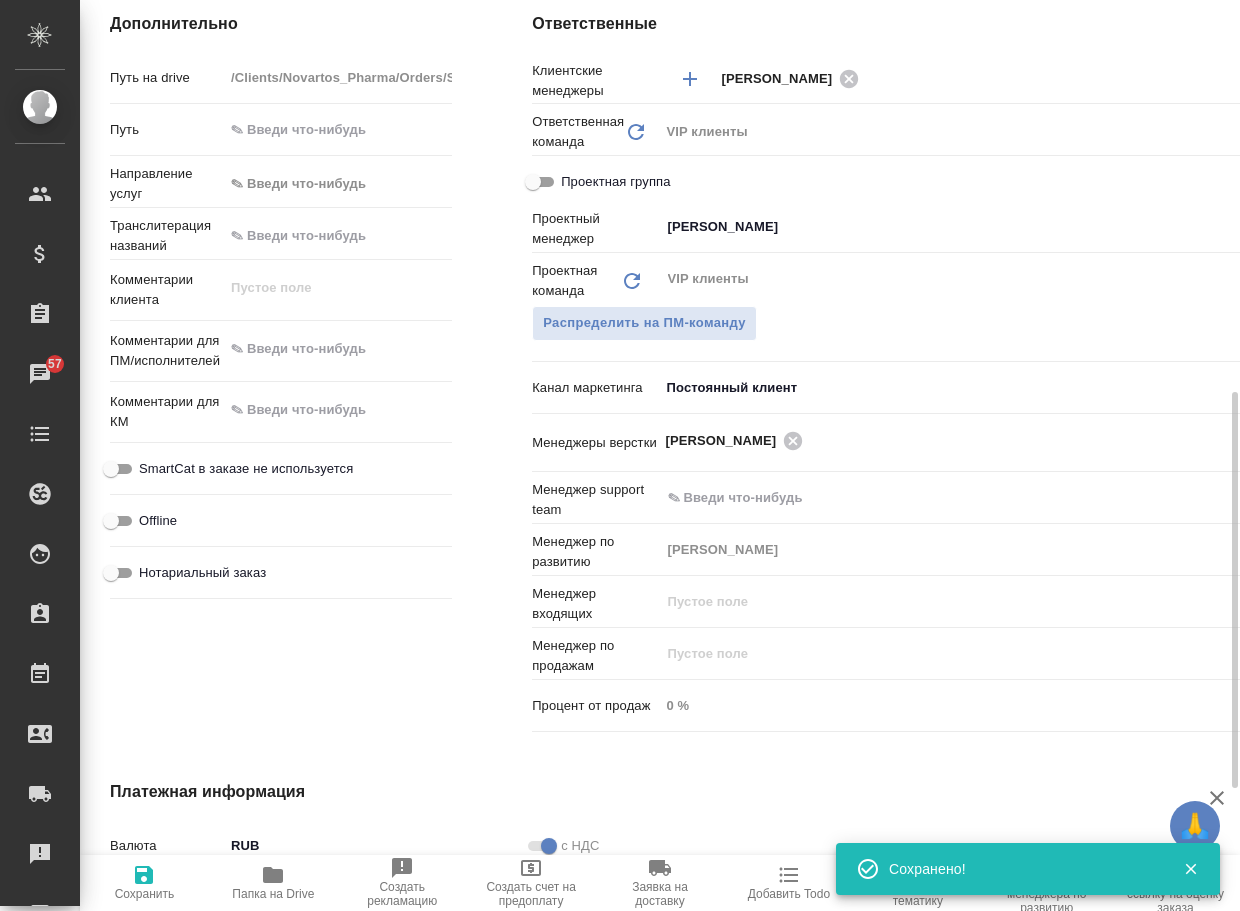 type on "x" 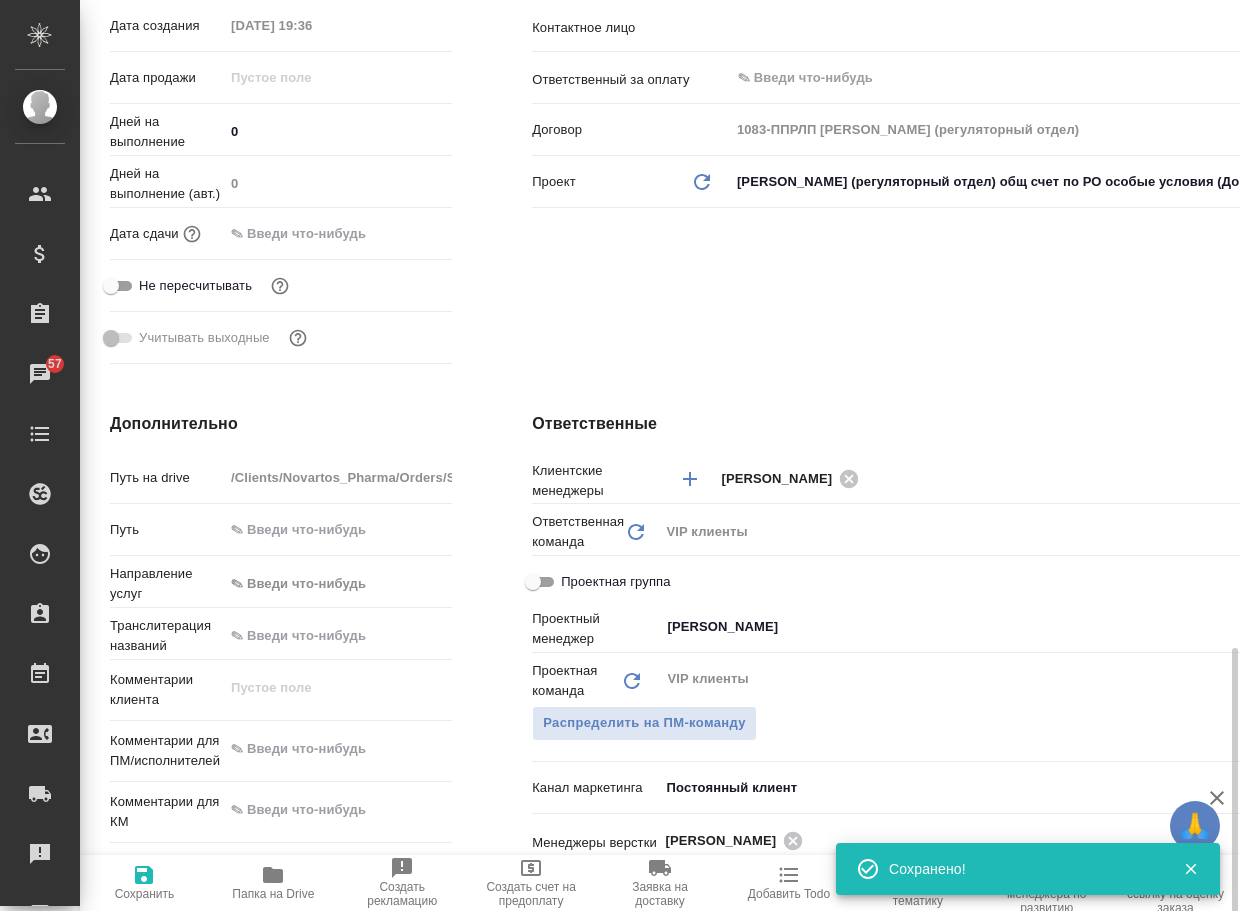 scroll, scrollTop: 0, scrollLeft: 0, axis: both 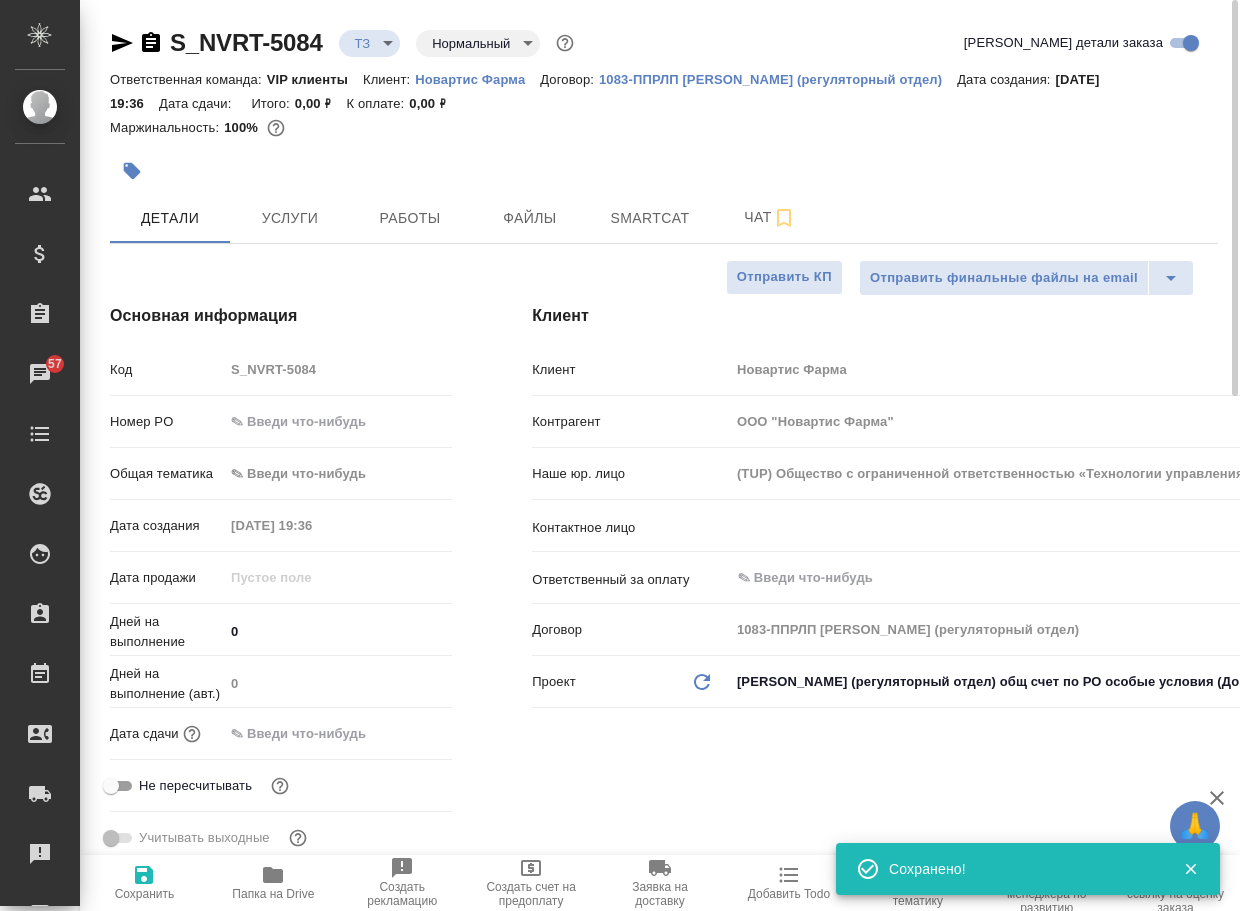 click on "🙏 .cls-1
fill:#fff;
AWATERA Arsenyeva Vera Клиенты Спецификации Заказы 57 Чаты Todo Проекты SC Исполнители Кандидаты Работы Входящие заявки Заявки на доставку Рекламации Проекты процессинга Конференции Выйти S_NVRT-5084 ТЗ tz Нормальный normal Кратко детали заказа Ответственная команда: VIP клиенты Клиент: Новартис Фарма Договор: 1083-ППРЛП Гладкова (регуляторный отдел) Дата создания: 15.07.2025, 19:36 Дата сдачи: Итого: 0,00 ₽ К оплате: 0,00 ₽ Маржинальность: 100% Детали Услуги Работы Файлы Smartcat Чат Отправить финальные файлы на email Отправить КП Основная информация Код S_NVRT-5084 Номер PO" at bounding box center (620, 455) 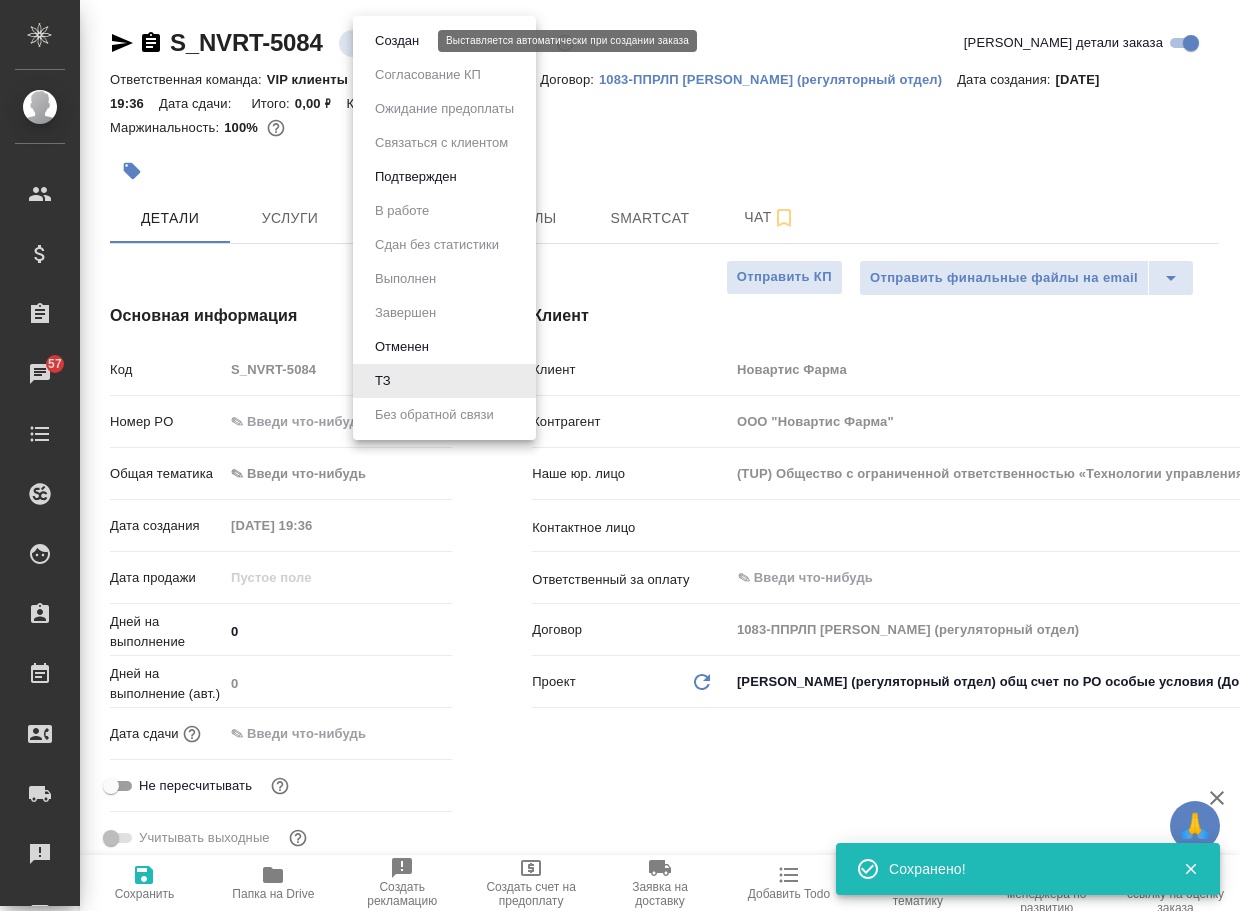 click on "Создан" at bounding box center (397, 41) 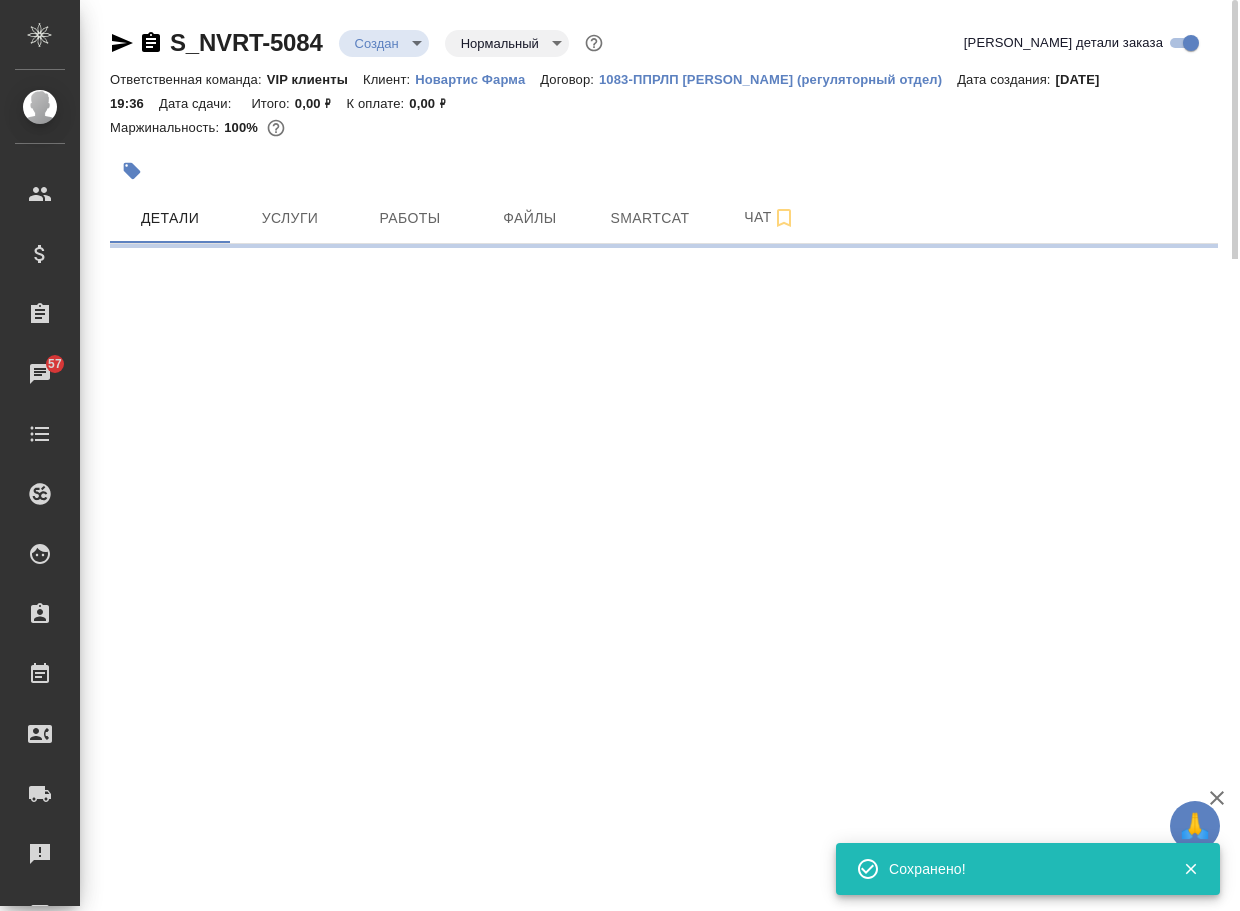 select on "RU" 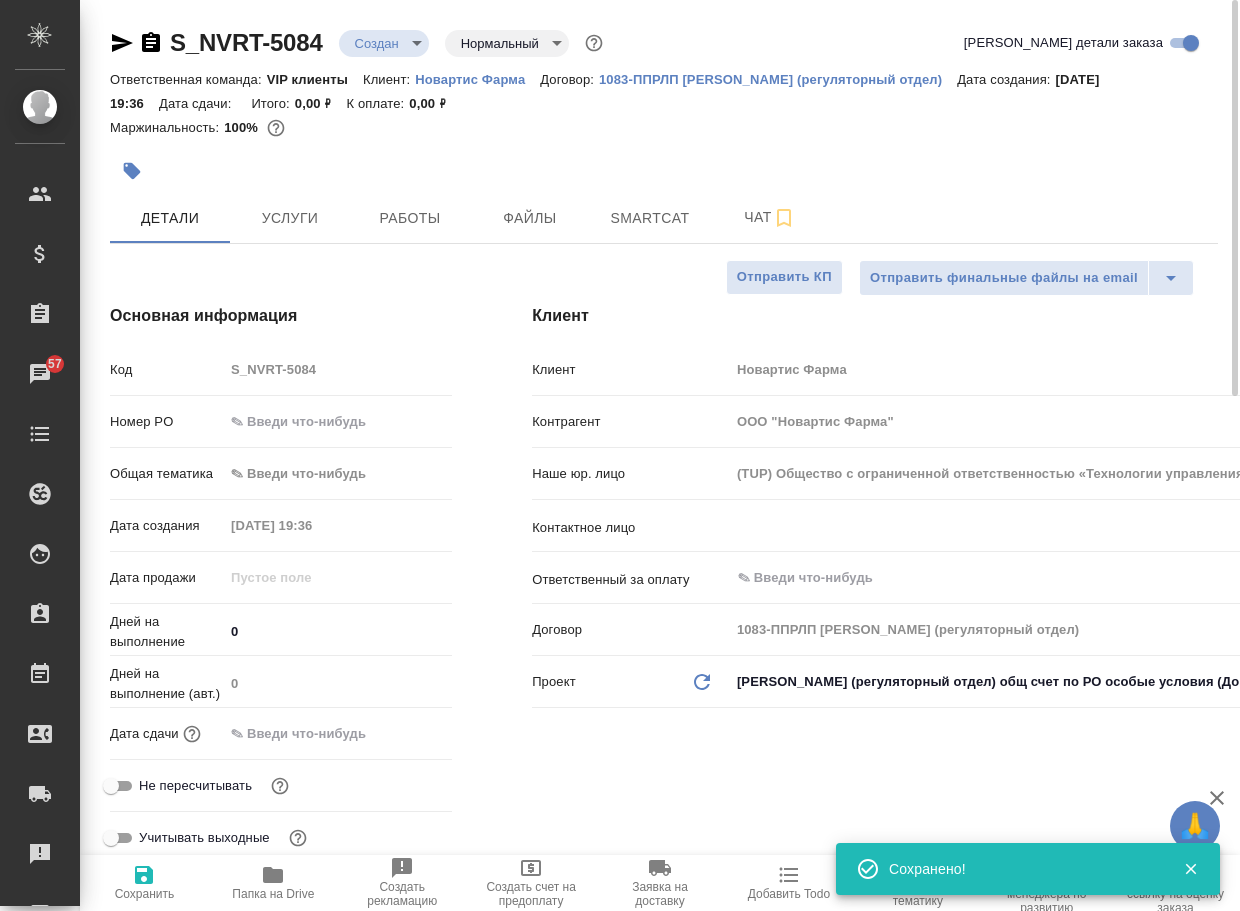 click on "S_NVRT-5084 Создан new Нормальный normal" at bounding box center (358, 43) 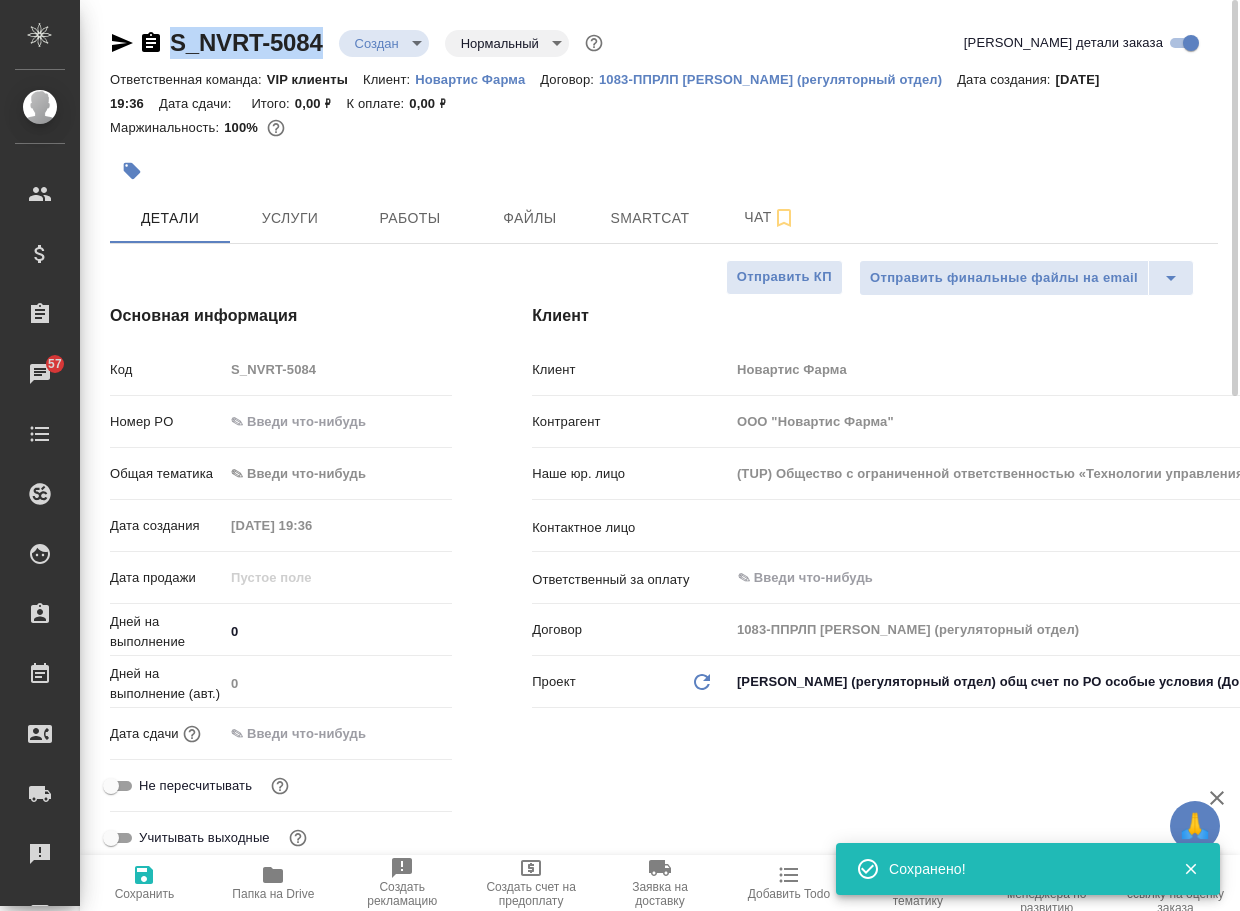 type on "x" 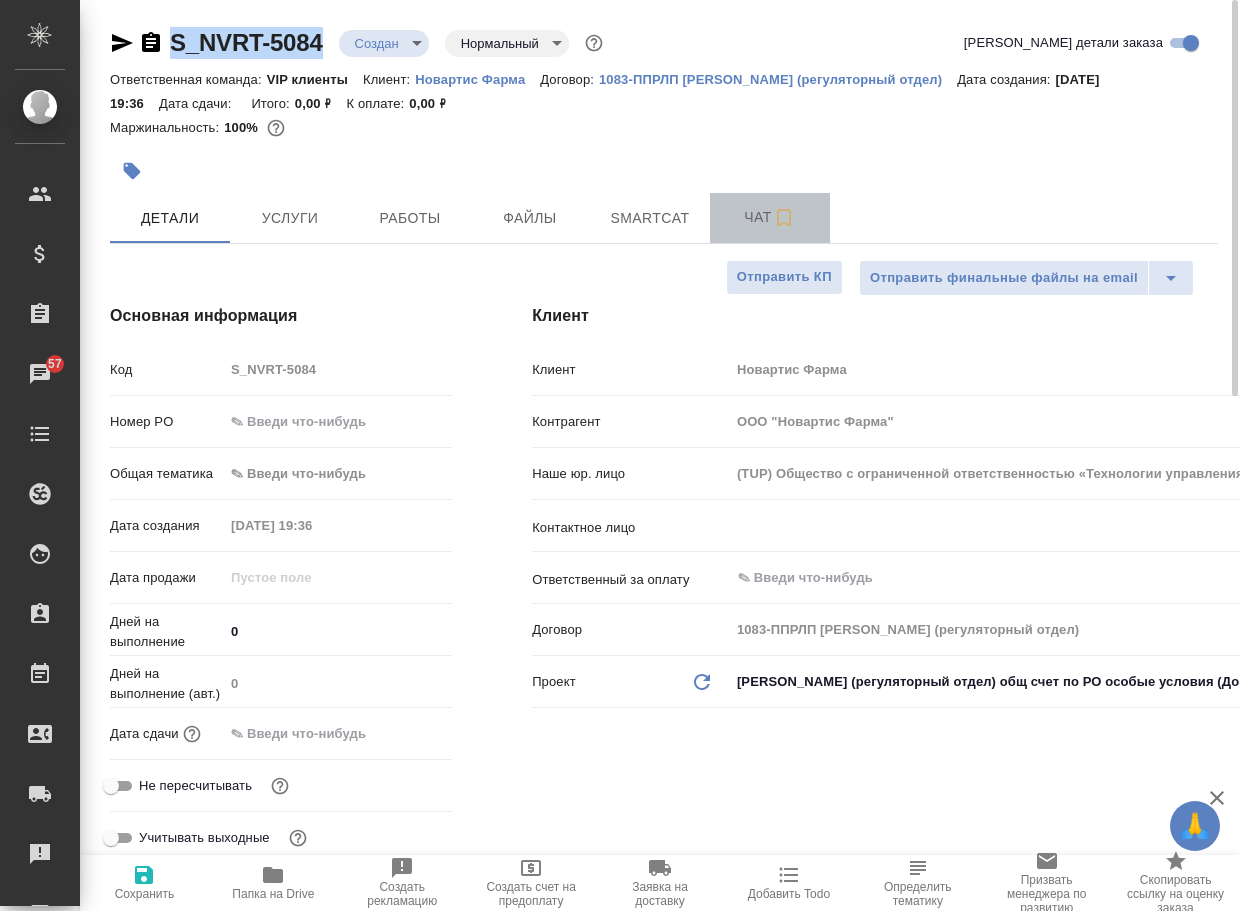 click on "Чат" at bounding box center (770, 217) 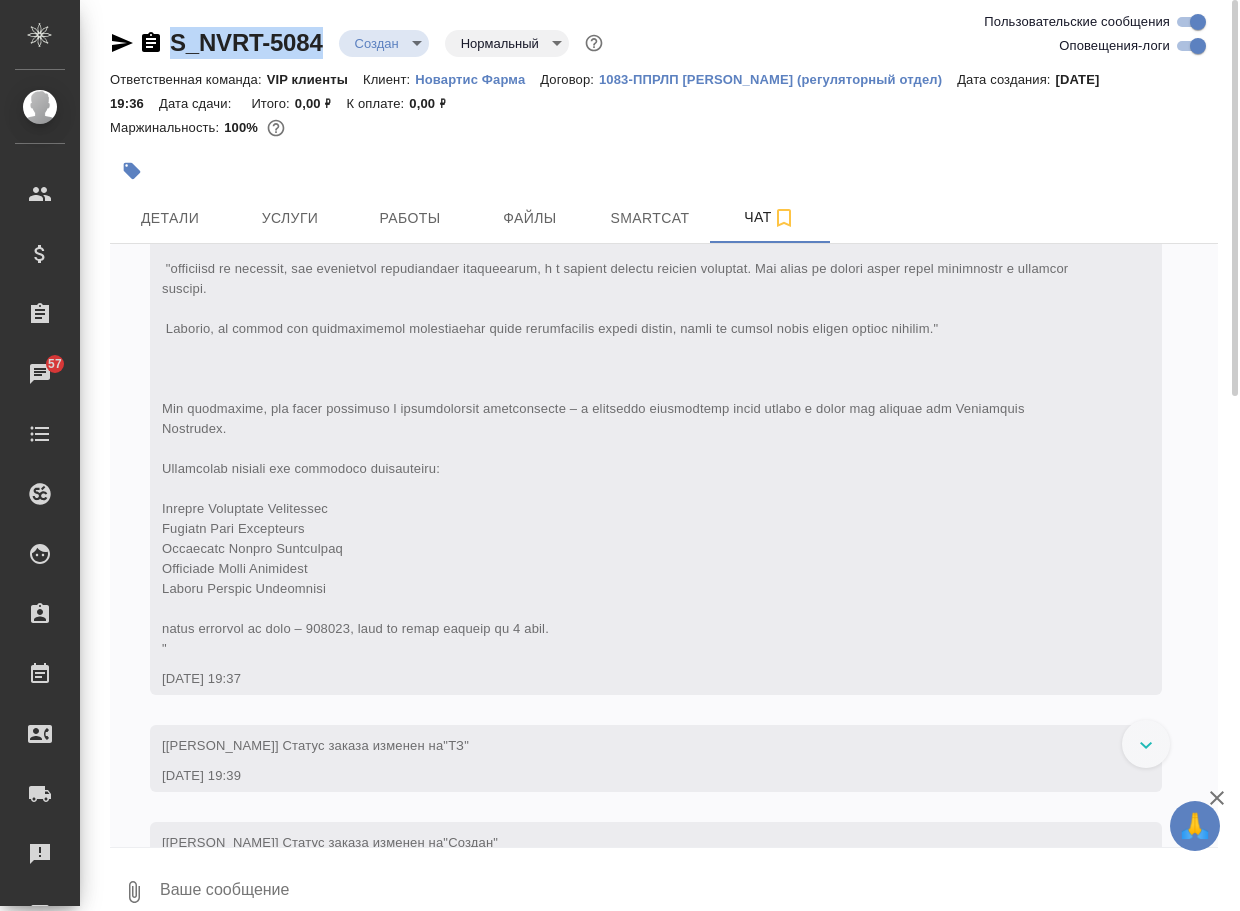 scroll, scrollTop: 1095, scrollLeft: 0, axis: vertical 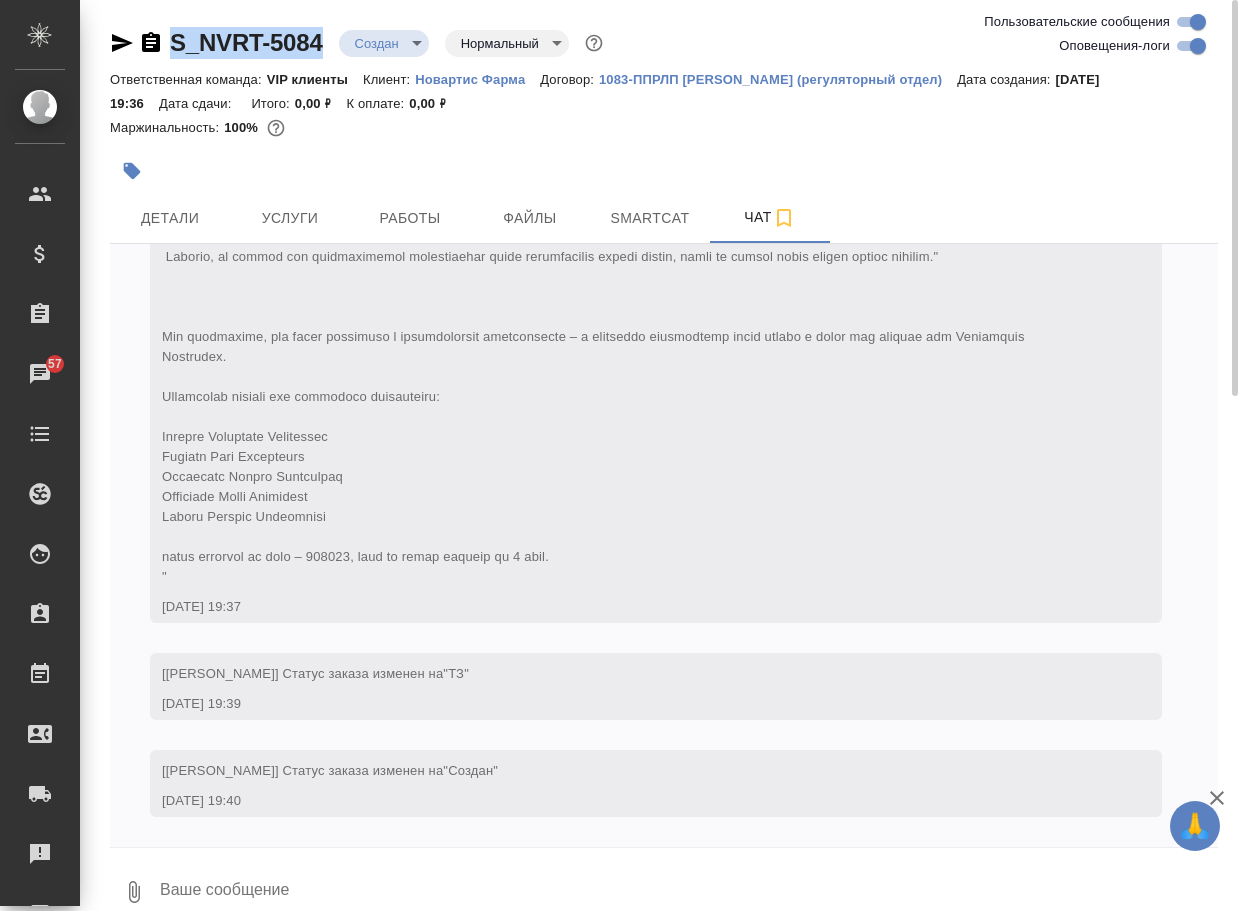 click 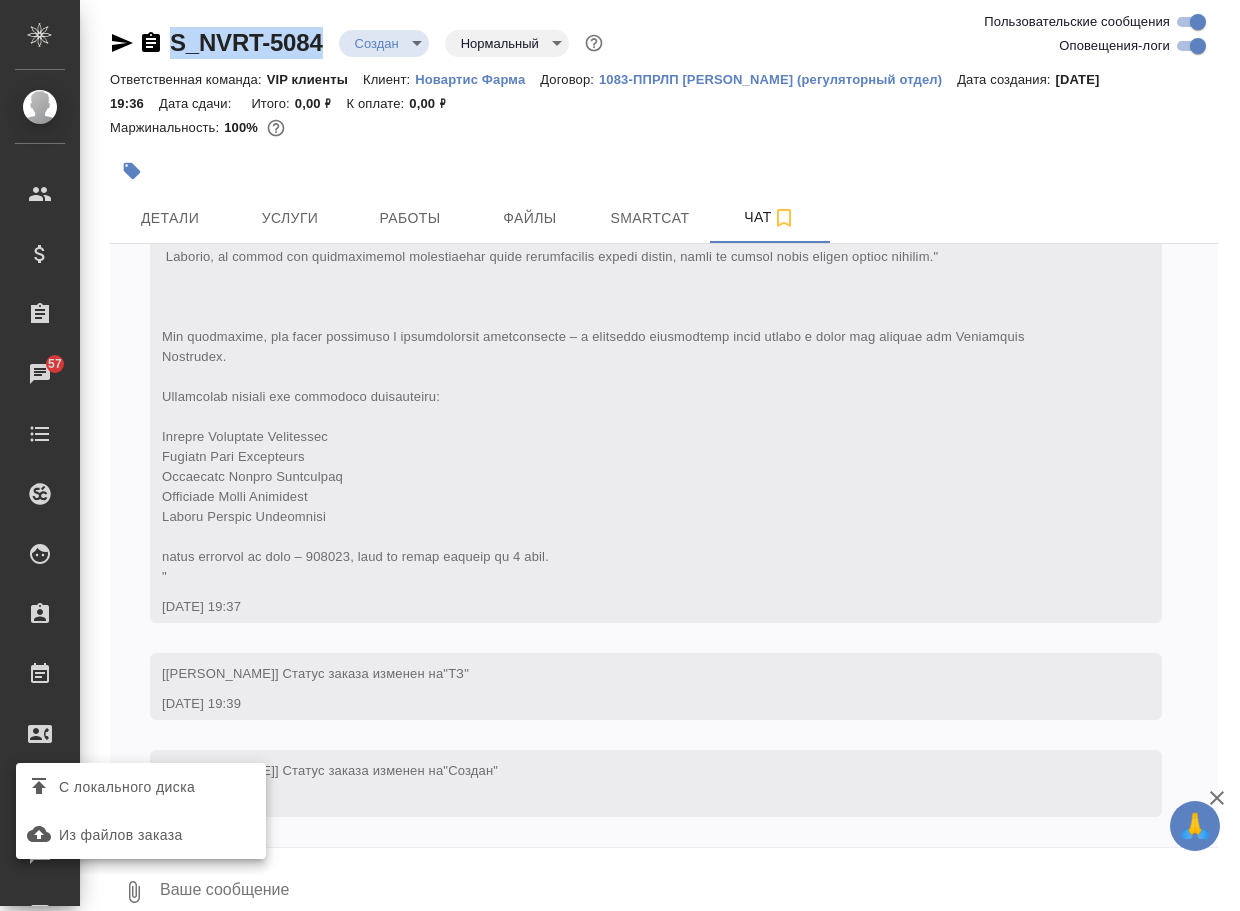 click on "С локального диска" at bounding box center (127, 787) 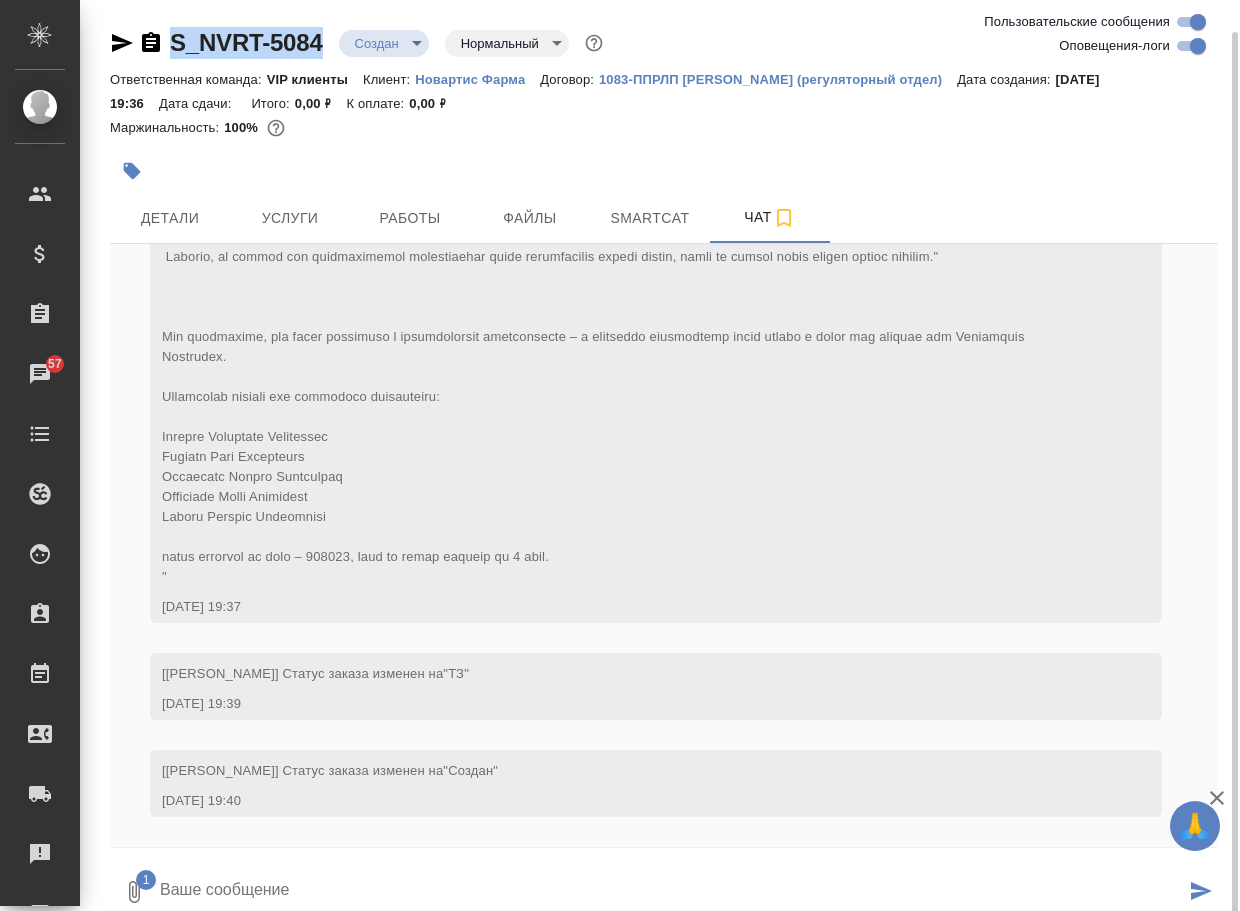 scroll, scrollTop: 16, scrollLeft: 0, axis: vertical 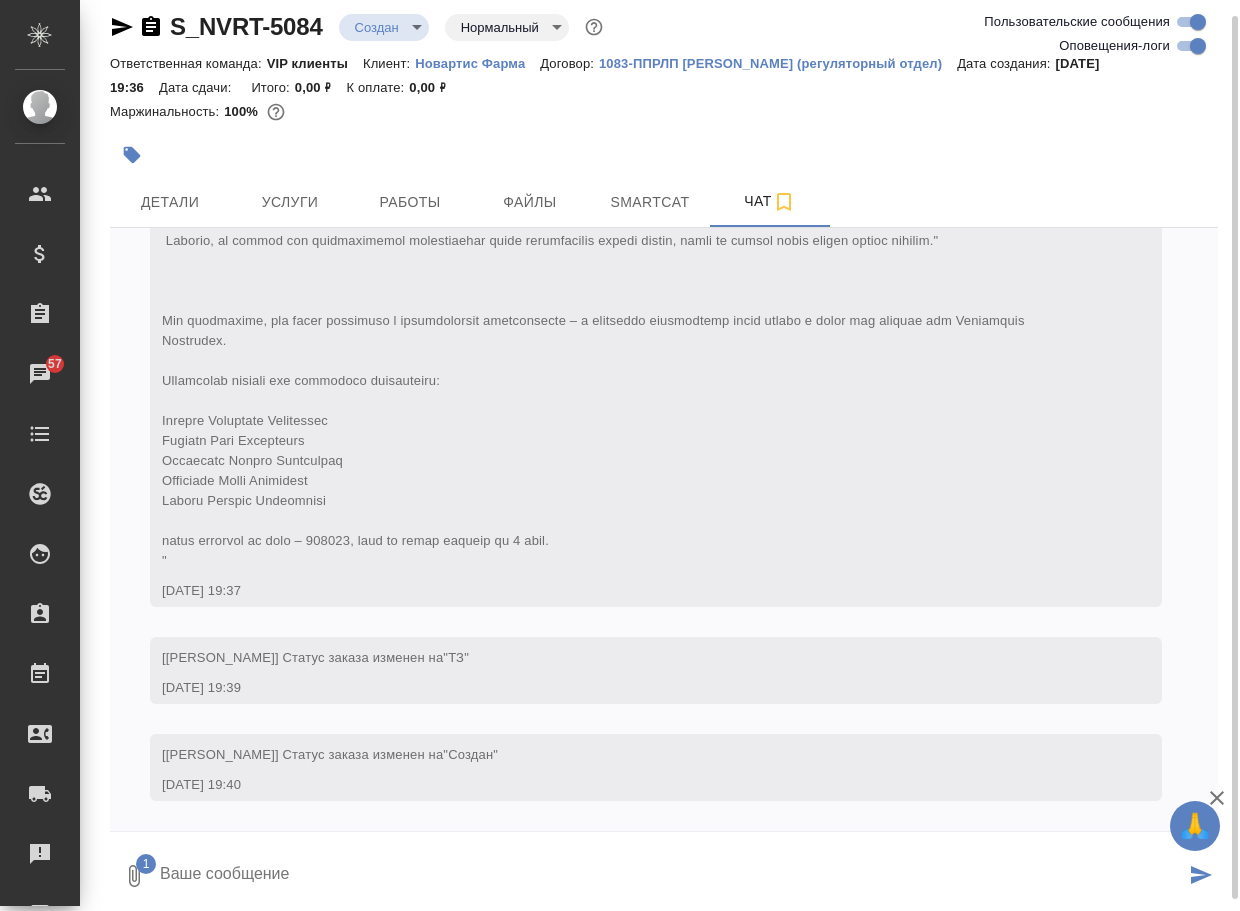 click at bounding box center [671, 876] 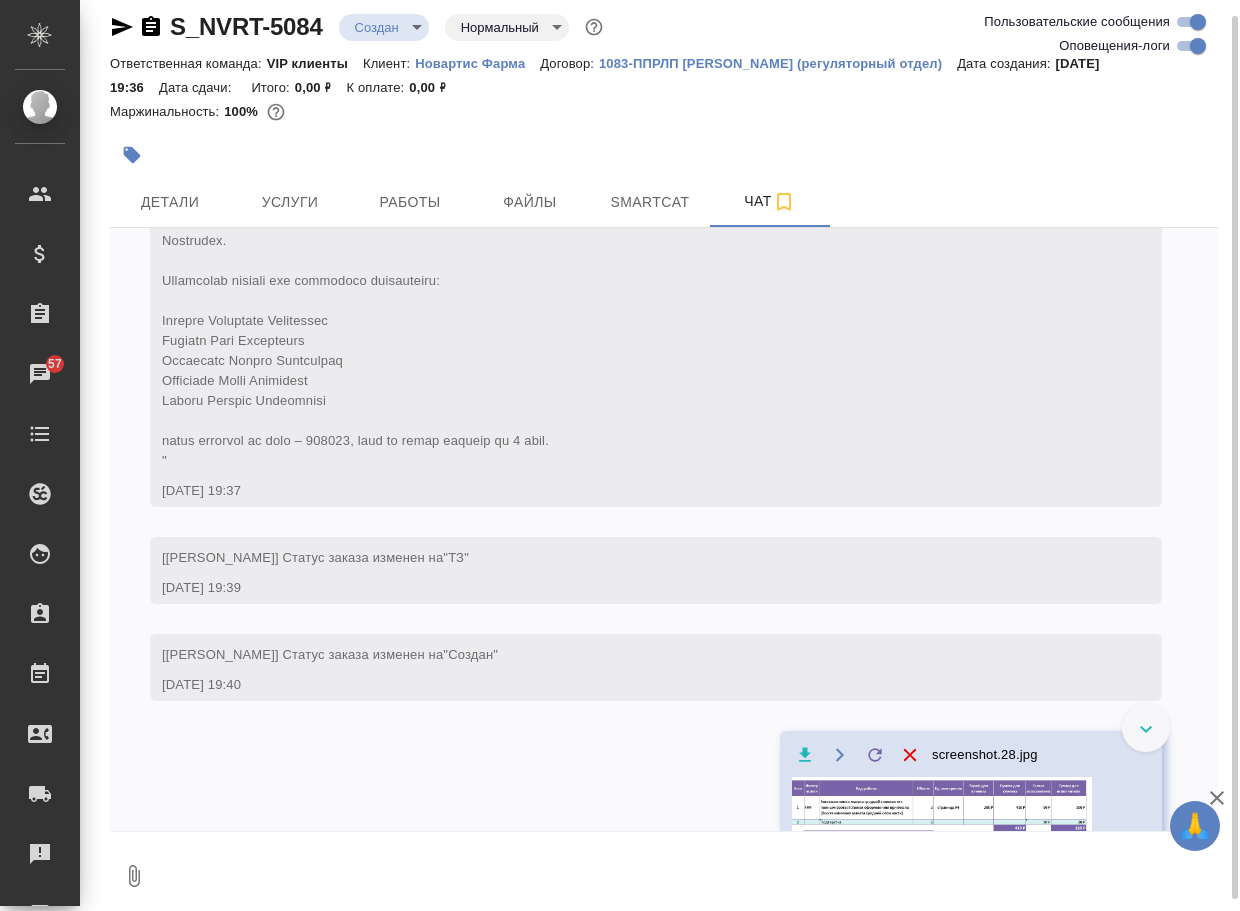 scroll, scrollTop: 1232, scrollLeft: 0, axis: vertical 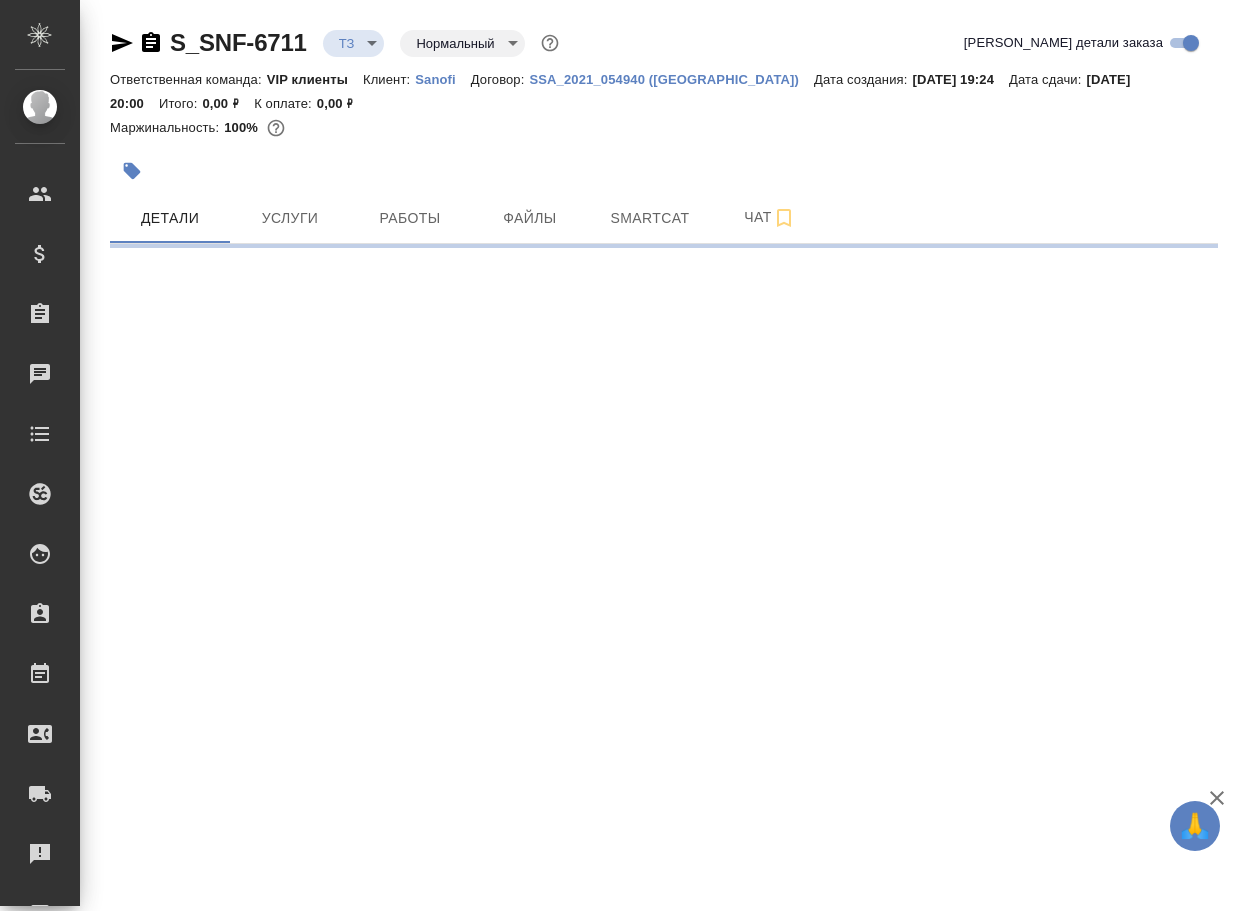 select on "RU" 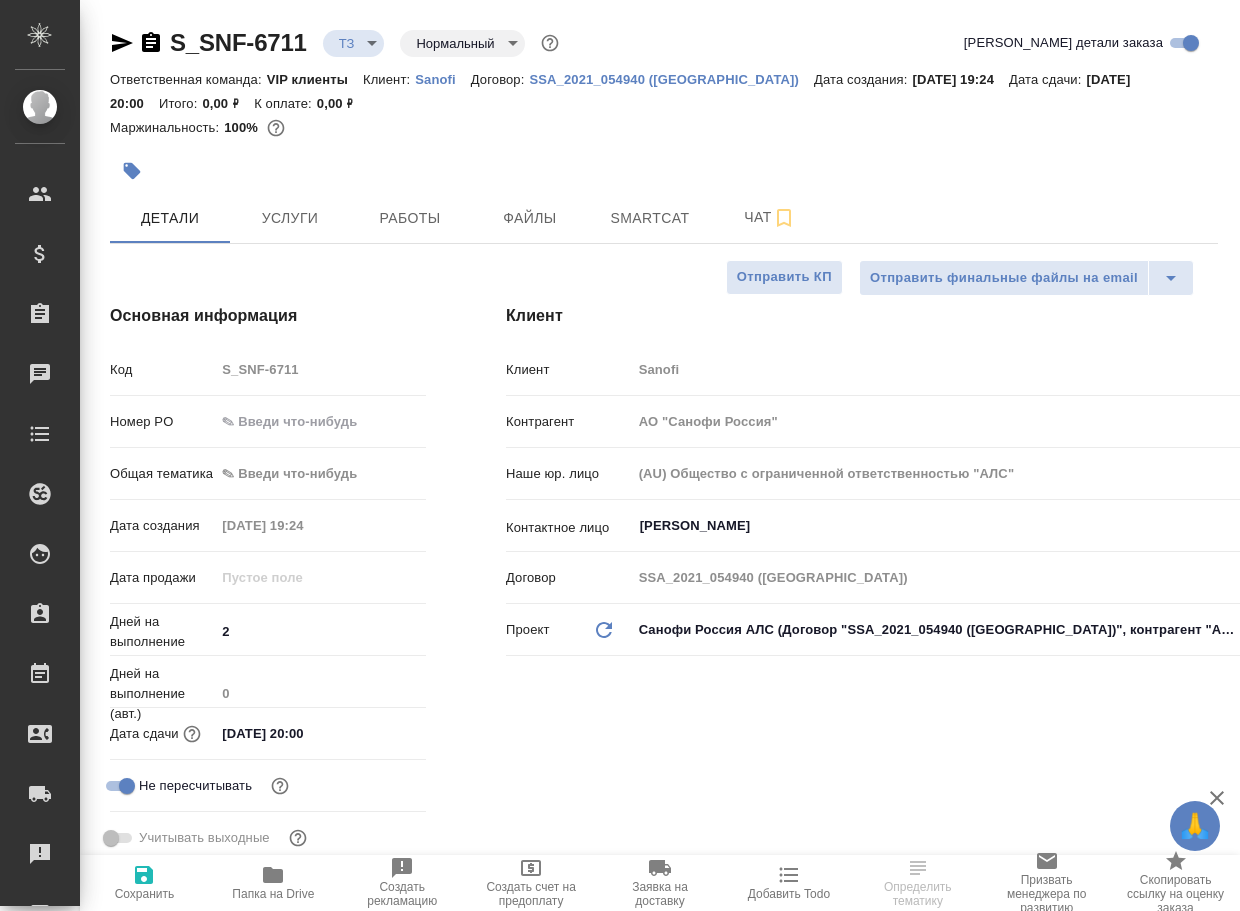 type on "x" 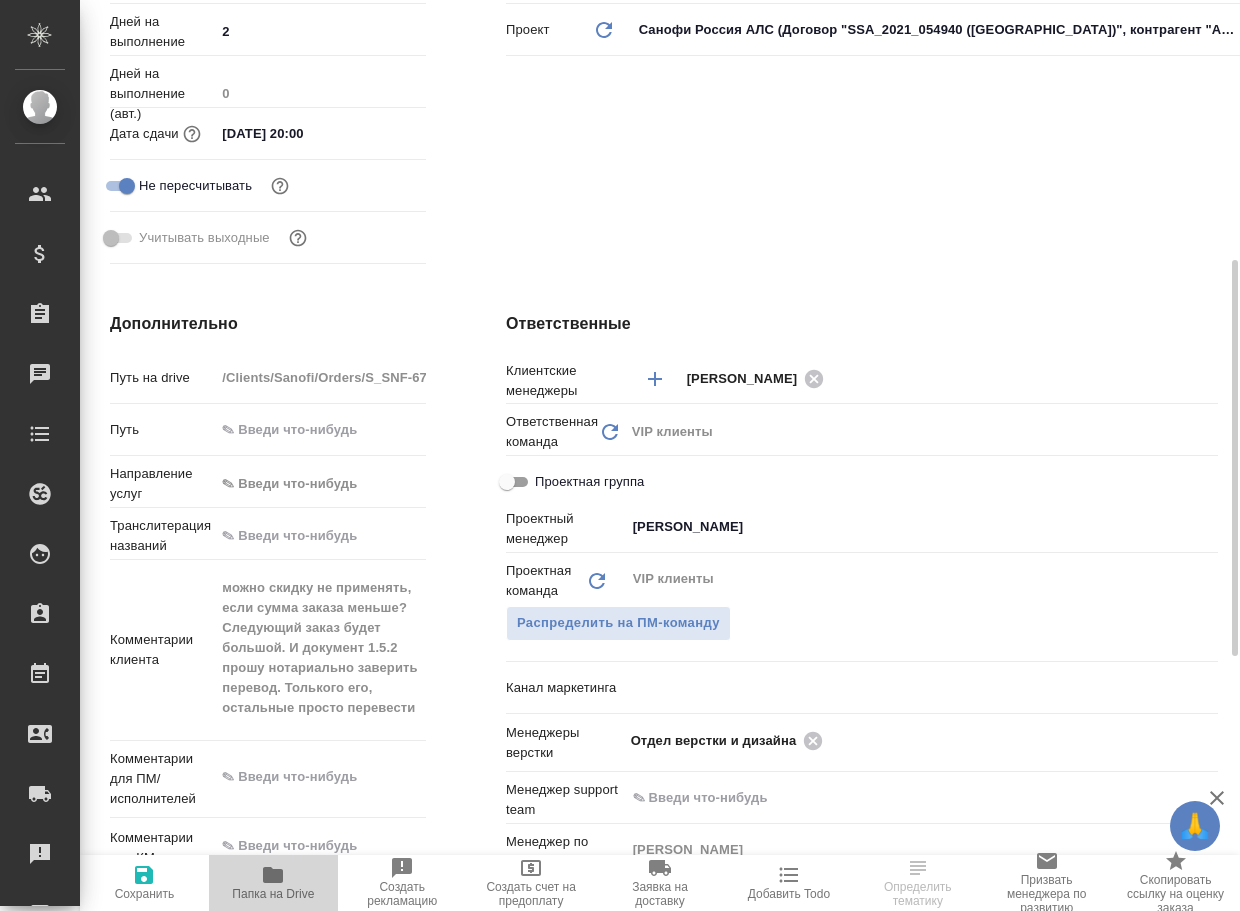 click 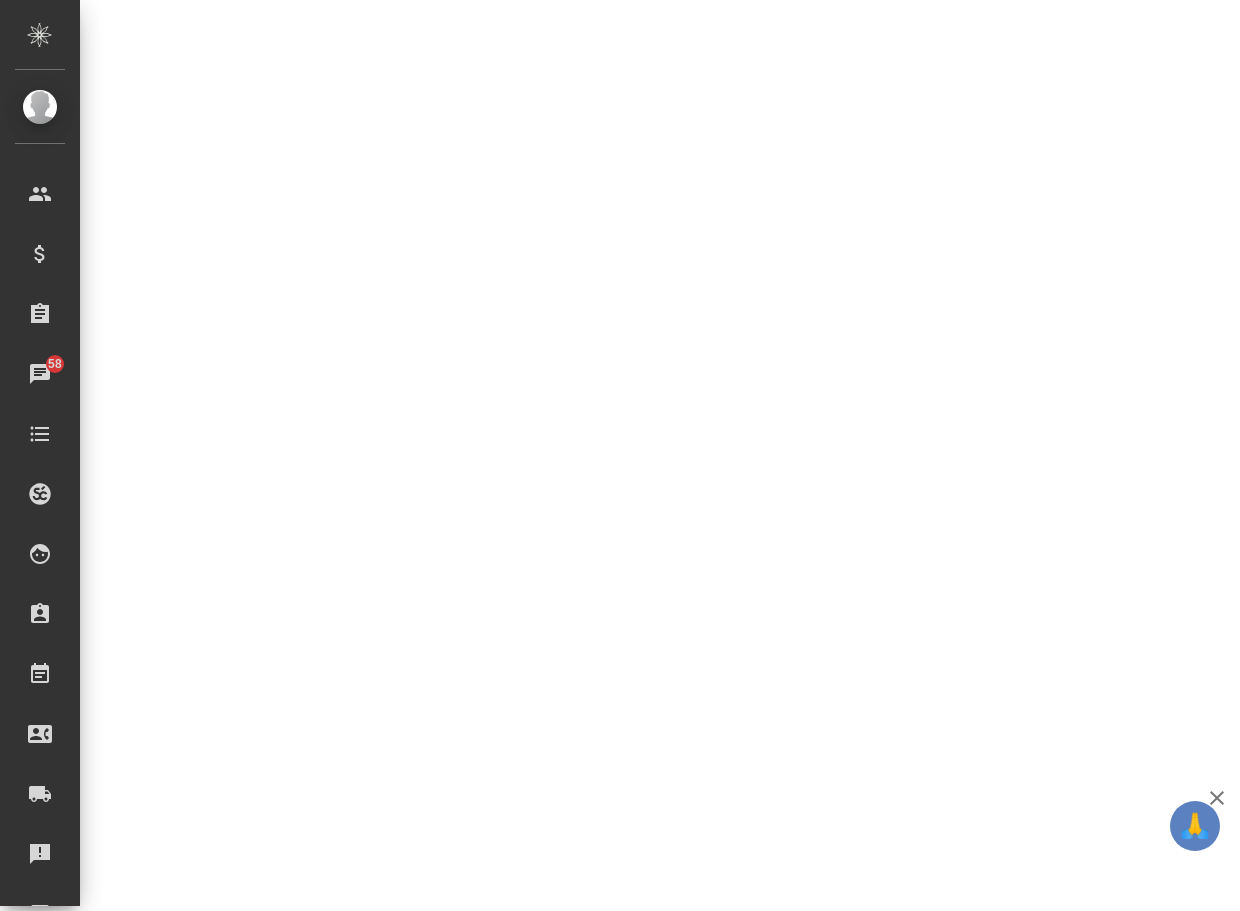select on "RU" 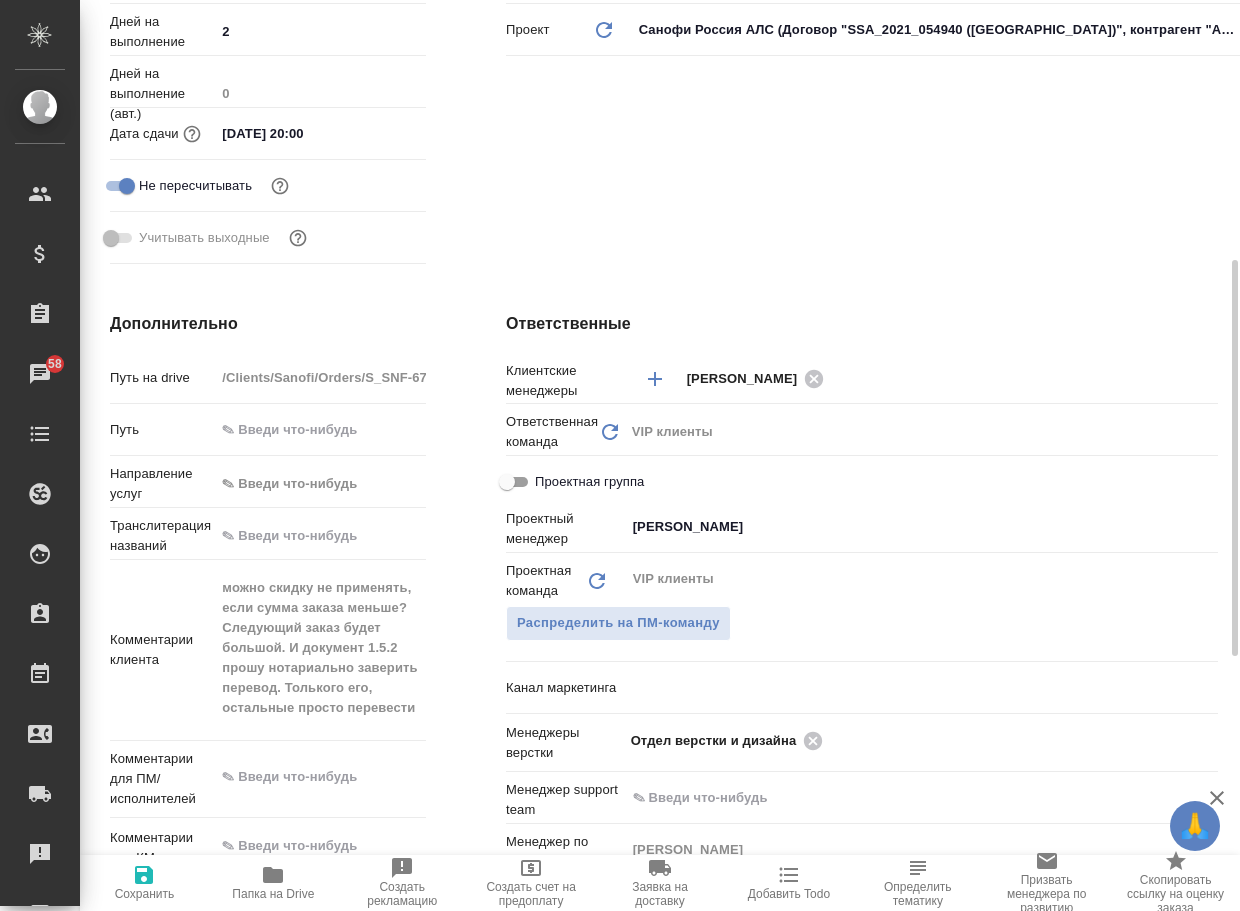 type on "x" 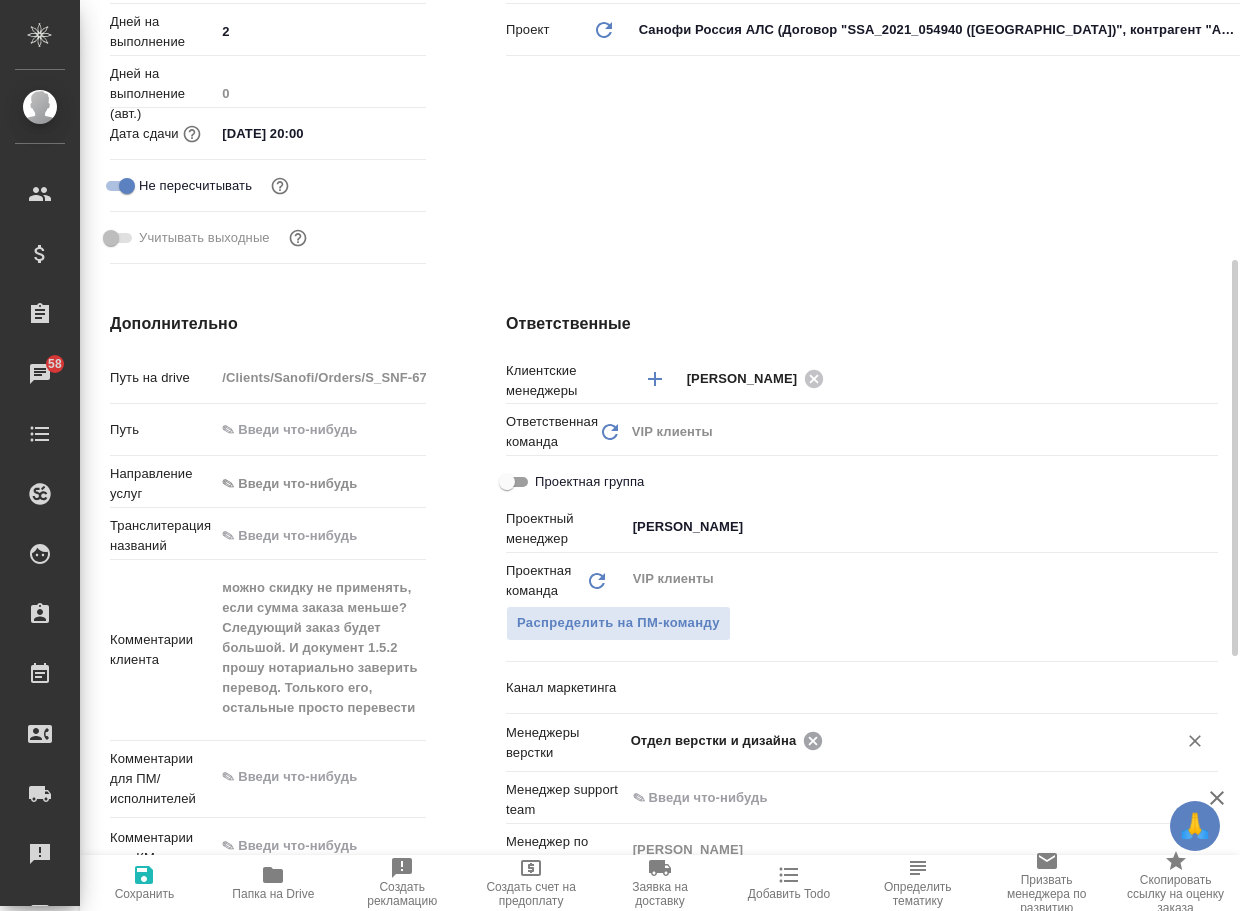 click 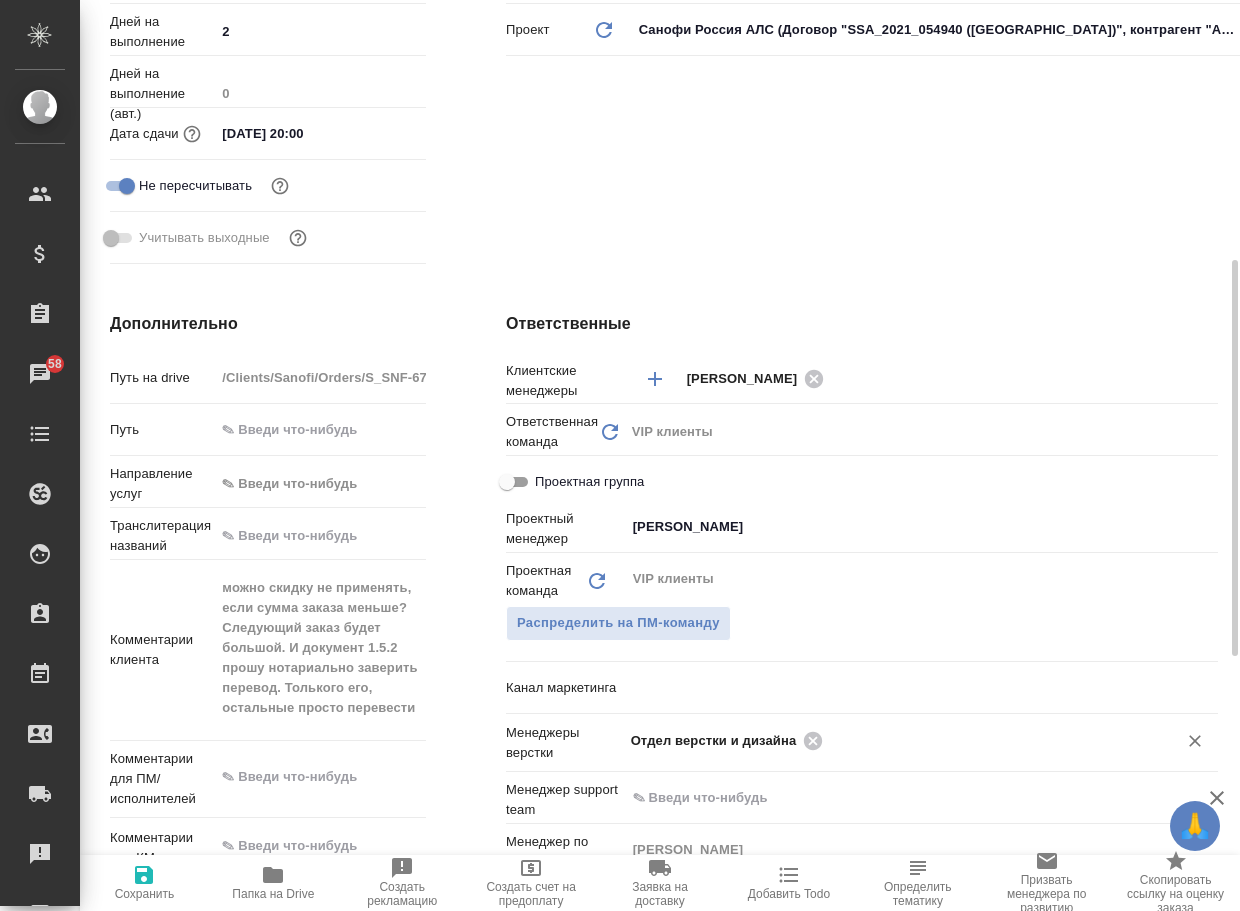 click at bounding box center [987, 740] 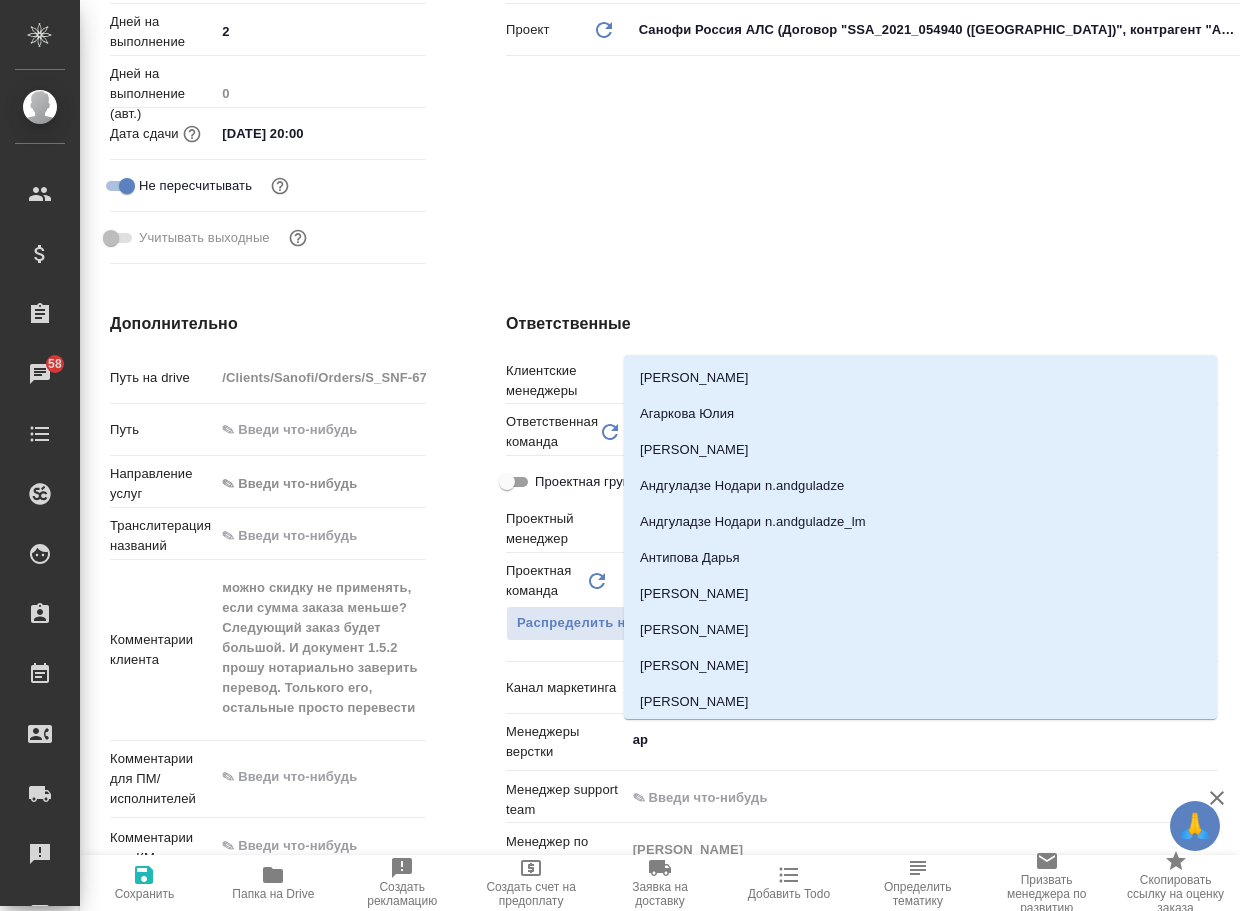type on "арс" 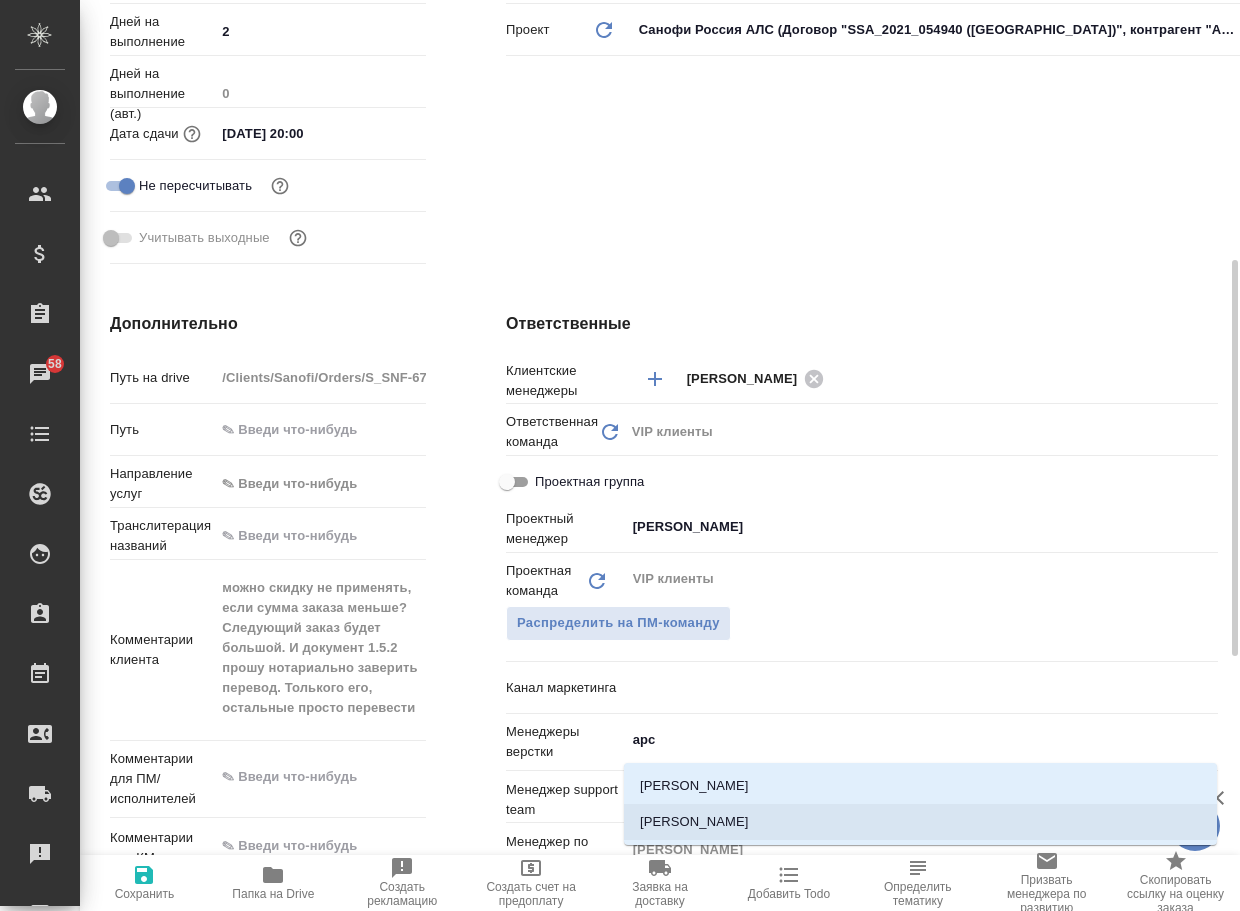 click on "[PERSON_NAME]" at bounding box center [920, 822] 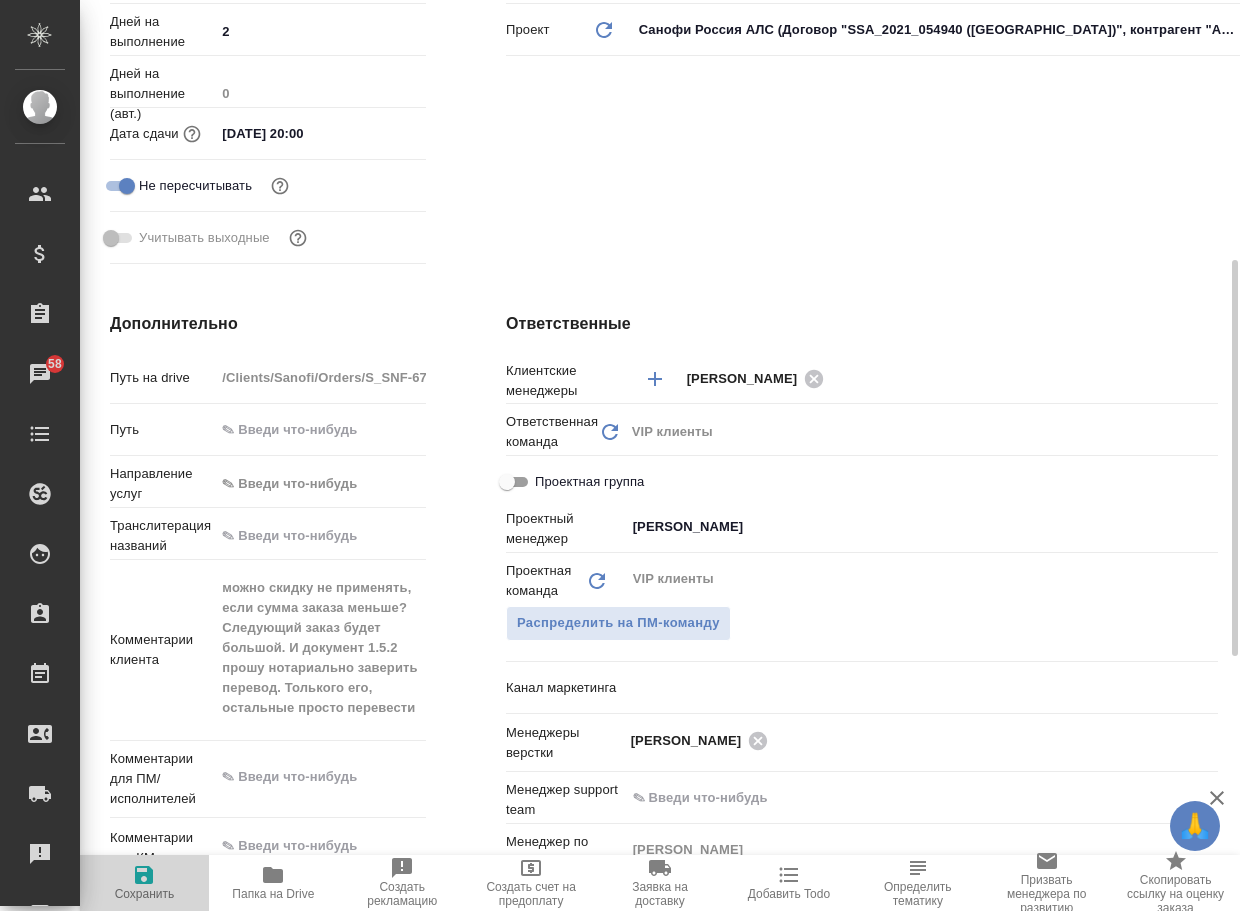 click on "Сохранить" at bounding box center [144, 882] 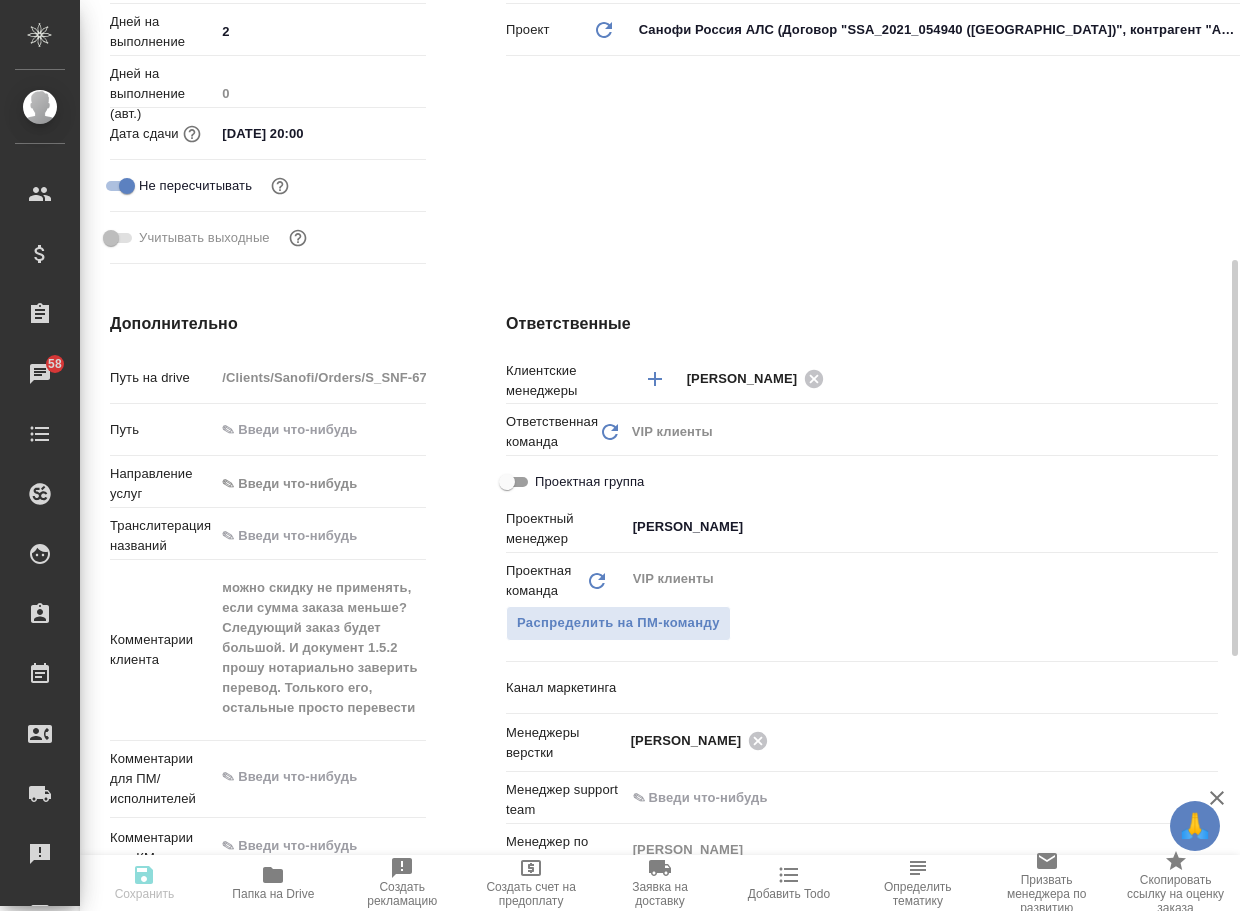 type on "x" 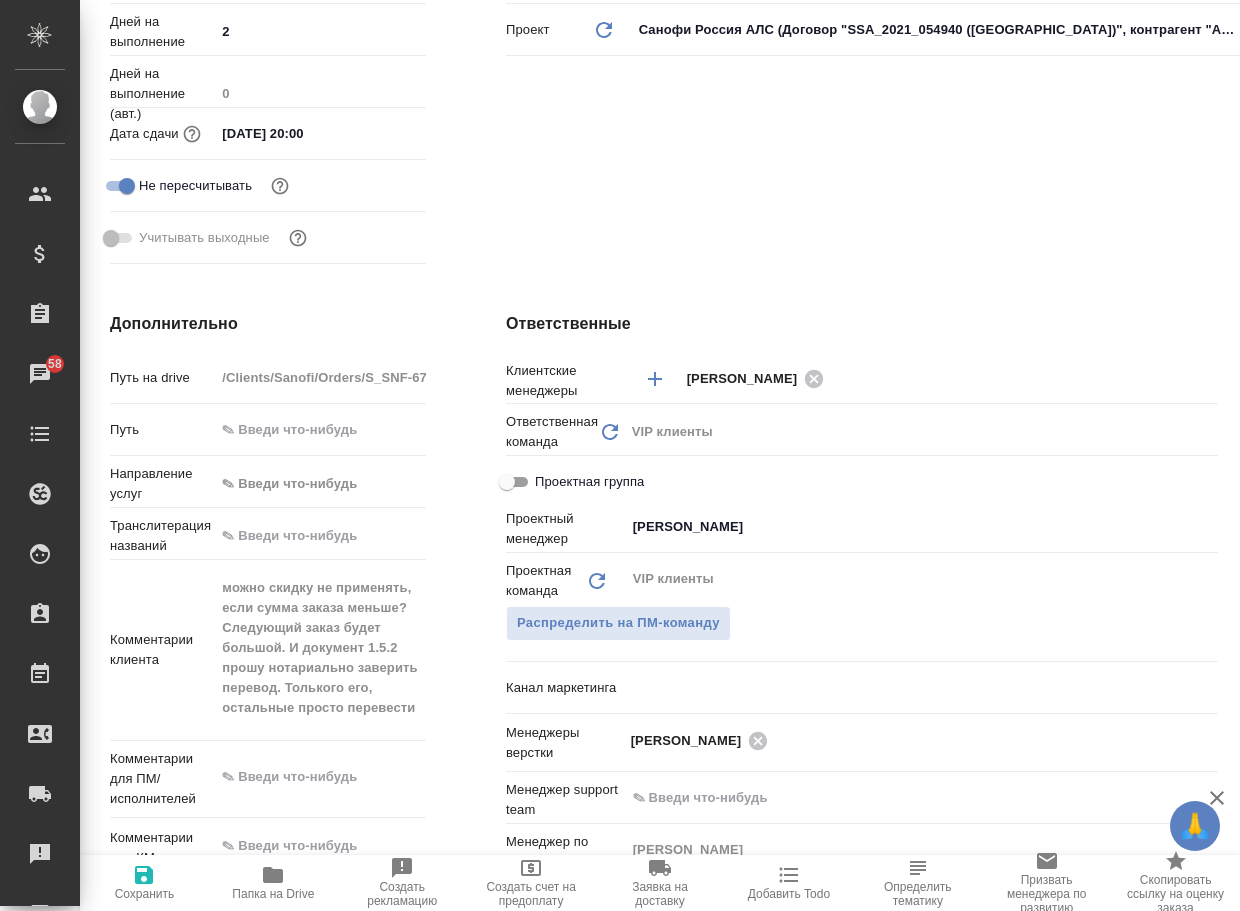 type on "x" 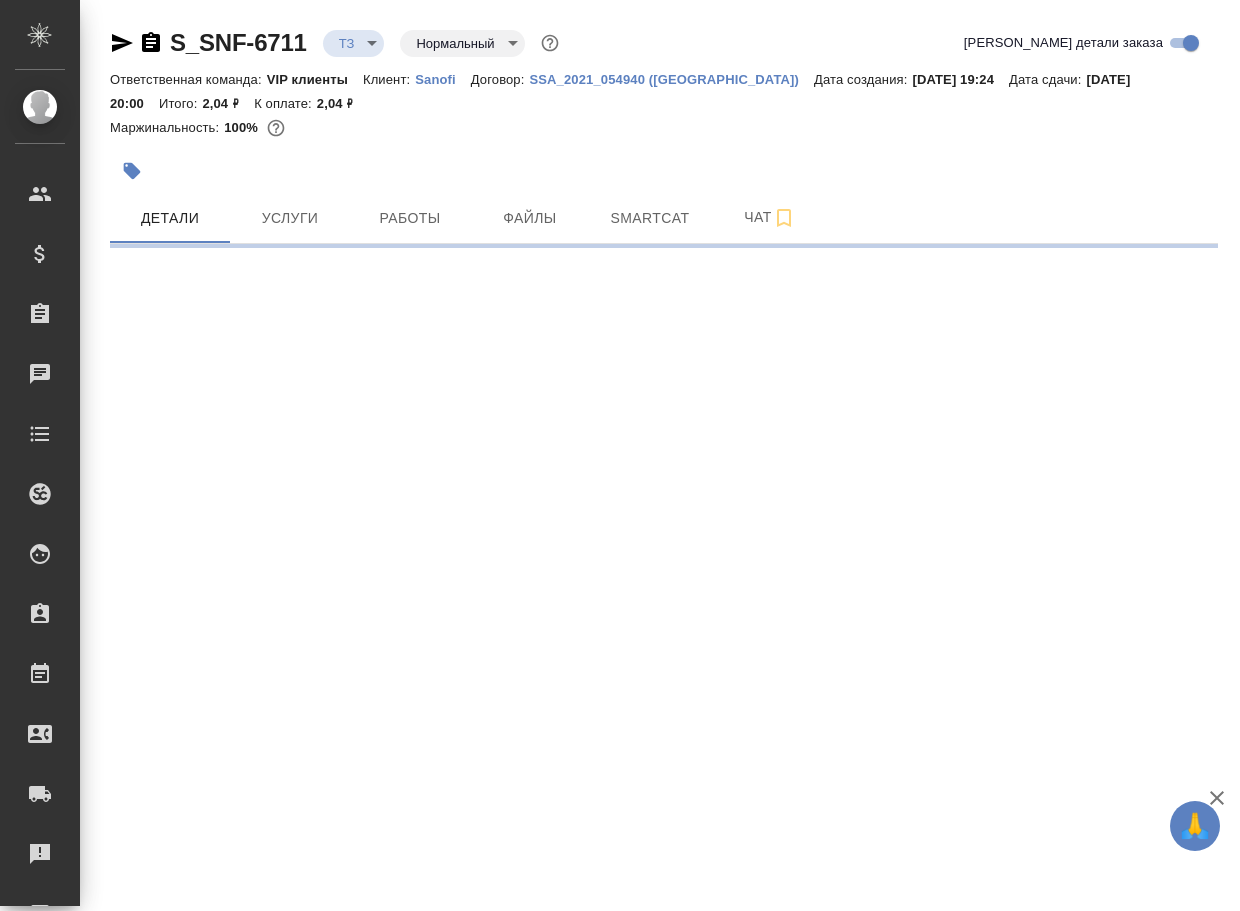 scroll, scrollTop: 0, scrollLeft: 0, axis: both 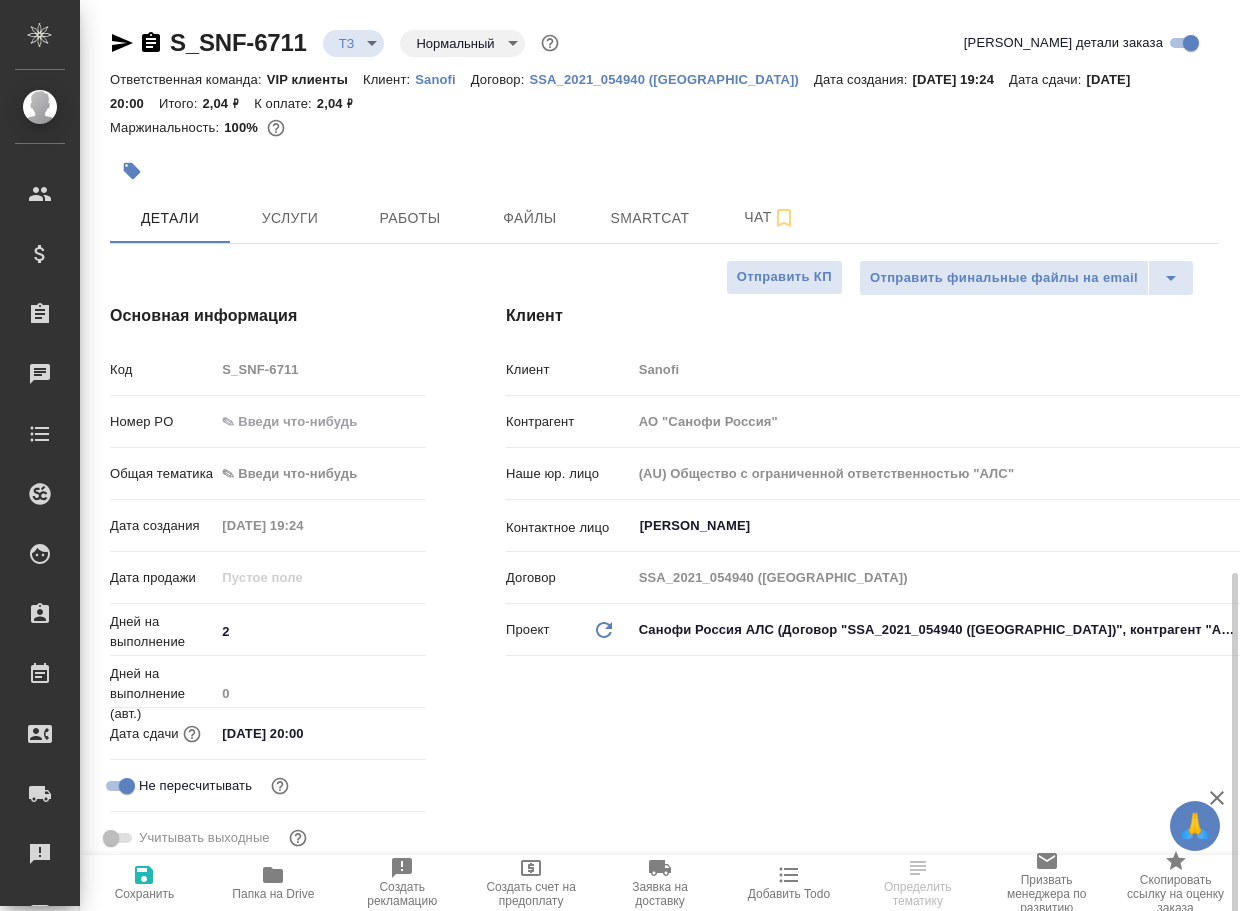type on "x" 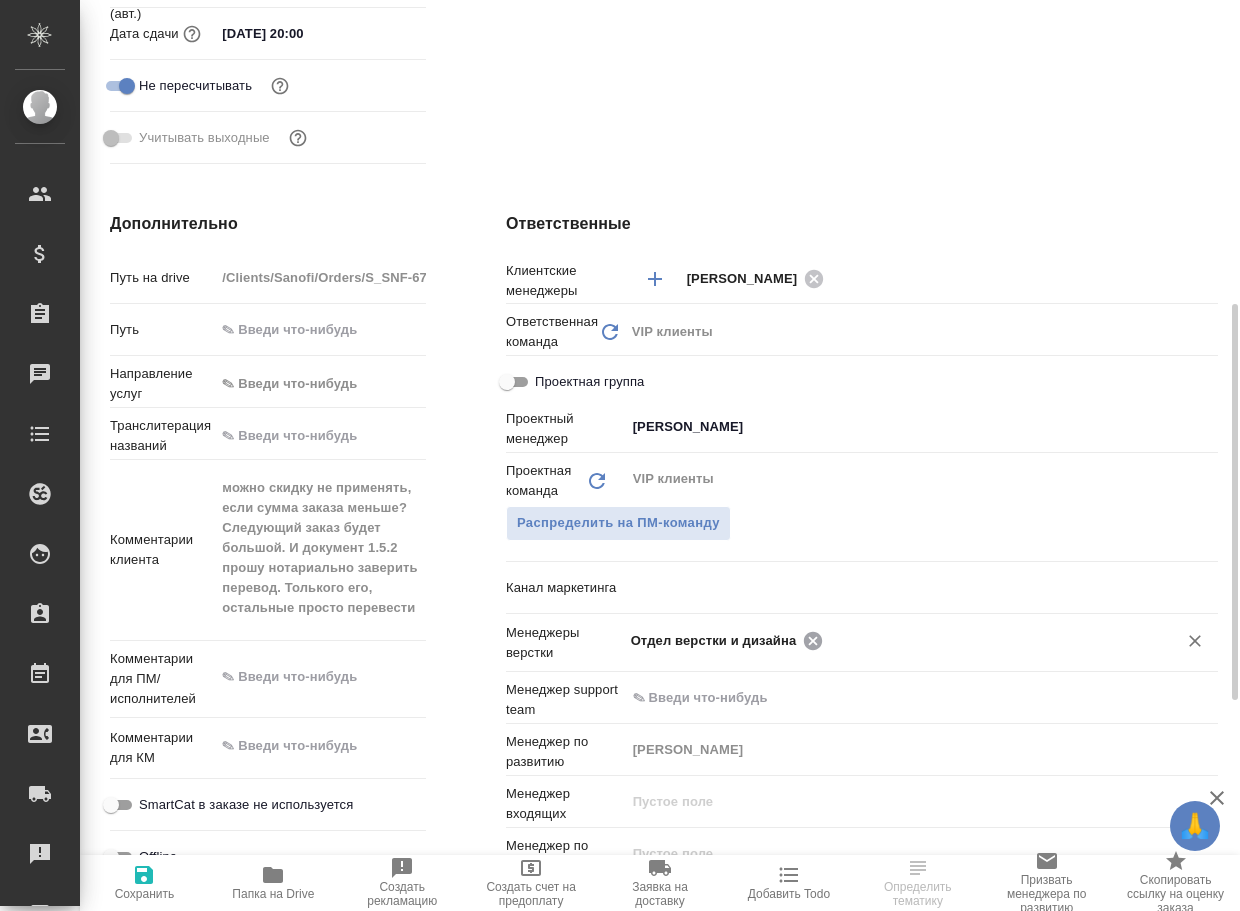 click 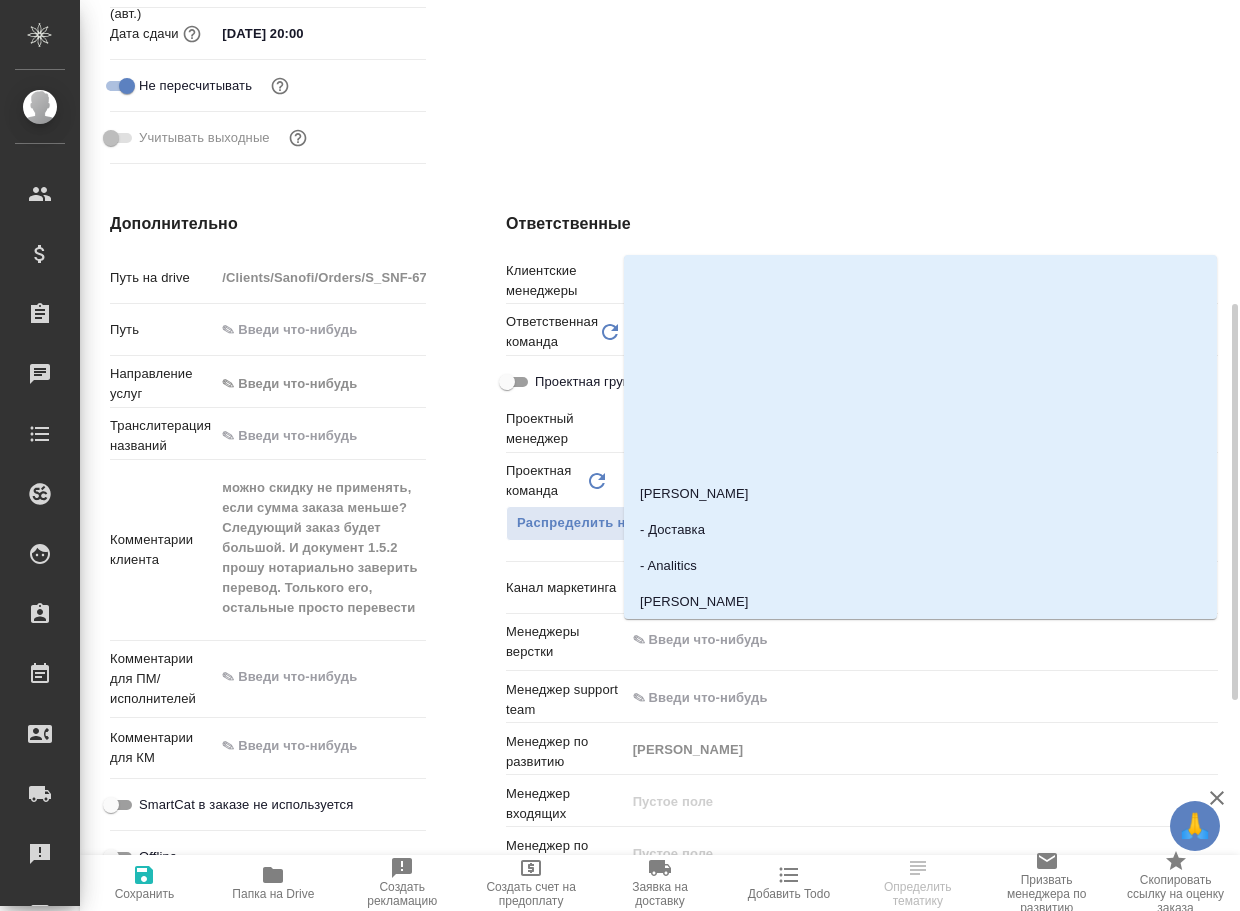 click at bounding box center [888, 640] 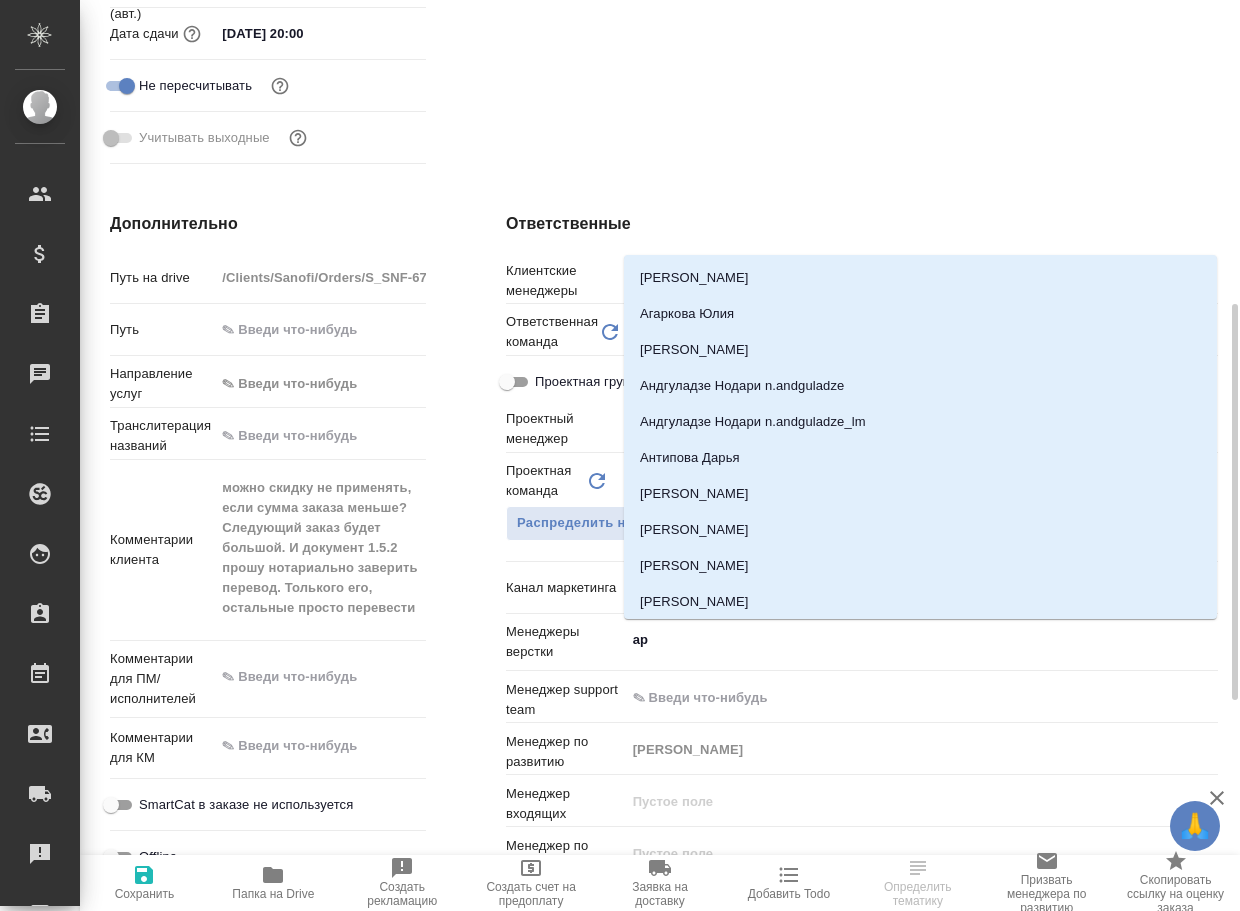 type on "арс" 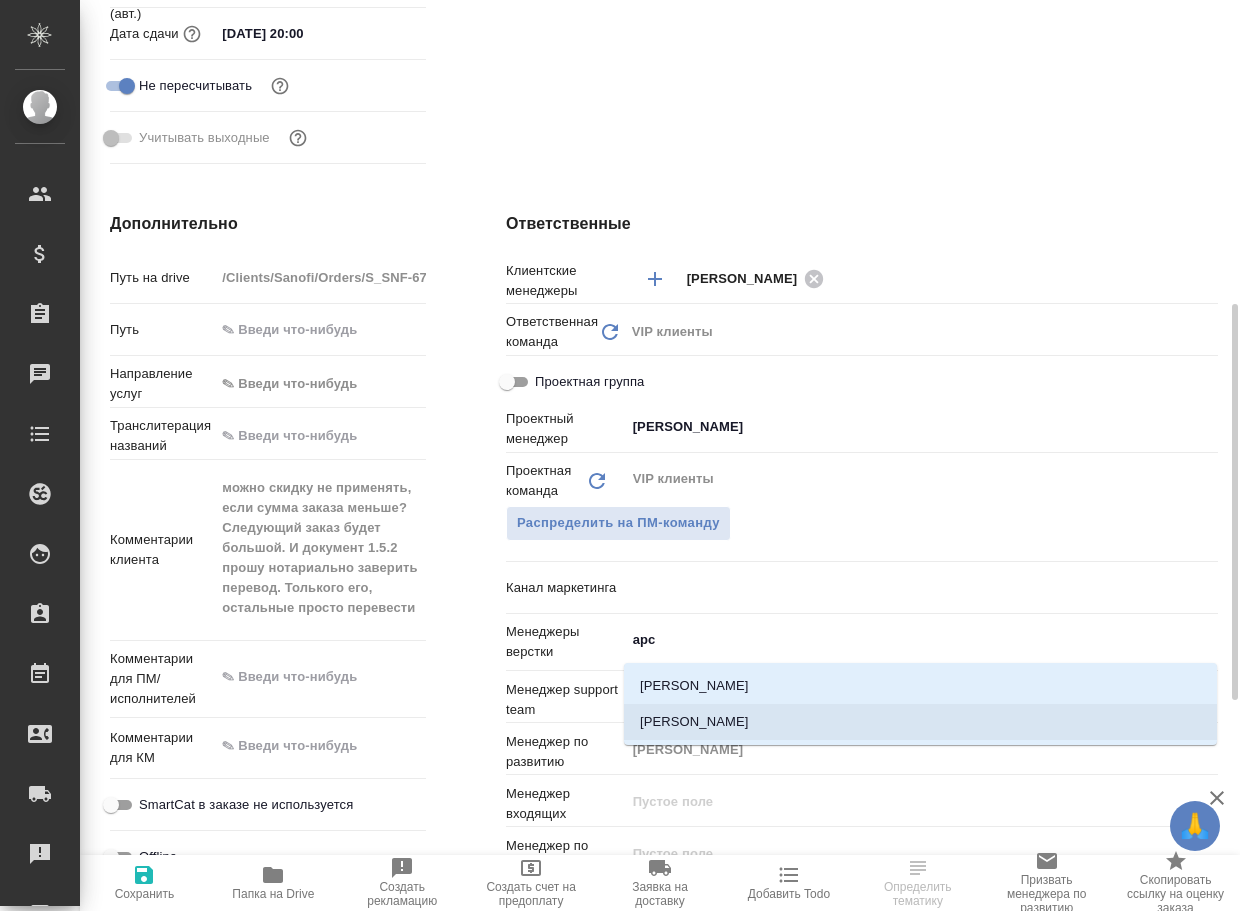 click on "[PERSON_NAME]" at bounding box center [920, 722] 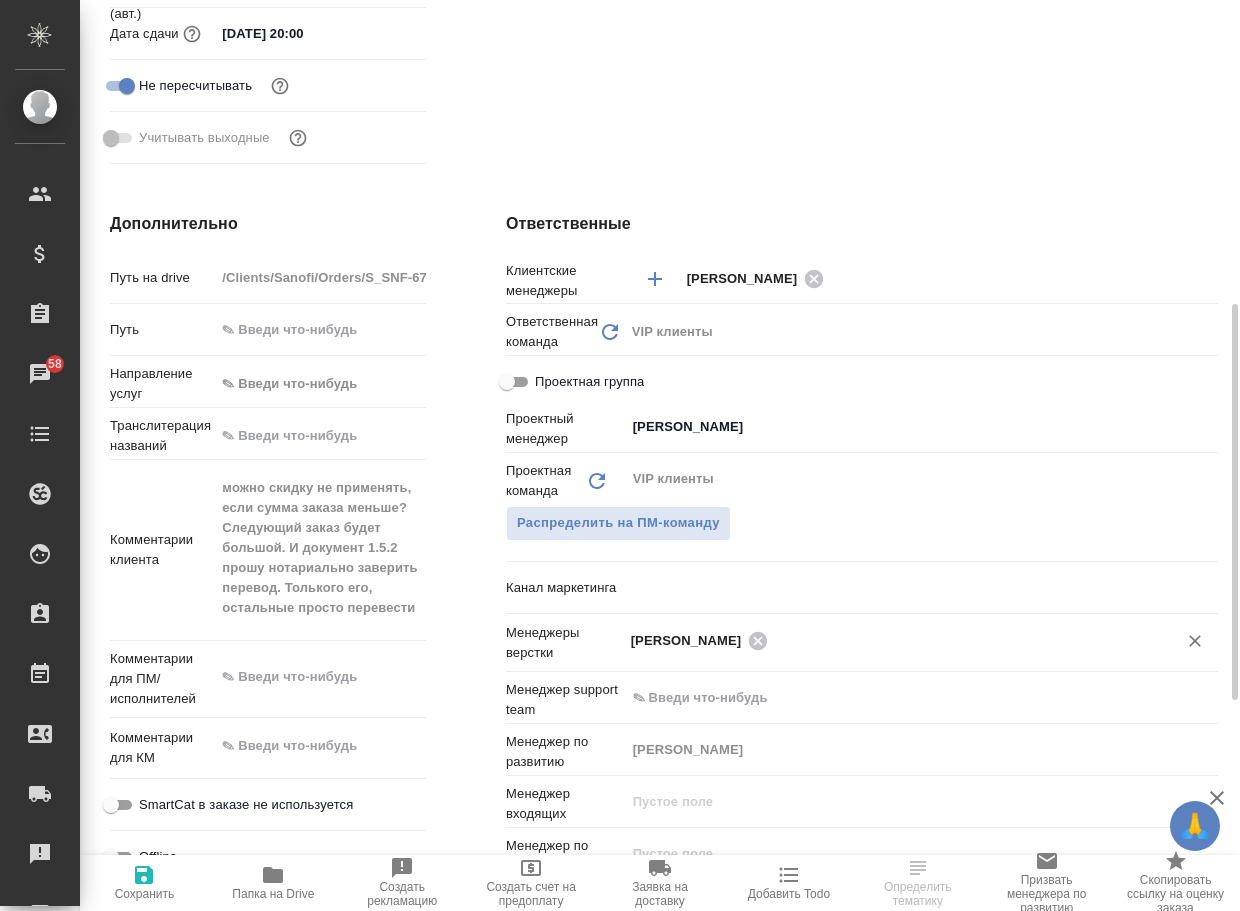 click on "Сохранить" at bounding box center (145, 894) 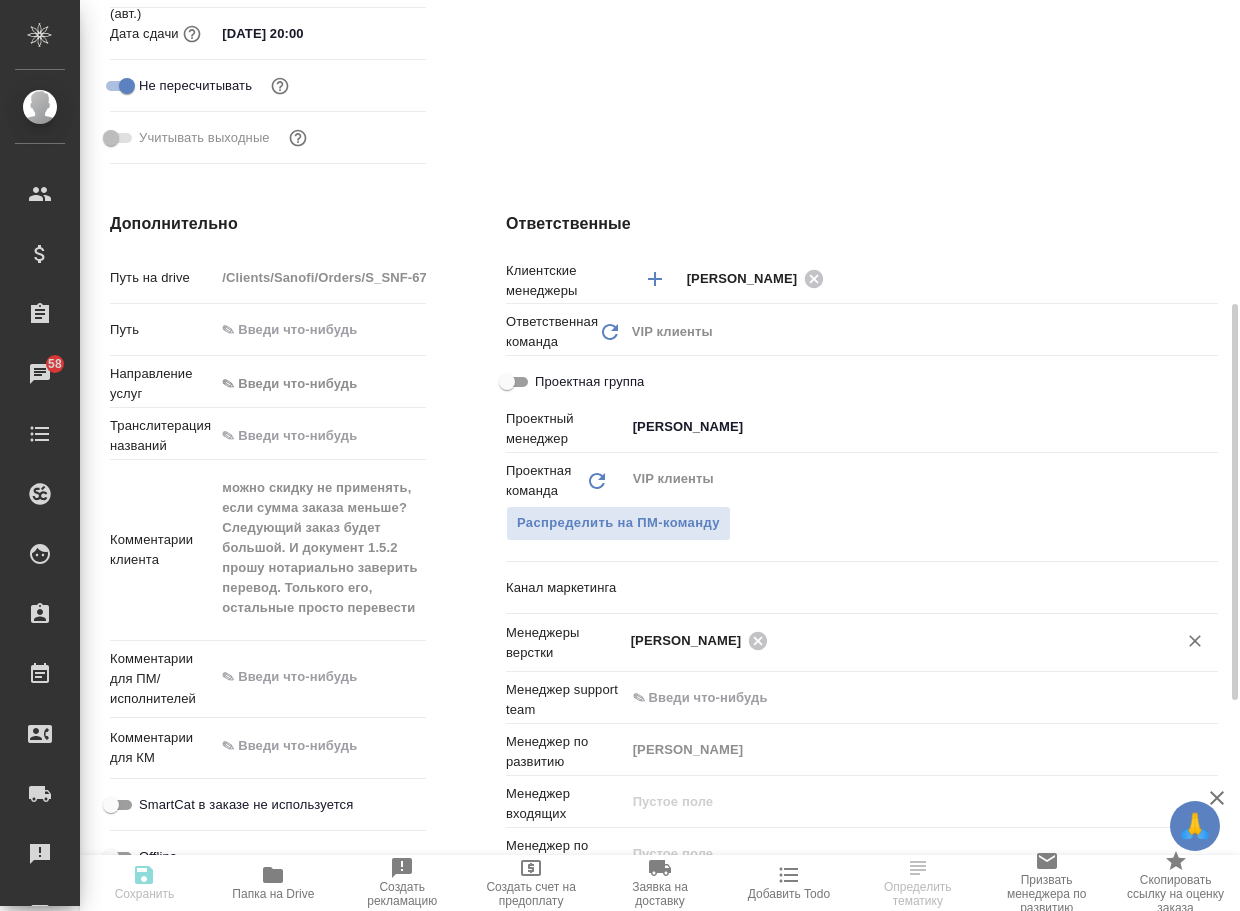 type on "x" 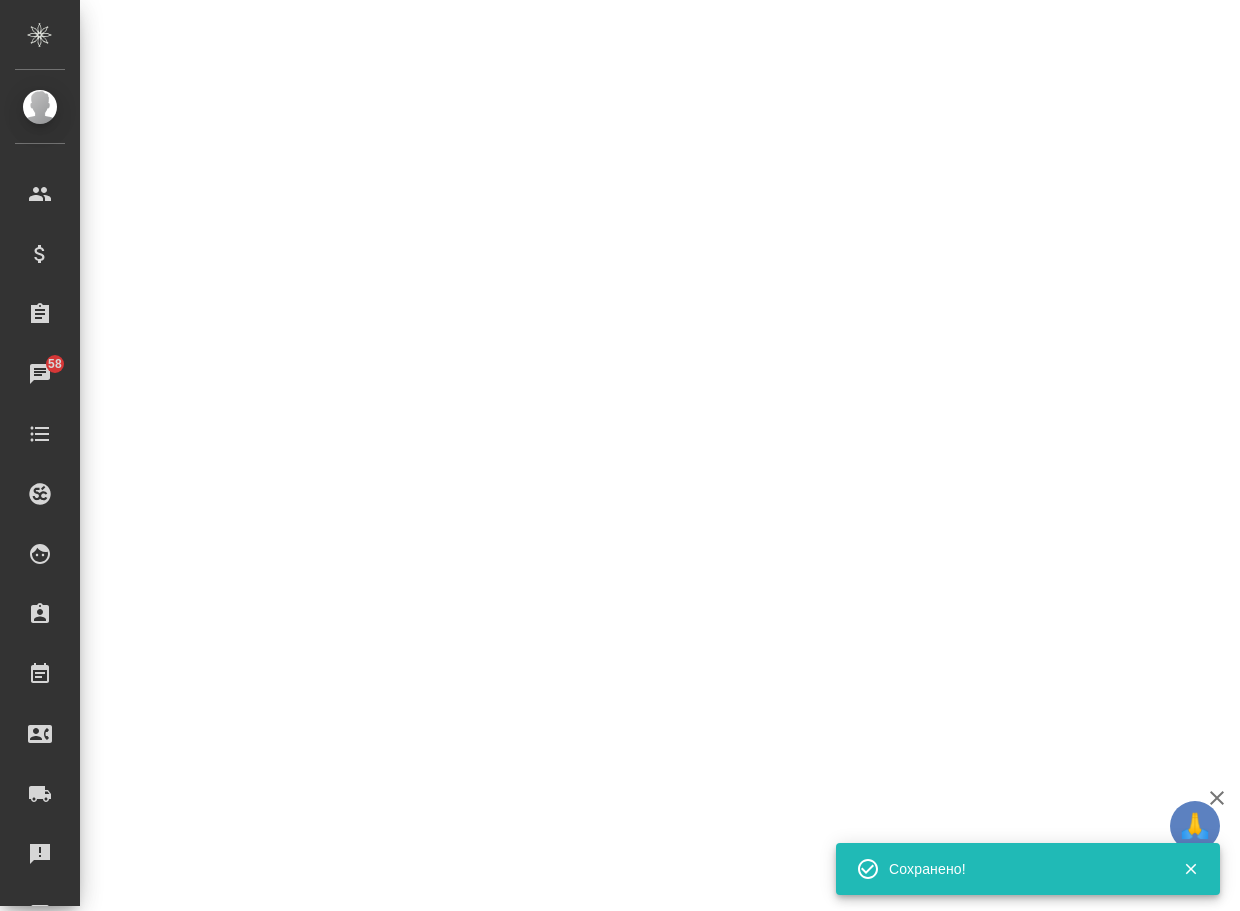 select on "RU" 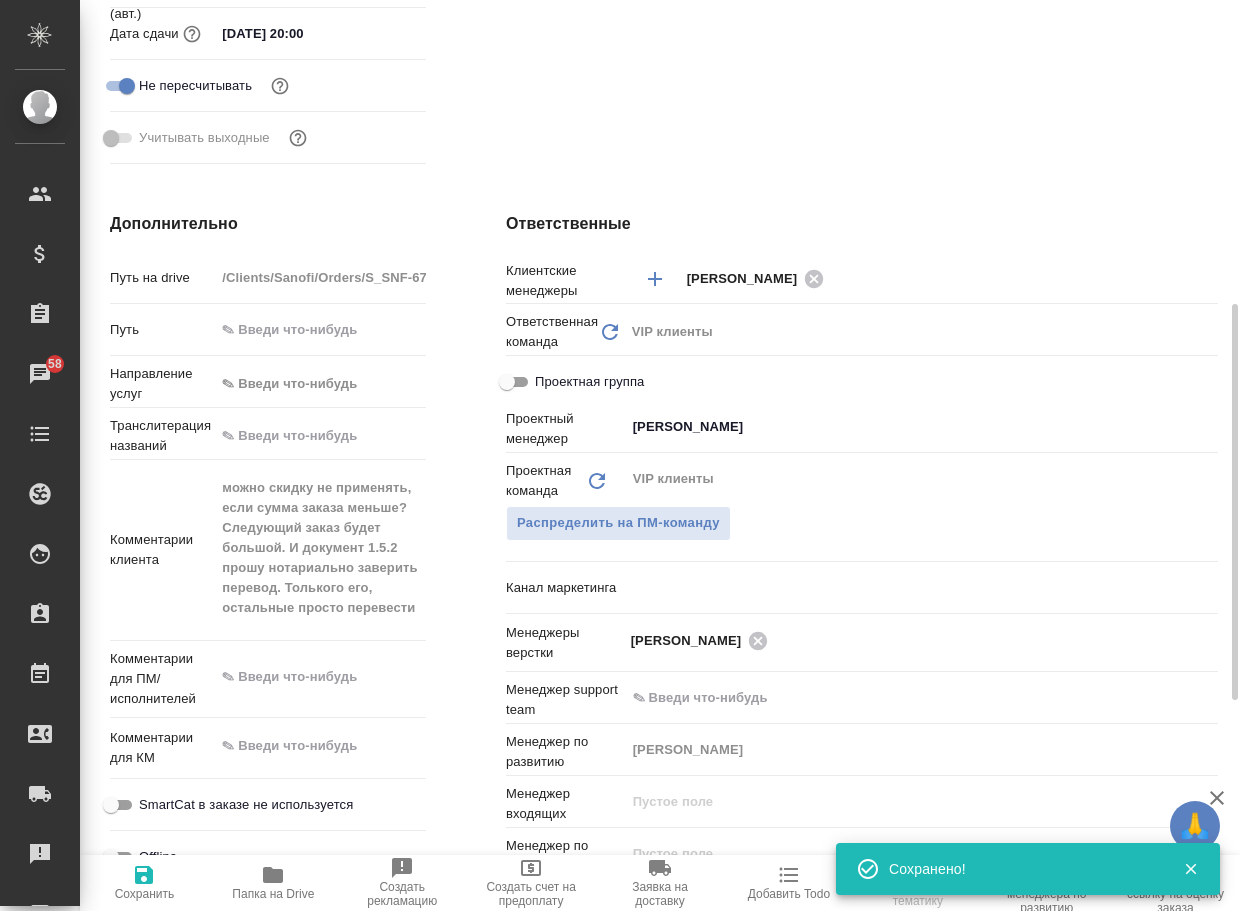 type on "x" 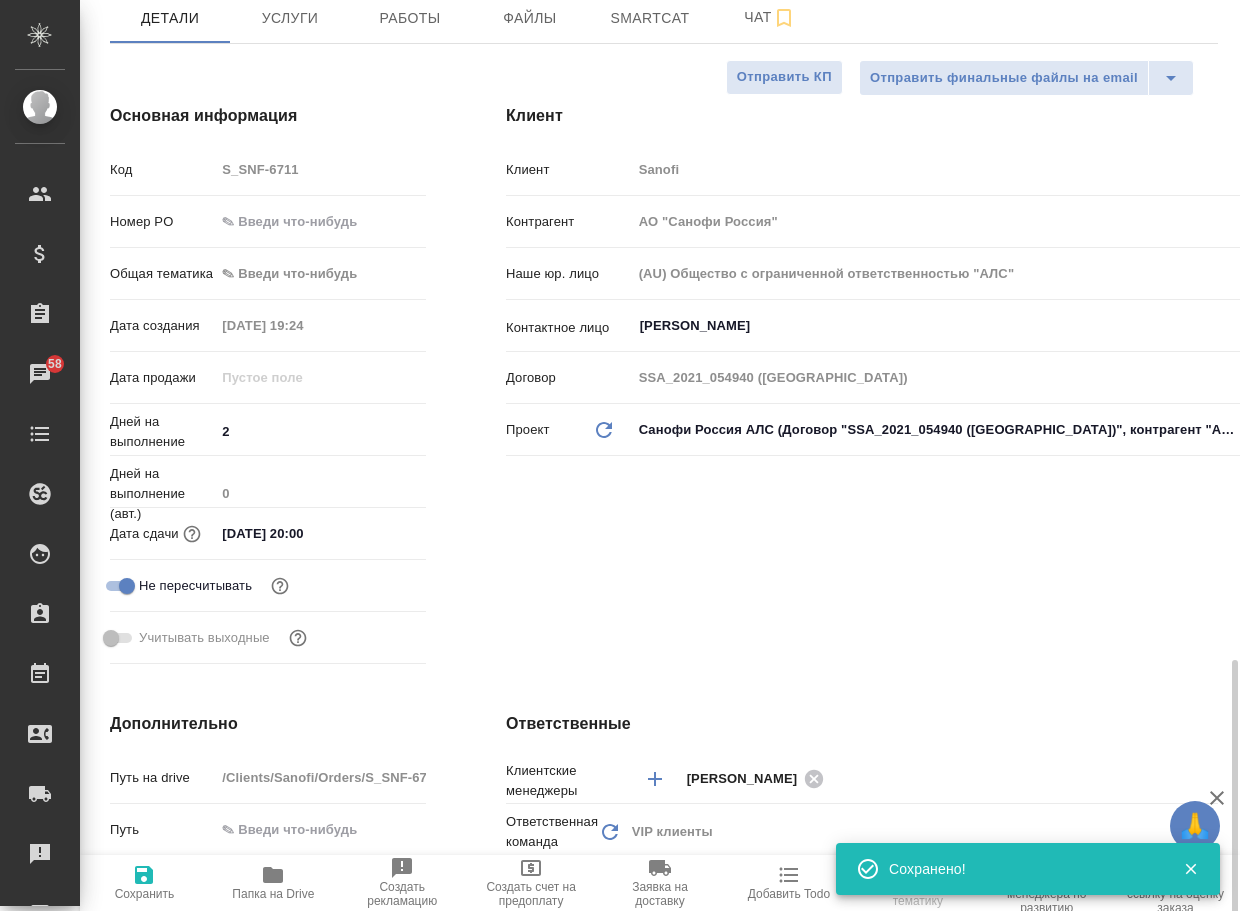 scroll, scrollTop: 0, scrollLeft: 0, axis: both 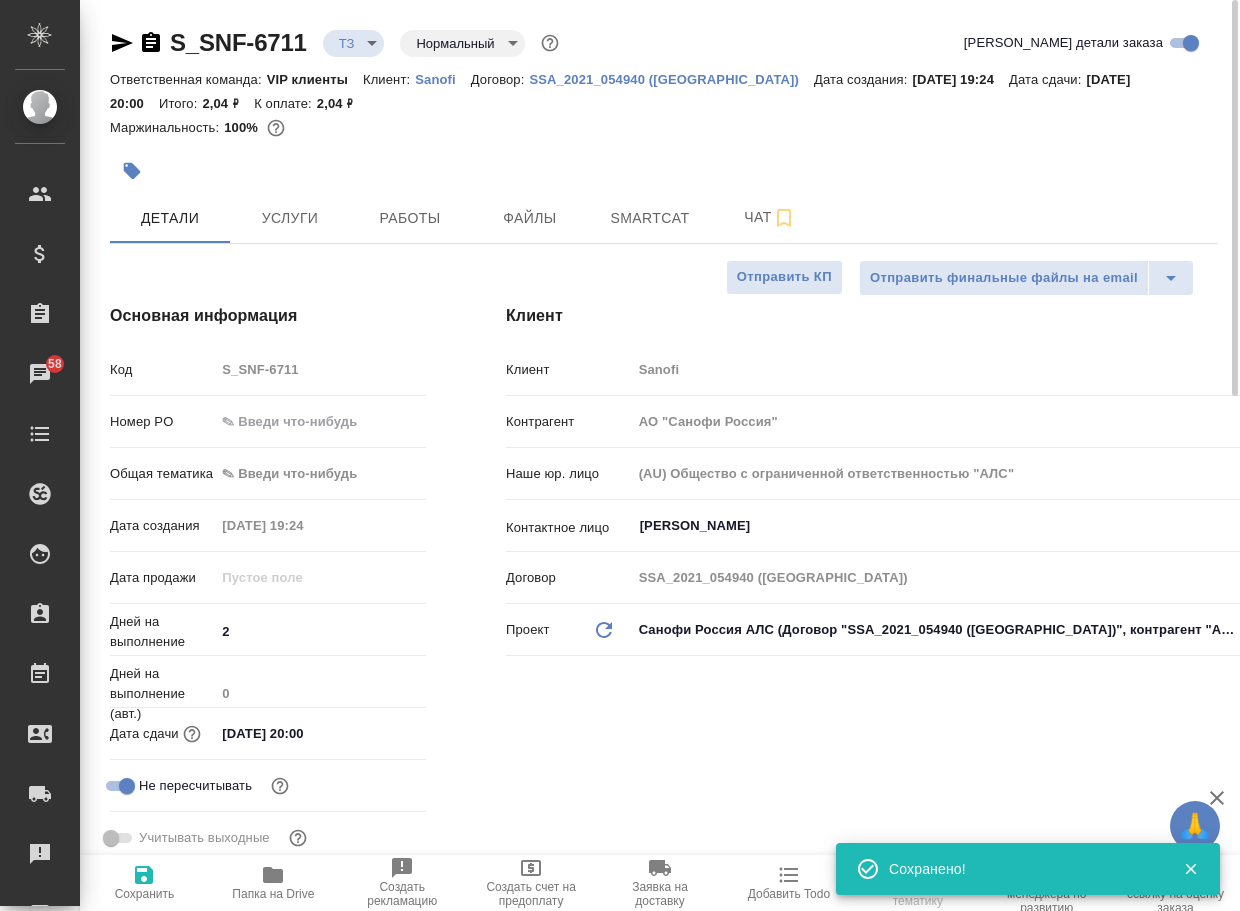 click on "🙏 .cls-1
fill:#fff;
AWATERA Arsenyeva [PERSON_NAME] Спецификации Заказы 58 Чаты Todo Проекты SC Исполнители Кандидаты Работы Входящие заявки Заявки на доставку Рекламации Проекты процессинга Конференции Выйти S_SNF-6711 ТЗ tz Нормальный normal Кратко детали заказа Ответственная команда: VIP клиенты Клиент: Sanofi Договор: SSA_2021_054940 ([GEOGRAPHIC_DATA]) Дата создания: [DATE] 19:24 Дата сдачи: [DATE] 20:00 Итого: 2,04 ₽ К оплате: 2,04 ₽ Маржинальность: 100% Детали Услуги Работы Файлы Smartcat Чат Отправить финальные файлы на email Отправить КП Основная информация Код S_SNF-6711 Номер PO Общая тематика [DATE] 19:24" at bounding box center [620, 455] 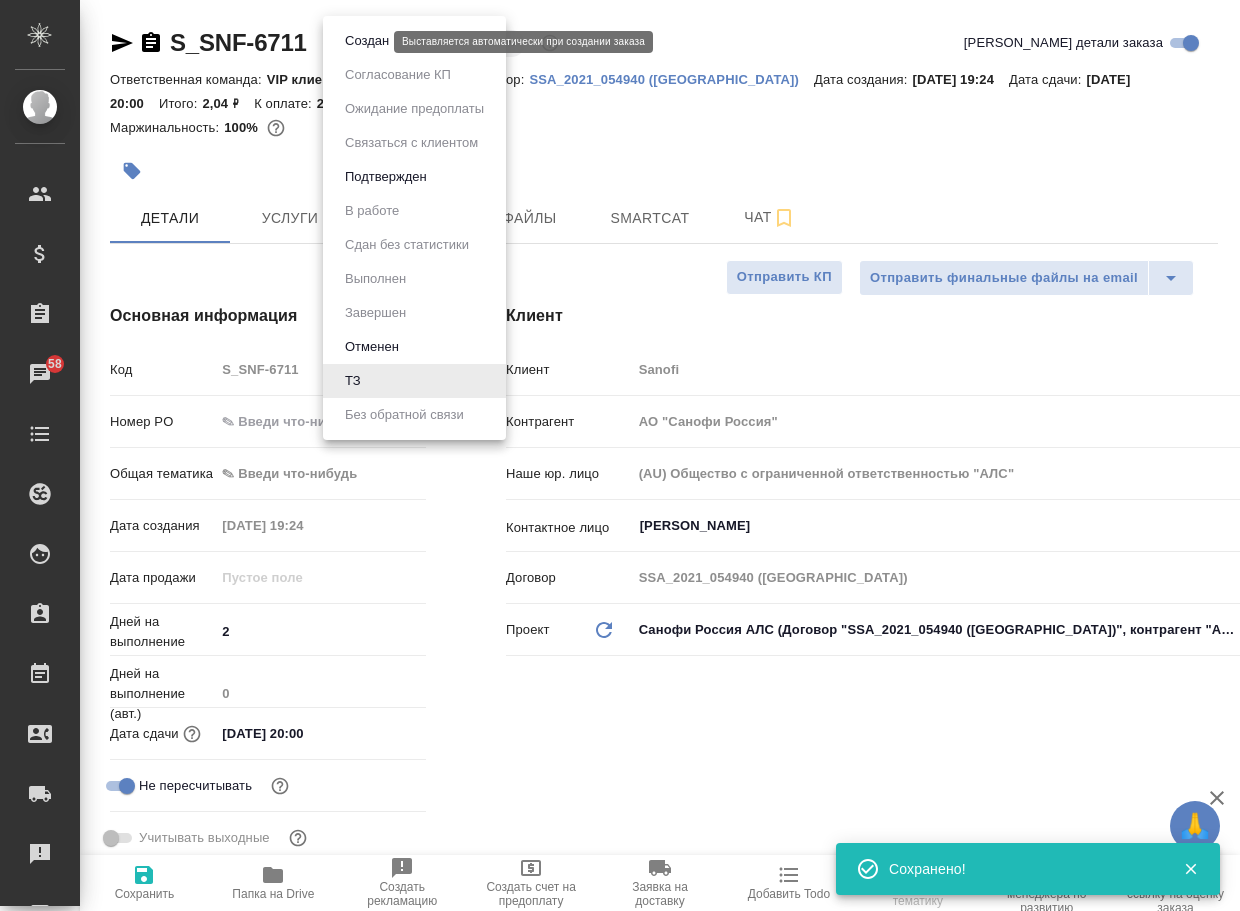 click on "Создан" at bounding box center (367, 41) 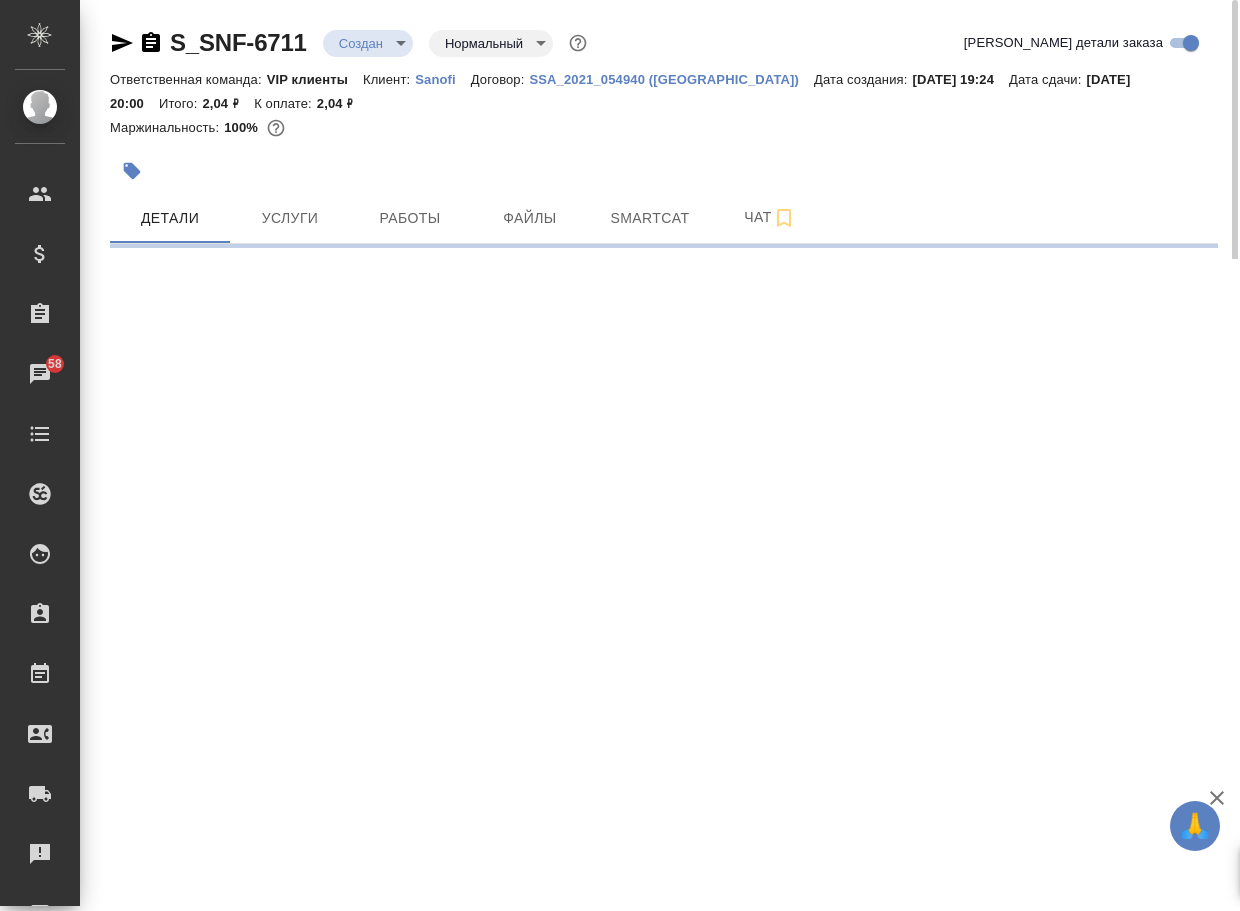 select on "RU" 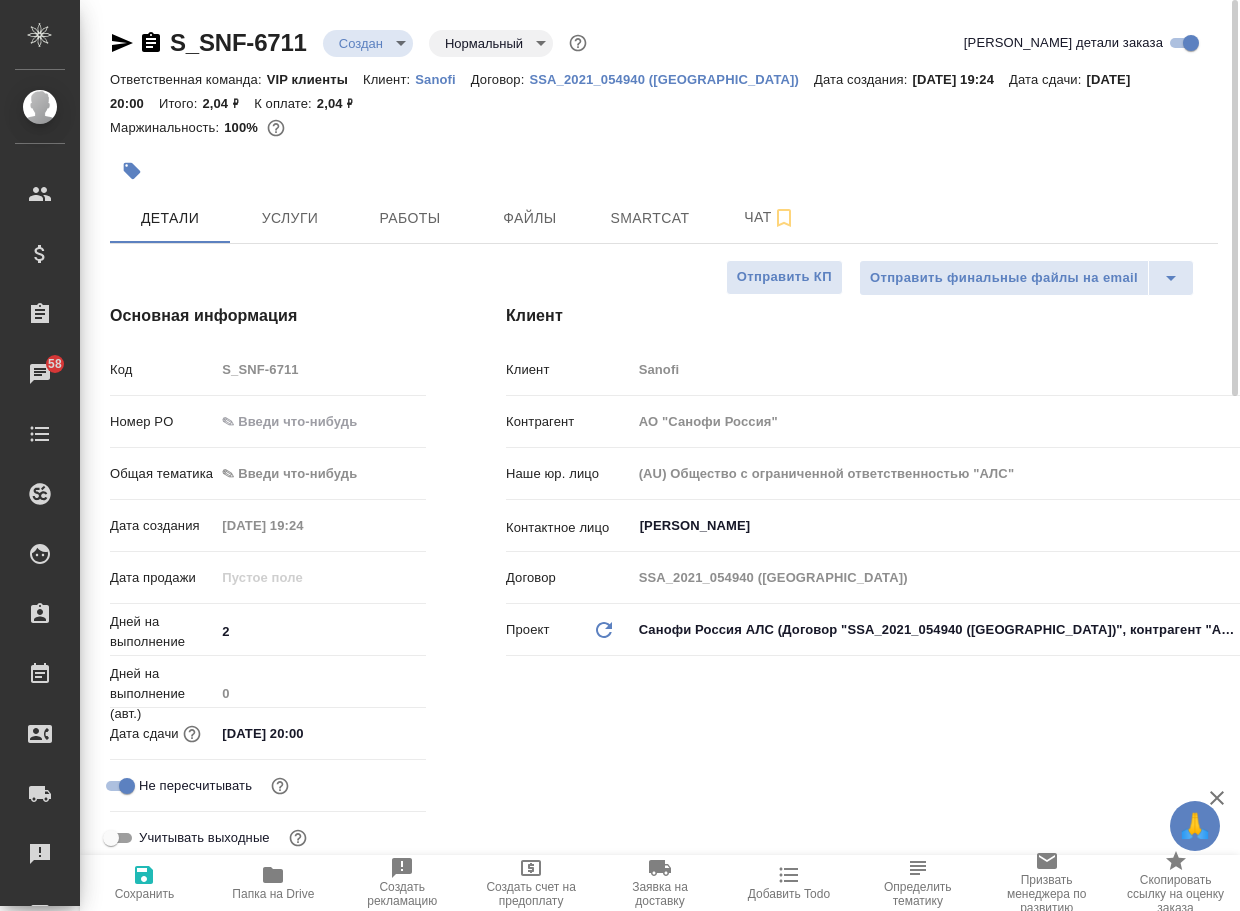 type on "x" 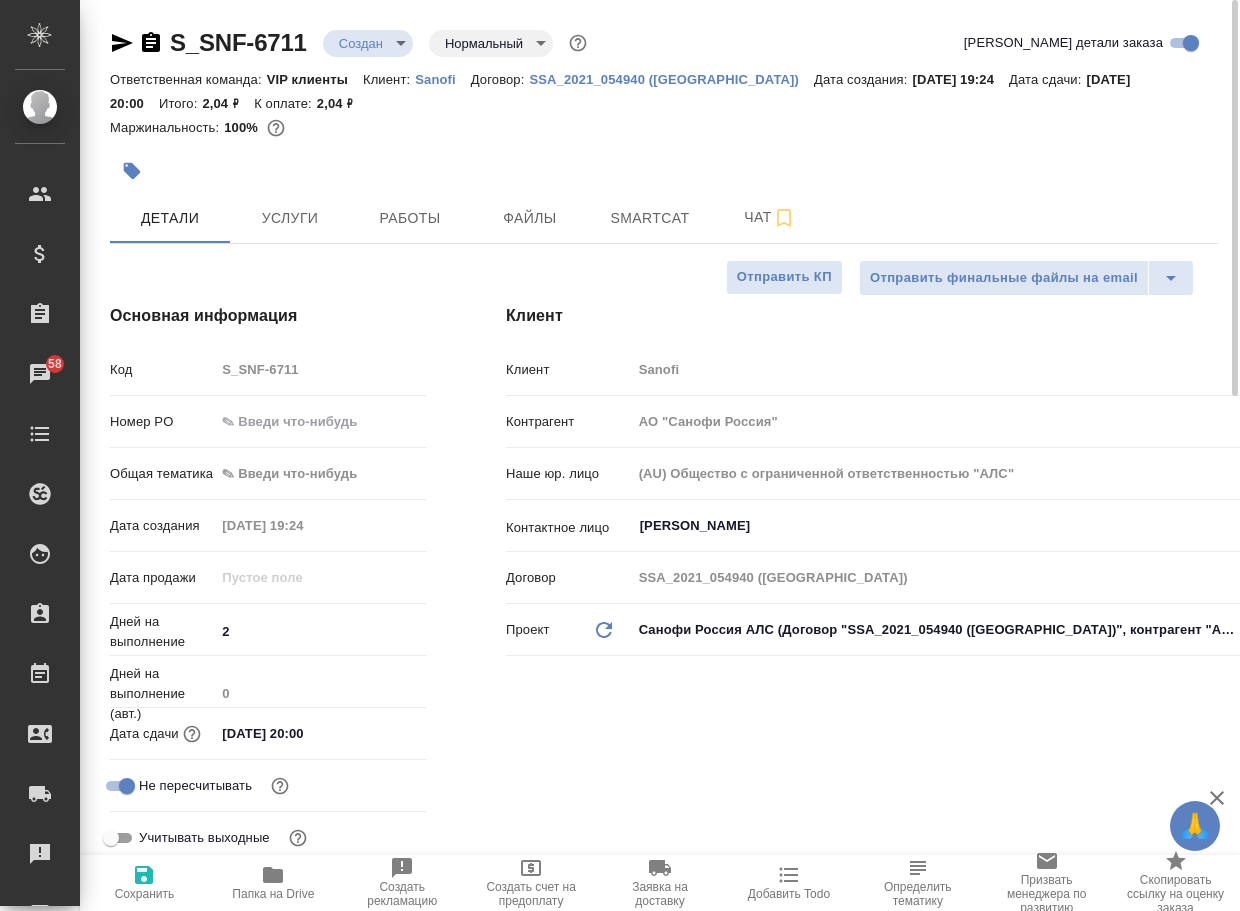 type on "x" 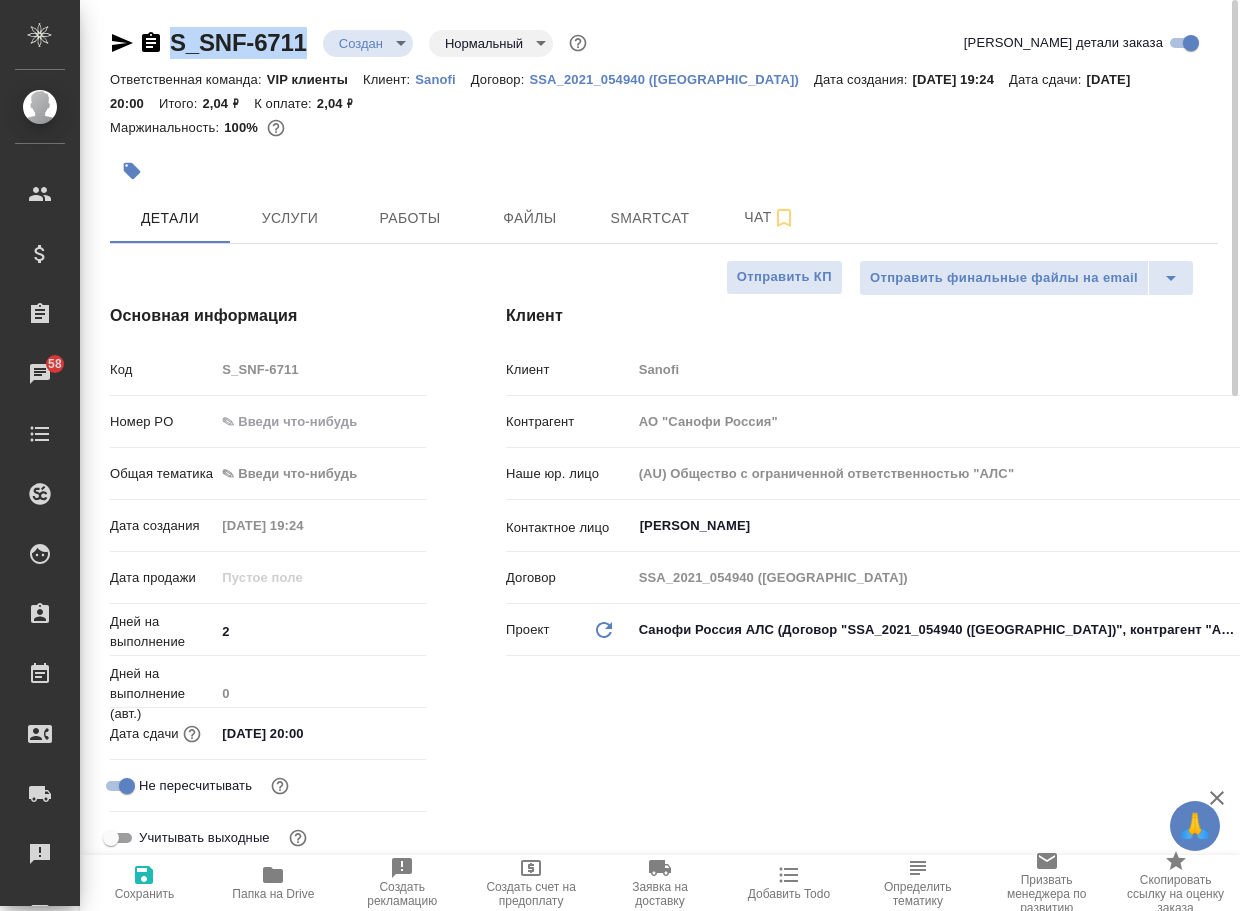 drag, startPoint x: 318, startPoint y: 58, endPoint x: 164, endPoint y: 31, distance: 156.34897 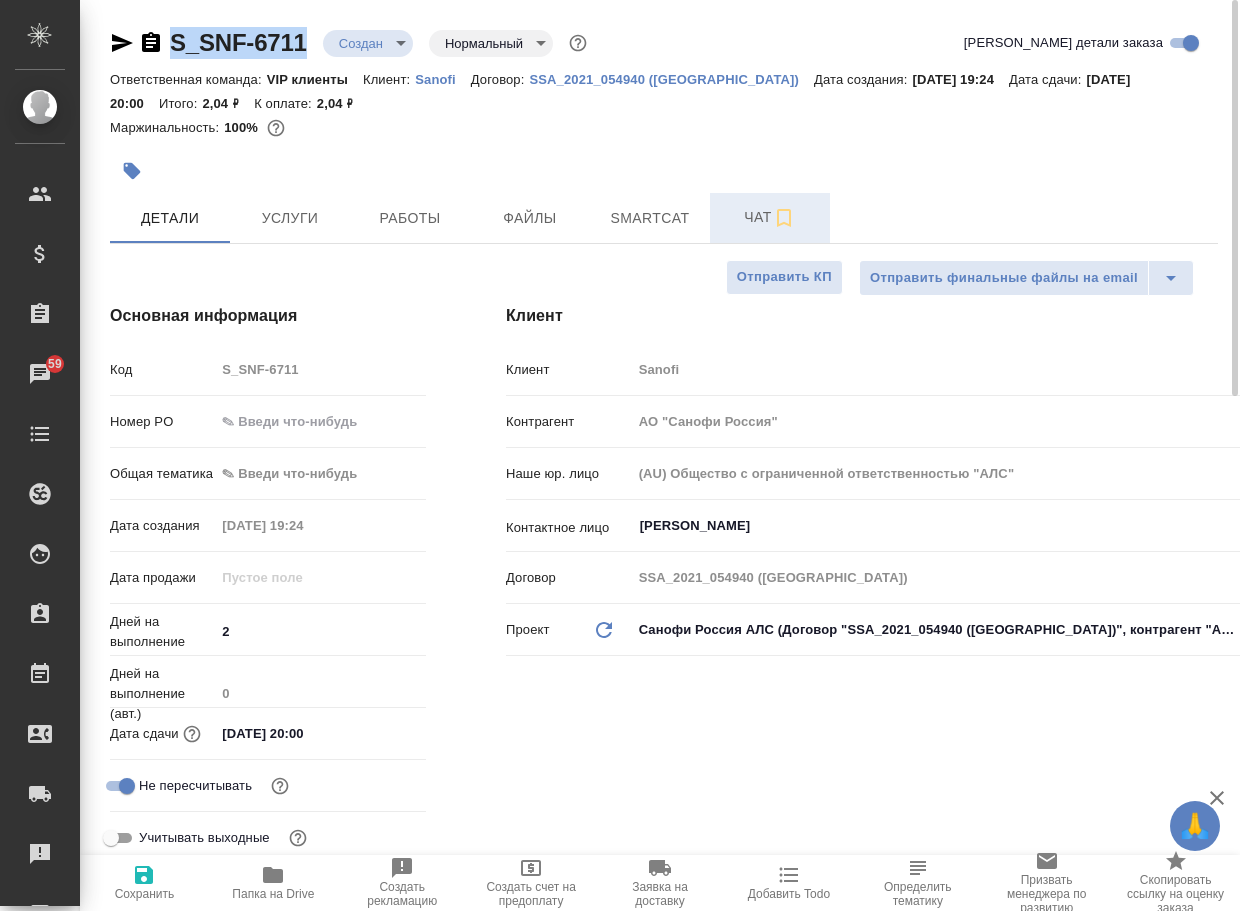 click on "Чат" at bounding box center (770, 217) 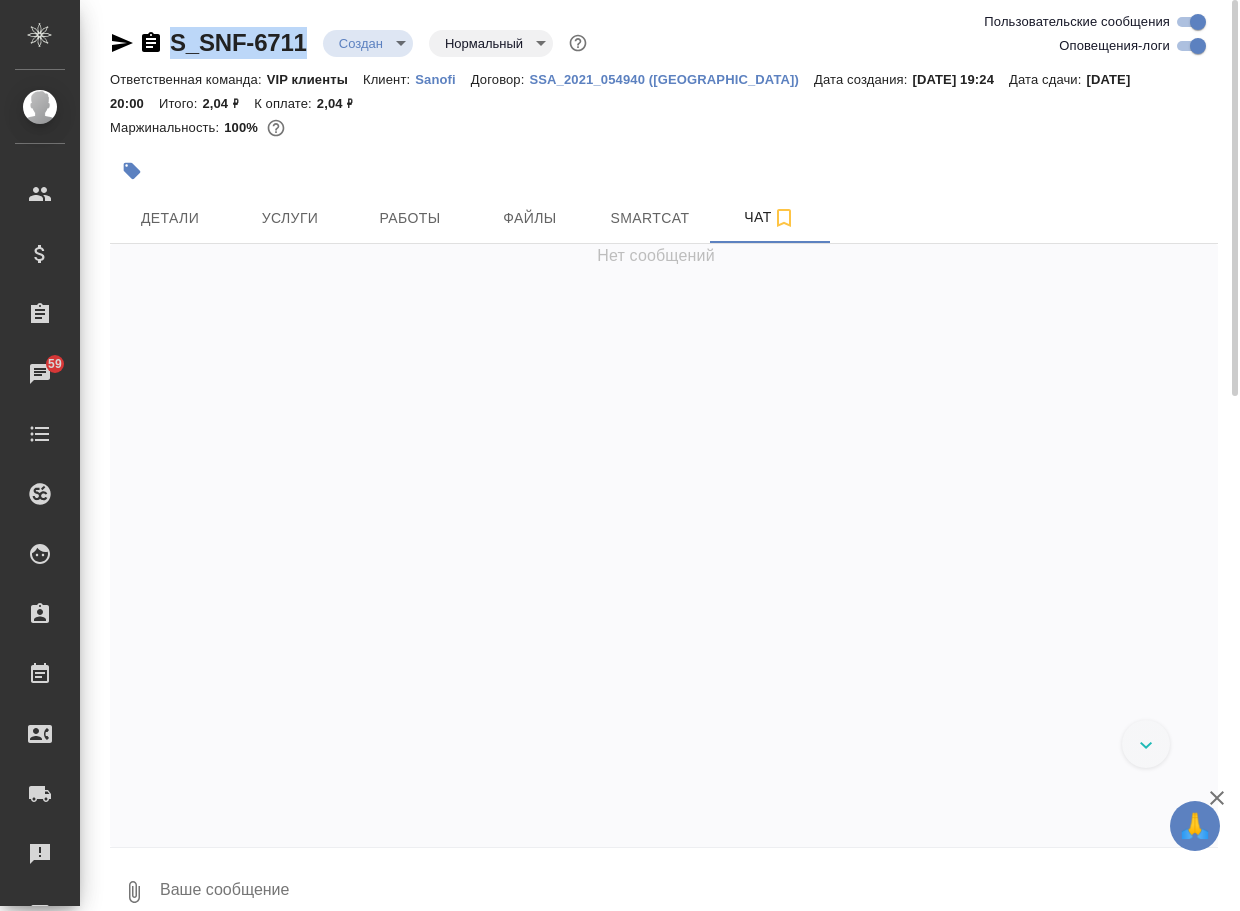 click on "0" at bounding box center [134, 892] 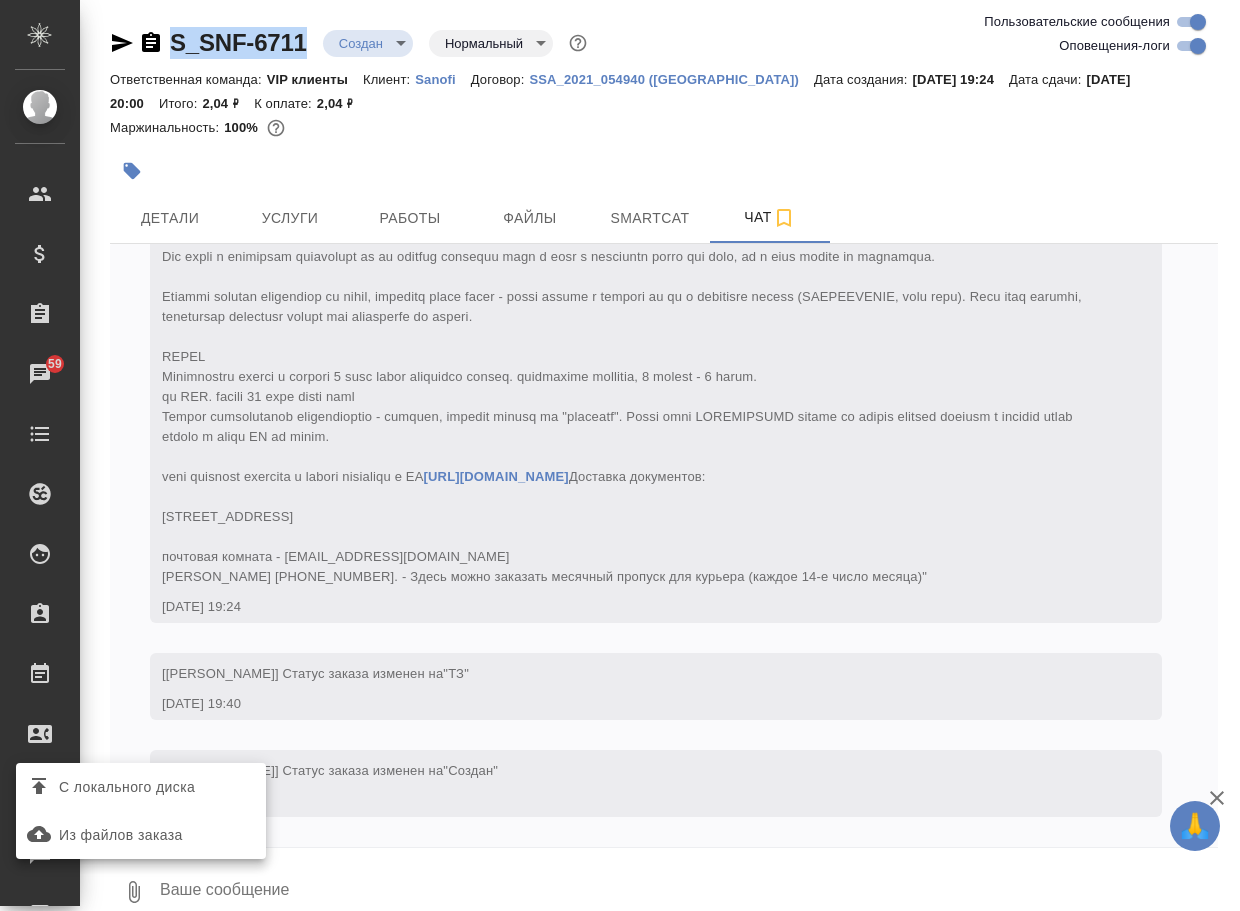 scroll, scrollTop: 575, scrollLeft: 0, axis: vertical 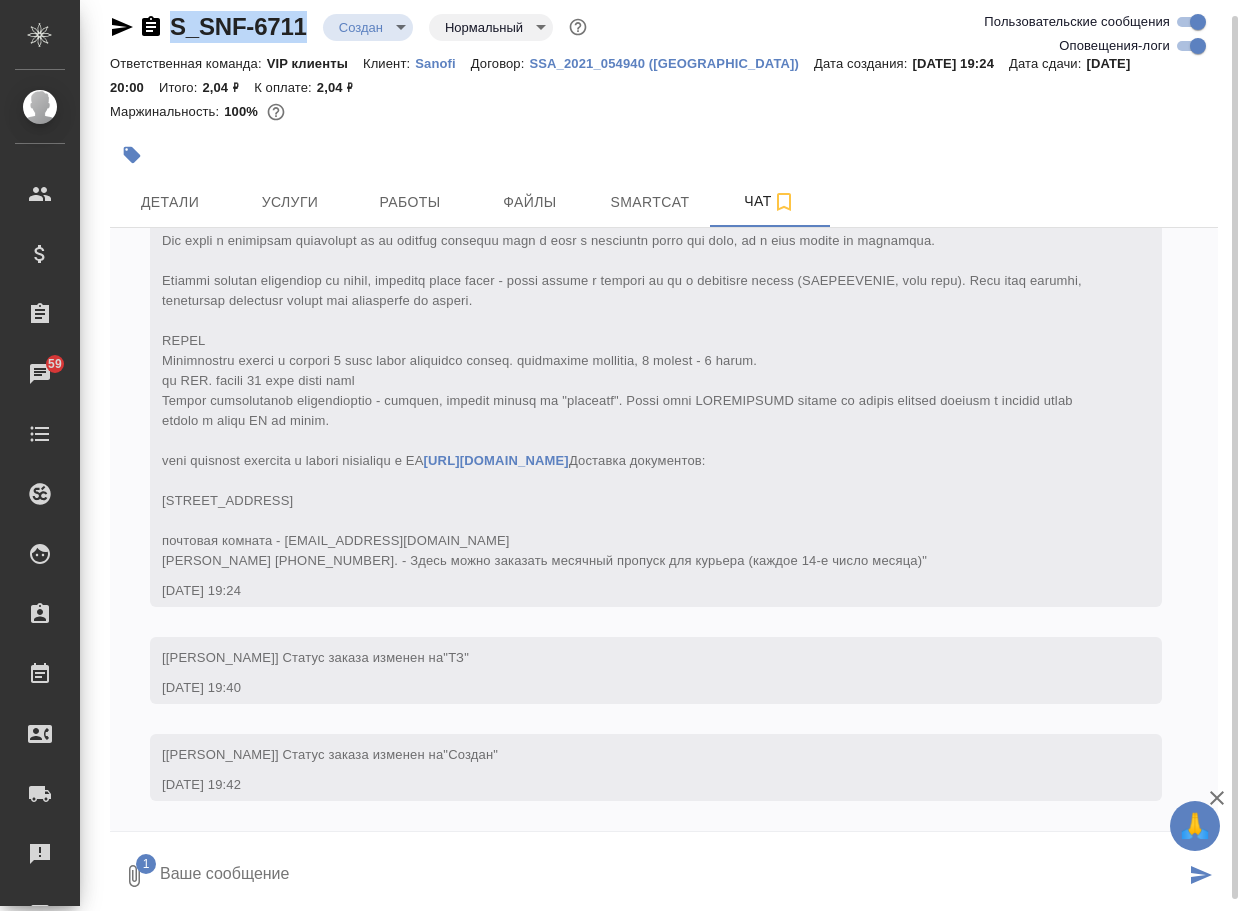 click at bounding box center (671, 876) 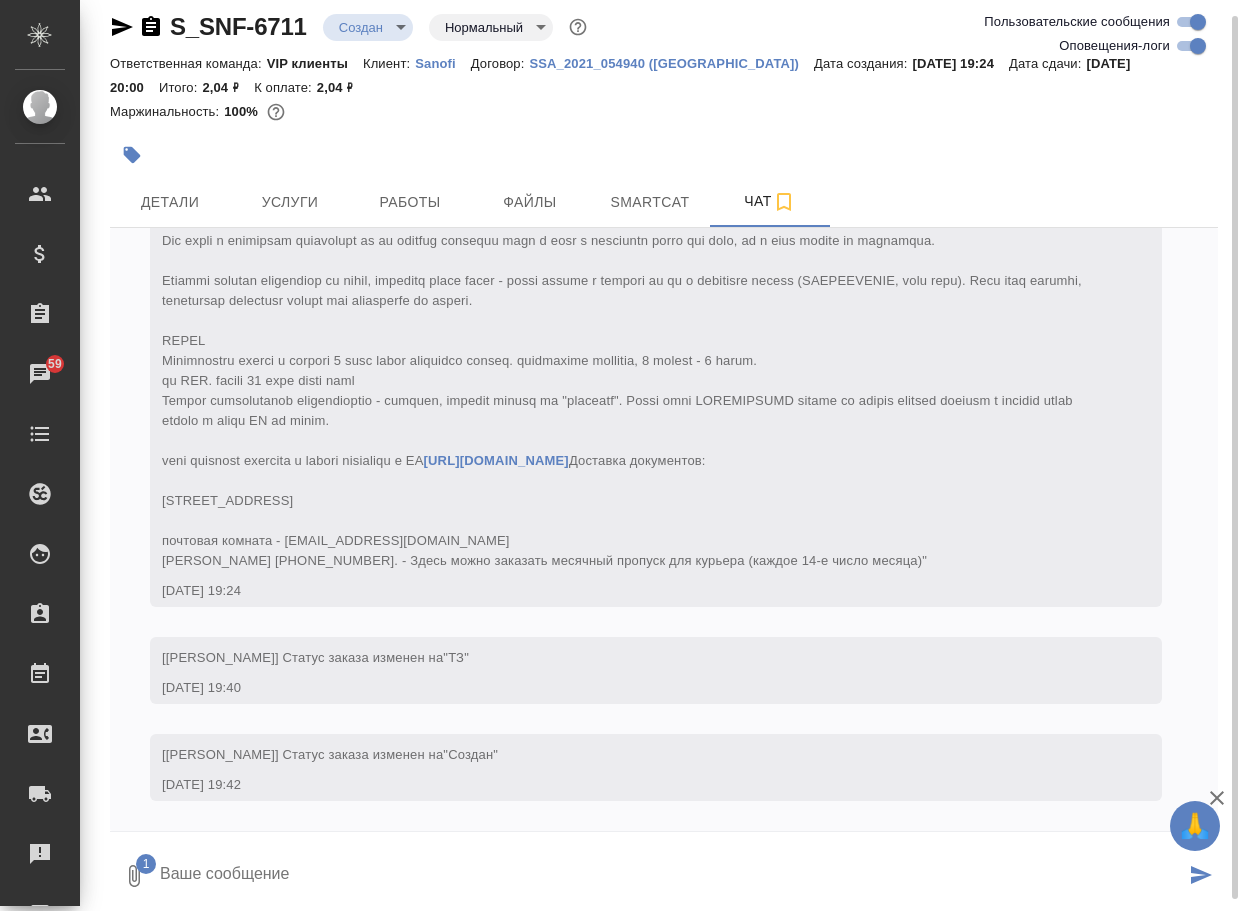 type 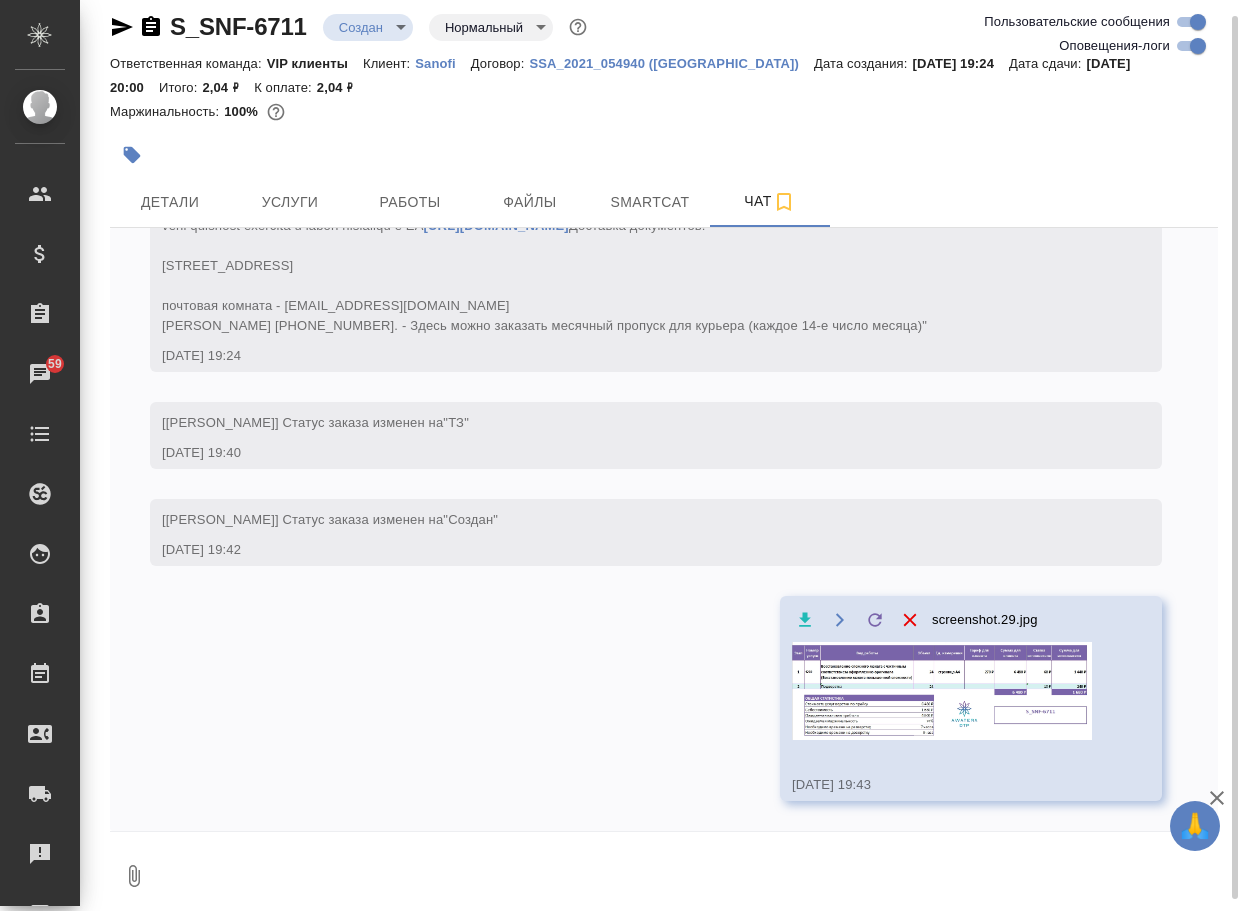 scroll, scrollTop: 712, scrollLeft: 0, axis: vertical 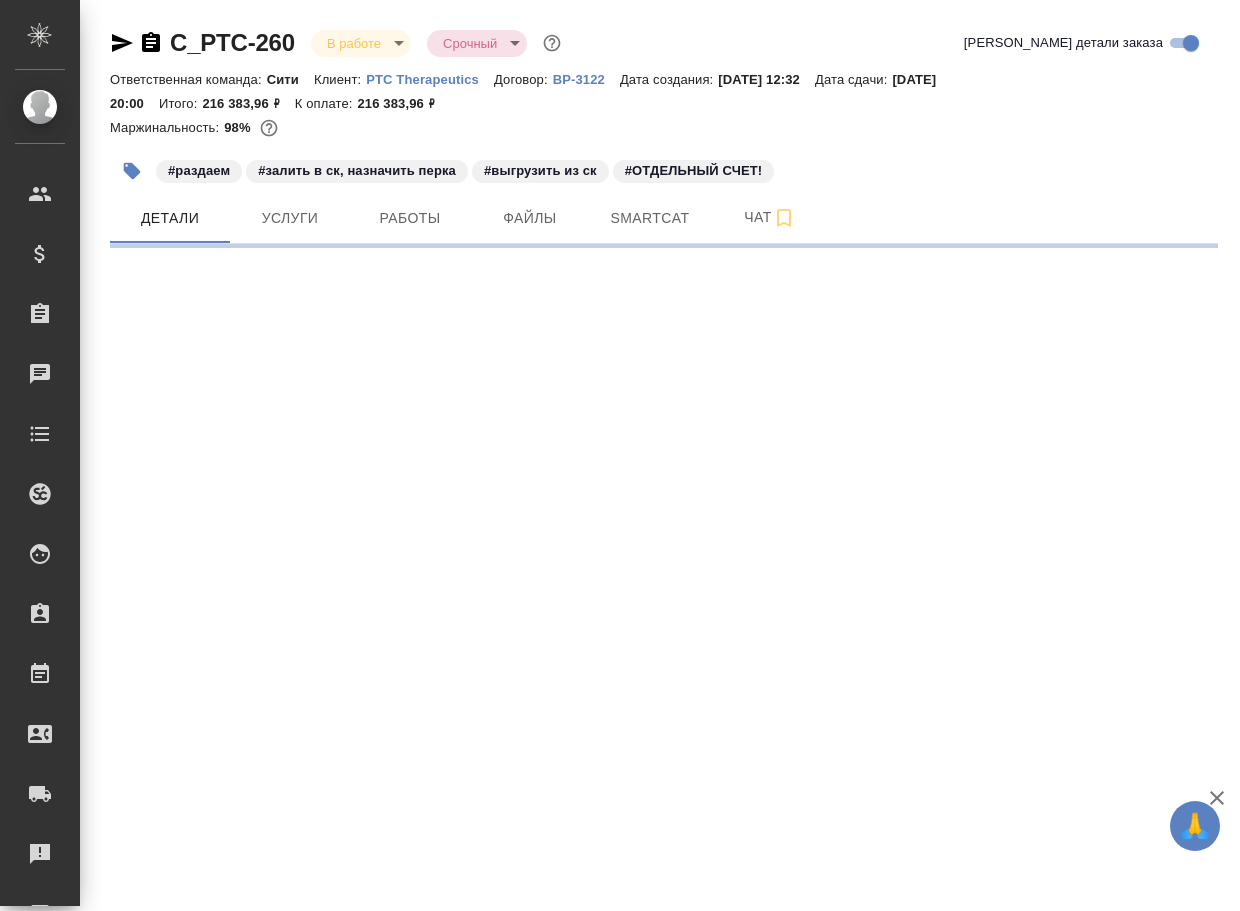 select on "RU" 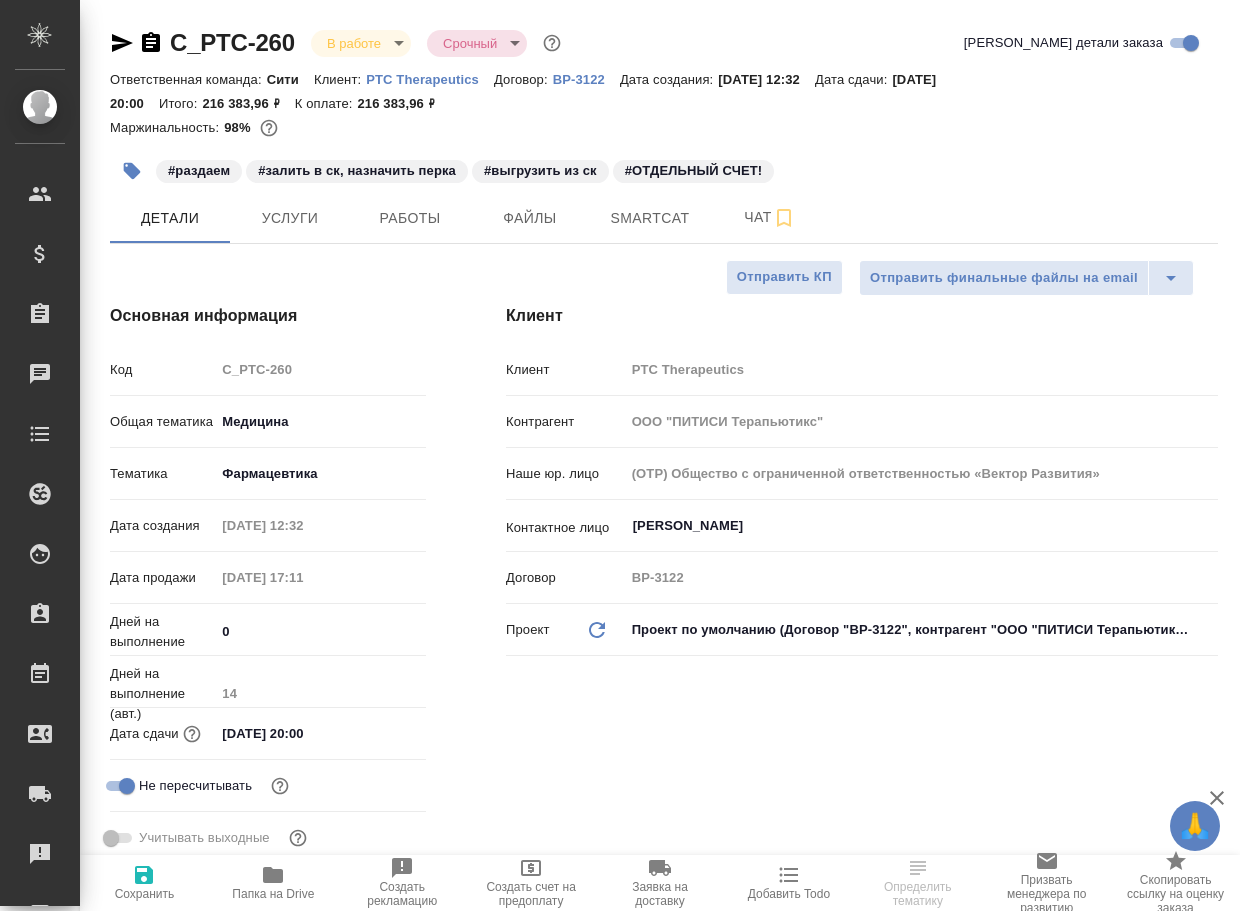 type on "x" 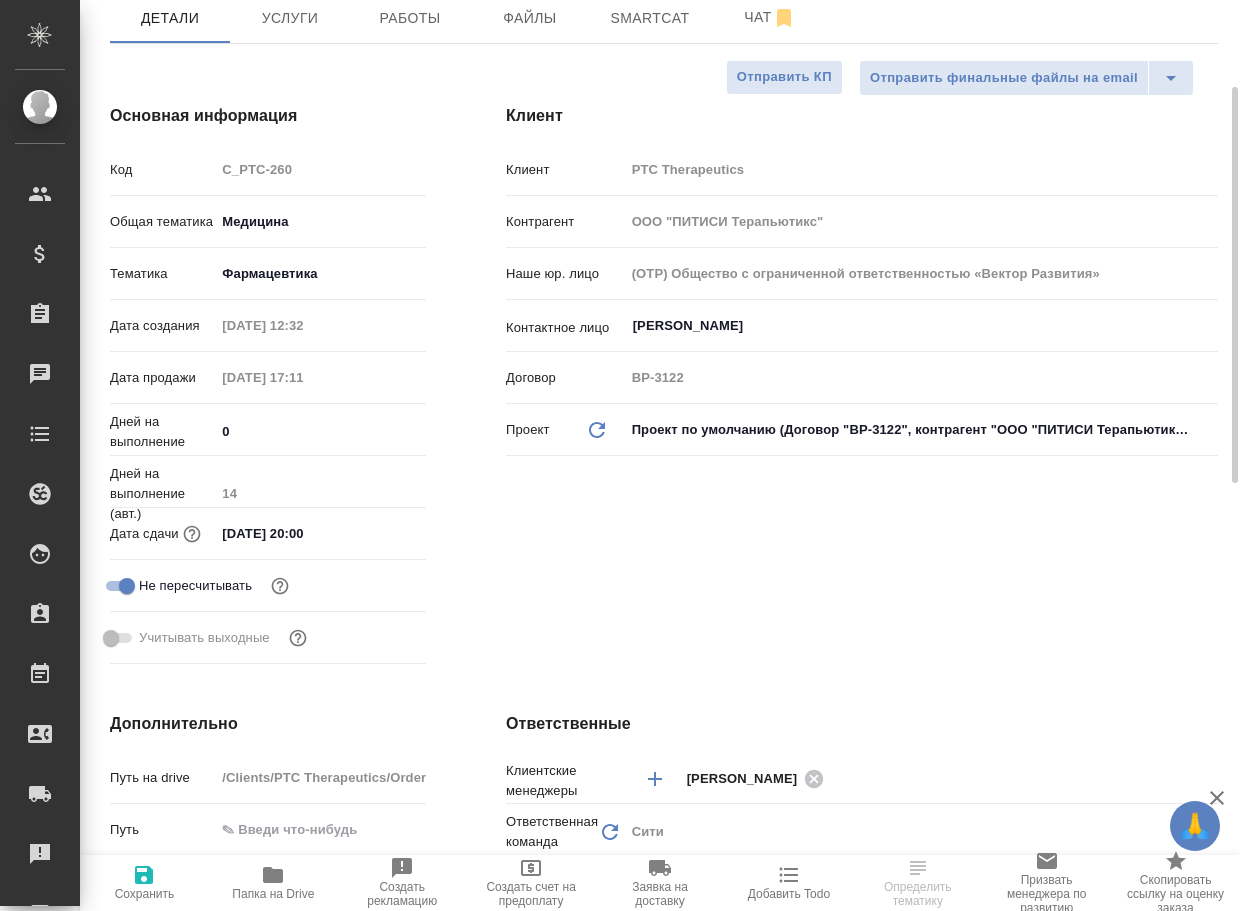 scroll, scrollTop: 0, scrollLeft: 0, axis: both 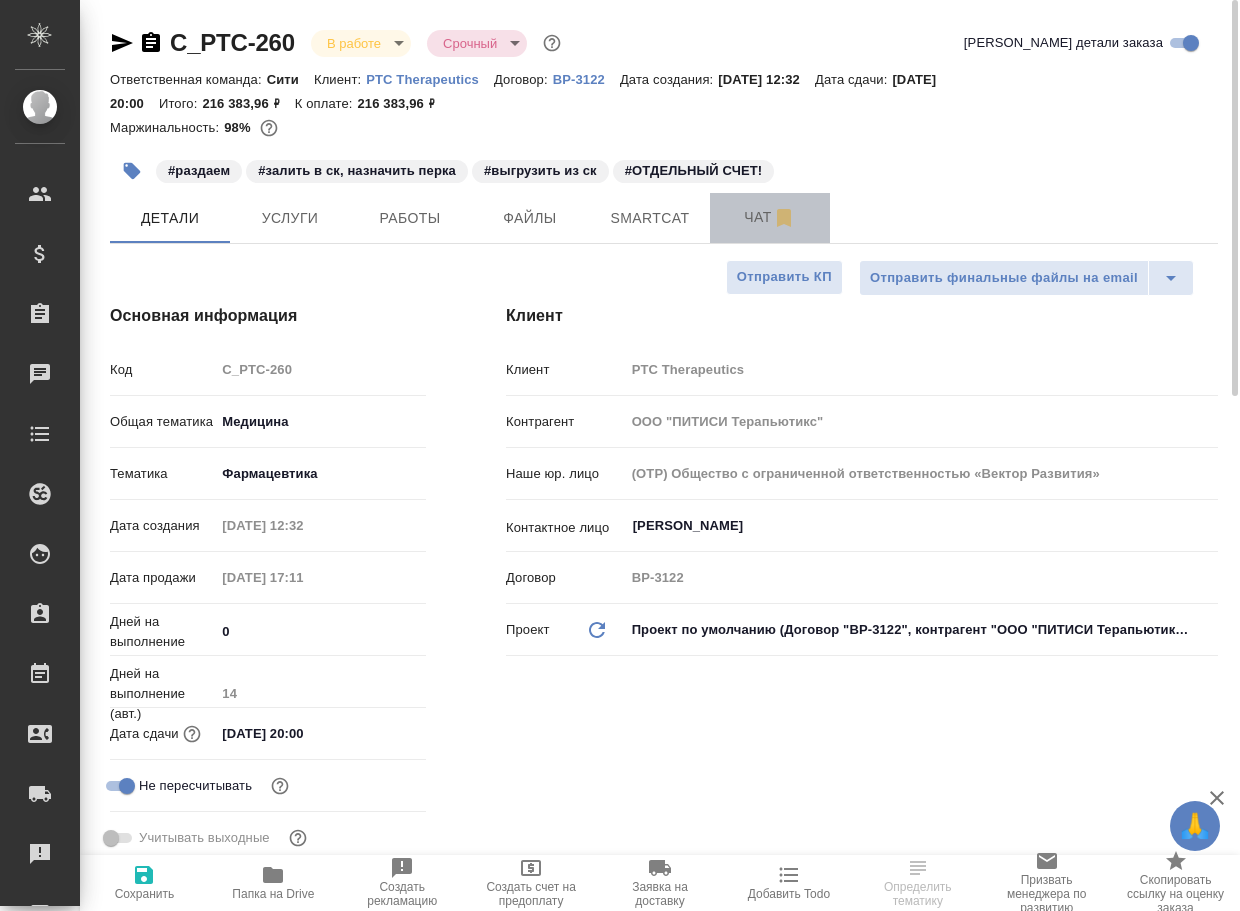 click on "Чат" at bounding box center (770, 217) 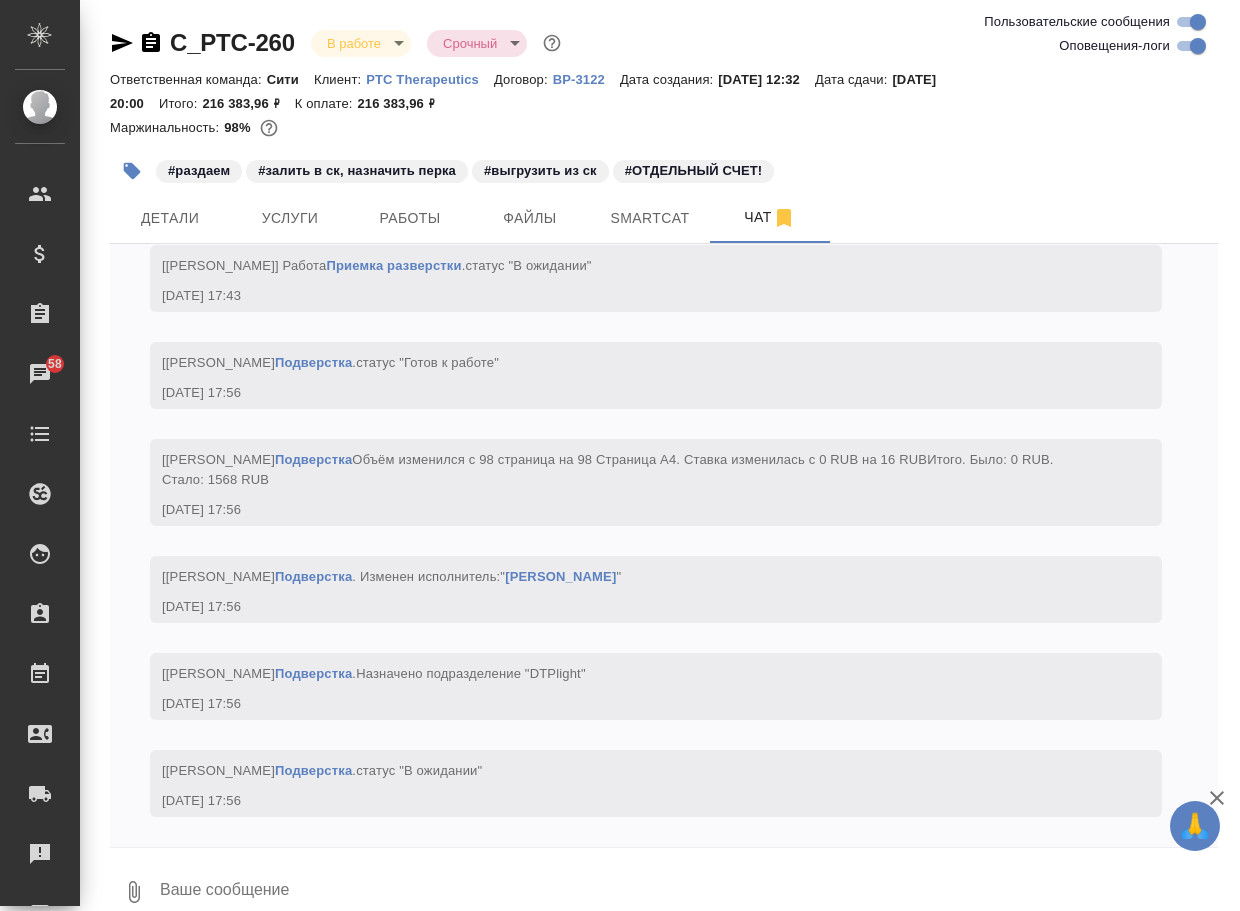 scroll, scrollTop: 6087, scrollLeft: 0, axis: vertical 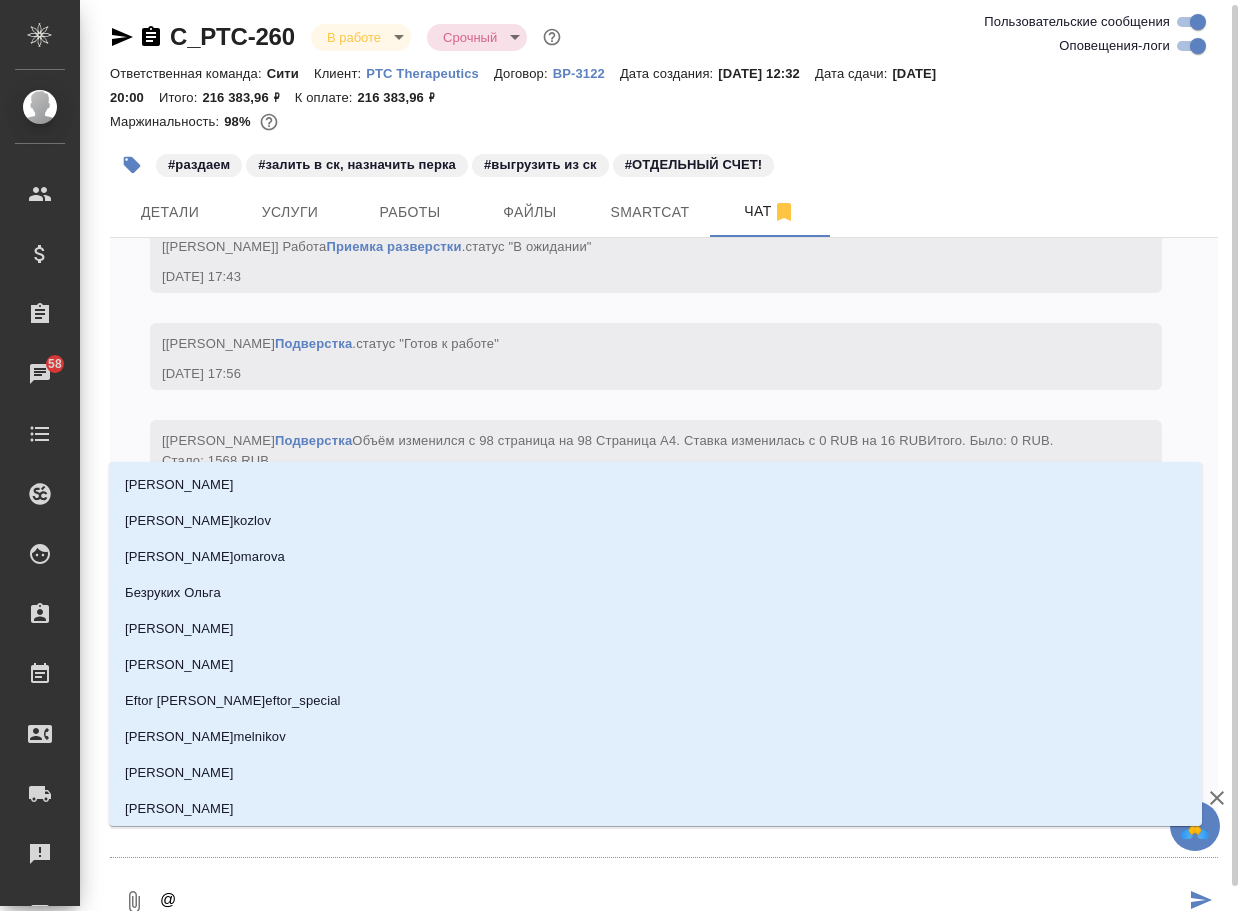 type on "@г" 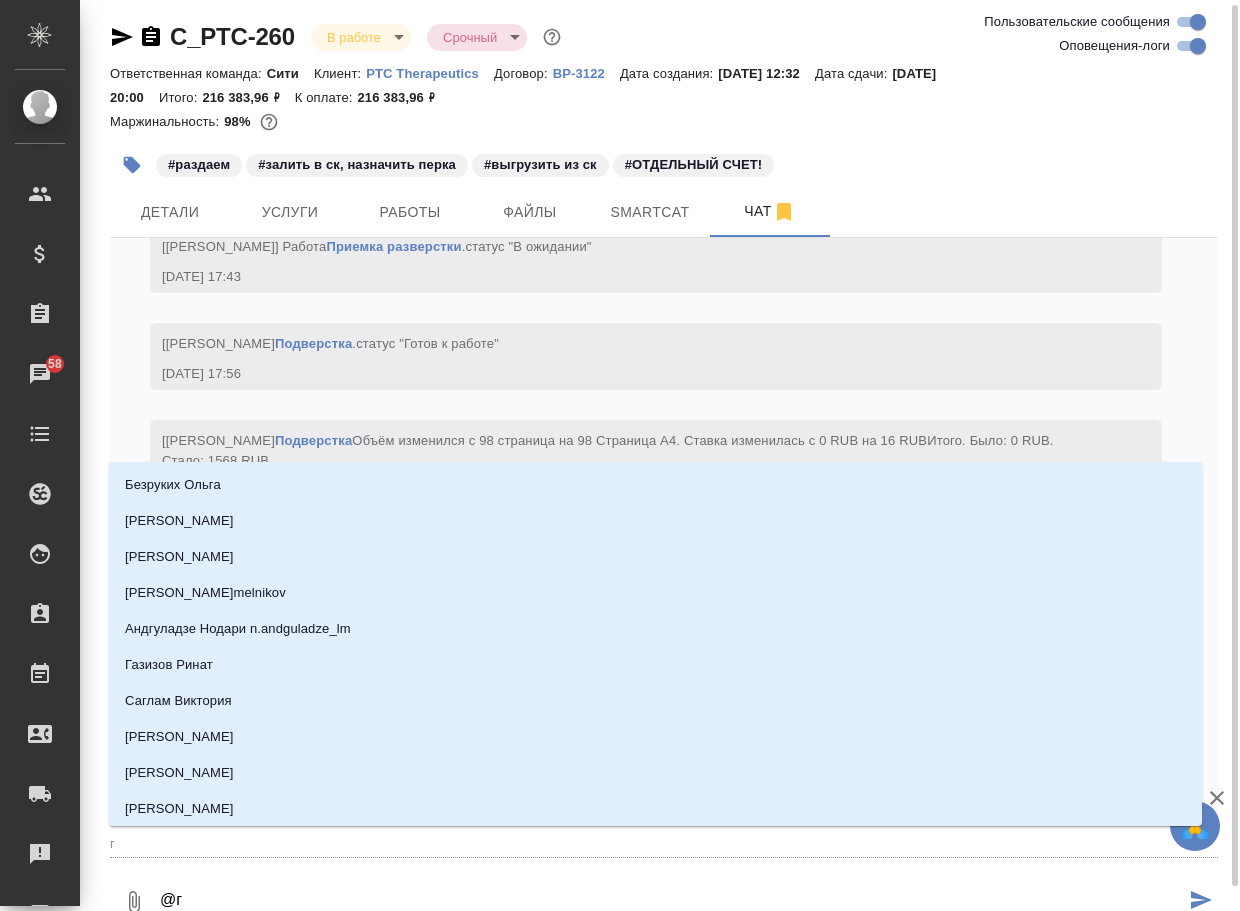 type on "@га" 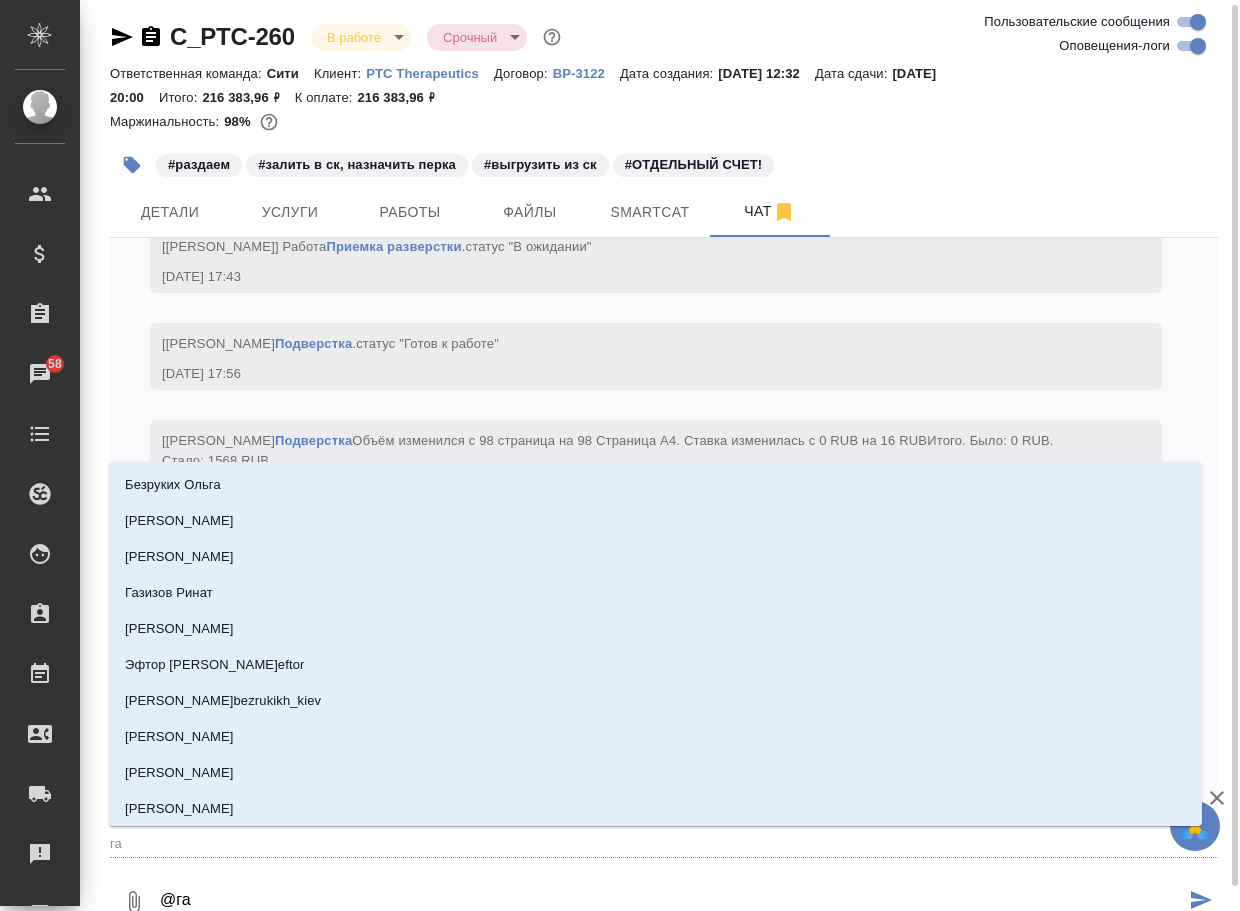 type on "@газ" 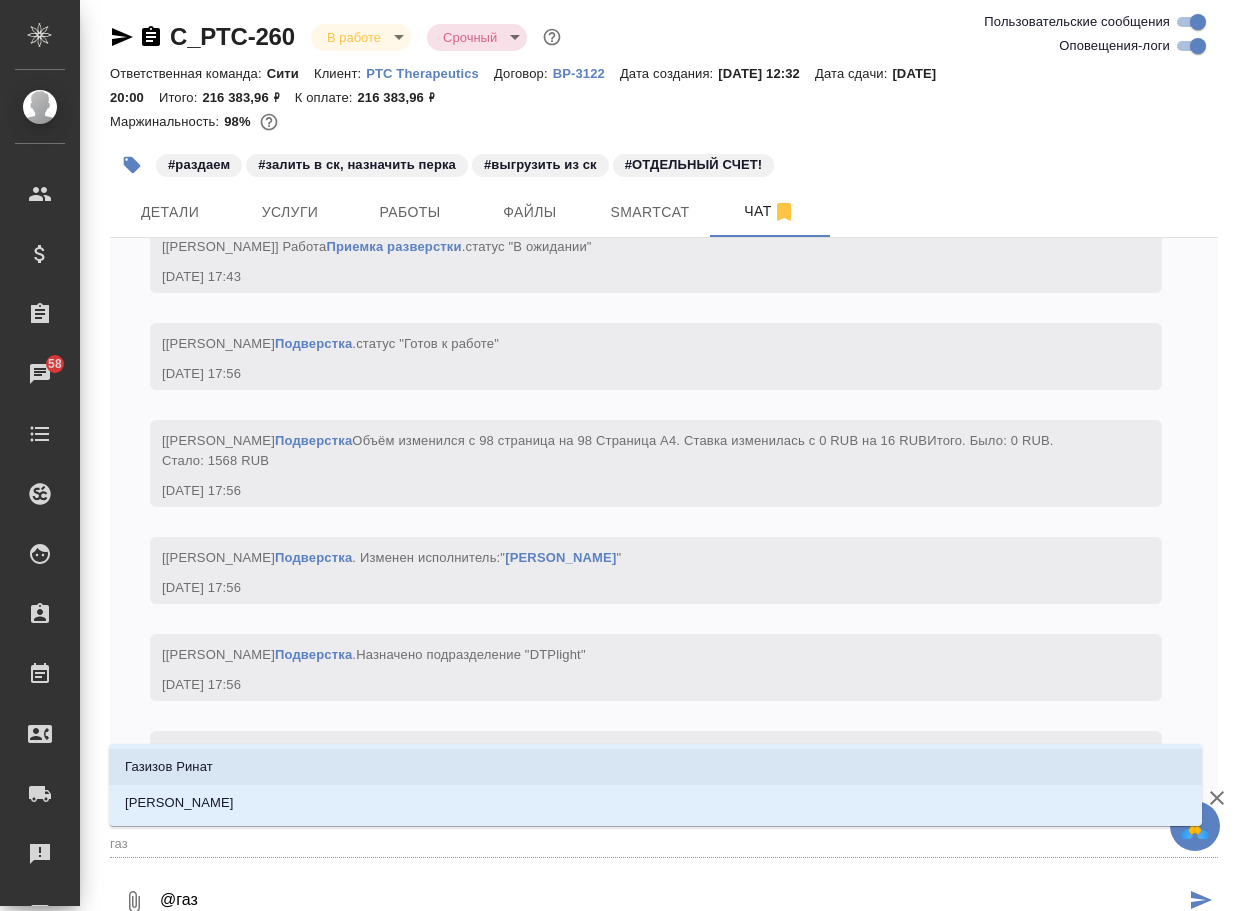 click on "Газизов Ринат" at bounding box center (655, 767) 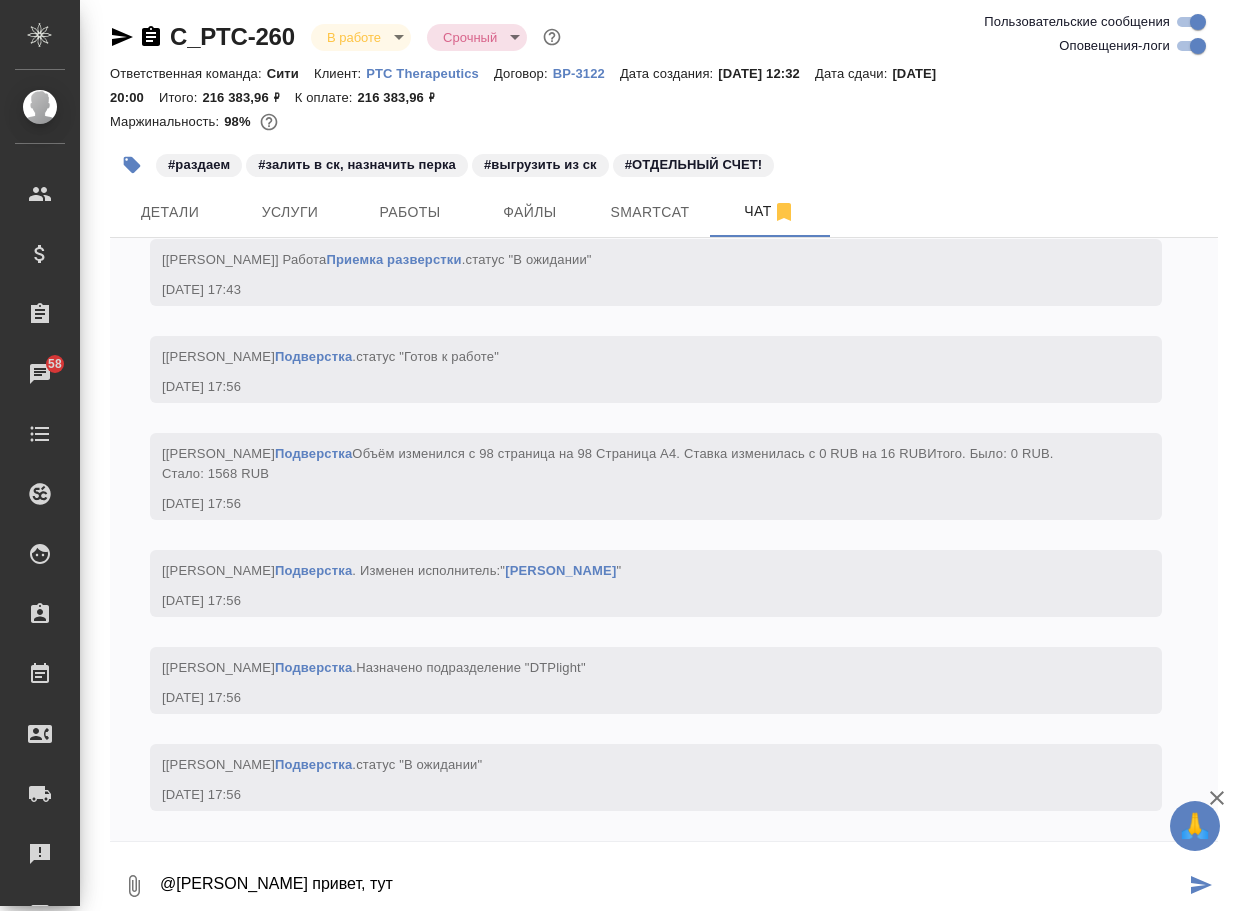 paste on "есть список лит-ры. В котором часть источников на русском, часть на английском, польском, турецком и возможно ещё каком-нибудь языке указаны. Что делаем с ним?" 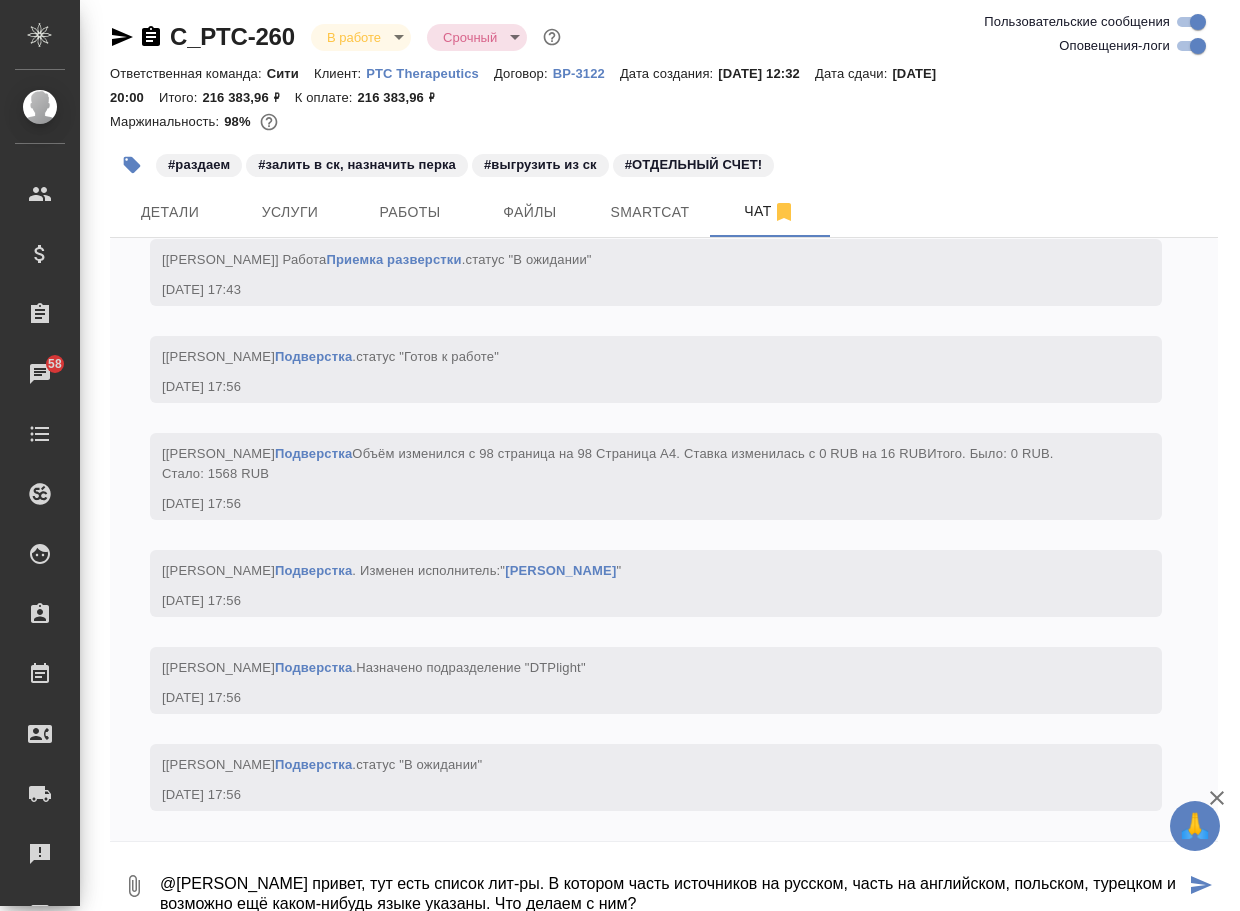 scroll, scrollTop: 10, scrollLeft: 0, axis: vertical 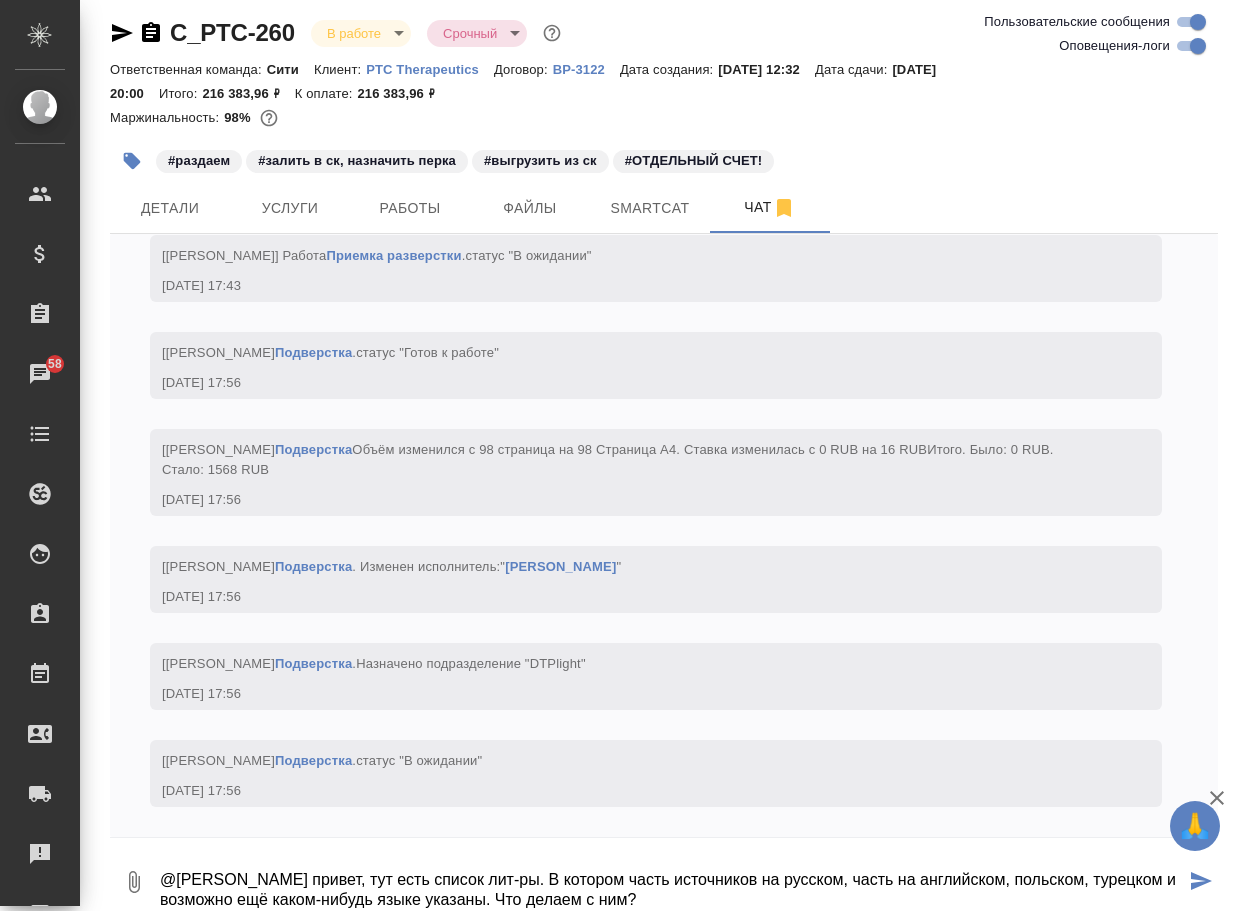 click on "@[PERSON_NAME] привет, тут есть список лит-ры. В котором часть источников на русском, часть на английском, польском, турецком и возможно ещё каком-нибудь языке указаны. Что делаем с ним?" at bounding box center [671, 882] 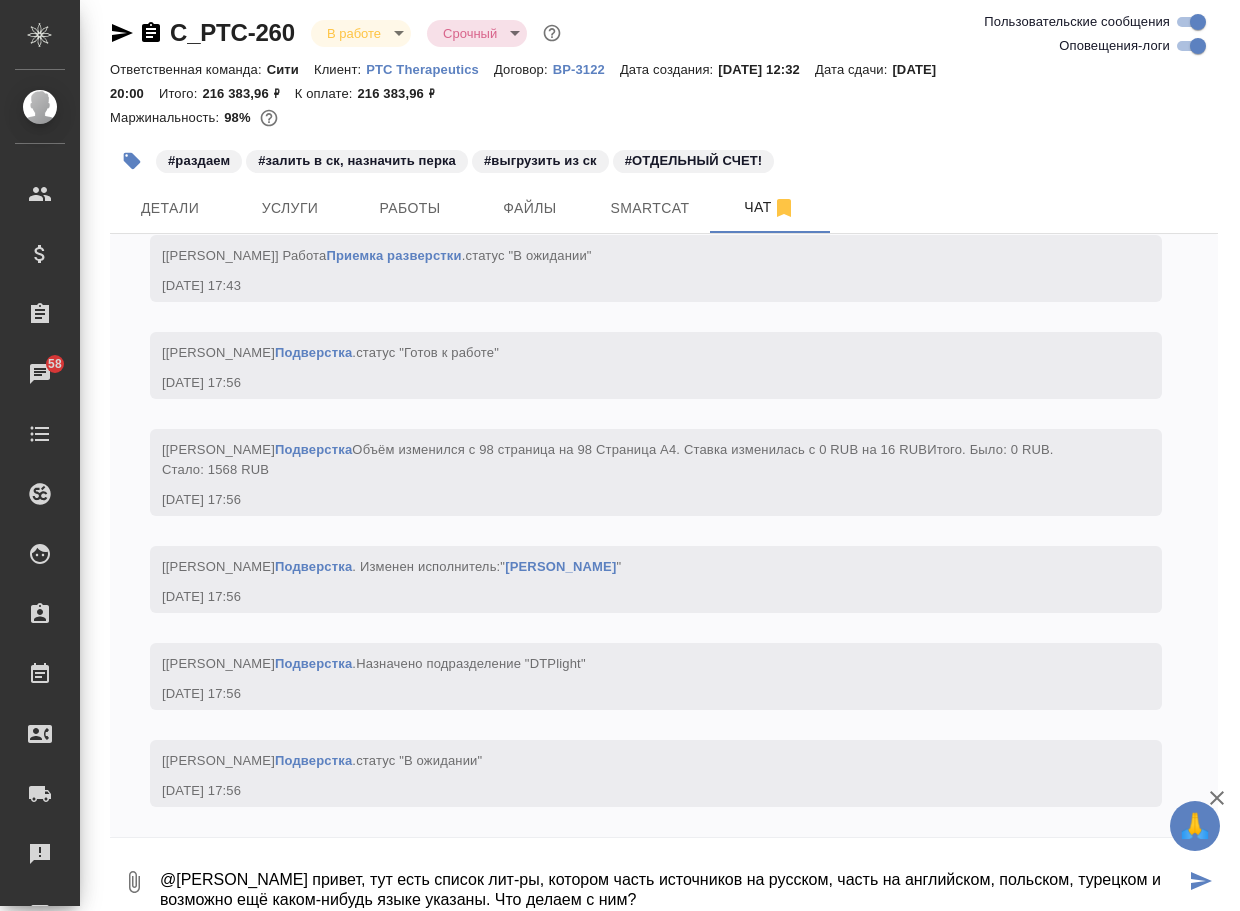 click on "@[PERSON_NAME] привет, тут есть список лит-ры, котором часть источников на русском, часть на английском, польском, турецком и возможно ещё каком-нибудь языке указаны. Что делаем с ним?" at bounding box center (671, 882) 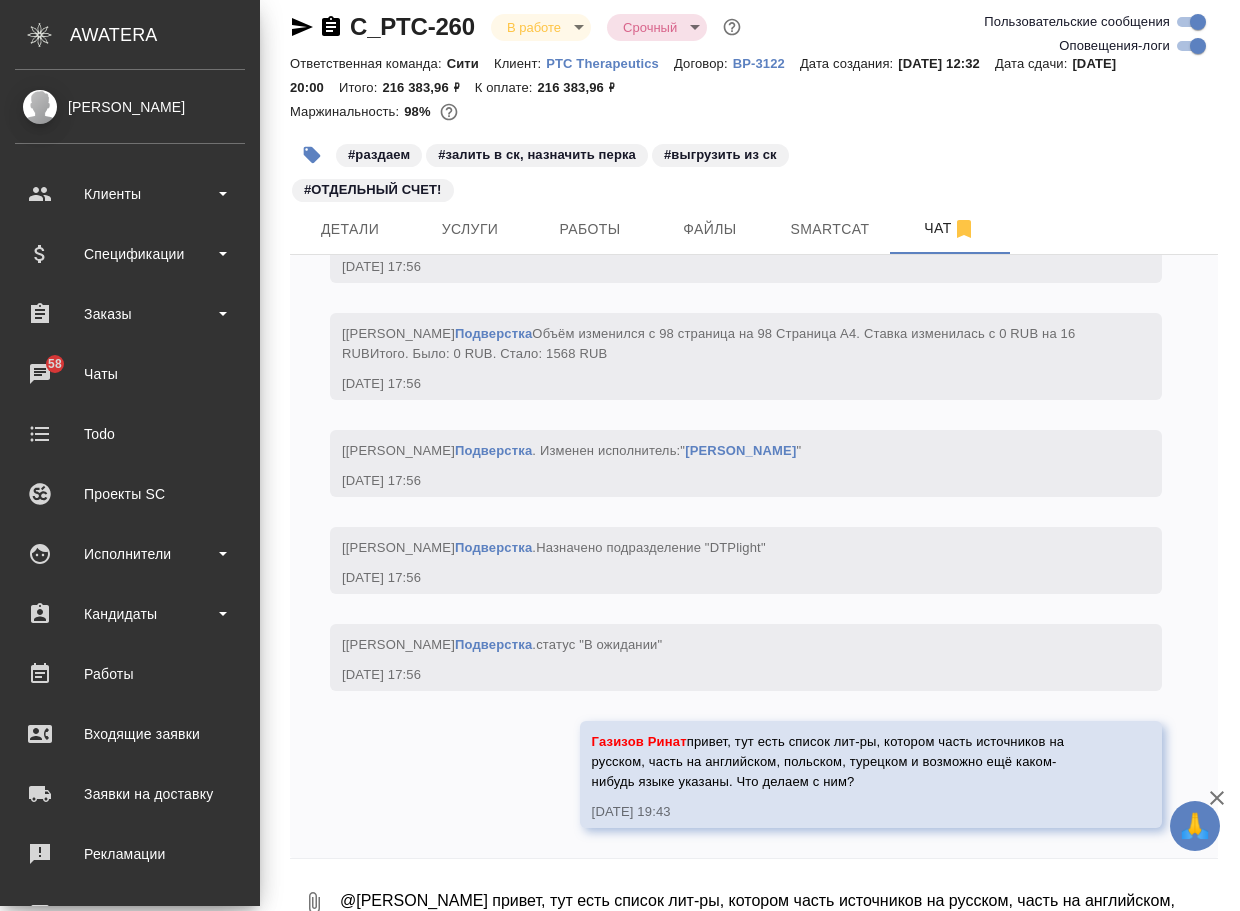 scroll, scrollTop: 6224, scrollLeft: 0, axis: vertical 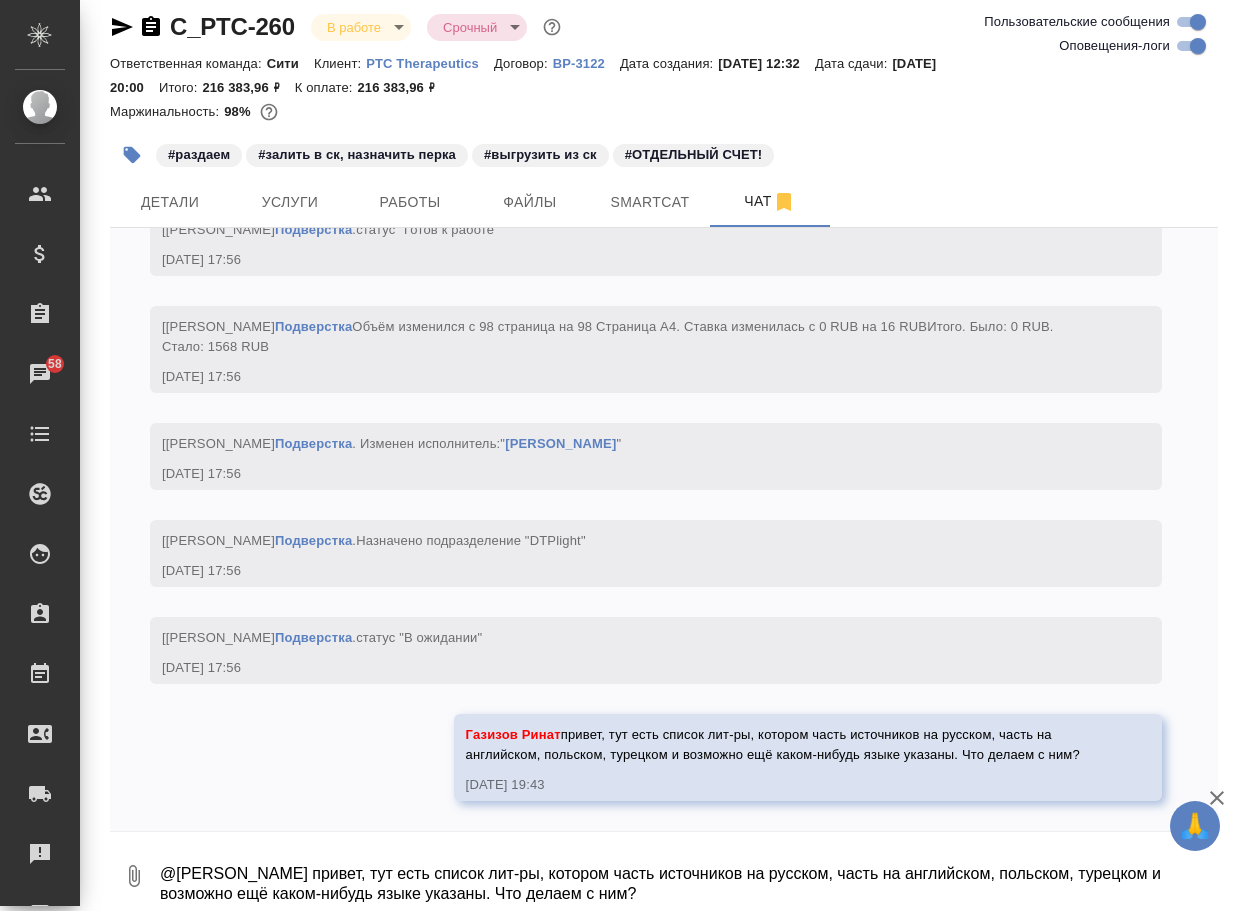 click 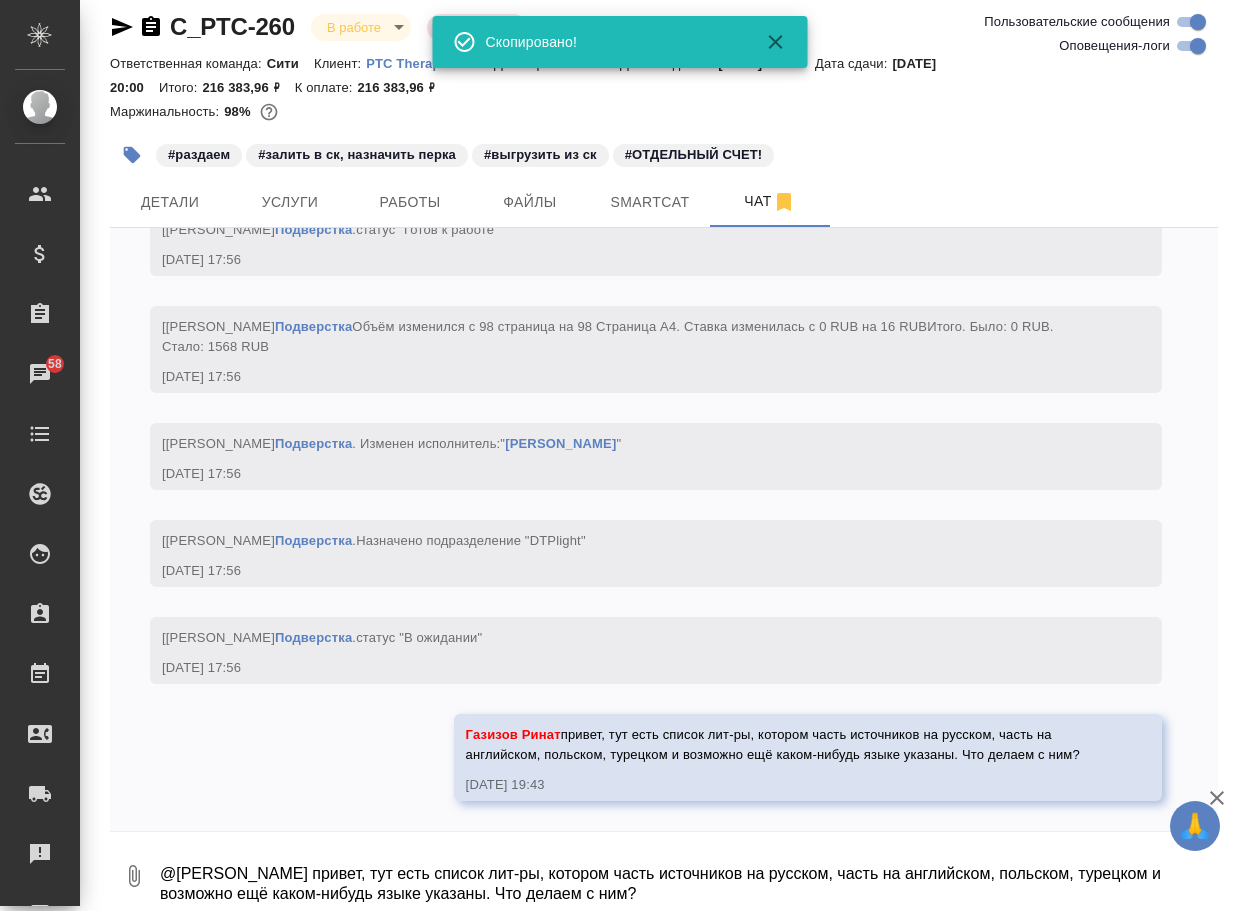 click 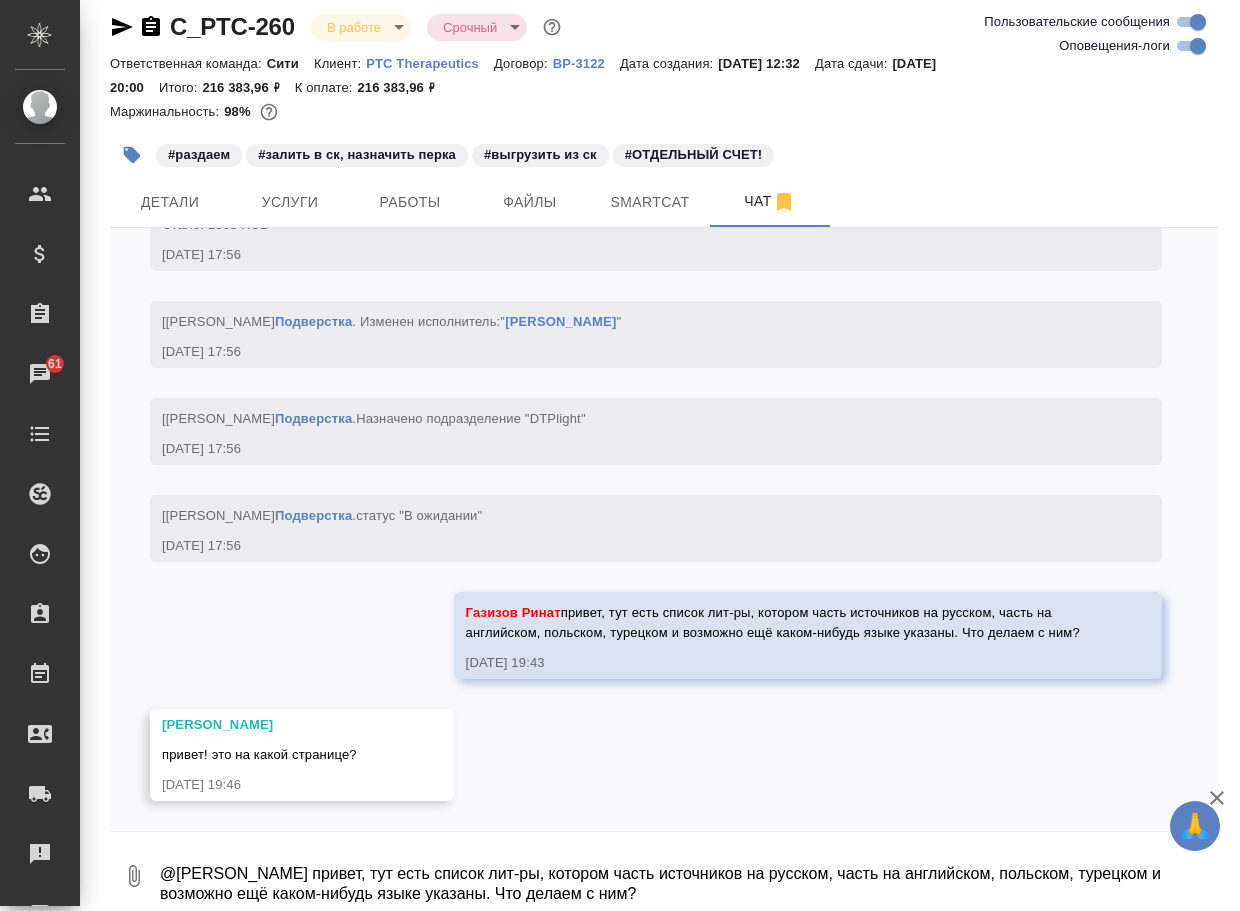 scroll, scrollTop: 6346, scrollLeft: 0, axis: vertical 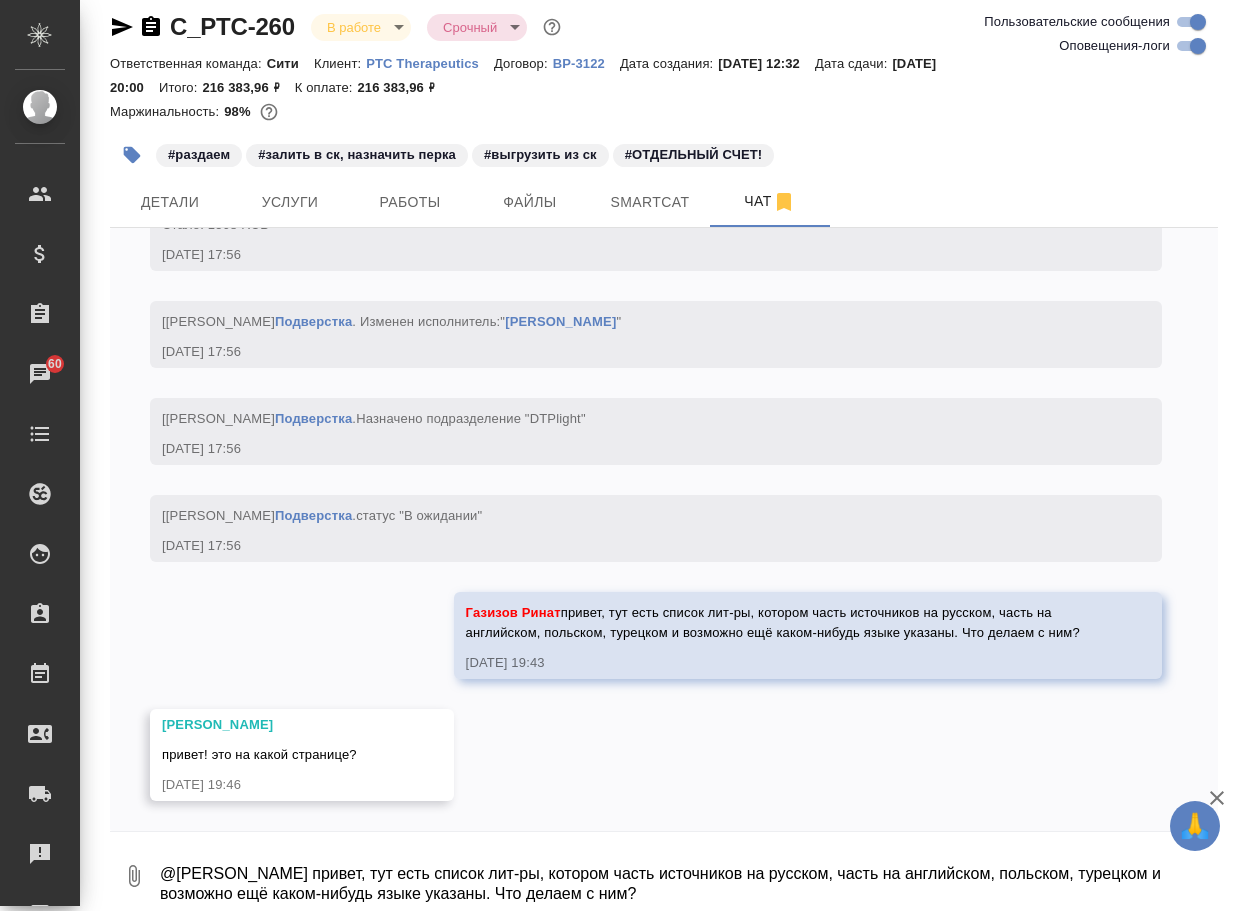 click on "@[PERSON_NAME] привет, тут есть список лит-ры, котором часть источников на русском, часть на английском, польском, турецком и возможно ещё каком-нибудь языке указаны. Что делаем с ним?" at bounding box center (688, 876) 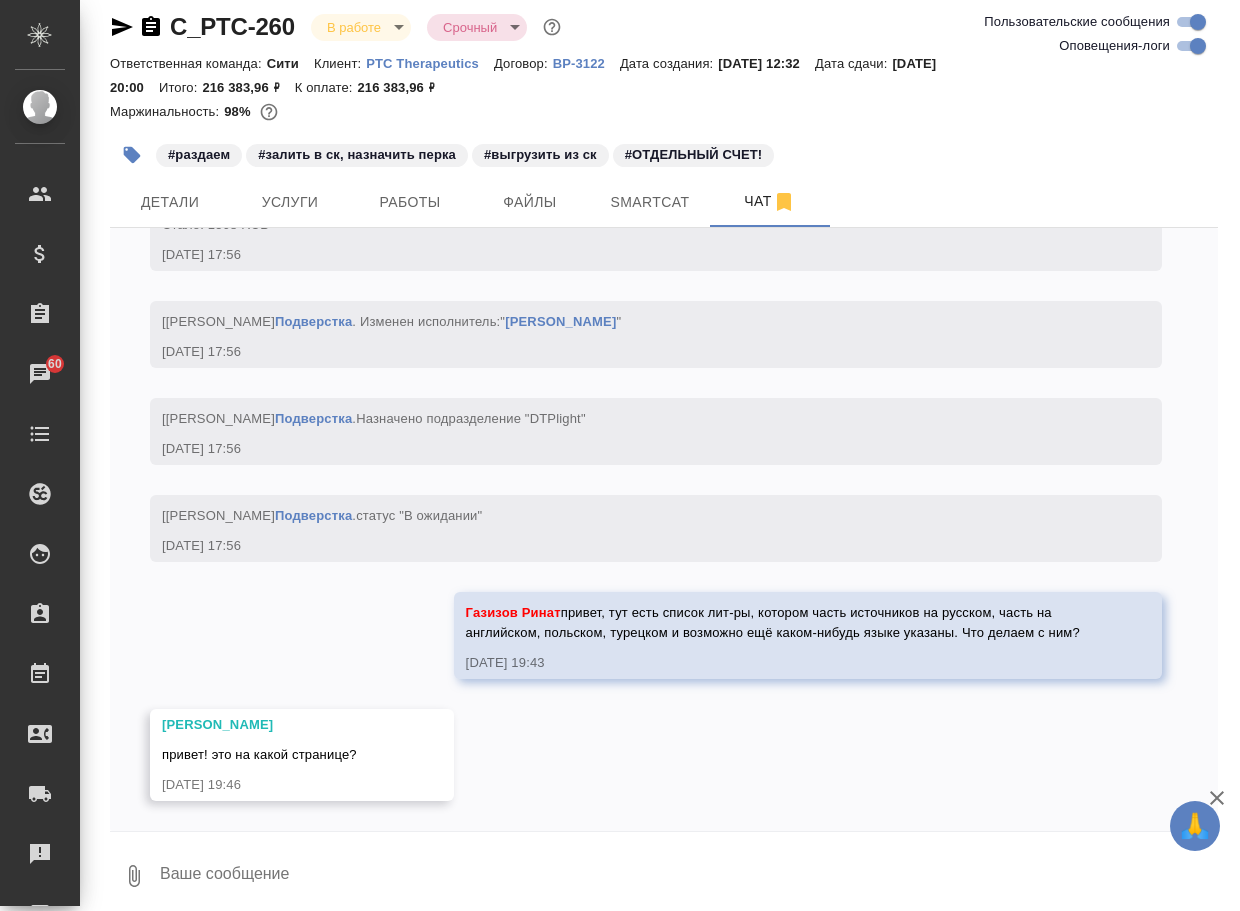 paste on "10 страниц целых, с 61 по 71." 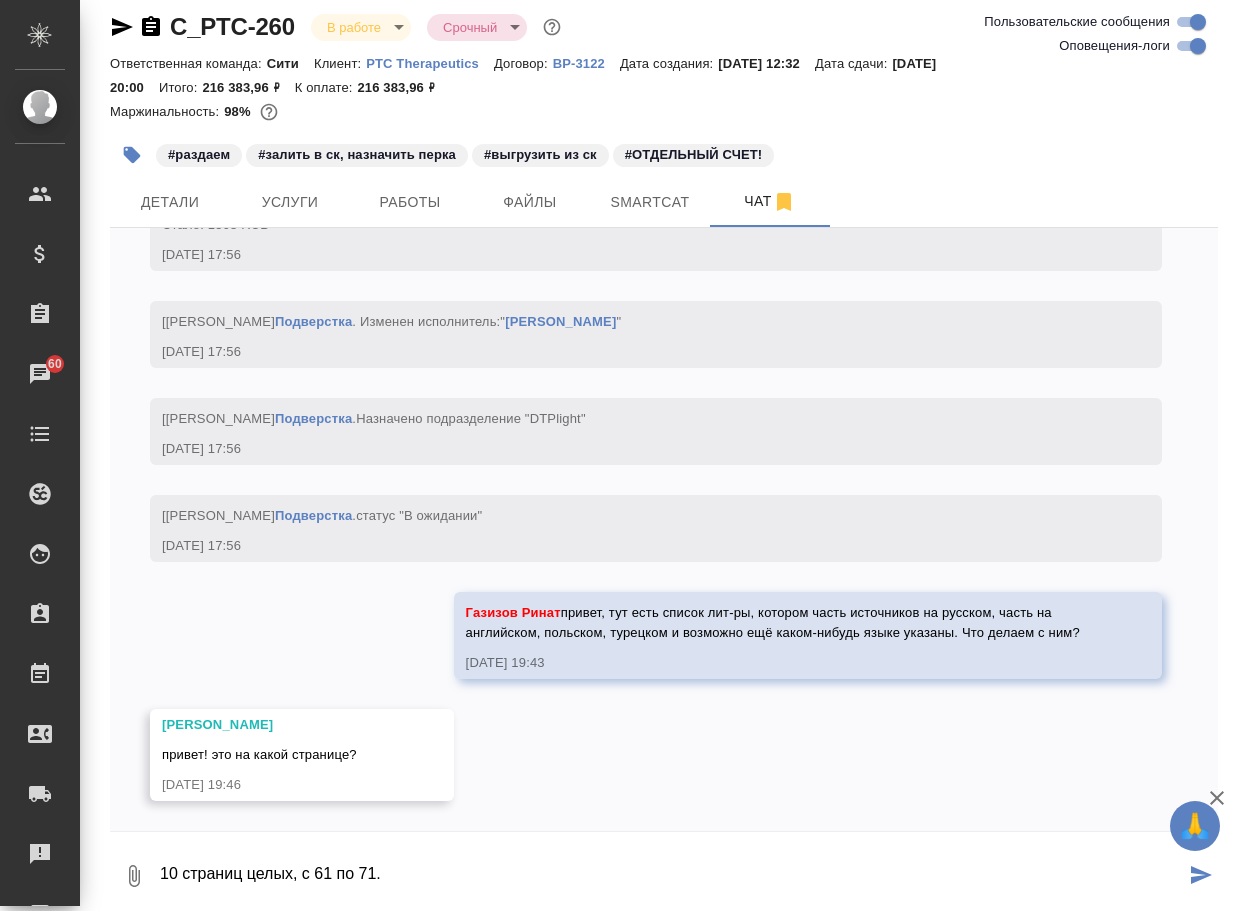 type on "10 страниц целых, с 61 по 71." 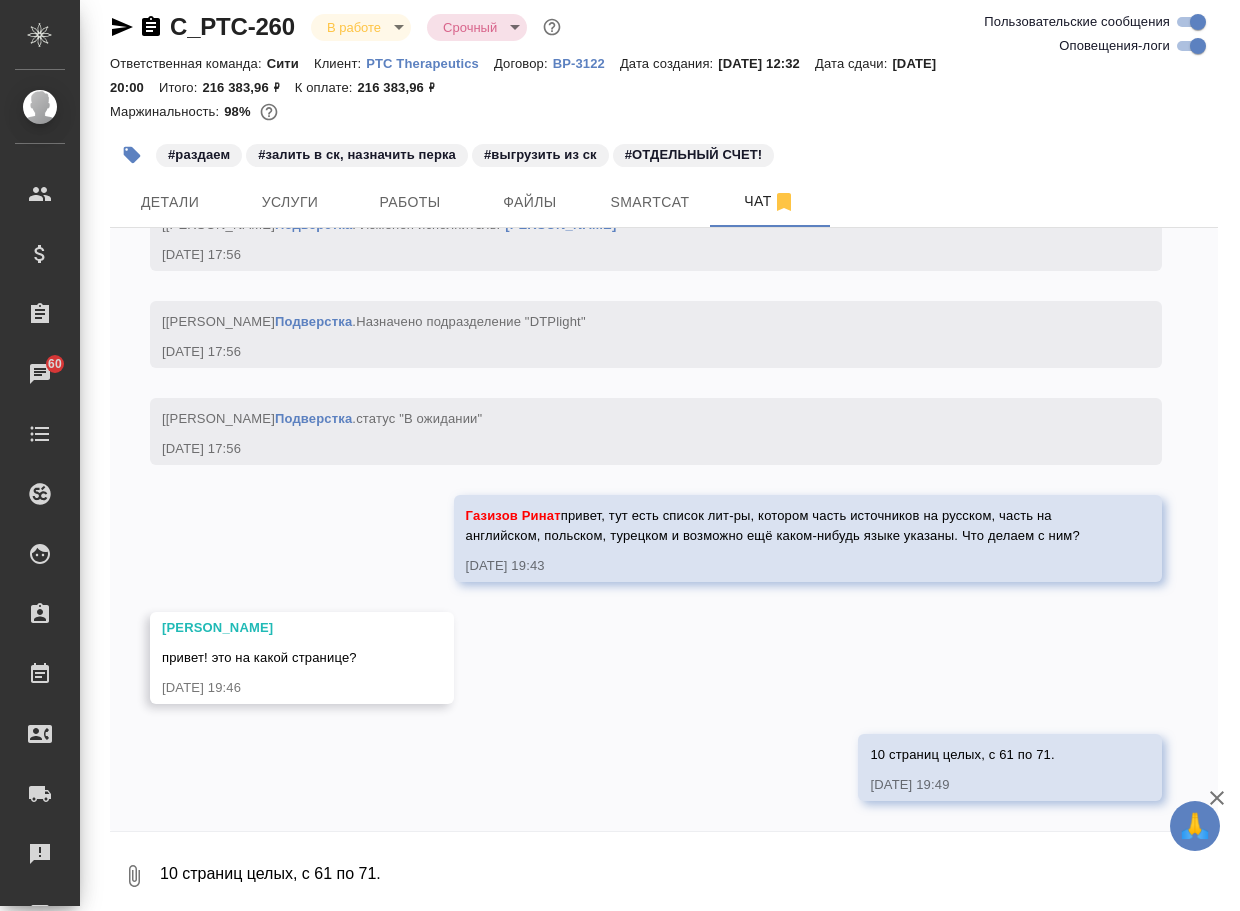 scroll, scrollTop: 6443, scrollLeft: 0, axis: vertical 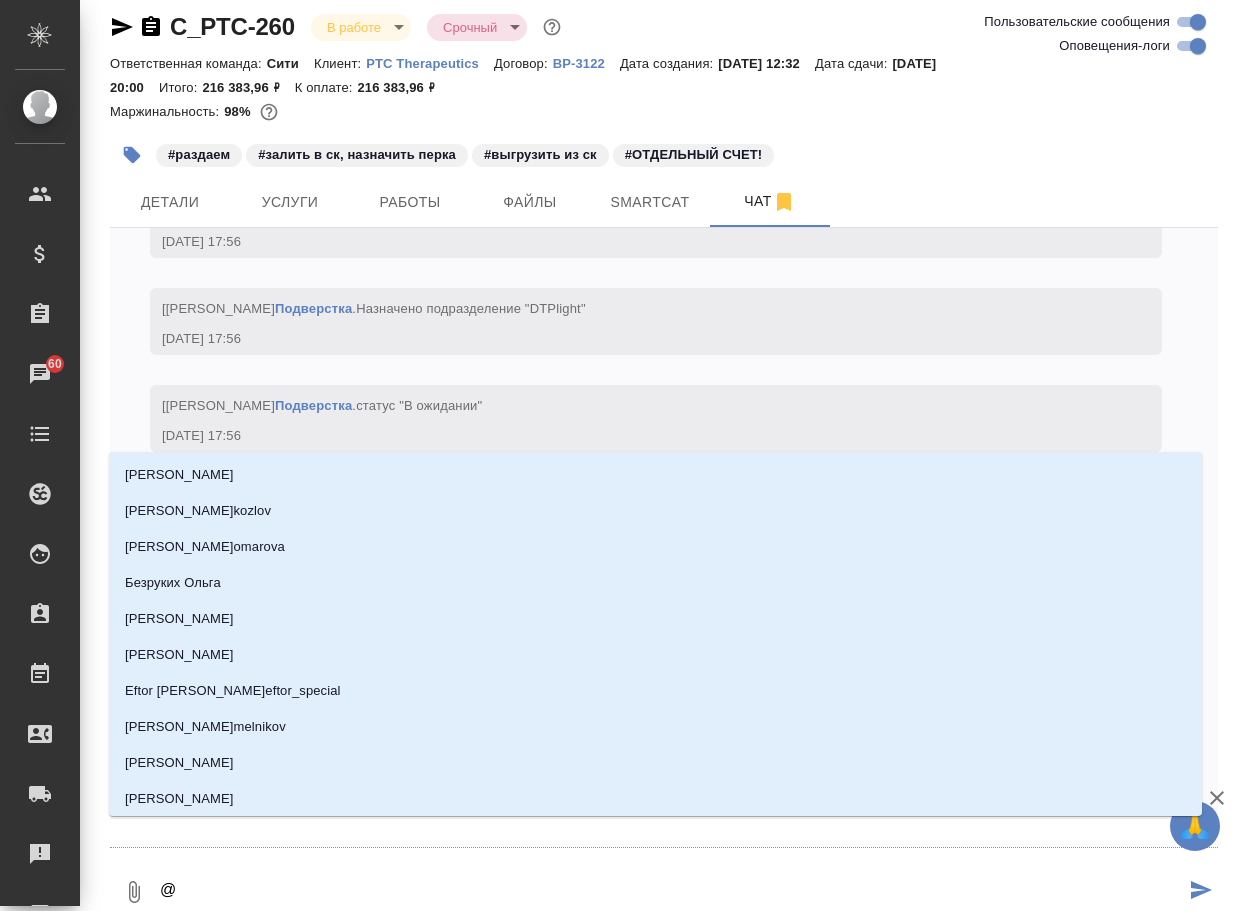 type on "@л" 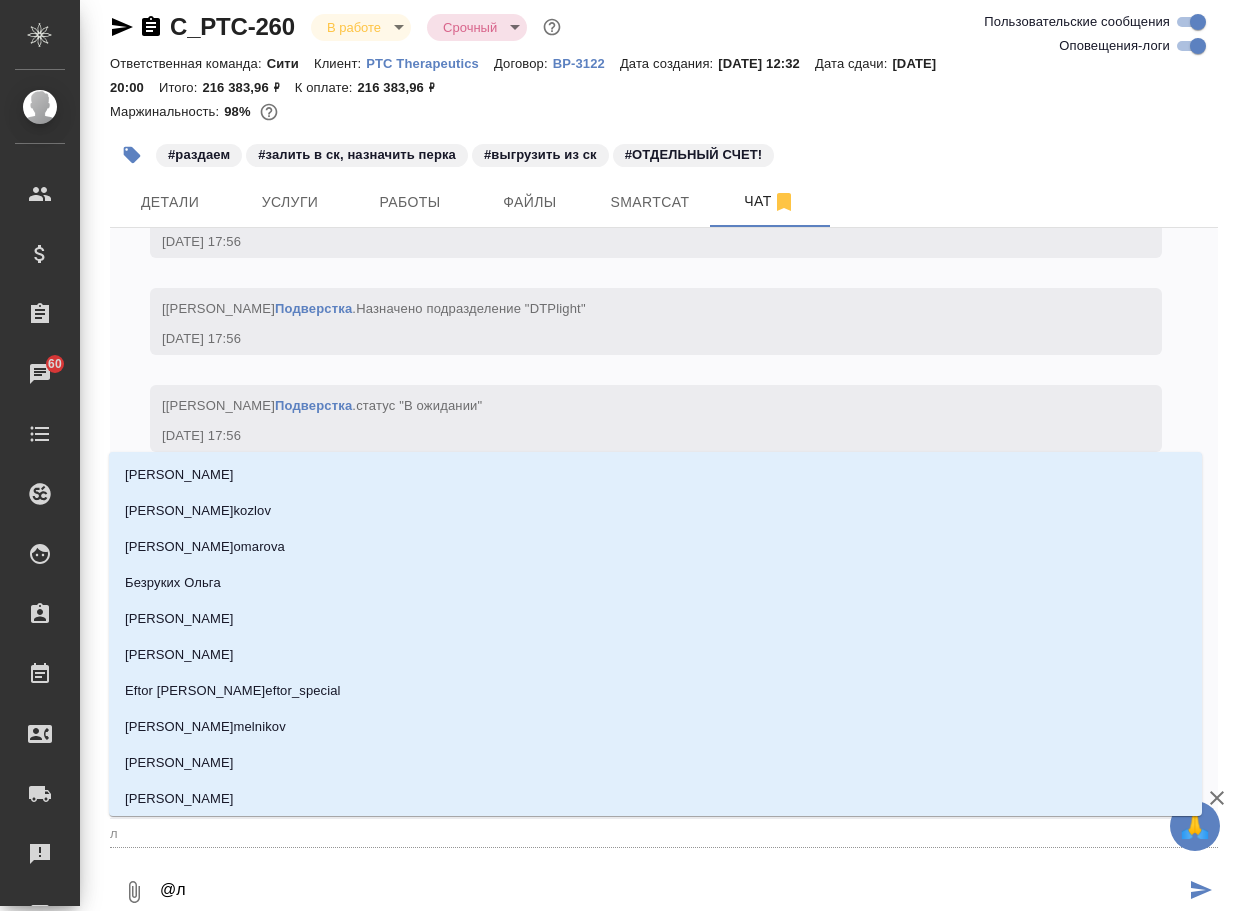 type on "@ля" 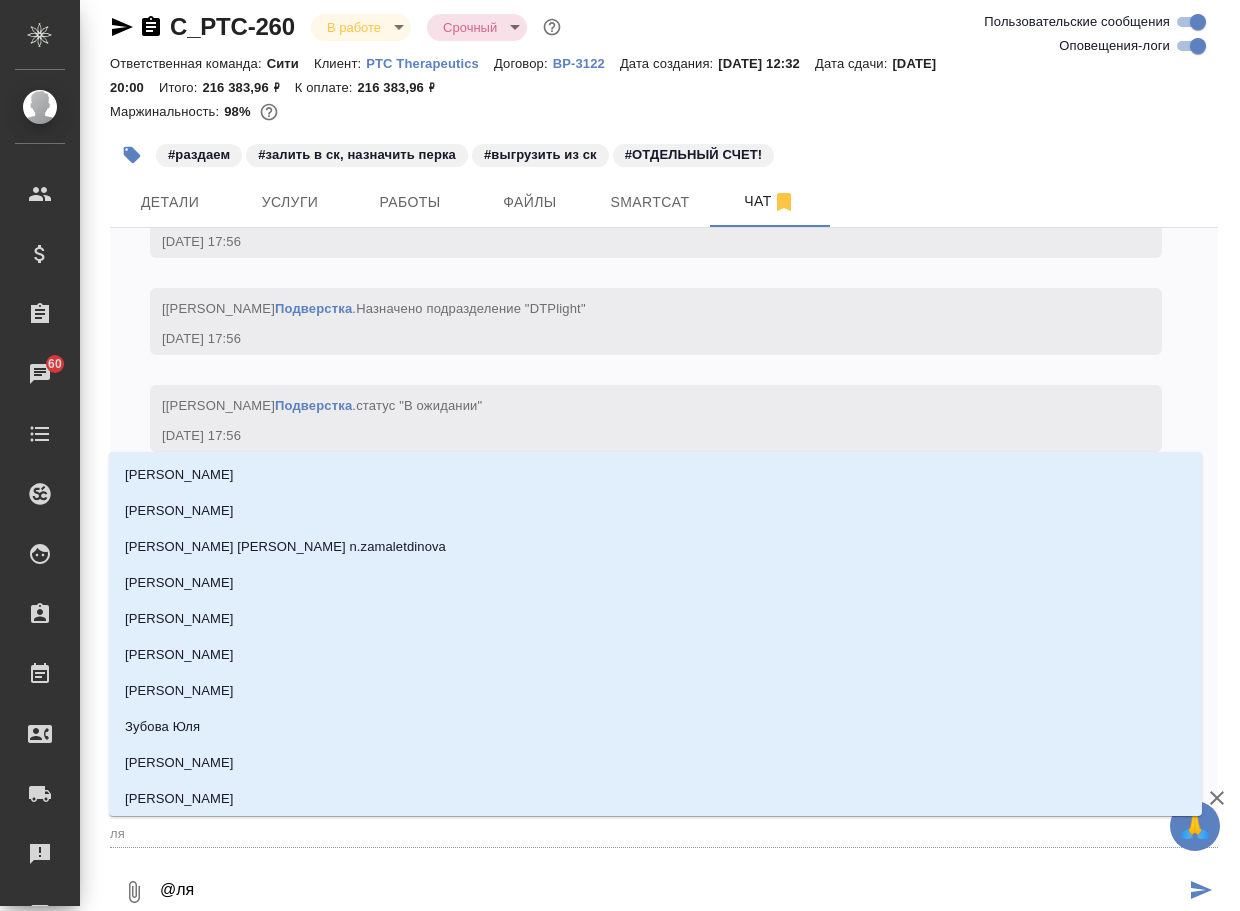 type on "@лям" 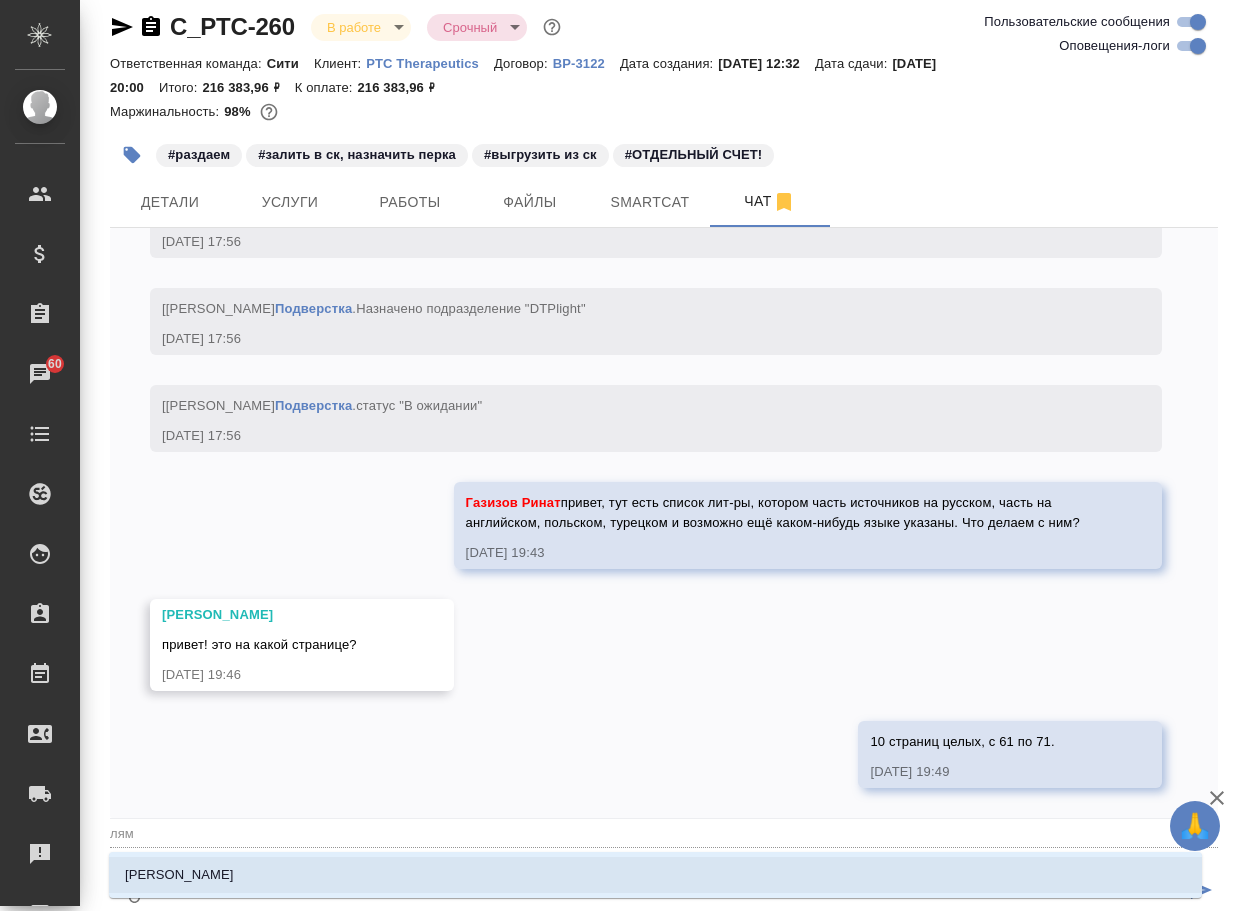 click on "[PERSON_NAME]" at bounding box center (655, 875) 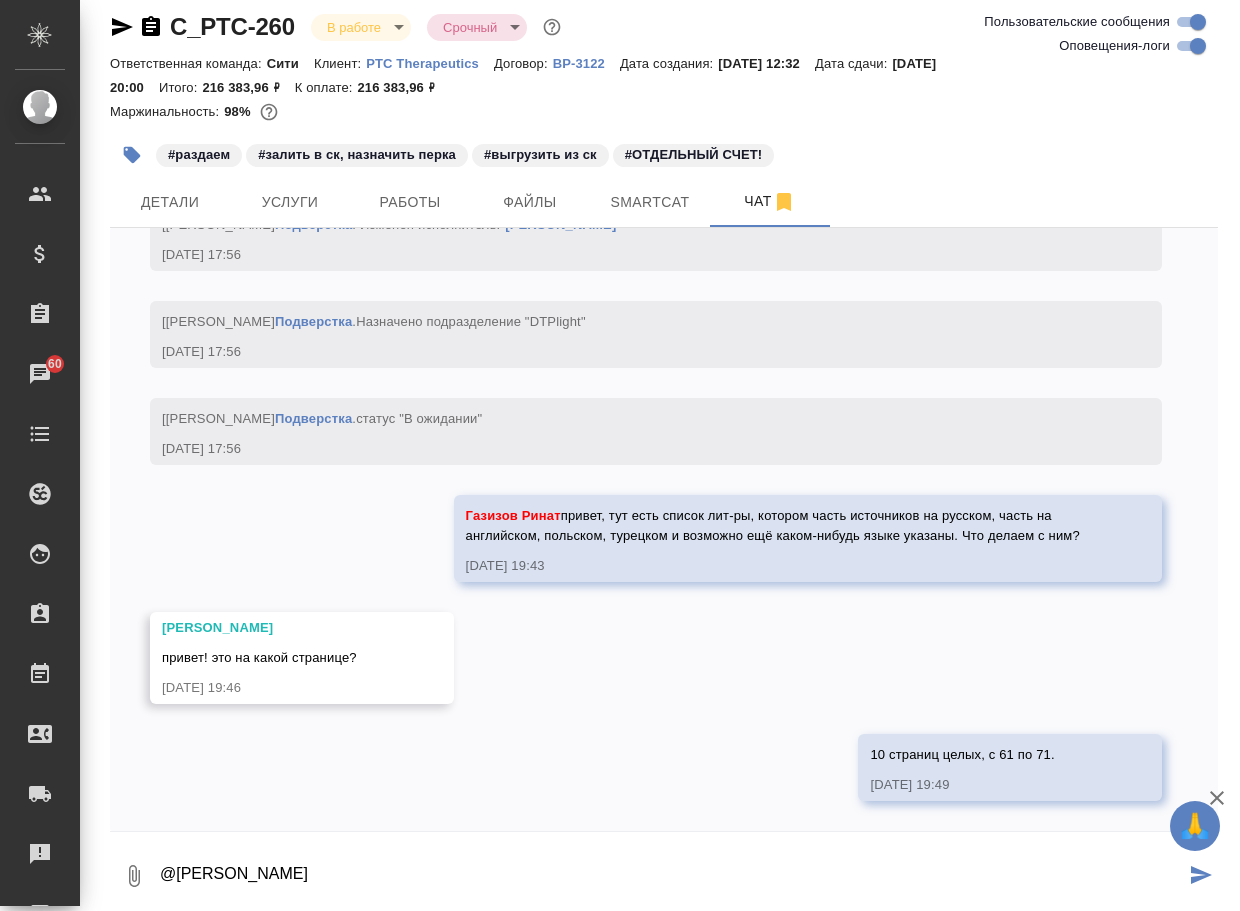 type on "@[PERSON_NAME]" 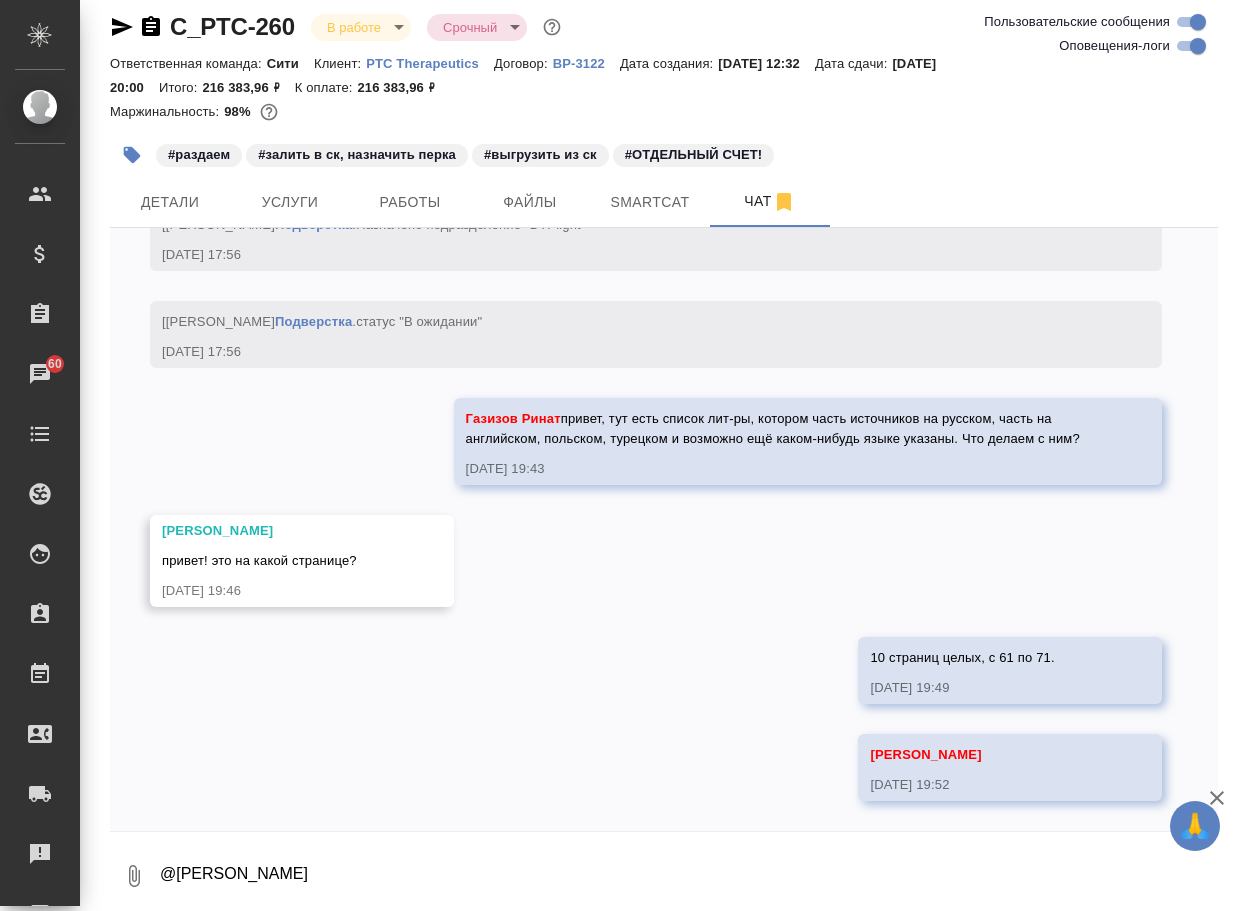 scroll, scrollTop: 6540, scrollLeft: 0, axis: vertical 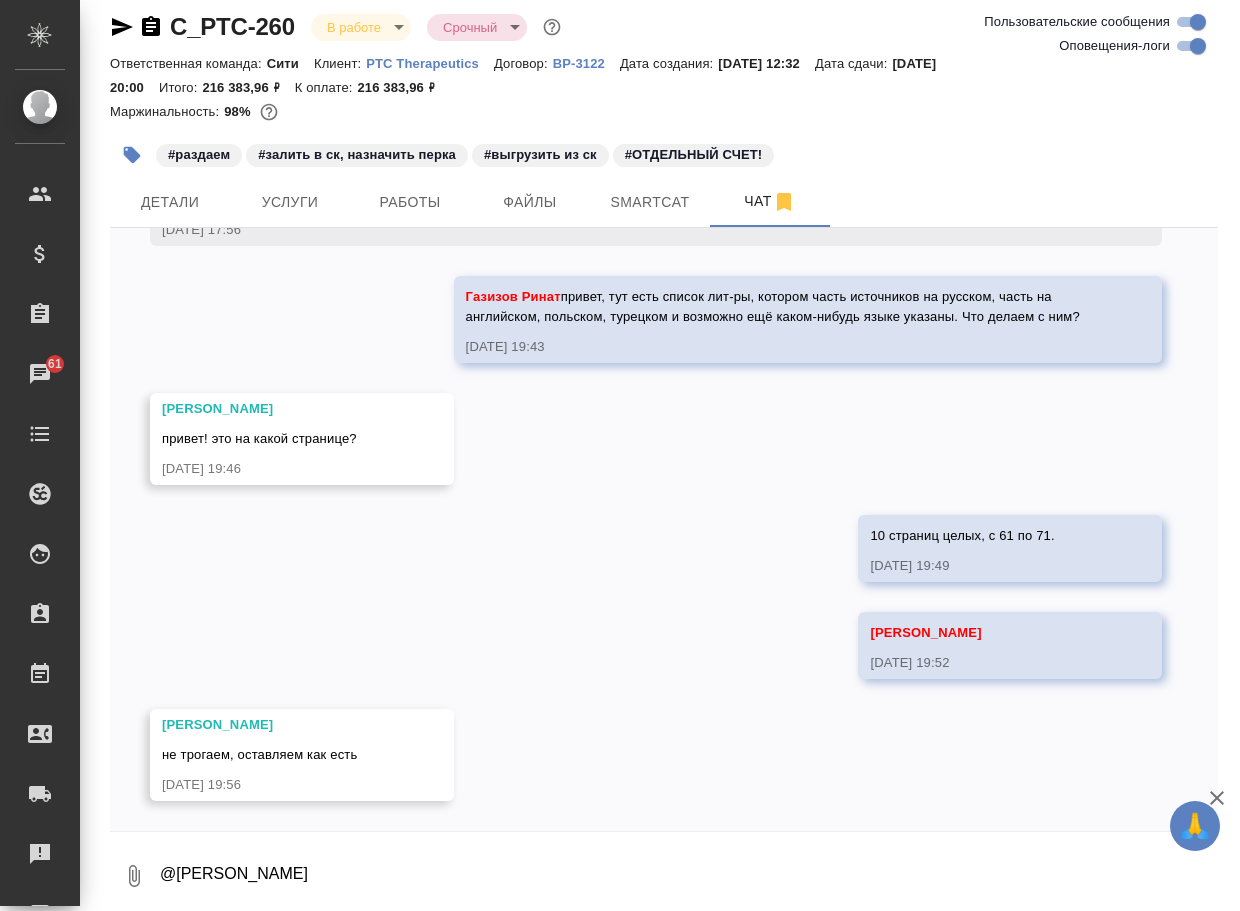 click on "@[PERSON_NAME]" at bounding box center [688, 876] 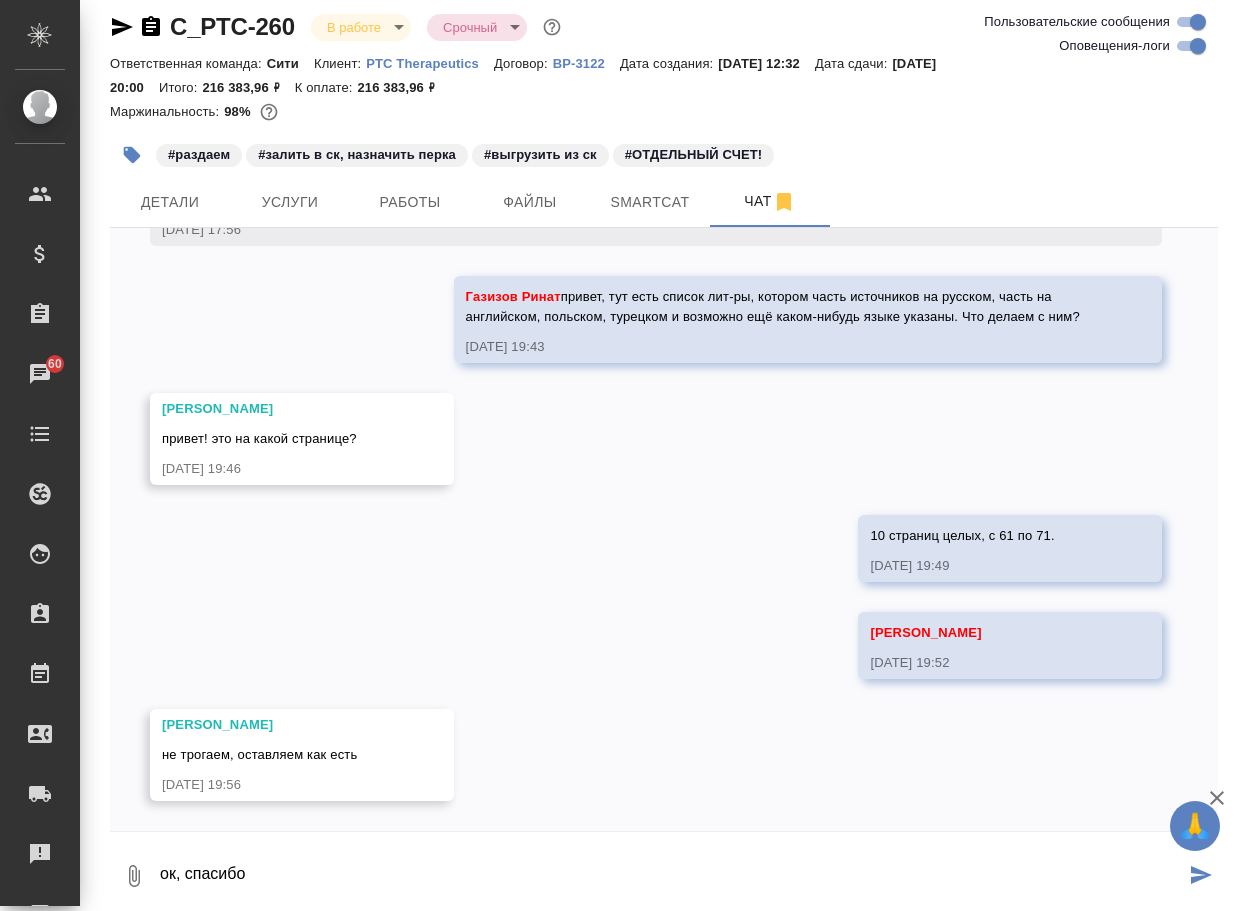 type on "ок, спасибо" 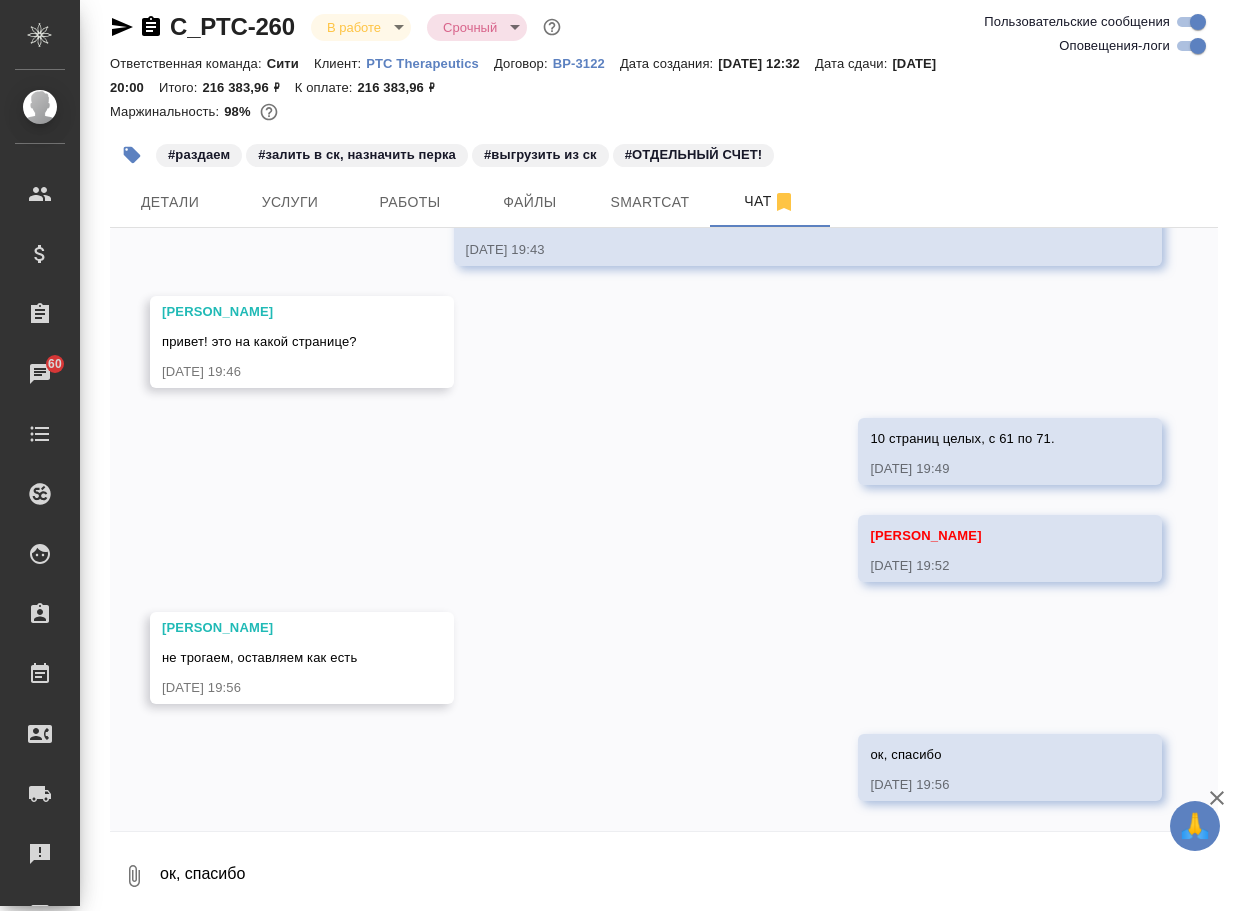 scroll, scrollTop: 6759, scrollLeft: 0, axis: vertical 